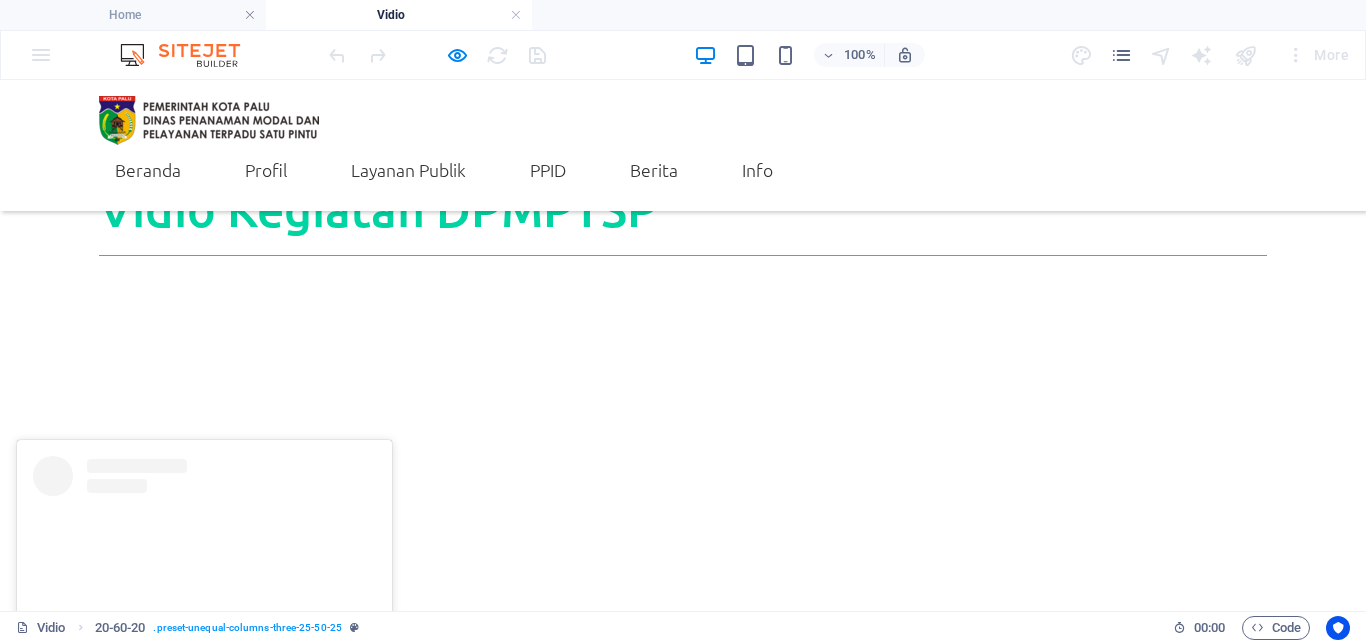 scroll, scrollTop: 180, scrollLeft: 0, axis: vertical 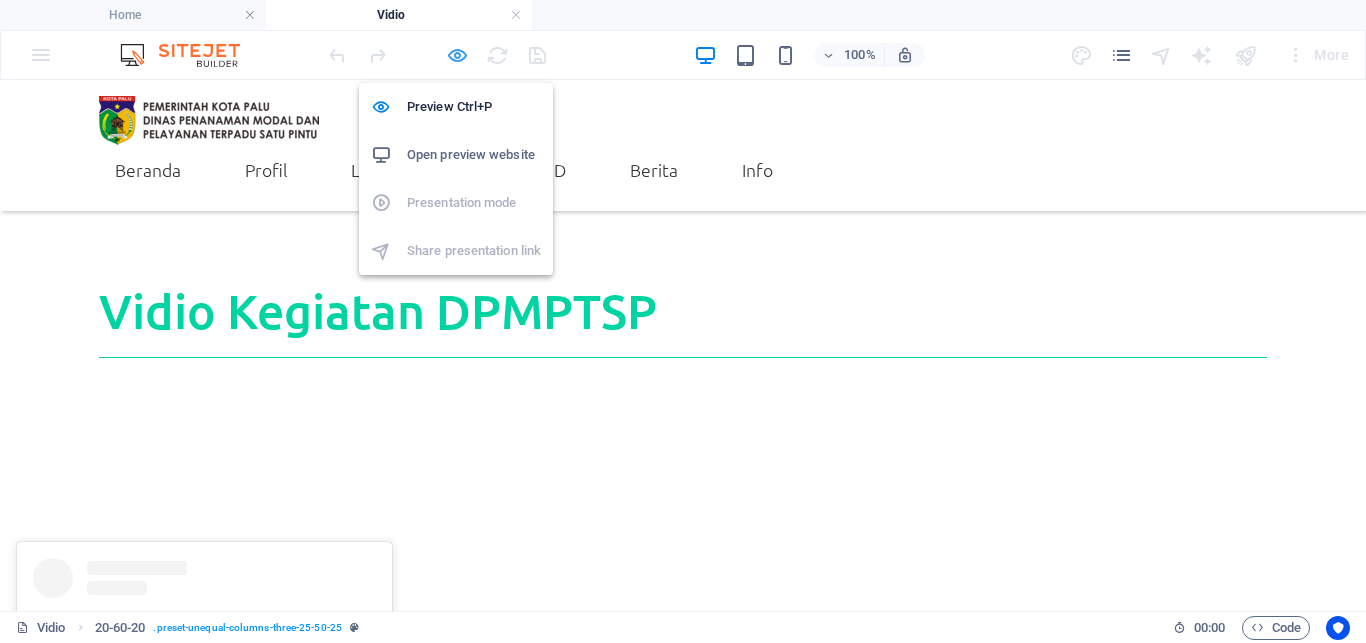 click at bounding box center (457, 55) 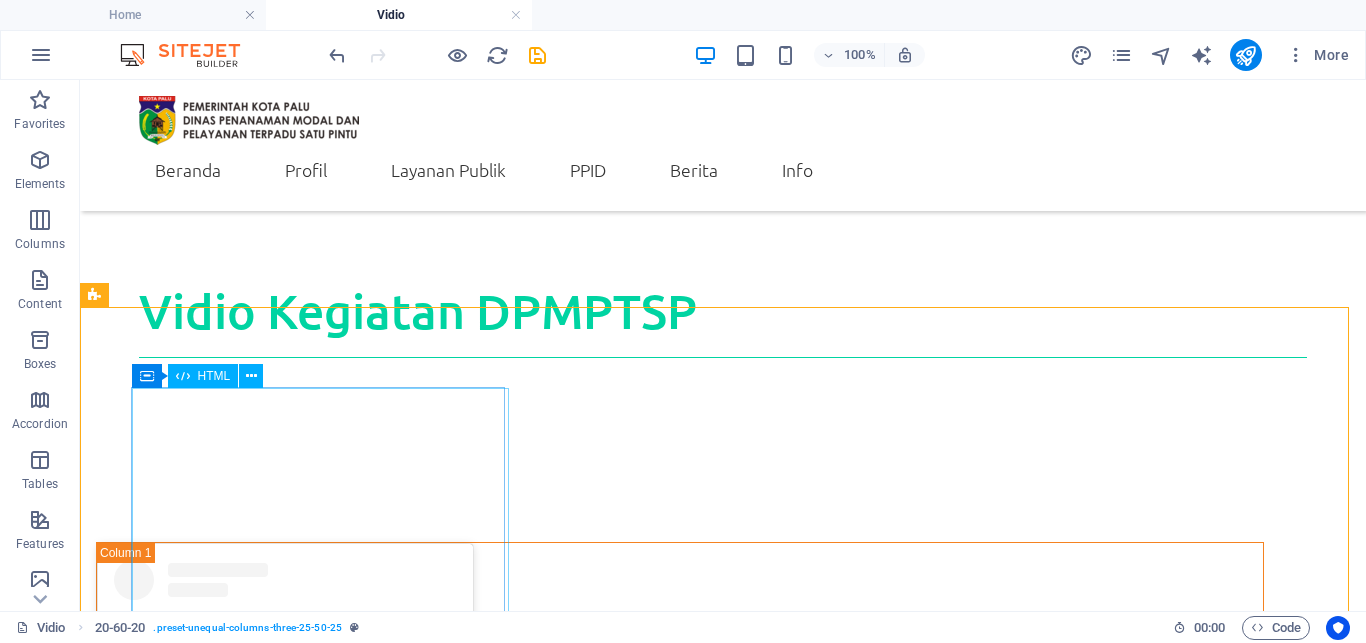 click on "HTML" at bounding box center (214, 376) 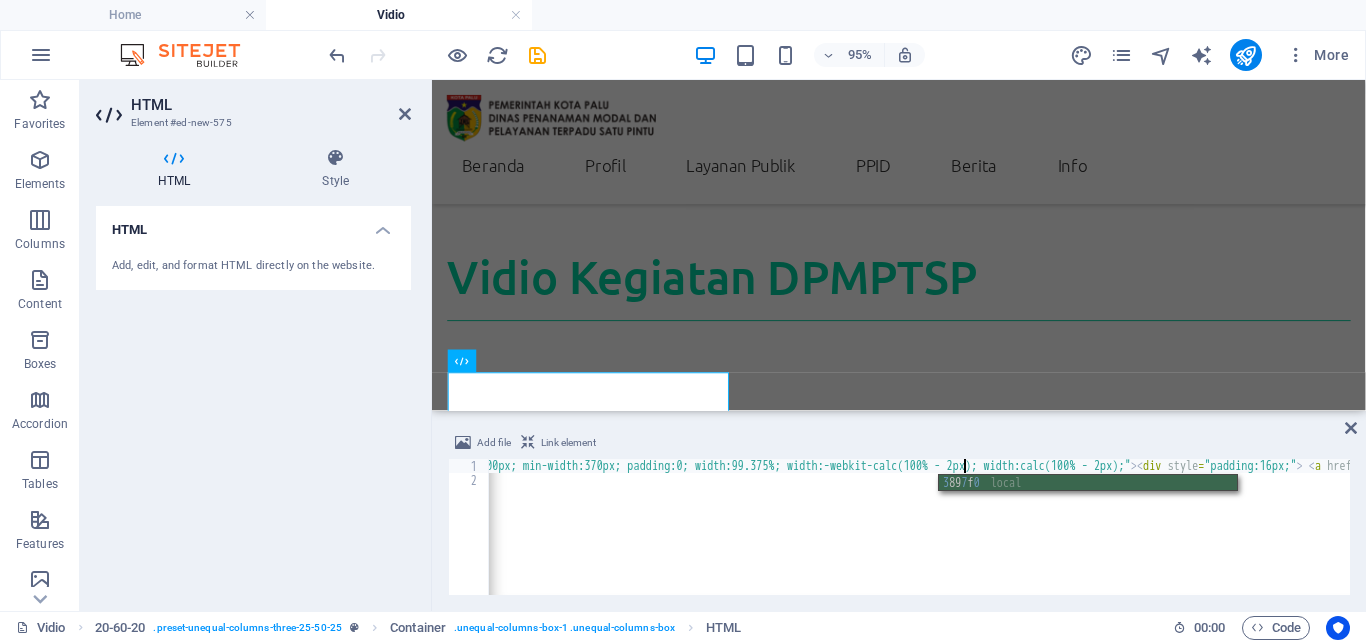 scroll, scrollTop: 0, scrollLeft: 363, axis: horizontal 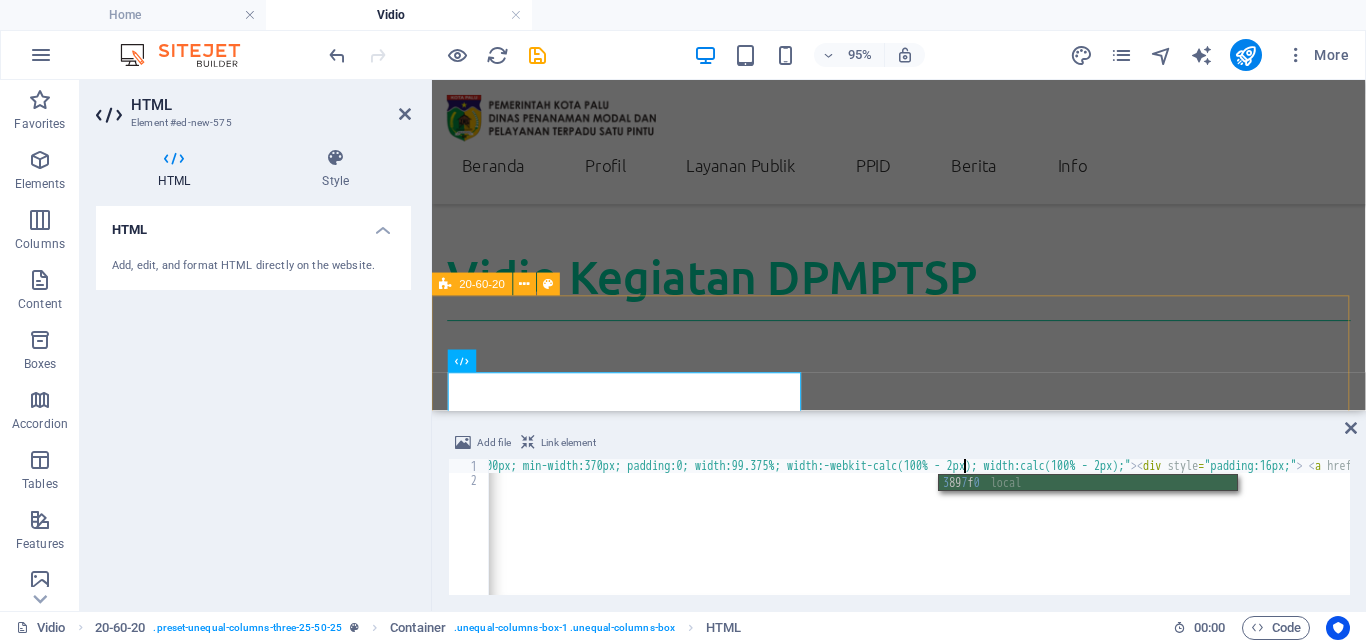 type on "<blockquote class="instagram-media" data-instgrm-captioned data-instgrm-permalink="https://www.instagram.com/reel/DM9W_W8ThnQ/?utm_source=ig_embed&amp;utm_campaign=loading" data-instgrm-version="14" style=" background:#FFF; border:0; border-radius:3px; box-shadow:0 0 1px 0 rgba(0,0,0,0.5),0 1px 10px 0 rgba(0,0,0,0.15); margin: 1px; max-width:100px; min-width:370px; padding:0; width:99.375%; width:-" 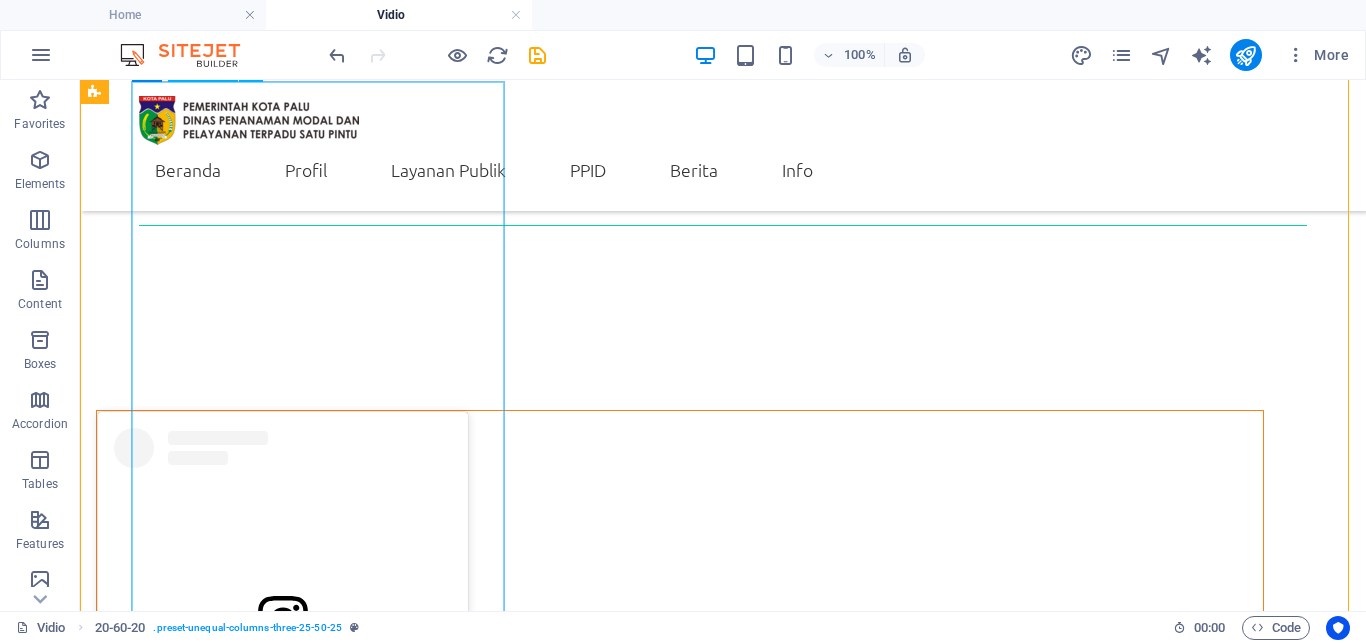 scroll, scrollTop: 486, scrollLeft: 0, axis: vertical 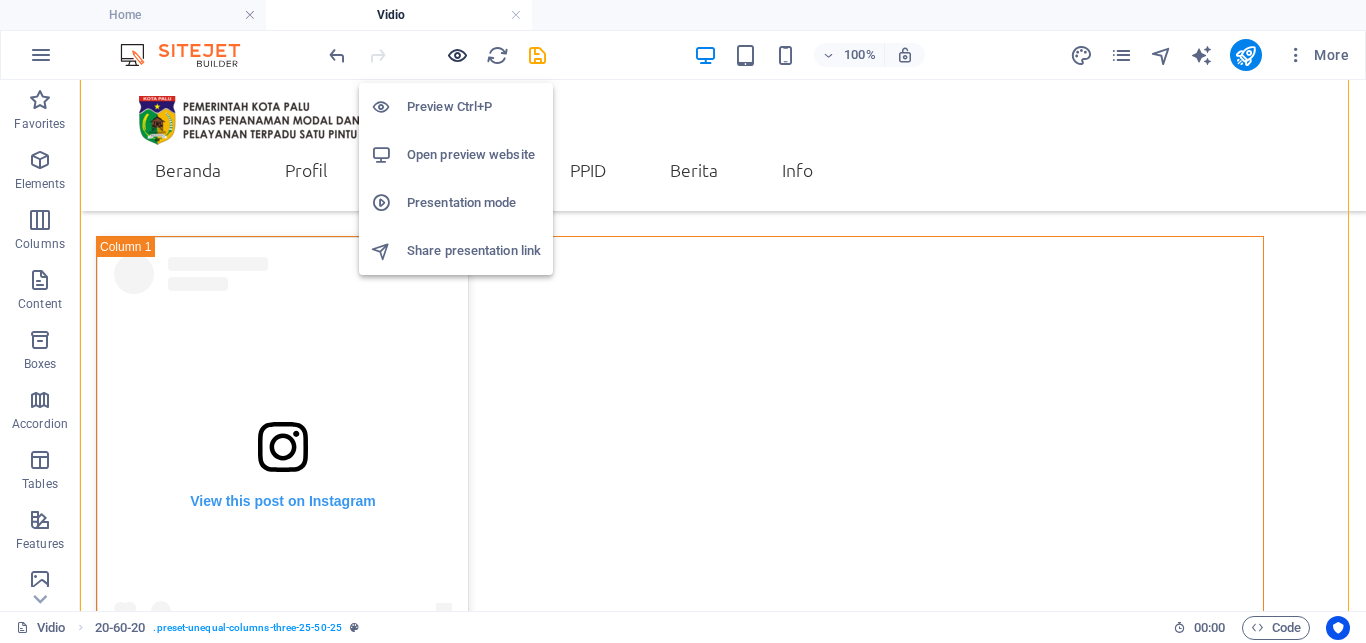 click at bounding box center (457, 55) 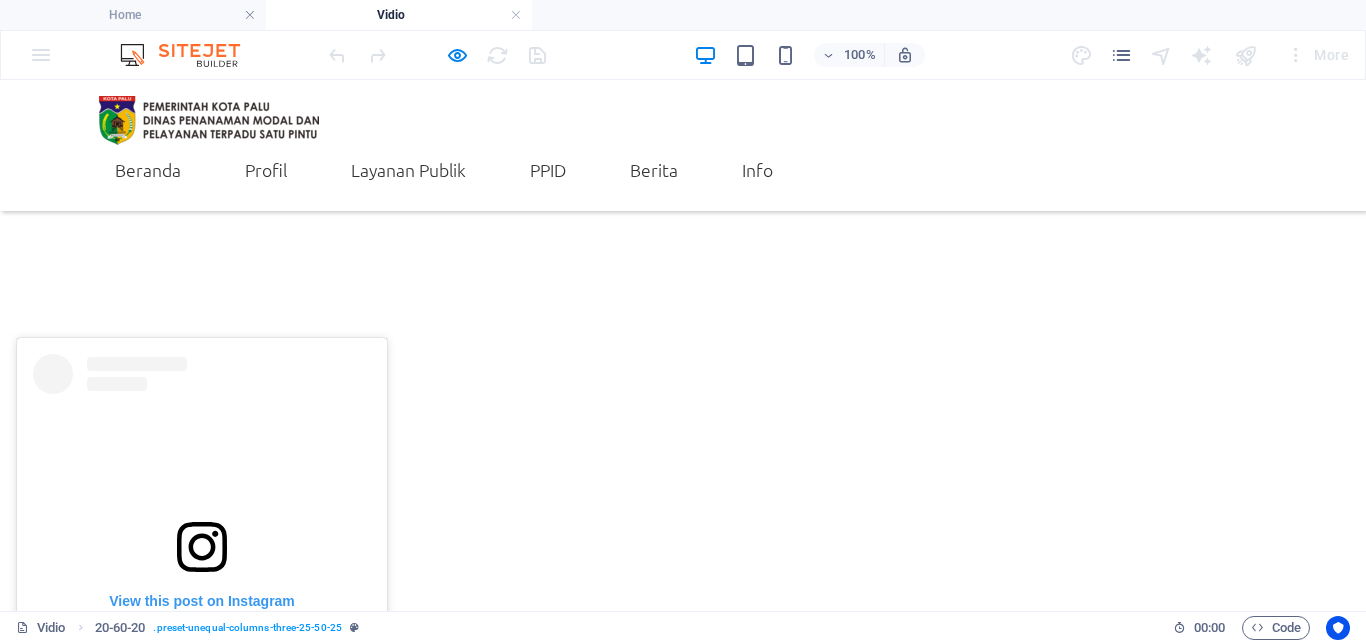 scroll, scrollTop: 180, scrollLeft: 0, axis: vertical 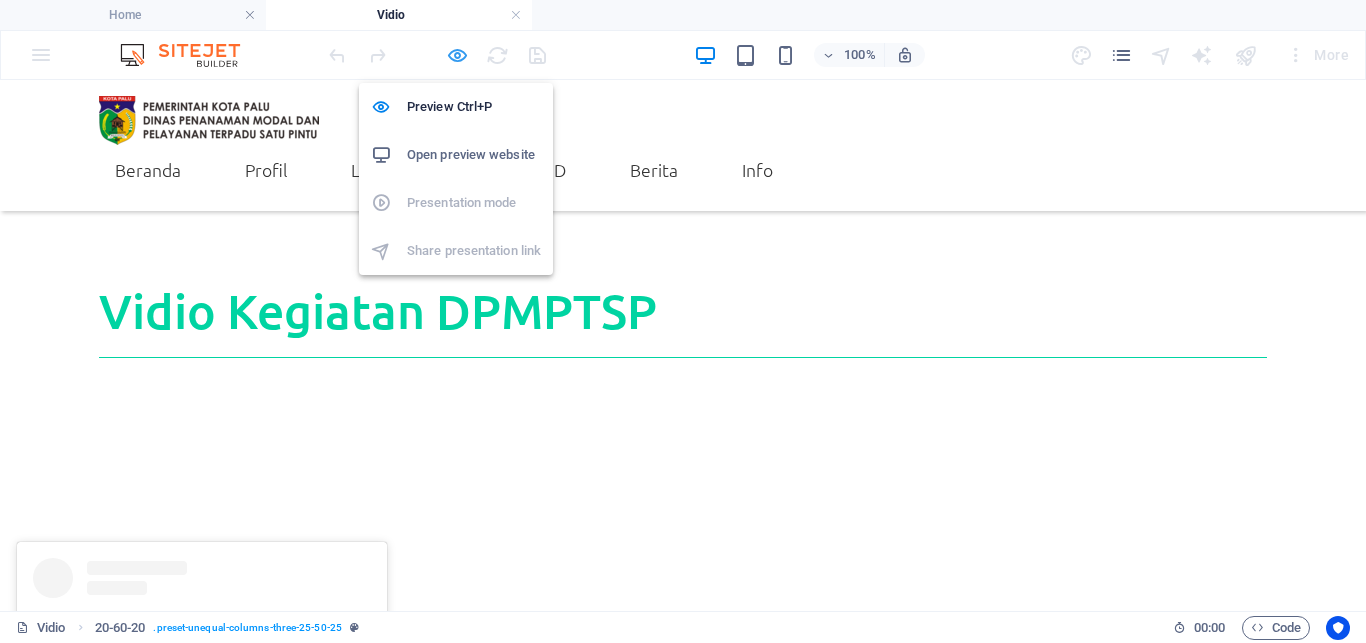 click at bounding box center [457, 55] 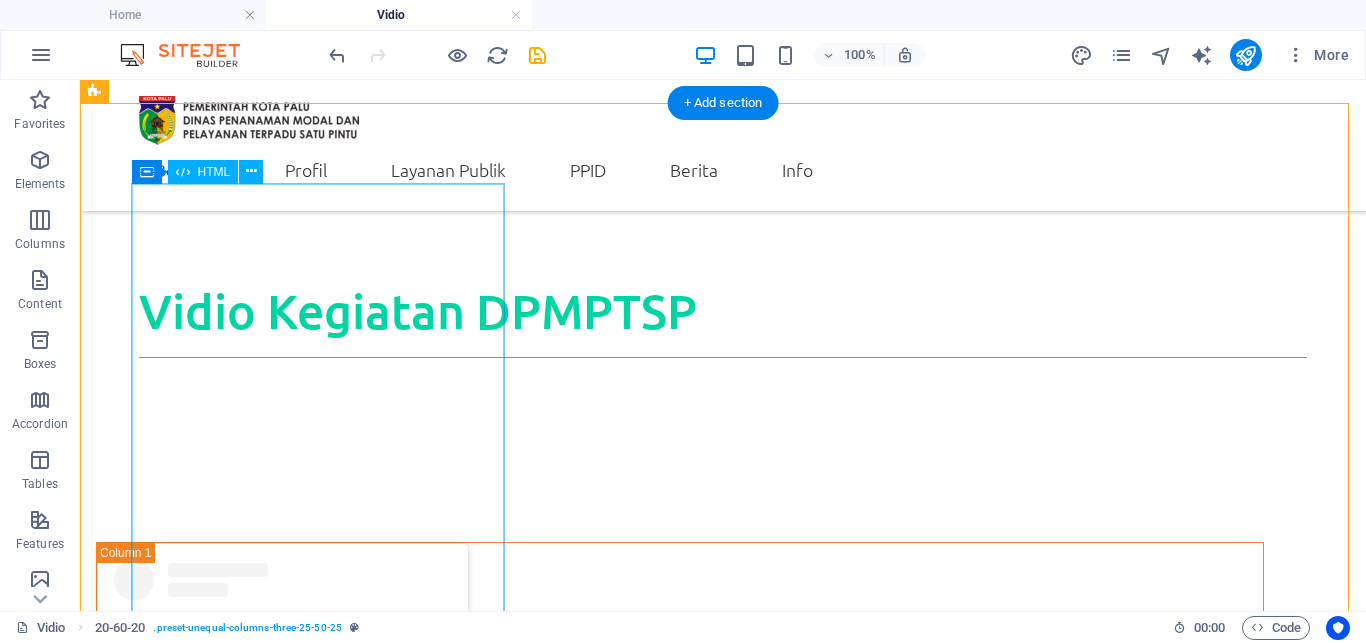 scroll, scrollTop: 384, scrollLeft: 0, axis: vertical 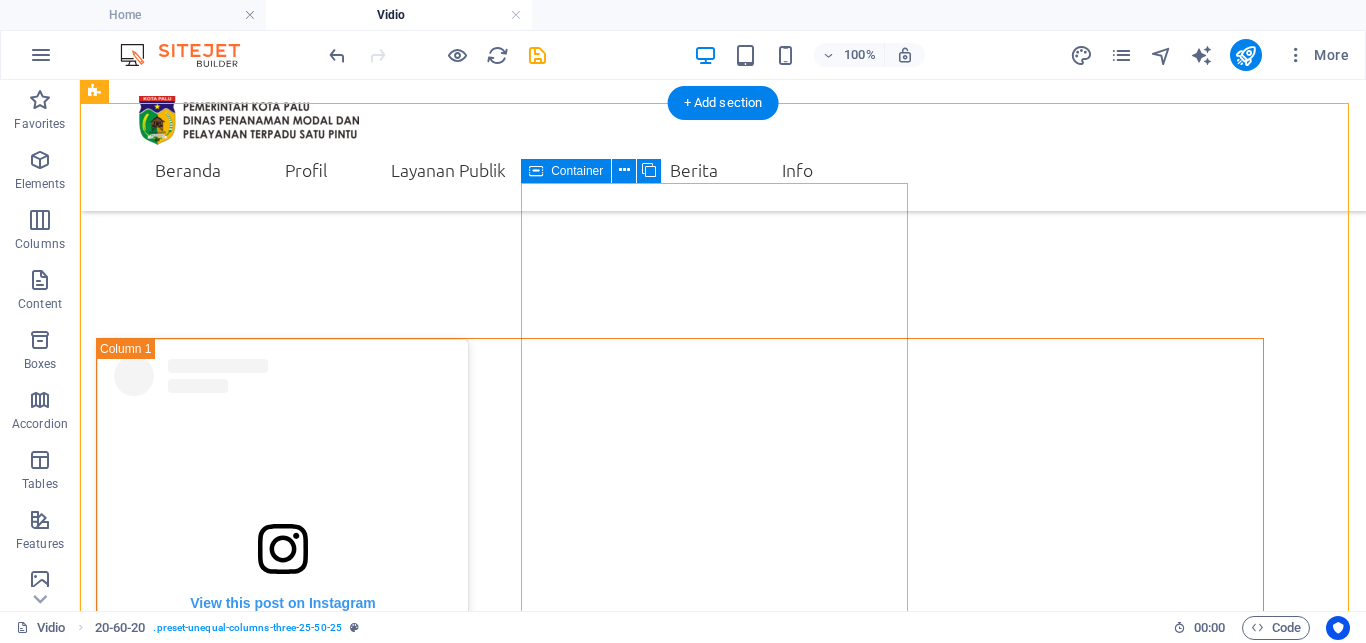 click on "Add elements" at bounding box center (621, 995) 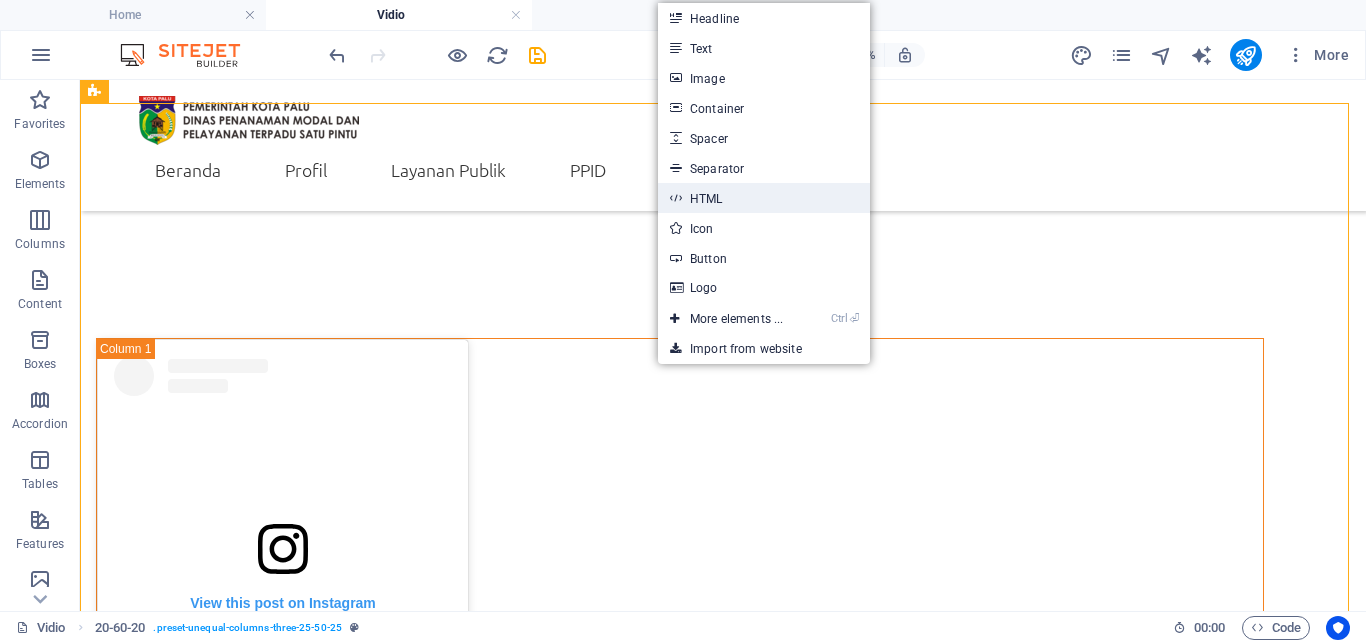 click on "HTML" at bounding box center (764, 198) 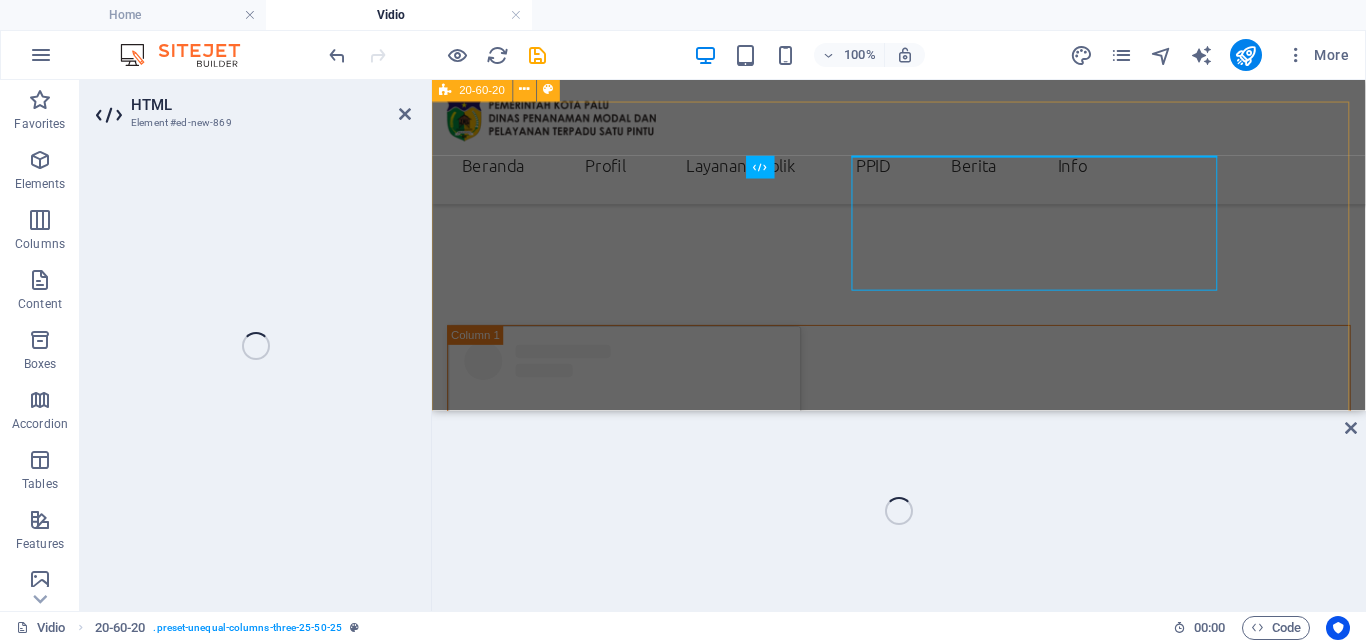 scroll, scrollTop: 408, scrollLeft: 0, axis: vertical 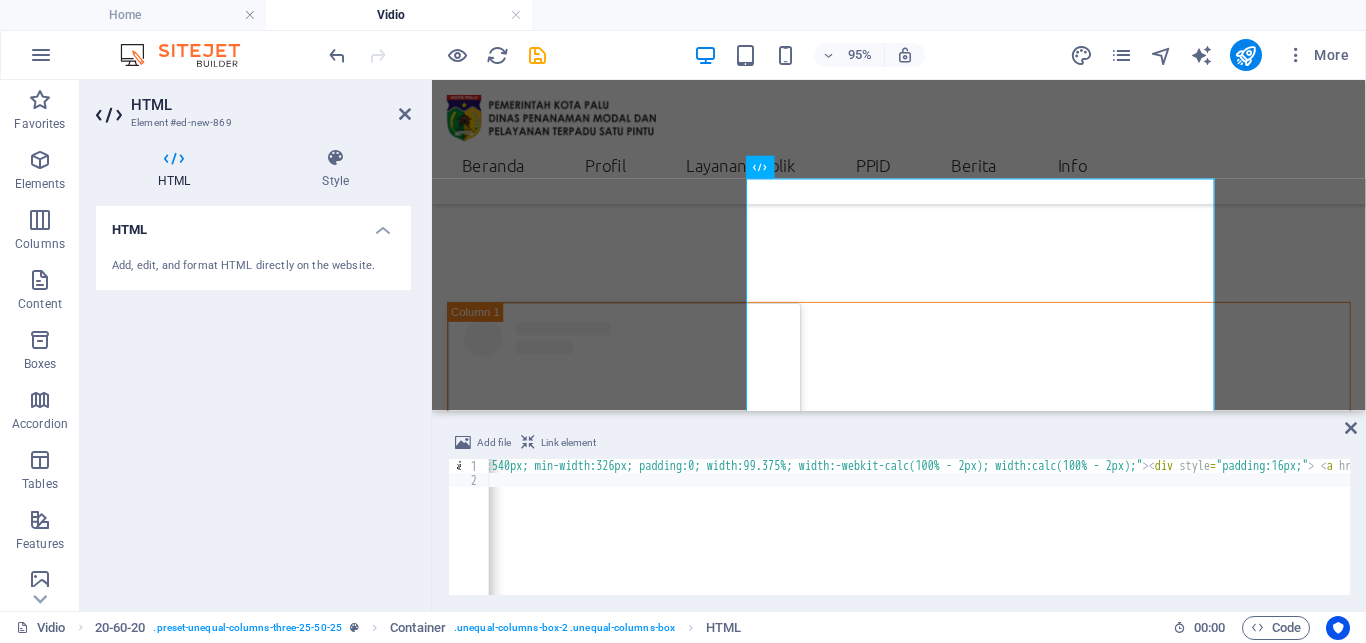 click on "< blockquote   class = "instagram-media"   data-instgrm-permalink = "https://www.instagram.com/reel/DMrhMRgz68Y/?utm_source=ig_embed &amp; utm_campaign=loading"   data-instgrm-version = "14"   style = " background:#FFF; border:0; border-radius:3px; box-shadow:0 0 1px 0 rgba(0,0,0,0.5),0 1px 10px 0 rgba(0,0,0,0.15); margin: 1px; max-width:540px; min-width:326px; padding:0; width:99.375%; width:-webkit-calc(100% - 2px); width:calc(100% - 2px);" > < div   style = "padding:16px;" >   < a   href = "https://www.instagram.com/reel/DMrhMRgz68Y/?utm_source=ig_embed &amp; utm_campaign=loading"   style = " background:#FFFFFF; line-height:0; padding:0 0; text-align:center; text-decoration:none; width:100%;"   target = "_blank" >   < div   style = " display: flex; flex-direction: row; align-items: center;" >   < div   style = "background-color: #F4F4F4; border-radius: 50%; flex-grow: 0; height: 40px; margin-right: 14px; width: 40px;" > </ div >   < div   style = >   < div   style = > </ div >   < div   style = > </ div >" at bounding box center (23157, 532) 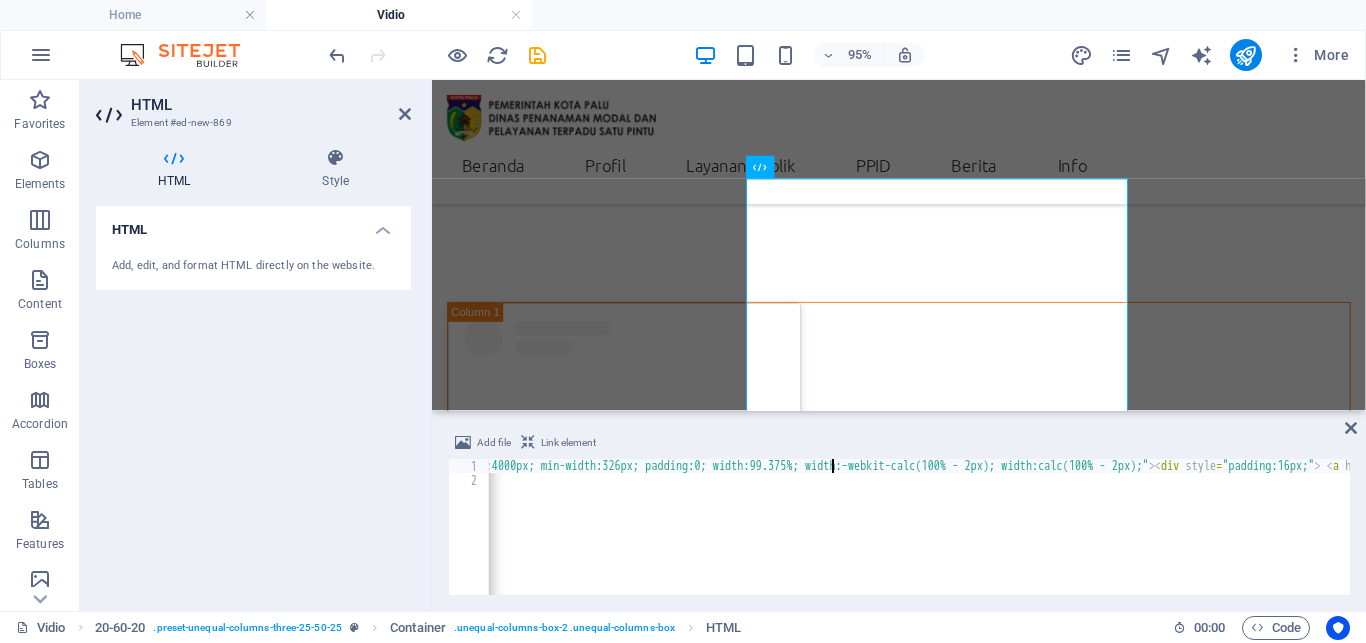 scroll, scrollTop: 0, scrollLeft: 323, axis: horizontal 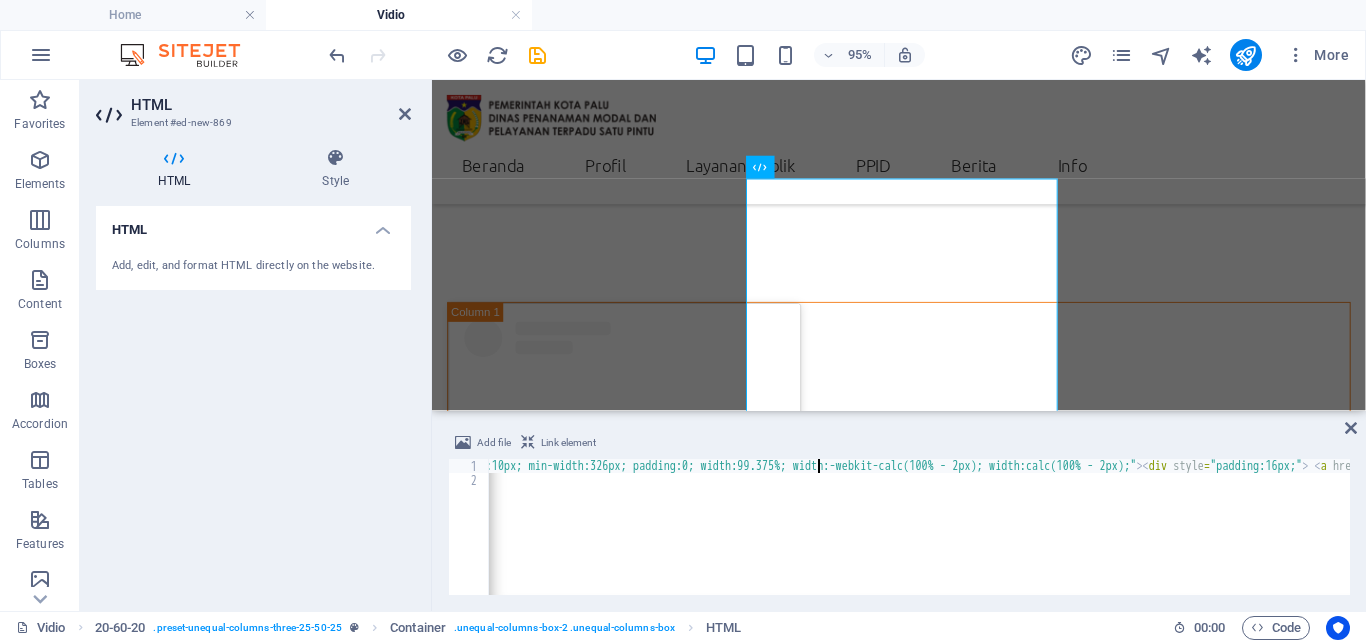 type on "<blockquote class="instagram-media" data-instgrm-permalink="https://www.instagram.com/reel/DMrhMRgz68Y/?utm_source=ig_embed&amp;utm_campaign=loading" data-instgrm-version="14" style=" background:#FFF; border:0; border-radius:3px; box-shadow:0 0 1px 0 rgba(0,0,0,0.5),0 1px 10px 0 rgba(0,0,0,0.15); margin: 1px; max-width:180px; min-width:326px; padding:0; width:99.375%; width:-webkit-calc(100% - 2px)" 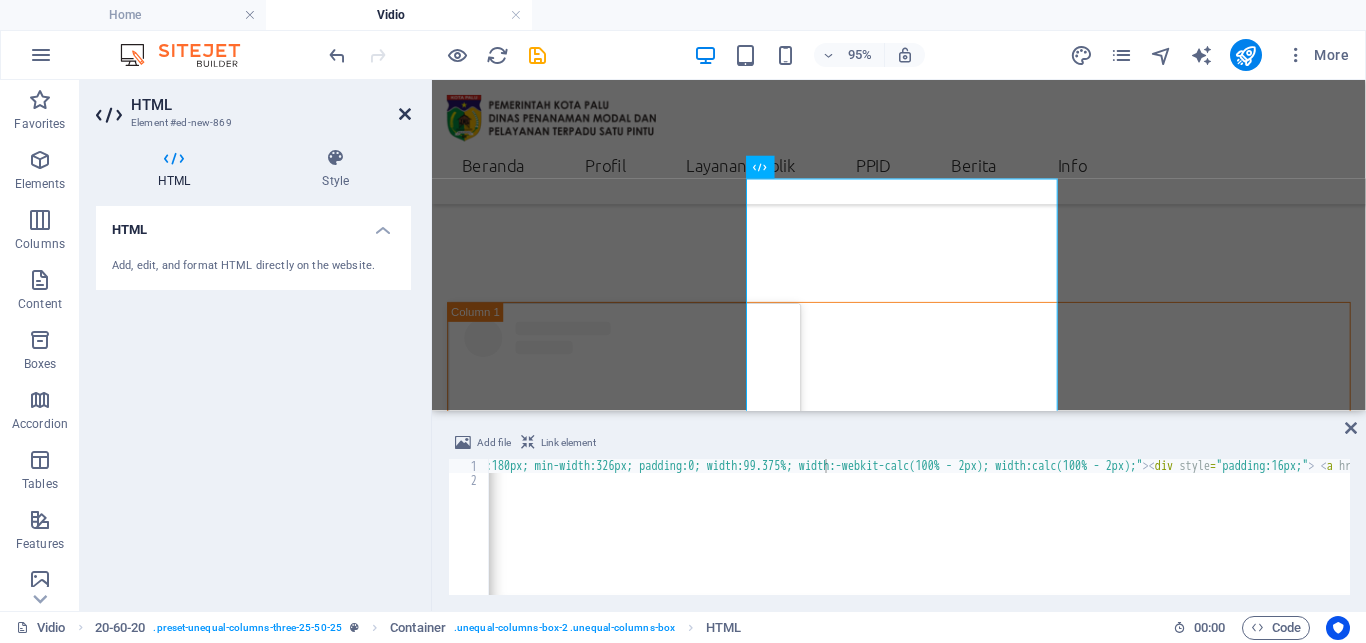 click at bounding box center (405, 114) 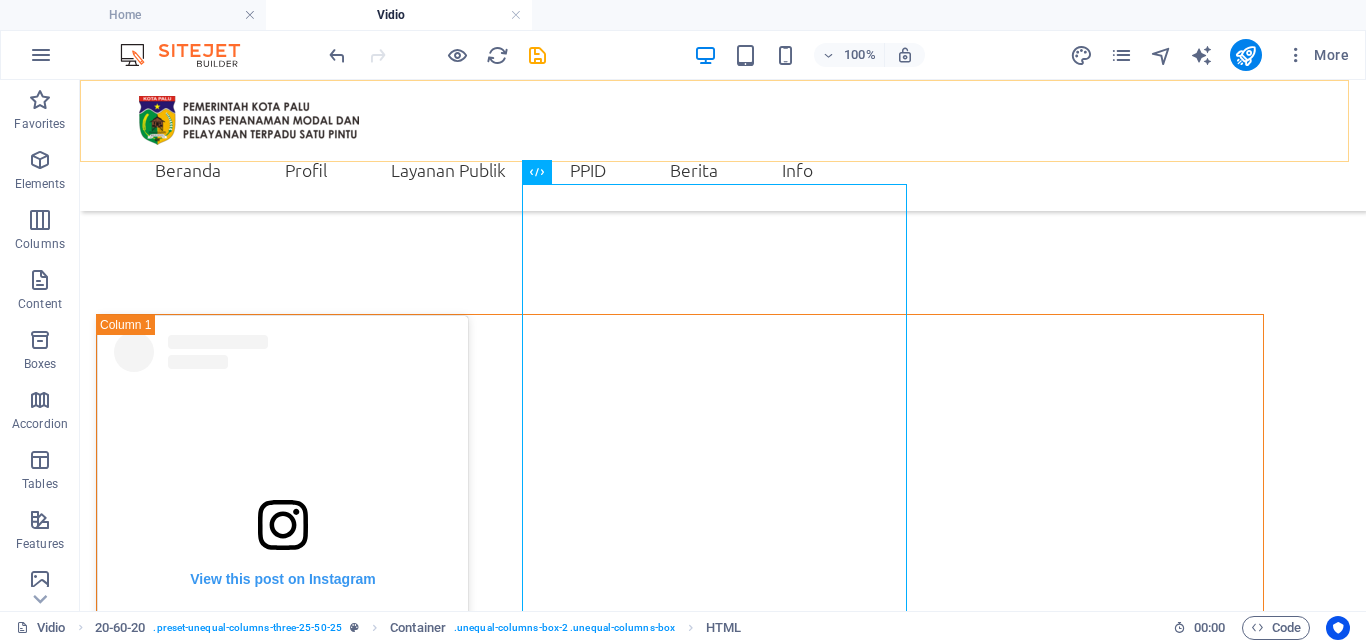 scroll, scrollTop: 384, scrollLeft: 0, axis: vertical 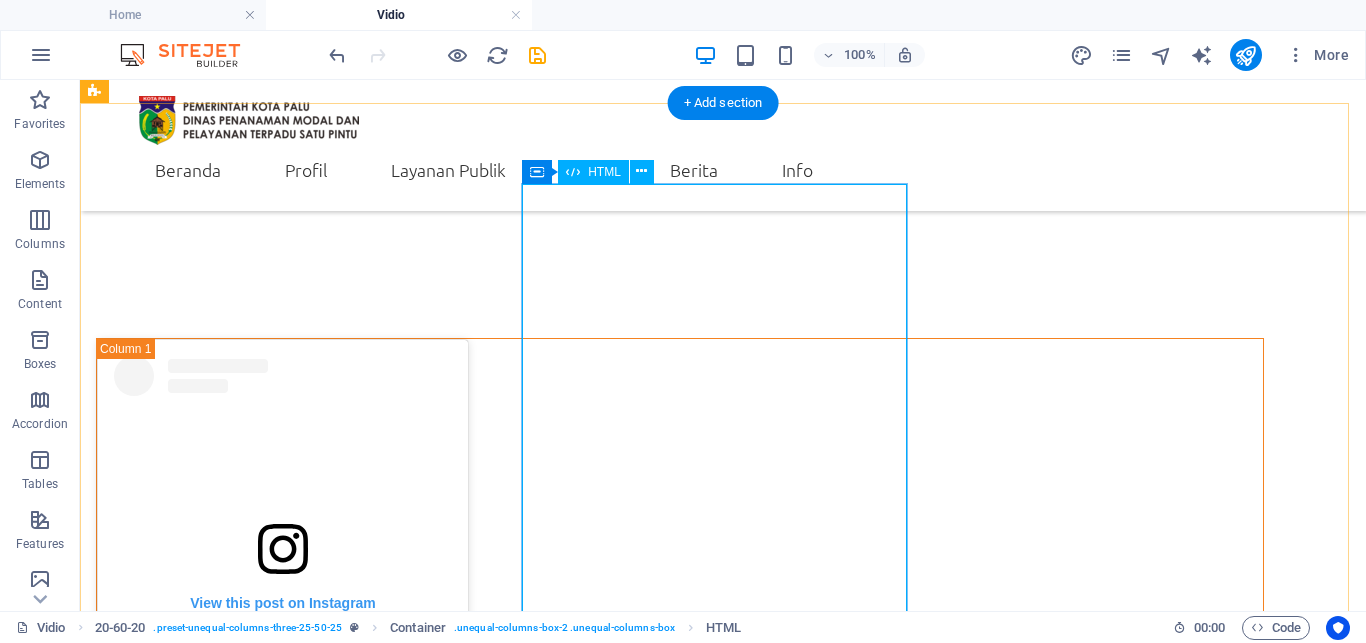 click on "View this post on Instagram                         A post shared by DinasPenanamanModal&PTSP_Palu (@dpmptsp_palu)" at bounding box center (680, 1153) 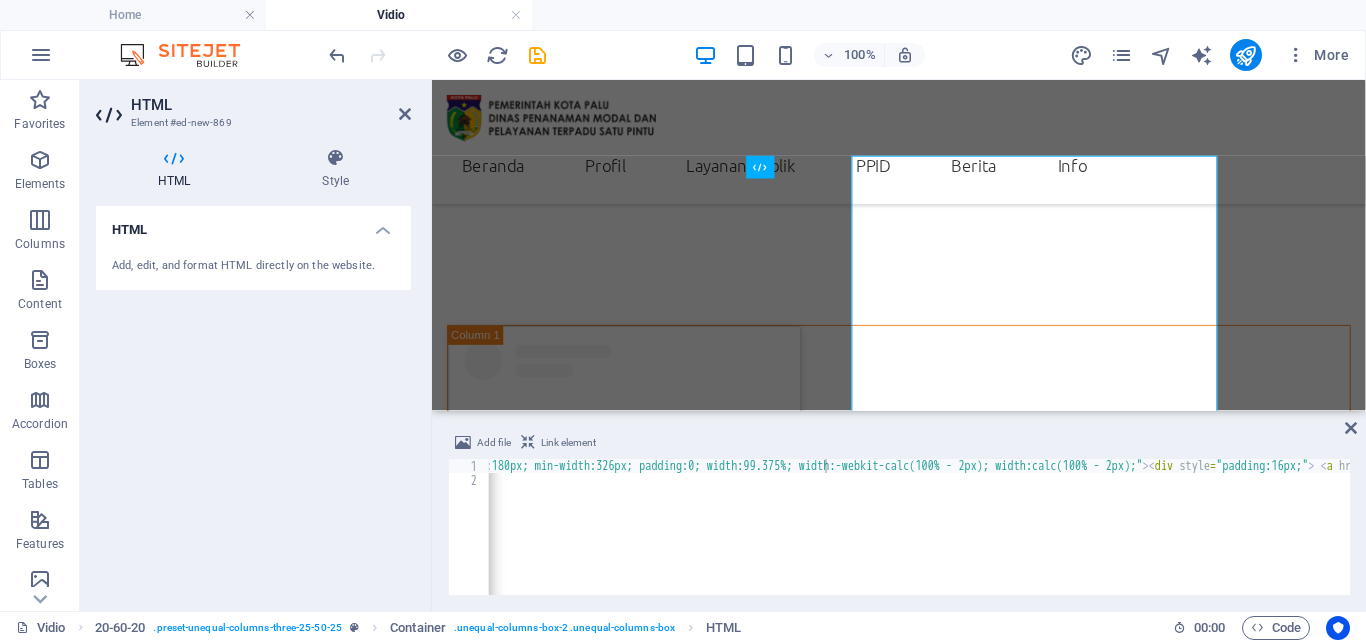 scroll, scrollTop: 408, scrollLeft: 0, axis: vertical 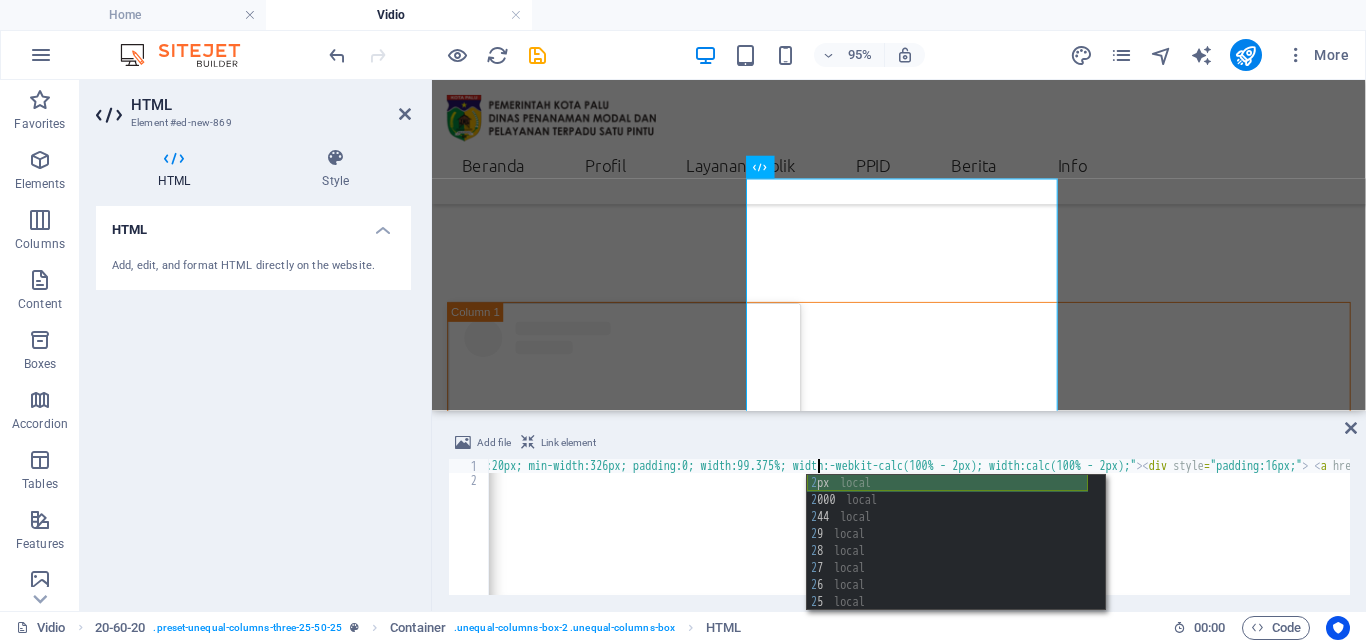 type on "<blockquote class="instagram-media" data-instgrm-permalink="https://www.instagram.com/reel/DMrhMRgz68Y/?utm_source=ig_embed&amp;utm_campaign=loading" data-instgrm-version="14" style=" background:#FFF; border:0; border-radius:3px; box-shadow:0 0 1px 0 rgba(0,0,0,0.5),0 1px 10px 0 rgba(0,0,0,0.15); margin: 1px; max-width:250px; min-width:326px; padding:0; width:99.375%; width:-webkit-calc(100% - 2px)" 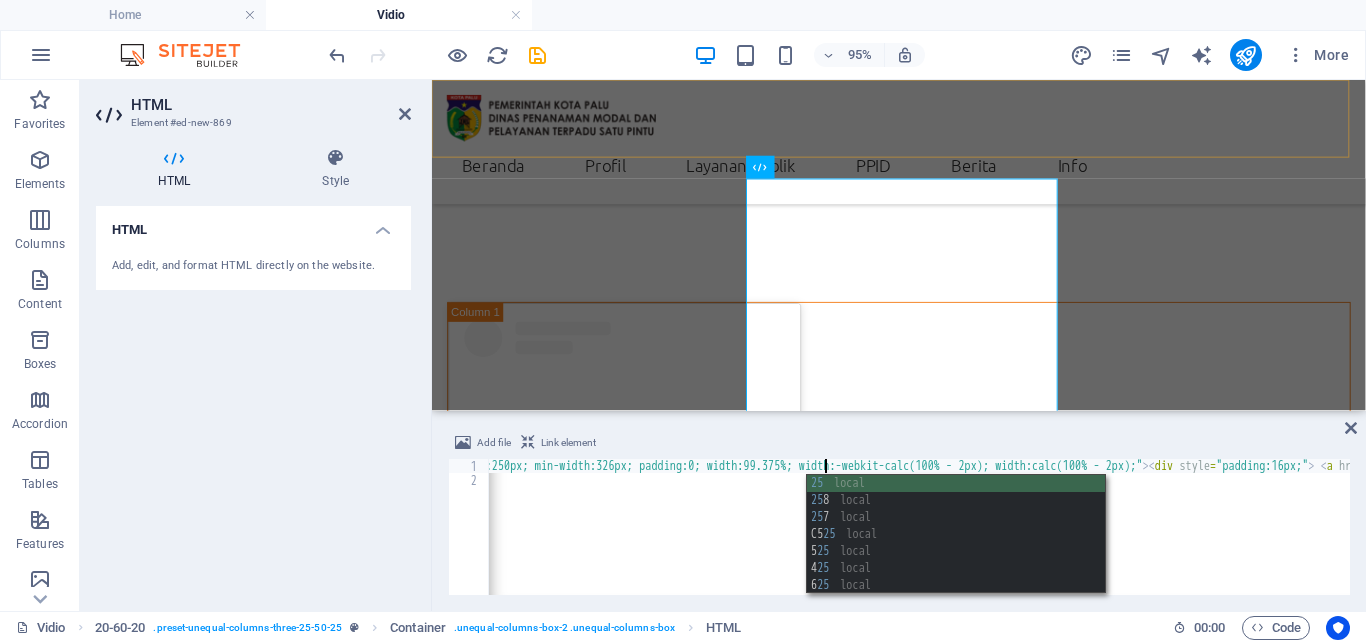 drag, startPoint x: 948, startPoint y: 144, endPoint x: 1235, endPoint y: 162, distance: 287.5639 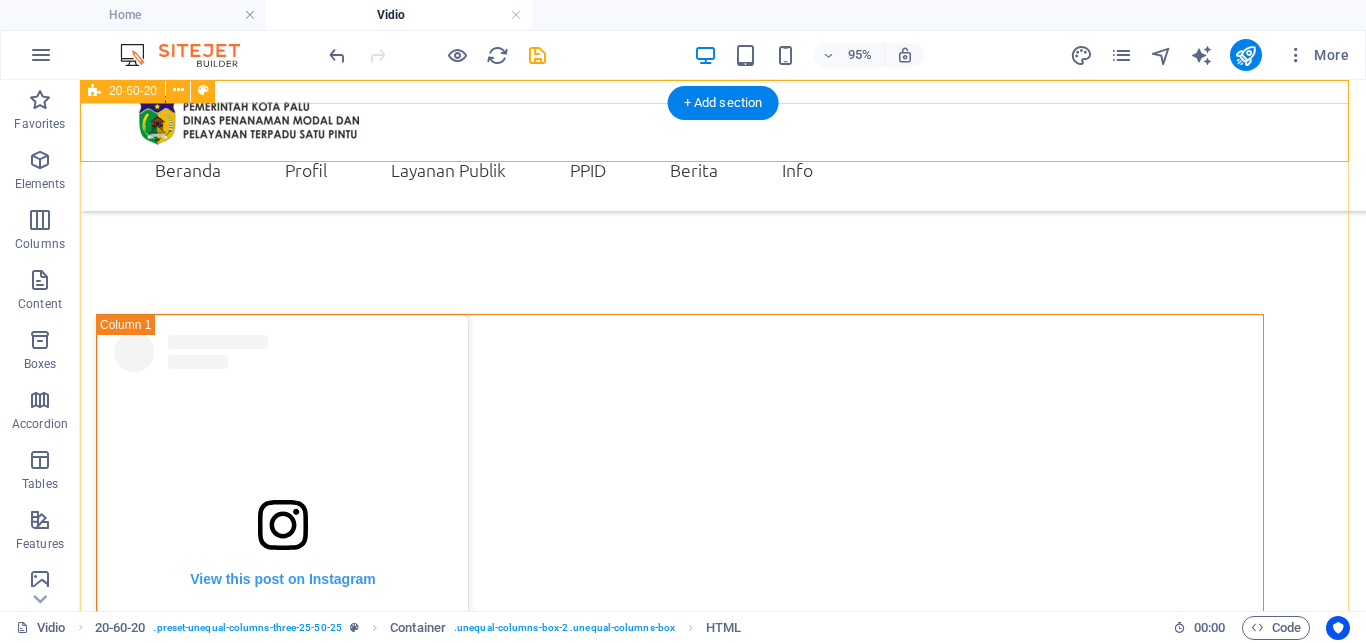 scroll, scrollTop: 384, scrollLeft: 0, axis: vertical 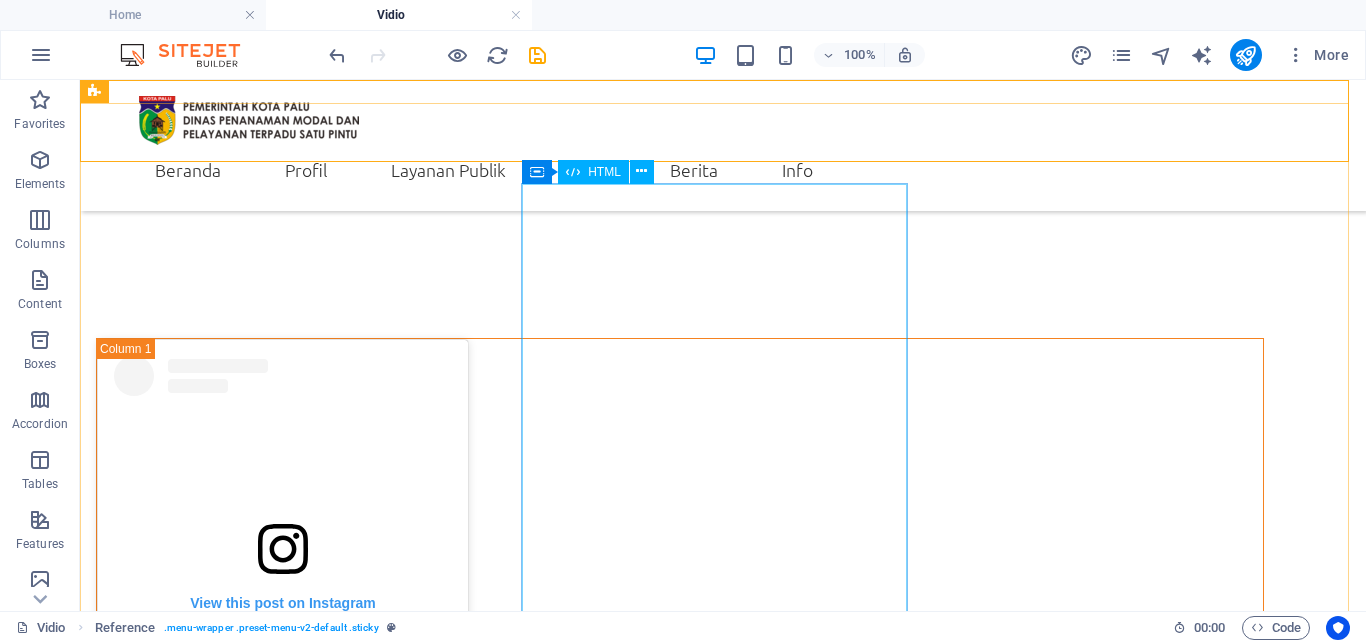 click on "HTML" at bounding box center (604, 172) 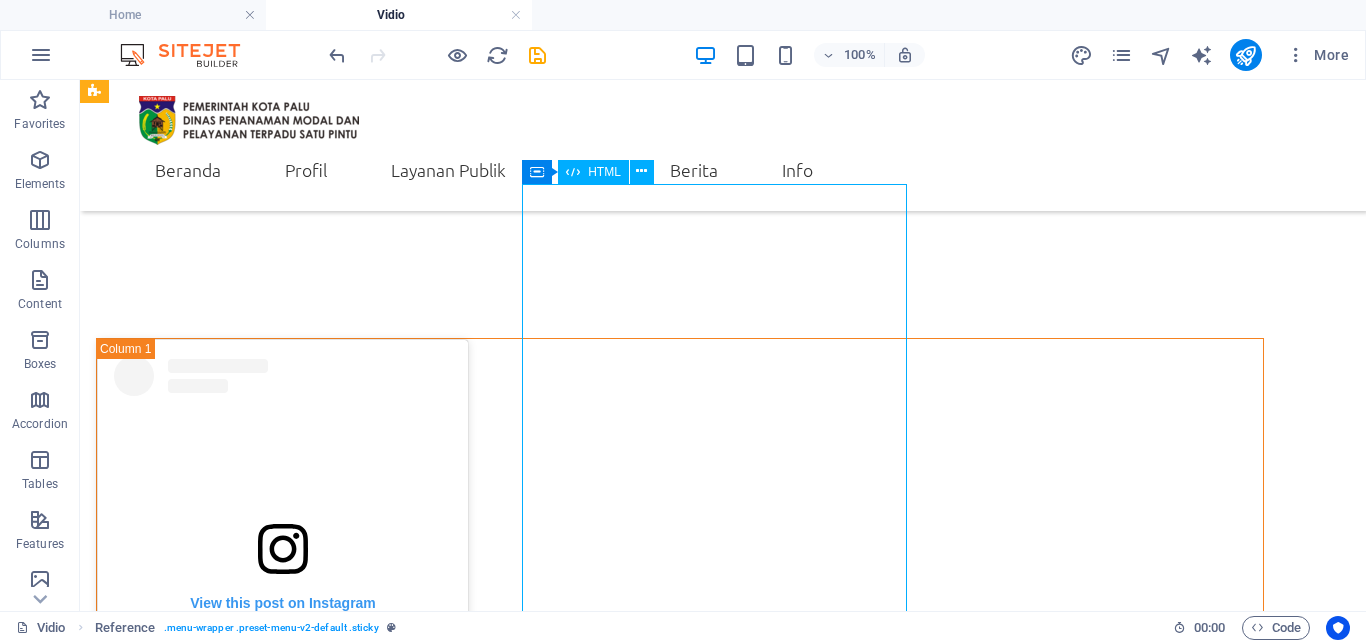 click on "HTML" at bounding box center (604, 172) 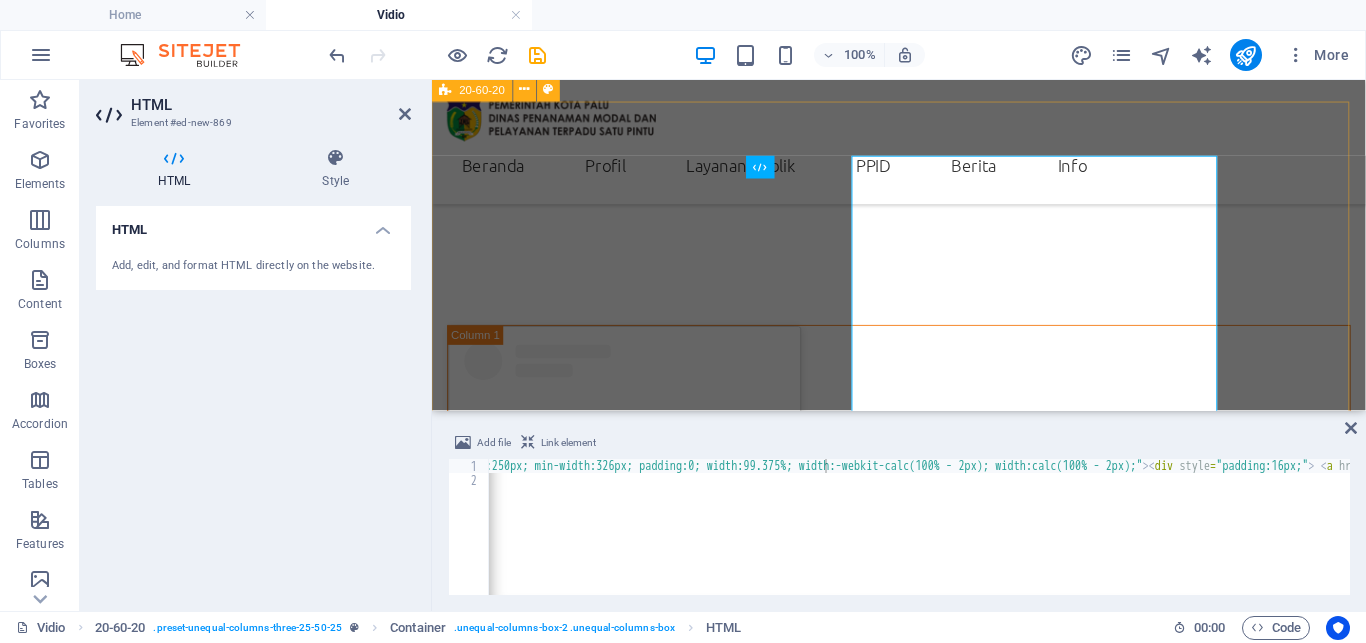 scroll, scrollTop: 408, scrollLeft: 0, axis: vertical 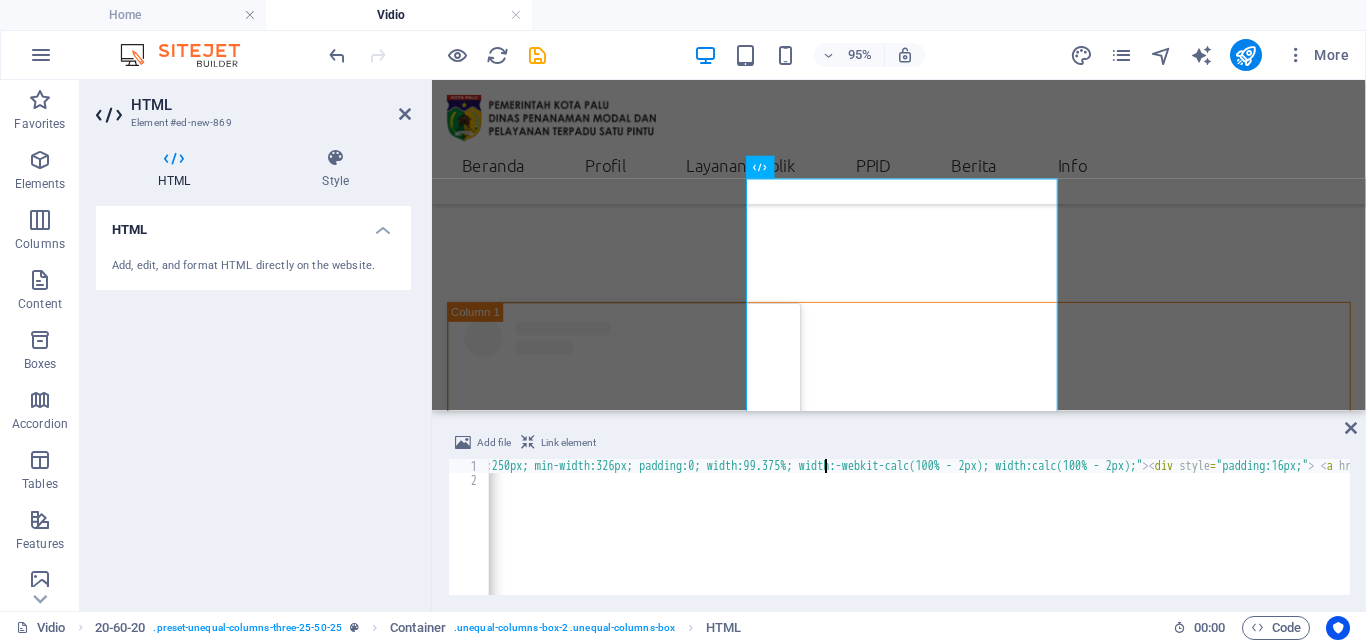 click on "< blockquote   class = "instagram-media"   data-instgrm-permalink = "https://www.instagram.com/reel/DMrhMRgz68Y/?utm_source=ig_embed &amp; utm_campaign=loading"   data-instgrm-version = "14"   style = " background:#FFF; border:0; border-radius:3px; box-shadow:0 0 1px 0 rgba(0,0,0,0.5),0 1px 10px 0 rgba(0,0,0,0.15); margin: 1px; max-width:250px; min-width:326px; padding:0; width:99.375%; width:-webkit-calc(100% - 2px); width:calc(100% - 2px);" > < div   style = "padding:16px;" >   < a   href = "https://www.instagram.com/reel/DMrhMRgz68Y/?utm_source=ig_embed &amp; utm_campaign=loading"   style = " background:#FFFFFF; line-height:0; padding:0 0; text-align:center; text-decoration:none; width:100%;"   target = "_blank" >   < div   style = " display: flex; flex-direction: row; align-items: center;" >   < div   style = "background-color: #F4F4F4; border-radius: 50%; flex-grow: 0; height: 40px; margin-right: 14px; width: 40px;" > </ div >   < div   style = >   < div   style = > </ div >   < div   style = > </ div >" at bounding box center [23157, 532] 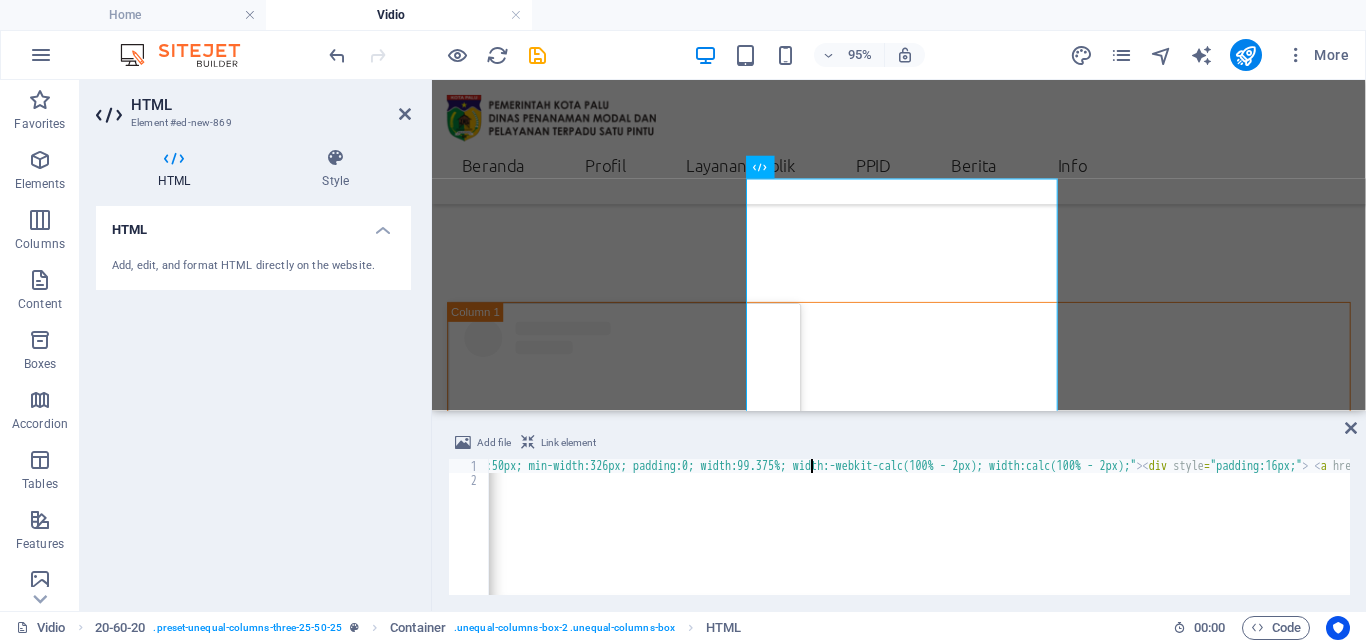 scroll, scrollTop: 0, scrollLeft: 321, axis: horizontal 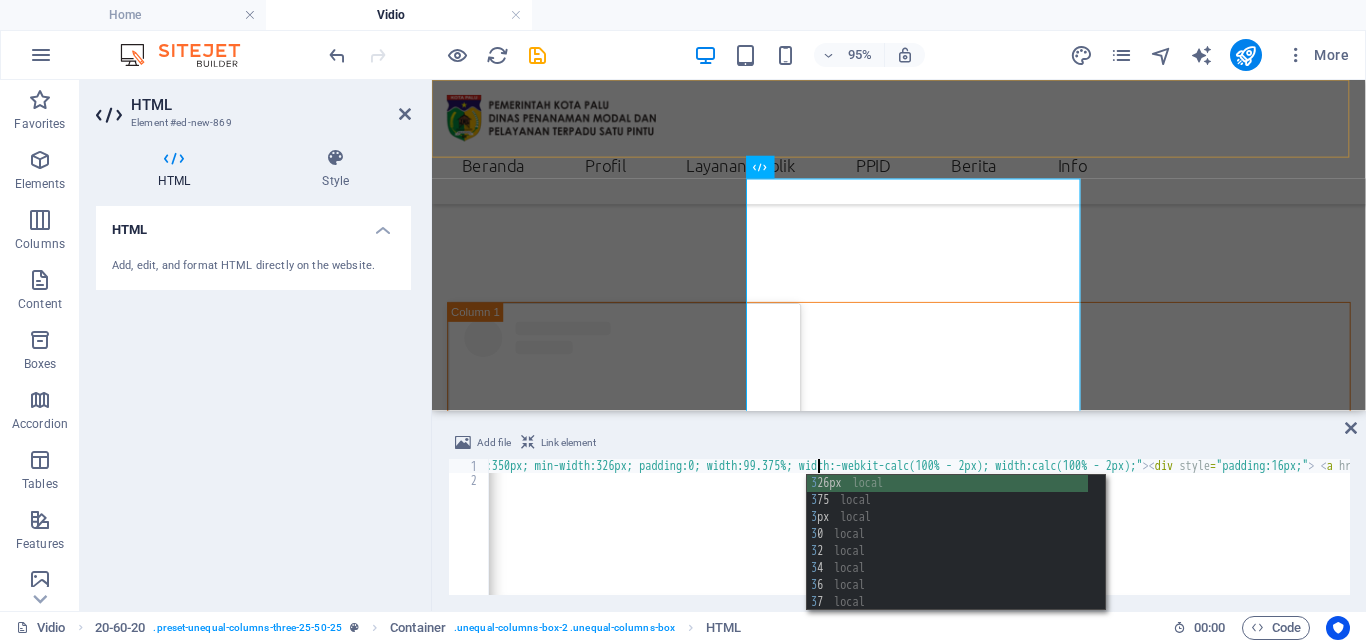 type on "<blockquote class="instagram-media" data-instgrm-permalink="https://www.instagram.com/reel/DMrhMRgz68Y/?utm_source=ig_embed&amp;utm_campaign=loading" data-instgrm-version="14" style=" background:#FFF; border:0; border-radius:3px; box-shadow:0 0 1px 0 rgba(0,0,0,0.5),0 1px 10px 0 rgba(0,0,0,0.15); margin: 1px; max-width:350px; min-width:326px; padding:0; width:99.375%; width:-webkit-calc(100% - 2px)" 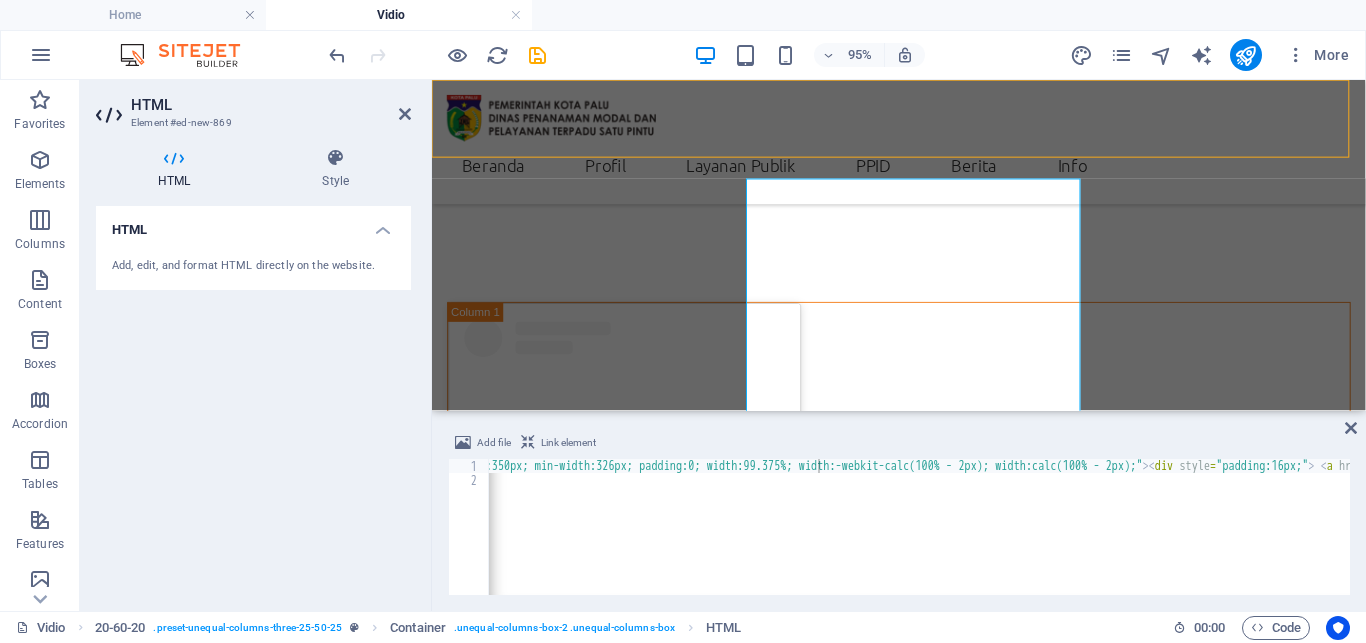 scroll, scrollTop: 384, scrollLeft: 0, axis: vertical 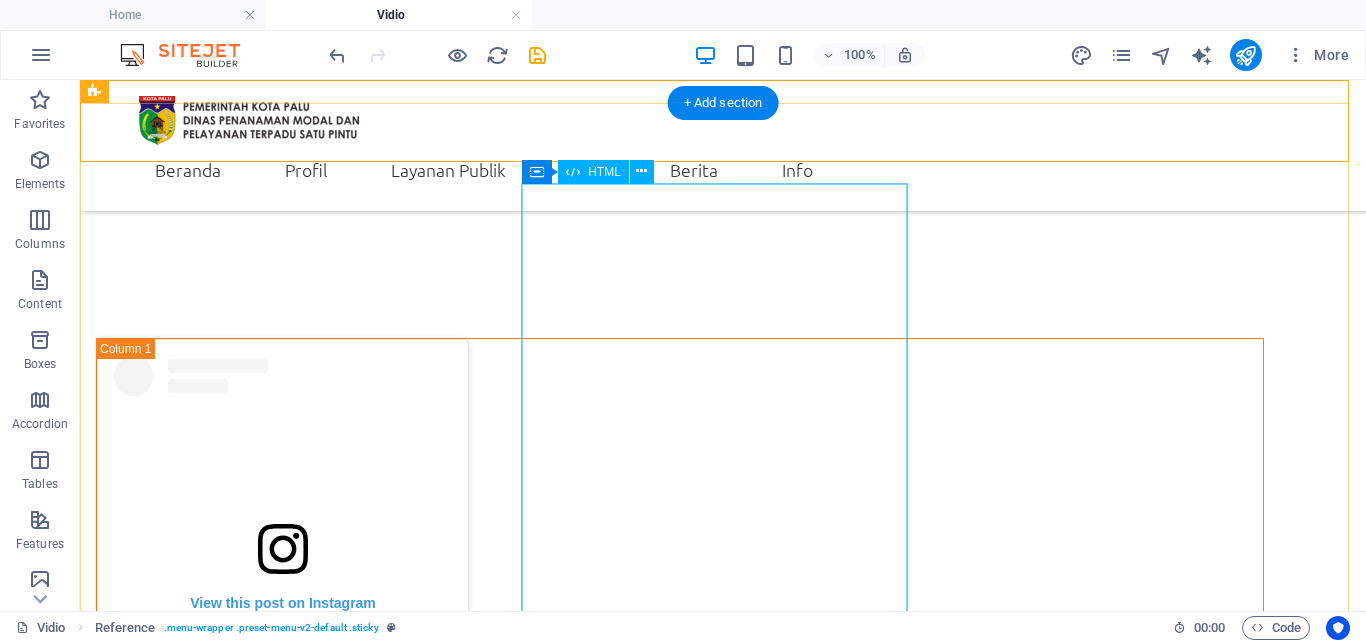 click on "View this post on Instagram                         A post shared by DinasPenanamanModal&PTSP_Palu (@dpmptsp_palu)" at bounding box center [680, 1161] 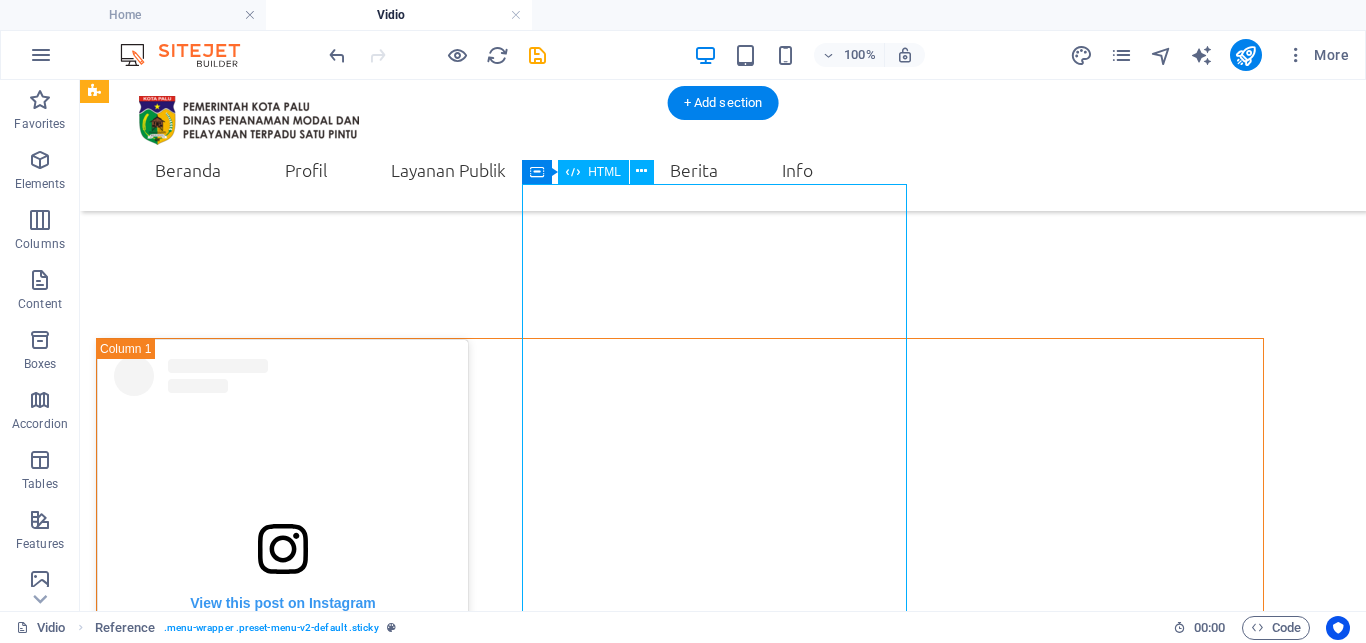click on "View this post on Instagram                         A post shared by DinasPenanamanModal&PTSP_Palu (@dpmptsp_palu)" at bounding box center (680, 1161) 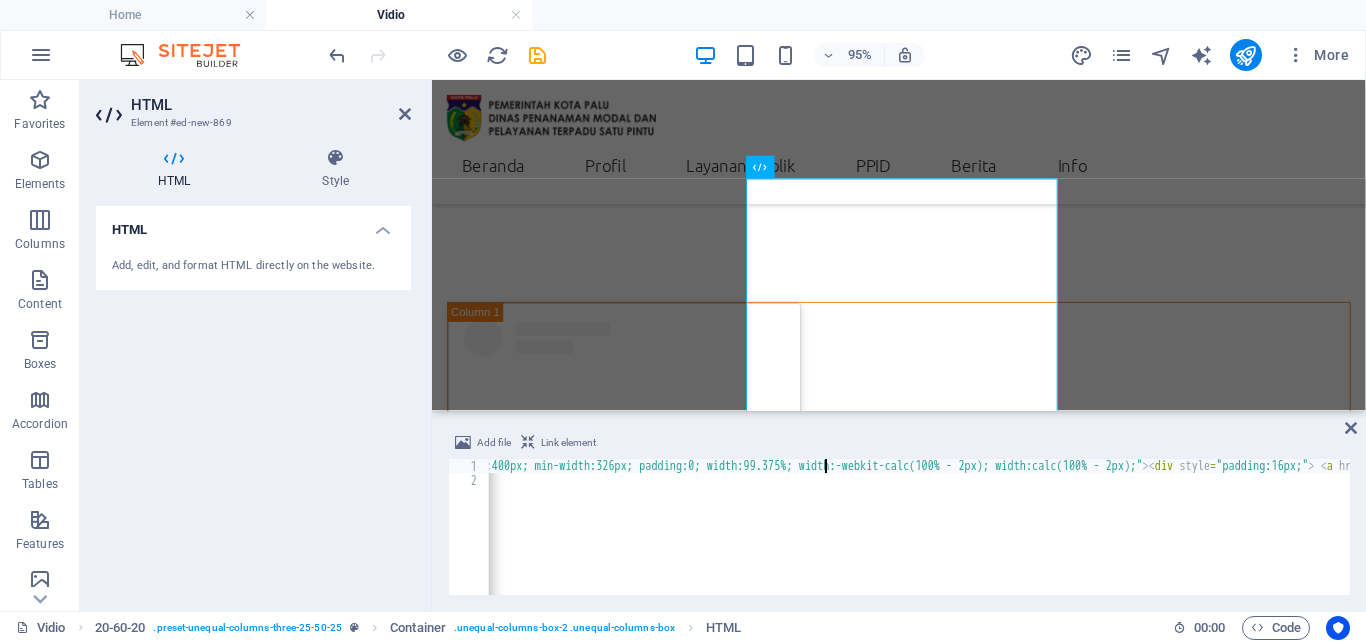 scroll, scrollTop: 0, scrollLeft: 322, axis: horizontal 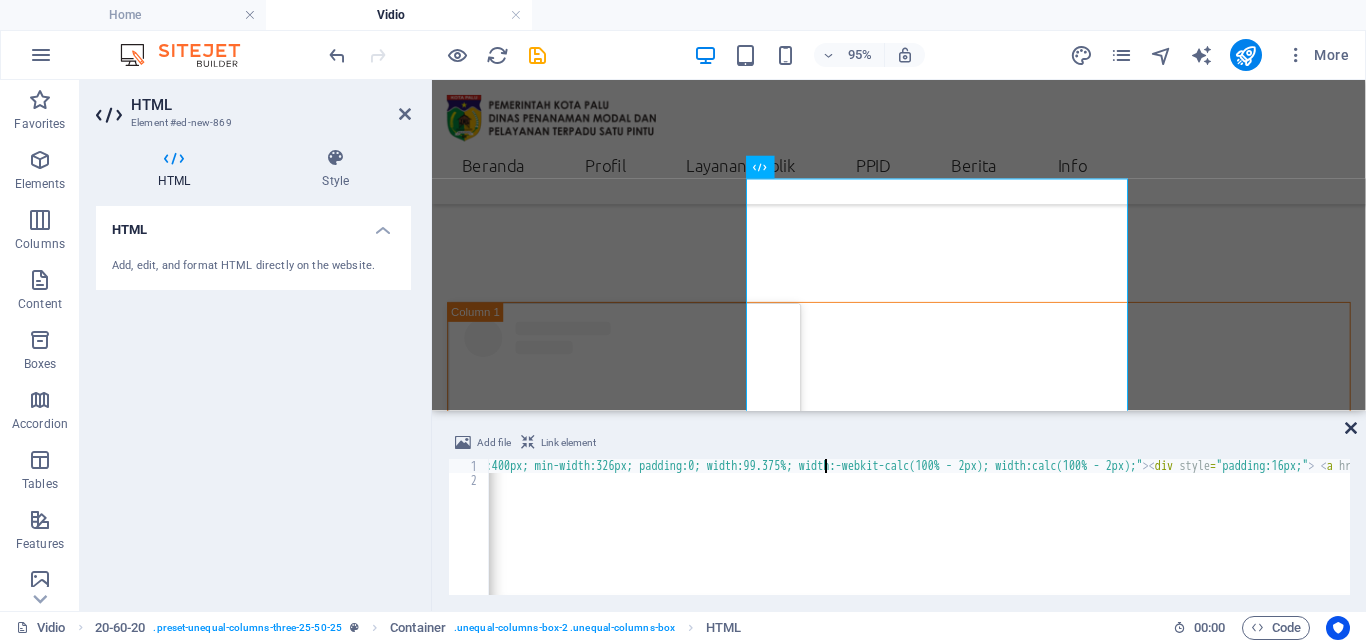 type on "<blockquote class="instagram-media" data-instgrm-permalink="https://www.instagram.com/reel/DMrhMRgz68Y/?utm_source=ig_embed&amp;utm_campaign=loading" data-instgrm-version="14" style=" background:#FFF; border:0; border-radius:3px; box-shadow:0 0 1px 0 rgba(0,0,0,0.5),0 1px 10px 0 rgba(0,0,0,0.15); margin: 1px; max-width:400px; min-width:326px; padding:0; width:99.375%; width:-webkit-calc(100% - 2px);" 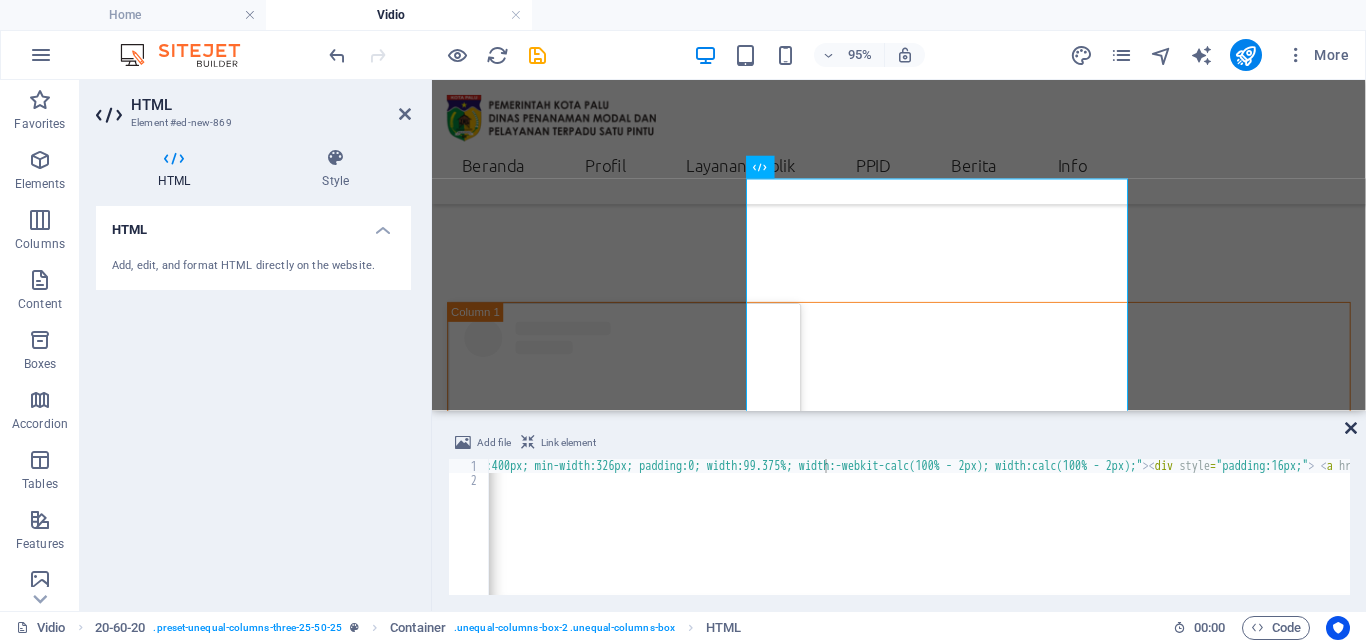 click at bounding box center (1351, 428) 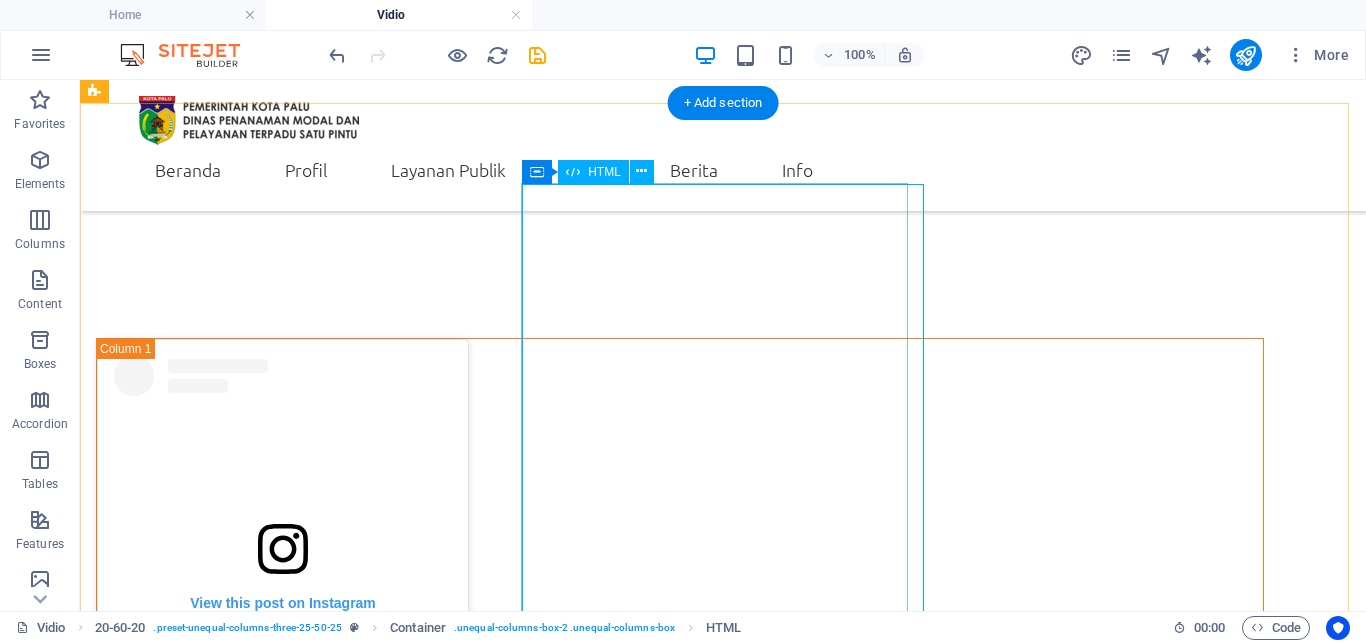 click on "View this post on Instagram                         A post shared by DinasPenanamanModal&PTSP_Palu (@dpmptsp_palu)" at bounding box center [680, 1176] 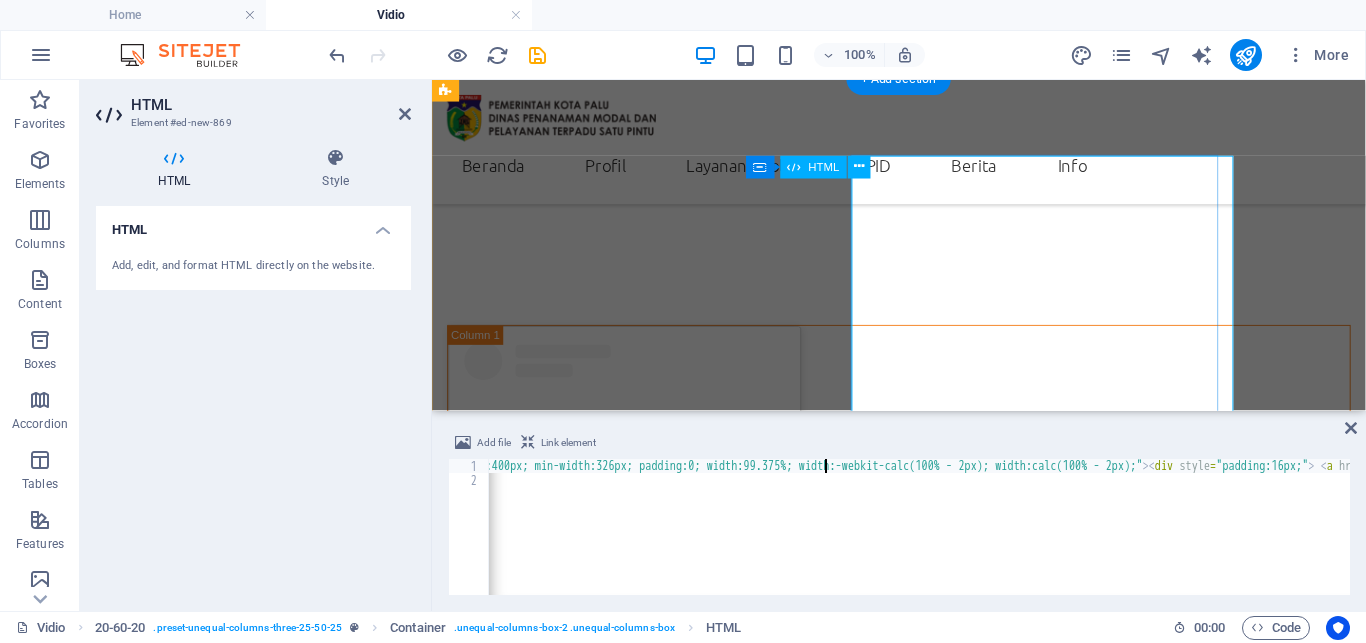 scroll, scrollTop: 408, scrollLeft: 0, axis: vertical 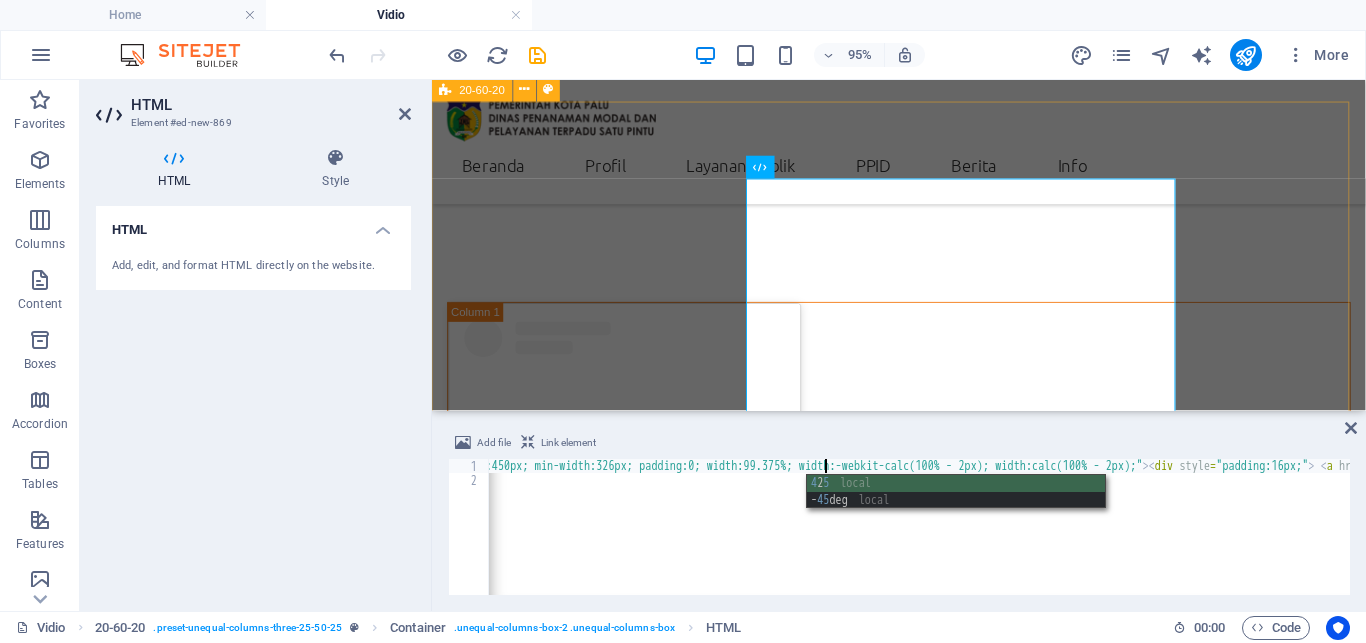 click on "View this post on Instagram                         A post shared by DinasPenanamanModal&PTSP_Palu (@dpmptsp_palu)
View this post on Instagram                         A post shared by DinasPenanamanModal&PTSP_Palu (@dpmptsp_palu)
Drop content here or  Add elements  Paste clipboard" at bounding box center (923, 966) 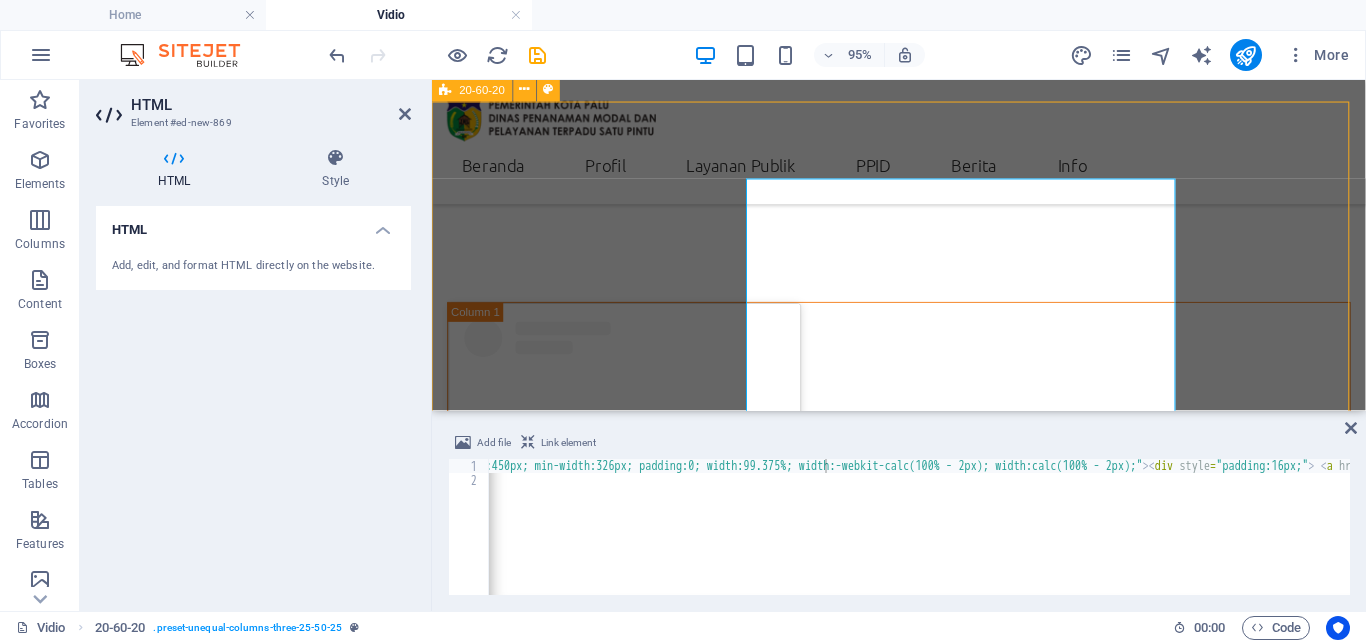 drag, startPoint x: 1345, startPoint y: 169, endPoint x: 1075, endPoint y: 248, distance: 281.3201 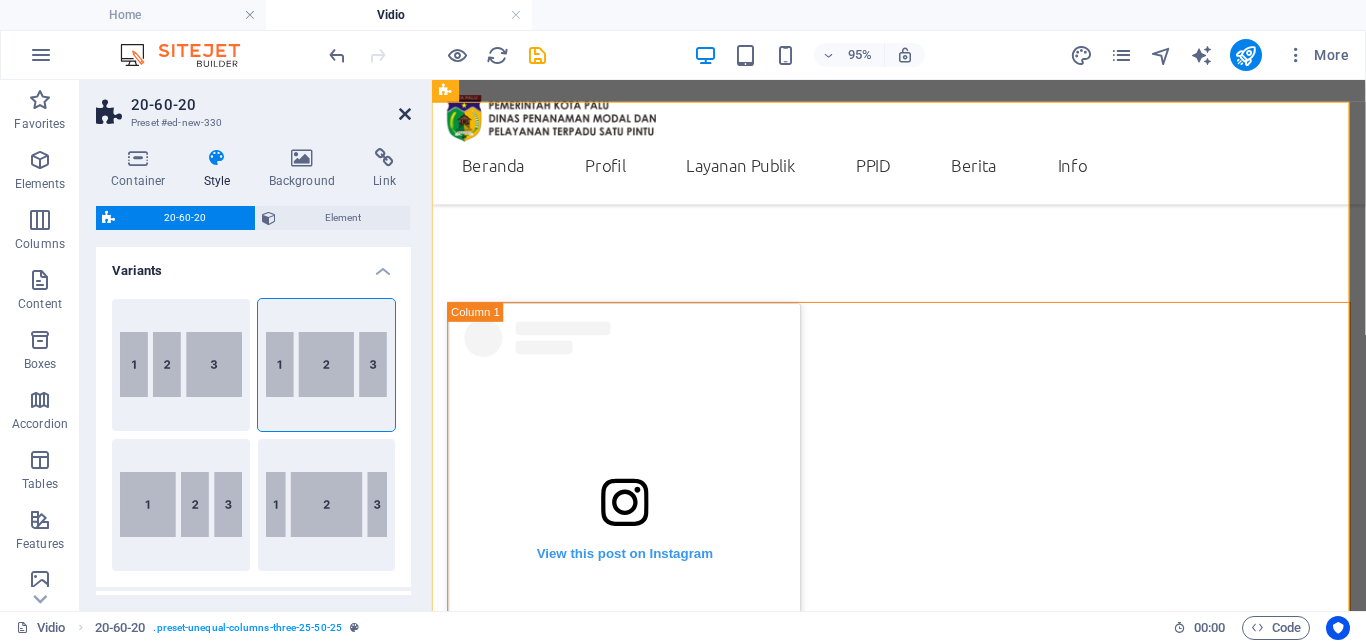 click at bounding box center [405, 114] 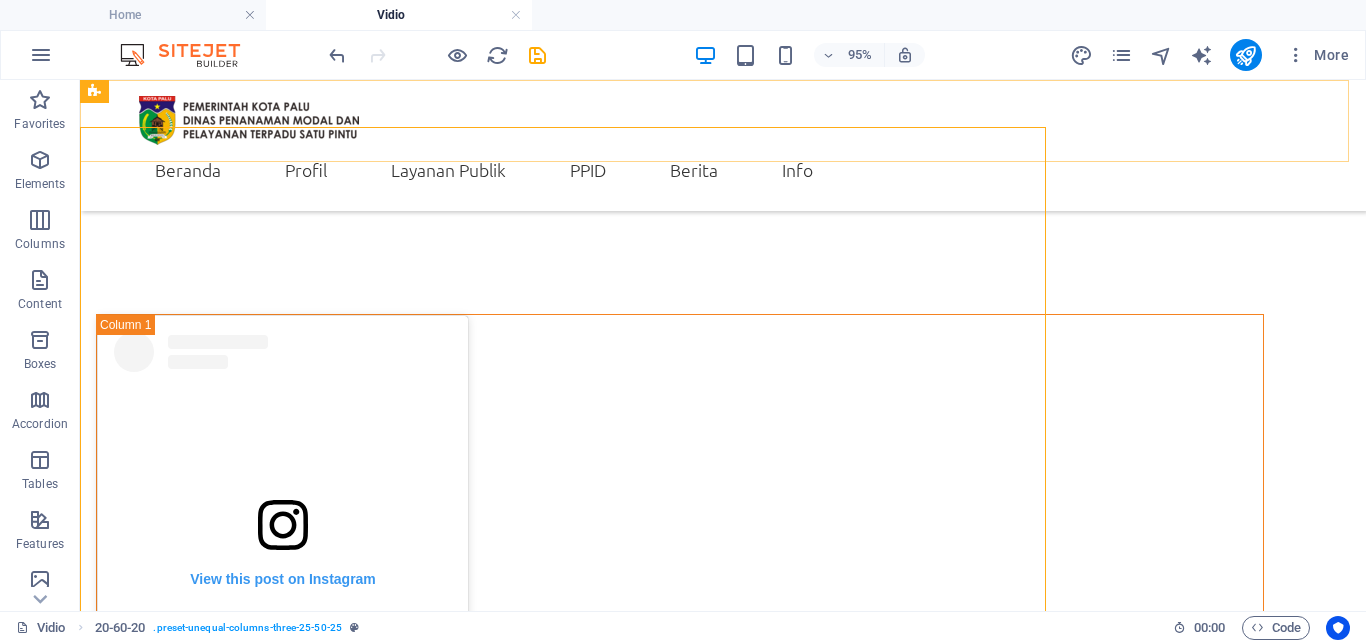 scroll, scrollTop: 384, scrollLeft: 0, axis: vertical 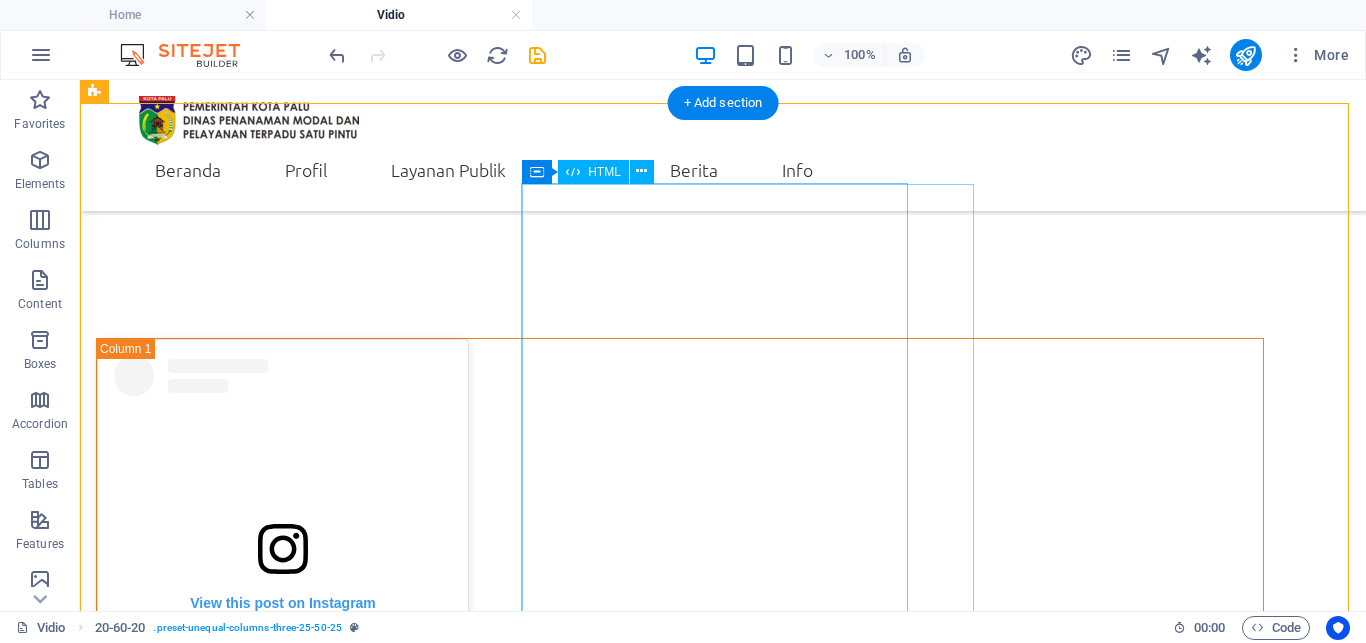 click on "View this post on Instagram                         A post shared by DinasPenanamanModal&PTSP_Palu (@dpmptsp_palu)" at bounding box center [680, 1192] 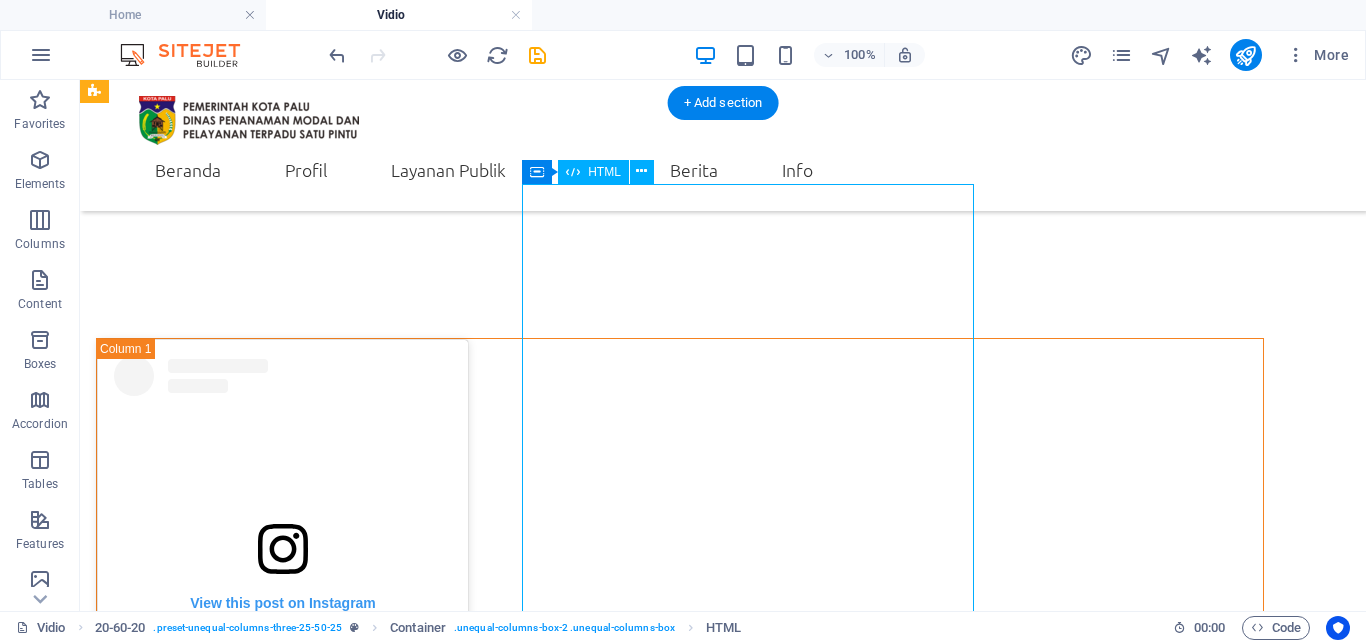 click on "View this post on Instagram                         A post shared by DinasPenanamanModal&PTSP_Palu (@dpmptsp_palu)" at bounding box center (680, 1192) 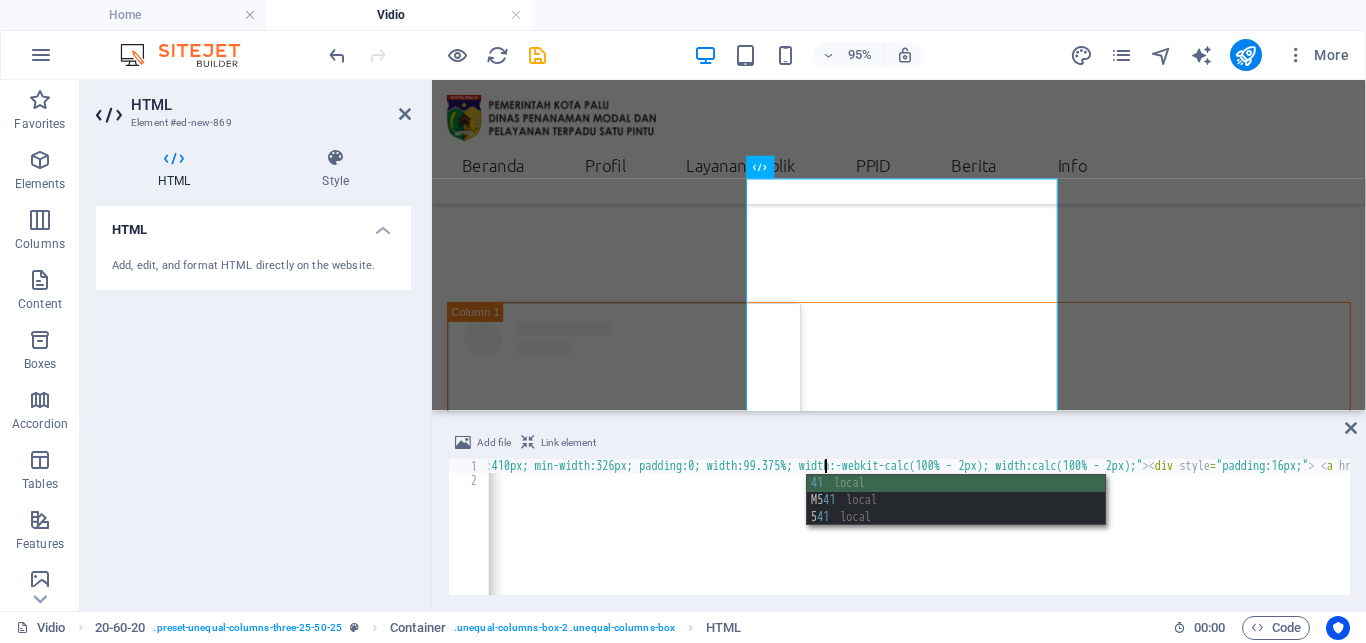 scroll, scrollTop: 0, scrollLeft: 322, axis: horizontal 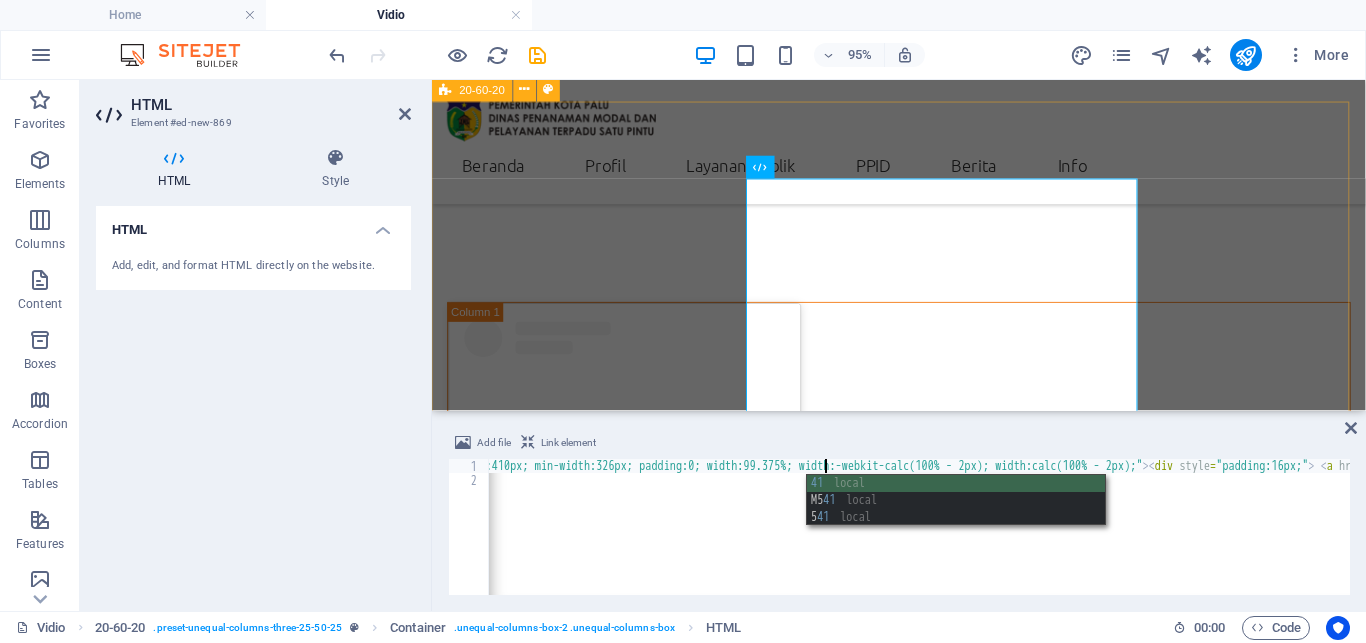 type on "<blockquote class="instagram-media" data-instgrm-permalink="https://www.instagram.com/reel/DMrhMRgz68Y/?utm_source=ig_embed&amp;utm_campaign=loading" data-instgrm-version="14" style=" background:#FFF; border:0; border-radius:3px; box-shadow:0 0 1px 0 rgba(0,0,0,0.5),0 1px 10px 0 rgba(0,0,0,0.15); margin: 1px; max-width:410px; min-width:326px; padding:0; width:99.375%; width:-webkit-calc(100% - 2px)" 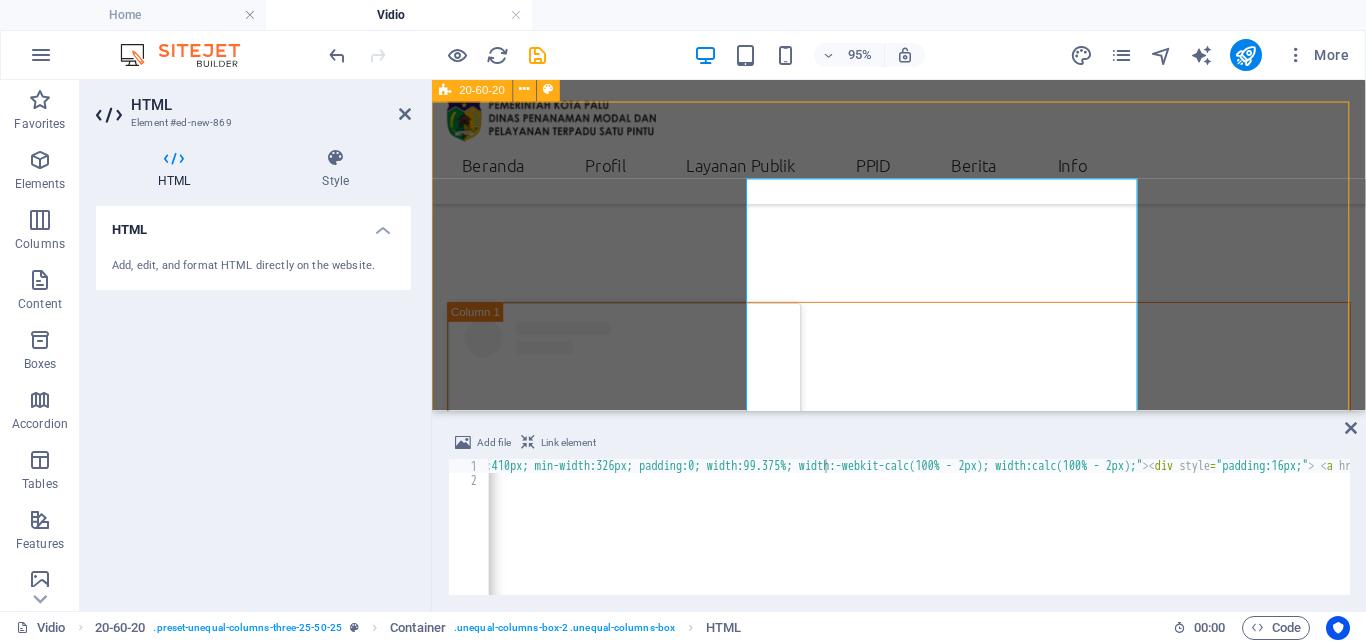 click on "View this post on Instagram                         A post shared by DinasPenanamanModal&PTSP_Palu (@dpmptsp_palu)
View this post on Instagram                         A post shared by DinasPenanamanModal&PTSP_Palu (@dpmptsp_palu)
Drop content here or  Add elements  Paste clipboard" at bounding box center [923, 954] 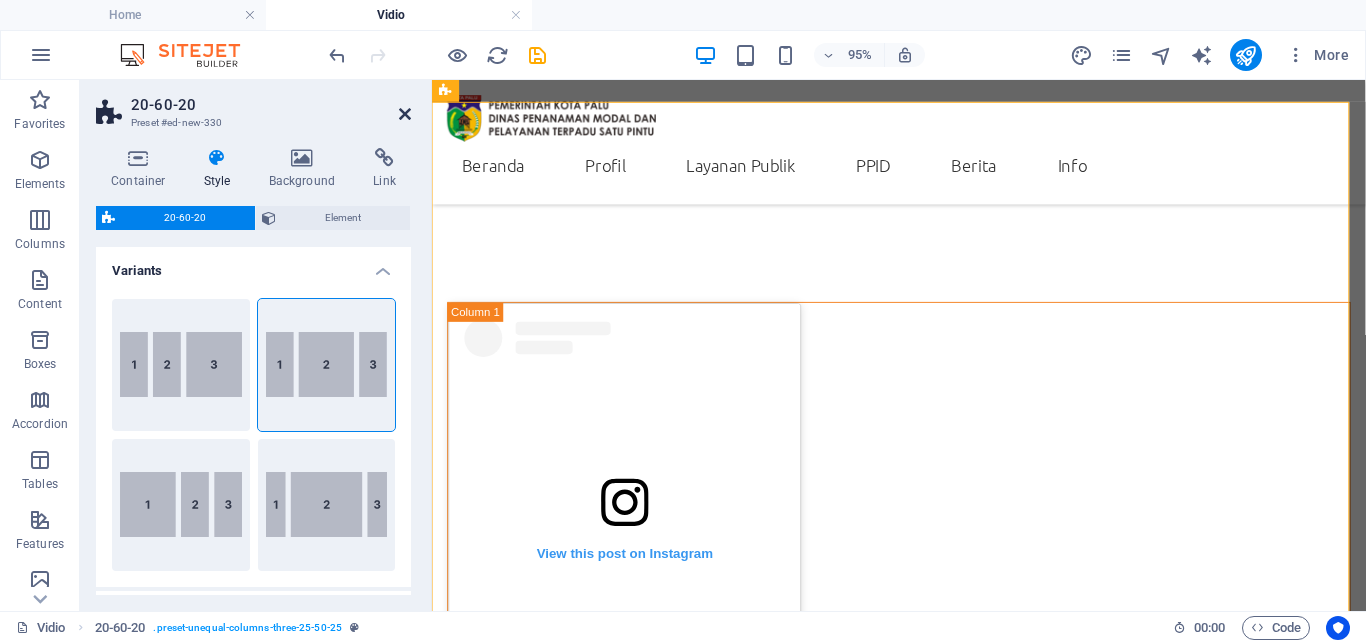click at bounding box center [405, 114] 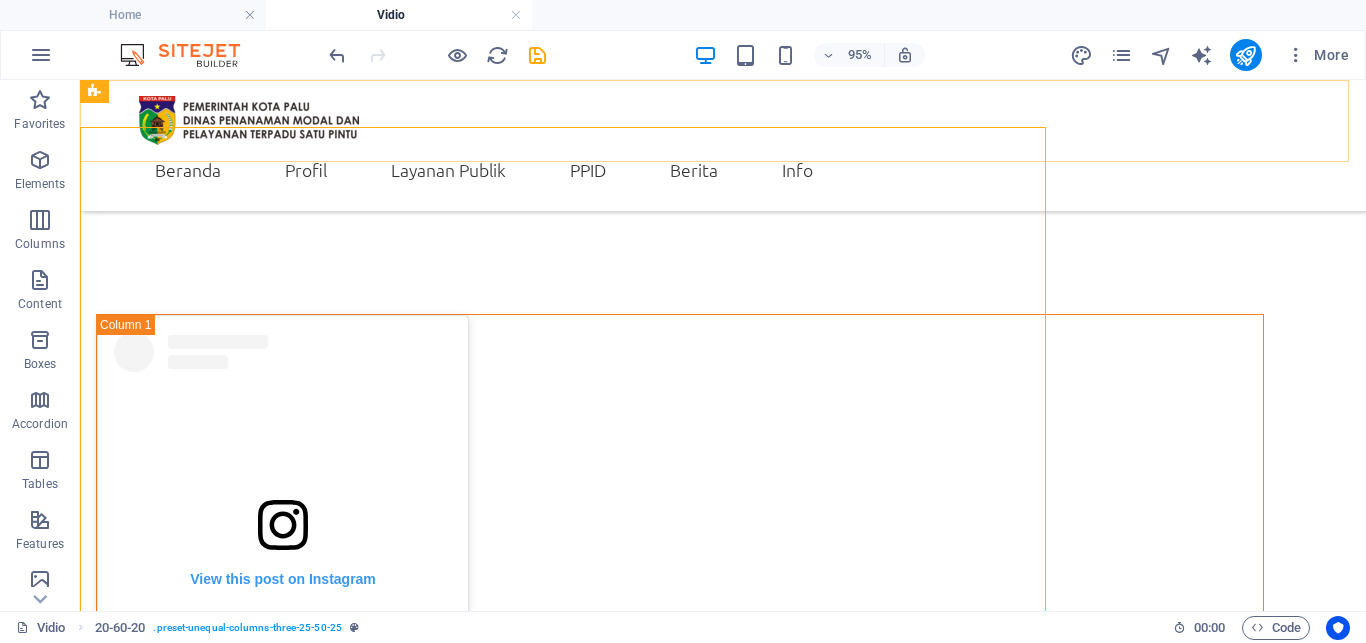 scroll, scrollTop: 384, scrollLeft: 0, axis: vertical 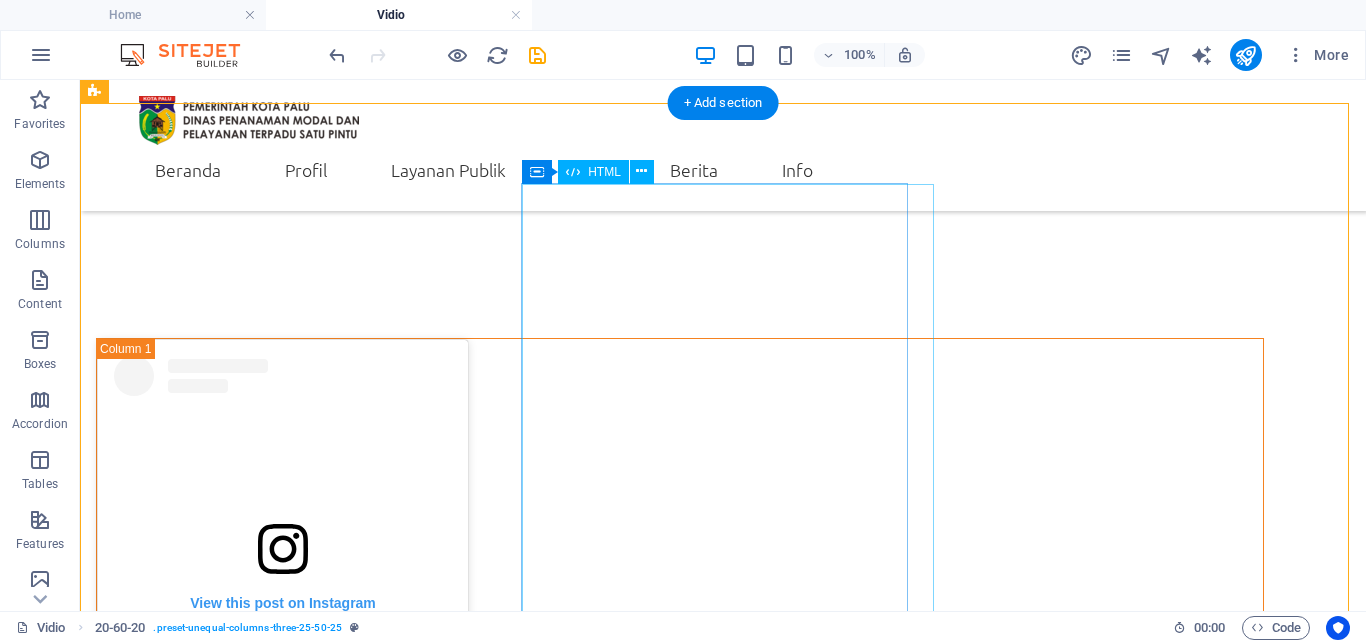 click on "View this post on Instagram                         A post shared by DinasPenanamanModal&PTSP_Palu (@dpmptsp_palu)" at bounding box center [680, 1180] 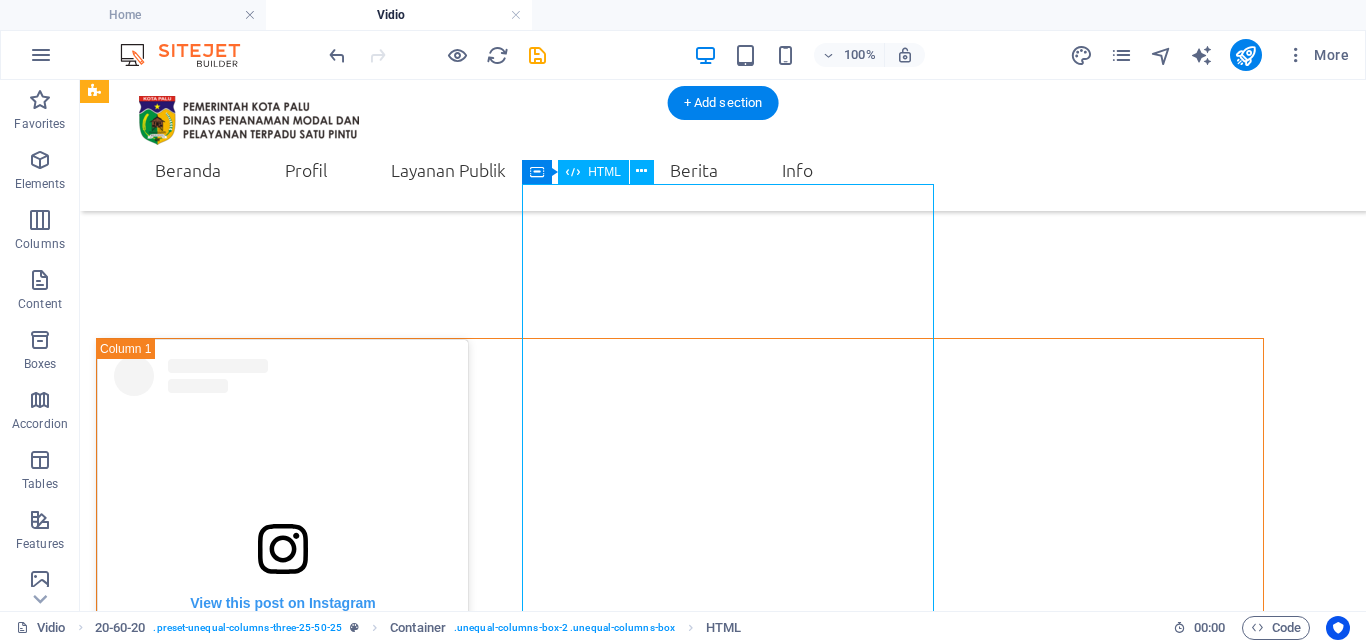 click on "View this post on Instagram                         A post shared by DinasPenanamanModal&PTSP_Palu (@dpmptsp_palu)" at bounding box center [680, 1180] 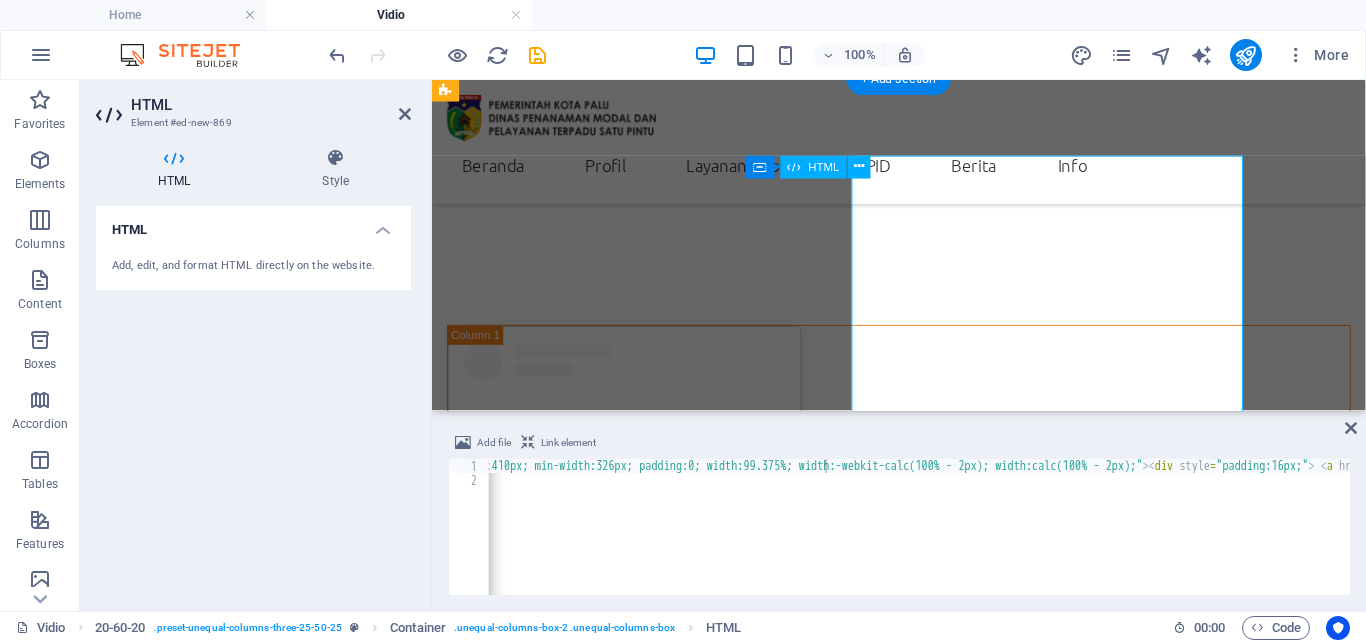 scroll, scrollTop: 408, scrollLeft: 0, axis: vertical 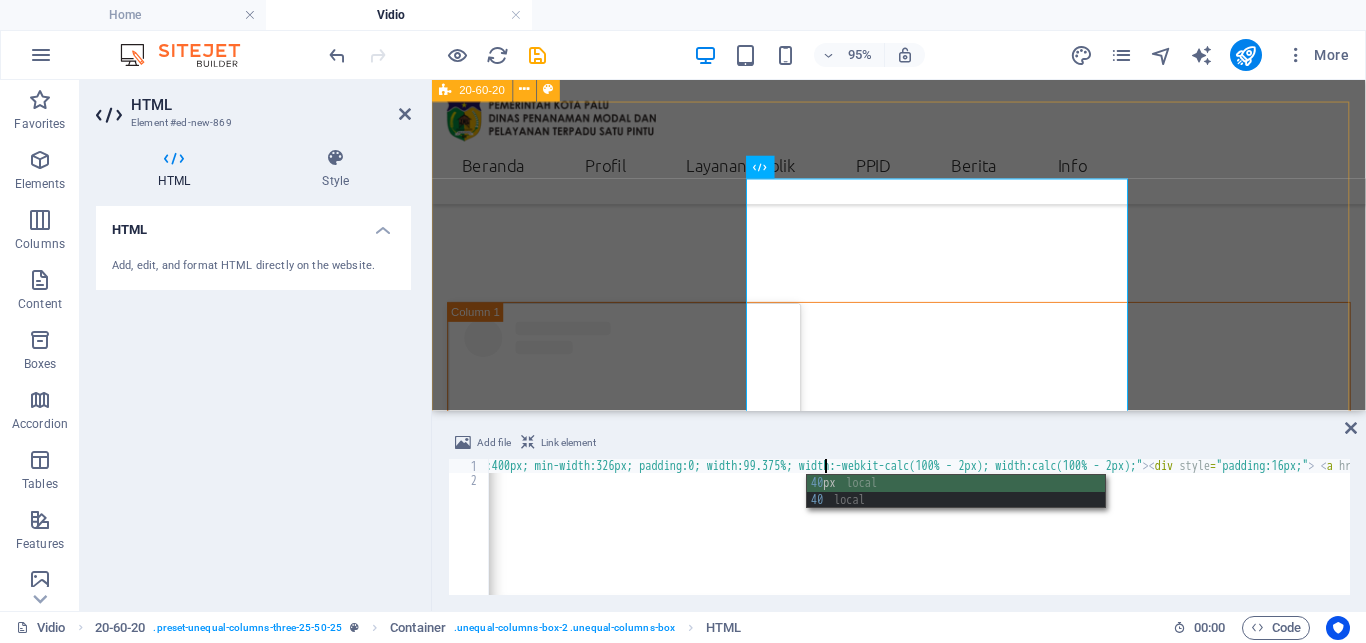 type on "<blockquote class="instagram-media" data-instgrm-permalink="https://www.instagram.com/reel/DMrhMRgz68Y/?utm_source=ig_embed&amp;utm_campaign=loading" data-instgrm-version="14" style=" background:#FFF; border:0; border-radius:3px; box-shadow:0 0 1px 0 rgba(0,0,0,0.5),0 1px 10px 0 rgba(0,0,0,0.15); margin: 1px; max-width:400px; min-width:326px; padding:0; width:99.375%; width:-webkit-calc(100% - 2px)" 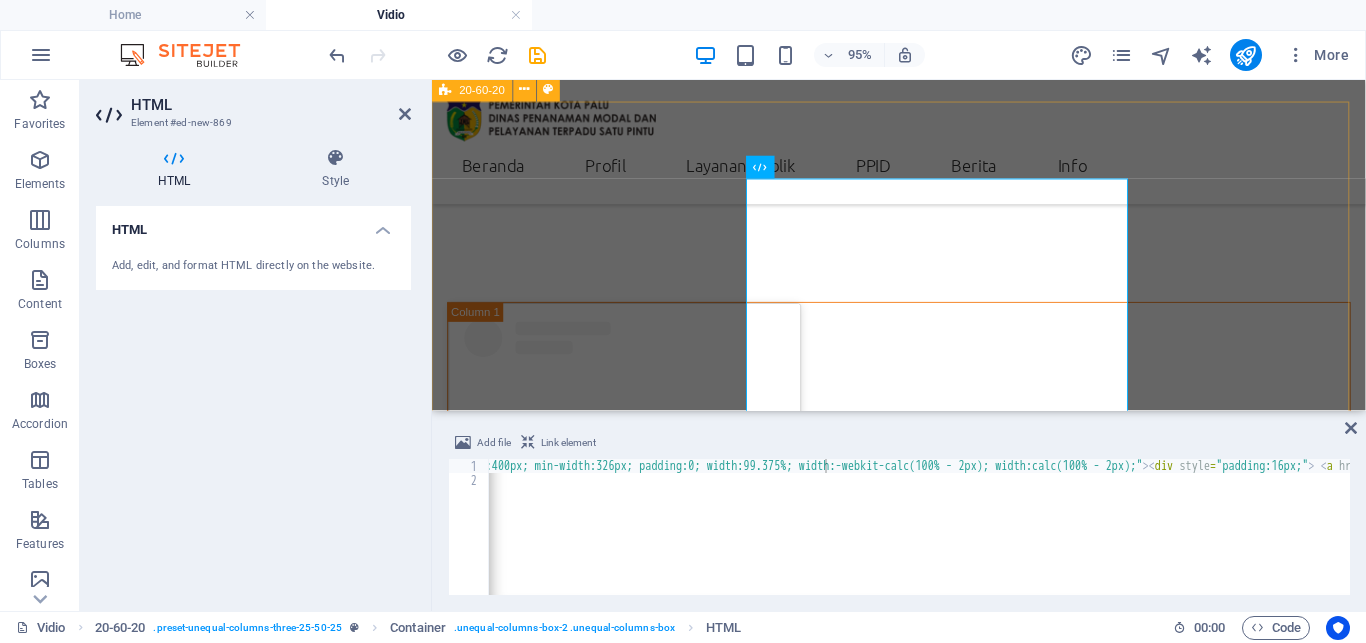 click on "View this post on Instagram                         A post shared by DinasPenanamanModal&PTSP_Palu (@dpmptsp_palu)
View this post on Instagram                         A post shared by DinasPenanamanModal&PTSP_Palu (@dpmptsp_palu)
Drop content here or  Add elements  Paste clipboard" at bounding box center [923, 951] 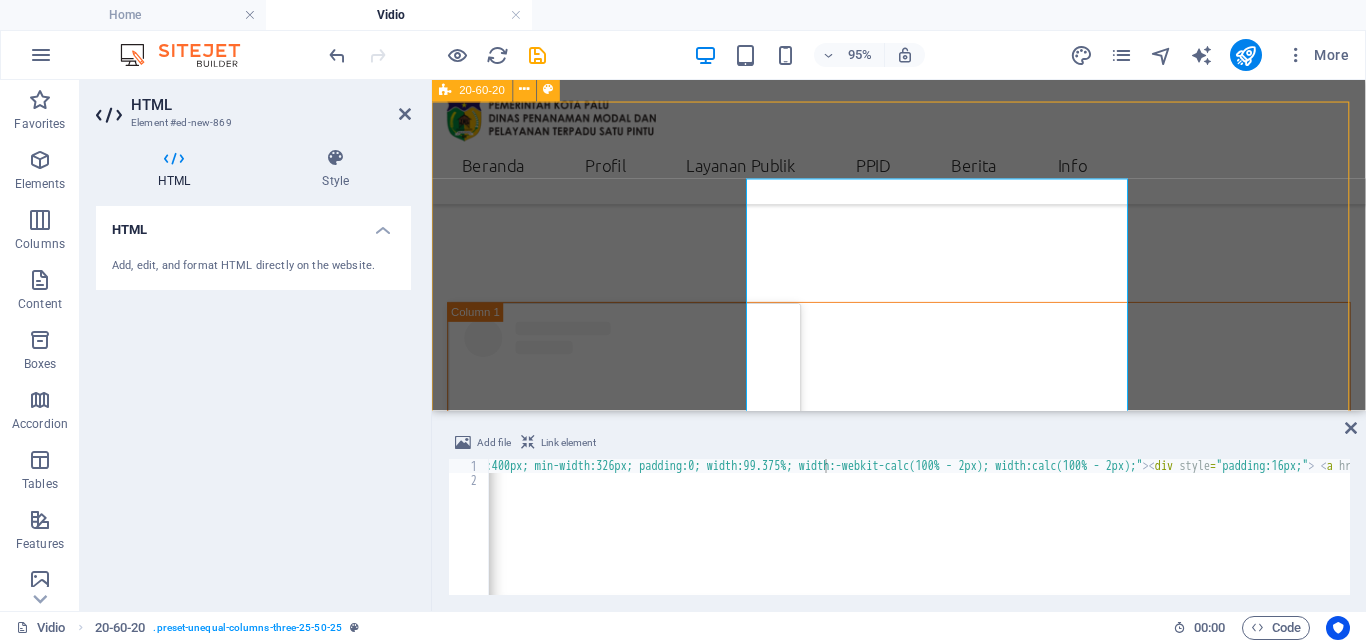 click on "View this post on Instagram                         A post shared by DinasPenanamanModal&PTSP_Palu (@dpmptsp_palu)
View this post on Instagram                         A post shared by DinasPenanamanModal&PTSP_Palu (@dpmptsp_palu)
Drop content here or  Add elements  Paste clipboard" at bounding box center [923, 951] 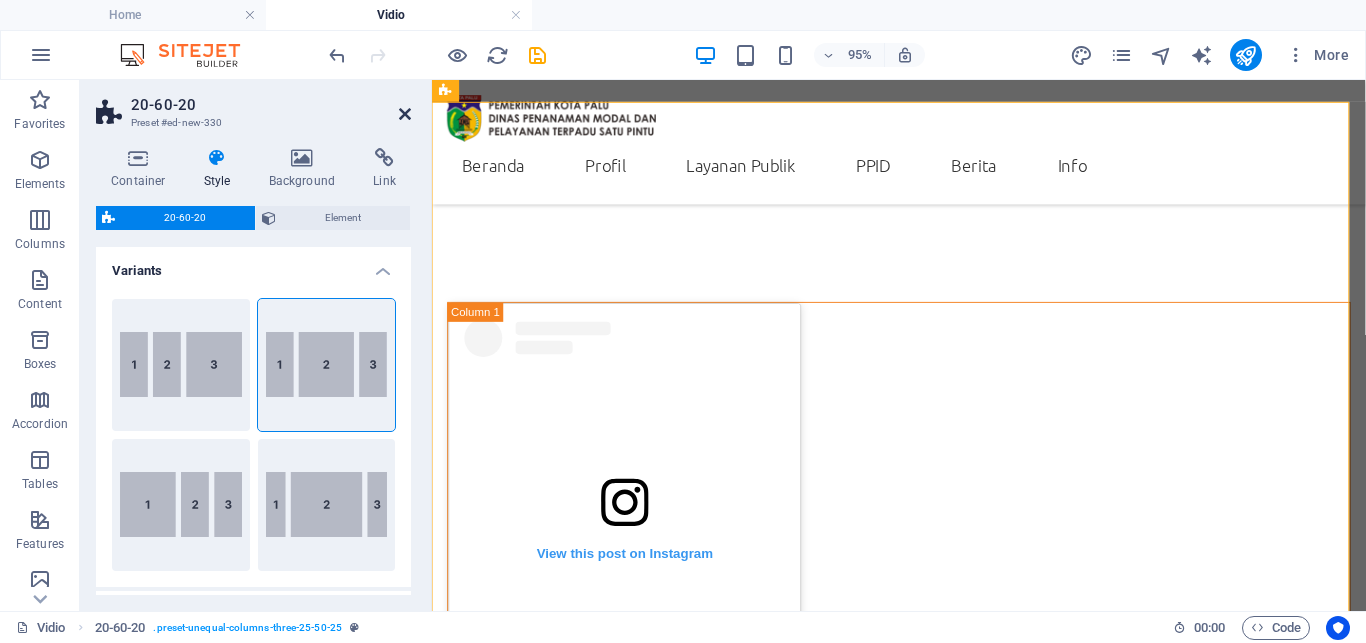 click at bounding box center (405, 114) 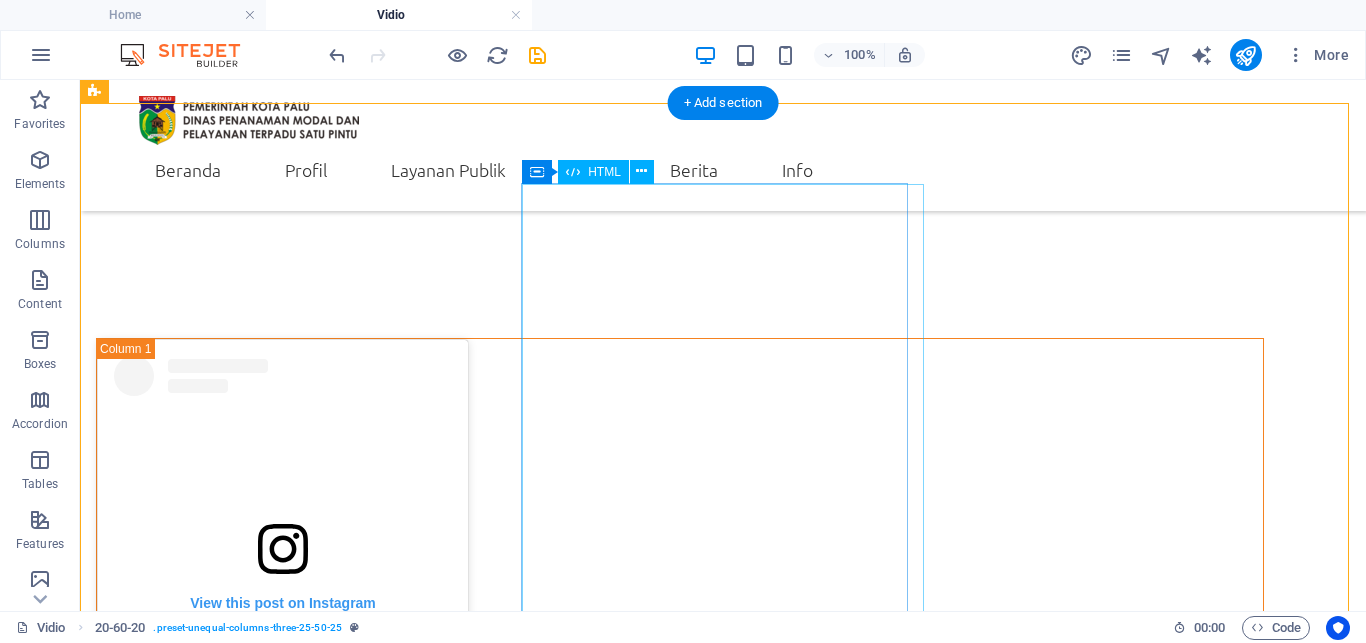 click on "View this post on Instagram                         A post shared by DinasPenanamanModal&PTSP_Palu (@dpmptsp_palu)" at bounding box center (680, 1176) 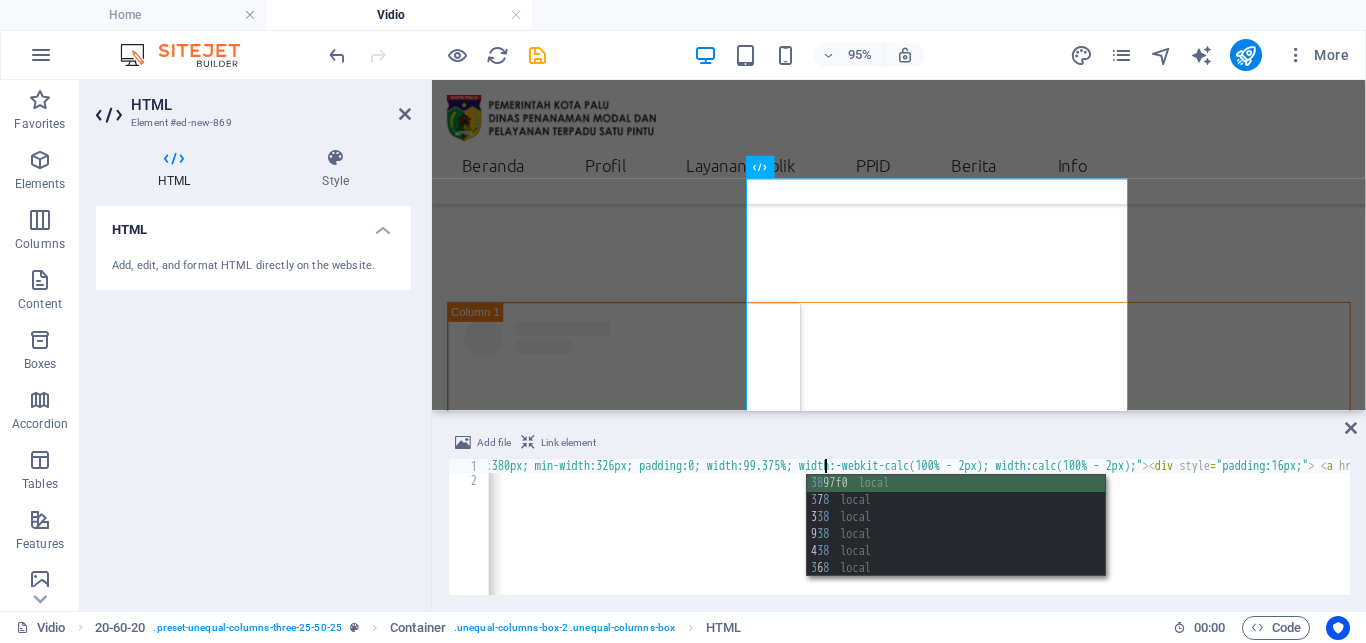 scroll, scrollTop: 0, scrollLeft: 322, axis: horizontal 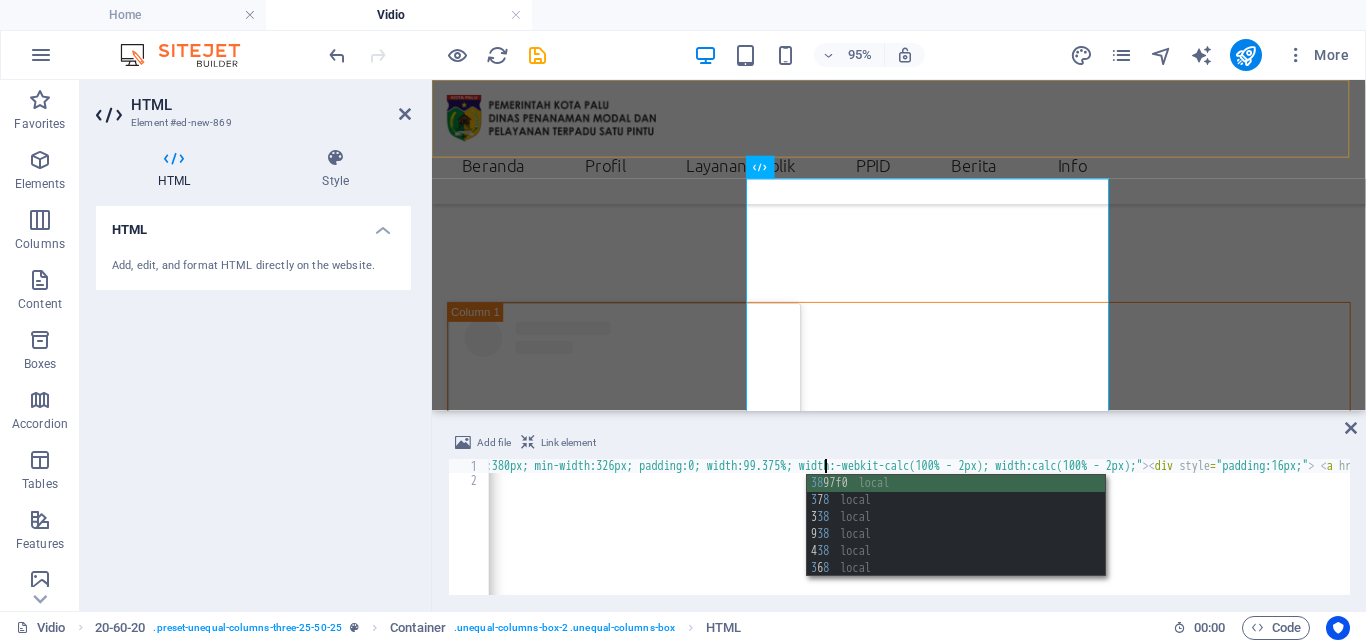 type on "<blockquote class="instagram-media" data-instgrm-permalink="https://www.instagram.com/reel/DMrhMRgz68Y/?utm_source=ig_embed&amp;utm_campaign=loading" data-instgrm-version="14" style=" background:#FFF; border:0; border-radius:3px; box-shadow:0 0 1px 0 rgba(0,0,0,0.5),0 1px 10px 0 rgba(0,0,0,0.15); margin: 1px; max-width:380px; min-width:326px; padding:0; width:99.375%; width:-webkit-calc(100% - 2px" 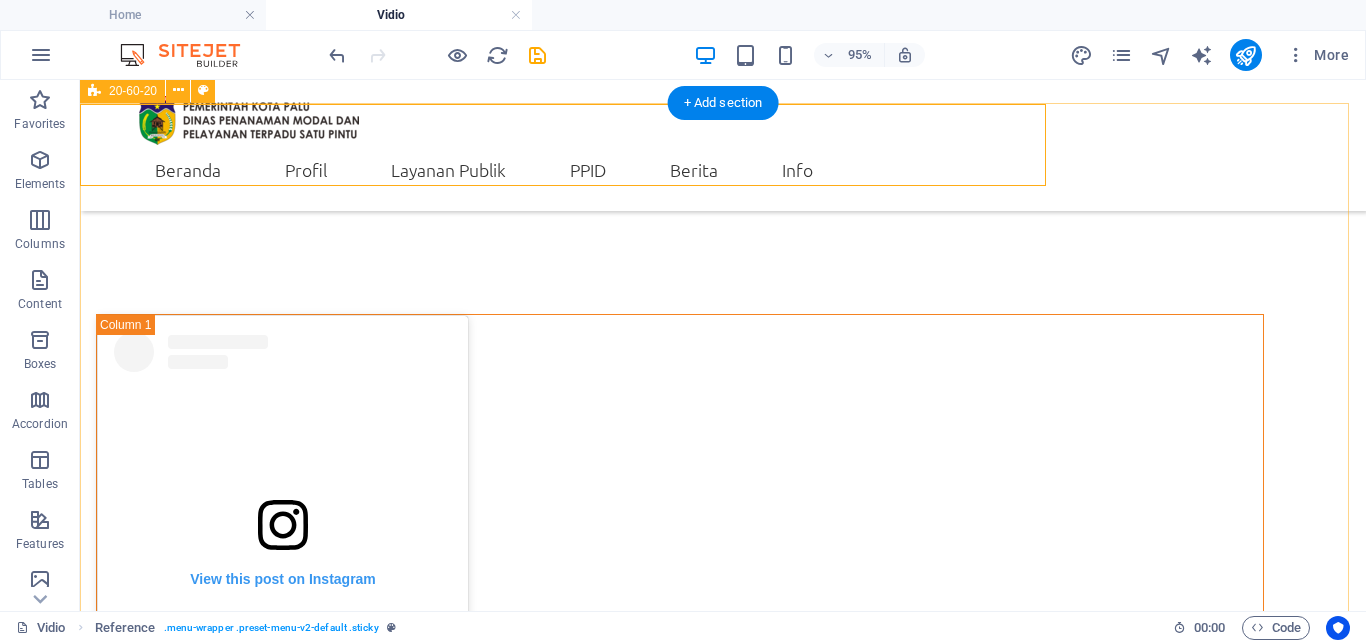 scroll, scrollTop: 384, scrollLeft: 0, axis: vertical 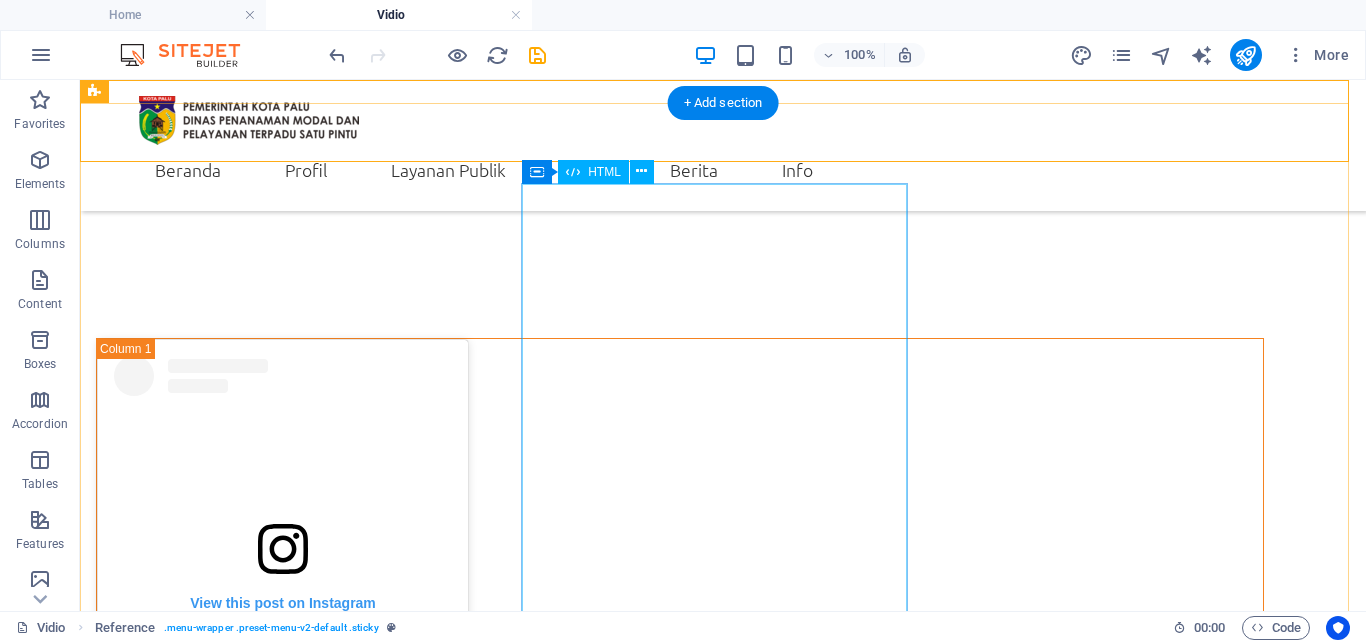 click on "View this post on Instagram                         A post shared by DinasPenanamanModal&PTSP_Palu (@dpmptsp_palu)" at bounding box center (680, 1170) 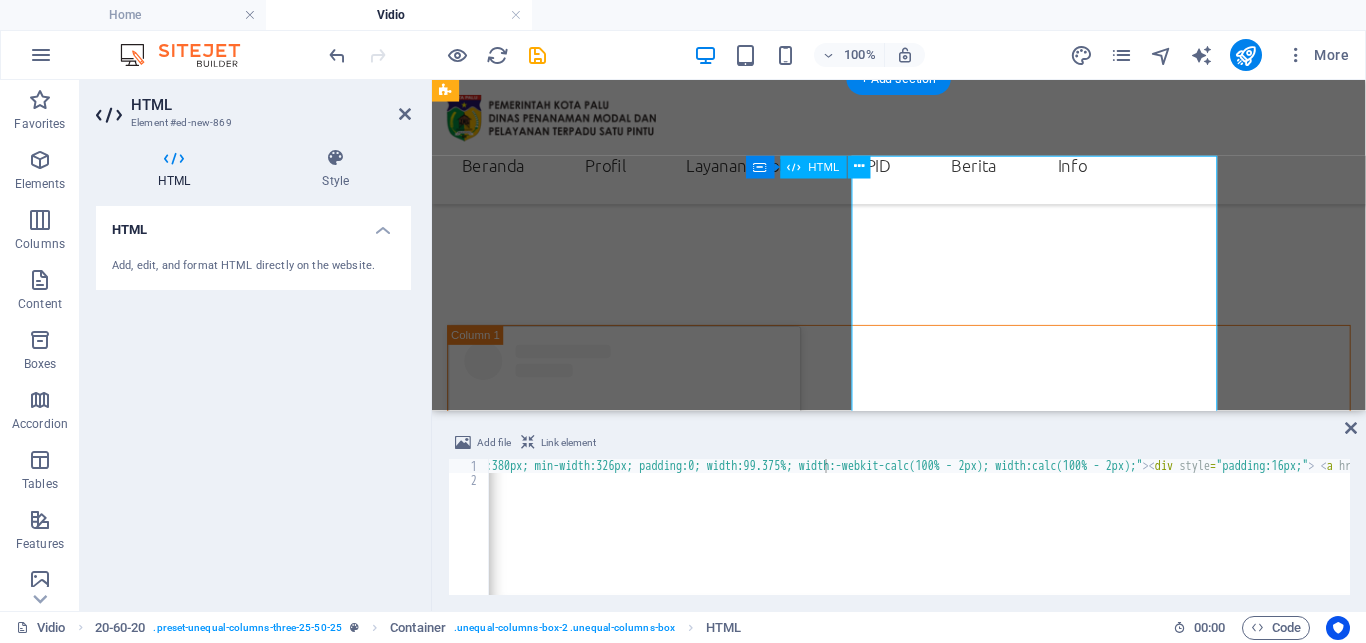scroll, scrollTop: 408, scrollLeft: 0, axis: vertical 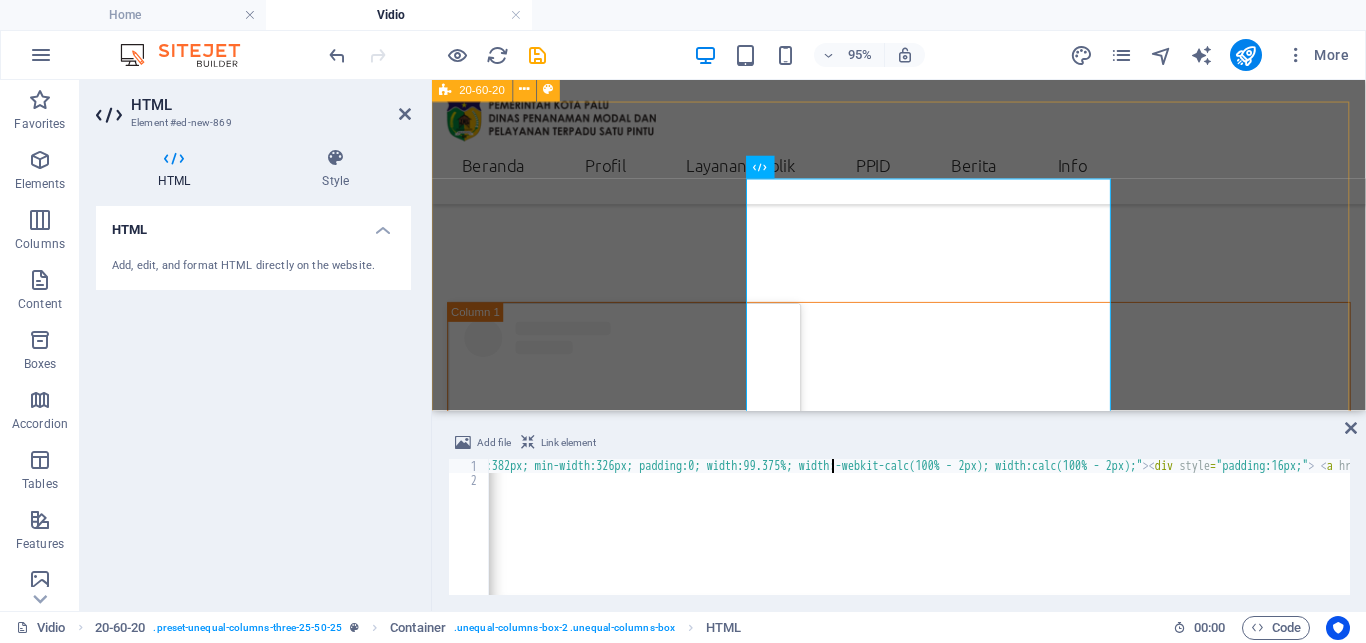 type on "<blockquote class="instagram-media" data-instgrm-permalink="https://www.instagram.com/reel/DMrhMRgz68Y/?utm_source=ig_embed&amp;utm_campaign=loading" data-instgrm-version="14" style=" background:#FFF; border:0; border-radius:3px; box-shadow:0 0 1px 0 rgba(0,0,0,0.5),0 1px 10px 0 rgba(0,0,0,0.15); margin: 1px; max-width:382px; min-width:326px; padding:0; width:99.375%; width:-webkit-calc(100% - 2px)" 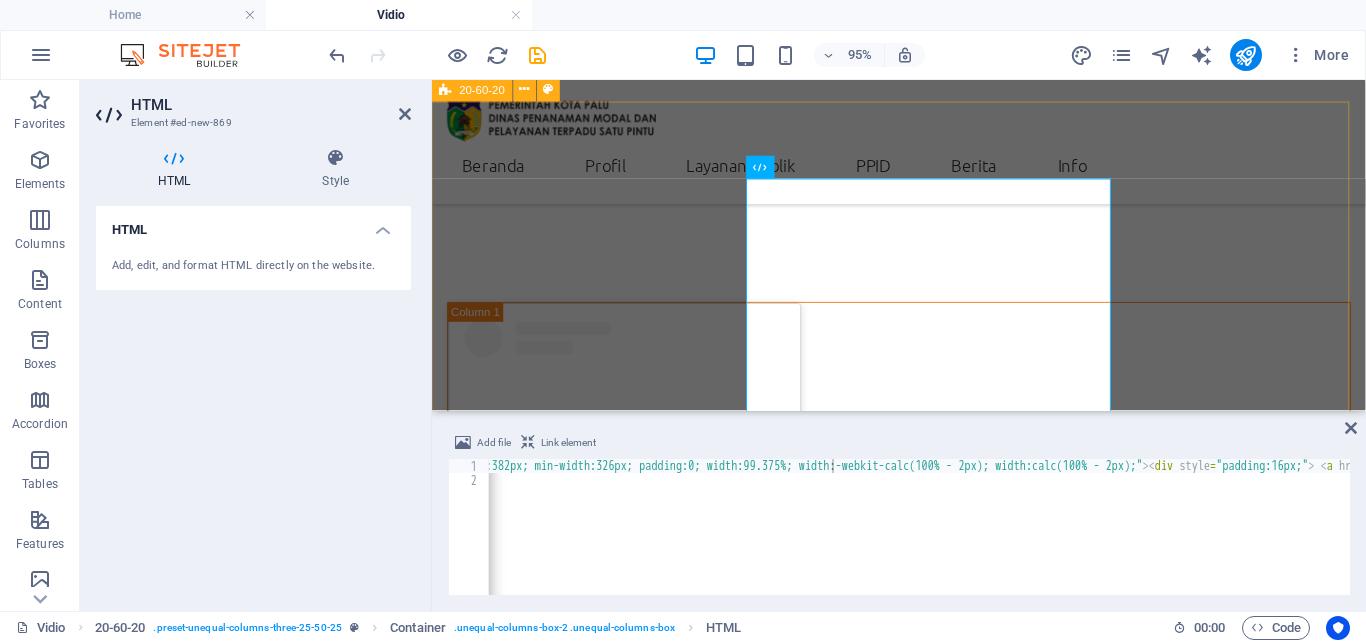 click on "View this post on Instagram                         A post shared by DinasPenanamanModal&PTSP_Palu (@dpmptsp_palu)
View this post on Instagram                         A post shared by DinasPenanamanModal&PTSP_Palu (@dpmptsp_palu)
Drop content here or  Add elements  Paste clipboard" at bounding box center [923, 945] 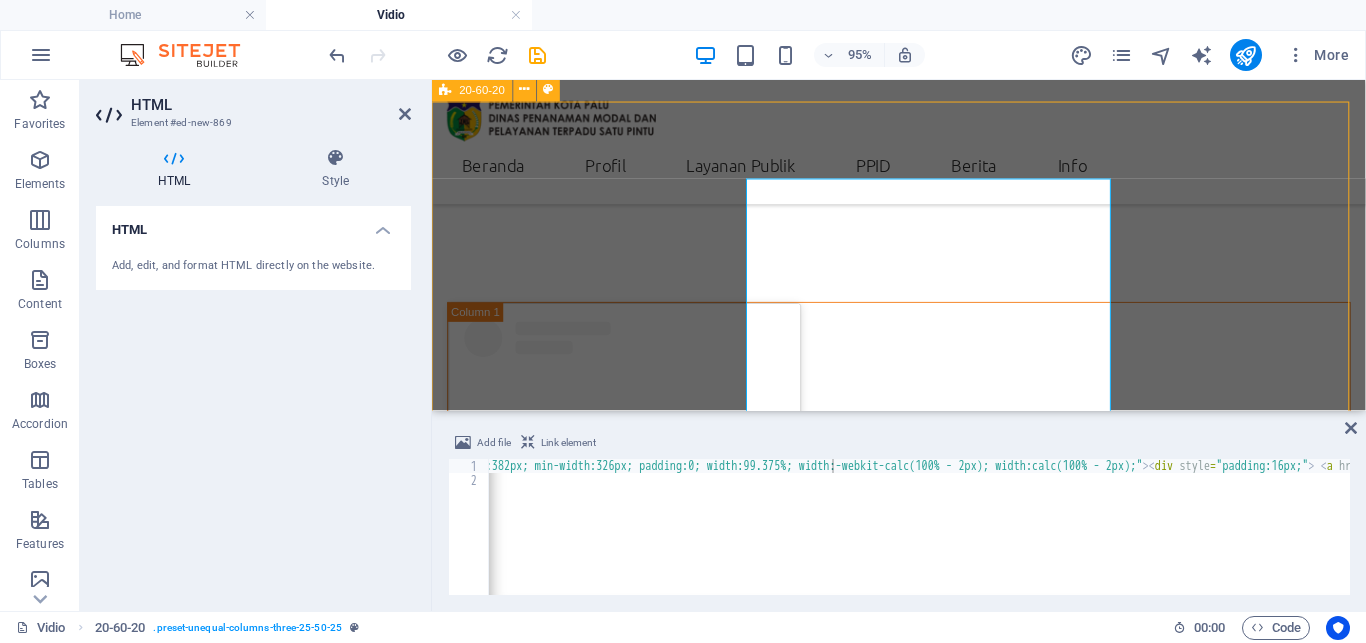 click on "View this post on Instagram                         A post shared by DinasPenanamanModal&PTSP_Palu (@dpmptsp_palu)
View this post on Instagram                         A post shared by DinasPenanamanModal&PTSP_Palu (@dpmptsp_palu)
Drop content here or  Add elements  Paste clipboard" at bounding box center (923, 945) 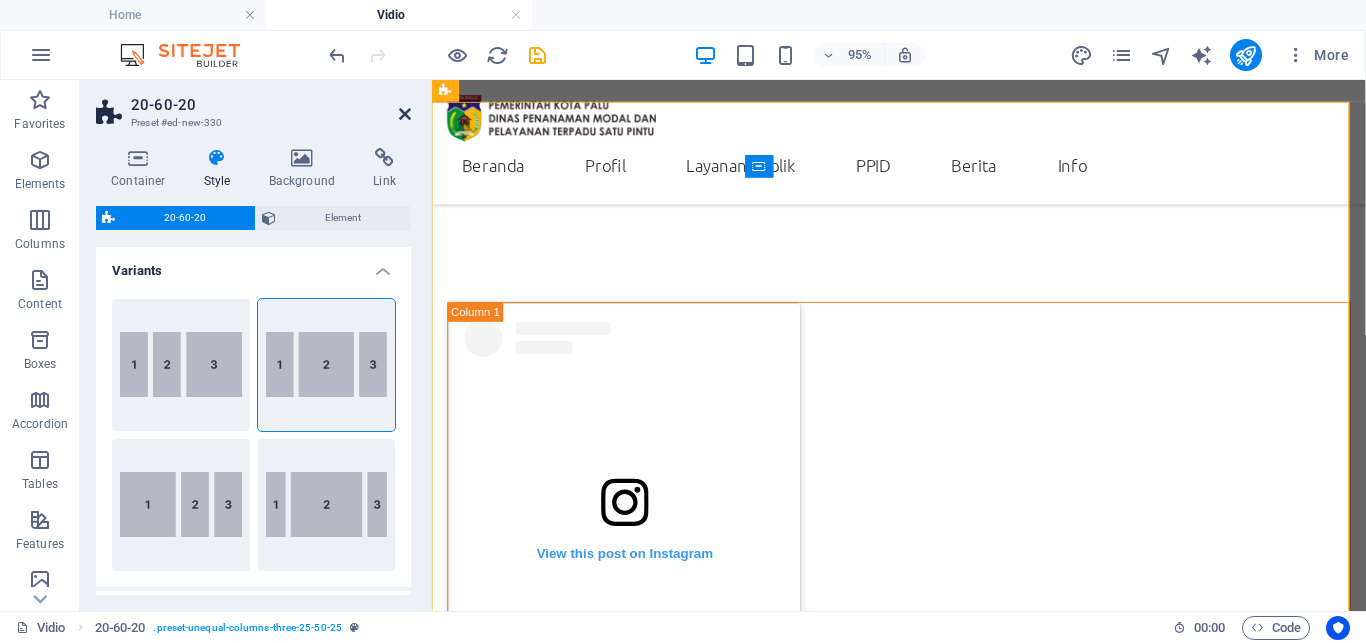 drag, startPoint x: 408, startPoint y: 116, endPoint x: 325, endPoint y: 27, distance: 121.69634 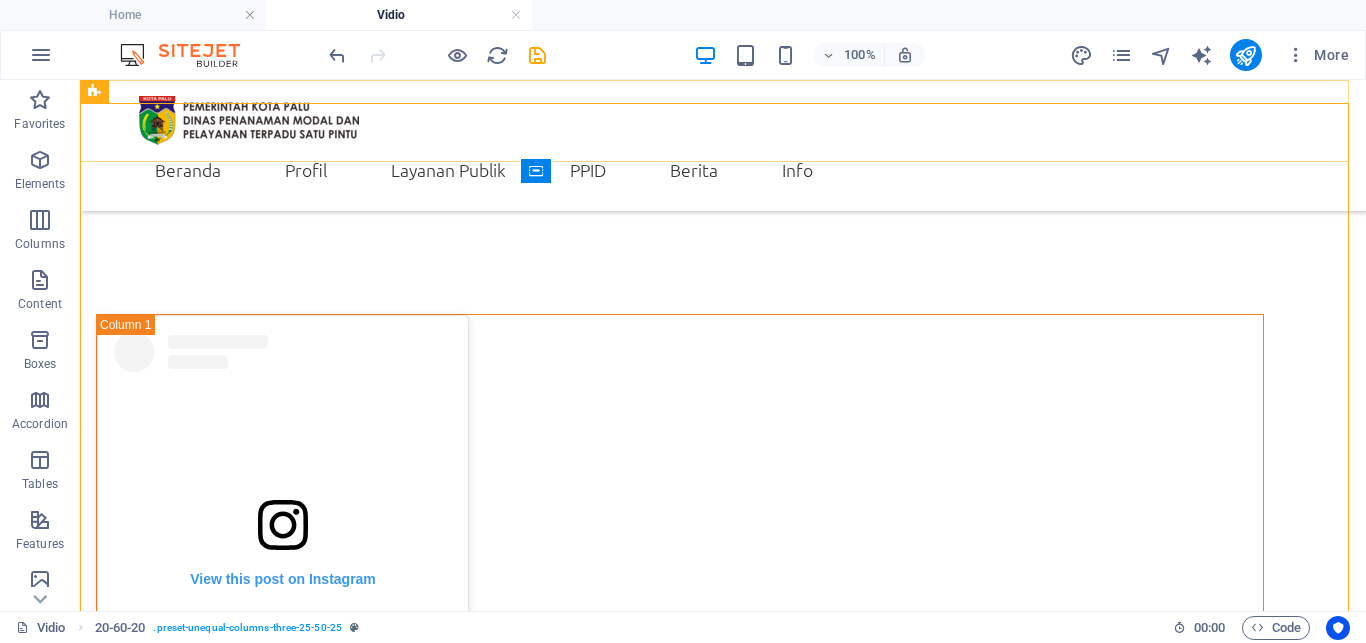 scroll, scrollTop: 384, scrollLeft: 0, axis: vertical 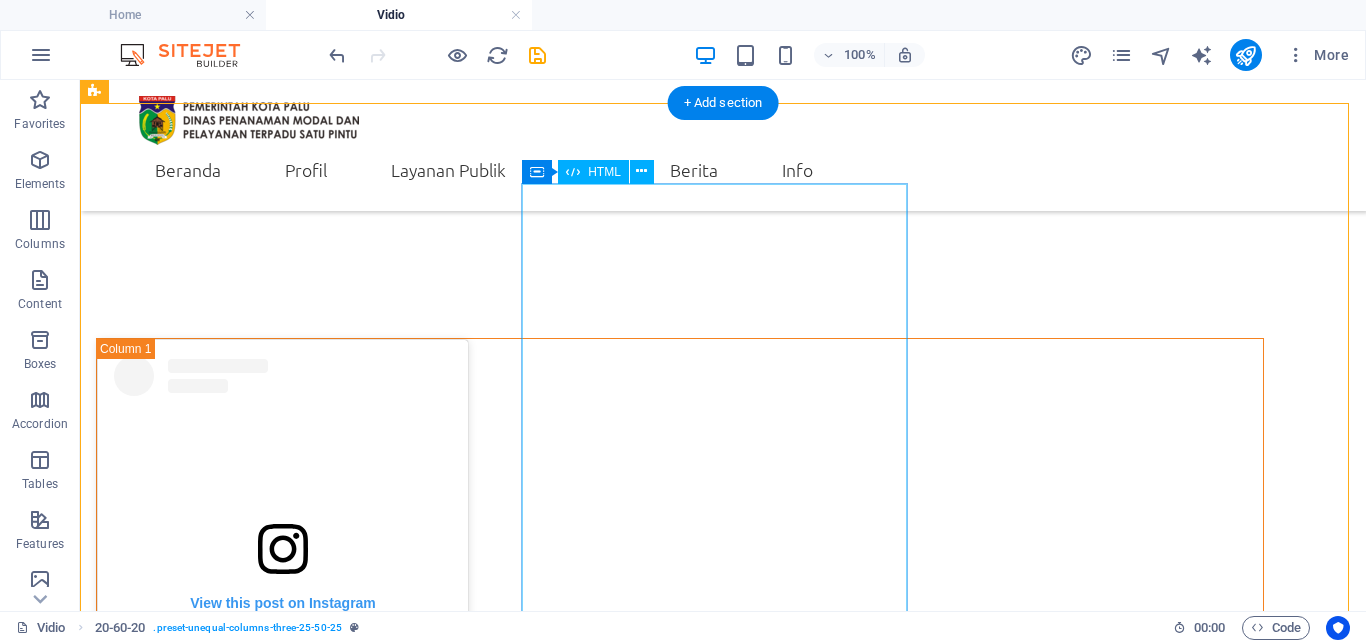 click on "View this post on Instagram                         A post shared by DinasPenanamanModal&PTSP_Palu (@dpmptsp_palu)" at bounding box center [680, 1171] 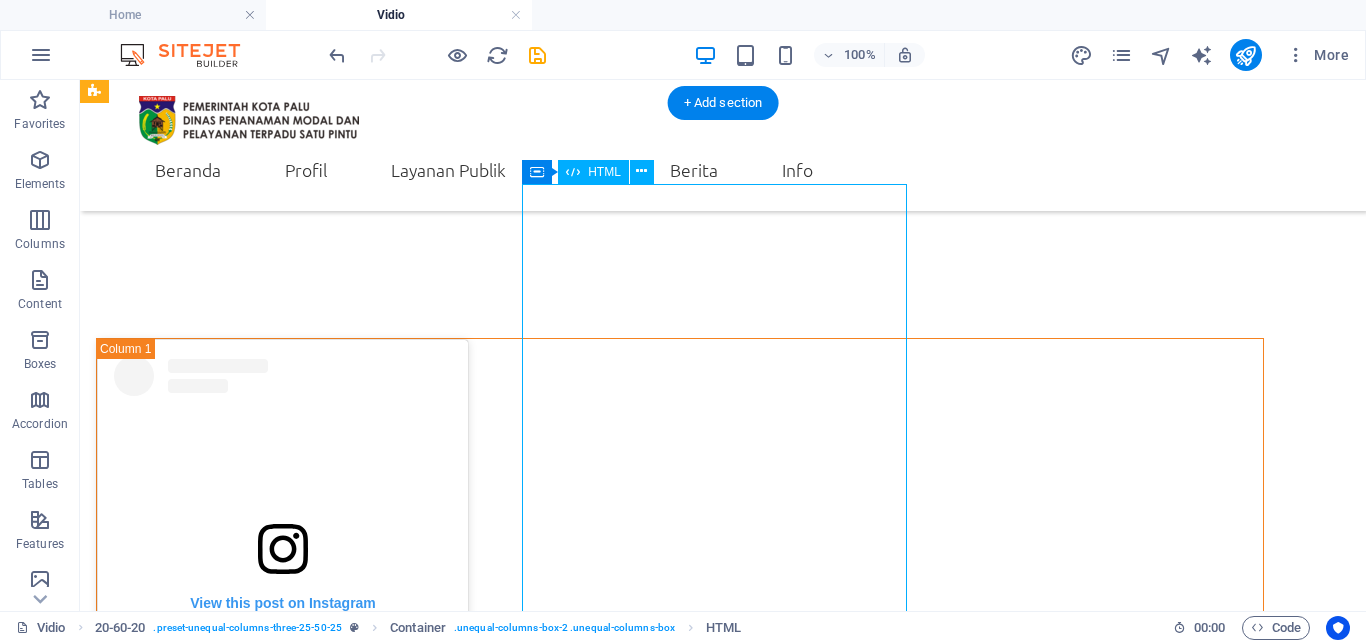 click on "View this post on Instagram                         A post shared by DinasPenanamanModal&PTSP_Palu (@dpmptsp_palu)" at bounding box center (680, 1171) 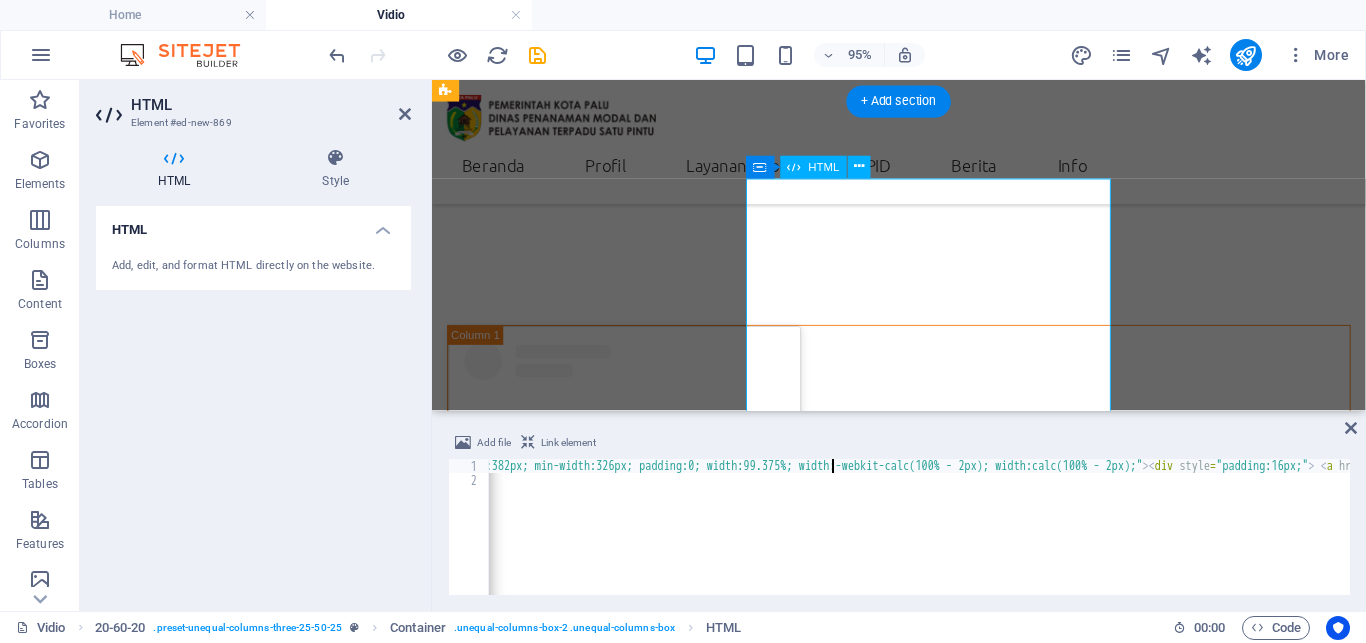 scroll, scrollTop: 408, scrollLeft: 0, axis: vertical 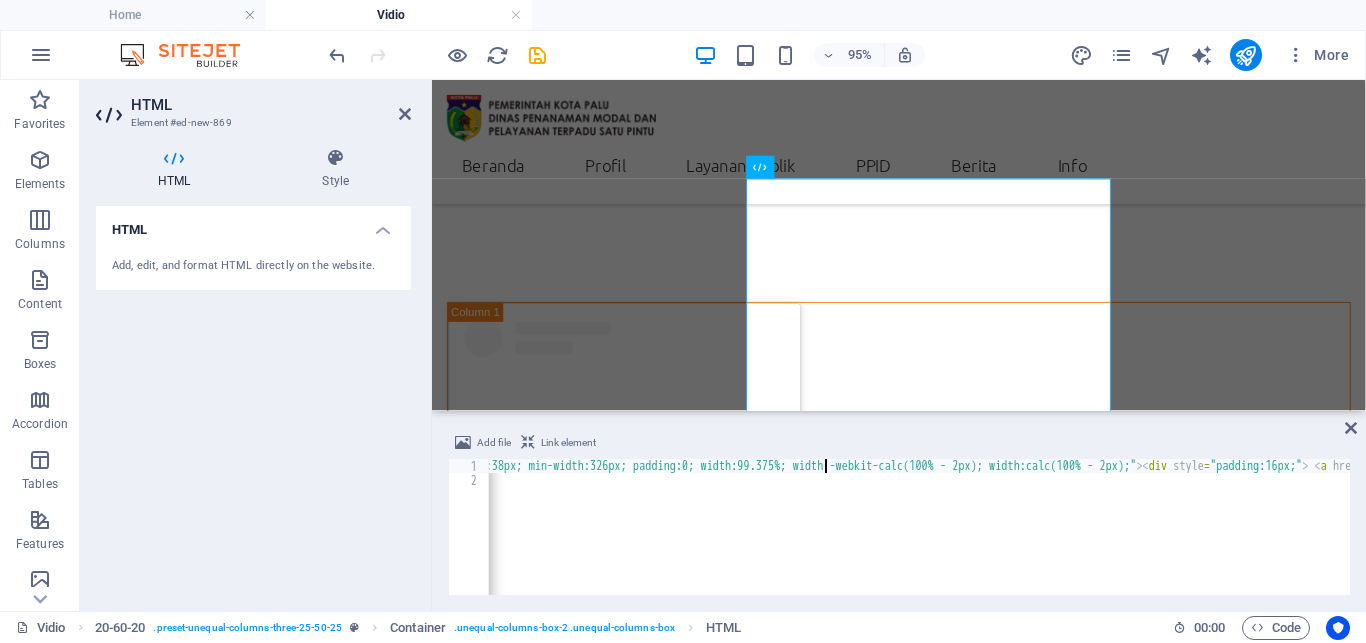 type on "<blockquote class="instagram-media" data-instgrm-permalink="https://www.instagram.com/reel/DMrhMRgz68Y/?utm_source=ig_embed&amp;utm_campaign=loading" data-instgrm-version="14" style=" background:#FFF; border:0; border-radius:3px; box-shadow:0 0 1px 0 rgba(0,0,0,0.5),0 1px 10px 0 rgba(0,0,0,0.15); margin: 1px; max-width:383px; min-width:326px; padding:0; width:99.375%; width:-webkit-calc(100% - 2px)" 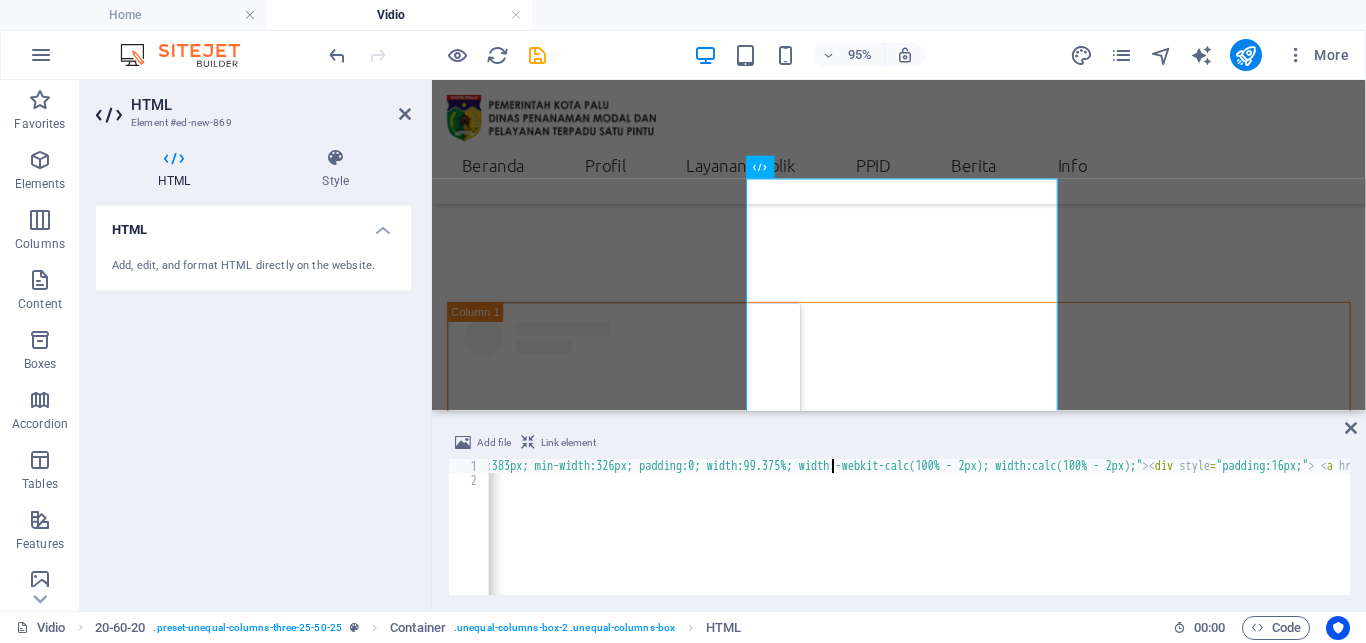 scroll, scrollTop: 0, scrollLeft: 323, axis: horizontal 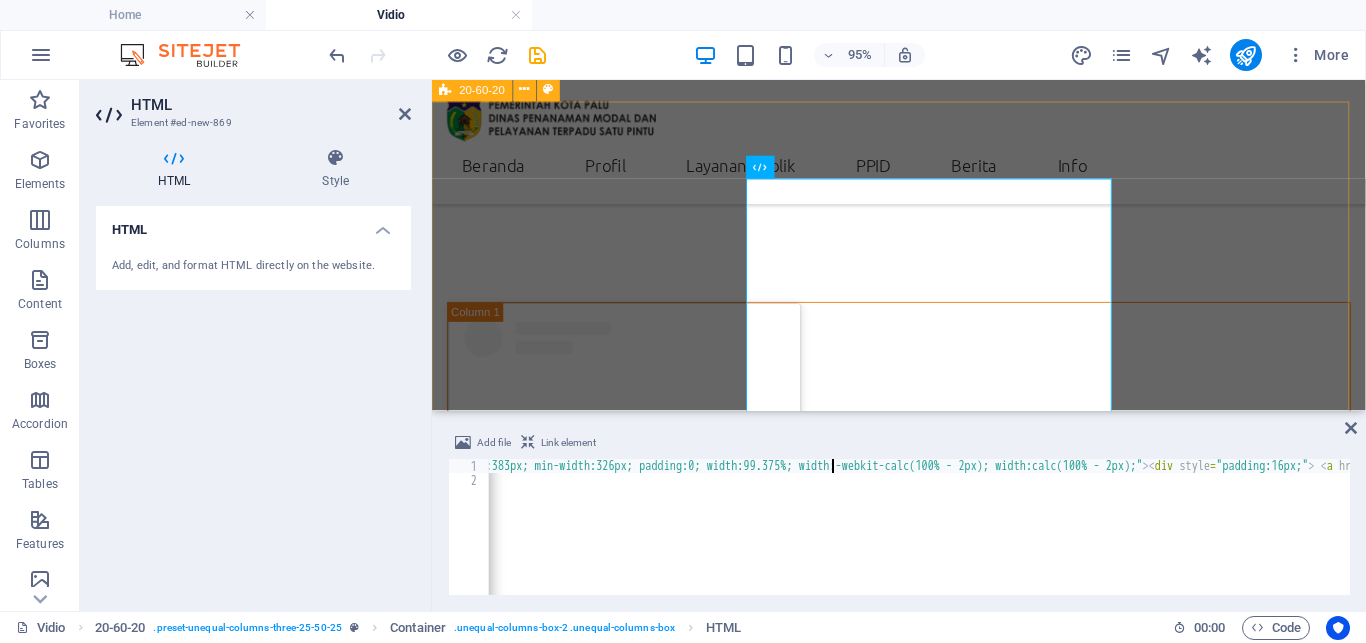 click on "View this post on Instagram                         A post shared by DinasPenanamanModal&PTSP_Palu (@dpmptsp_palu)
View this post on Instagram                         A post shared by DinasPenanamanModal&PTSP_Palu (@dpmptsp_palu)
Drop content here or  Add elements  Paste clipboard" at bounding box center [923, 945] 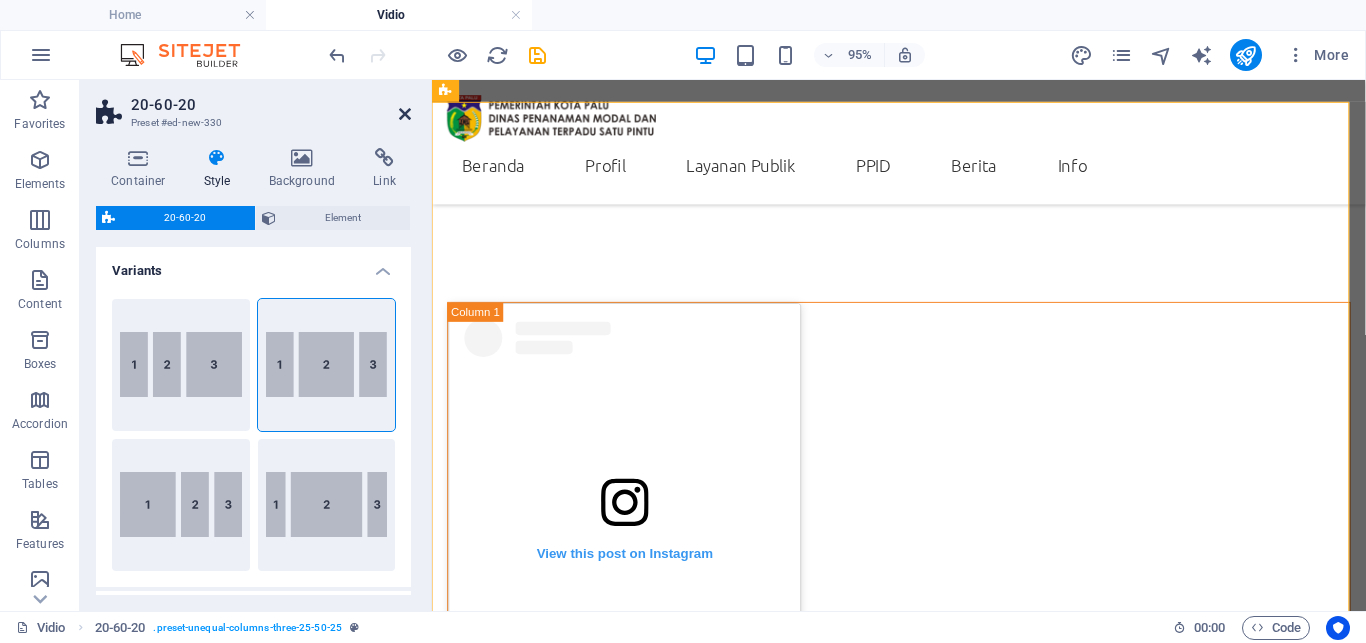 drag, startPoint x: 406, startPoint y: 114, endPoint x: 325, endPoint y: 29, distance: 117.413795 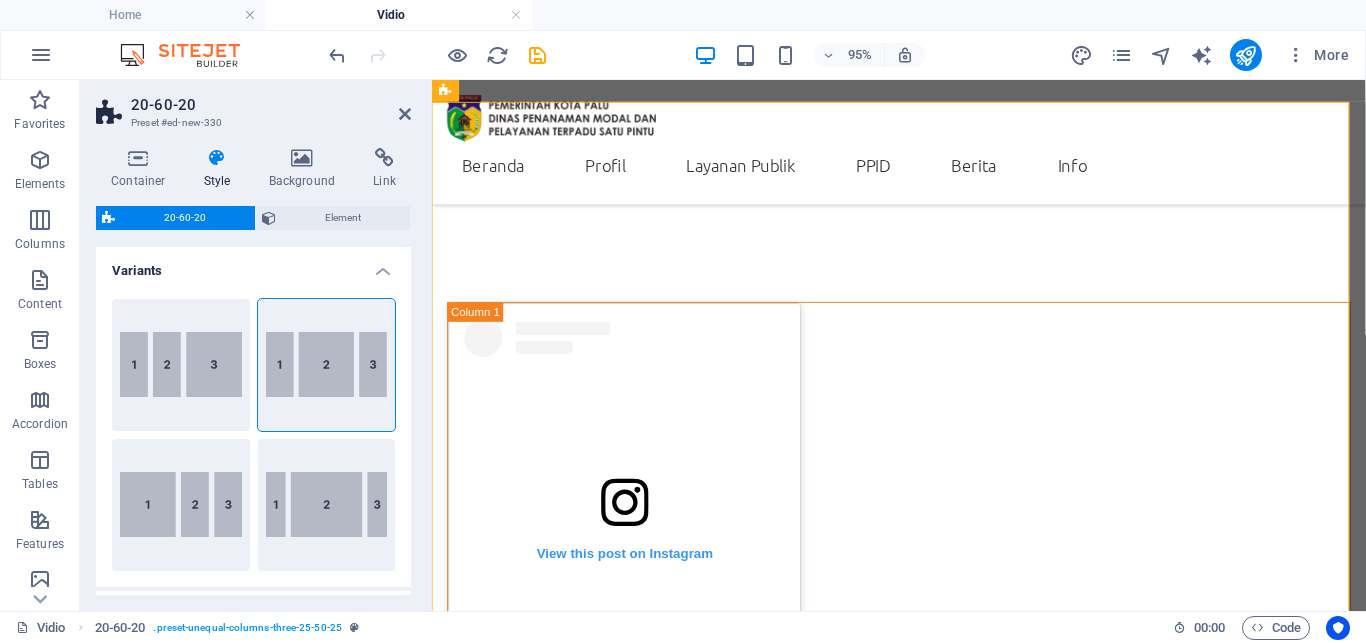 scroll, scrollTop: 384, scrollLeft: 0, axis: vertical 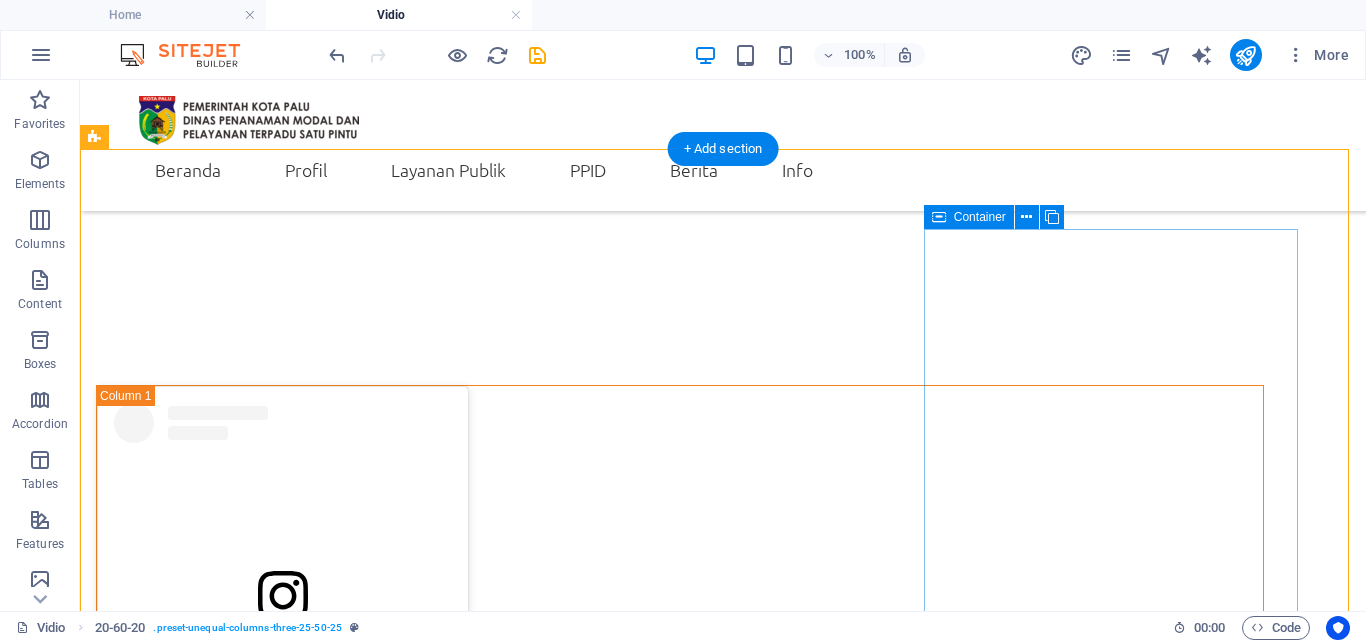 click on "Drop content here or  Add elements  Paste clipboard" at bounding box center (680, 1576) 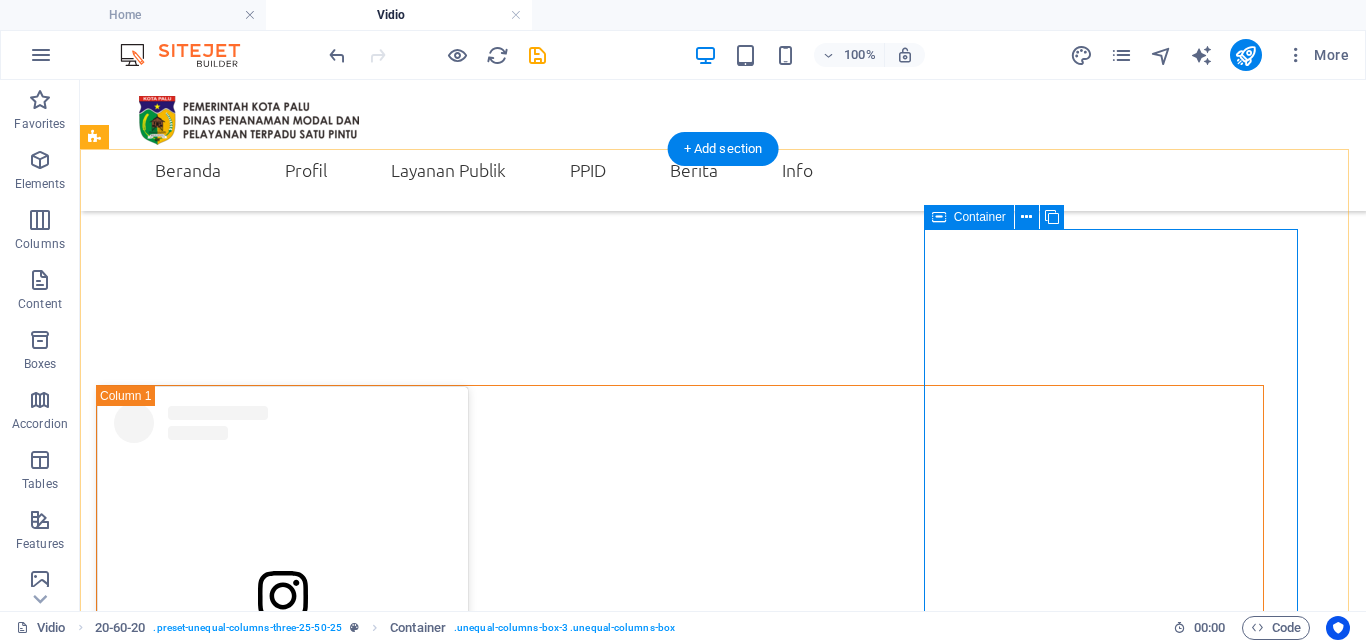 click on "Add elements" at bounding box center [621, 1606] 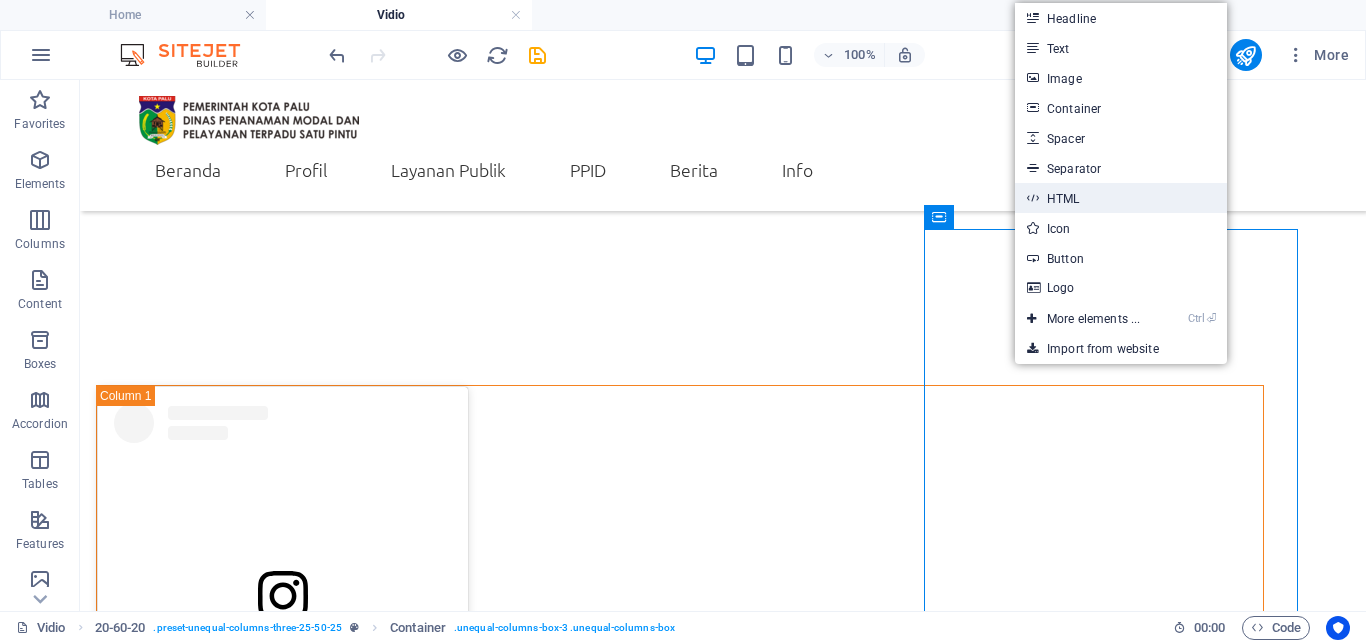 click on "HTML" at bounding box center (1121, 198) 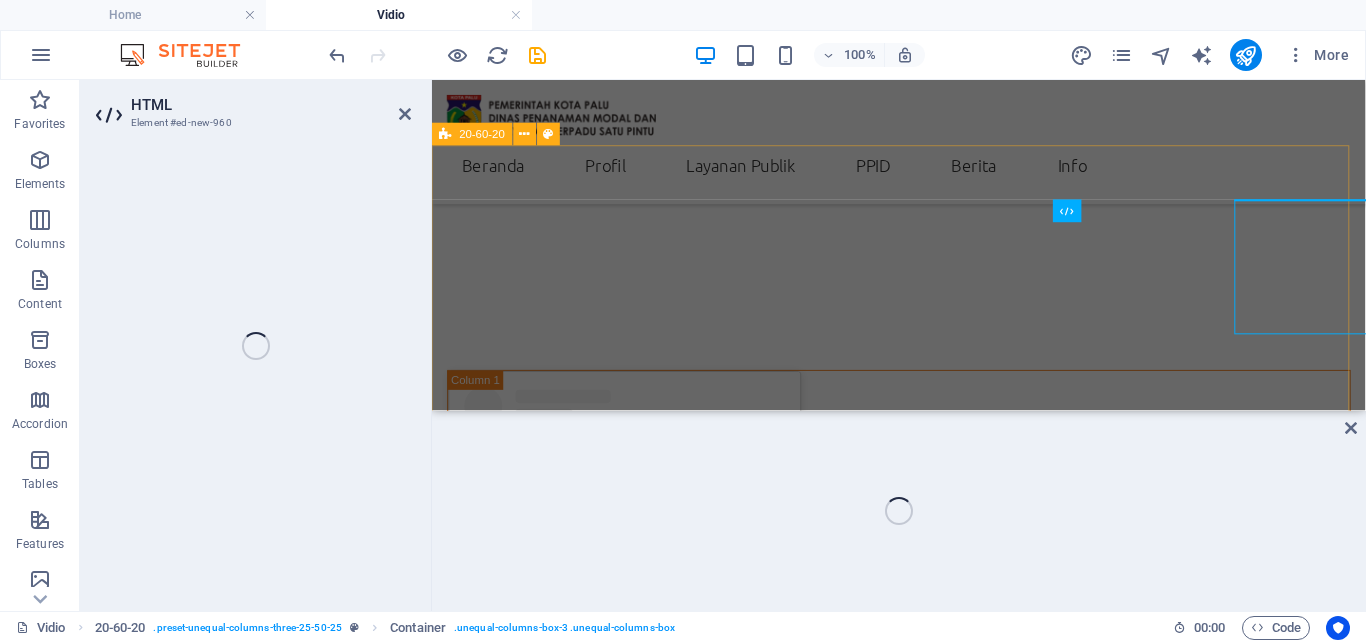 scroll, scrollTop: 361, scrollLeft: 0, axis: vertical 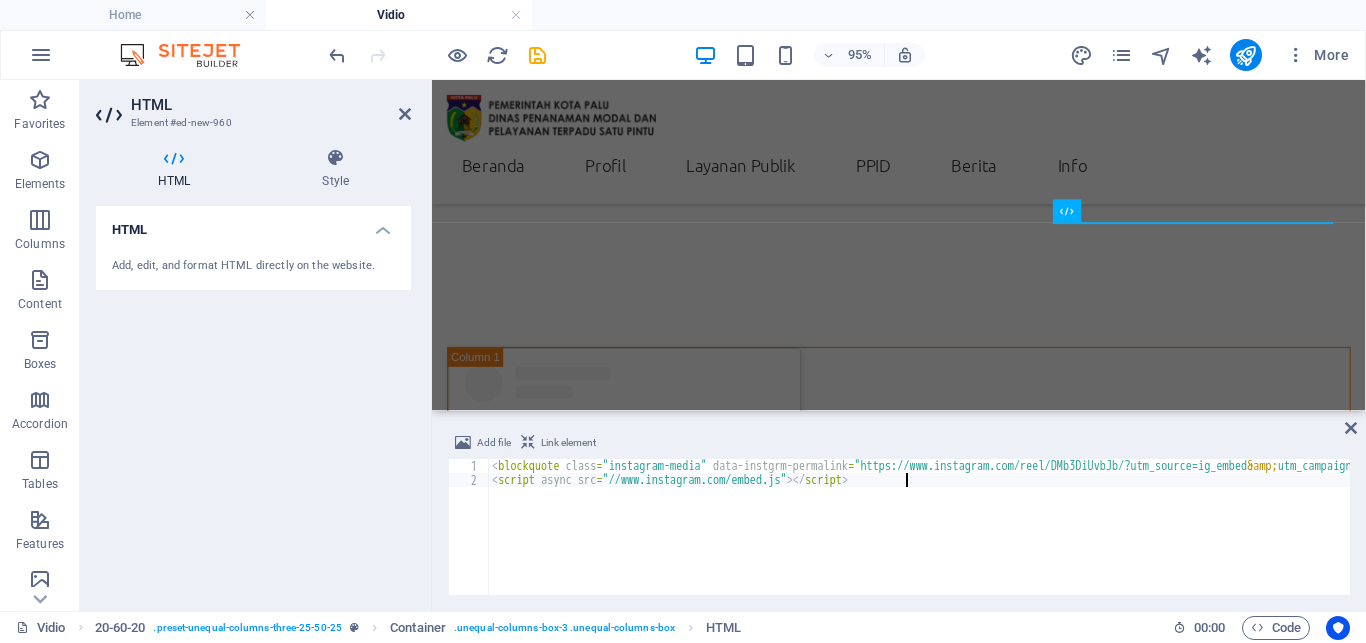 type on "<script async src="//www.instagram.com/embed.js"></script>" 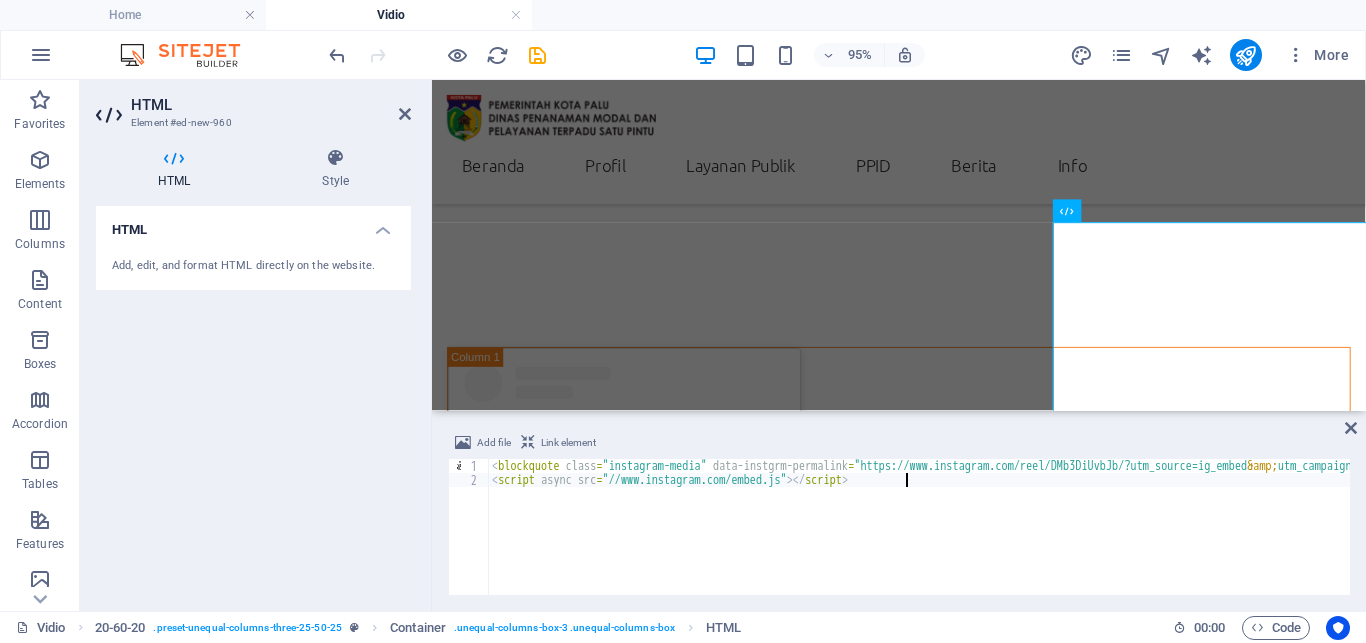 scroll, scrollTop: 0, scrollLeft: 848, axis: horizontal 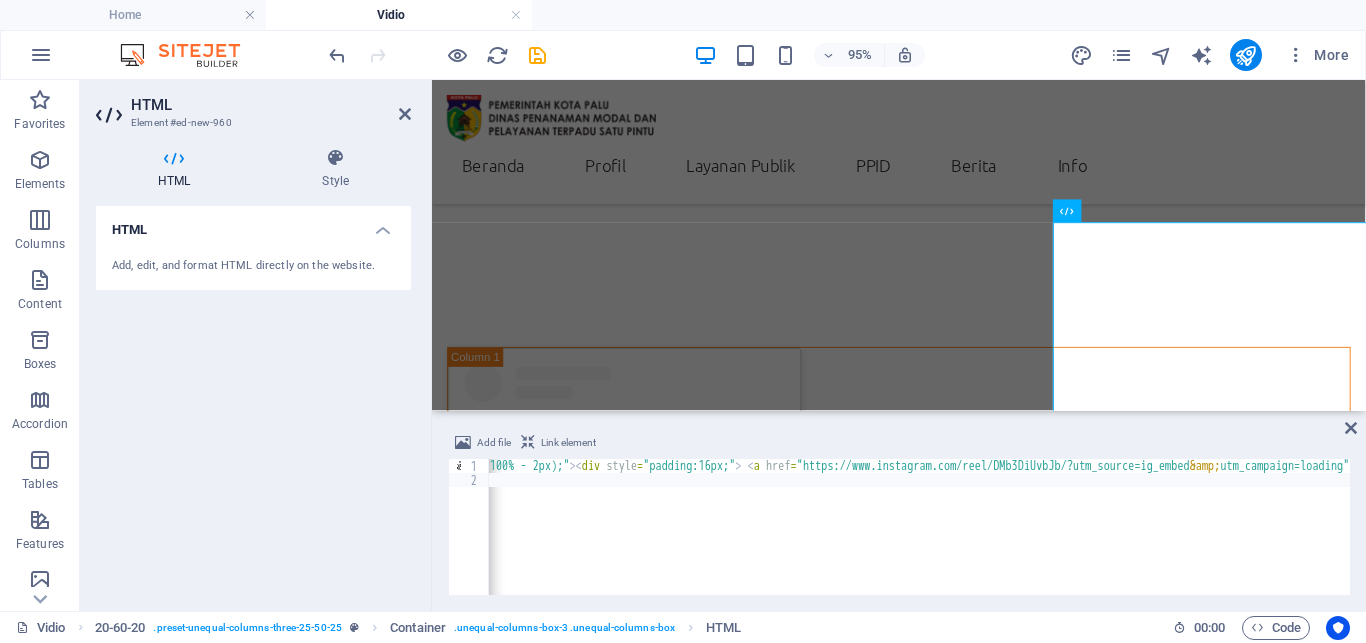 click on "< blockquote   class = "instagram-media"   data-instgrm-permalink = "https://www.instagram.com/reel/DMb3DiUvbJb/?utm_source=ig_embed &amp; utm_campaign=loading"   data-instgrm-version = "14"   style = " background:#FFF; border:0; border-radius:3px; box-shadow:0 0 1px 0 rgba(0,0,0,0.5),0 1px 10px 0 rgba(0,0,0,0.15); margin: 1px; max-width:540px; min-width:326px; padding:0; width:99.375%; width:-webkit-calc(100% - 2px); width:calc(100% - 2px);" > < div   style = "padding:16px;" >   < a   href = "https://www.instagram.com/reel/DMb3DiUvbJb/?utm_source=ig_embed &amp; utm_campaign=loading"   style = " background:#FFFFFF; line-height:0; padding:0 0; text-align:center; text-decoration:none; width:100%;"   target = "_blank" >   < div   style = " display: flex; flex-direction: row; align-items: center;" >   < div   style = "background-color: #F4F4F4; border-radius: 50%; flex-grow: 0; height: 40px; margin-right: 14px; width: 40px;" > </ div >   < div   style = >   < div   style = > </ div >   < div   style = > </ div >" at bounding box center (22584, 532) 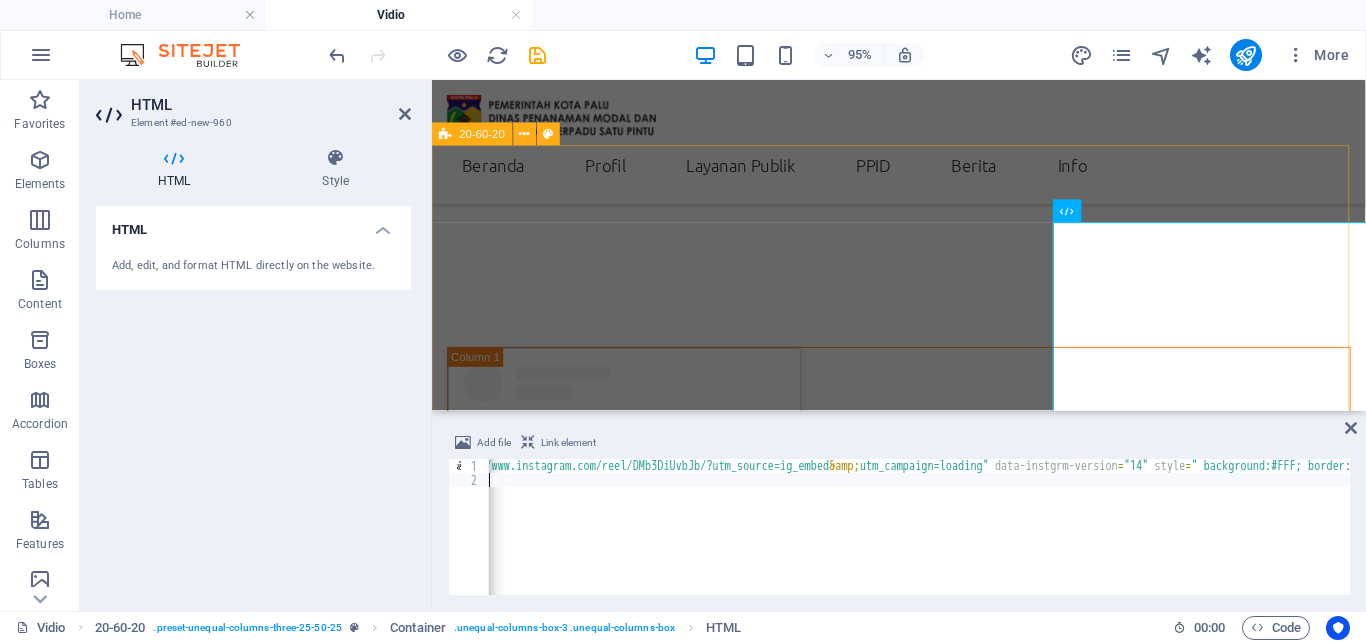 click on "View this post on Instagram                         A post shared by DinasPenanamanModal&PTSP_Palu (@dpmptsp_palu)
View this post on Instagram                         A post shared by DinasPenanamanModal&PTSP_Palu (@dpmptsp_palu)
View this post on Instagram                         A post shared by DinasPenanamanModal&PTSP_Palu (@dpmptsp_palu)" at bounding box center [923, 1248] 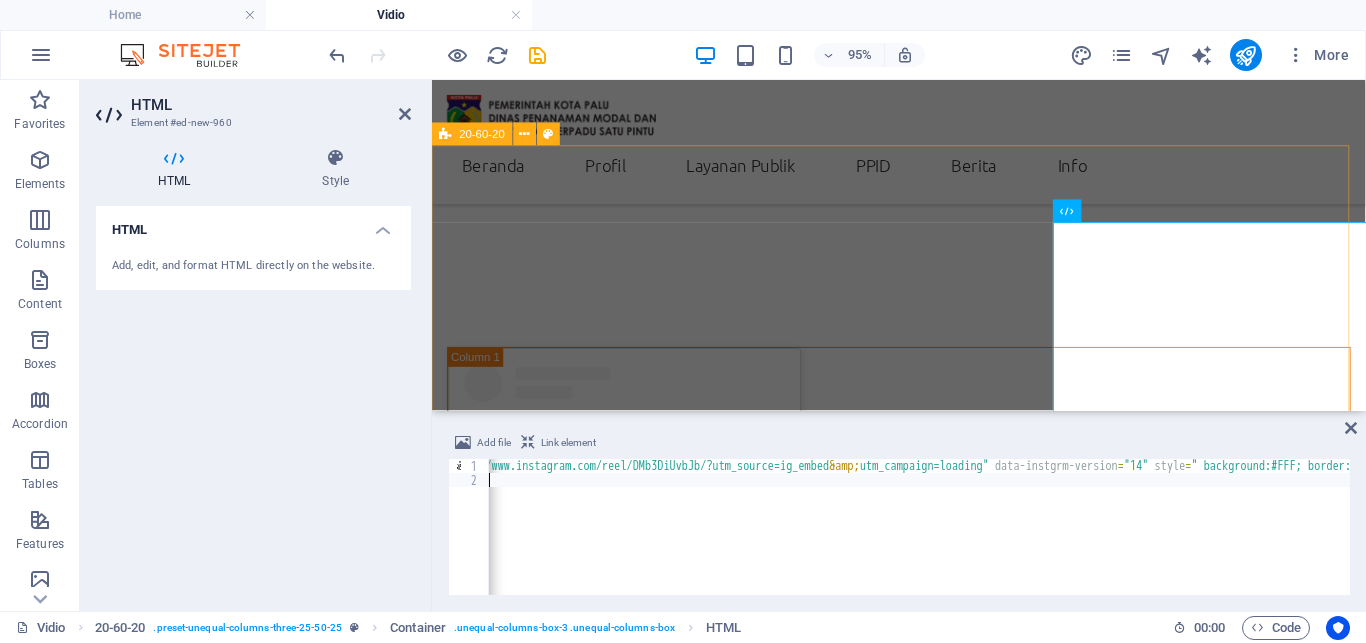 click on "View this post on Instagram                         A post shared by DinasPenanamanModal&PTSP_Palu (@dpmptsp_palu)
View this post on Instagram                         A post shared by DinasPenanamanModal&PTSP_Palu (@dpmptsp_palu)
View this post on Instagram                         A post shared by DinasPenanamanModal&PTSP_Palu (@dpmptsp_palu)" at bounding box center (923, 1248) 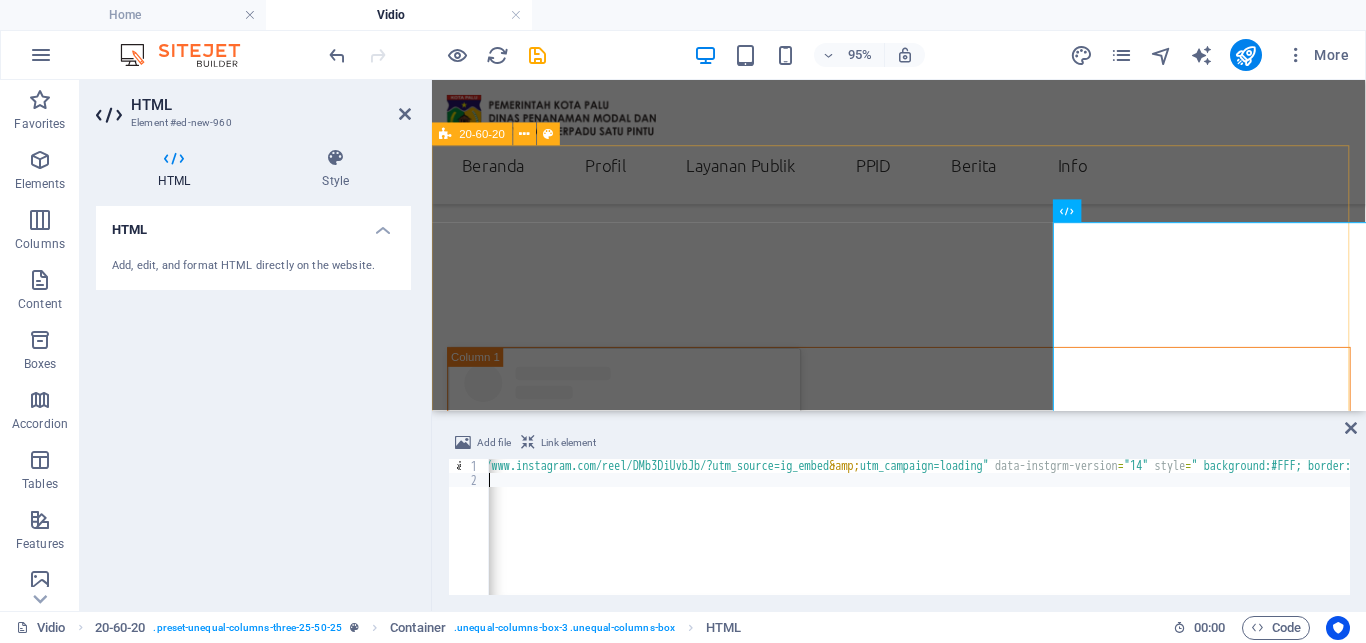 select on "%" 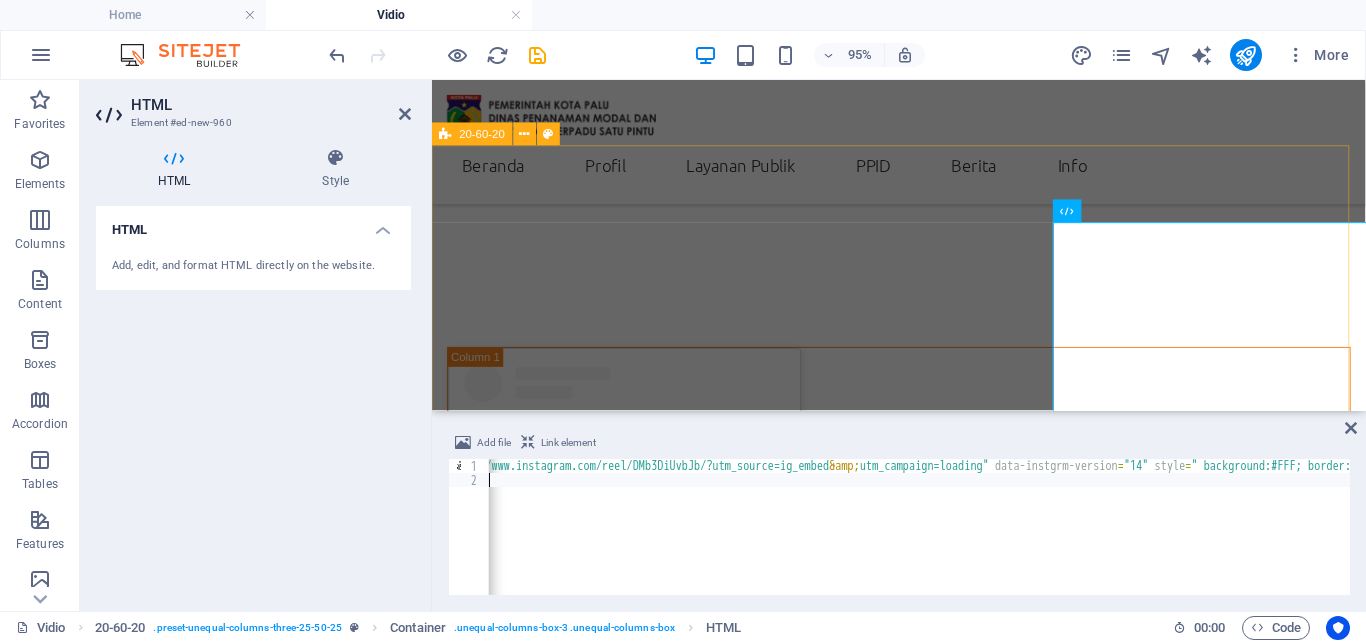 select on "%" 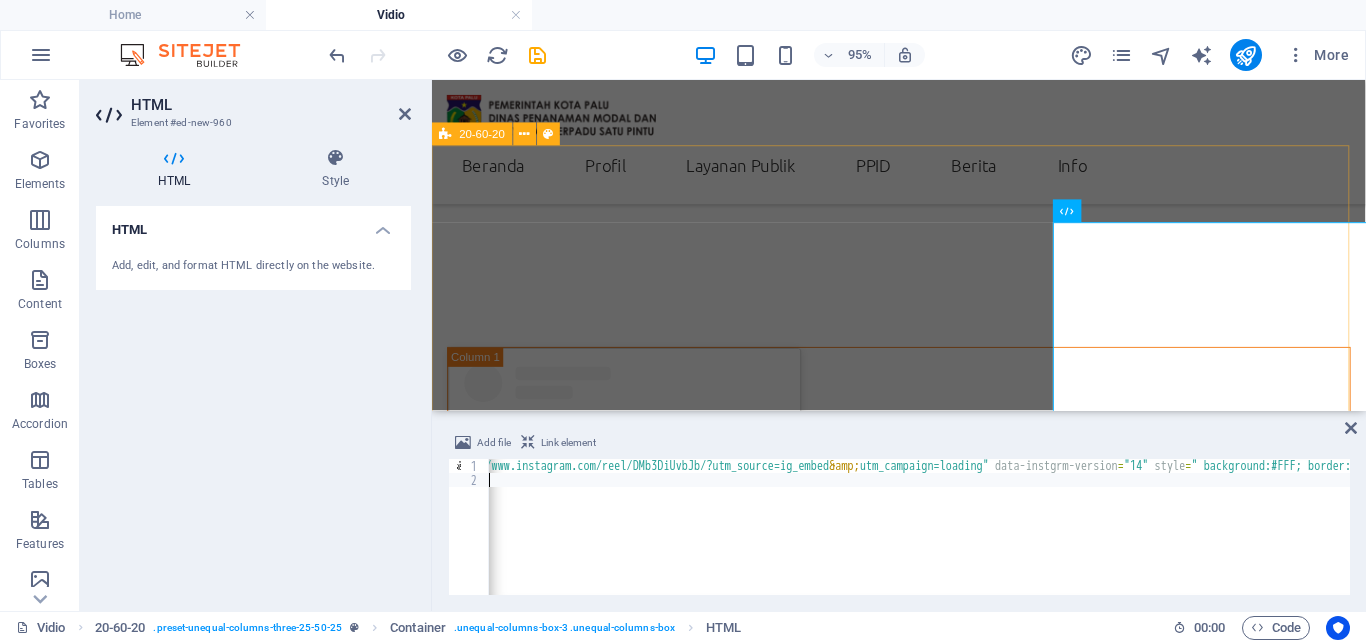 select on "%" 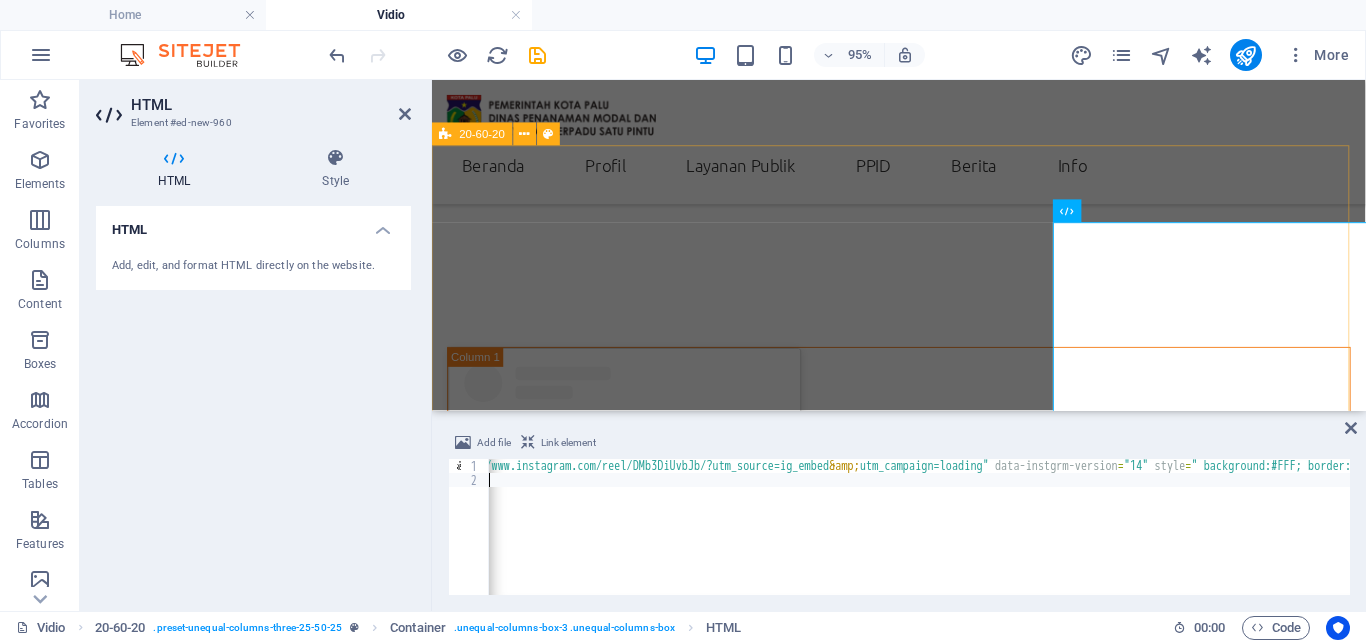 select on "rem" 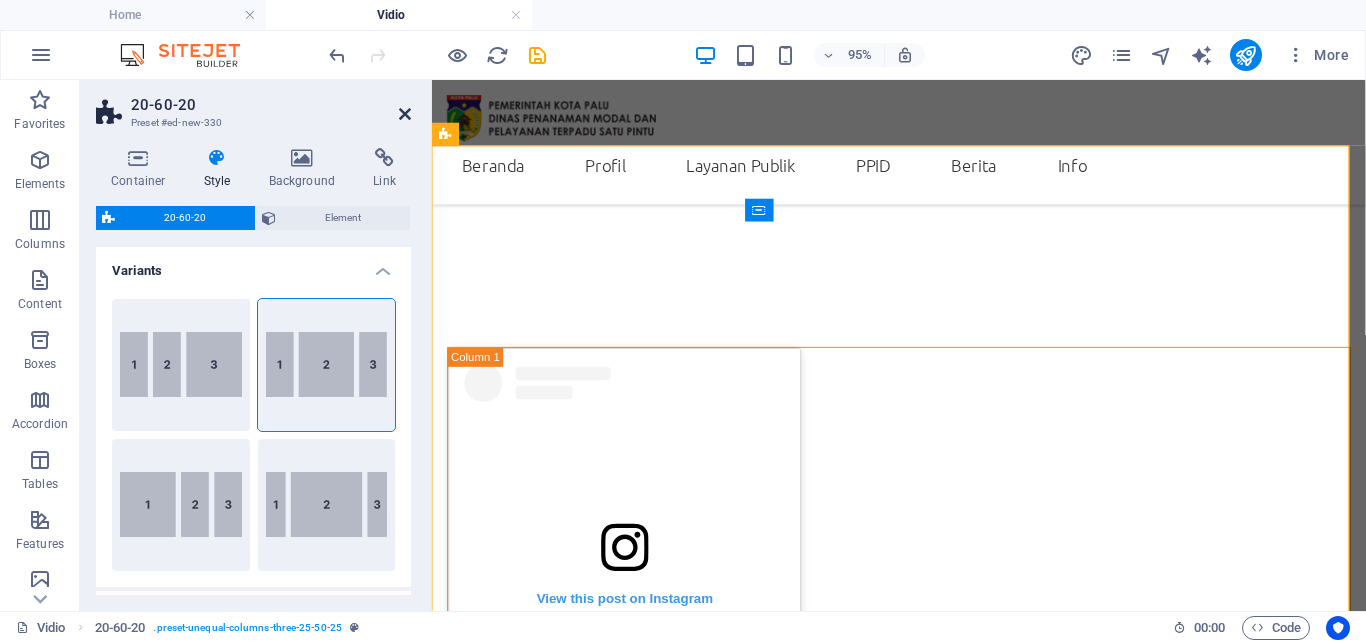 click at bounding box center (405, 114) 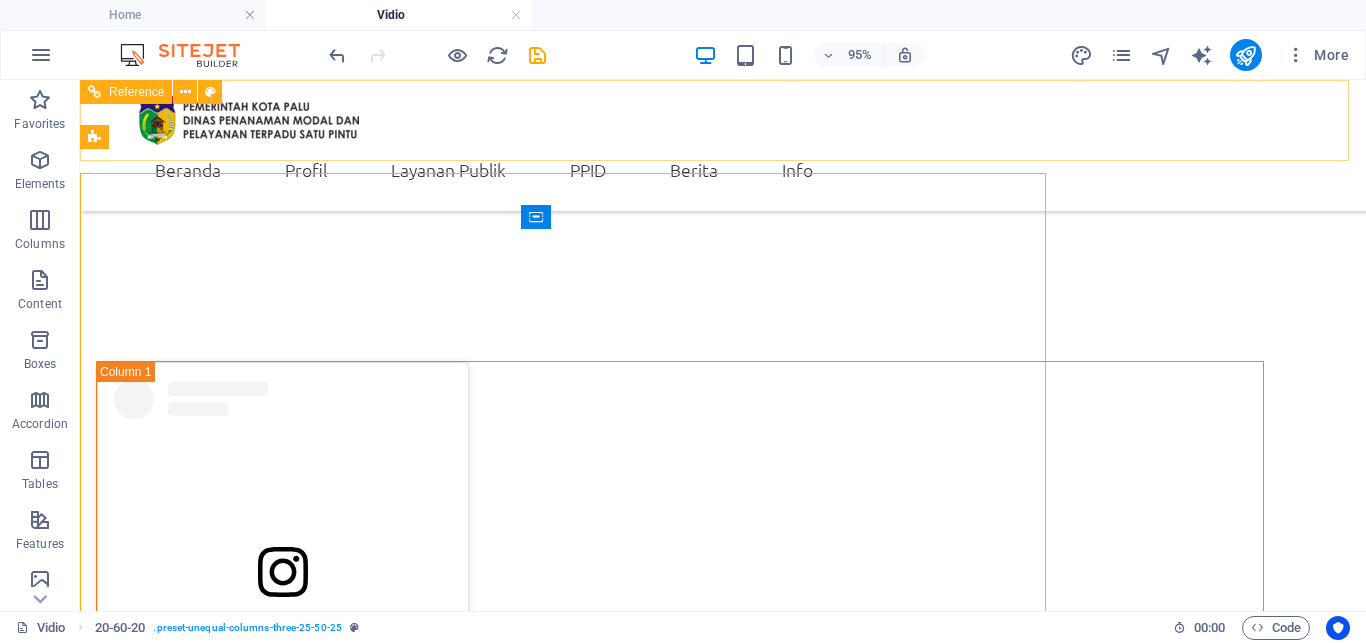 scroll, scrollTop: 337, scrollLeft: 0, axis: vertical 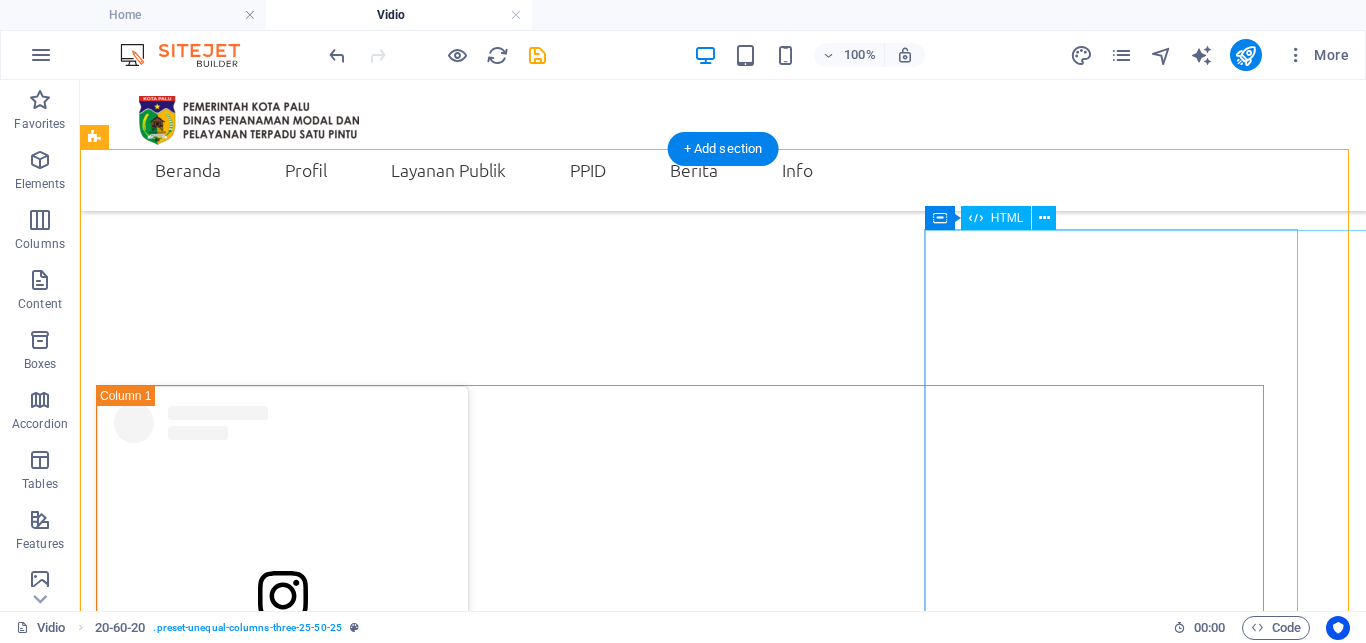 click on "View this post on Instagram                         A post shared by DinasPenanamanModal&PTSP_Palu (@dpmptsp_palu)" at bounding box center (680, 1832) 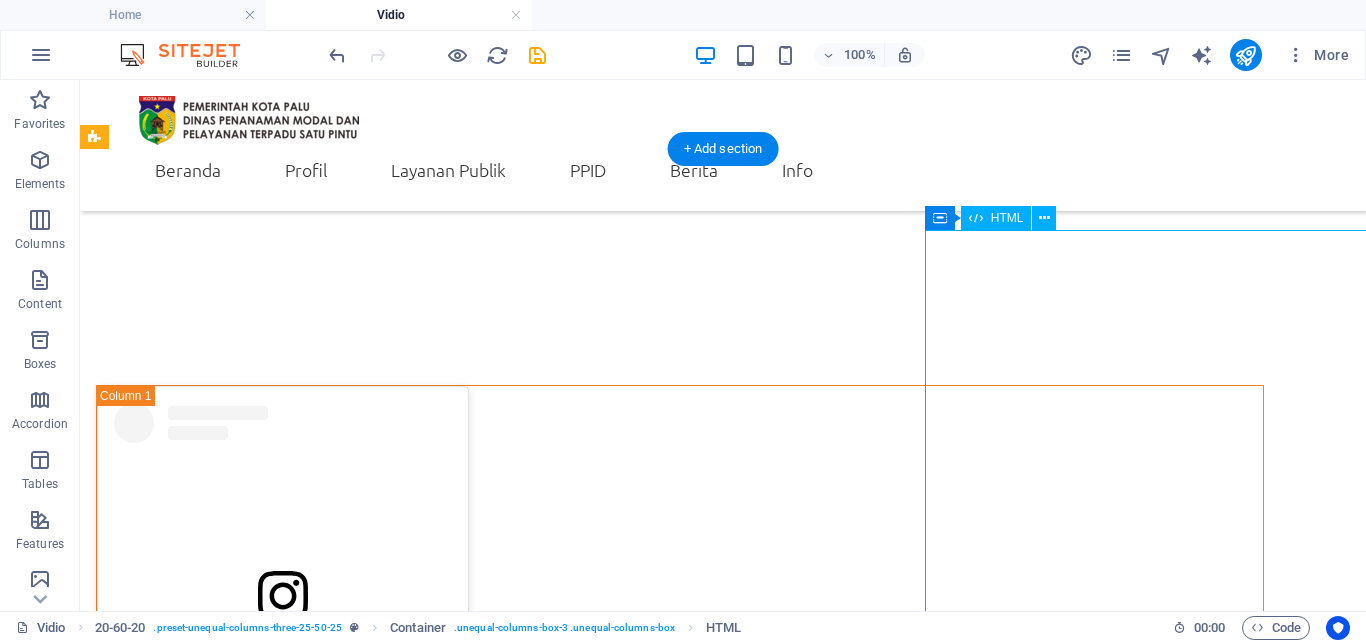 click on "View this post on Instagram                         A post shared by DinasPenanamanModal&PTSP_Palu (@dpmptsp_palu)" at bounding box center [680, 1832] 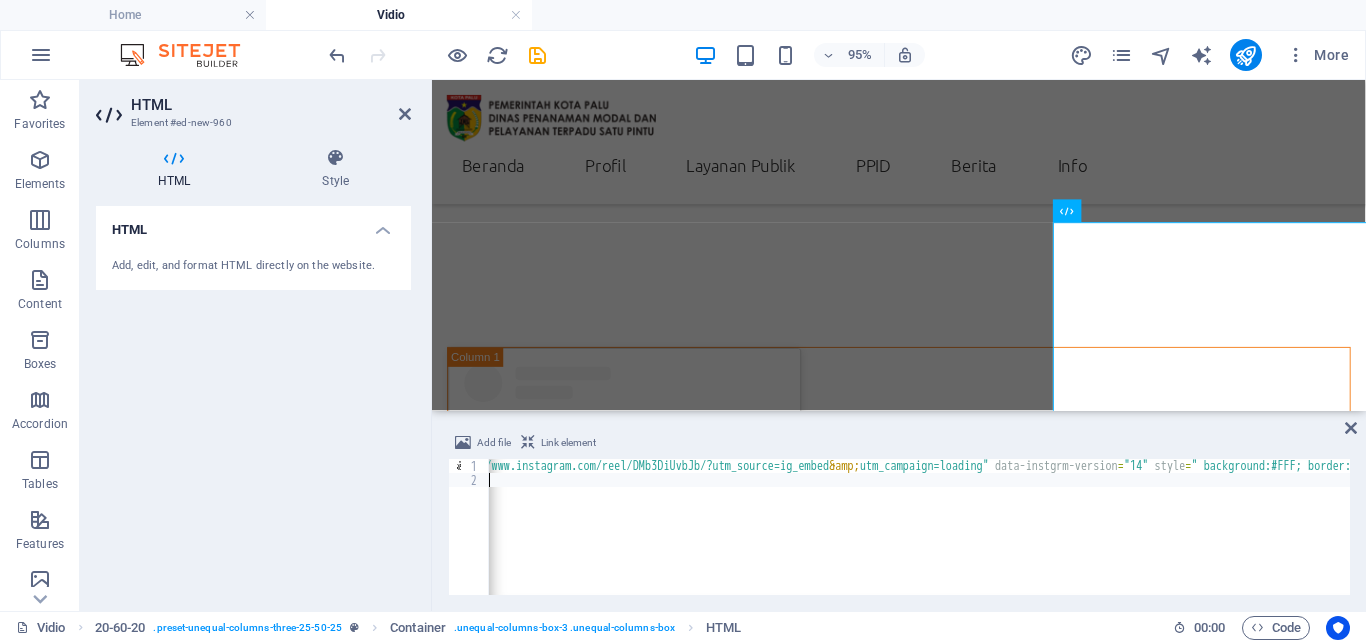 click on "< blockquote   class = "instagram-media"   data-instgrm-permalink = "https://www.instagram.com/reel/DMb3DiUvbJb/?utm_source=ig_embed &amp; utm_campaign=loading"   data-instgrm-version = "14"   style = " background:#FFF; border:0; border-radius:3px; box-shadow:0 0 1px 0 rgba(0,0,0,0.5),0 1px 10px 0 rgba(0,0,0,0.15); margin: 1px; max-width:540px; min-width:326px; padding:0; width:99.375%; width:-webkit-calc(100% - 2px); width:calc(100% - 2px);" > < div   style = "padding:16px;" >   < a   href = "https://www.instagram.com/reel/DMb3DiUvbJb/?utm_source=ig_embed &amp; utm_campaign=loading"   style = " background:#FFFFFF; line-height:0; padding:0 0; text-align:center; text-decoration:none; width:100%;"   target = "_blank" >   < div   style = " display: flex; flex-direction: row; align-items: center;" >   < div   style = "background-color: #F4F4F4; border-radius: 50%; flex-grow: 0; height: 40px; margin-right: 14px; width: 40px;" > </ div >   < div   style = >   < div   style = > </ div >   < div   style = > </ div >" at bounding box center [24710, 532] 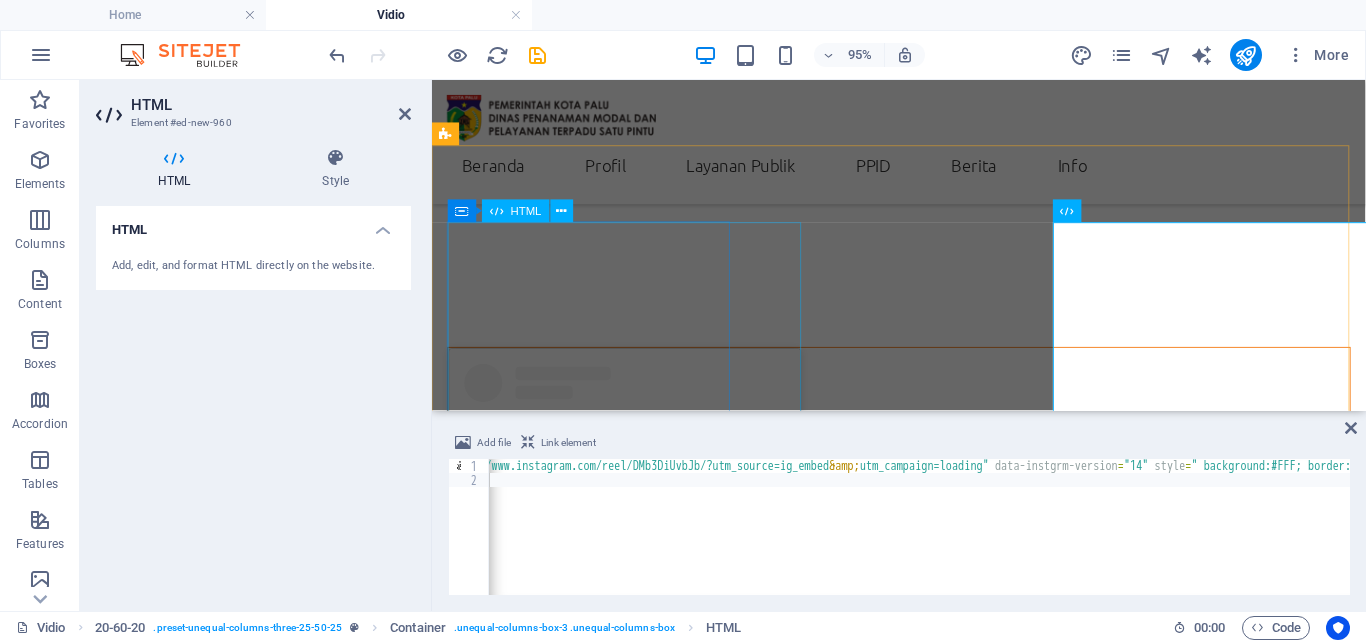 click on "View this post on Instagram                         A post shared by DinasPenanamanModal&PTSP_Palu (@dpmptsp_palu)" at bounding box center (923, 635) 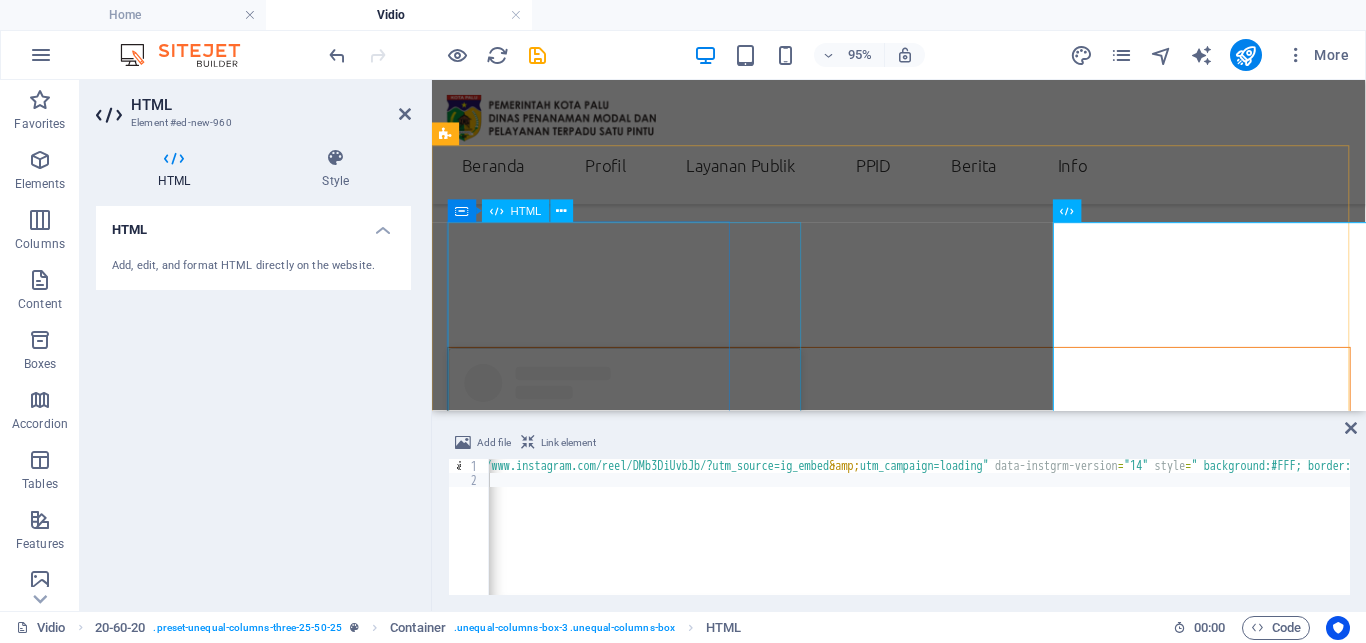 click on "View this post on Instagram                         A post shared by DinasPenanamanModal&PTSP_Palu (@dpmptsp_palu)" at bounding box center [923, 635] 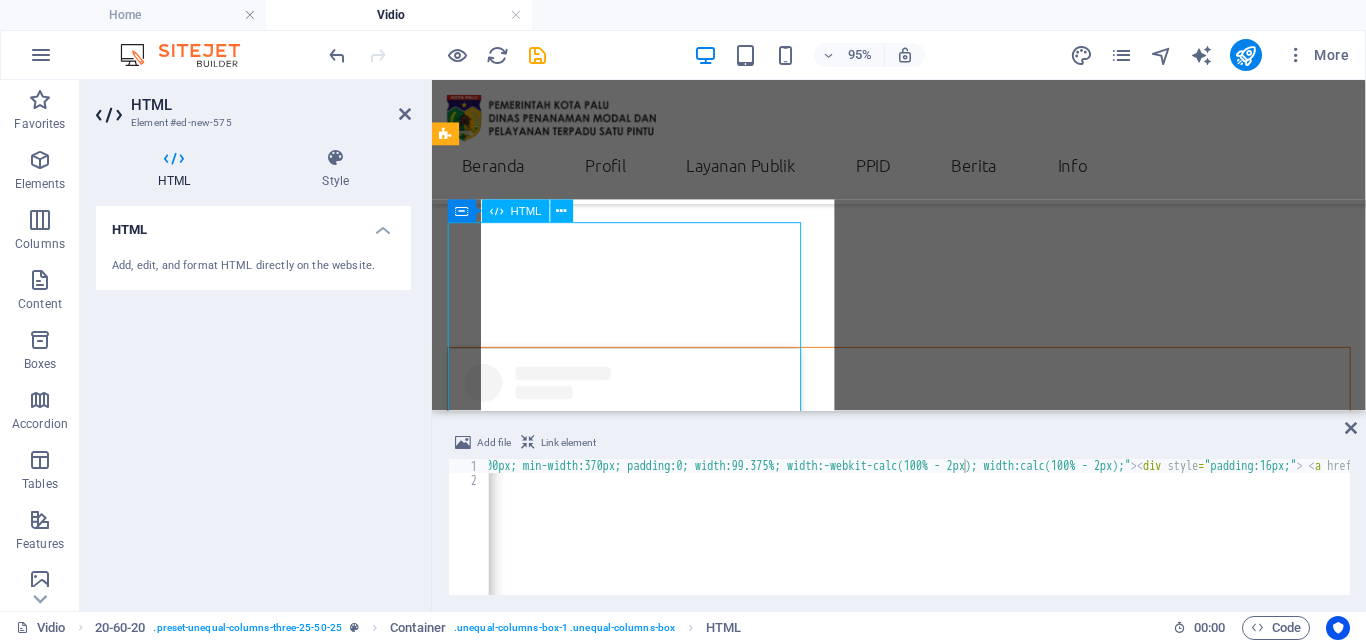 type on "<blockquote class="instagram-media" data-instgrm-captioned data-instgrm-permalink="https://www.instagram.com/reel/DM9W_W8ThnQ/?utm_source=ig_embed&amp;utm_campaign=loading" data-instgrm-version="14" style=" background:#FFF; border:0; border-radius:3px; box-shadow:0 0 1px 0 rgba(0,0,0,0.5),0 1px 10px 0 rgba(0,0,0,0.15); margin: 1px; max-width:100px; min-width:370px; padding:0; width:99.375%; width:" 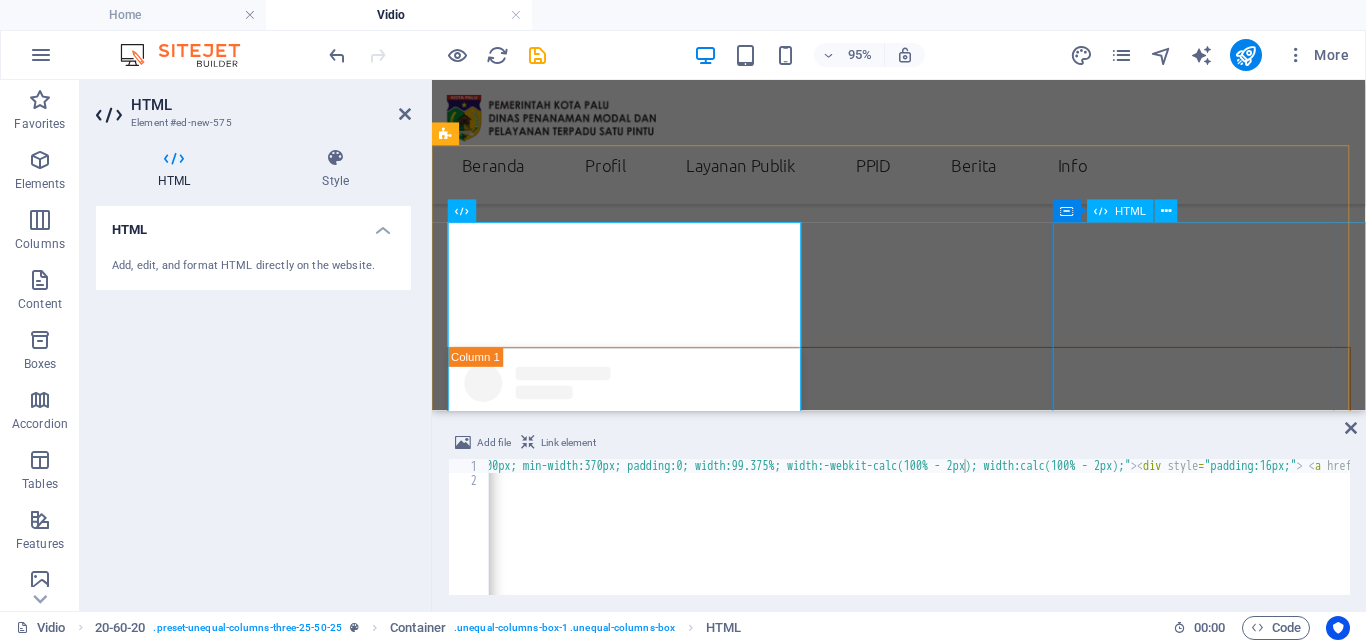 click on "View this post on Instagram                         A post shared by DinasPenanamanModal&PTSP_Palu (@dpmptsp_palu)" at bounding box center [923, 1808] 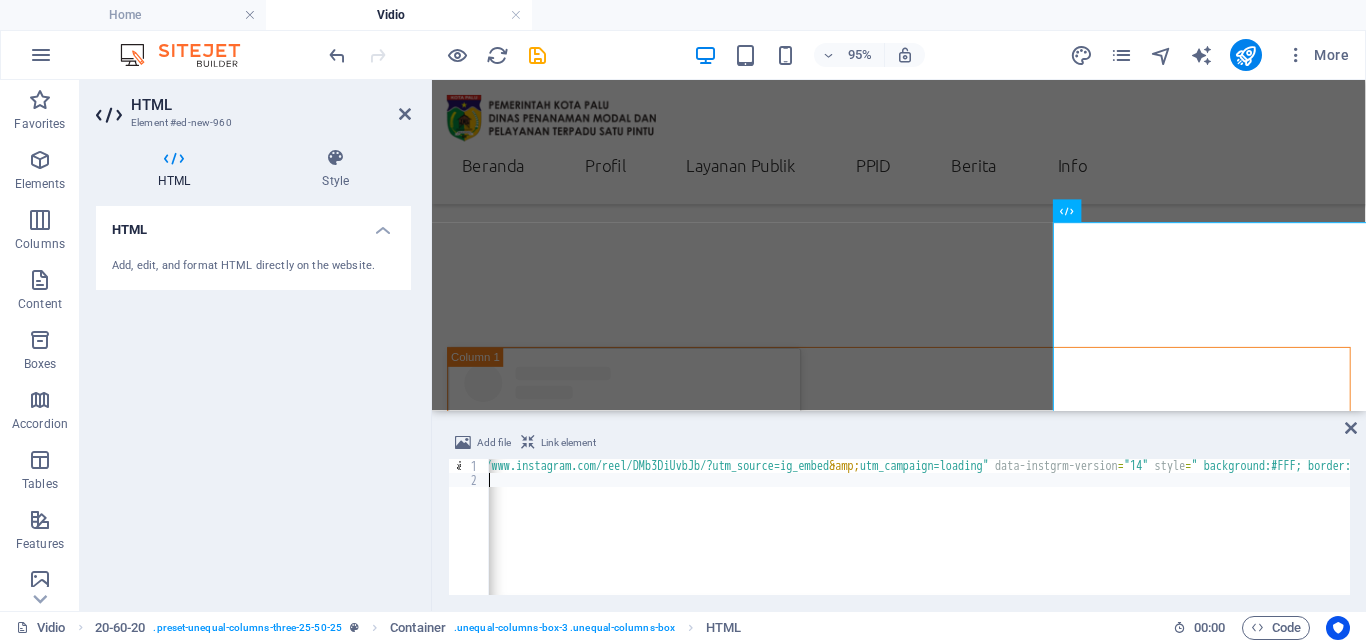 click on "< blockquote   class = "instagram-media"   data-instgrm-permalink = "https://www.instagram.com/reel/DMb3DiUvbJb/?utm_source=ig_embed &amp; utm_campaign=loading"   data-instgrm-version = "14"   style = " background:#FFF; border:0; border-radius:3px; box-shadow:0 0 1px 0 rgba(0,0,0,0.5),0 1px 10px 0 rgba(0,0,0,0.15); margin: 1px; max-width:540px; min-width:326px; padding:0; width:99.375%; width:-webkit-calc(100% - 2px); width:calc(100% - 2px);" > < div   style = "padding:16px;" >   < a   href = "https://www.instagram.com/reel/DMb3DiUvbJb/?utm_source=ig_embed &amp; utm_campaign=loading"   style = " background:#FFFFFF; line-height:0; padding:0 0; text-align:center; text-decoration:none; width:100%;"   target = "_blank" >   < div   style = " display: flex; flex-direction: row; align-items: center;" >   < div   style = "background-color: #F4F4F4; border-radius: 50%; flex-grow: 0; height: 40px; margin-right: 14px; width: 40px;" > </ div >   < div   style = >   < div   style = > </ div >   < div   style = > </ div >" at bounding box center (24710, 532) 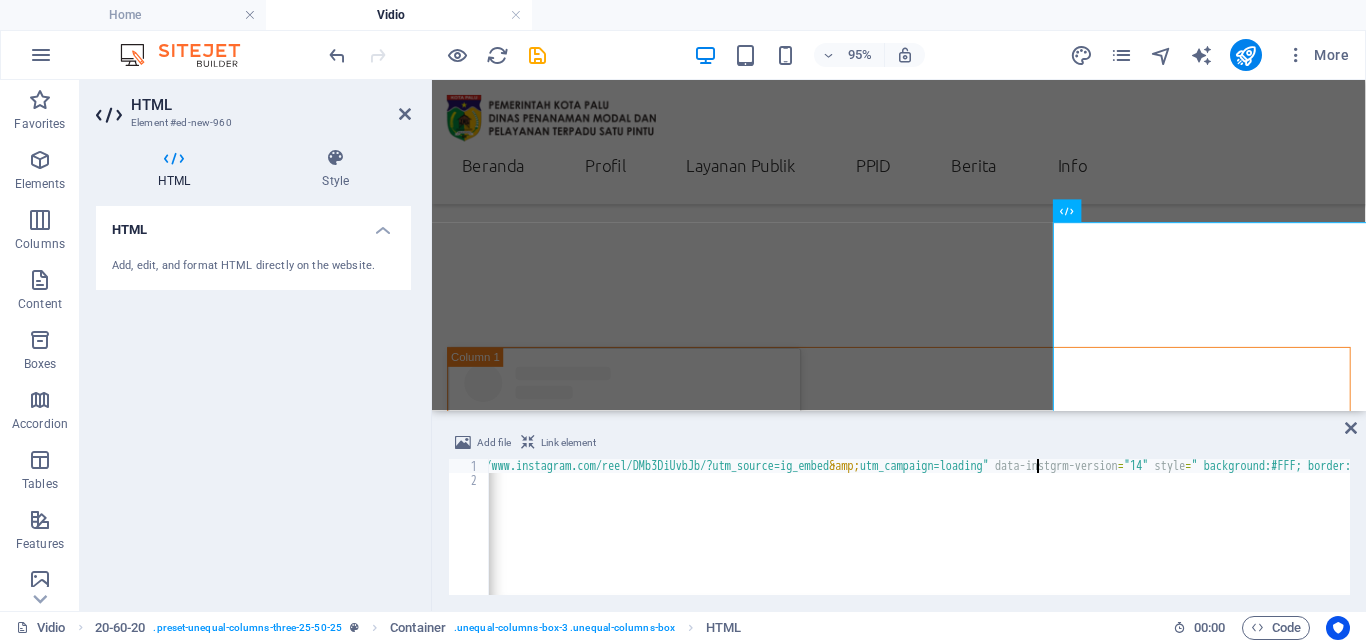 click on "< blockquote   class = "instagram-media"   data-instgrm-permalink = "https://www.instagram.com/reel/DMb3DiUvbJb/?utm_source=ig_embed &amp; utm_campaign=loading"   data-instgrm-version = "14"   style = " background:#FFF; border:0; border-radius:3px; box-shadow:0 0 1px 0 rgba(0,0,0,0.5),0 1px 10px 0 rgba(0,0,0,0.15); margin: 1px; max-width:540px; min-width:326px; padding:0; width:99.375%; width:-webkit-calc(100% - 2px); width:calc(100% - 2px);" > < div   style = "padding:16px;" >   < a   href = "https://www.instagram.com/reel/DMb3DiUvbJb/?utm_source=ig_embed &amp; utm_campaign=loading"   style = " background:#FFFFFF; line-height:0; padding:0 0; text-align:center; text-decoration:none; width:100%;"   target = "_blank" >   < div   style = " display: flex; flex-direction: row; align-items: center;" >   < div   style = "background-color: #F4F4F4; border-radius: 50%; flex-grow: 0; height: 40px; margin-right: 14px; width: 40px;" > </ div >   < div   style = >   < div   style = > </ div >   < div   style = > </ div >" at bounding box center (24710, 532) 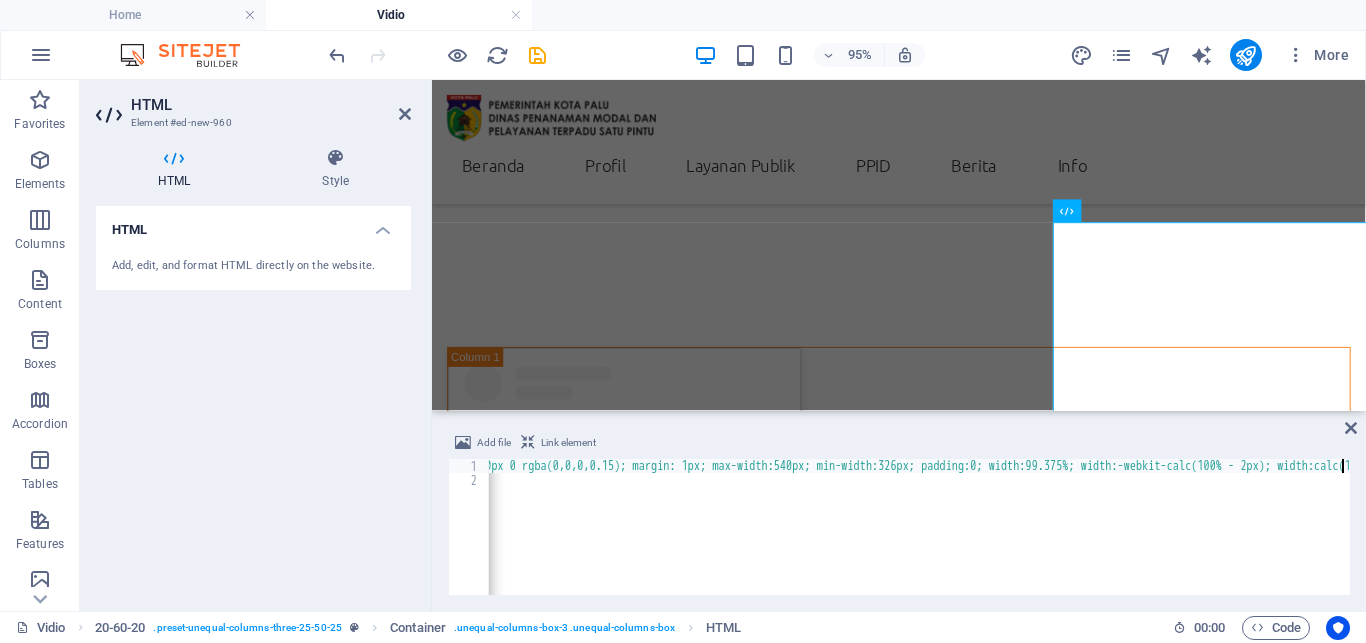 scroll, scrollTop: 0, scrollLeft: 1689, axis: horizontal 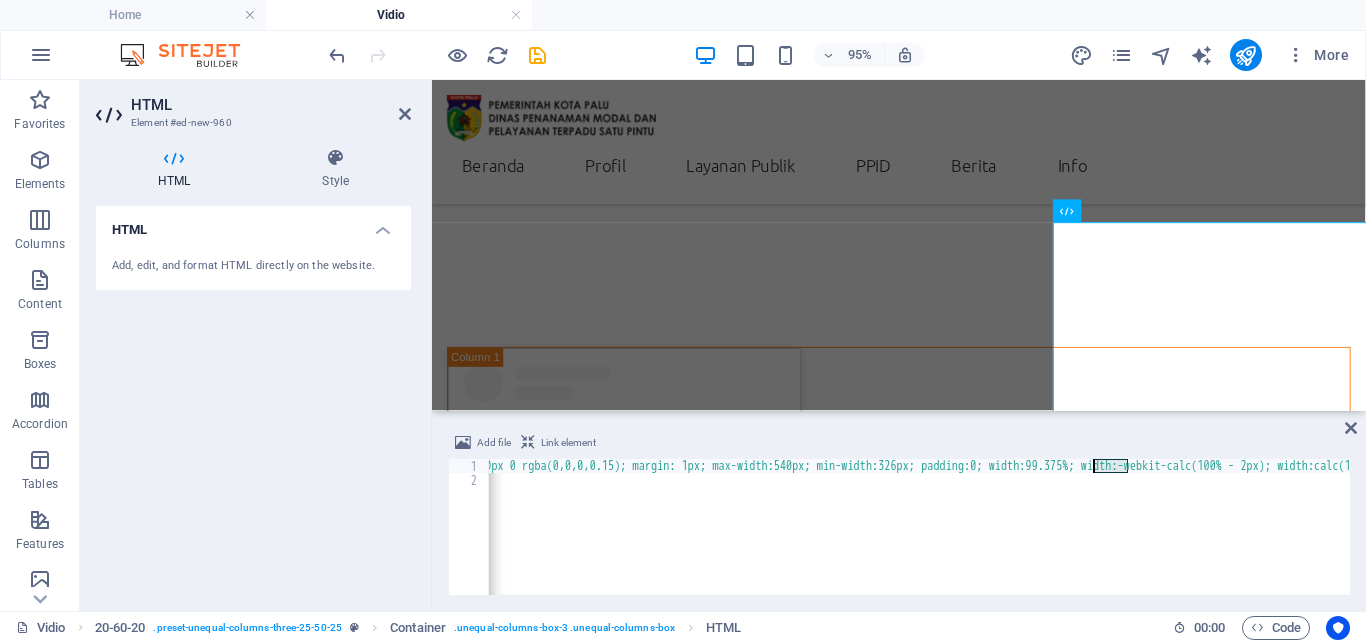 click on "< blockquote   class = "instagram-media"   data-instgrm-permalink = "https://www.instagram.com/reel/DMb3DiUvbJb/?utm_source=ig_embed &amp; utm_campaign=loading"   data-instgrm-version = "14"   style = " background:#FFF; border:0; border-radius:3px; box-shadow:0 0 1px 0 rgba(0,0,0,0.5),0 1px 10px 0 rgba(0,0,0,0.15); margin: 1px; max-width:540px; min-width:326px; padding:0; width:99.375%; width:-webkit-calc(100% - 2px); width:calc(100% - 2px);" > < div   style = "padding:16px;" >   < a   href = "https://www.instagram.com/reel/DMb3DiUvbJb/?utm_source=ig_embed &amp; utm_campaign=loading"   style = " background:#FFFFFF; line-height:0; padding:0 0; text-align:center; text-decoration:none; width:100%;"   target = "_blank" >   < div   style = " display: flex; flex-direction: row; align-items: center;" >   < div   style = "background-color: #F4F4F4; border-radius: 50%; flex-grow: 0; height: 40px; margin-right: 14px; width: 40px;" > </ div >   < div   style = >   < div   style = > </ div >   < div   style = > </ div >" at bounding box center (23439, 532) 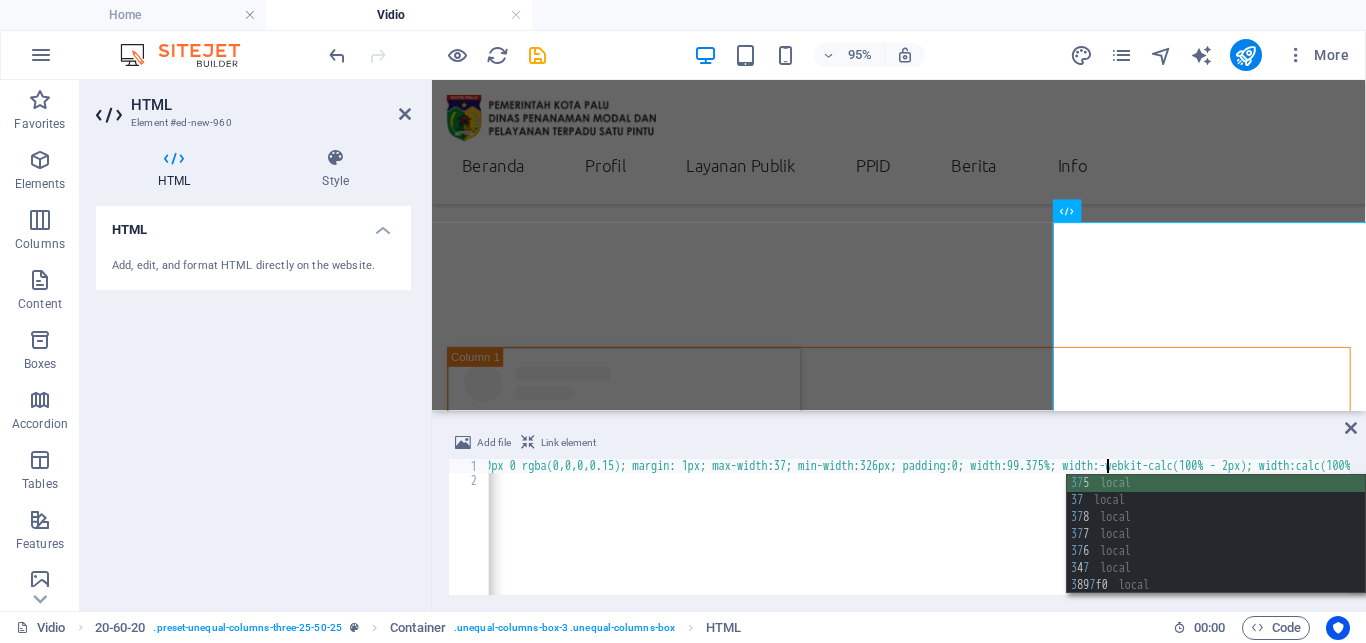 scroll, scrollTop: 0, scrollLeft: 323, axis: horizontal 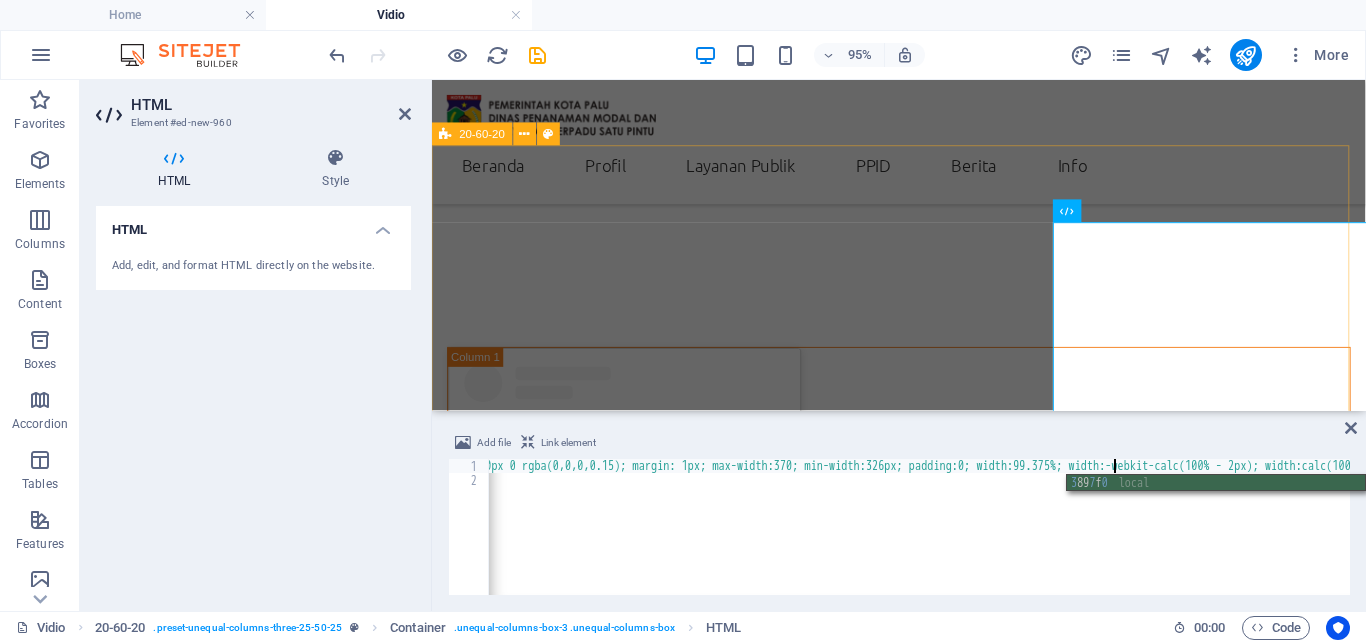type on "<blockquote class="instagram-media" data-instgrm-permalink="https://www.instagram.com/reel/DMb3DiUvbJb/?utm_source=ig_embed&amp;utm_campaign=loading" data-instgrm-version="14" style=" background:#FFF; border:0; border-radius:3px; box-shadow:0 0 1px 0 rgba(0,0,0,0.5),0 1px 10px 0 rgba(0,0,0,0.15); margin: 1px; max-width:370; min-width:326px; padding:0; width:99.375%; width:-webkit-calc(100% - 2px" 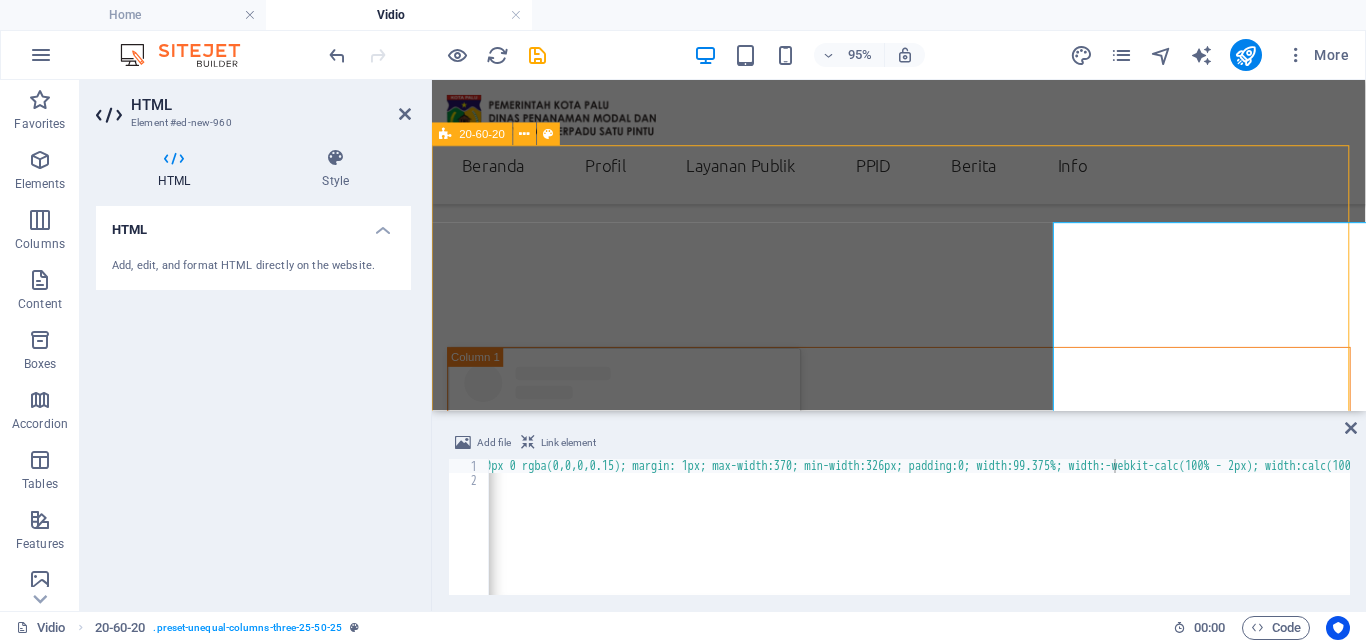 scroll, scrollTop: 337, scrollLeft: 0, axis: vertical 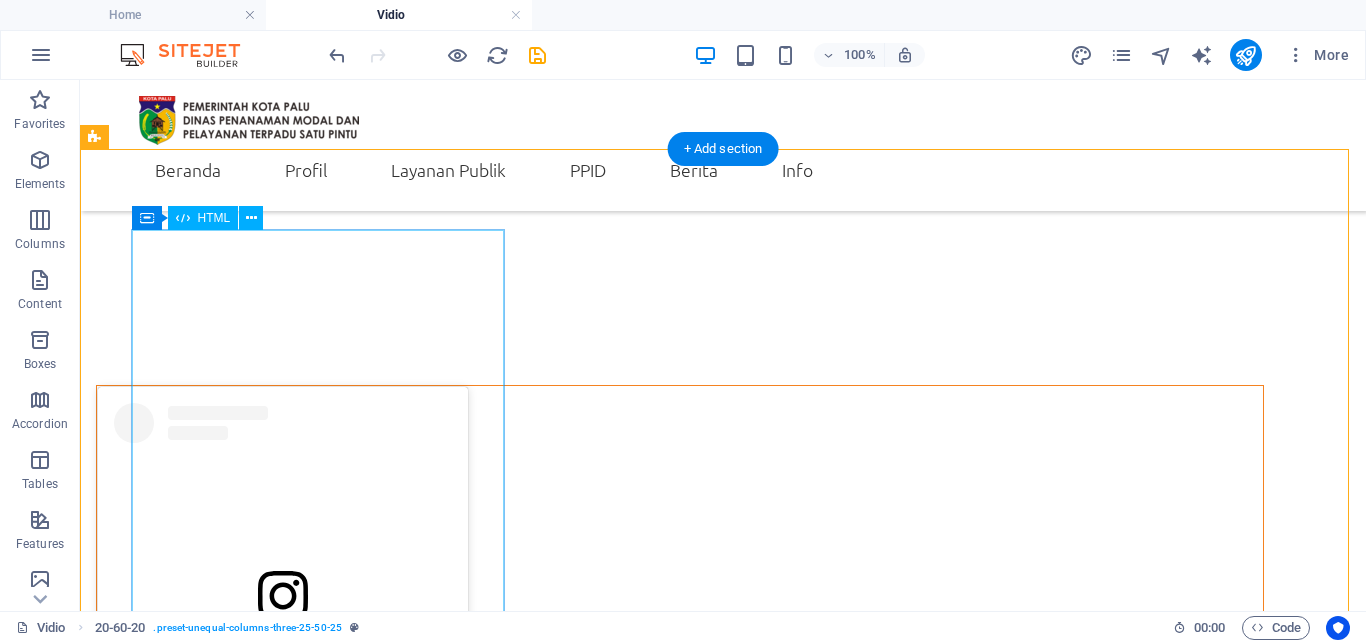 click on "View this post on Instagram                         A post shared by DinasPenanamanModal&PTSP_Palu (@dpmptsp_palu)" at bounding box center (680, 659) 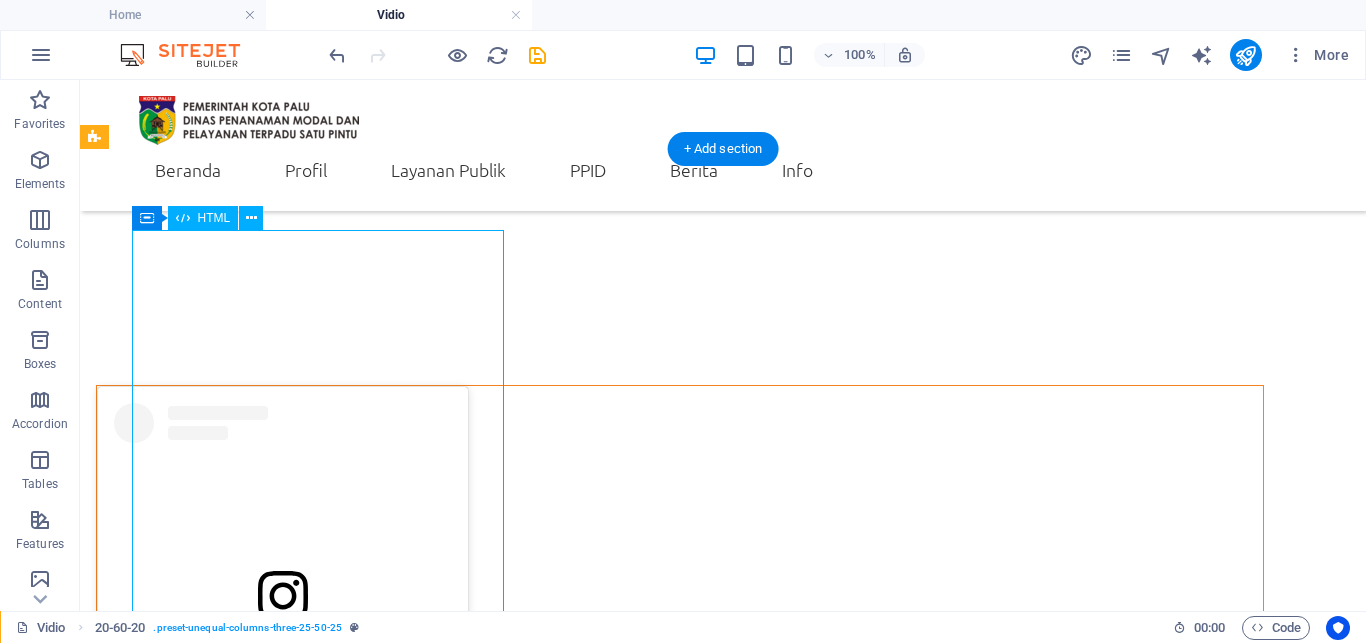 click on "View this post on Instagram                         A post shared by DinasPenanamanModal&PTSP_Palu (@dpmptsp_palu)" at bounding box center (680, 659) 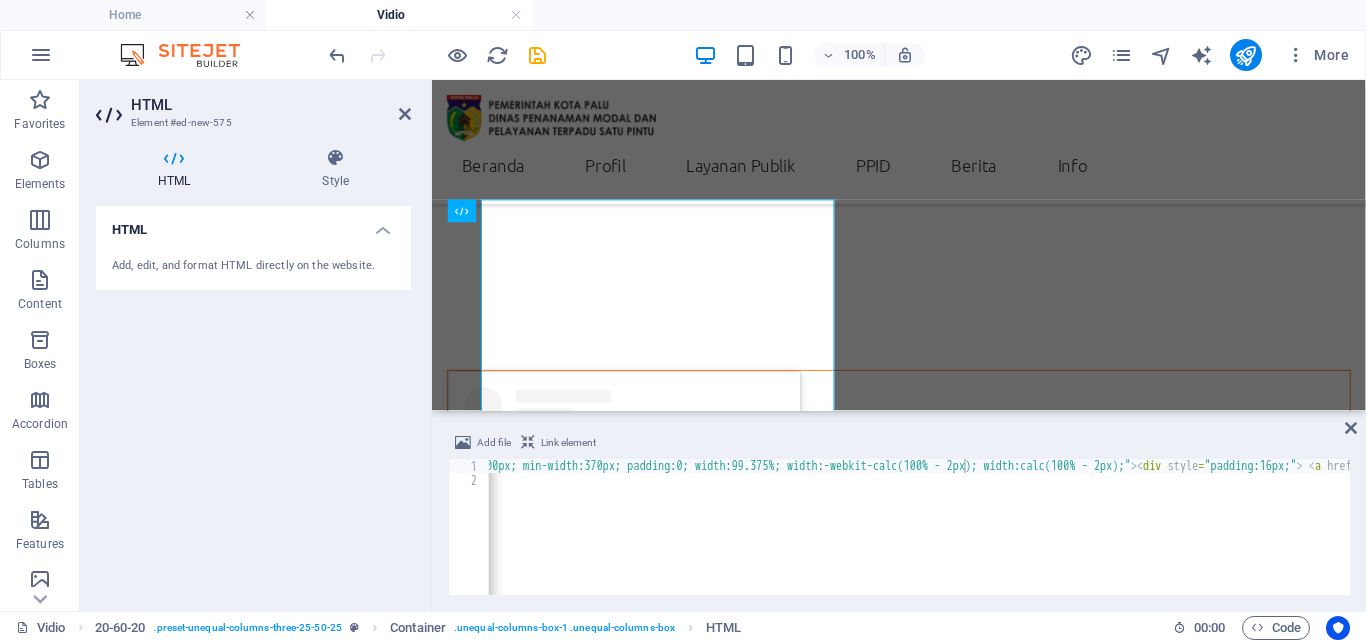 scroll, scrollTop: 361, scrollLeft: 0, axis: vertical 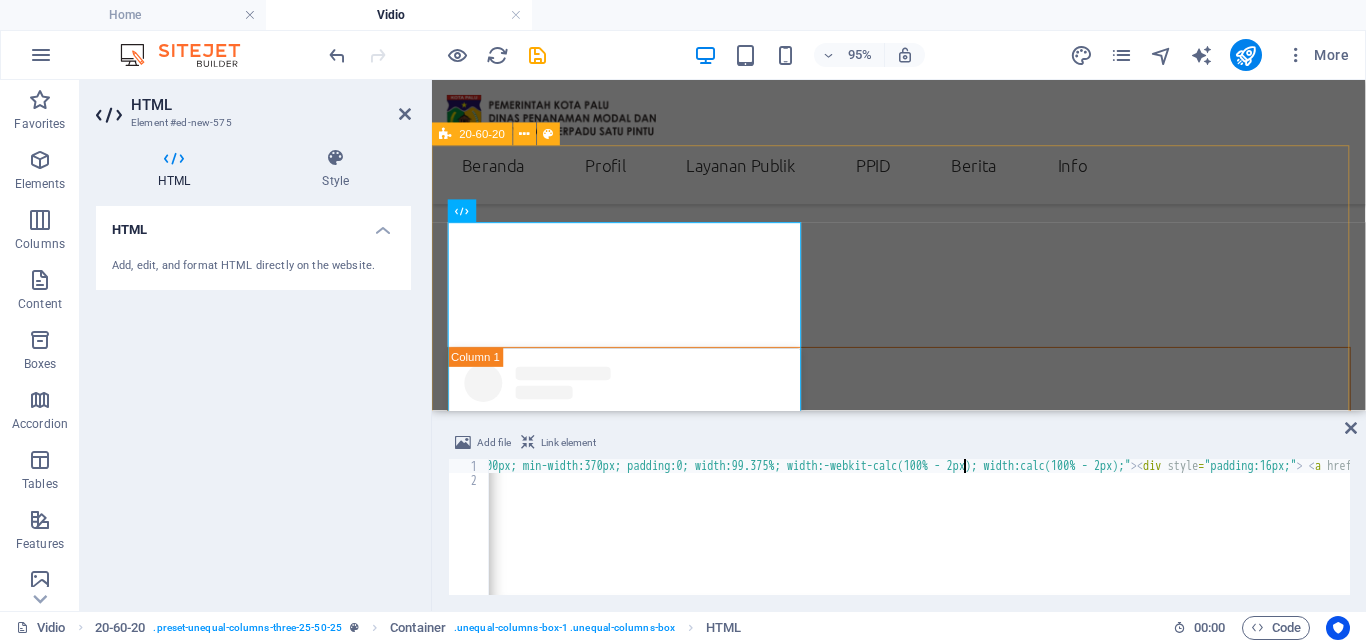 click on "View this post on Instagram                         A post shared by DinasPenanamanModal&PTSP_Palu (@dpmptsp_palu)
View this post on Instagram                         A post shared by DinasPenanamanModal&PTSP_Palu (@dpmptsp_palu)
View this post on Instagram                         A post shared by DinasPenanamanModal&PTSP_Palu (@dpmptsp_palu)" at bounding box center [923, 1376] 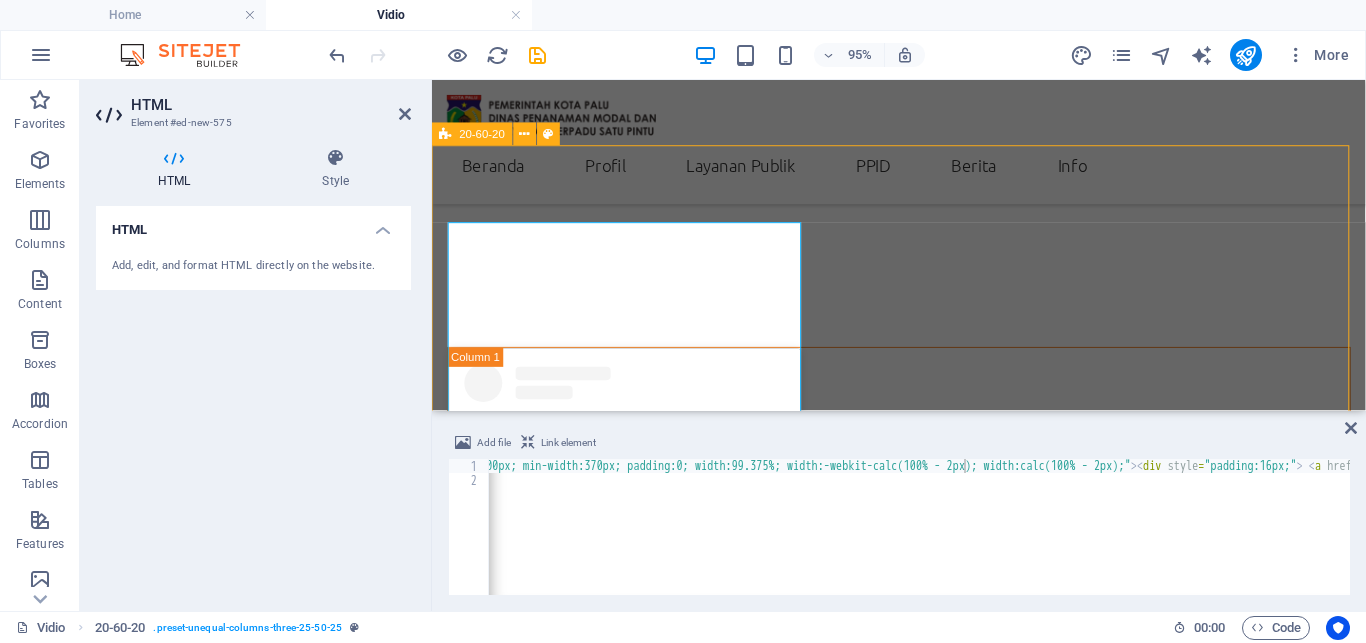 scroll, scrollTop: 337, scrollLeft: 0, axis: vertical 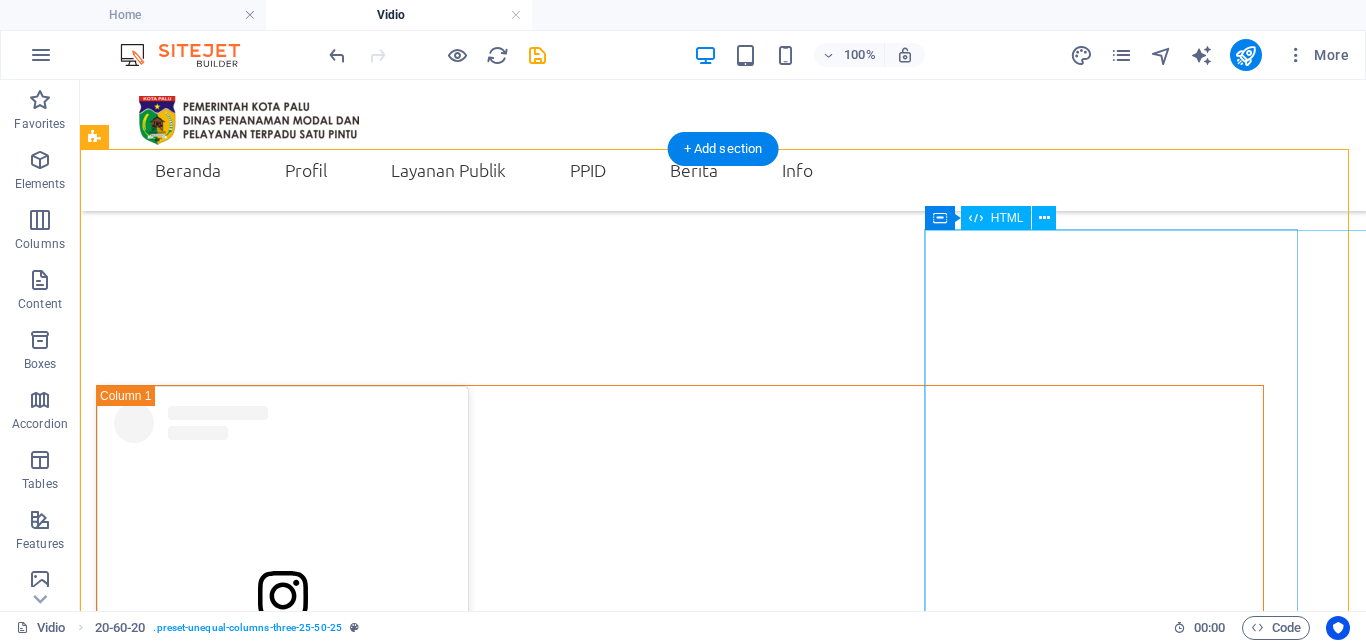 click on "View this post on Instagram                         A post shared by DinasPenanamanModal&PTSP_Palu (@dpmptsp_palu)" at bounding box center [680, 2028] 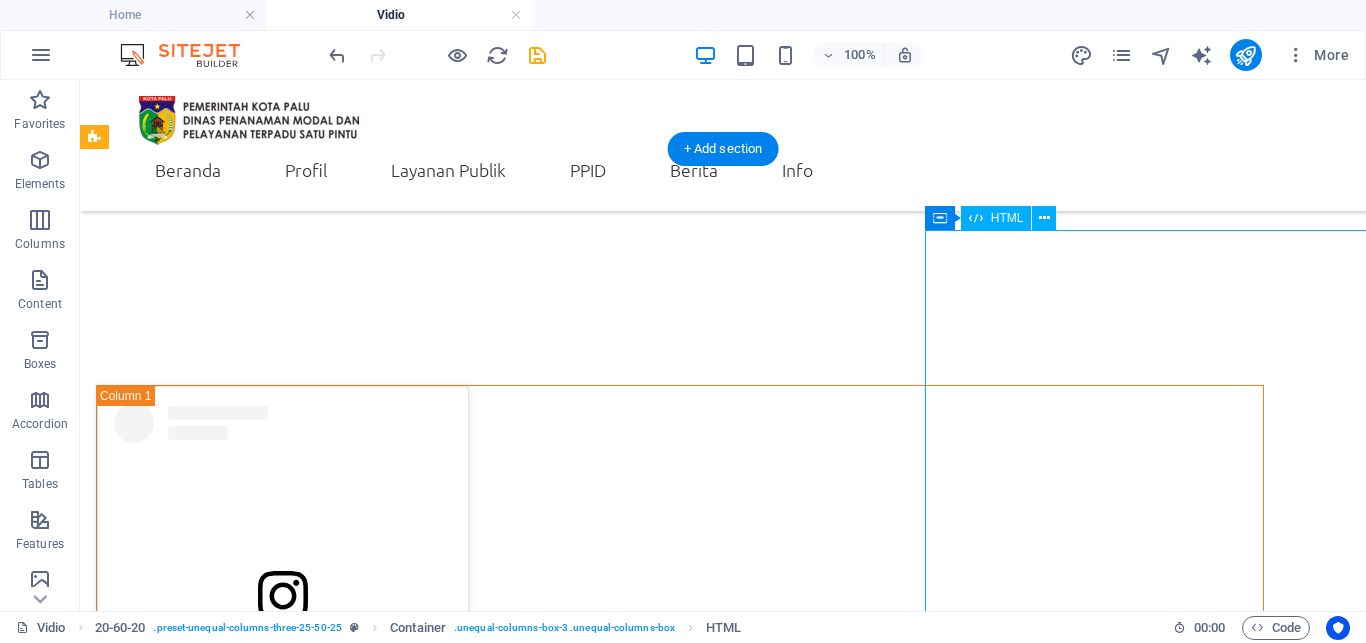 click on "View this post on Instagram                         A post shared by DinasPenanamanModal&PTSP_Palu (@dpmptsp_palu)" at bounding box center [680, 2028] 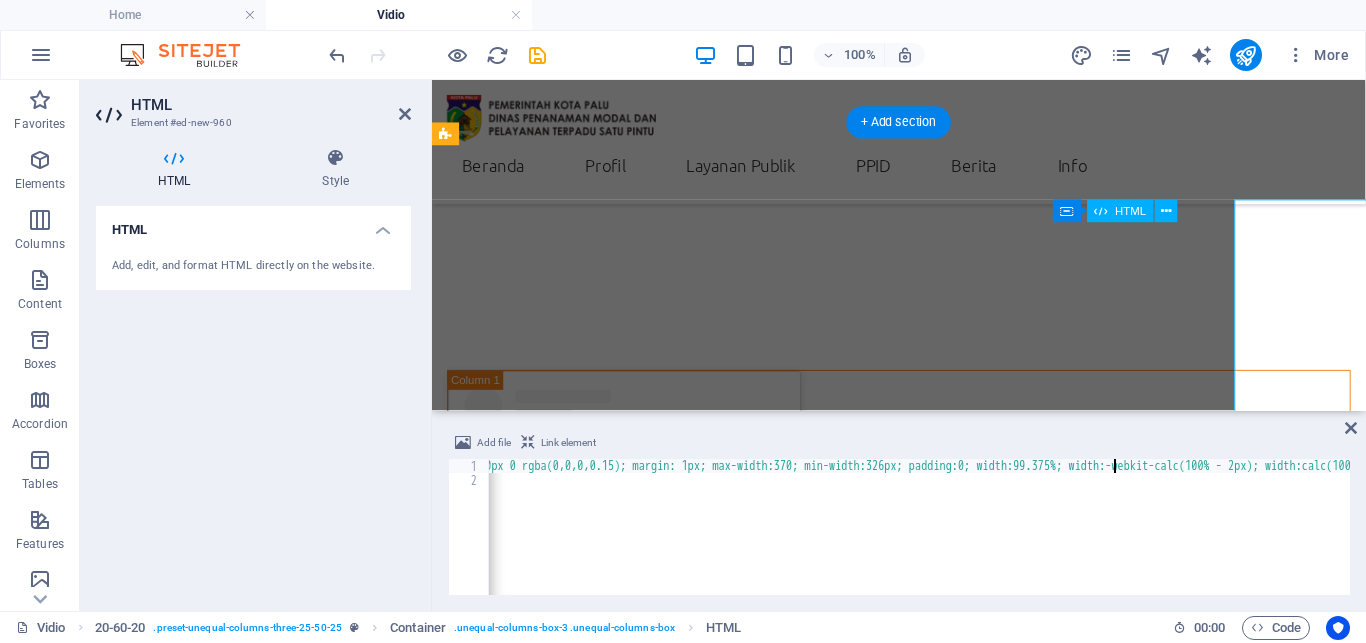 scroll, scrollTop: 361, scrollLeft: 0, axis: vertical 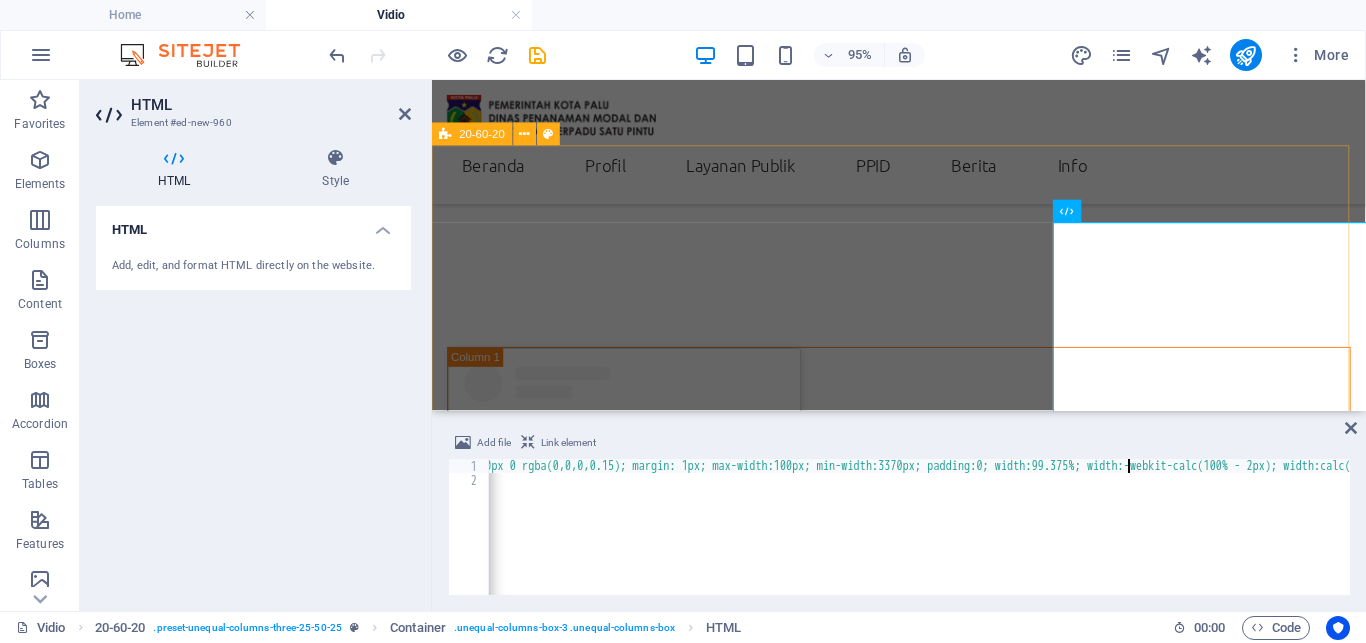 type on "<blockquote class="instagram-media" data-instgrm-permalink="https://www.instagram.com/reel/DMb3DiUvbJb/?utm_source=ig_embed&amp;utm_campaign=loading" data-instgrm-version="14" style=" background:#FFF; border:0; border-radius:3px; box-shadow:0 0 1px 0 rgba(0,0,0,0.5),0 1px 10px 0 rgba(0,0,0,0.15); margin: 1px; max-width:100px; min-width:3370px; padding:0; width:99.375%; width:-webkit-calc(100% - 2px)" 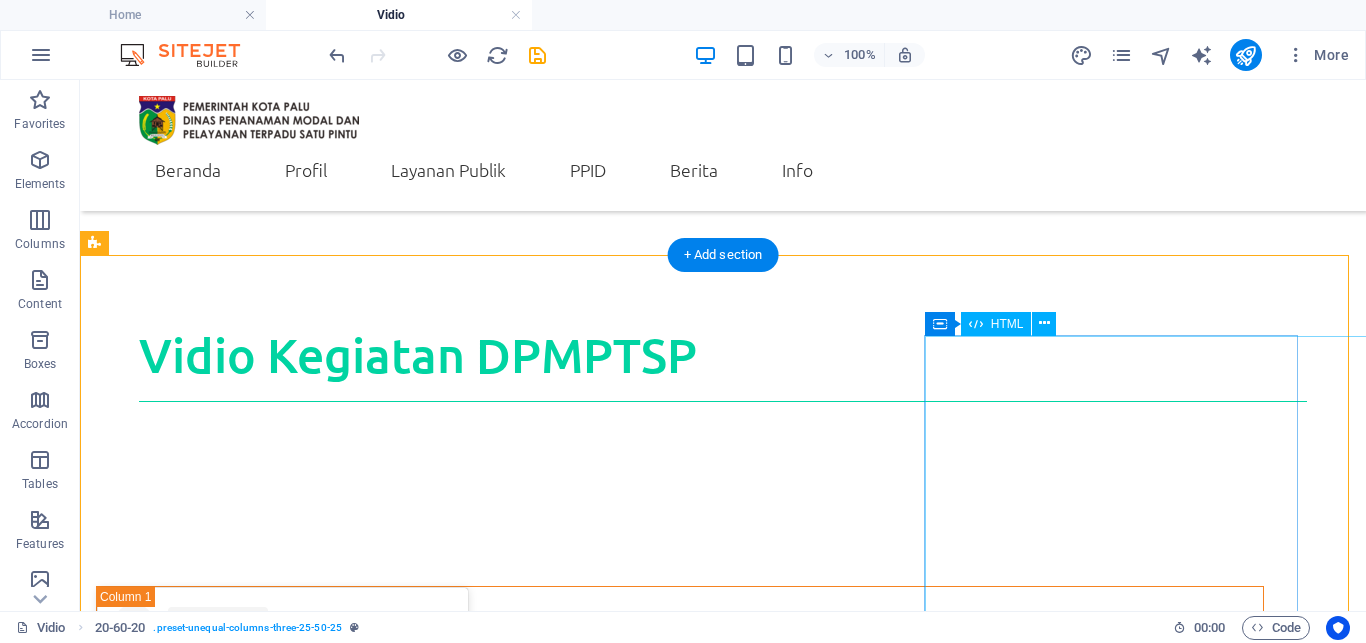 scroll, scrollTop: 235, scrollLeft: 0, axis: vertical 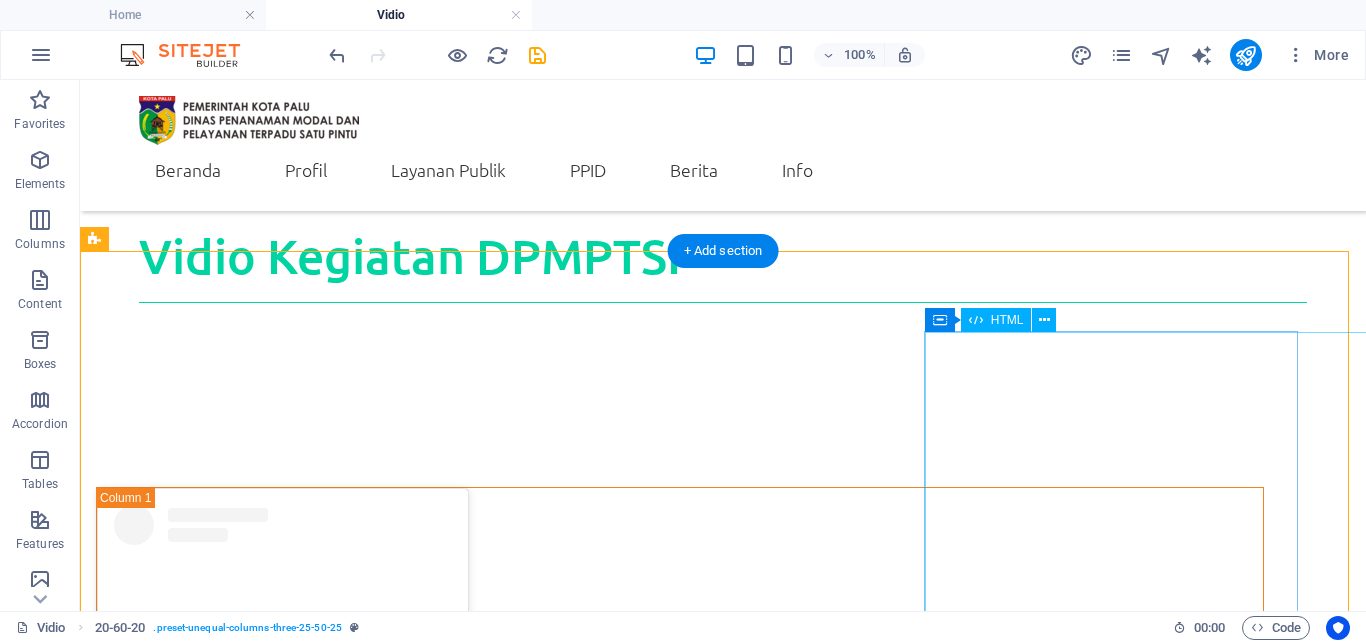 click on "View this post on Instagram                         A post shared by DinasPenanamanModal&PTSP_Palu (@dpmptsp_palu)" at bounding box center [680, 2825] 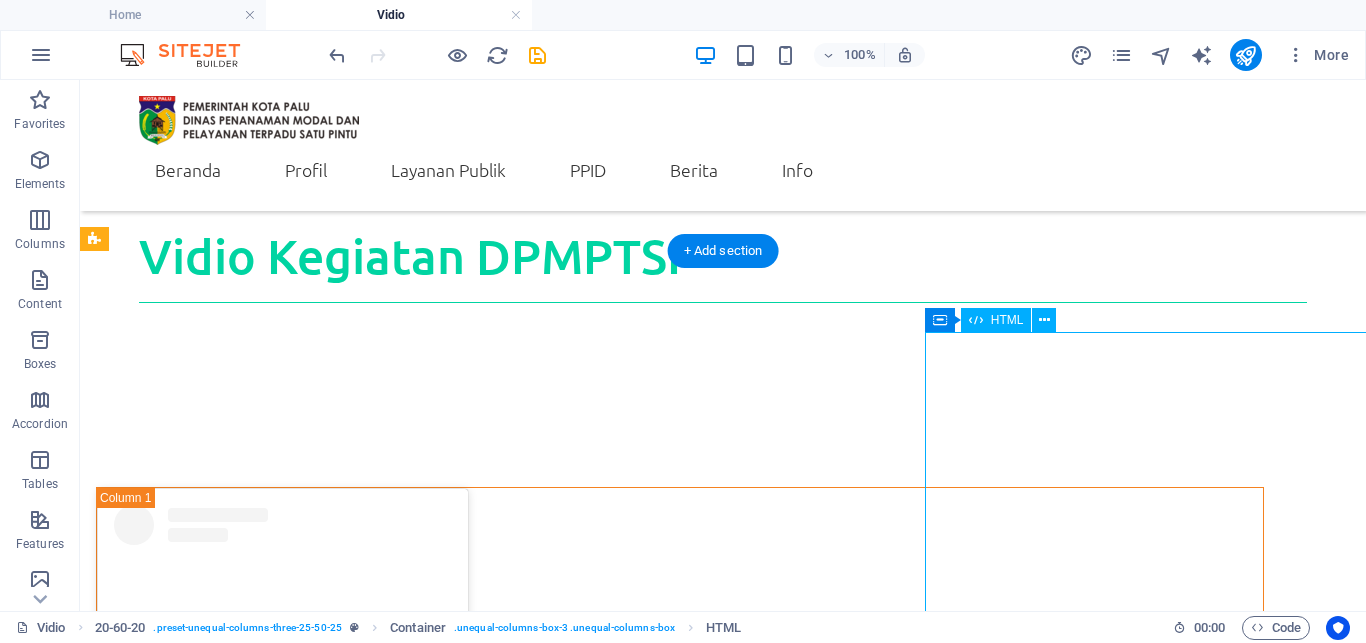 click on "View this post on Instagram                         A post shared by DinasPenanamanModal&PTSP_Palu (@dpmptsp_palu)" at bounding box center [680, 2825] 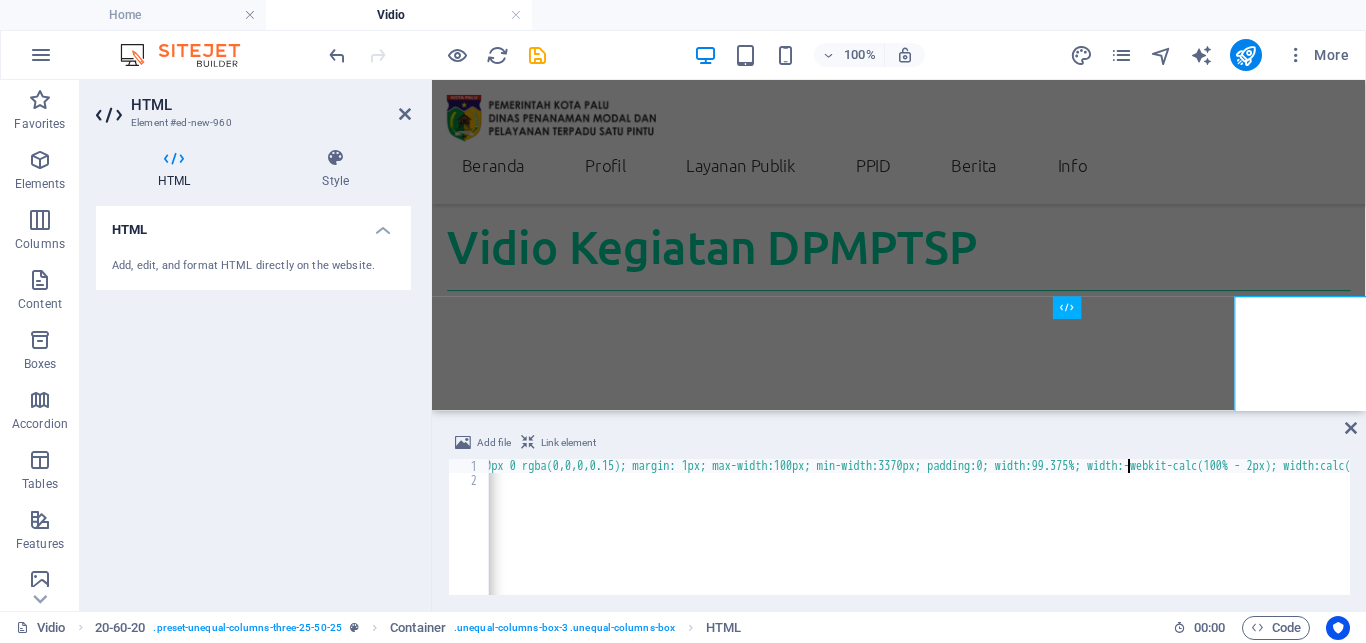 scroll, scrollTop: 259, scrollLeft: 0, axis: vertical 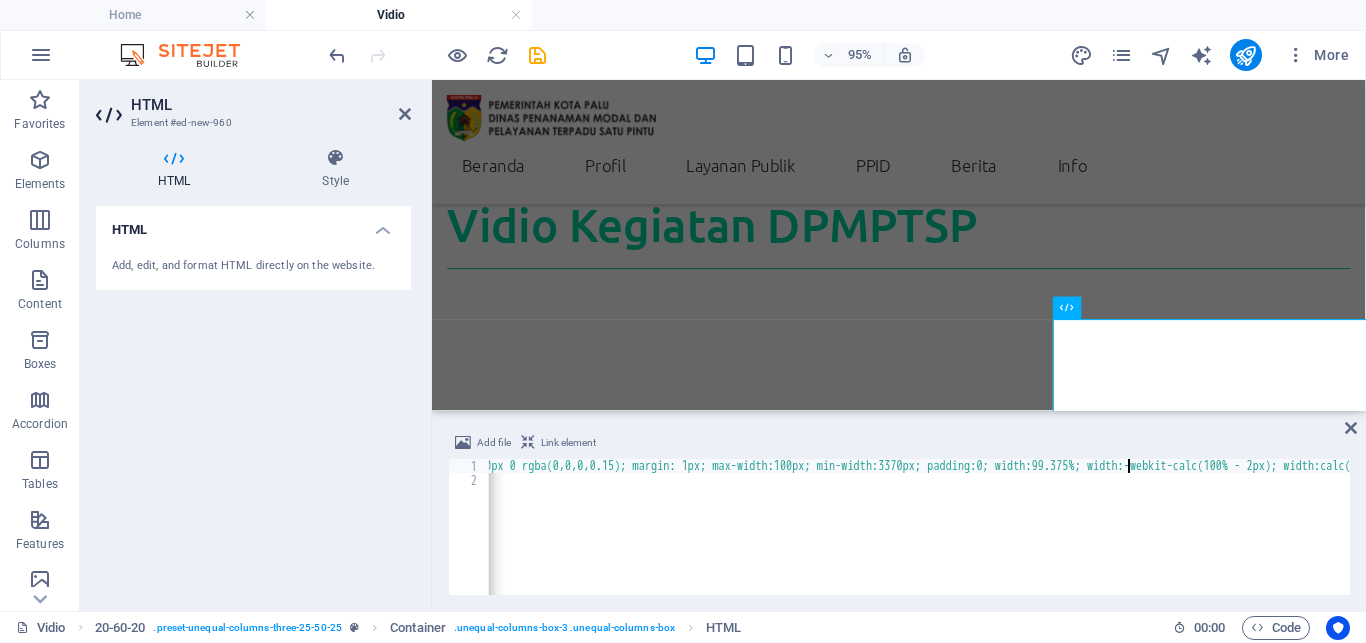 click on "< blockquote   class = "instagram-media"   data-instgrm-permalink = "https://www.instagram.com/reel/DMb3DiUvbJb/?utm_source=ig_embed &amp; utm_campaign=loading"   data-instgrm-version = "14"   style = " background:#FFF; border:0; border-radius:3px; box-shadow:0 0 1px 0 rgba(0,0,0,0.5),0 1px 10px 0 rgba(0,0,0,0.15); margin: 1px; max-width:100px; min-width:3370px; padding:0; width:99.375%; width:-webkit-calc(100% - 2px); width:calc(100% - 2px);" > < div   style = "padding:16px;" >   < a   href = "https://www.instagram.com/reel/DMb3DiUvbJb/?utm_source=ig_embed &amp; utm_campaign=loading"   style = " background:#FFFFFF; line-height:0; padding:0 0; text-align:center; text-decoration:none; width:100%;"   target = "_blank" >   < div   style = " display: flex; flex-direction: row; align-items: center;" >   < div   style = "background-color: #F4F4F4; border-radius: 50%; flex-grow: 0; height: 40px; margin-right: 14px; width: 40px;" > </ div >   < div   style = >   < div   style = > </ div >   < div   style = > </ div >" at bounding box center [23443, 532] 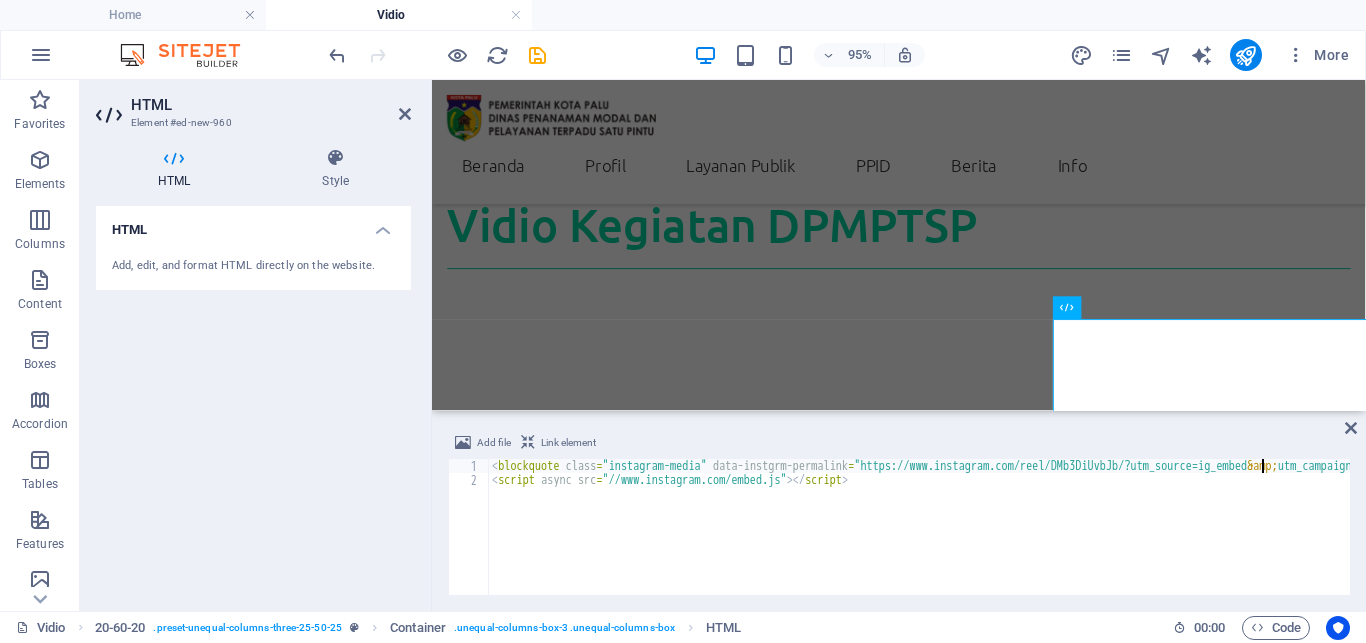 click on "< blockquote   class = "instagram-media"   data-instgrm-permalink = "https://www.instagram.com/reel/DMb3DiUvbJb/?utm_source=ig_embed &amp; utm_campaign=loading"   data-instgrm-version = "14"   style = " background:#FFF; border:0; border-radius:3px; box-shadow:0 0 1px 0 rgba(0,0,0,0.5),0 1px 10px 0 rgba(0,0,0,0.15); margin: 1px; max-width:540px; min-width:326px; padding:0; width:99.375%; width:-webkit-calc(100% - 2px); width:calc(100% - 2px);" > < div   style = "padding:16px;" >   < a   href = "https://www.instagram.com/reel/DMb3DiUvbJb/?utm_source=ig_embed &amp; utm_campaign=loading"   style = " background:#FFFFFF; line-height:0; padding:0 0; text-align:center; text-decoration:none; width:100%;"   target = "_blank" >   < div   style = " display: flex; flex-direction: row; align-items: center;" >   < div   style = "background-color: #F4F4F4; border-radius: 50%; flex-grow: 0; height: 40px; margin-right: 14px; width: 40px;" > </ div >   < div   style = >   < div   style = > </ div >   < div   style = > </ div >" at bounding box center [25128, 541] 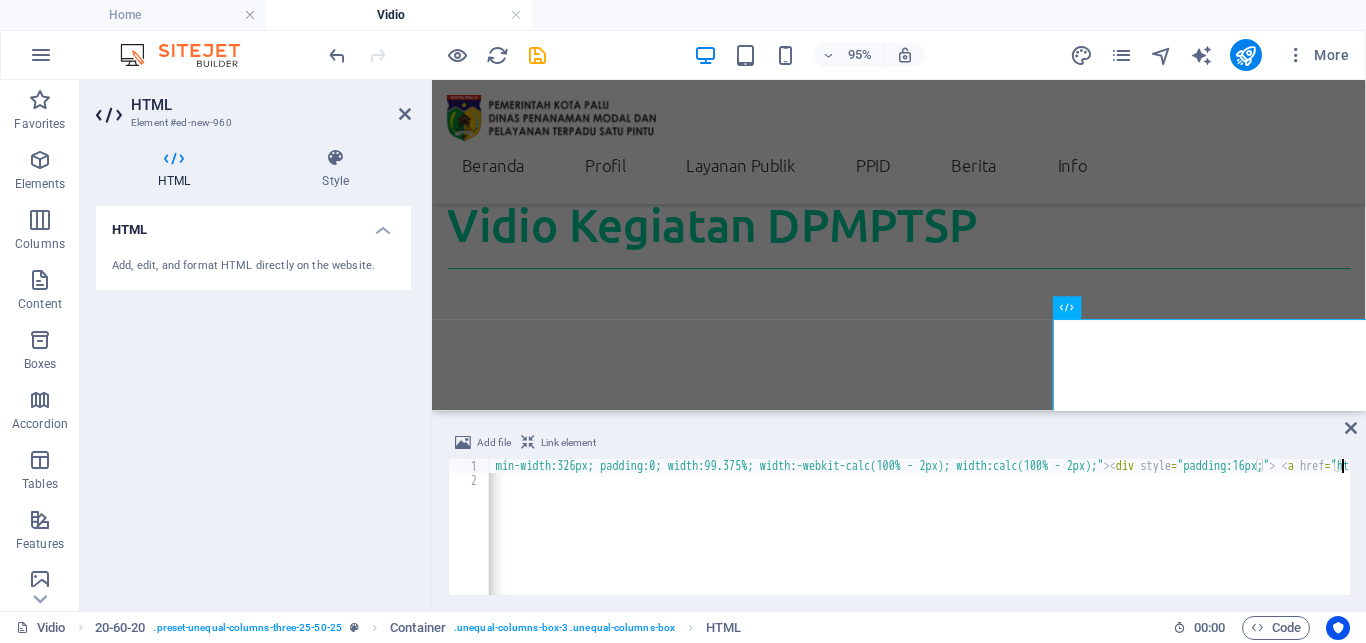 scroll, scrollTop: 0, scrollLeft: 2010, axis: horizontal 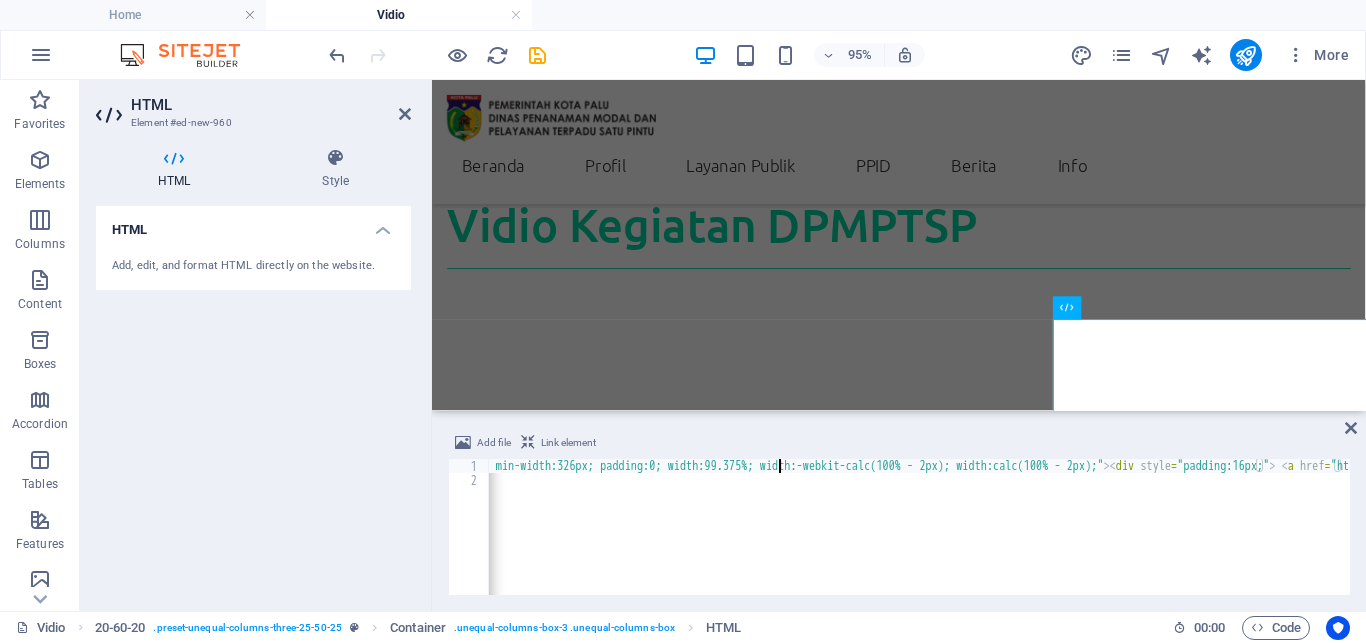 click on "< blockquote   class = "instagram-media"   data-instgrm-permalink = "https://www.instagram.com/reel/DMb3DiUvbJb/?utm_source=ig_embed &amp; utm_campaign=loading"   data-instgrm-version = "14"   style = " background:#FFF; border:0; border-radius:3px; box-shadow:0 0 1px 0 rgba(0,0,0,0.5),0 1px 10px 0 rgba(0,0,0,0.15); margin: 1px; max-width:540px; min-width:326px; padding:0; width:99.375%; width:-webkit-calc(100% - 2px); width:calc(100% - 2px);" > < div   style = "padding:16px;" >   < a   href = "https://www.instagram.com/reel/DMb3DiUvbJb/?utm_source=ig_embed &amp; utm_campaign=loading"   style = " background:#FFFFFF; line-height:0; padding:0 0; text-align:center; text-decoration:none; width:100%;"   target = "_blank" >   < div   style = " display: flex; flex-direction: row; align-items: center;" >   < div   style = "background-color: #F4F4F4; border-radius: 50%; flex-grow: 0; height: 40px; margin-right: 14px; width: 40px;" > </ div >   < div   style = >   < div   style = > </ div >   < div   style = > </ div >" at bounding box center (23118, 532) 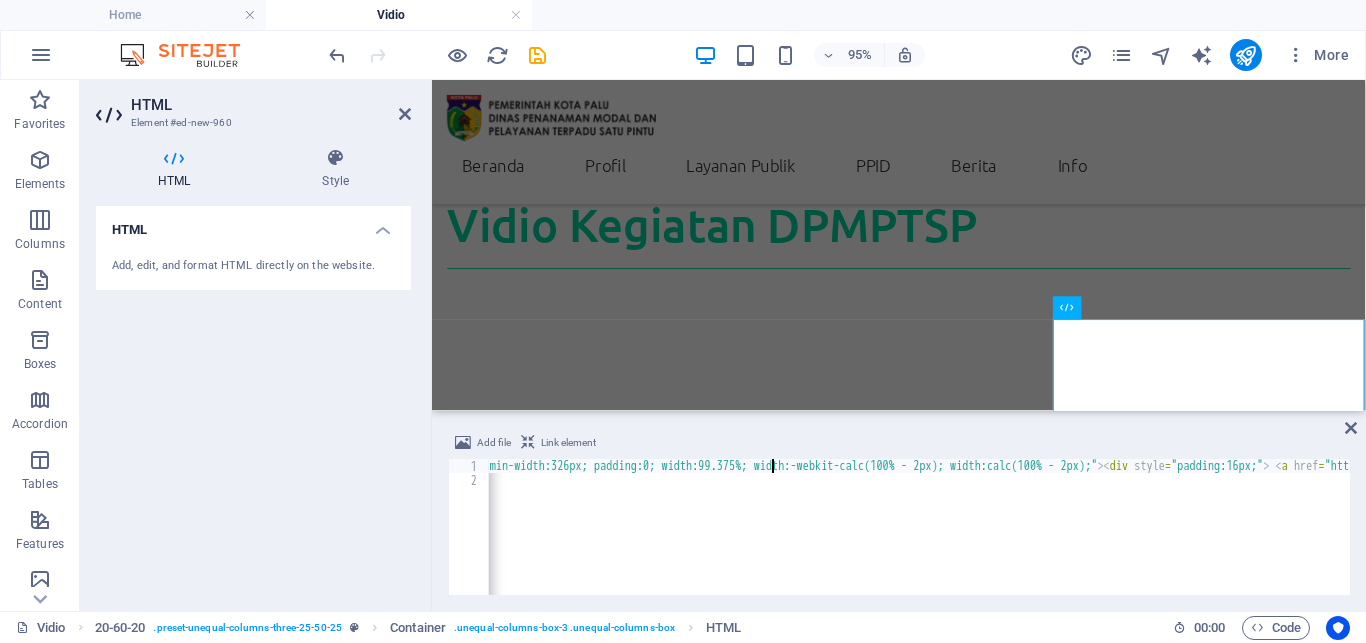 scroll, scrollTop: 0, scrollLeft: 321, axis: horizontal 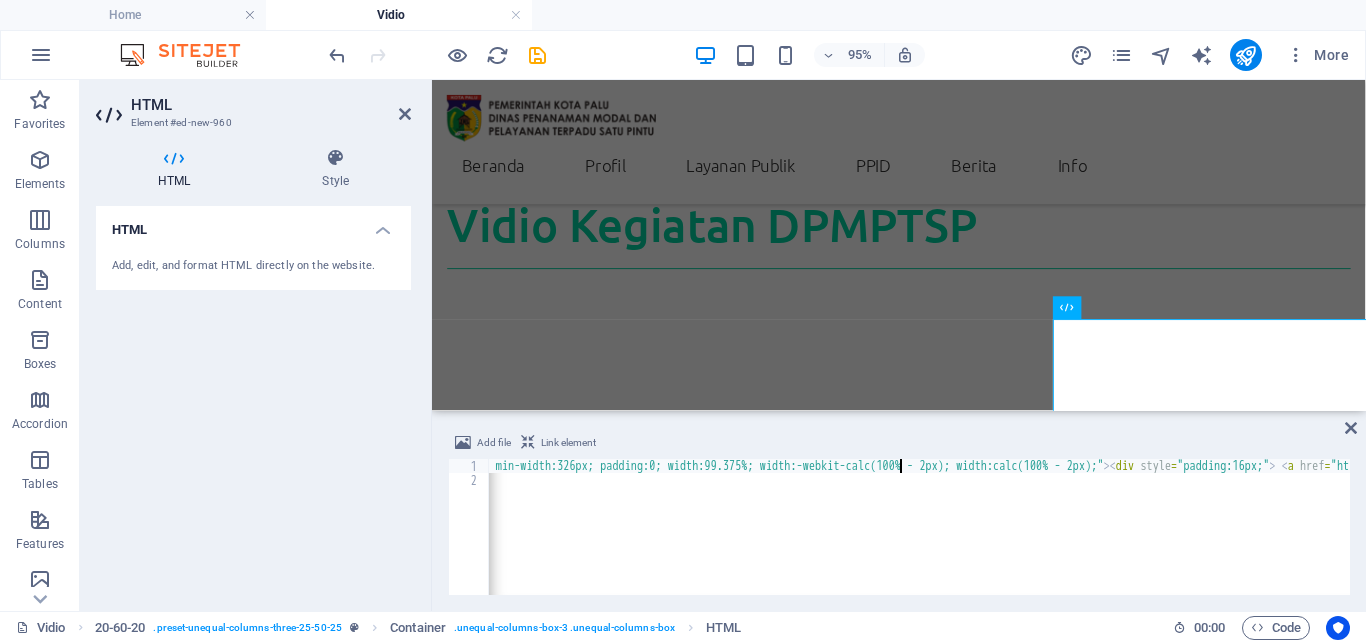 click on "< blockquote   class = "instagram-media"   data-instgrm-permalink = "https://www.instagram.com/reel/DMb3DiUvbJb/?utm_source=ig_embed &amp; utm_campaign=loading"   data-instgrm-version = "14"   style = " background:#FFF; border:0; border-radius:3px; box-shadow:0 0 1px 0 rgba(0,0,0,0.5),0 1px 10px 0 rgba(0,0,0,0.15); margin: 1px; max-width:340px; min-width:326px; padding:0; width:99.375%; width:-webkit-calc(100% - 2px); width:calc(100% - 2px);" > < div   style = "padding:16px;" >   < a   href = "https://www.instagram.com/reel/DMb3DiUvbJb/?utm_source=ig_embed &amp; utm_campaign=loading"   style = " background:#FFFFFF; line-height:0; padding:0 0; text-align:center; text-decoration:none; width:100%;"   target = "_blank" >   < div   style = " display: flex; flex-direction: row; align-items: center;" >   < div   style = "background-color: #F4F4F4; border-radius: 50%; flex-grow: 0; height: 40px; margin-right: 14px; width: 40px;" > </ div >   < div   style = >   < div   style = > </ div >   < div   style = > </ div >" at bounding box center [23118, 532] 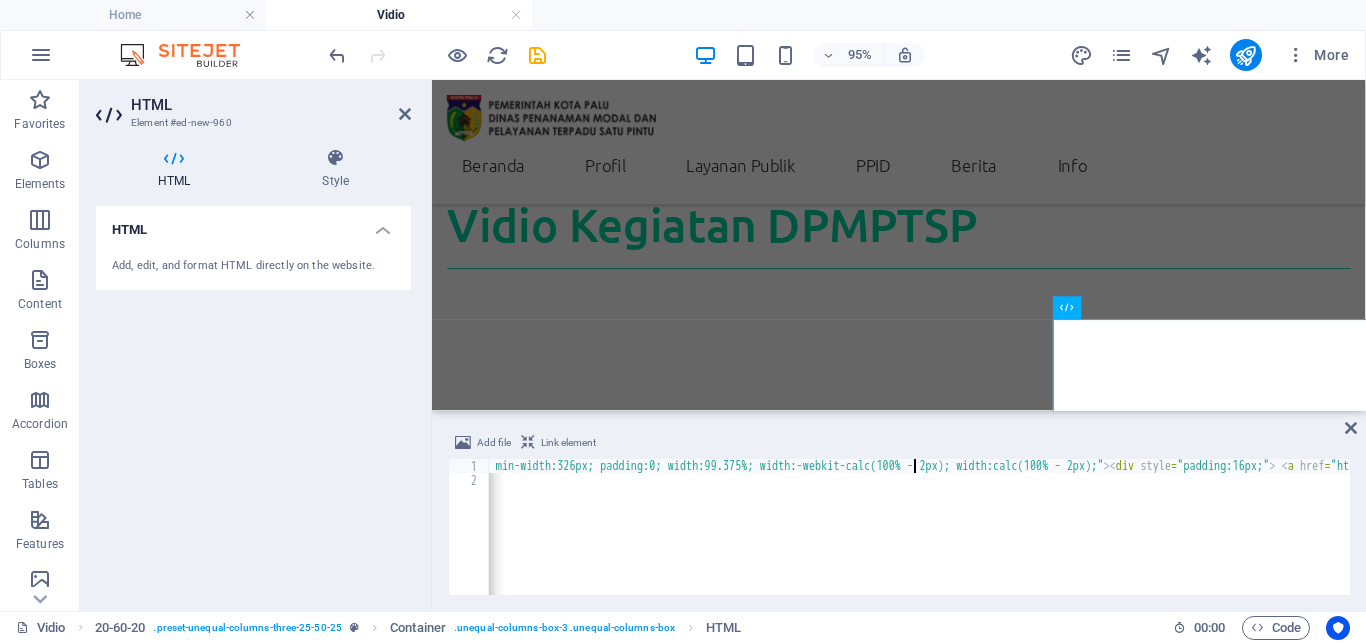 scroll, scrollTop: 0, scrollLeft: 340, axis: horizontal 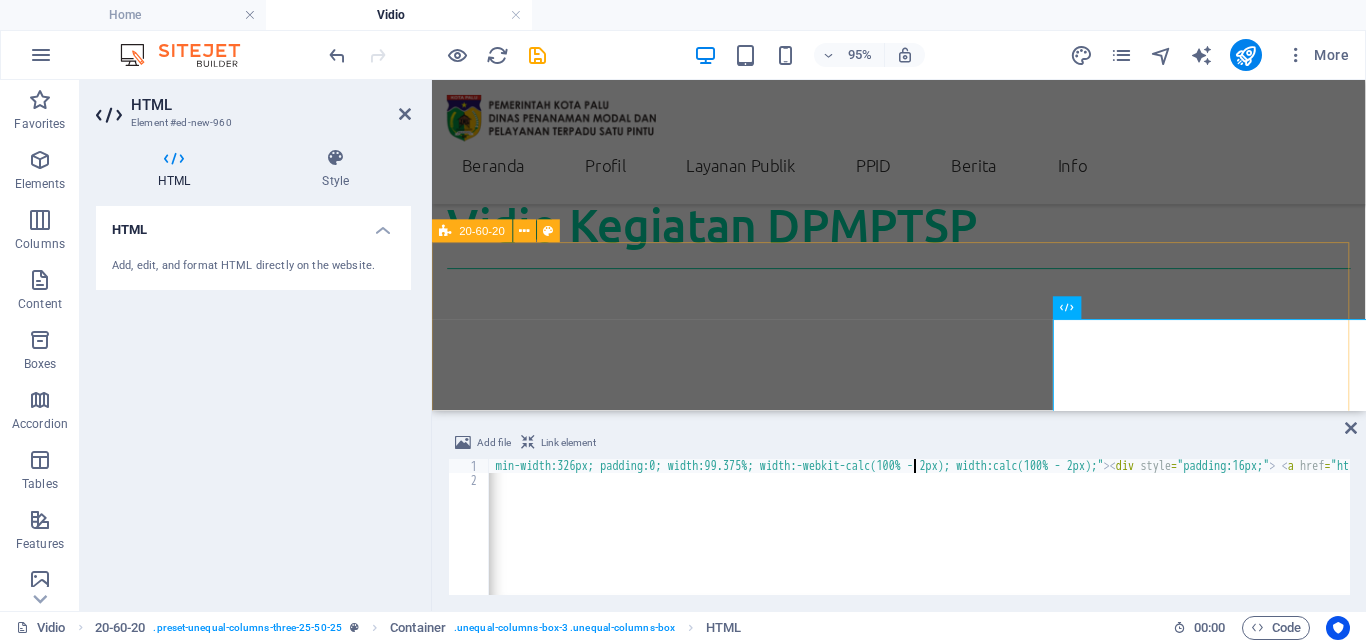 type on "<blockquote class="instagram-media" data-instgrm-permalink="https://www.instagram.com/reel/DMb3DiUvbJb/?utm_source=ig_embed&amp;utm_campaign=loading" data-instgrm-version="14" style=" background:#FFF; border:0; border-radius:3px; box-shadow:0 0 1px 0 rgba(0,0,0,0.5),0 1px 10px 0 rgba(0,0,0,0.15); margin: 1px; max-width:340px; min-width:326px; padding:0; width:99.375%; width:-webkit-calc(100% - 2px);" 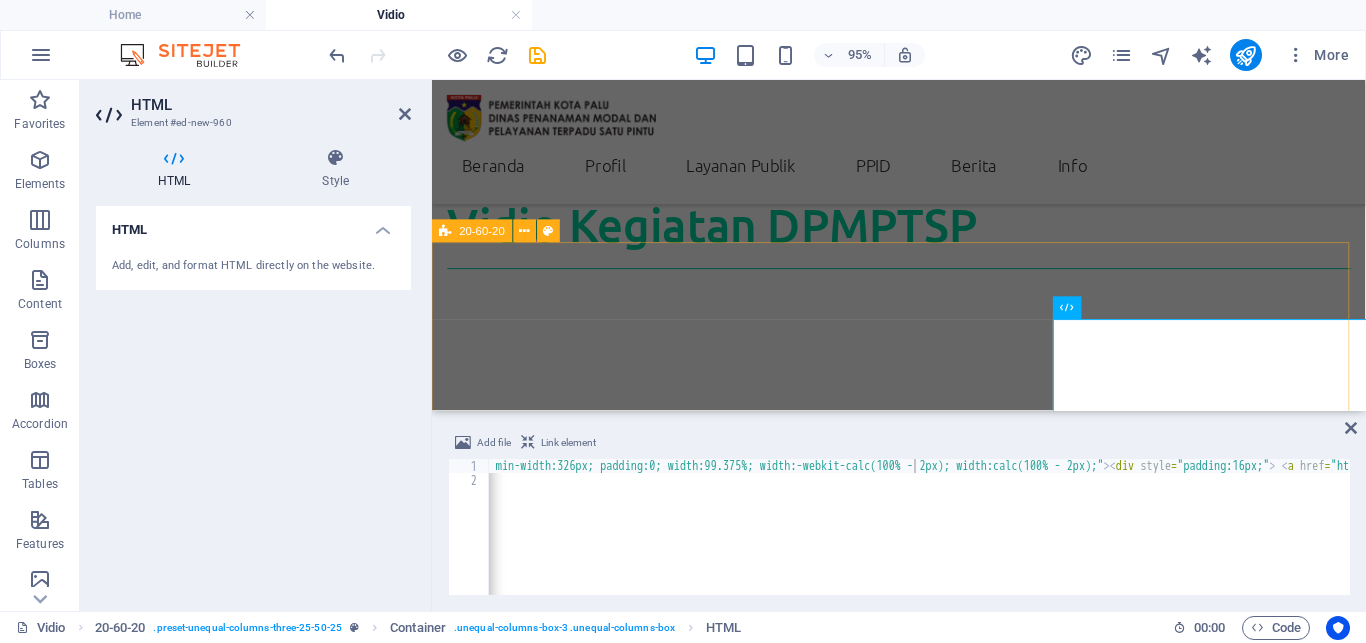 click on "View this post on Instagram                         A post shared by DinasPenanamanModal&PTSP_Palu (@dpmptsp_palu)
View this post on Instagram                         A post shared by DinasPenanamanModal&PTSP_Palu (@dpmptsp_palu)
View this post on Instagram                         A post shared by DinasPenanamanModal&PTSP_Palu (@dpmptsp_palu)" at bounding box center (923, 1287) 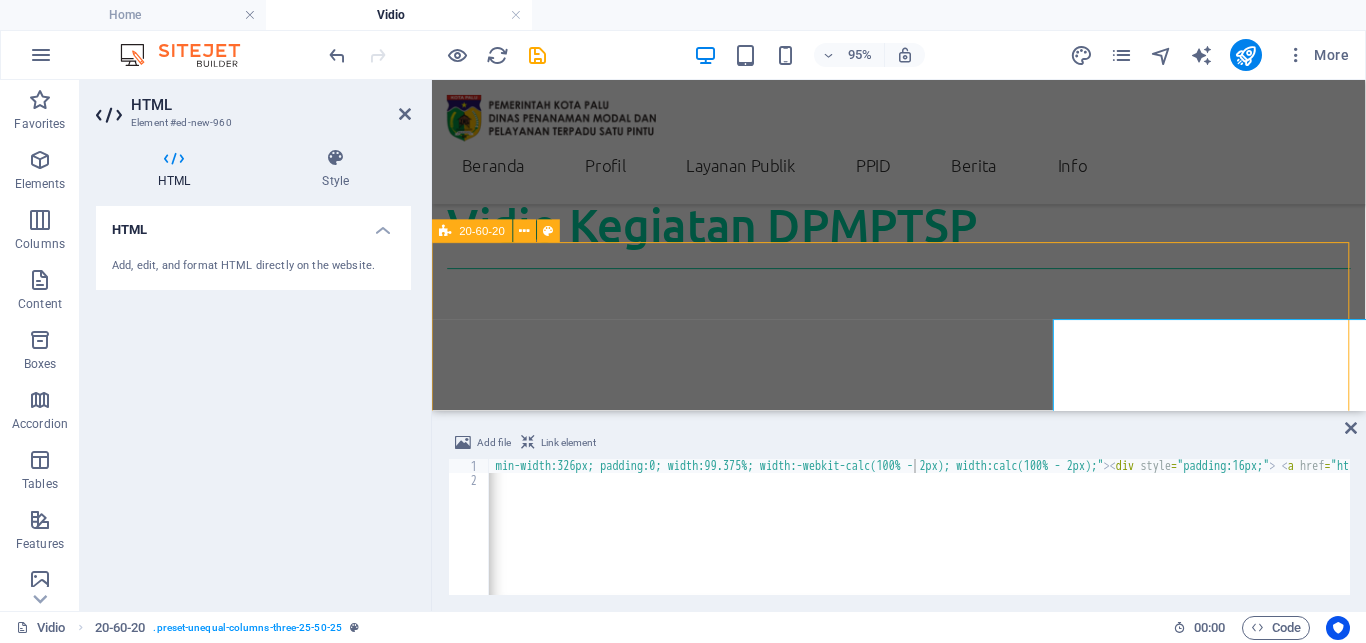 click on "View this post on Instagram                         A post shared by DinasPenanamanModal&PTSP_Palu (@dpmptsp_palu)
View this post on Instagram                         A post shared by DinasPenanamanModal&PTSP_Palu (@dpmptsp_palu)
View this post on Instagram                         A post shared by DinasPenanamanModal&PTSP_Palu (@dpmptsp_palu)" at bounding box center [923, 1287] 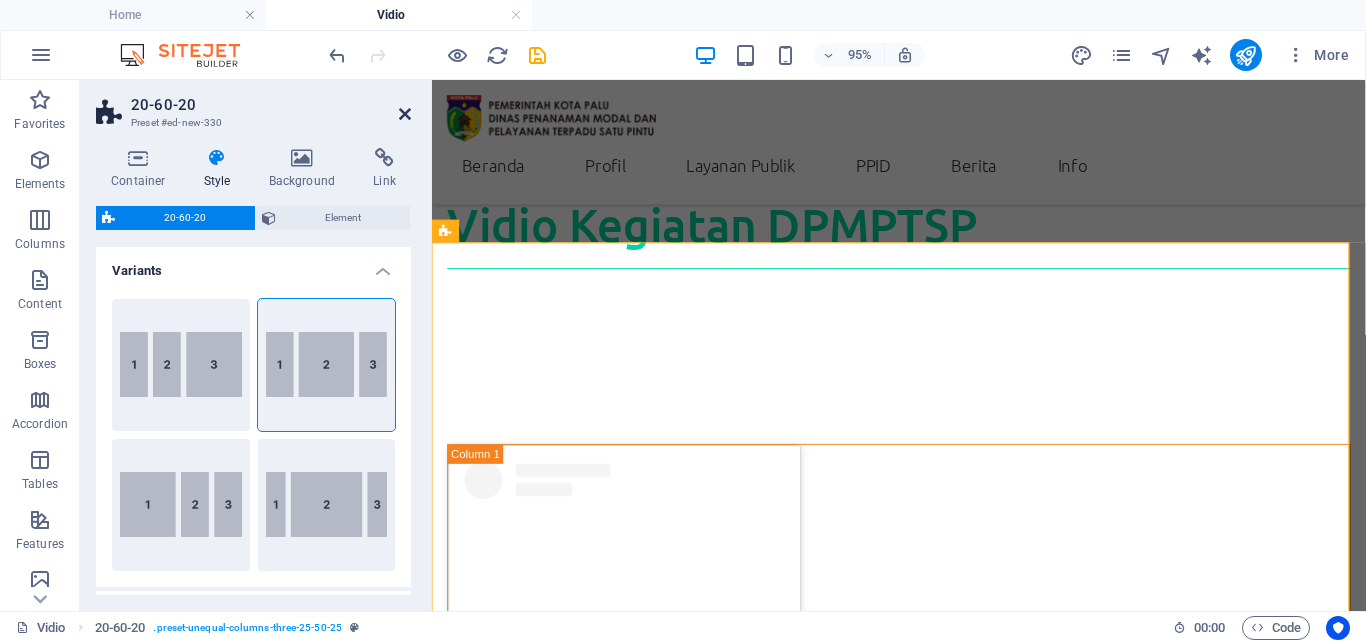 drag, startPoint x: 401, startPoint y: 115, endPoint x: 421, endPoint y: 107, distance: 21.540659 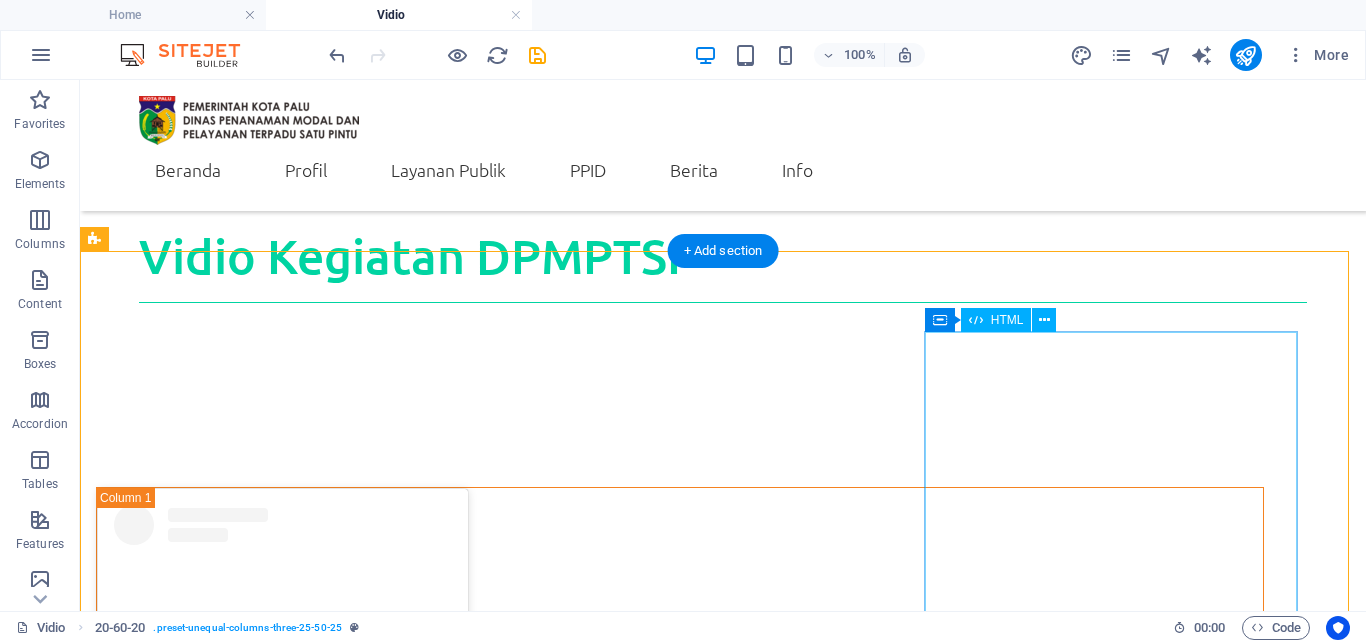 click on "View this post on Instagram                         A post shared by DinasPenanamanModal&PTSP_Palu (@dpmptsp_palu)" at bounding box center (680, 1871) 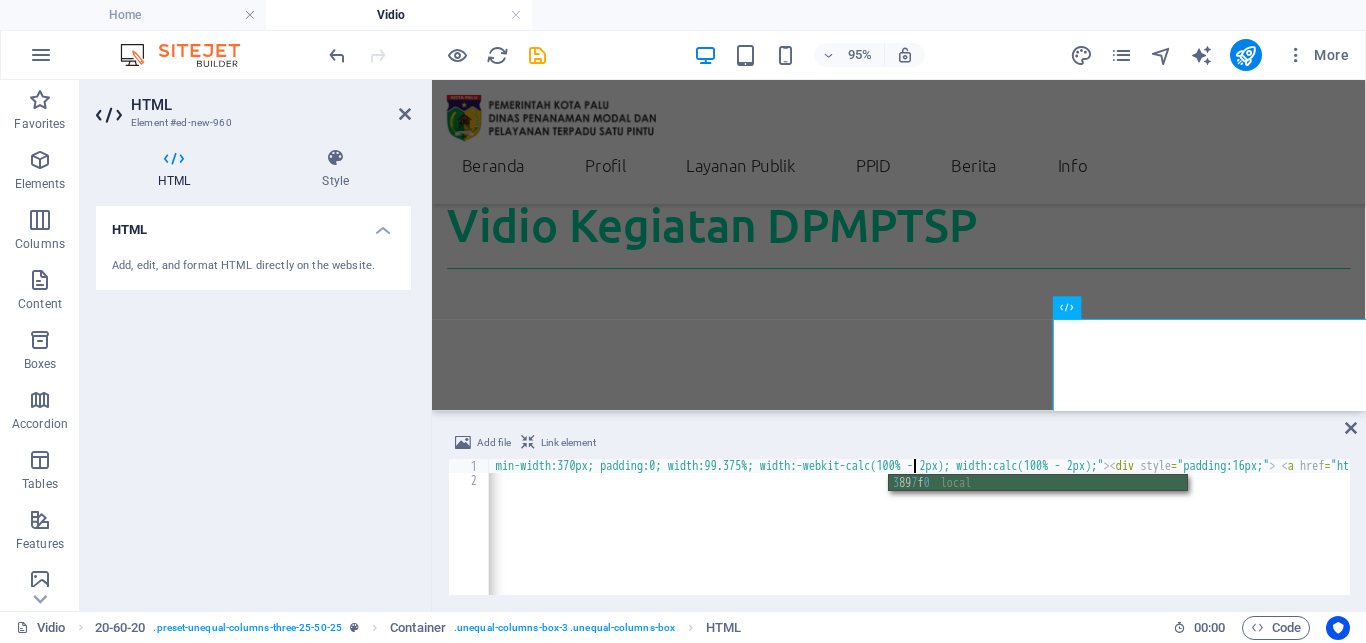 scroll, scrollTop: 0, scrollLeft: 340, axis: horizontal 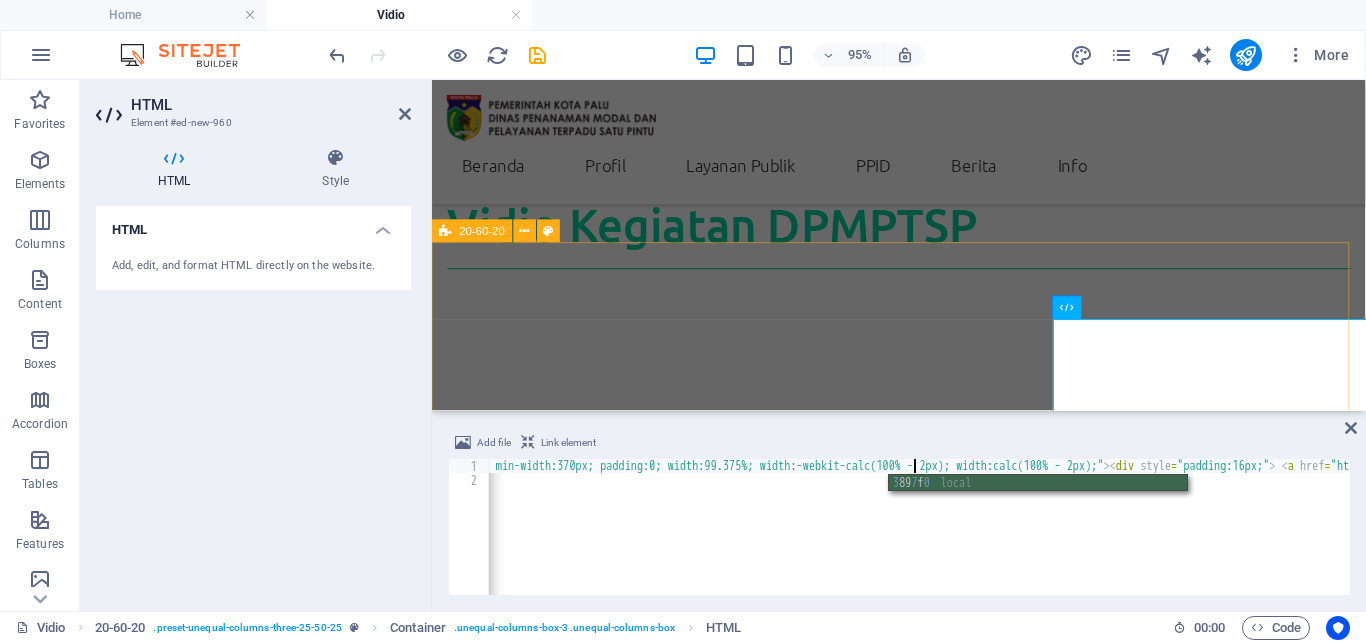 type on "<blockquote class="instagram-media" data-instgrm-permalink="https://www.instagram.com/reel/DMb3DiUvbJb/?utm_source=ig_embed&amp;utm_campaign=loading" data-instgrm-version="14" style=" background:#FFF; border:0; border-radius:3px; box-shadow:0 0 1px 0 rgba(0,0,0,0.5),0 1px 10px 0 rgba(0,0,0,0.15); margin: 1px; max-width:340px; min-width:370px; padding:0; width:99.375%; width:-webkit-calc(100% - 2px);" 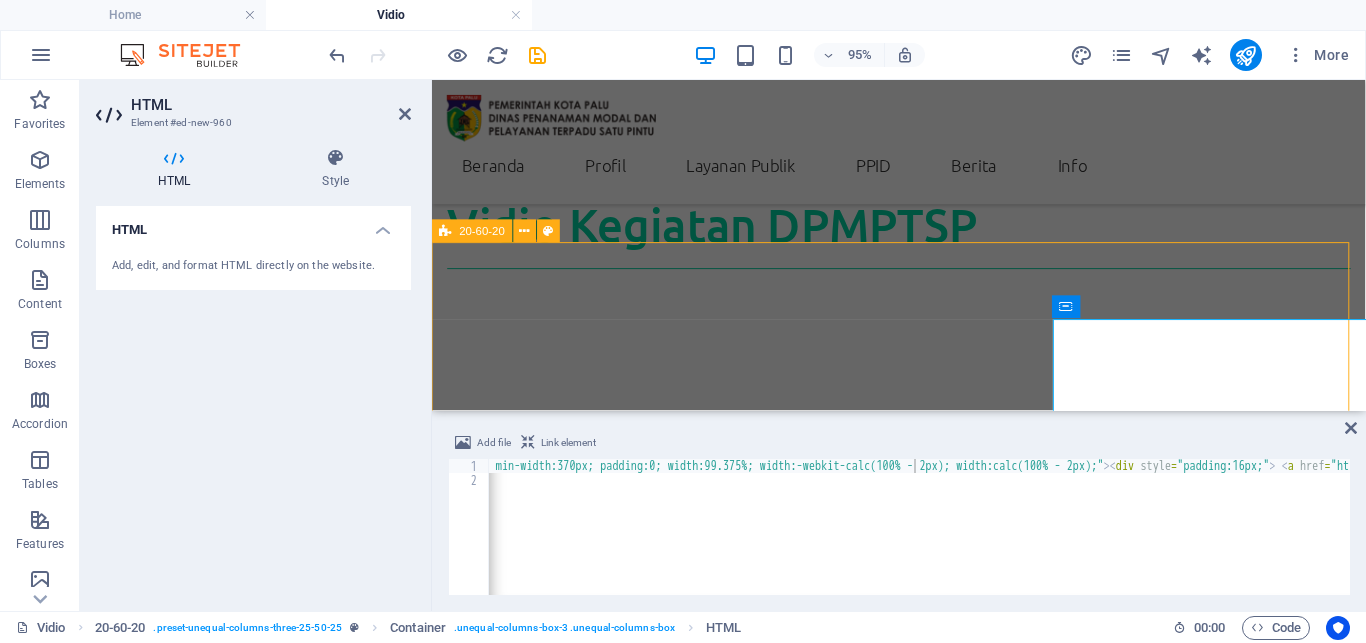 click on "View this post on Instagram                         A post shared by DinasPenanamanModal&PTSP_Palu (@dpmptsp_palu)
View this post on Instagram                         A post shared by DinasPenanamanModal&PTSP_Palu (@dpmptsp_palu)
View this post on Instagram                         A post shared by DinasPenanamanModal&PTSP_Palu (@dpmptsp_palu)" at bounding box center (923, 1296) 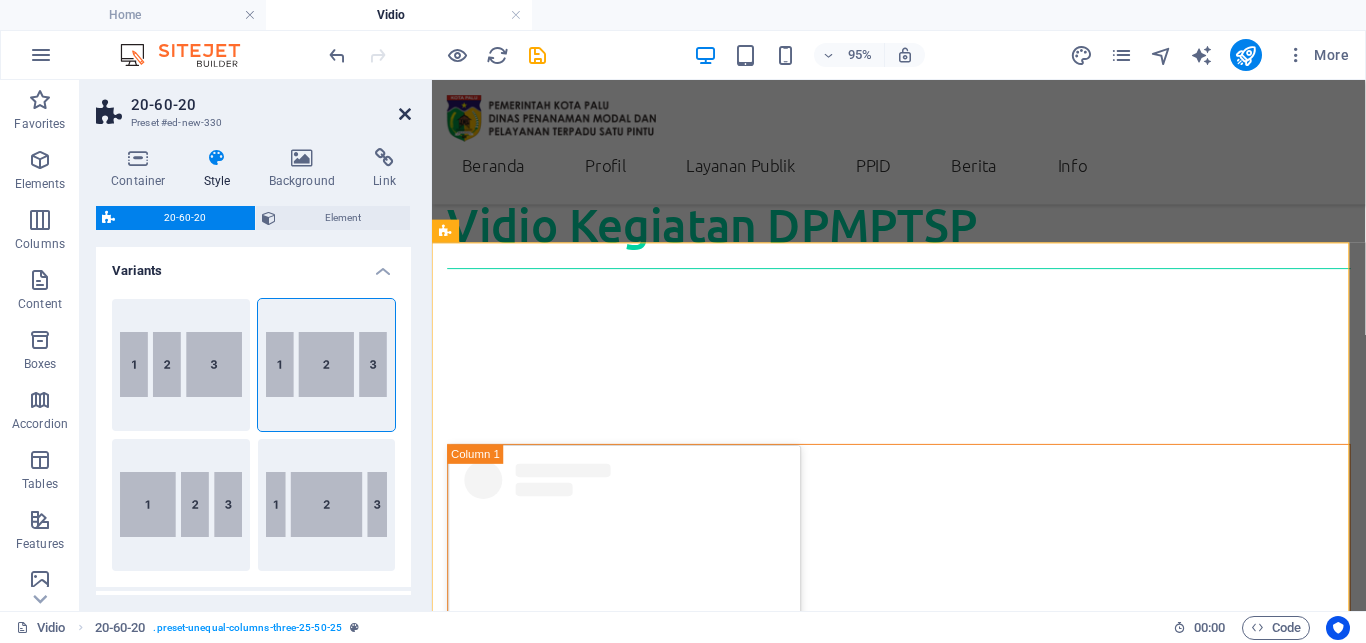 click at bounding box center (405, 114) 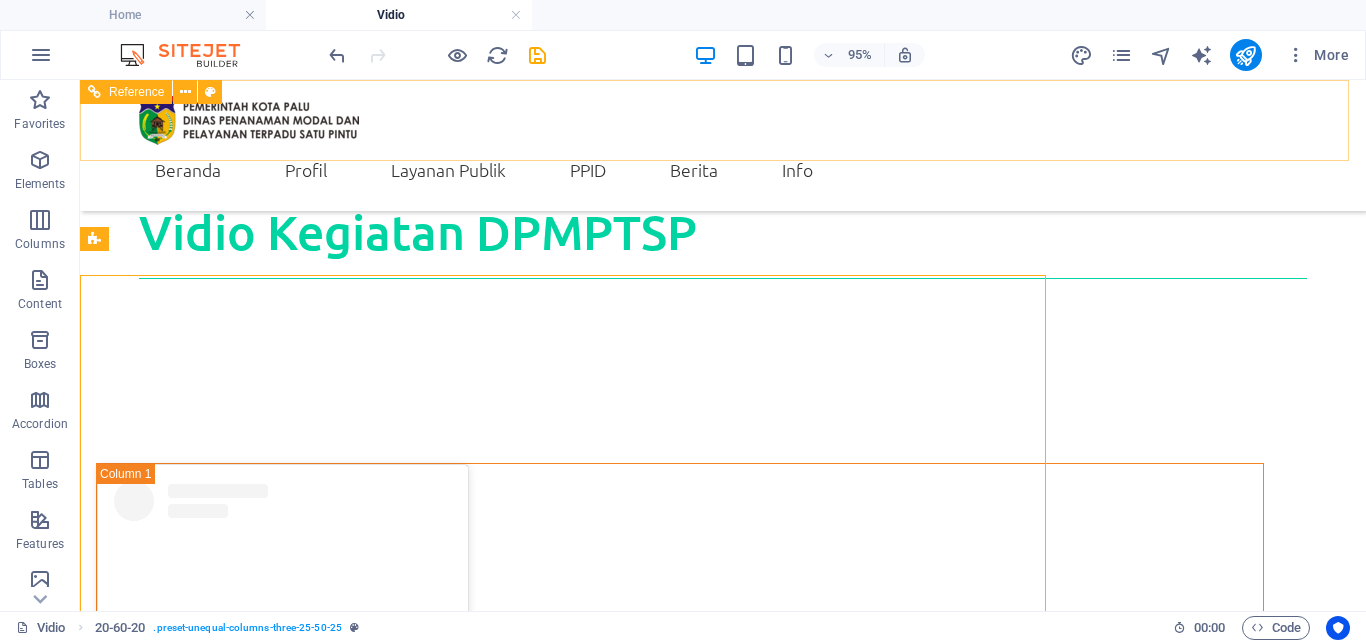 scroll, scrollTop: 235, scrollLeft: 0, axis: vertical 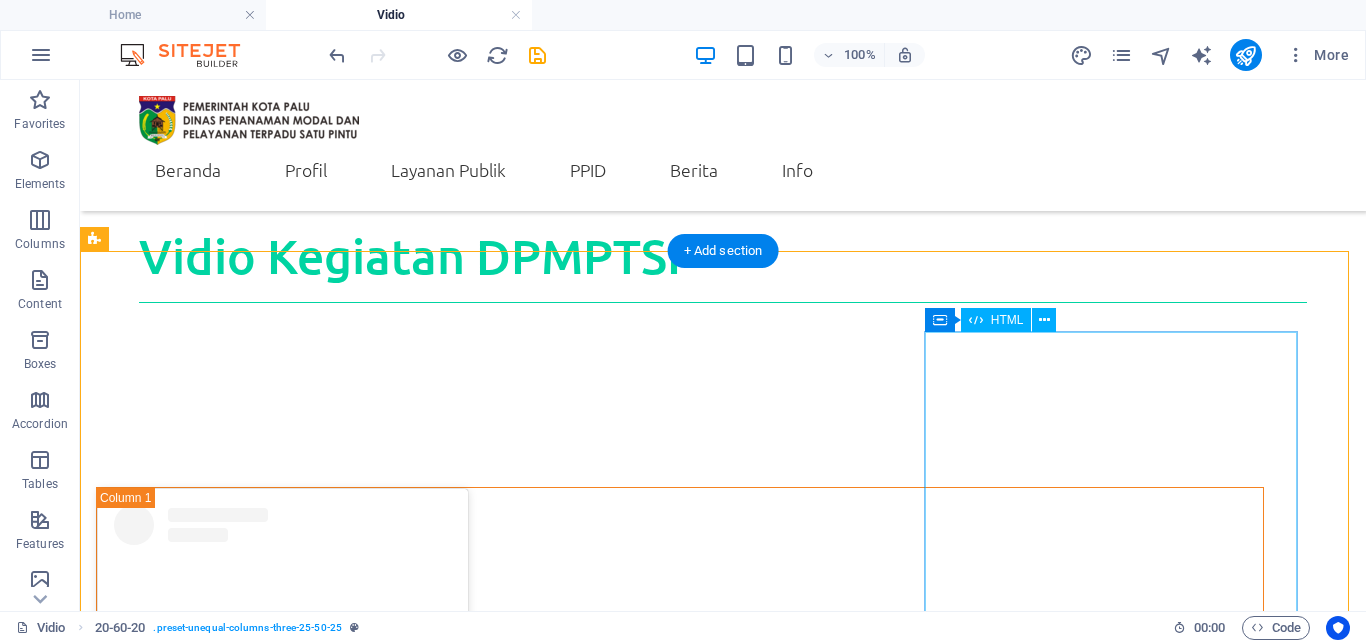 click on "View this post on Instagram                         A post shared by DinasPenanamanModal&PTSP_Palu (@dpmptsp_palu)" at bounding box center (680, 1880) 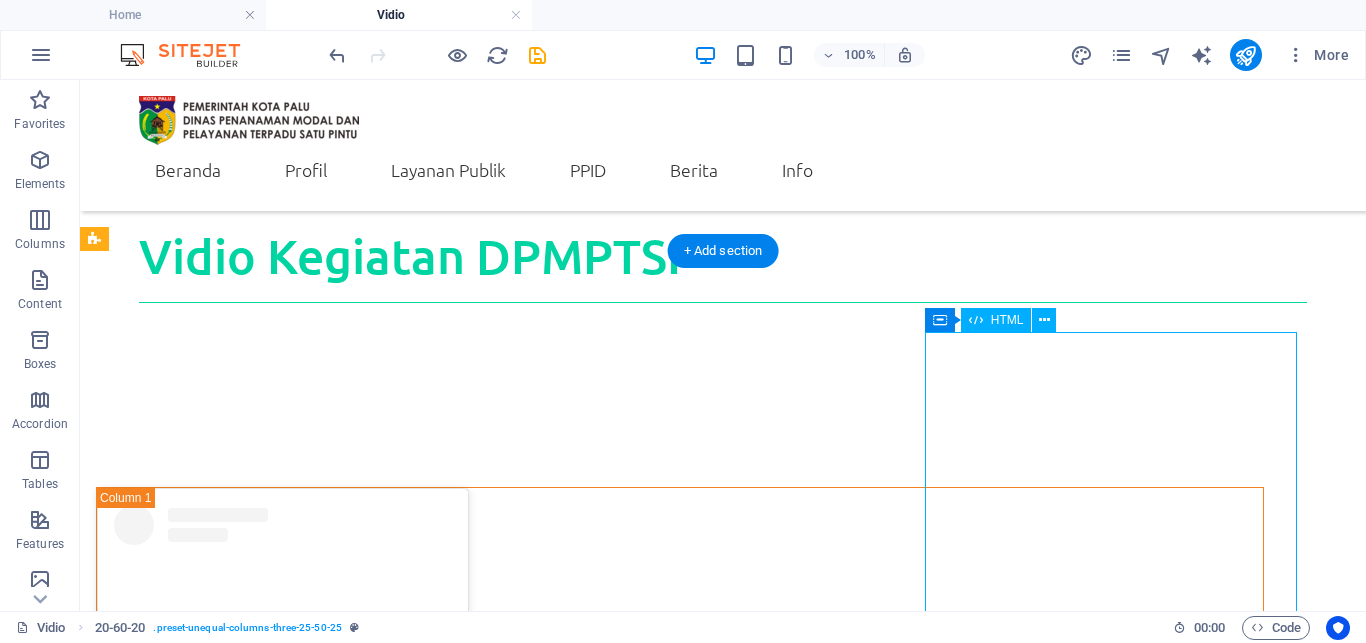 click on "View this post on Instagram                         A post shared by DinasPenanamanModal&PTSP_Palu (@dpmptsp_palu)" at bounding box center (680, 1880) 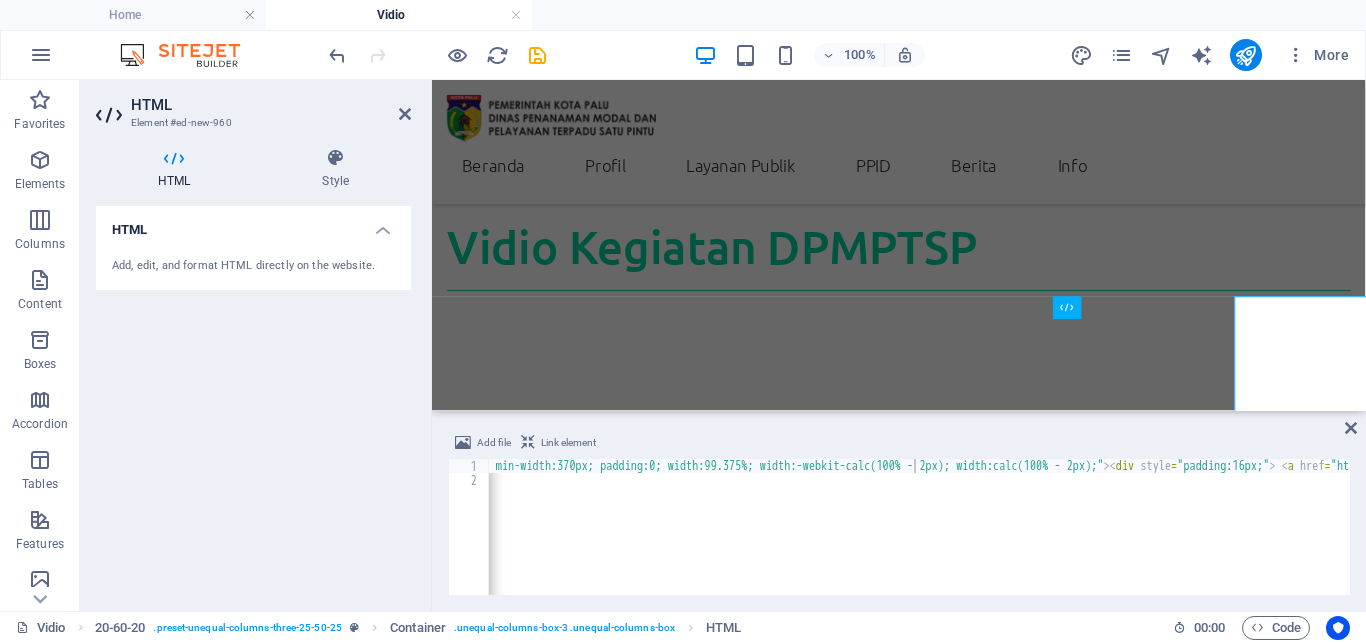 scroll, scrollTop: 259, scrollLeft: 0, axis: vertical 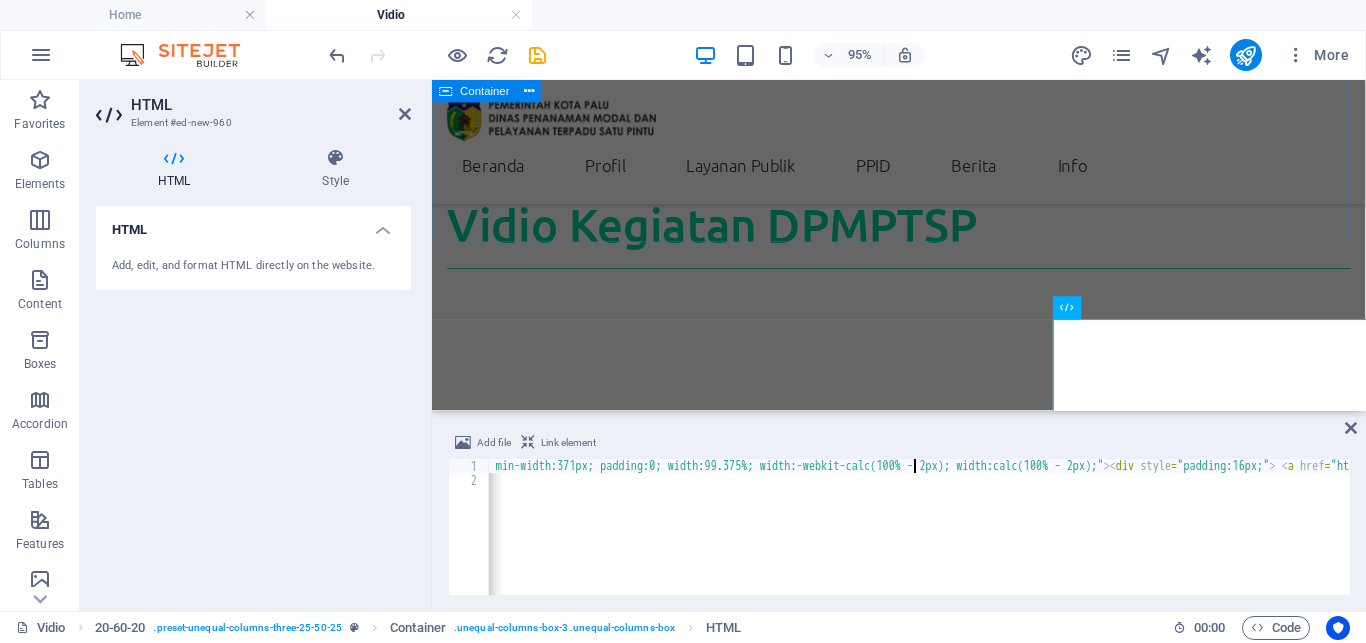 type on "<blockquote class="instagram-media" data-instgrm-permalink="https://www.instagram.com/reel/DMb3DiUvbJb/?utm_source=ig_embed&amp;utm_campaign=loading" data-instgrm-version="14" style=" background:#FFF; border:0; border-radius:3px; box-shadow:0 0 1px 0 rgba(0,0,0,0.5),0 1px 10px 0 rgba(0,0,0,0.15); margin: 1px; max-width:340px; min-width:371px; padding:0; width:99.375%; width:-webkit-calc(100% - 2px)" 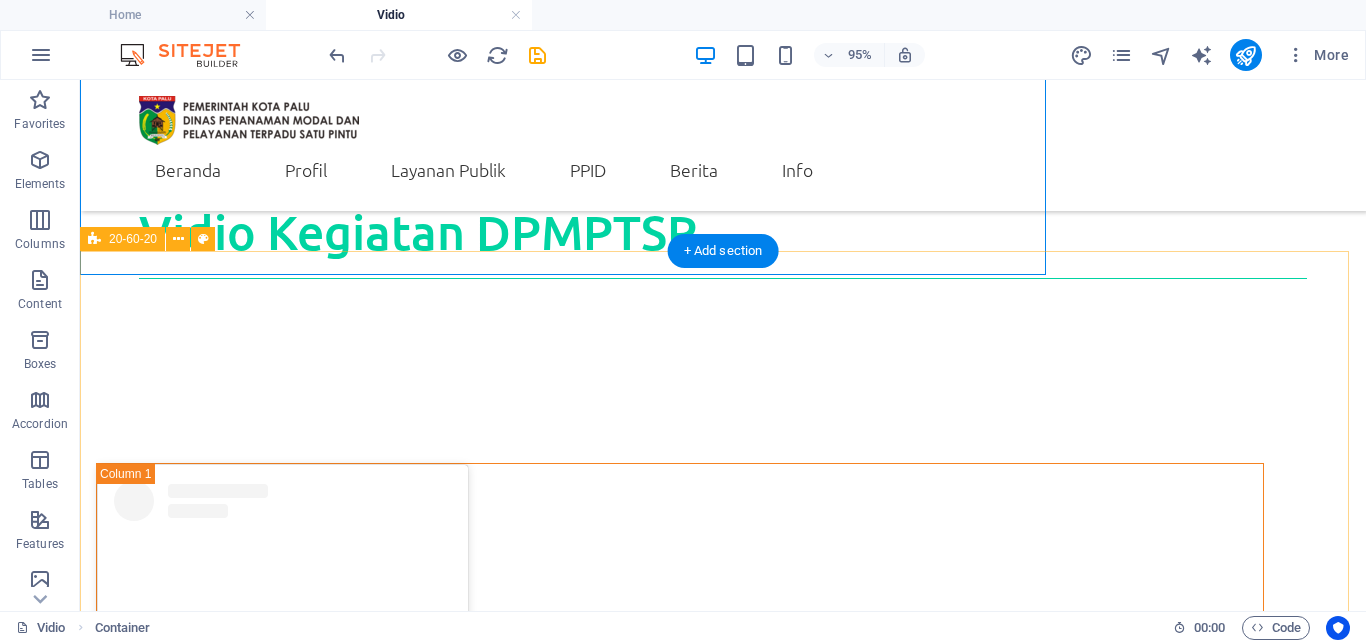scroll, scrollTop: 235, scrollLeft: 0, axis: vertical 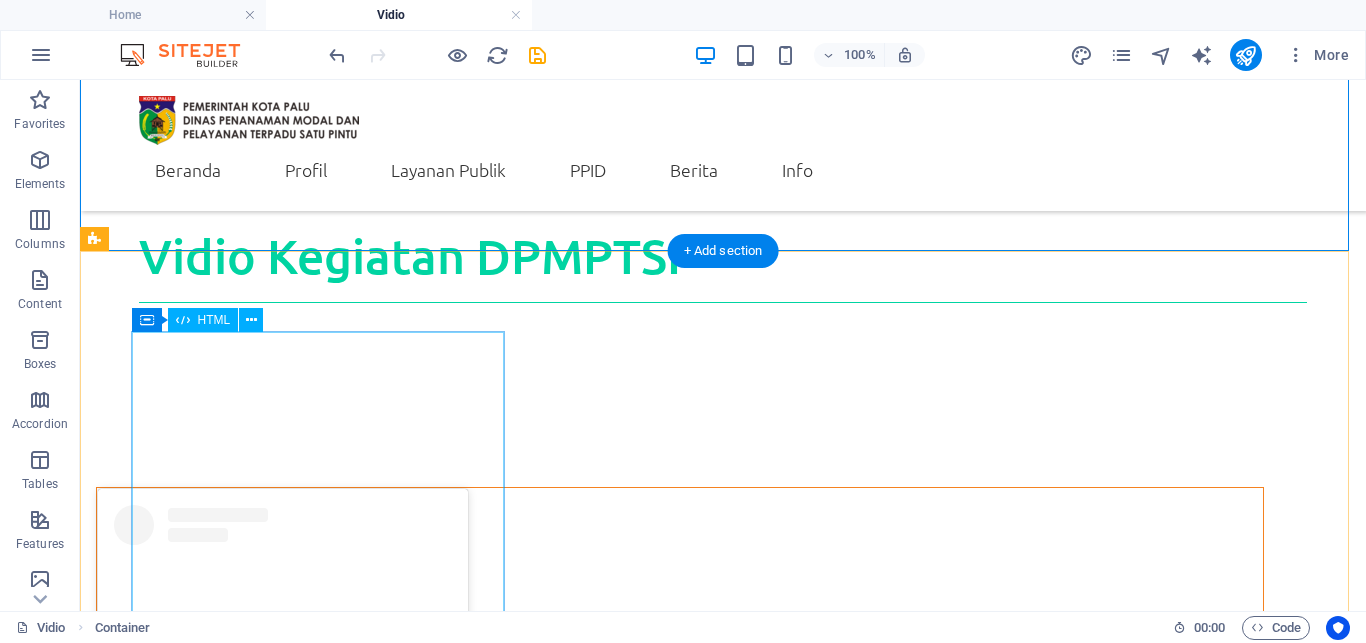 click on "View this post on Instagram                         A post shared by DinasPenanamanModal&PTSP_Palu (@dpmptsp_palu)" at bounding box center (680, 761) 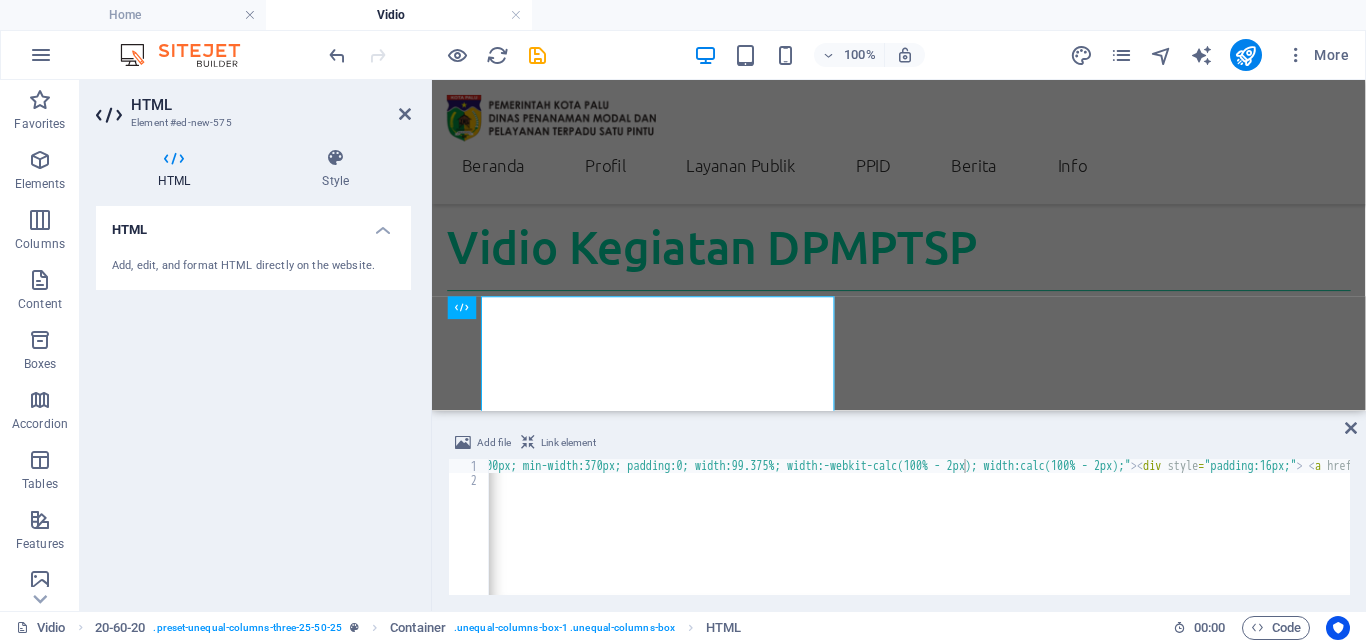 scroll, scrollTop: 259, scrollLeft: 0, axis: vertical 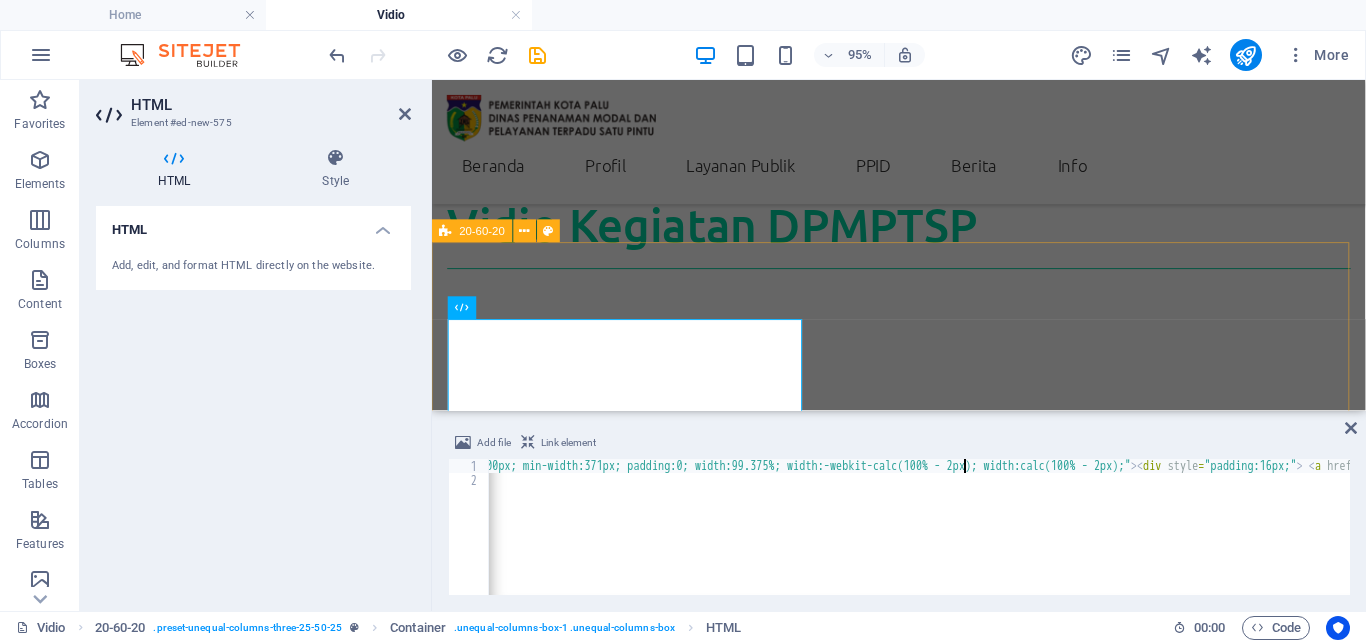 type on "<blockquote class="instagram-media" data-instgrm-captioned data-instgrm-permalink="https://www.instagram.com/reel/DM9W_W8ThnQ/?utm_source=ig_embed&amp;utm_campaign=loading" data-instgrm-version="14" style=" background:#FFF; border:0; border-radius:3px; box-shadow:0 0 1px 0 rgba(0,0,0,0.5),0 1px 10px 0 rgba(0,0,0,0.15); margin: 1px; max-width:100px; min-width:371px; padding:0; width:99.375%; width:-" 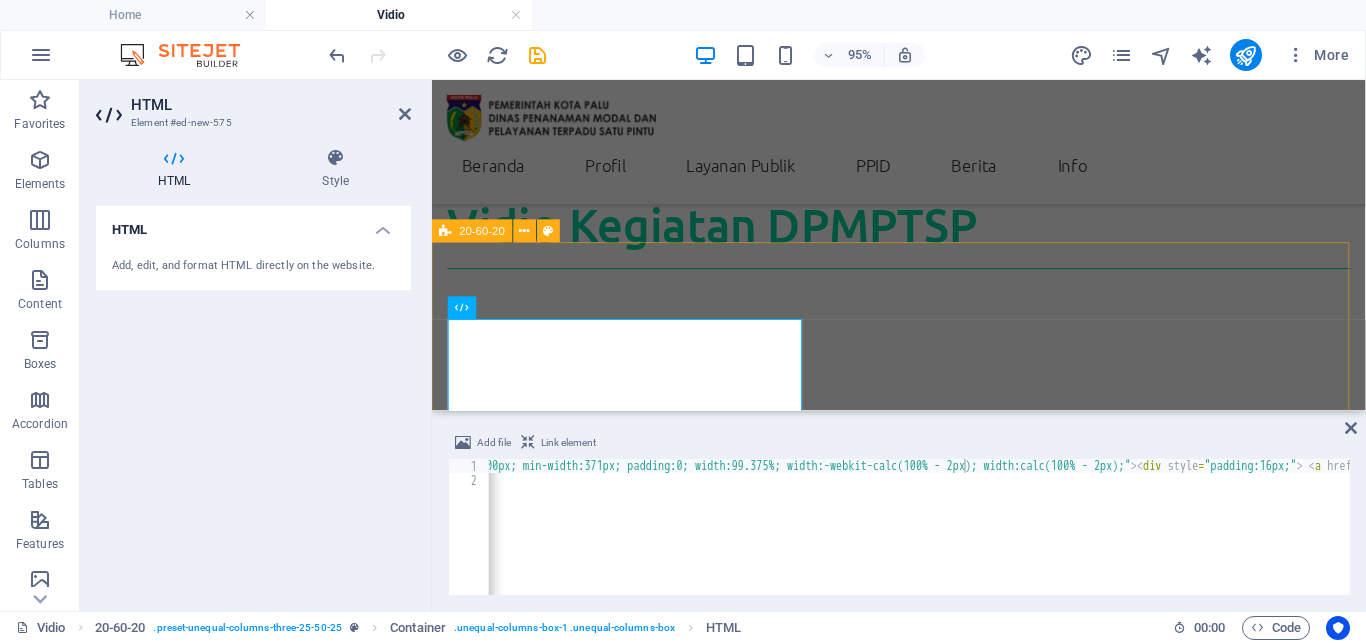 click on "View this post on Instagram                         A post shared by DinasPenanamanModal&PTSP_Palu (@dpmptsp_palu)
View this post on Instagram                         A post shared by DinasPenanamanModal&PTSP_Palu (@dpmptsp_palu)
View this post on Instagram                         A post shared by DinasPenanamanModal&PTSP_Palu (@dpmptsp_palu)" at bounding box center (923, 1297) 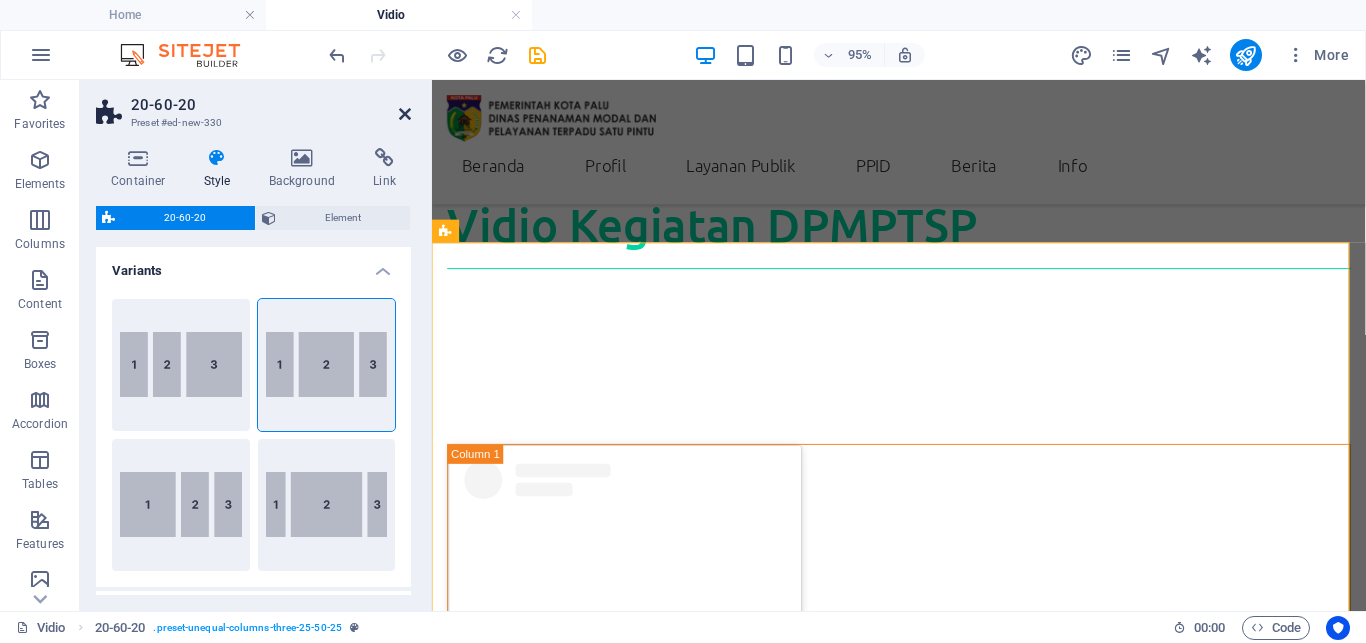 click at bounding box center [405, 114] 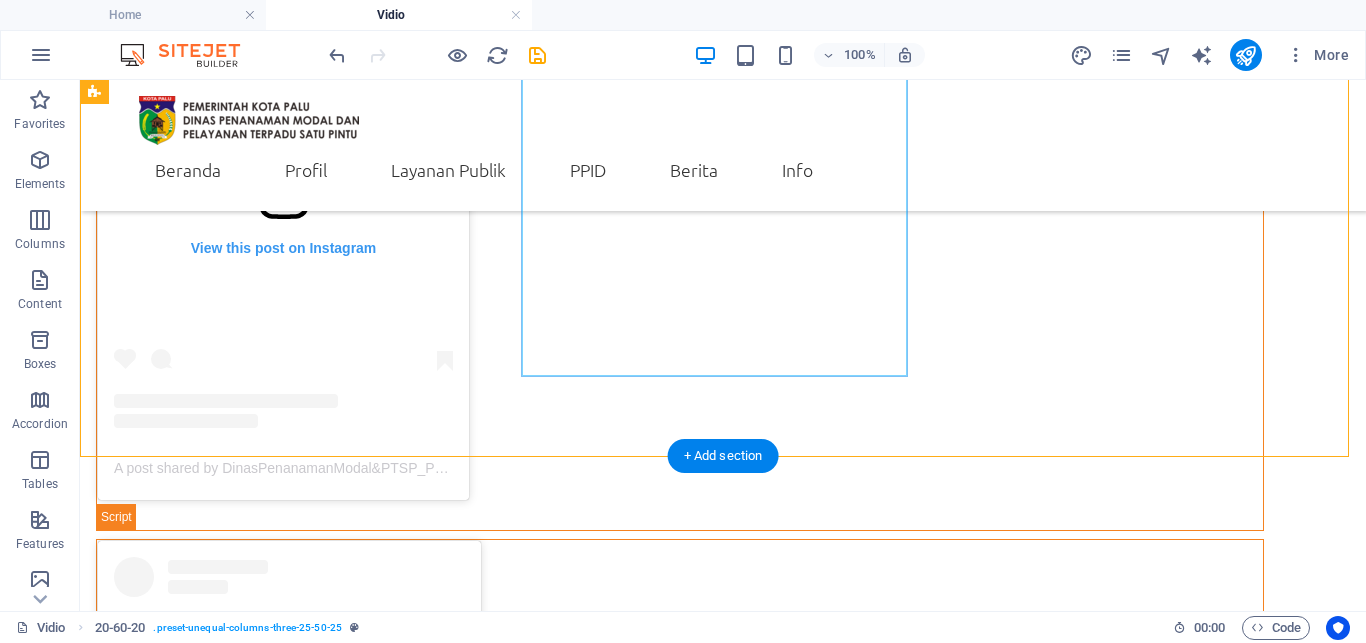 scroll, scrollTop: 745, scrollLeft: 0, axis: vertical 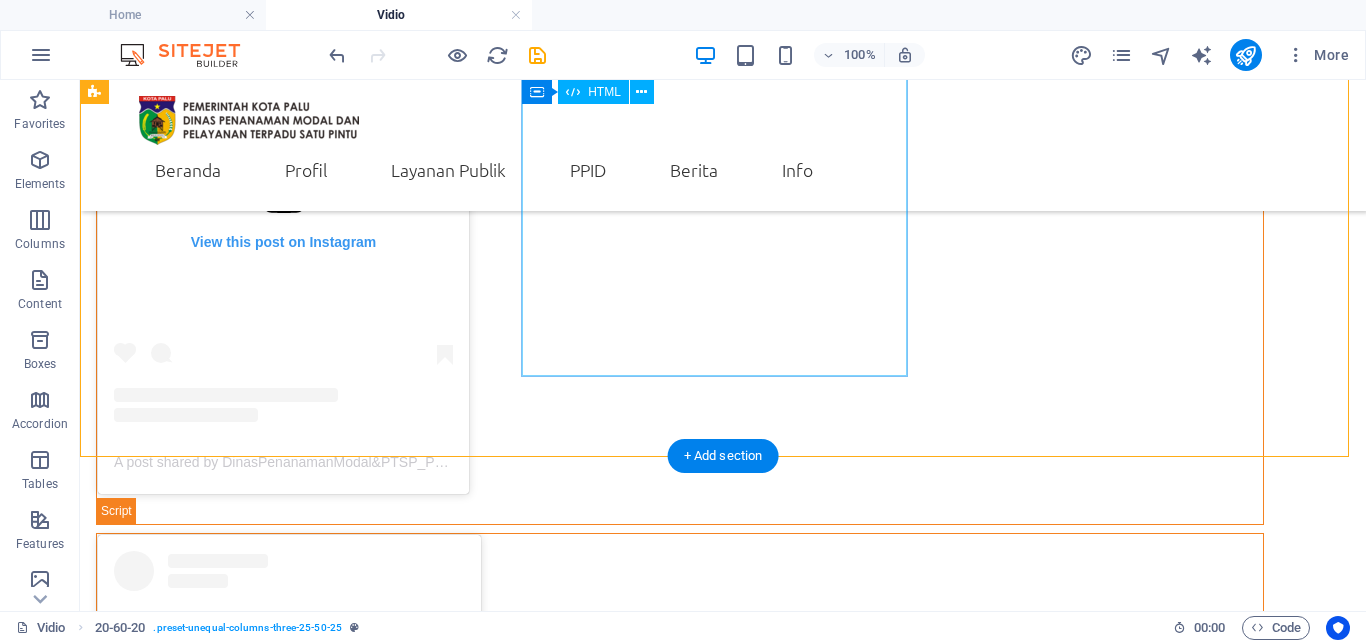 click on "View this post on Instagram                         A post shared by DinasPenanamanModal&PTSP_Palu (@dpmptsp_palu)" at bounding box center [680, 811] 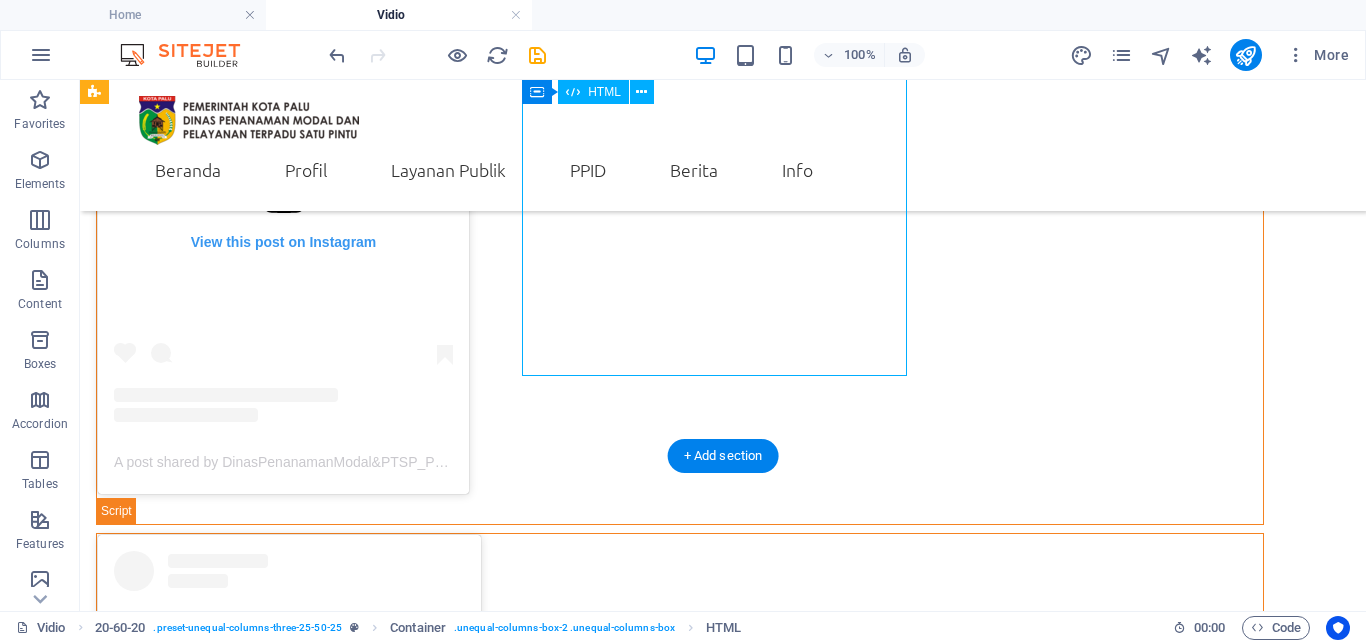 click on "View this post on Instagram                         A post shared by DinasPenanamanModal&PTSP_Palu (@dpmptsp_palu)" at bounding box center [680, 811] 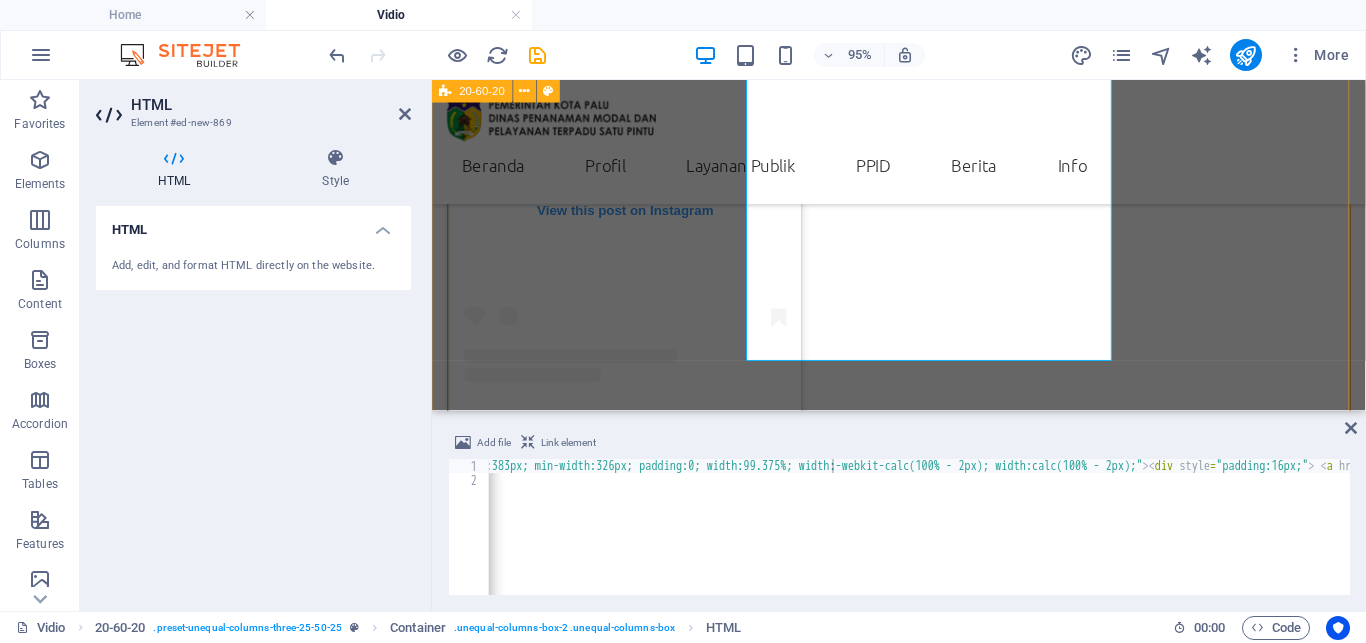 click on "View this post on Instagram                         A post shared by DinasPenanamanModal&PTSP_Palu (@dpmptsp_palu)
View this post on Instagram                         A post shared by DinasPenanamanModal&PTSP_Palu (@dpmptsp_palu)
View this post on Instagram                         A post shared by DinasPenanamanModal&PTSP_Palu (@dpmptsp_palu)" at bounding box center (923, 787) 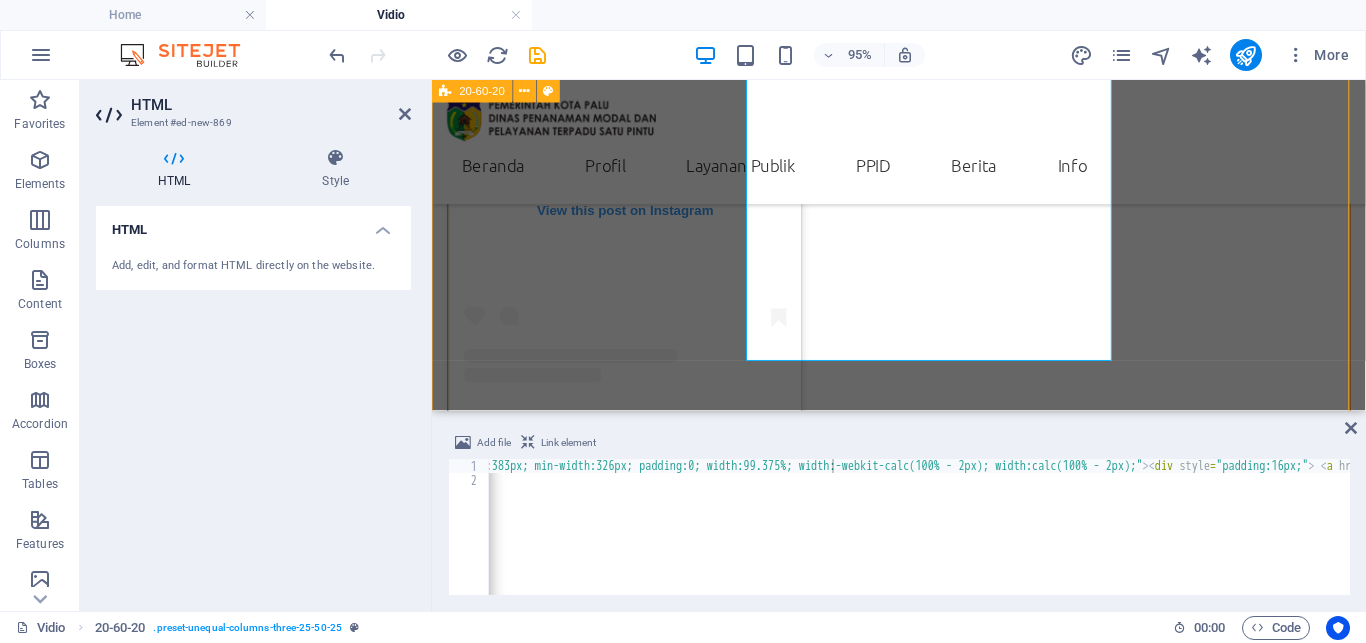 click on "View this post on Instagram                         A post shared by DinasPenanamanModal&PTSP_Palu (@dpmptsp_palu)
View this post on Instagram                         A post shared by DinasPenanamanModal&PTSP_Palu (@dpmptsp_palu)
View this post on Instagram                         A post shared by DinasPenanamanModal&PTSP_Palu (@dpmptsp_palu)" at bounding box center [923, 787] 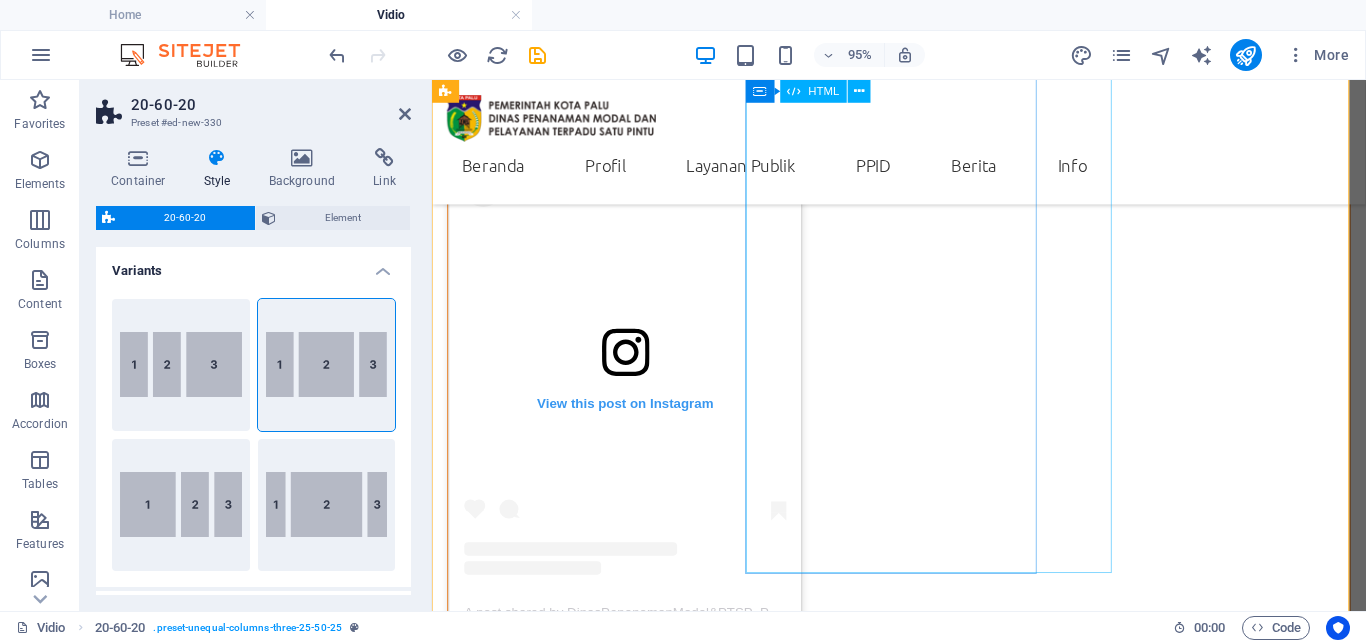 scroll, scrollTop: 259, scrollLeft: 0, axis: vertical 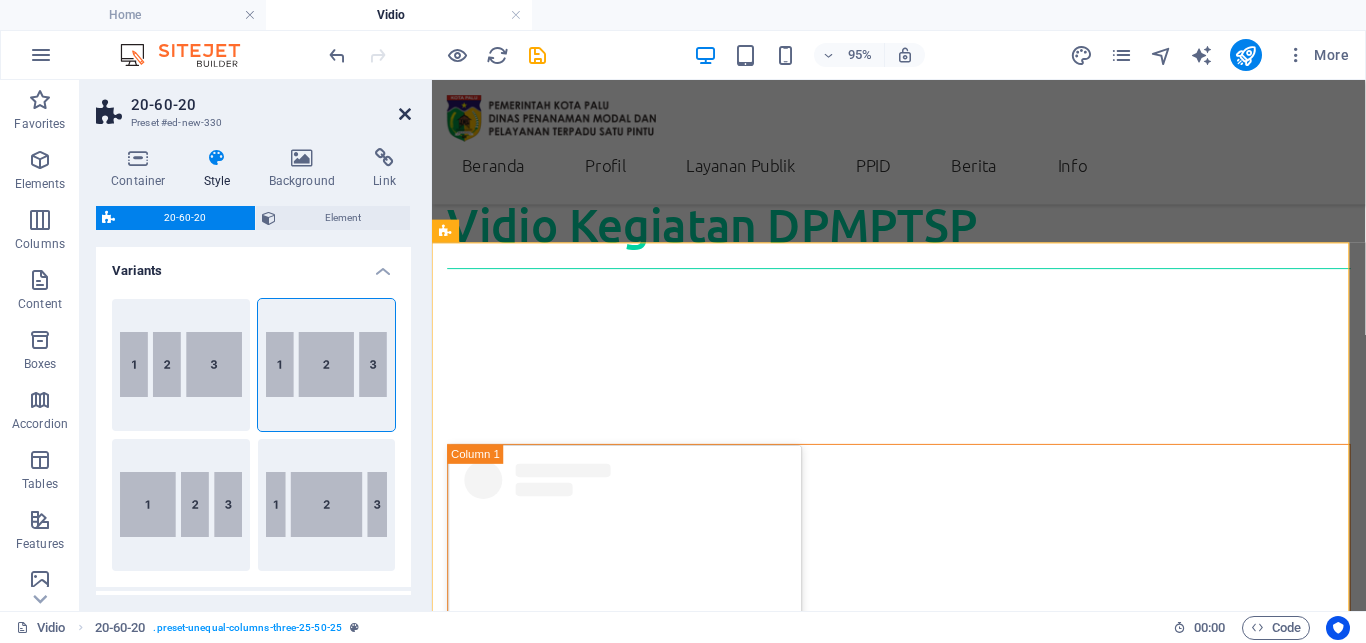 click at bounding box center (405, 114) 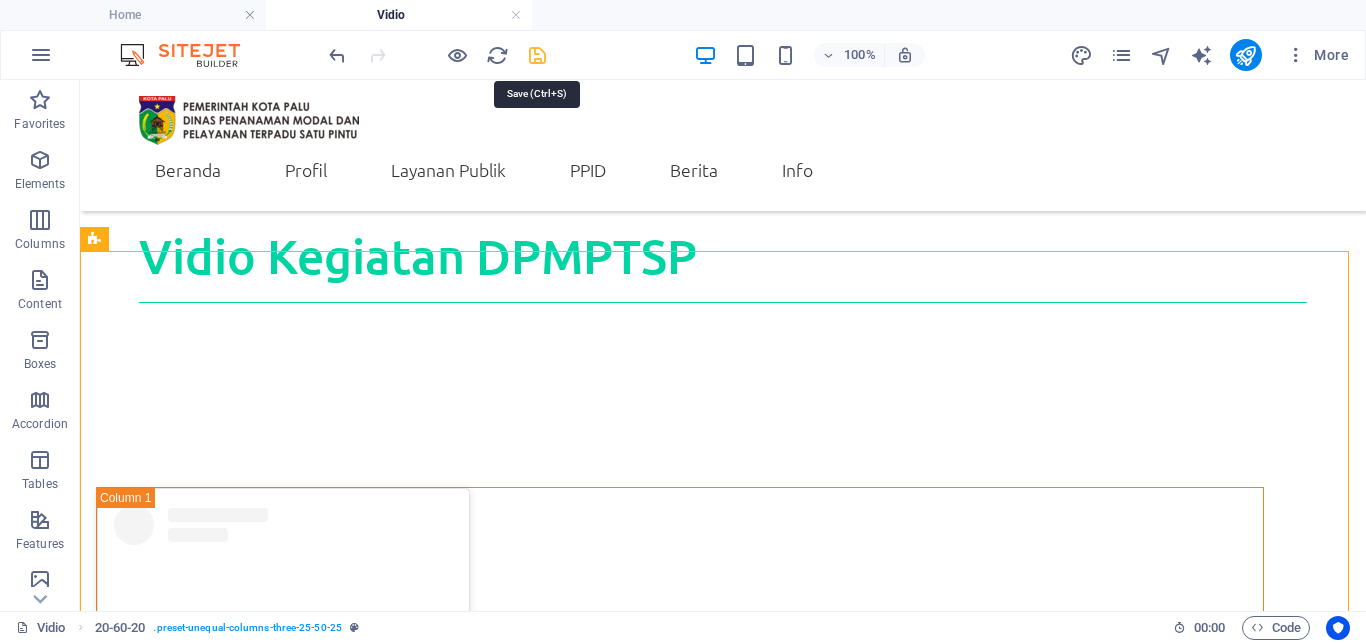 click at bounding box center [537, 55] 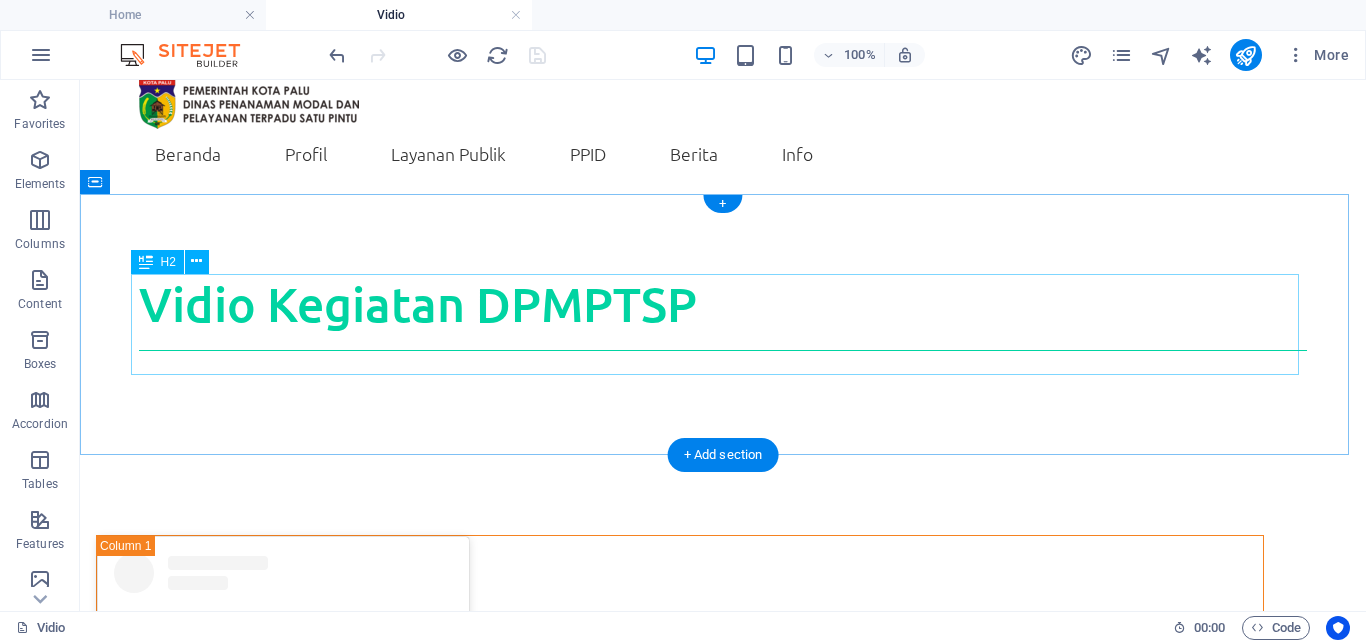 scroll, scrollTop: 31, scrollLeft: 0, axis: vertical 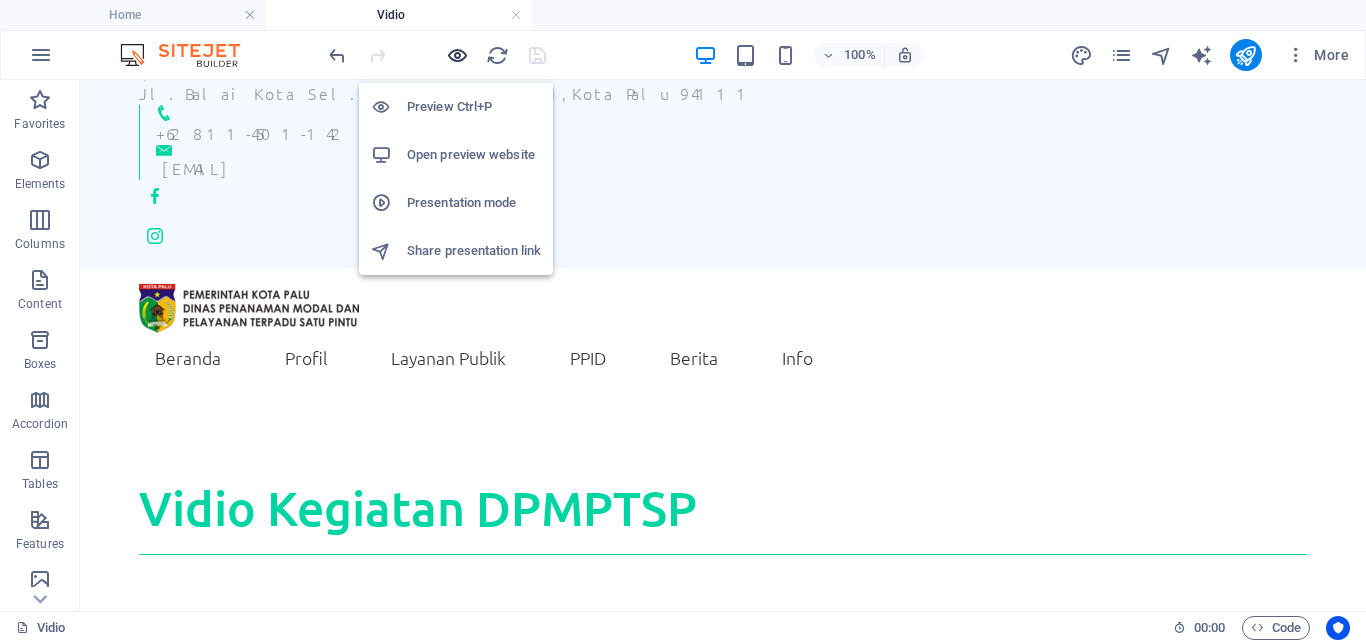 click at bounding box center (457, 55) 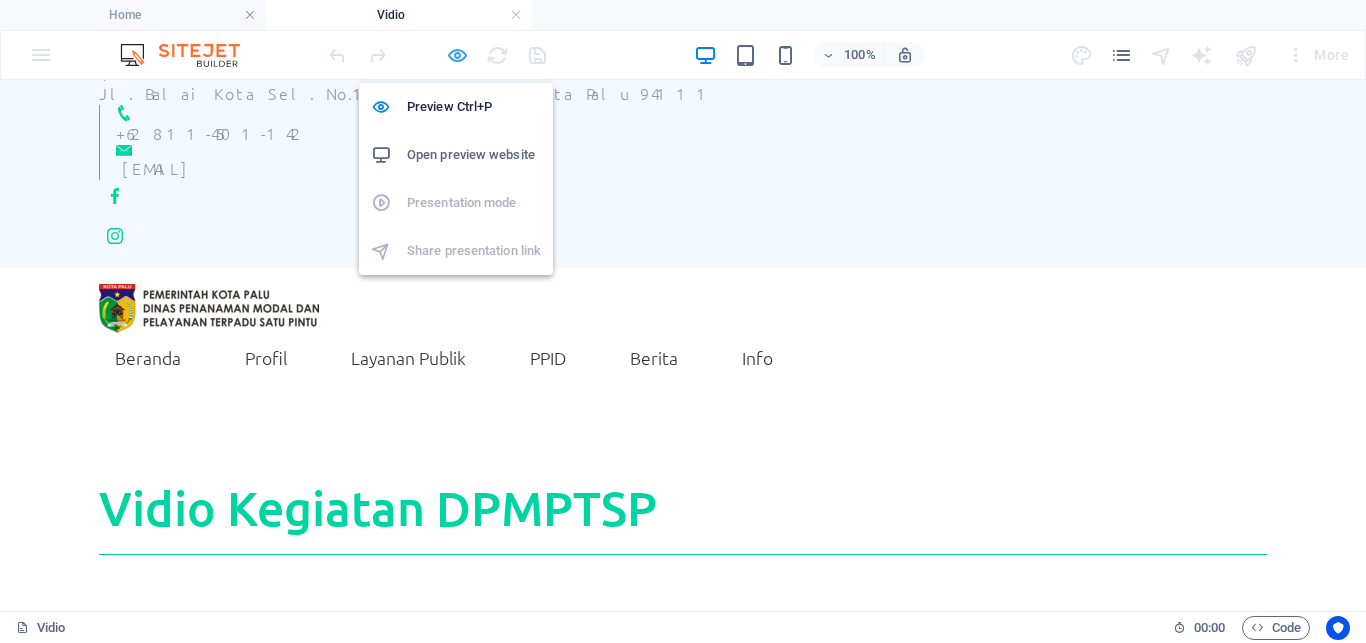 click at bounding box center (457, 55) 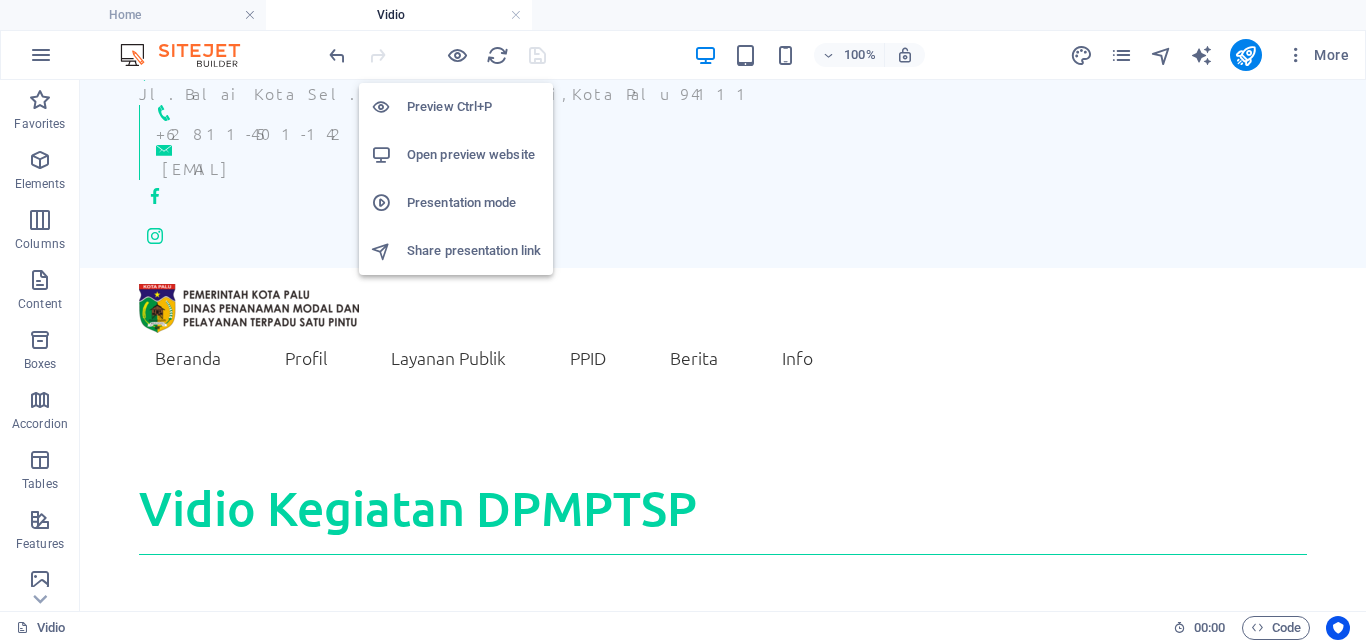 click on "Preview Ctrl+P" at bounding box center [474, 107] 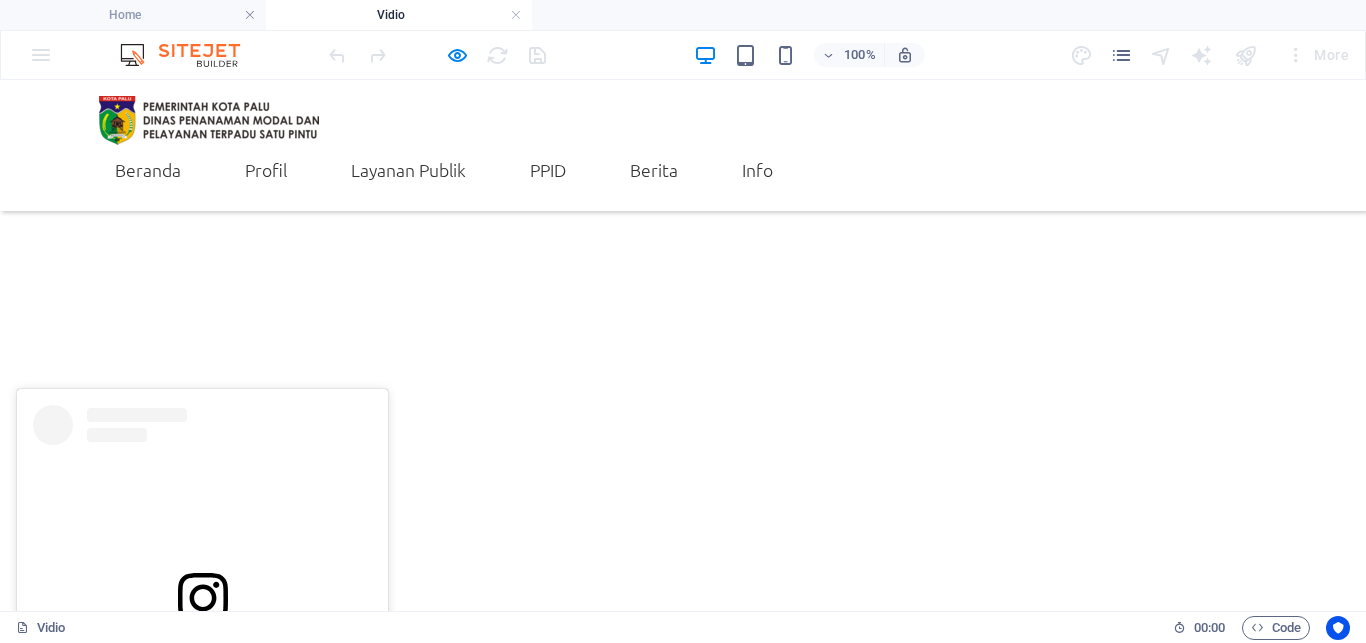 scroll, scrollTop: 337, scrollLeft: 0, axis: vertical 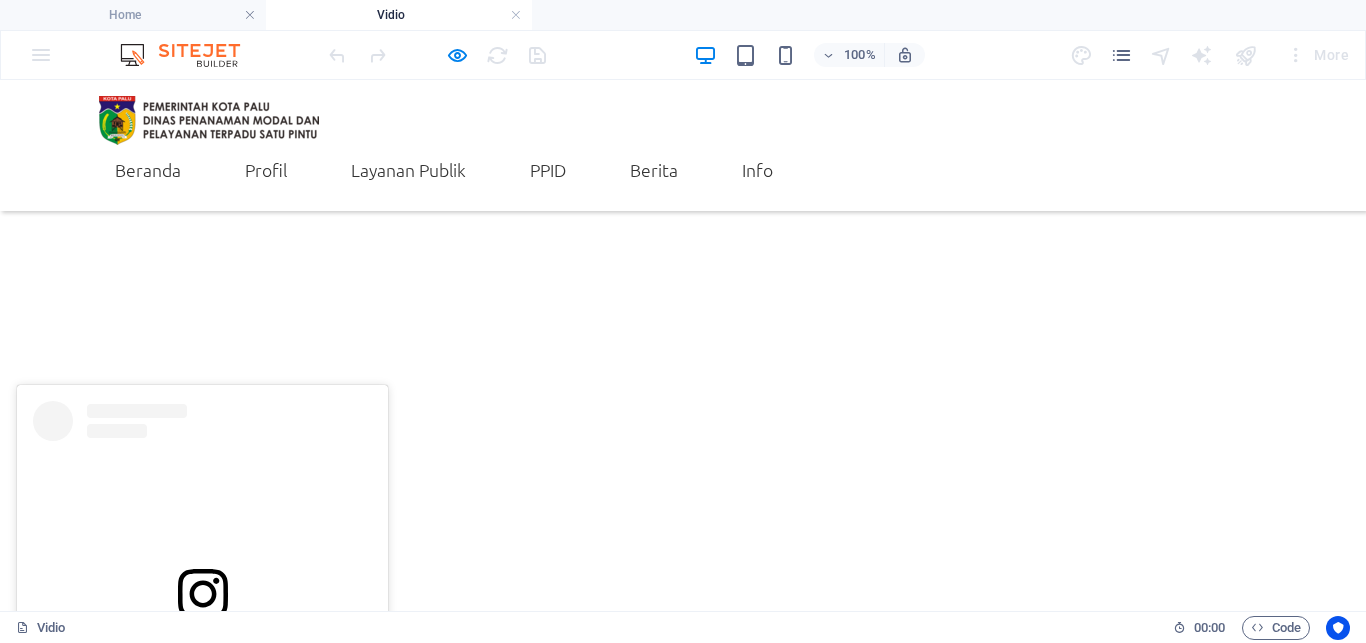click on "View this post on Instagram" at bounding box center [202, 648] 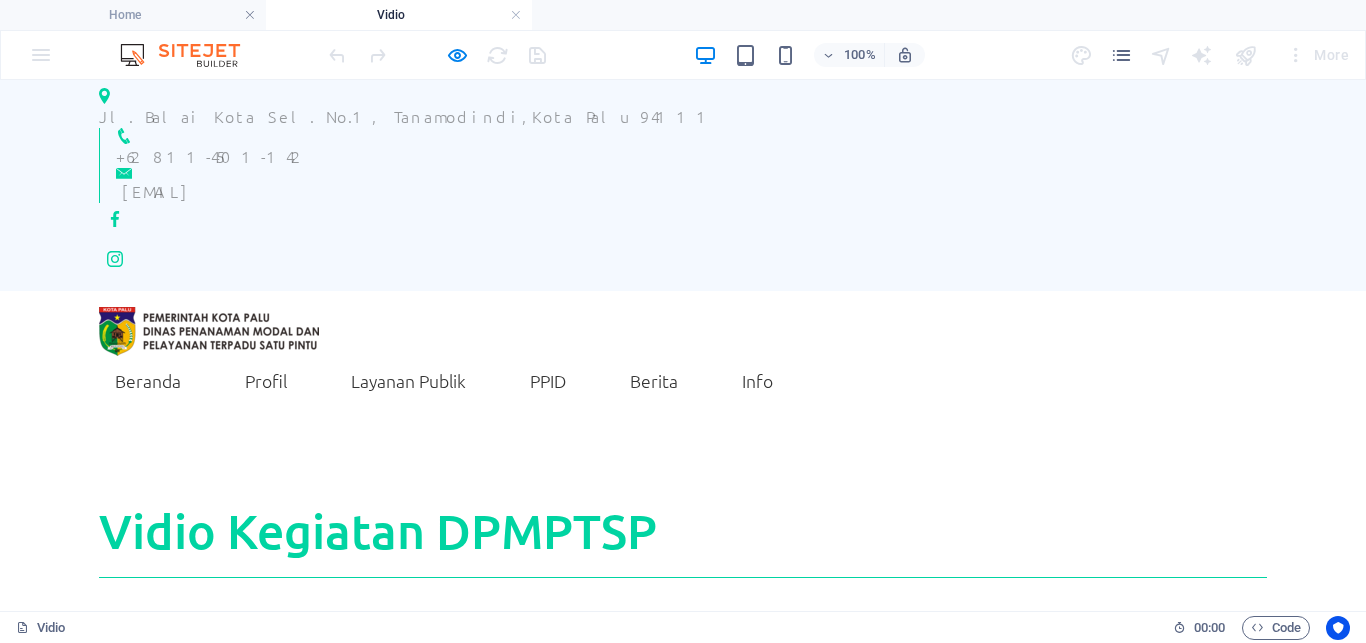 scroll, scrollTop: 0, scrollLeft: 0, axis: both 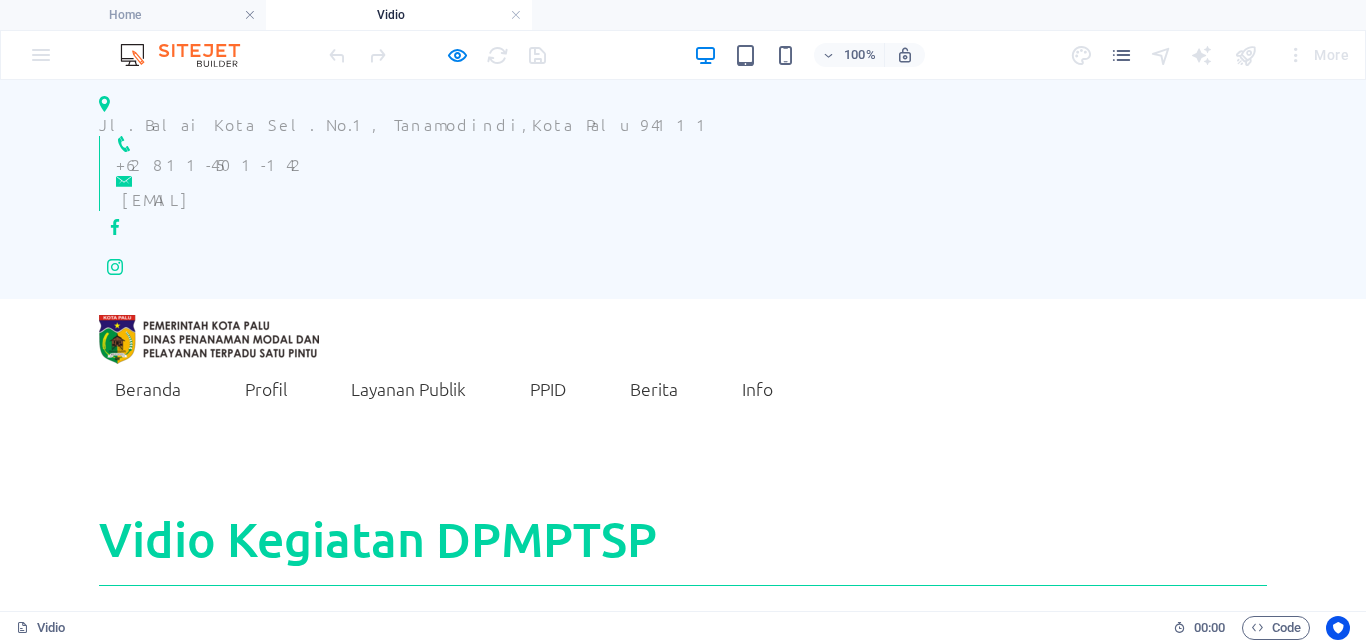 click on "Vidio Kegiatan DPMPTSP" at bounding box center (683, 547) 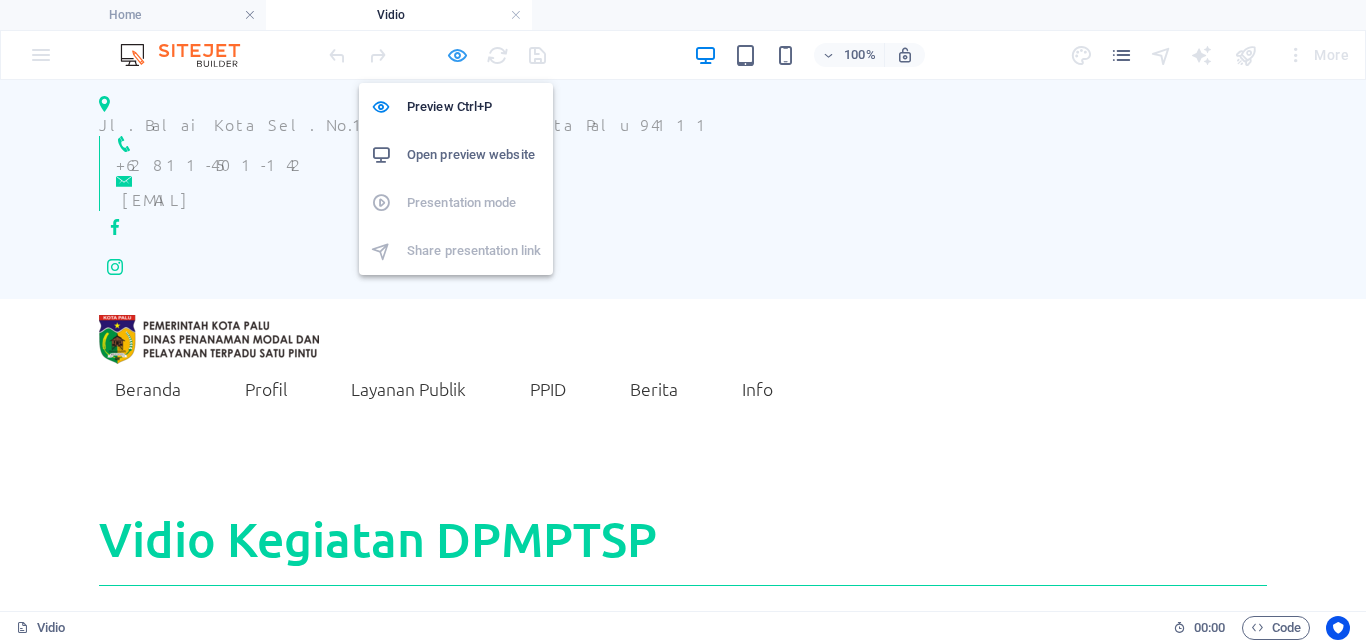 click at bounding box center [457, 55] 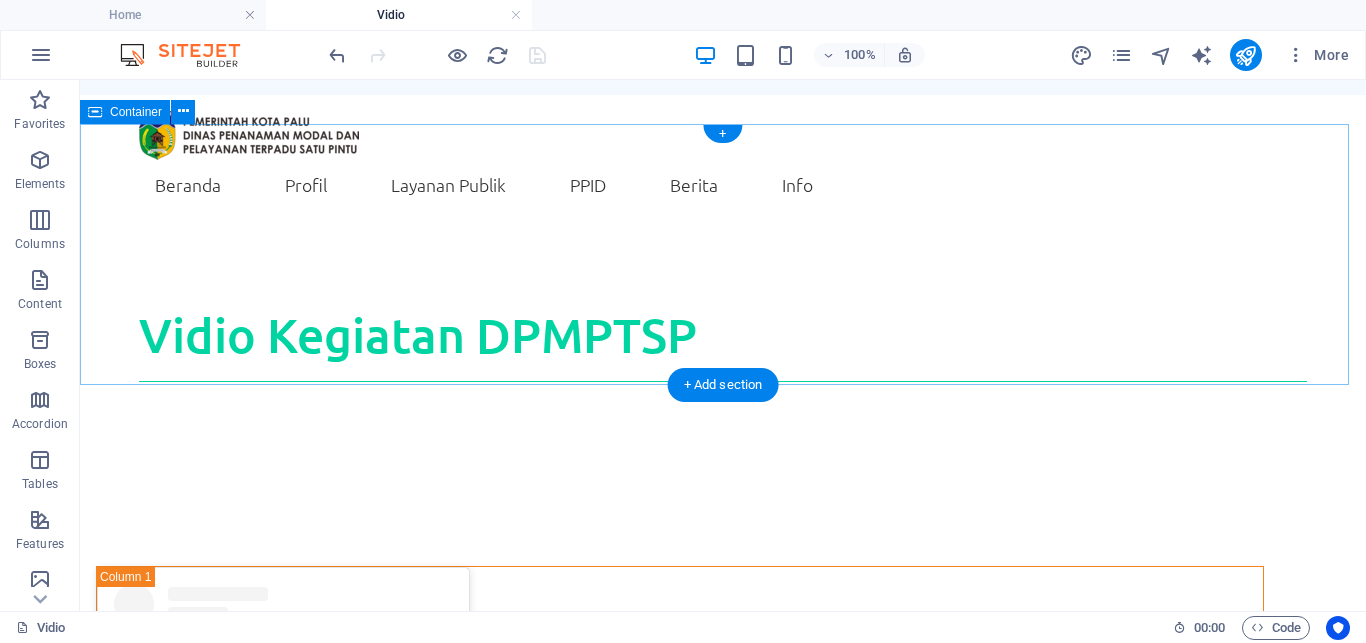 scroll, scrollTop: 102, scrollLeft: 0, axis: vertical 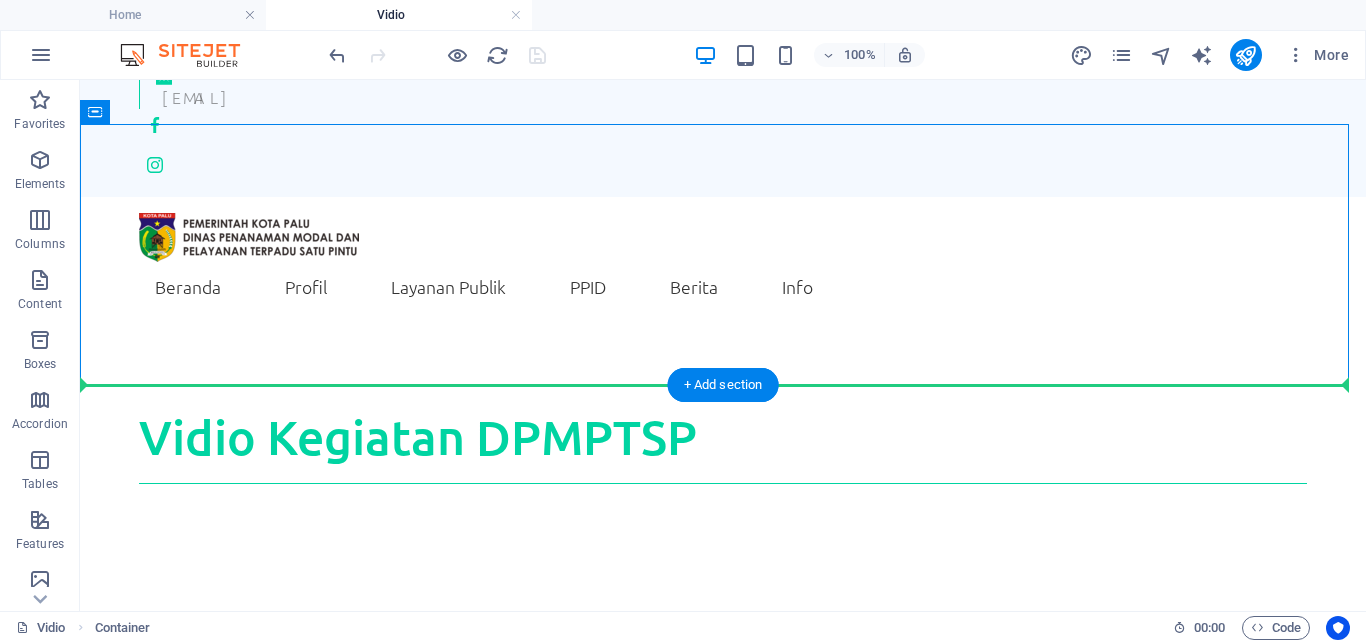drag, startPoint x: 227, startPoint y: 272, endPoint x: 122, endPoint y: 429, distance: 188.87563 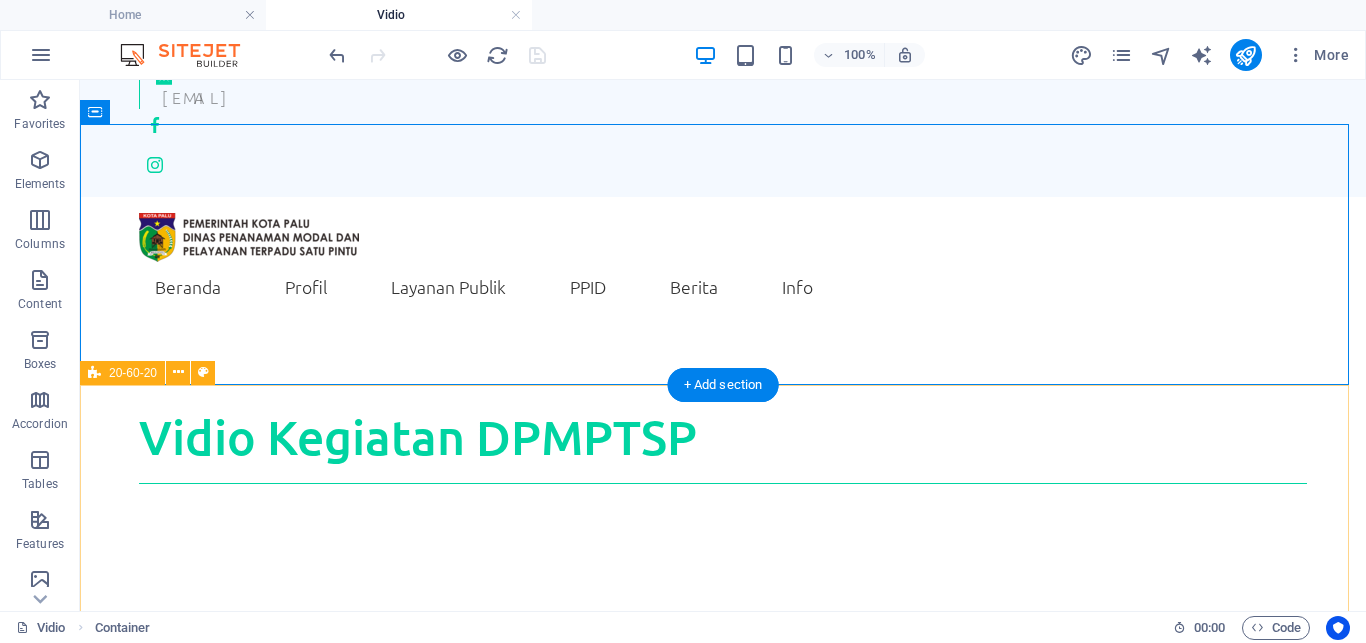 drag, startPoint x: 254, startPoint y: 271, endPoint x: 299, endPoint y: 400, distance: 136.62357 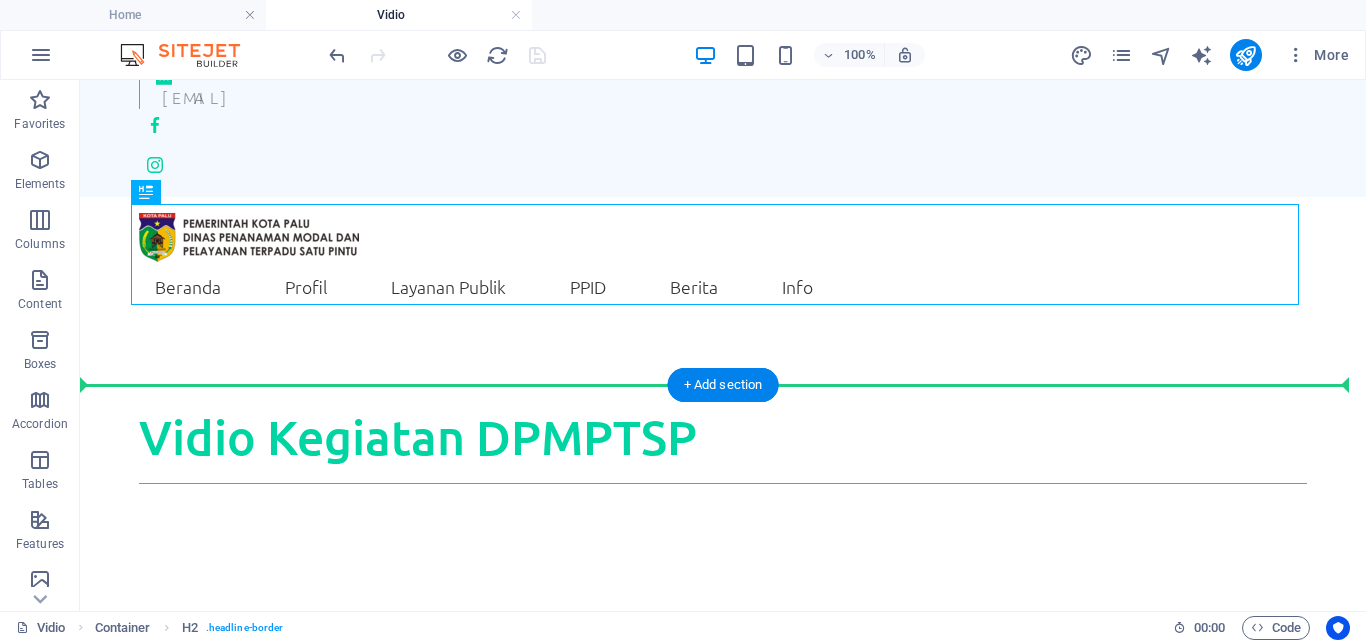 drag, startPoint x: 246, startPoint y: 272, endPoint x: 331, endPoint y: 427, distance: 176.7767 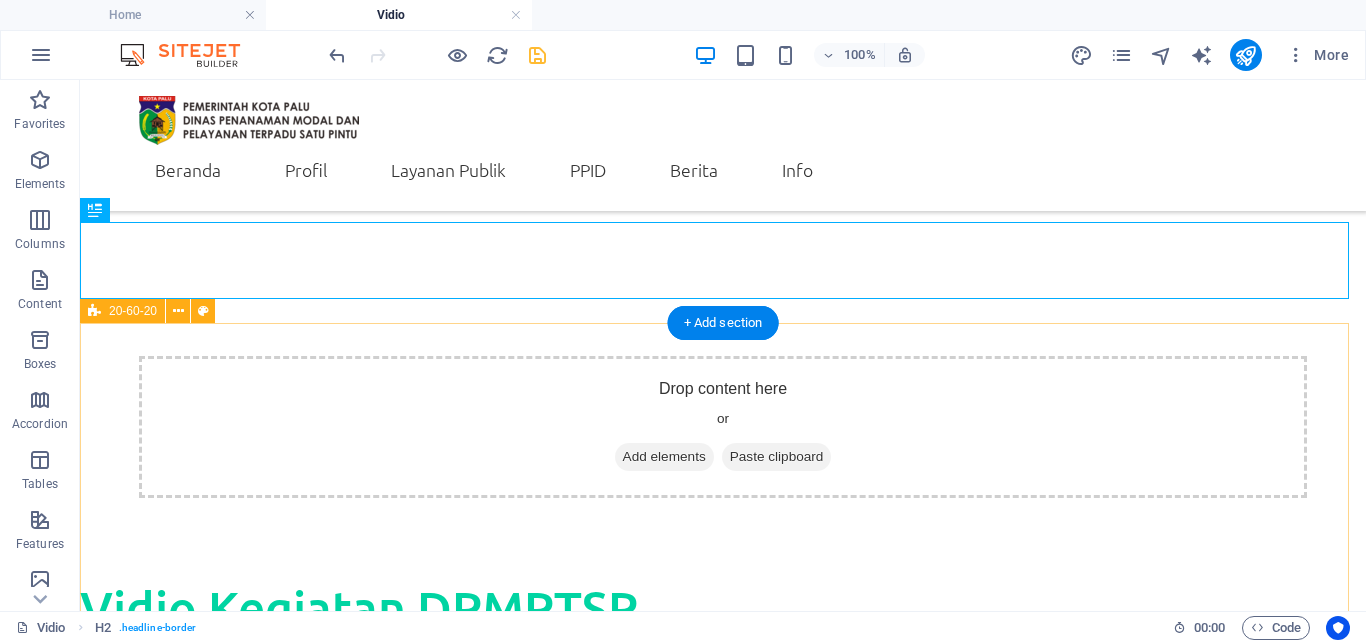 scroll, scrollTop: 306, scrollLeft: 0, axis: vertical 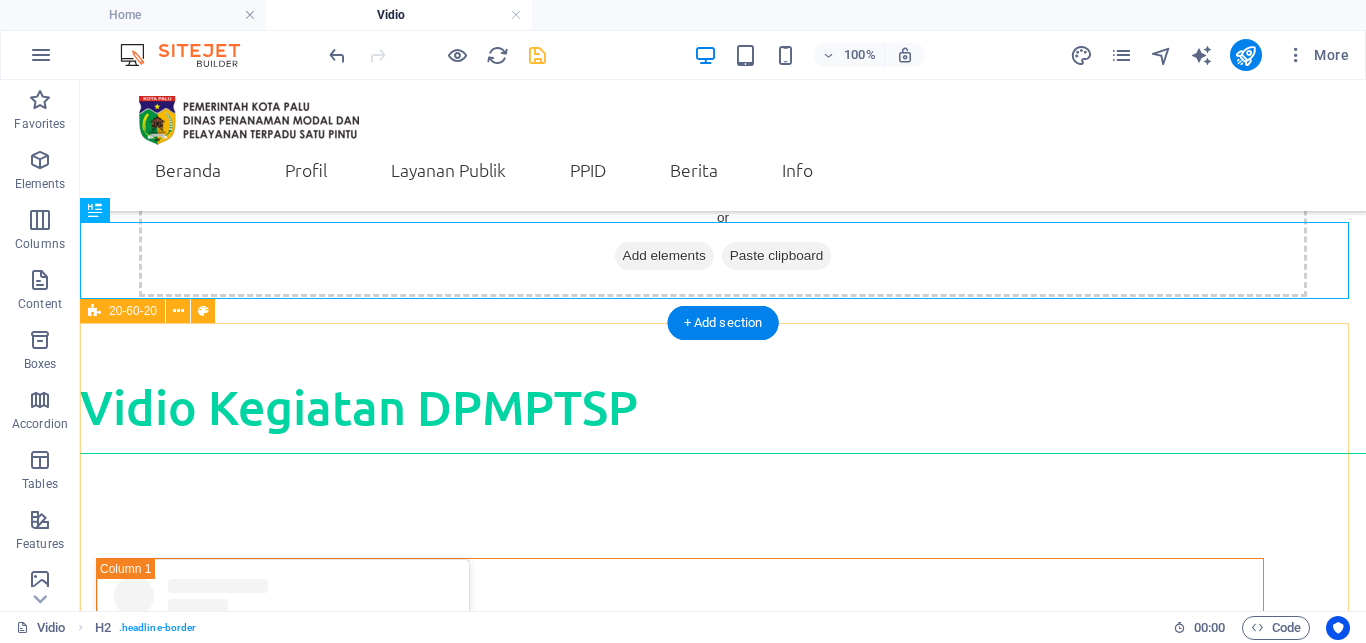 click on "View this post on Instagram                         A post shared by DinasPenanamanModal&PTSP_Palu (@dpmptsp_palu)
View this post on Instagram                         A post shared by DinasPenanamanModal&PTSP_Palu (@dpmptsp_palu)
View this post on Instagram                         A post shared by DinasPenanamanModal&PTSP_Palu (@dpmptsp_palu)" at bounding box center (723, 1392) 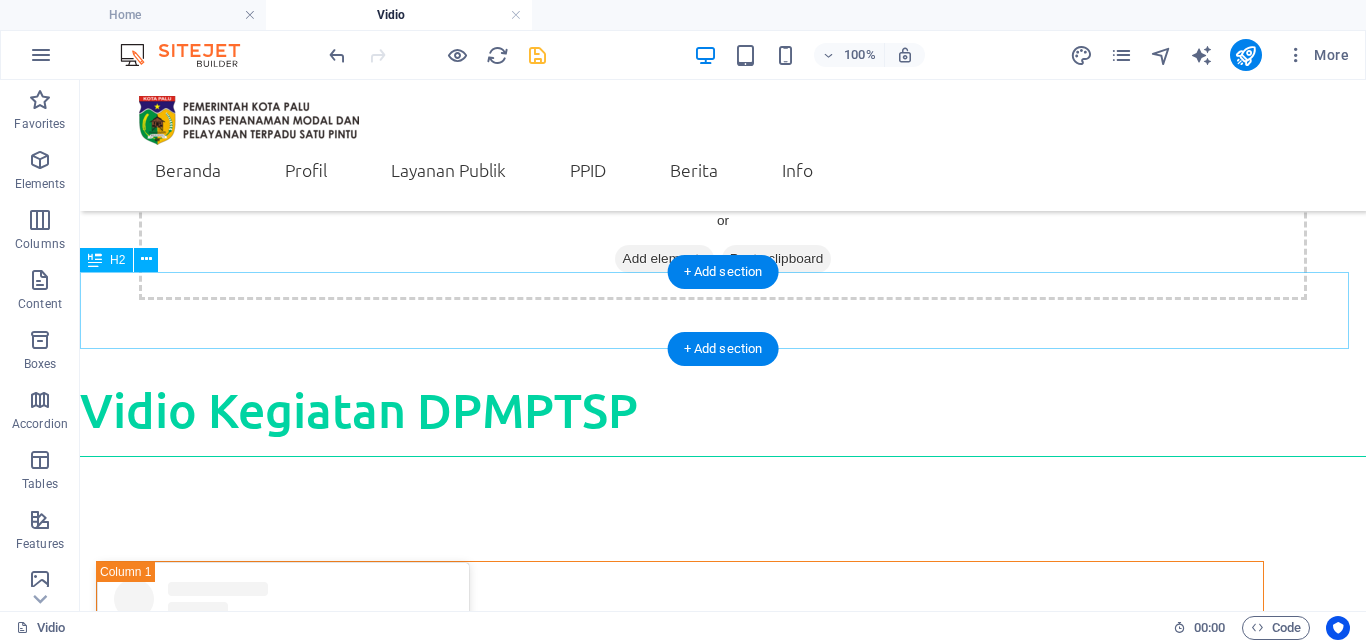 scroll, scrollTop: 0, scrollLeft: 0, axis: both 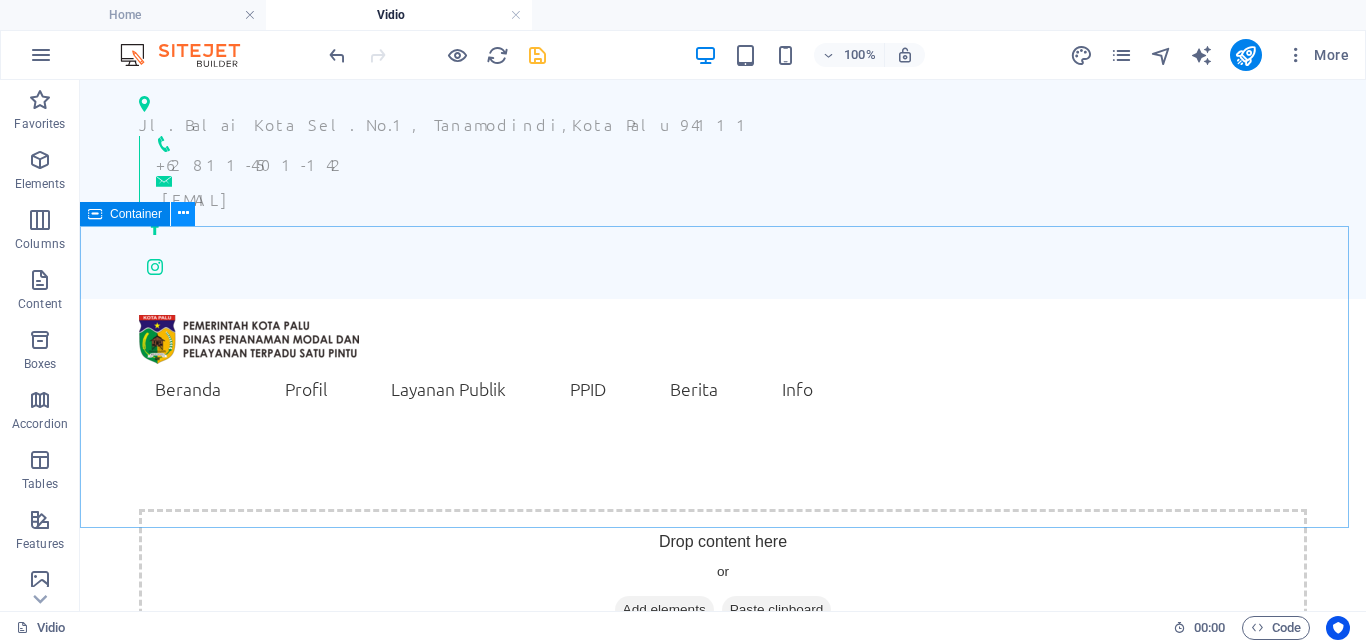 click at bounding box center (183, 213) 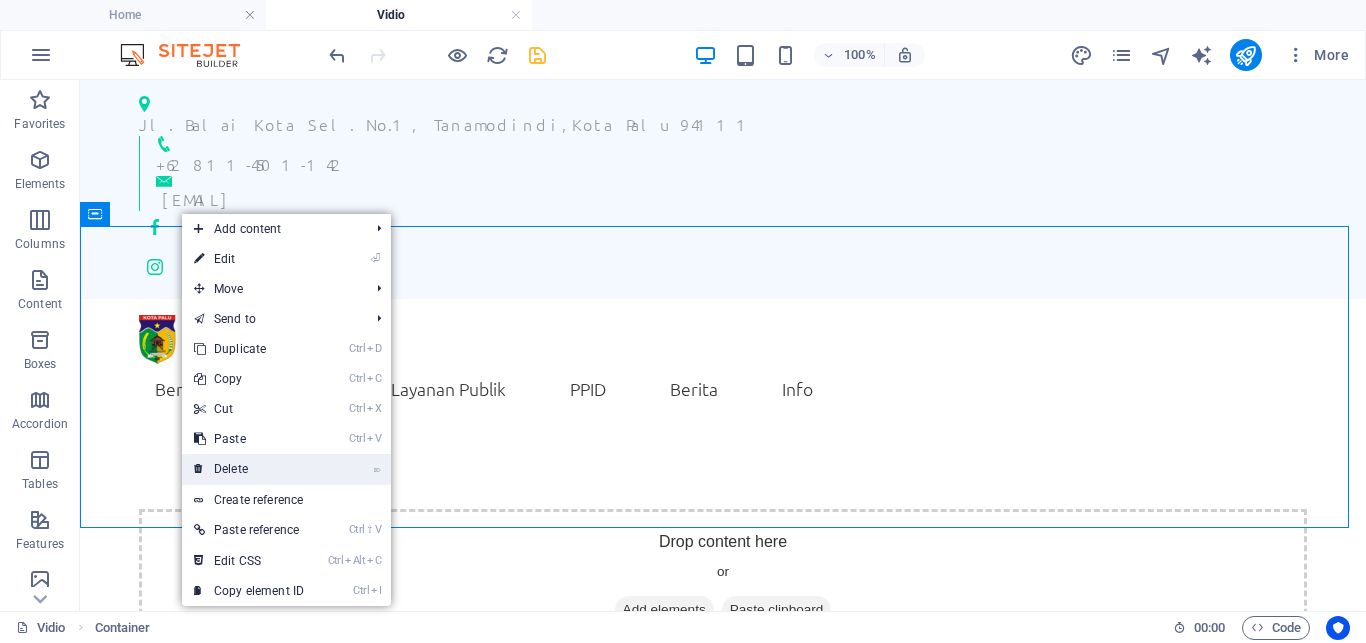 click on "⌦  Delete" at bounding box center (249, 469) 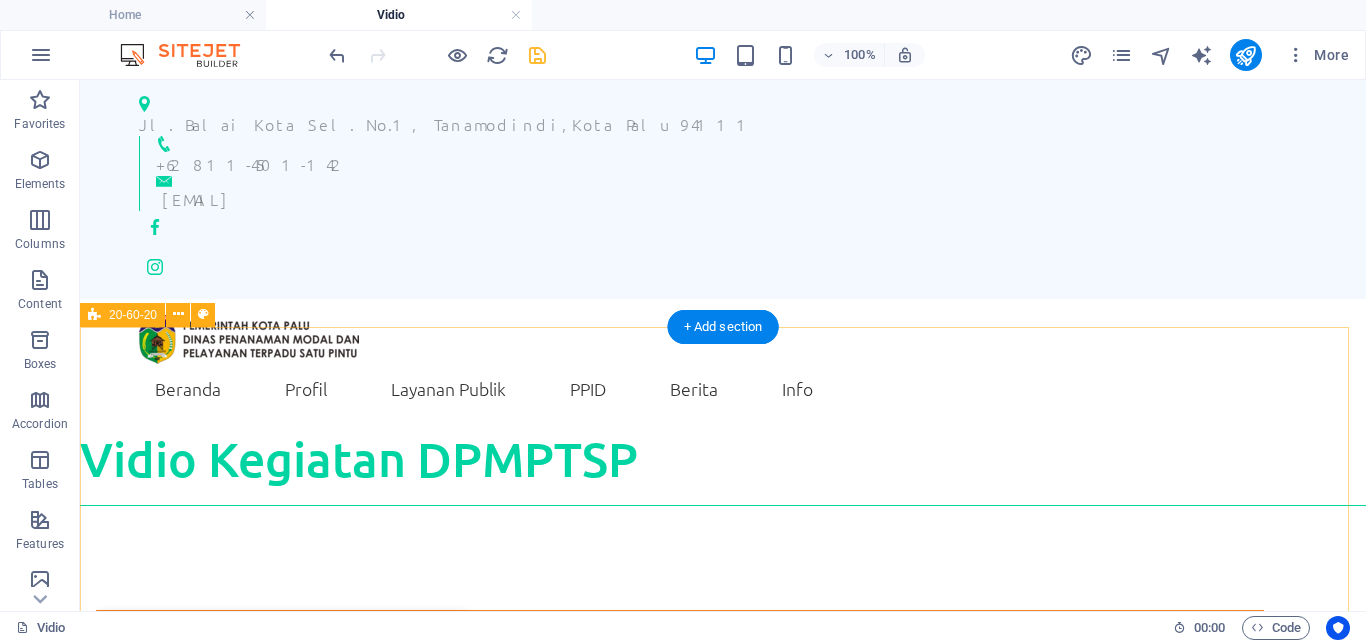 click on "View this post on Instagram                         A post shared by DinasPenanamanModal&PTSP_Palu (@dpmptsp_palu)
View this post on Instagram                         A post shared by DinasPenanamanModal&PTSP_Palu (@dpmptsp_palu)
View this post on Instagram                         A post shared by DinasPenanamanModal&PTSP_Palu (@dpmptsp_palu)" at bounding box center (723, 1444) 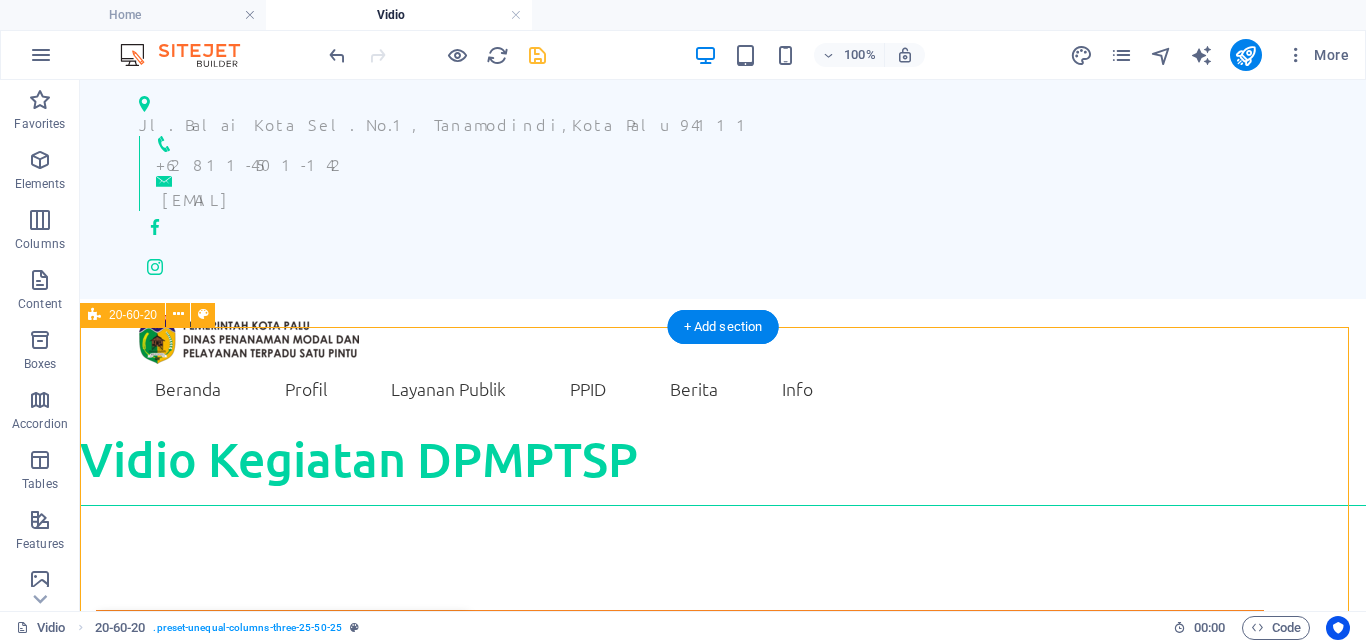 click on "View this post on Instagram                         A post shared by DinasPenanamanModal&PTSP_Palu (@dpmptsp_palu)
View this post on Instagram                         A post shared by DinasPenanamanModal&PTSP_Palu (@dpmptsp_palu)
View this post on Instagram                         A post shared by DinasPenanamanModal&PTSP_Palu (@dpmptsp_palu)" at bounding box center [723, 1444] 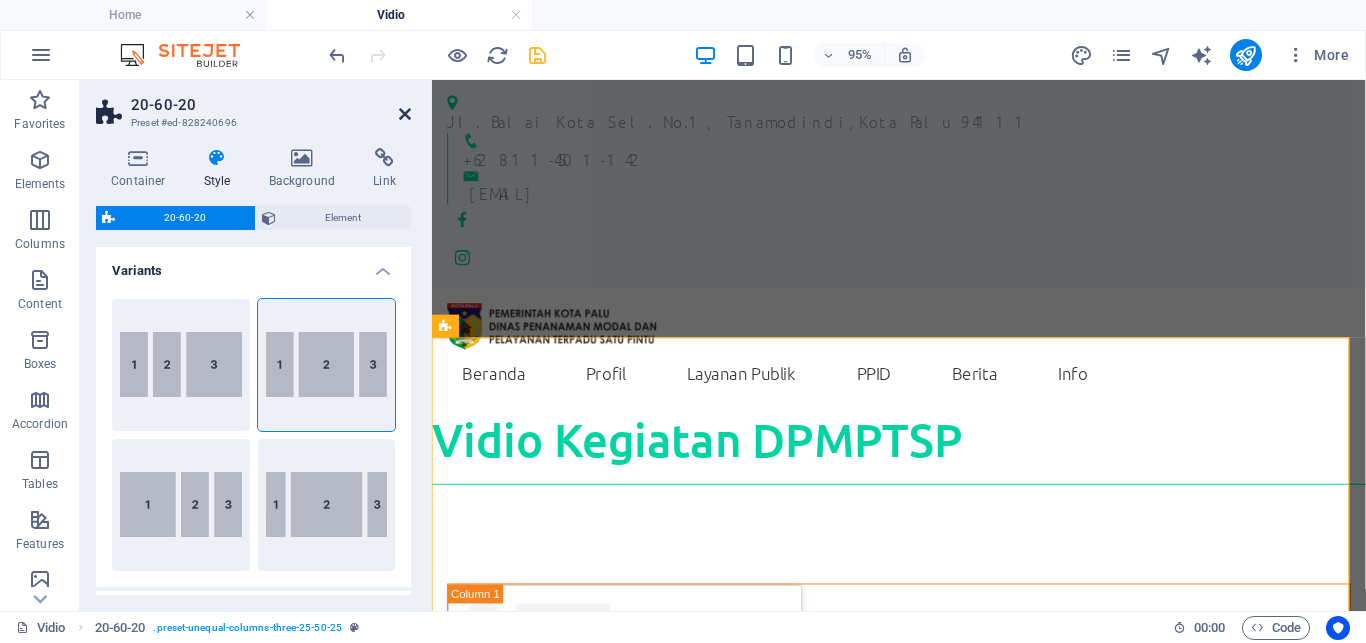 click at bounding box center (405, 114) 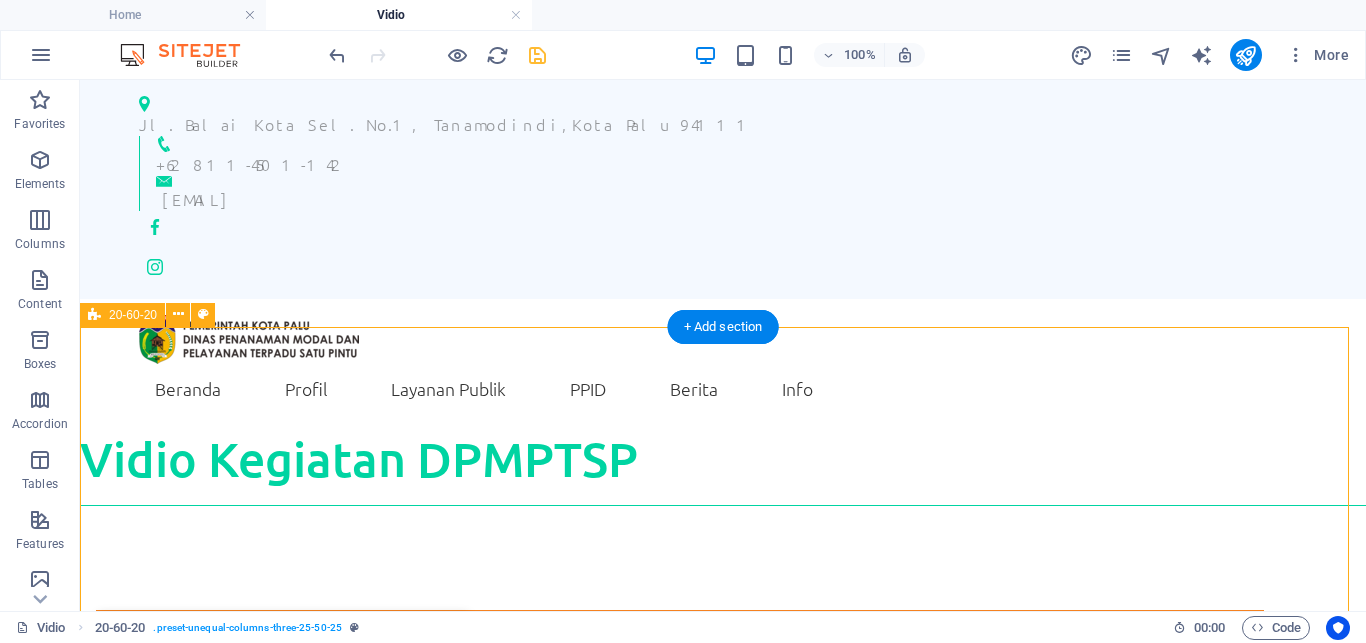 click on "View this post on Instagram                         A post shared by DinasPenanamanModal&PTSP_Palu (@dpmptsp_palu)
View this post on Instagram                         A post shared by DinasPenanamanModal&PTSP_Palu (@dpmptsp_palu)
View this post on Instagram                         A post shared by DinasPenanamanModal&PTSP_Palu (@dpmptsp_palu)" at bounding box center (723, 1444) 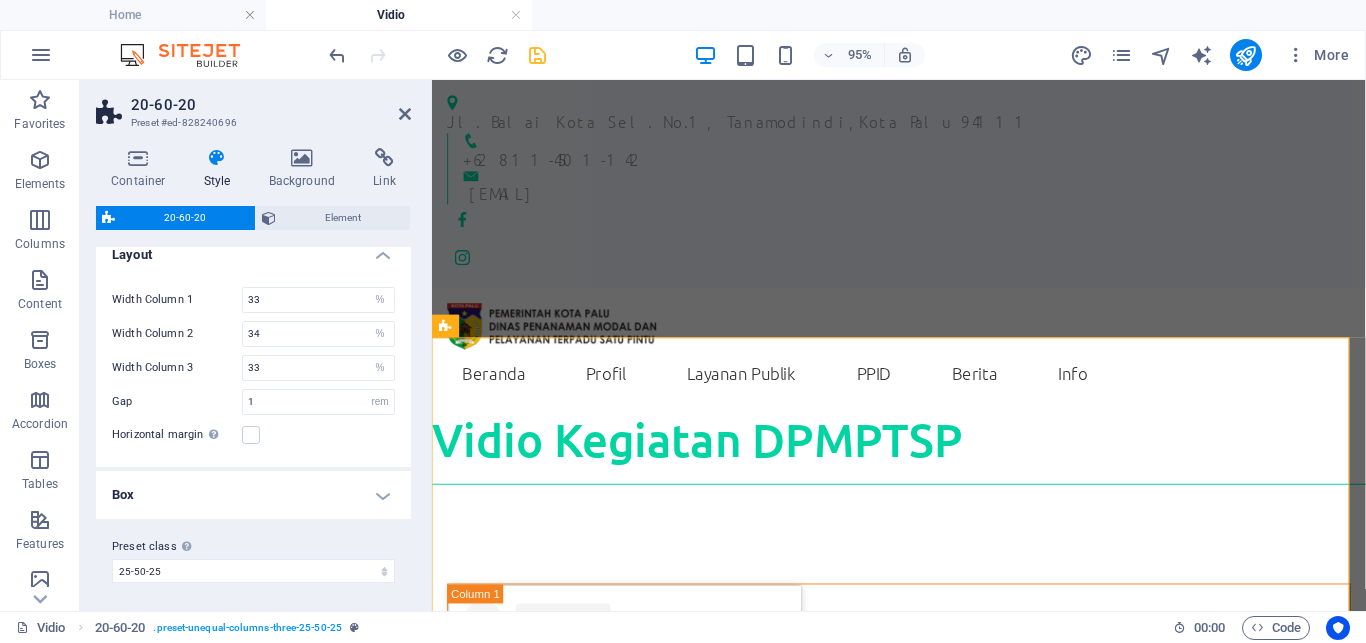scroll, scrollTop: 364, scrollLeft: 0, axis: vertical 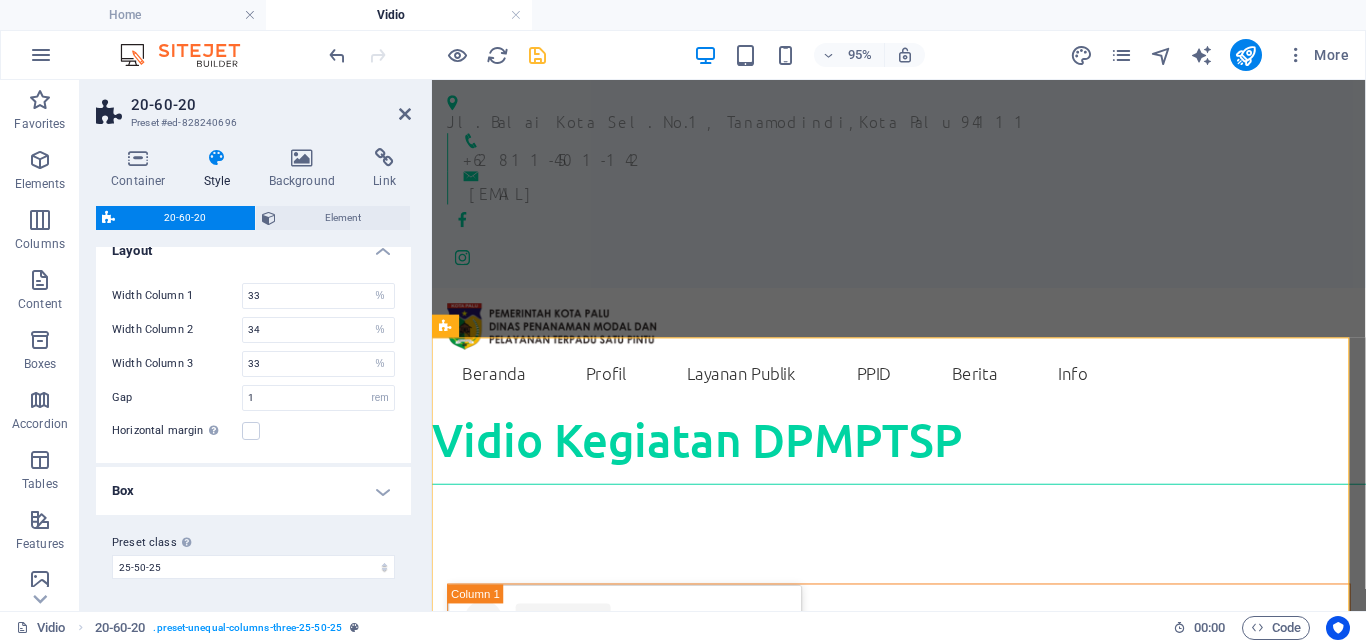 click on "Box" at bounding box center (253, 491) 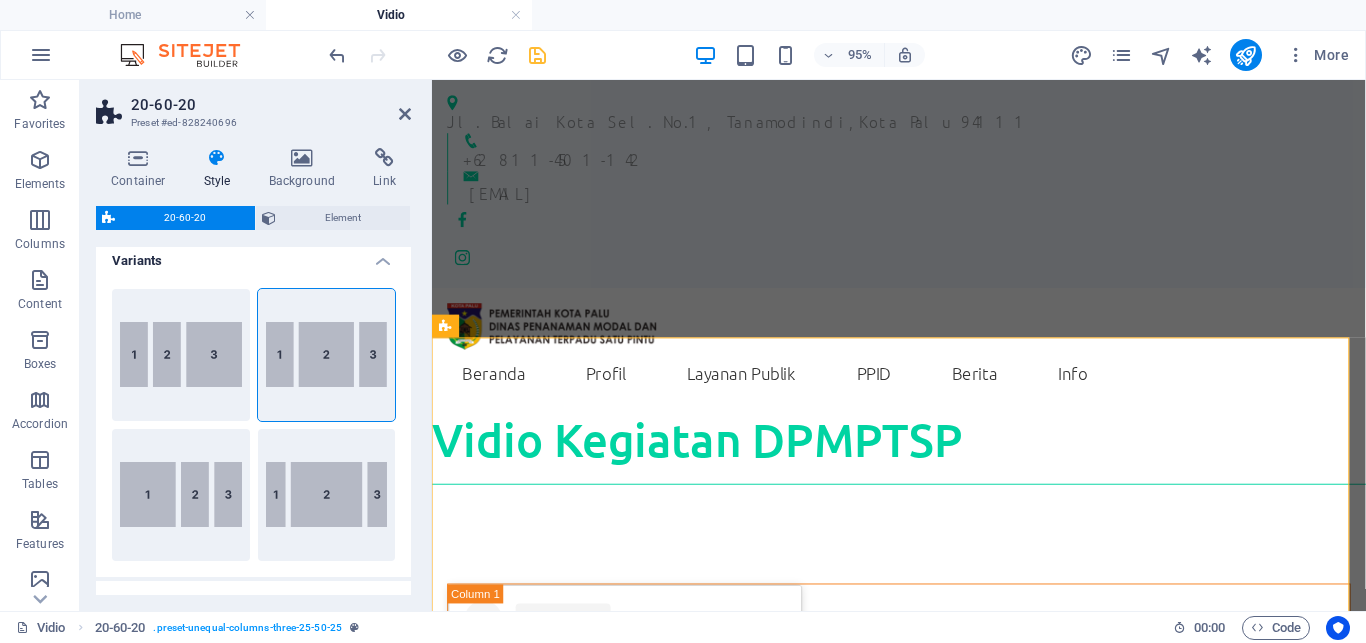 scroll, scrollTop: 0, scrollLeft: 0, axis: both 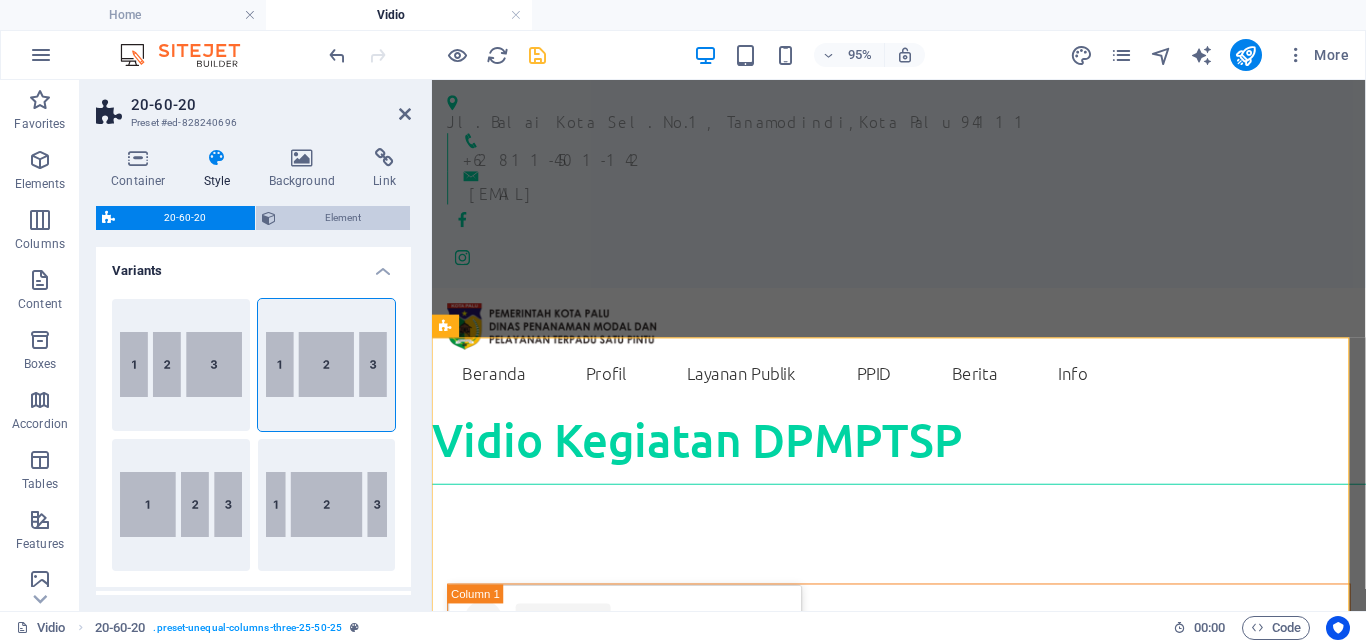 click at bounding box center (269, 218) 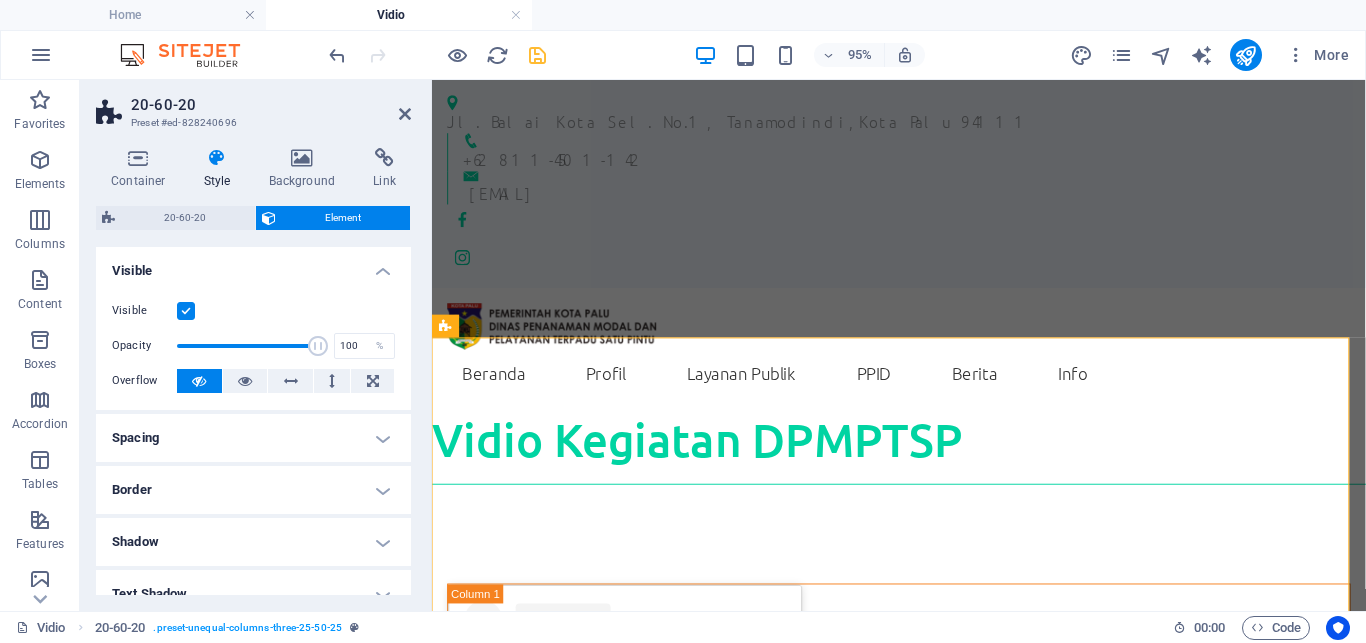 click on "Spacing" at bounding box center (253, 438) 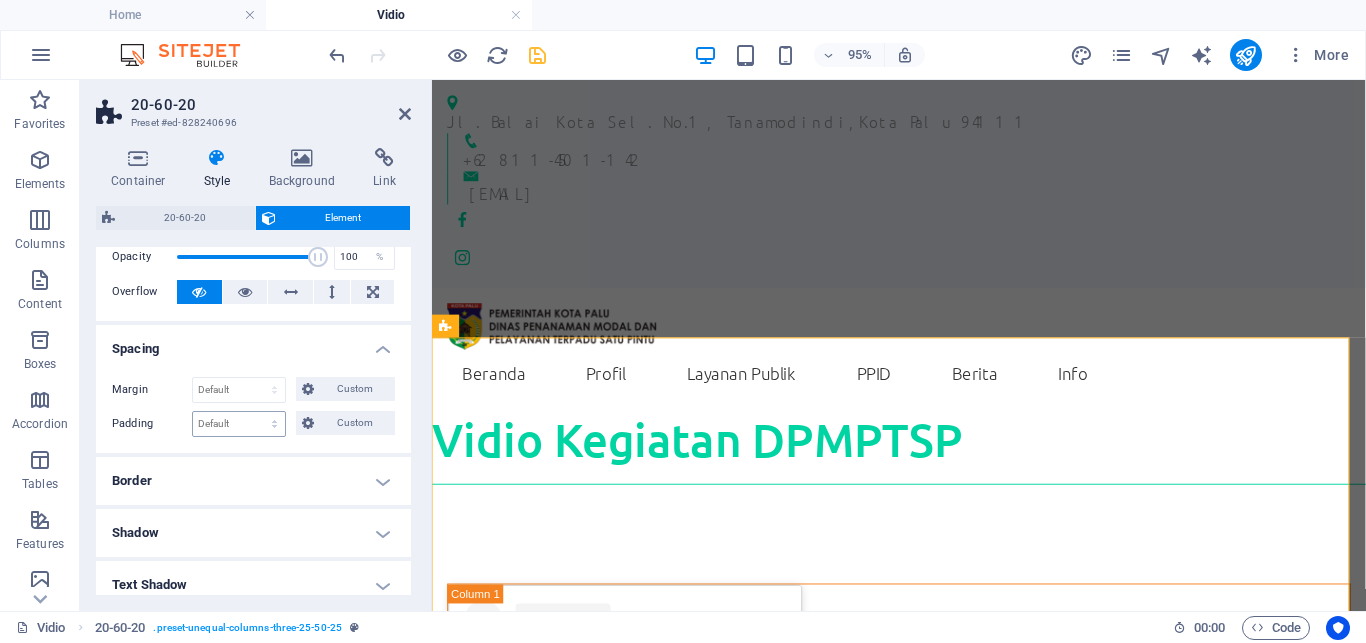 scroll, scrollTop: 90, scrollLeft: 0, axis: vertical 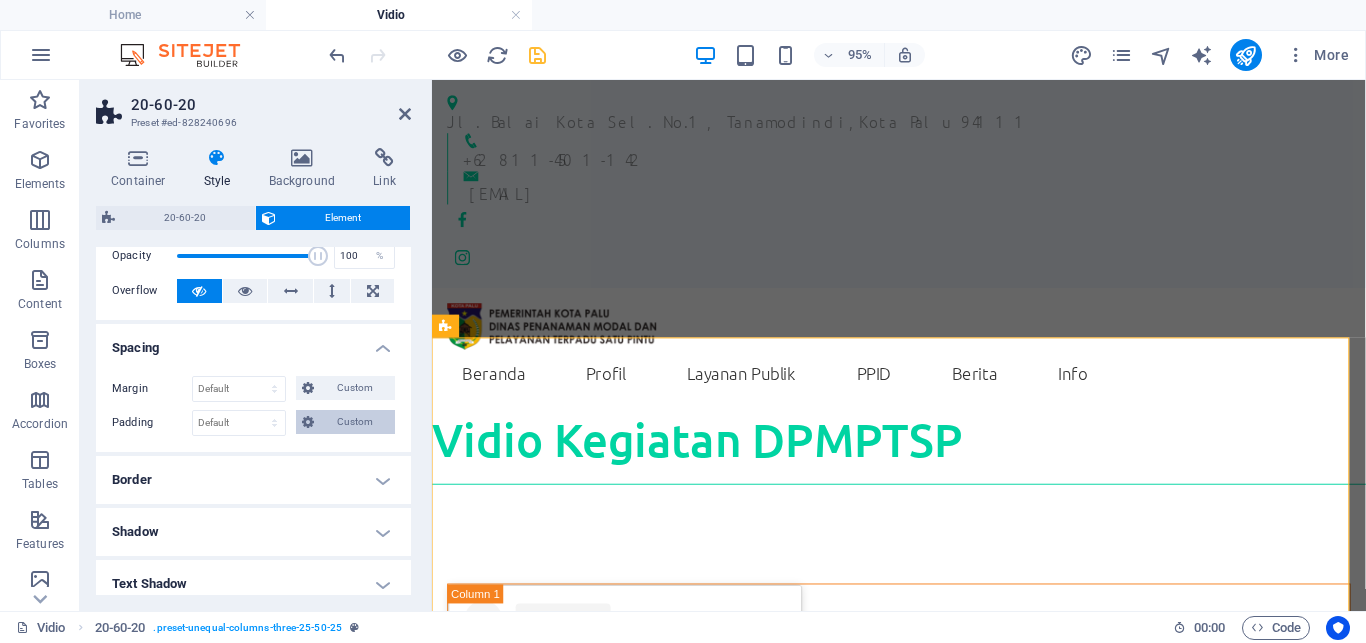 click on "Custom" at bounding box center (354, 422) 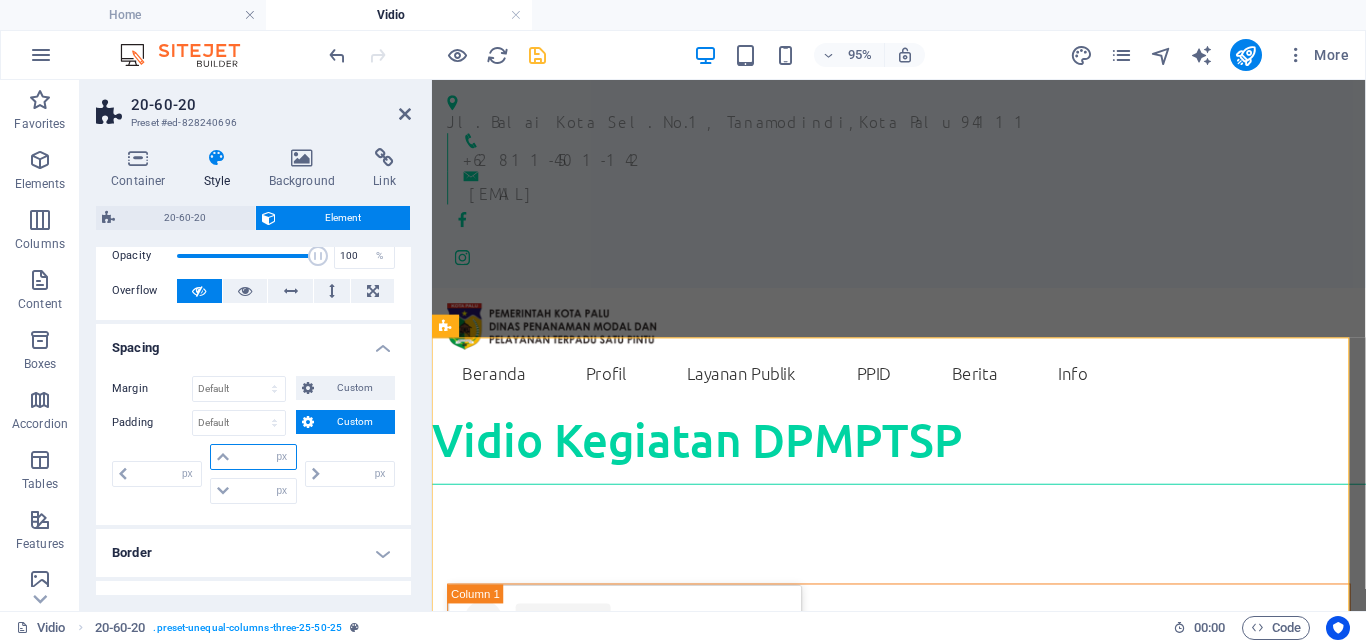 click at bounding box center (265, 457) 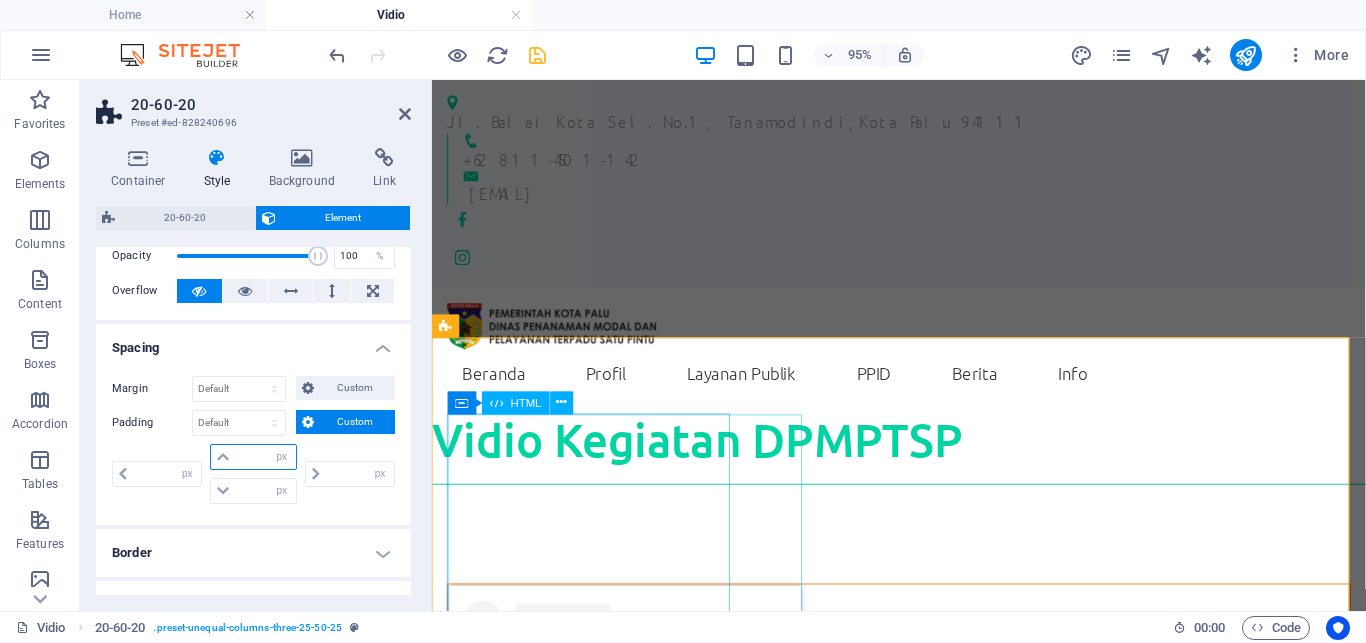 type on "0" 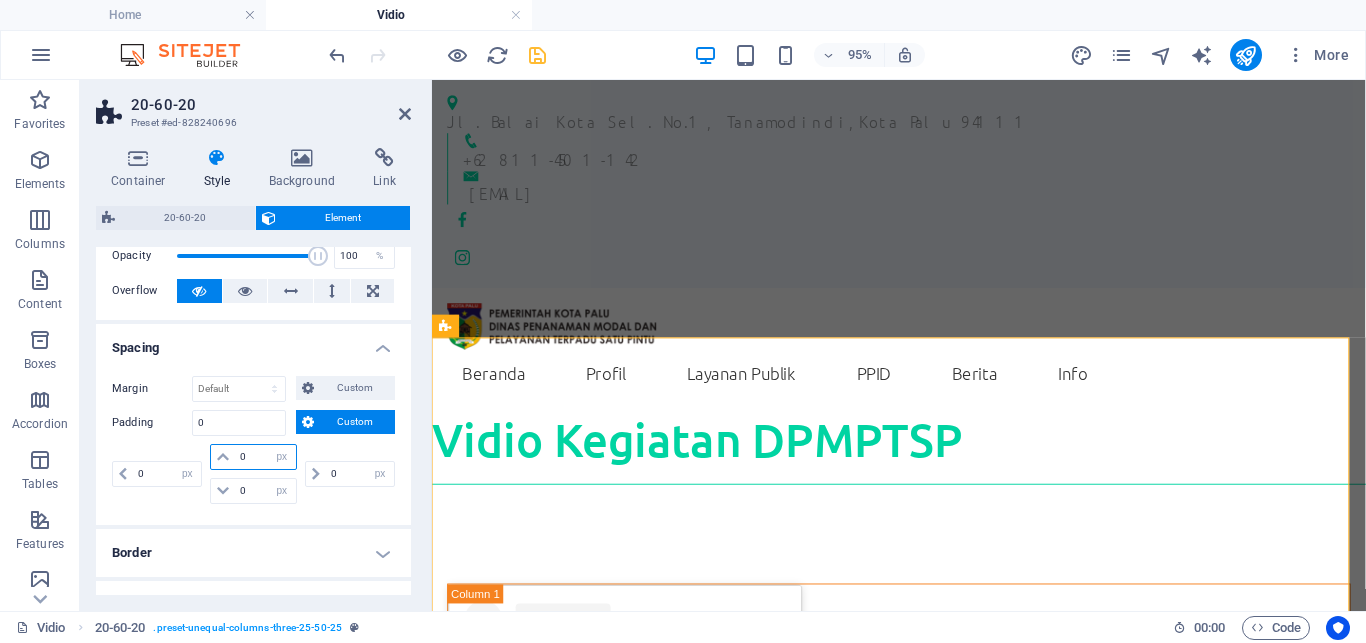 select on "px" 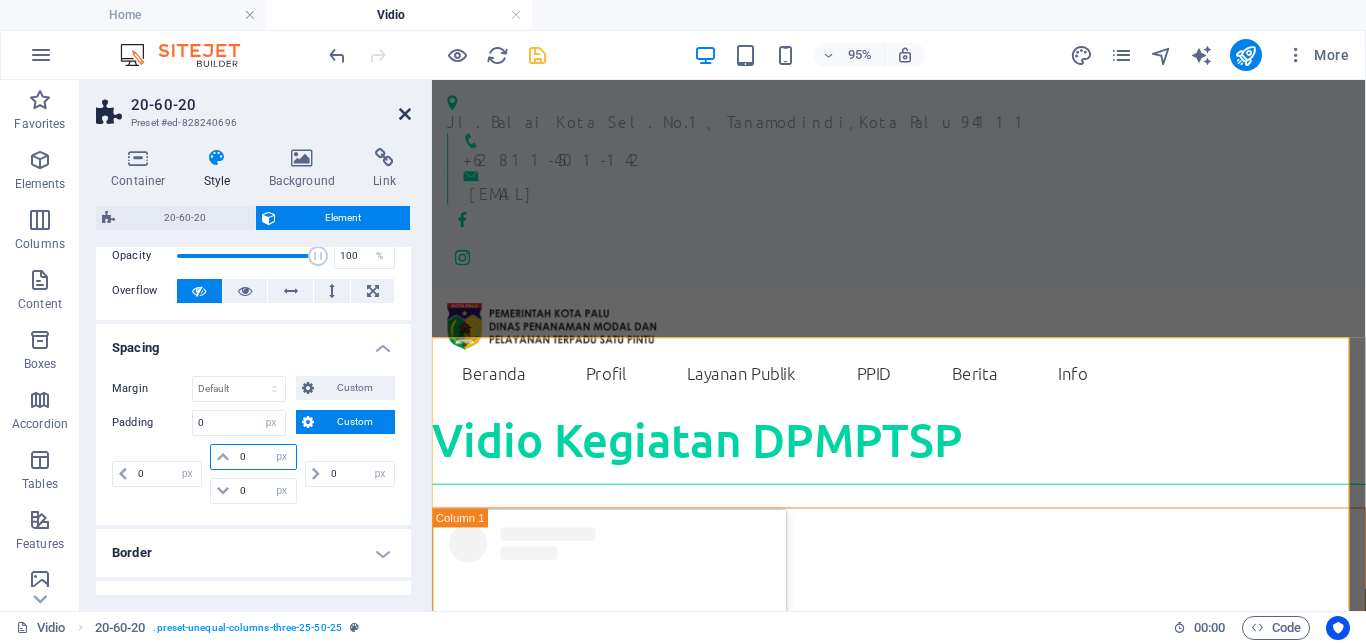 type on "0" 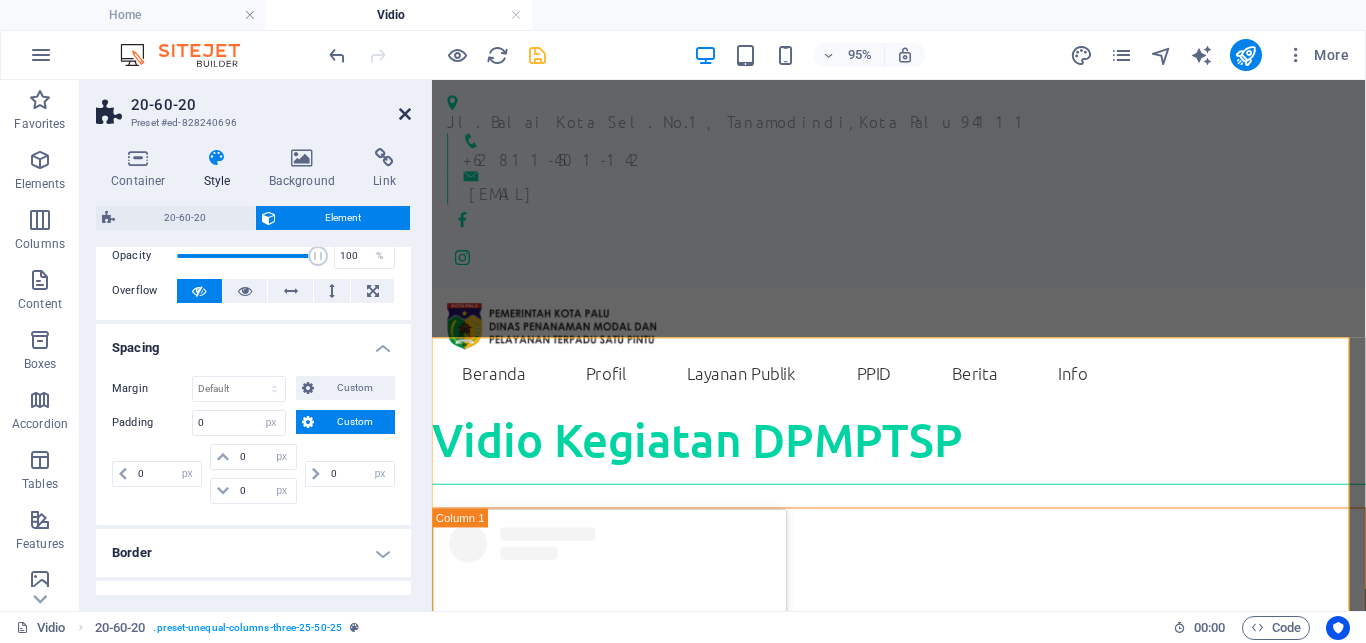 click at bounding box center [405, 114] 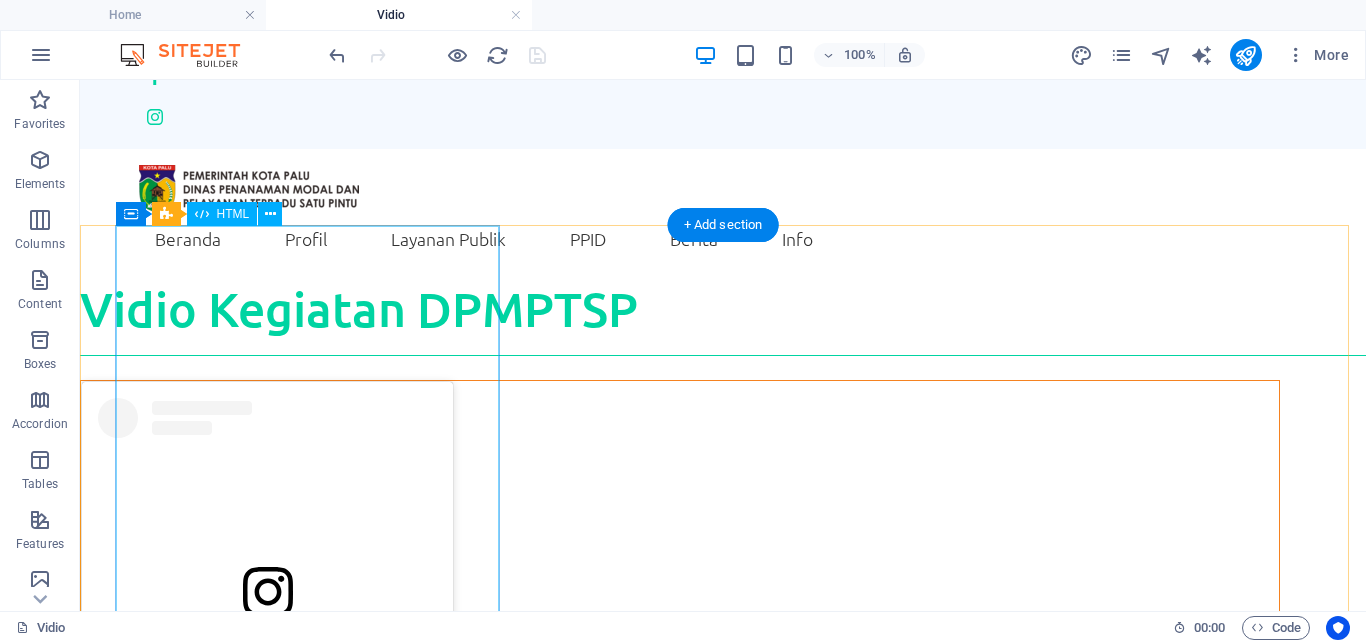 scroll, scrollTop: 102, scrollLeft: 0, axis: vertical 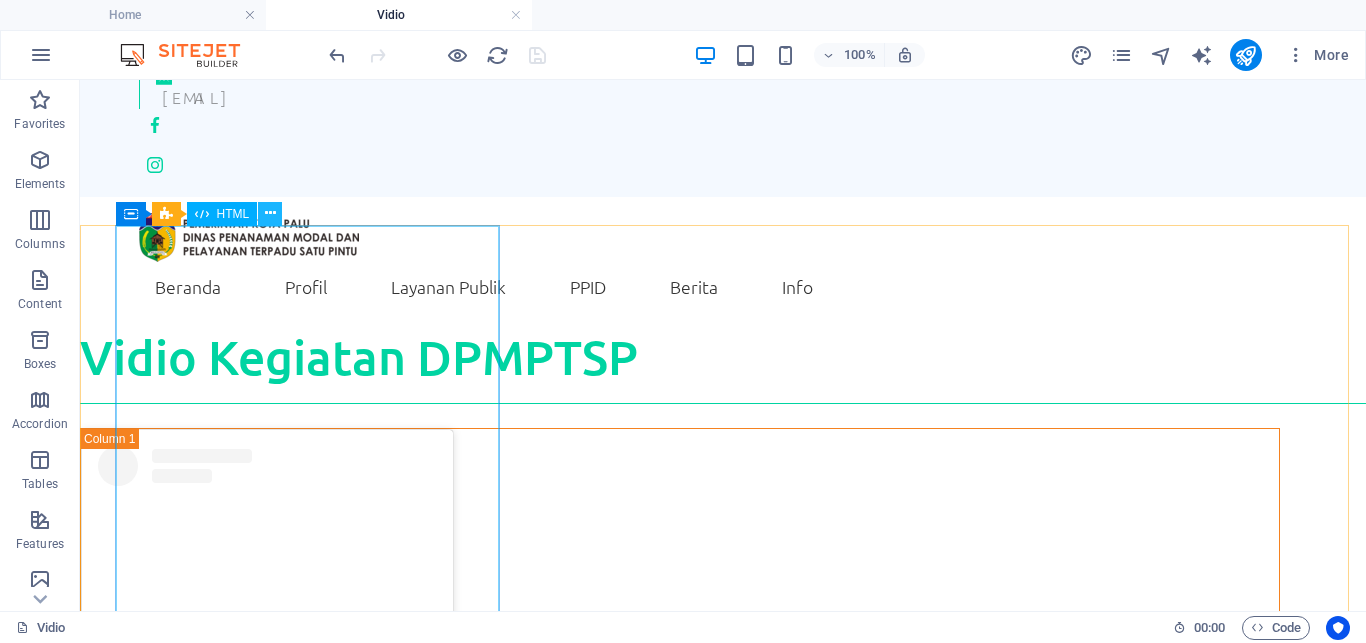 click at bounding box center (270, 214) 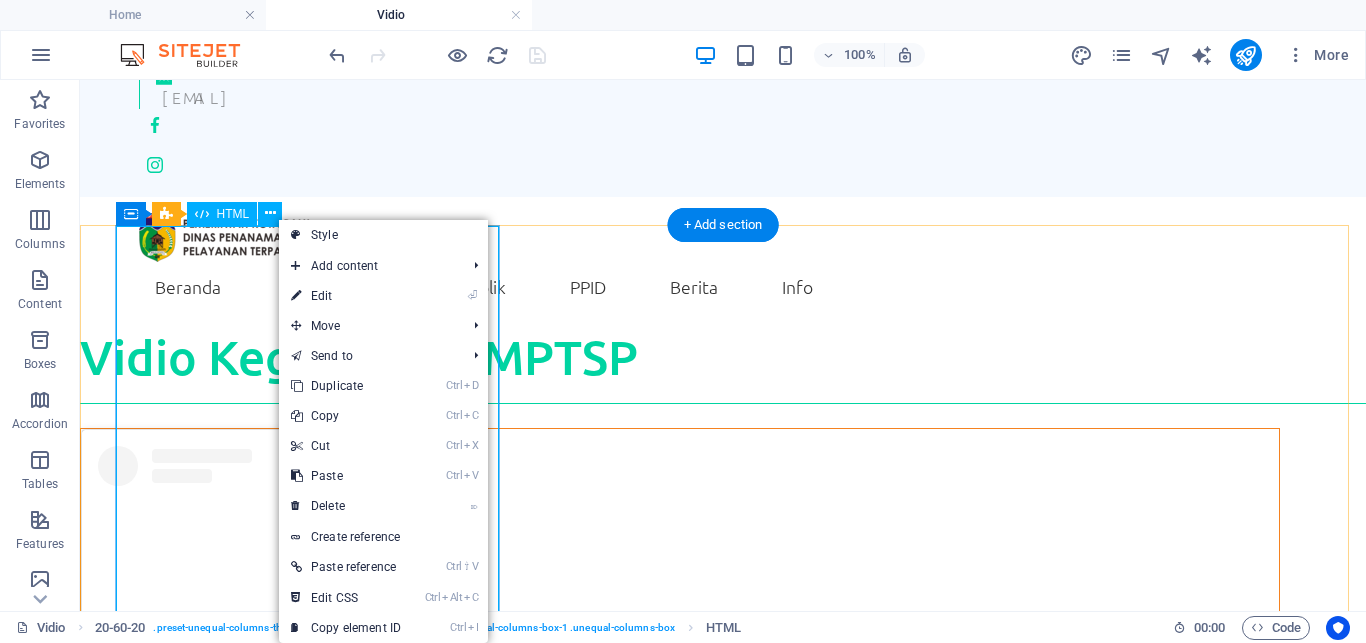 click on "View this post on Instagram                         A post shared by DinasPenanamanModal&PTSP_Palu (@dpmptsp_palu)" at bounding box center (680, 702) 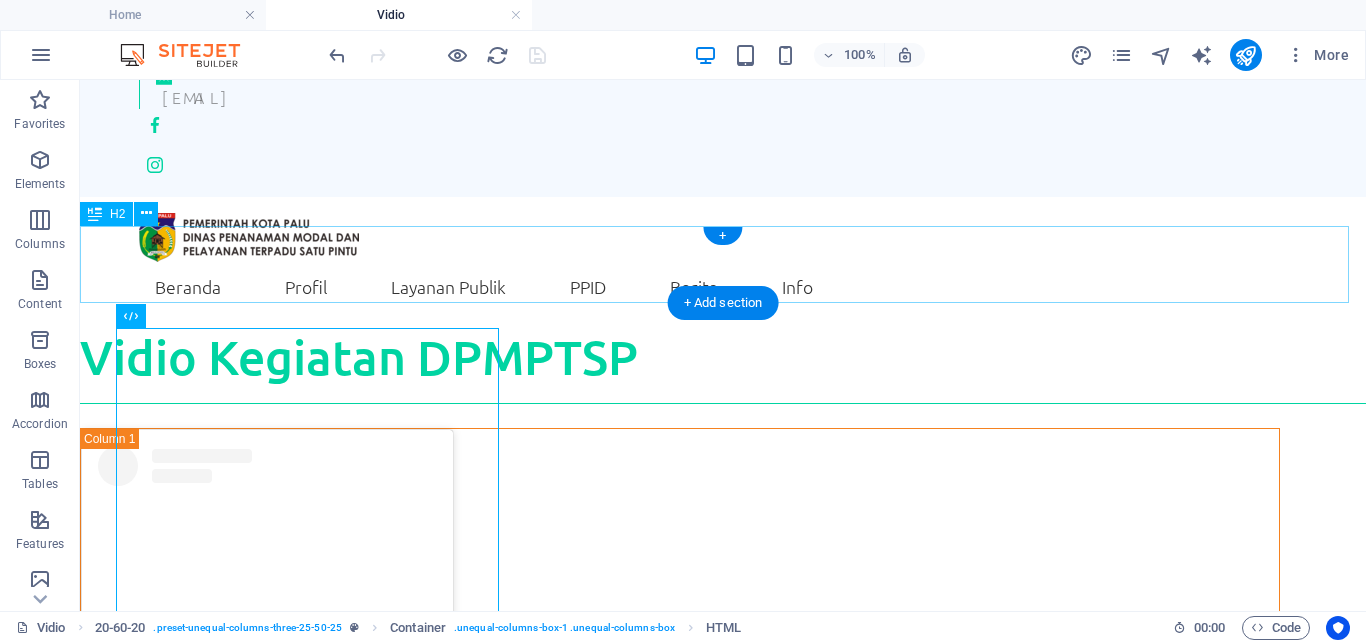 scroll, scrollTop: 0, scrollLeft: 0, axis: both 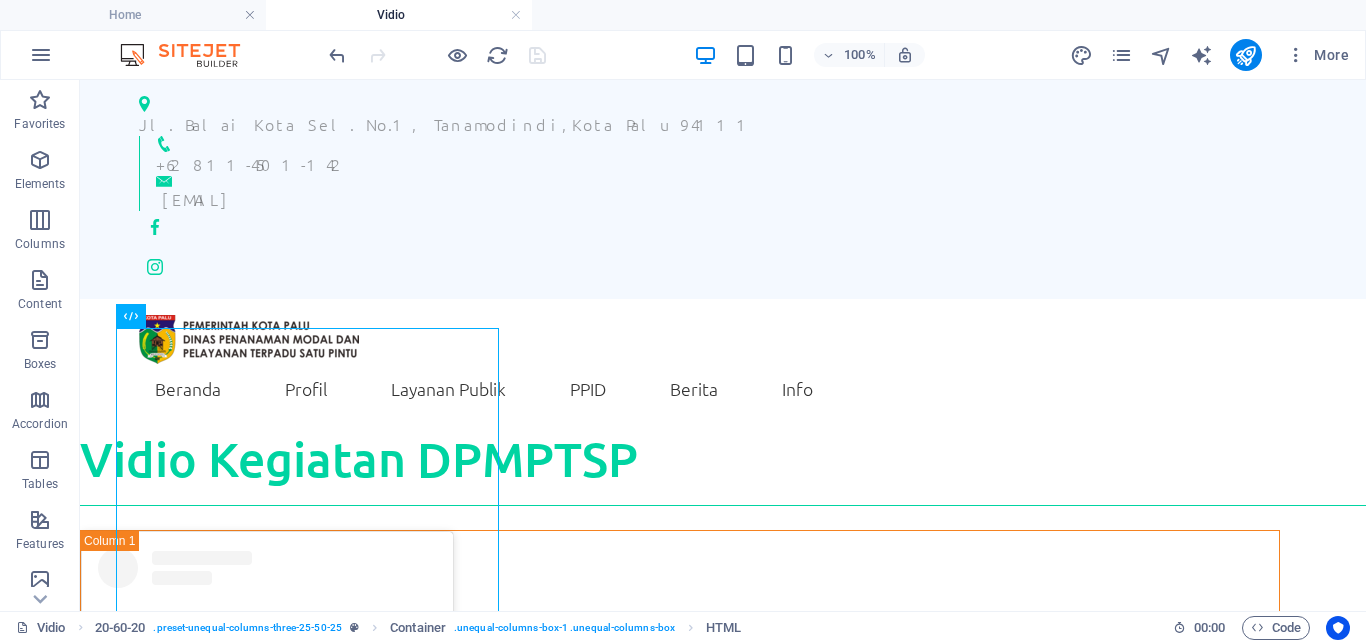 click on "Jl. Balai Kota Sel. No.1, Tanamodindi ,  Kota Palu   94111 +62 811-4501-142 dpmptsp.palukota@gmail.com Beranda Profil Visi - Misi Struktur Organisasi Profil Pejabat Tugas dan Fungsi Layanan Publik Mal Pelayanan Masyarakat Layanan Perizinan/Non Perizinan E-Siga OSS SIMBG PPID Sekilas PPID Laporan Penyelenggaran PTSP LKJIP RENJA RENSTRA Berita Info Zona Integritas Galeri Vidio Kegiatan DPMPTSP                 View this post on Instagram                         A post shared by DinasPenanamanModal&PTSP_Palu (@dpmptsp_palu)
View this post on Instagram                         A post shared by DinasPenanamanModal&PTSP_Palu (@dpmptsp_palu)
View this post on Instagram                         A post shared by DinasPenanamanModal&PTSP_Palu (@dpmptsp_palu)
Senin 08:00 - 16:55 WITA SELASA 08:00 - 16:55 WITA RABU 08:00 - 16:55 WITA KAMIS 08:00 - 16:45 WITA JUMAT 08:00 - 11:30 WITA Kontak Jl. Balai Kota Sel. No.1, Tanamodindi     +62 811-4501-142" at bounding box center (723, 1788) 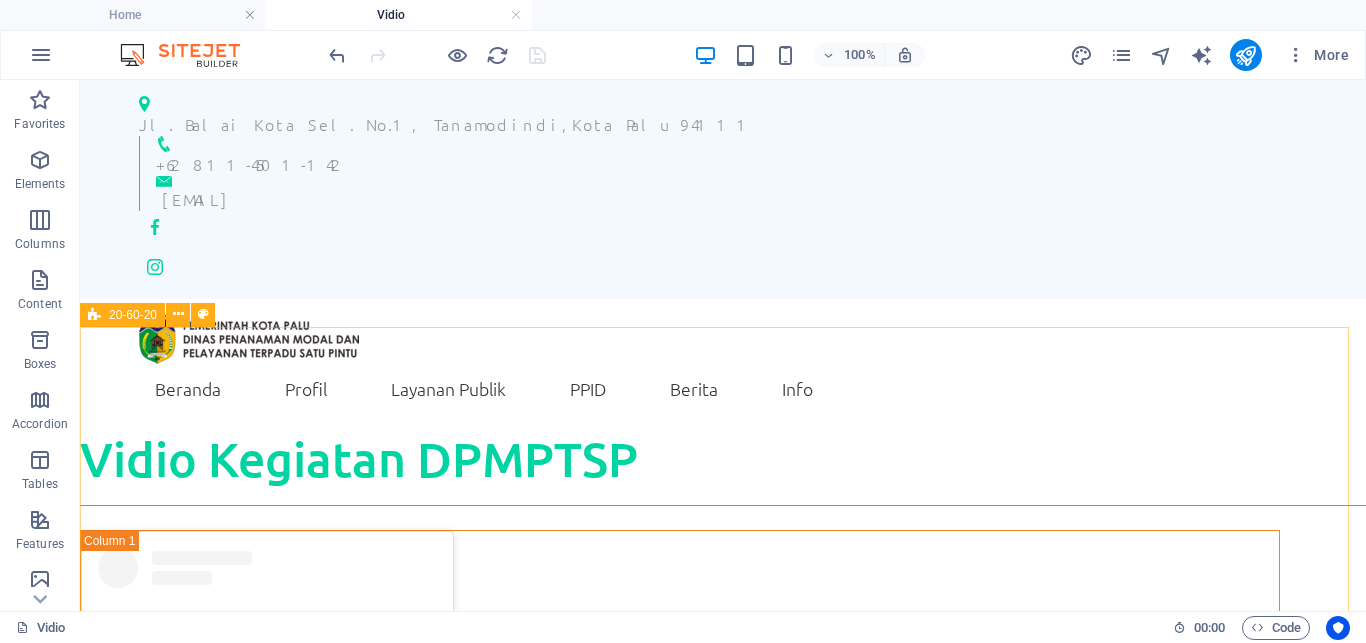 click at bounding box center [94, 315] 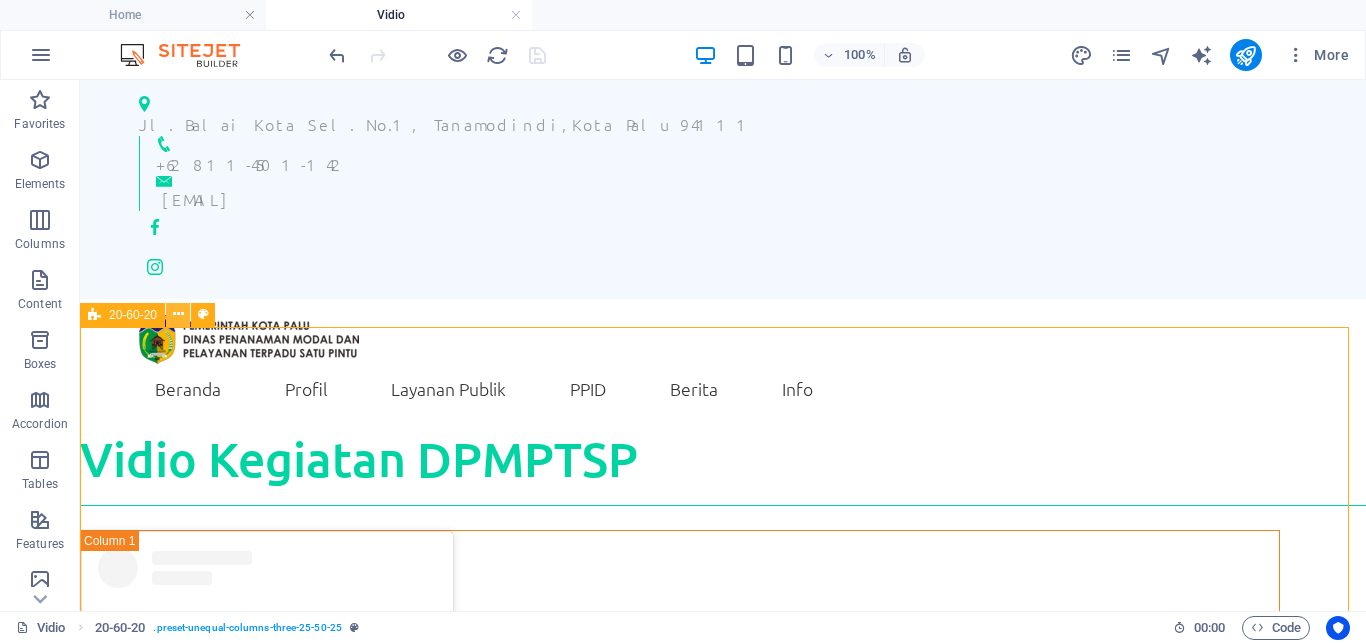 click at bounding box center (178, 314) 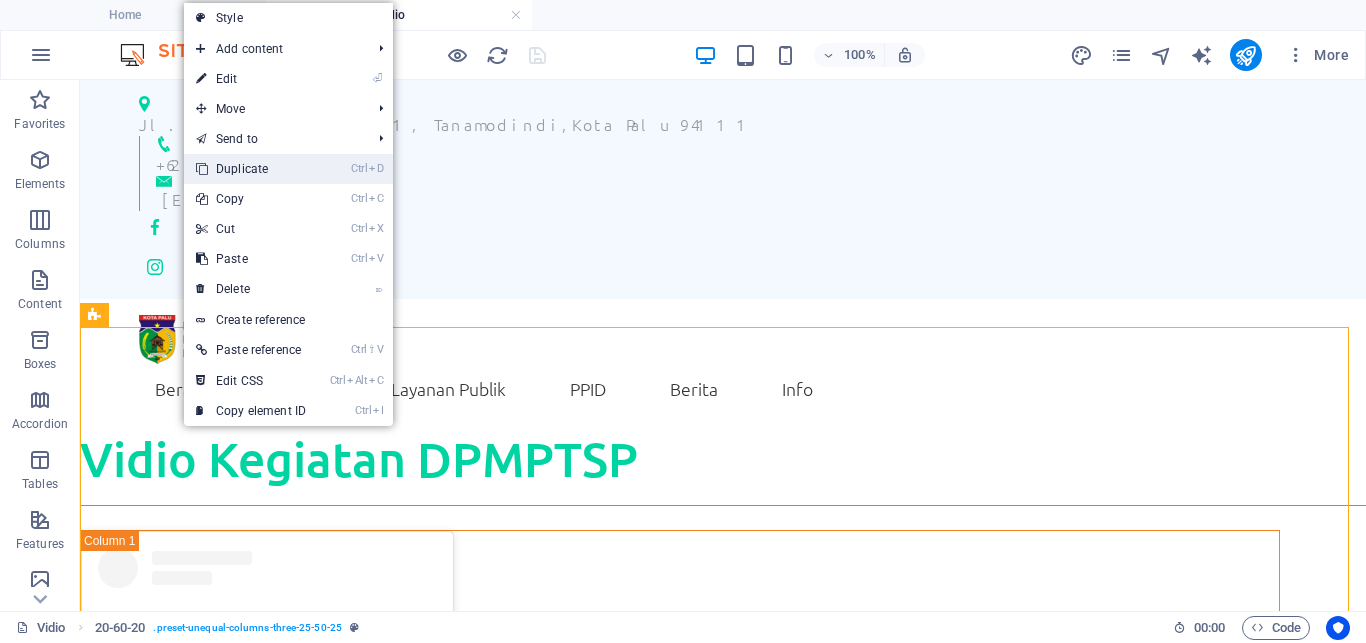 drag, startPoint x: 283, startPoint y: 160, endPoint x: 202, endPoint y: 82, distance: 112.44999 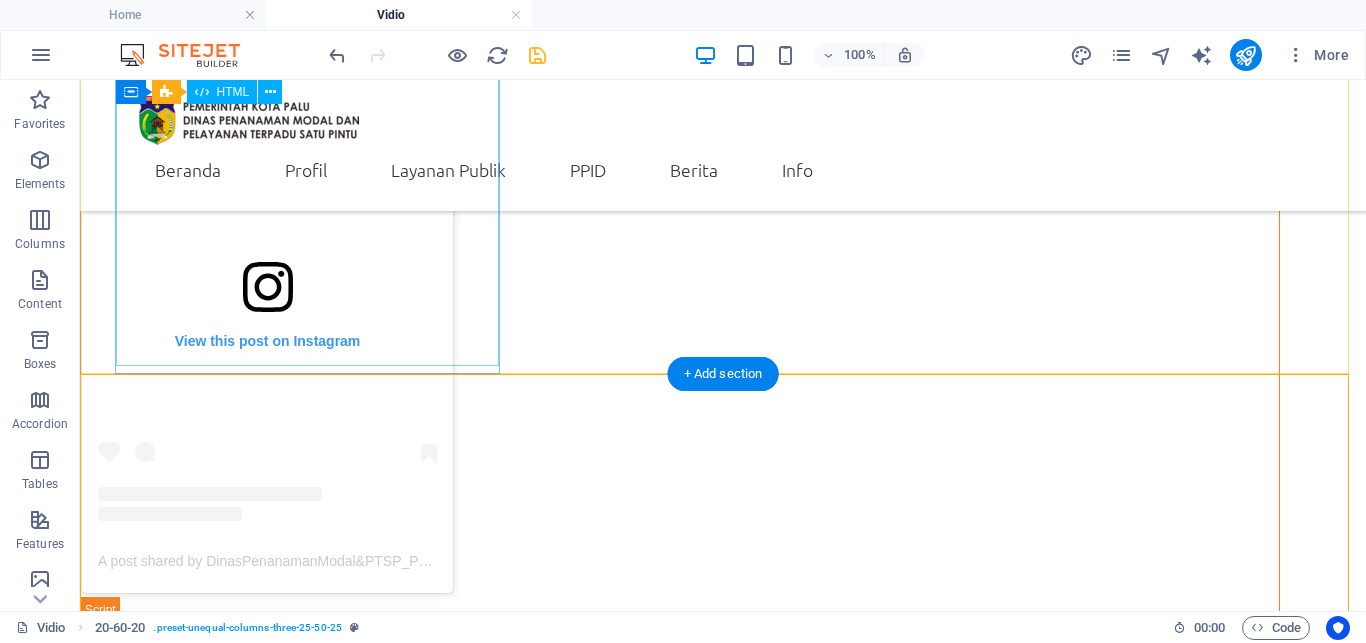 scroll, scrollTop: 508, scrollLeft: 0, axis: vertical 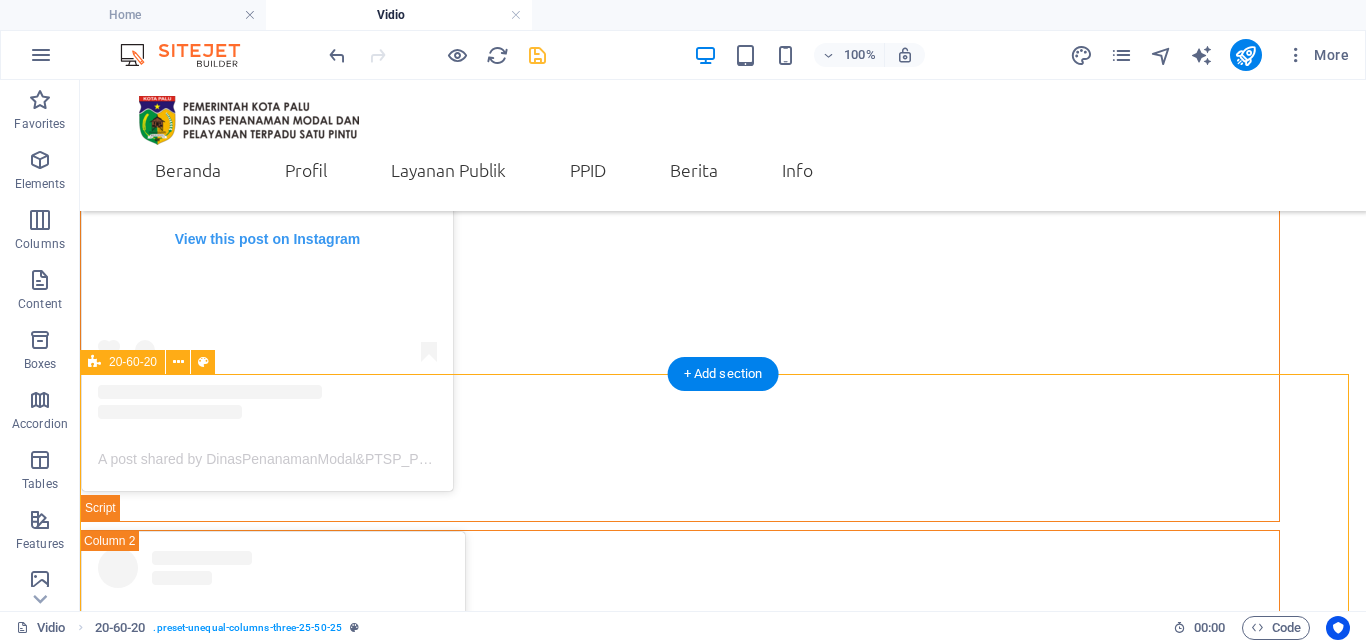 click on "View this post on Instagram                         A post shared by DinasPenanamanModal&PTSP_Palu (@dpmptsp_palu)
View this post on Instagram                         A post shared by DinasPenanamanModal&PTSP_Palu (@dpmptsp_palu)
View this post on Instagram                         A post shared by DinasPenanamanModal&PTSP_Palu (@dpmptsp_palu)" at bounding box center [723, 2475] 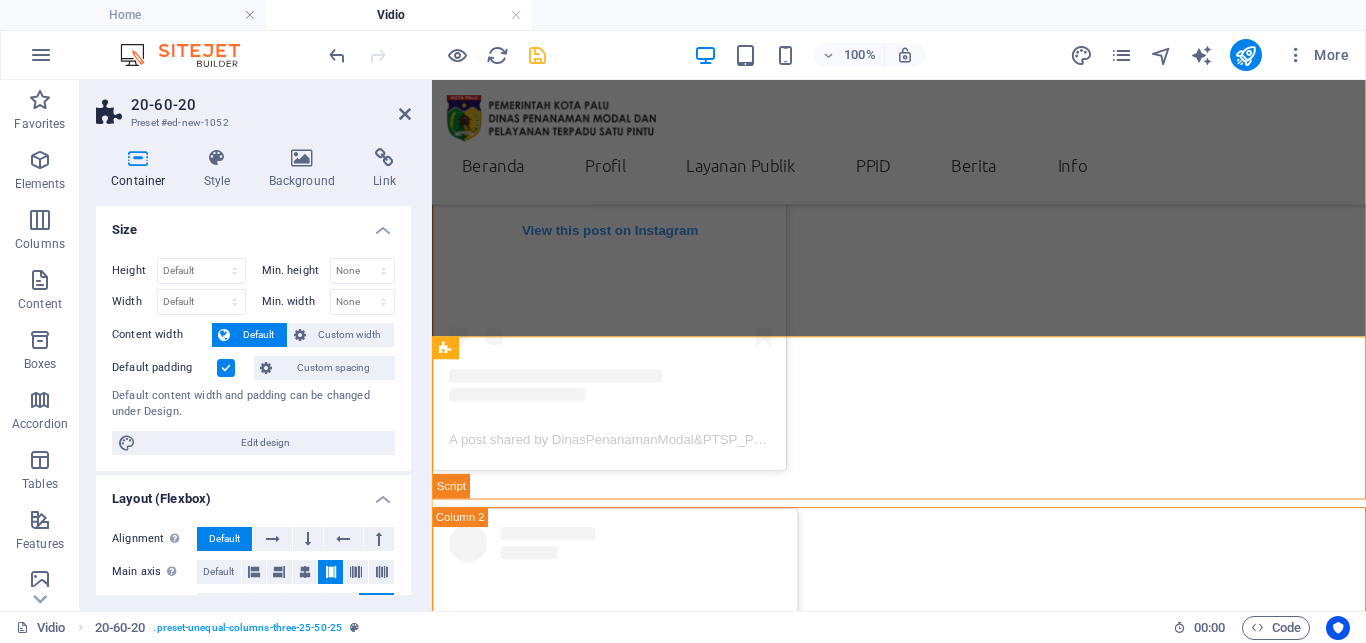 scroll, scrollTop: 532, scrollLeft: 0, axis: vertical 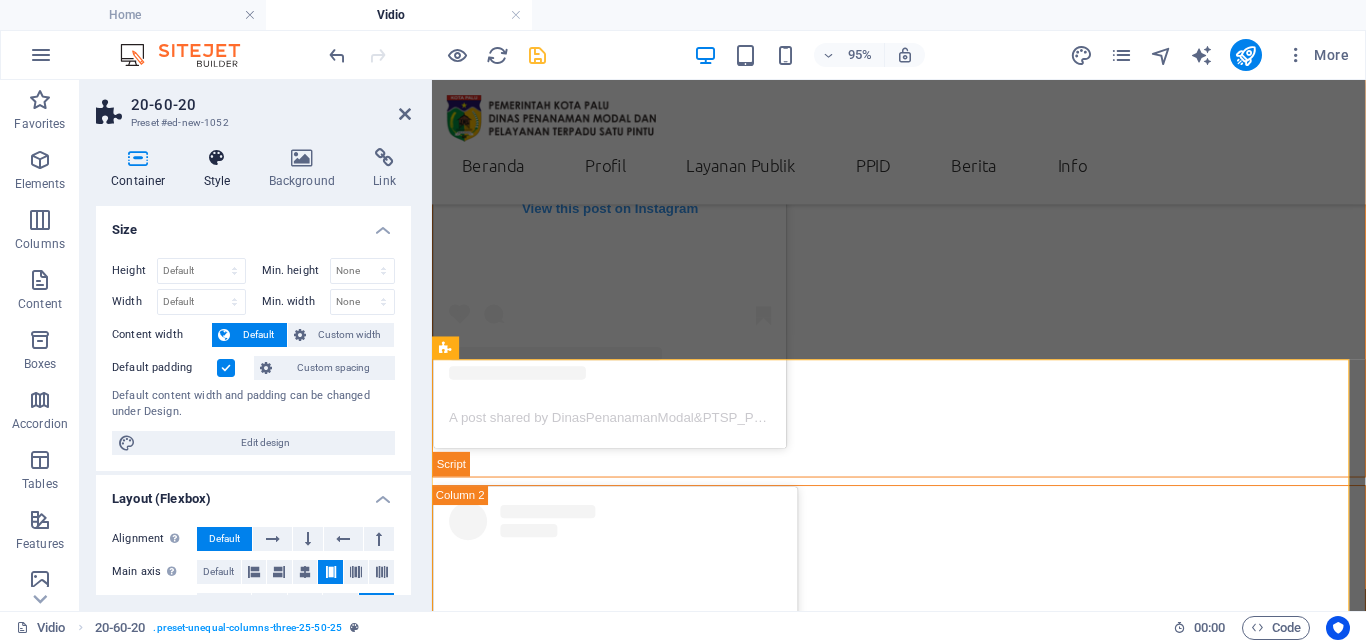 click at bounding box center (217, 158) 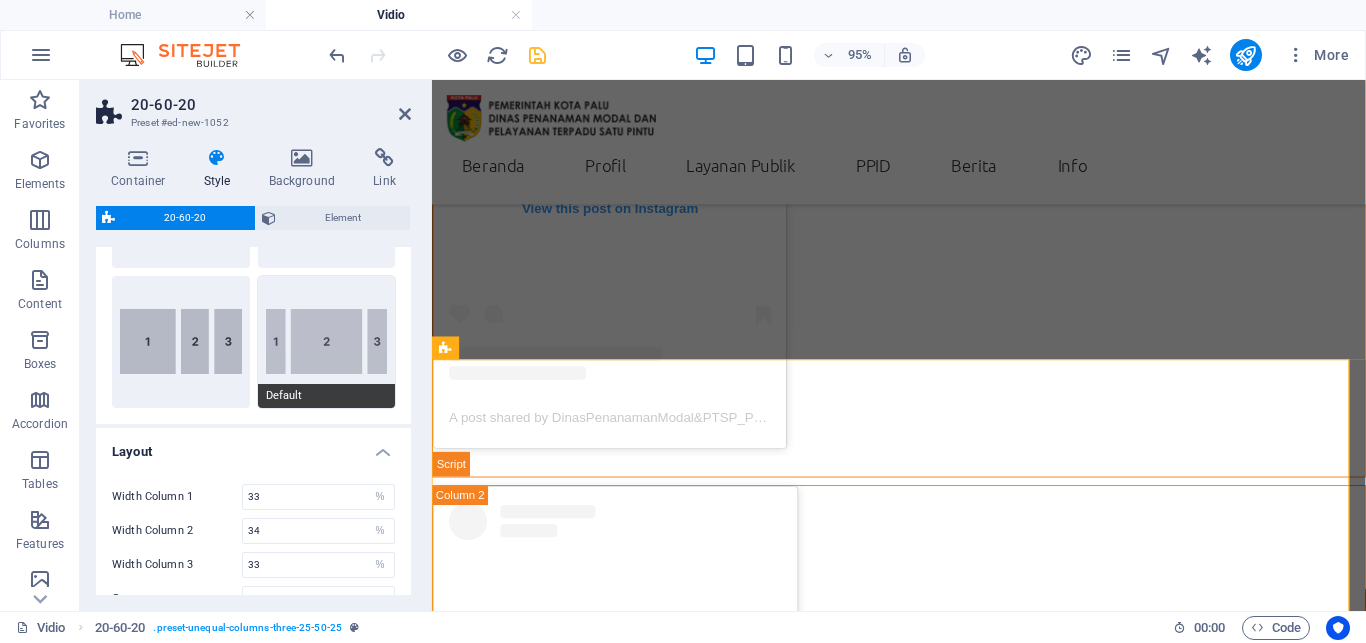scroll, scrollTop: 364, scrollLeft: 0, axis: vertical 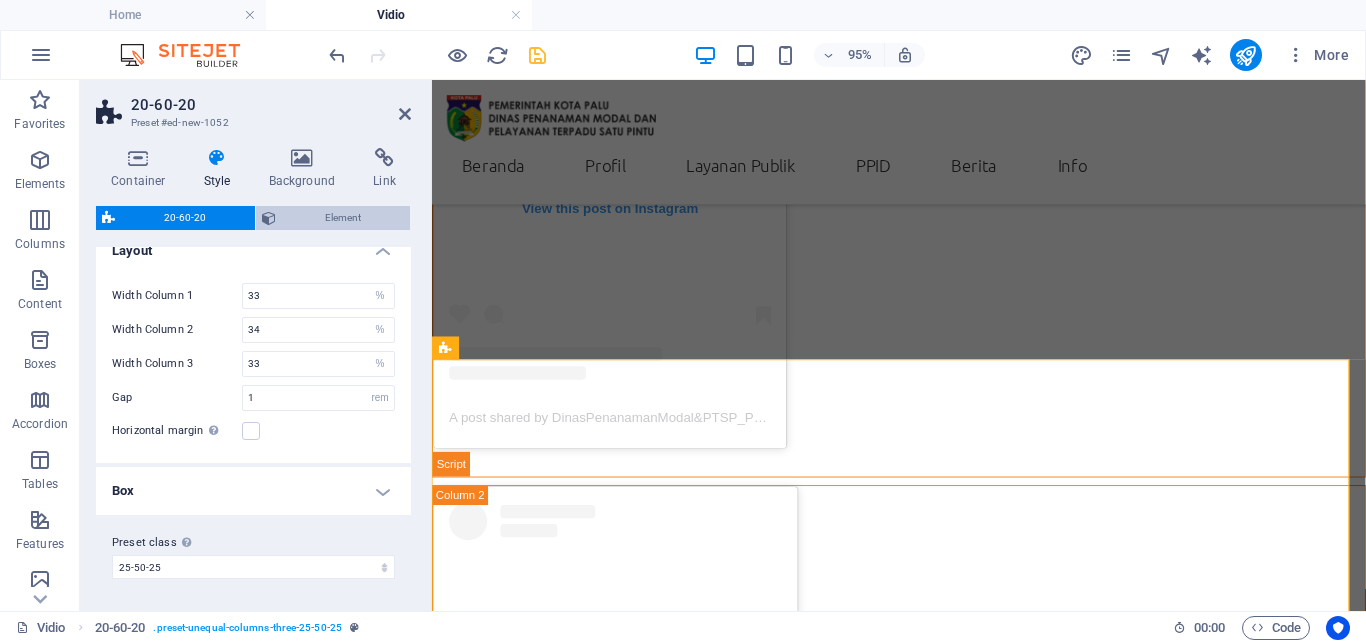 click on "Element" at bounding box center [343, 218] 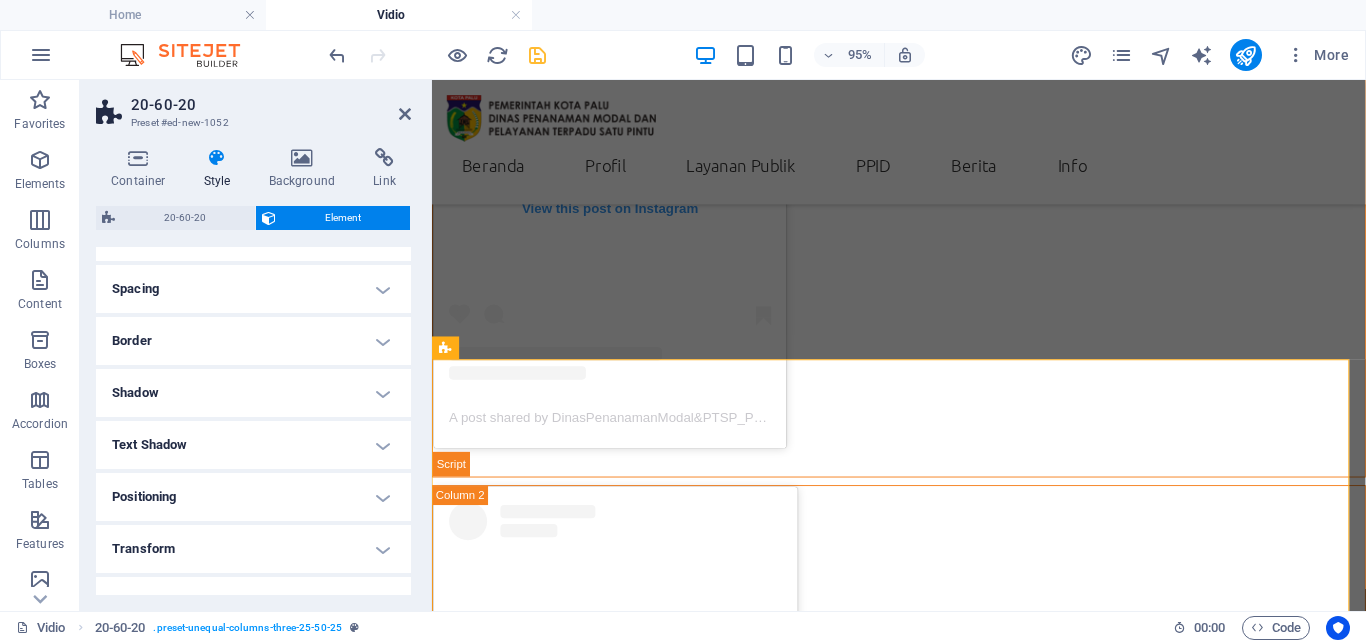 scroll, scrollTop: 180, scrollLeft: 0, axis: vertical 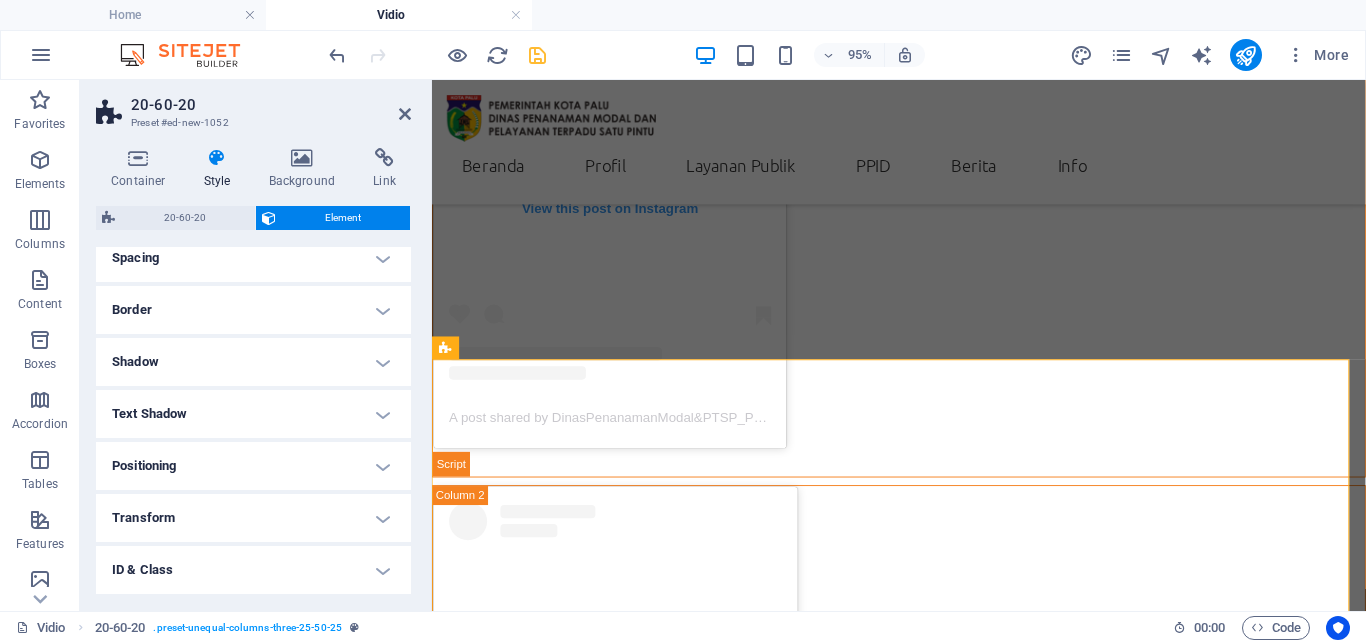 click on "Spacing" at bounding box center [253, 258] 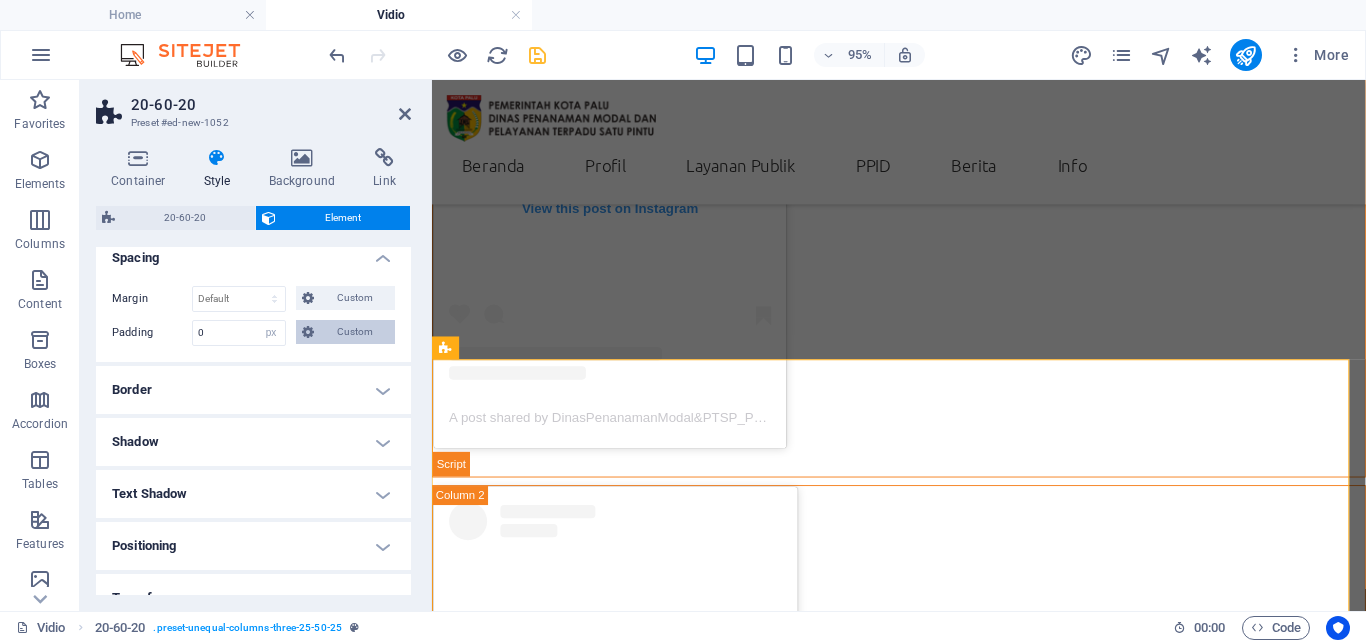click on "Custom" at bounding box center (354, 332) 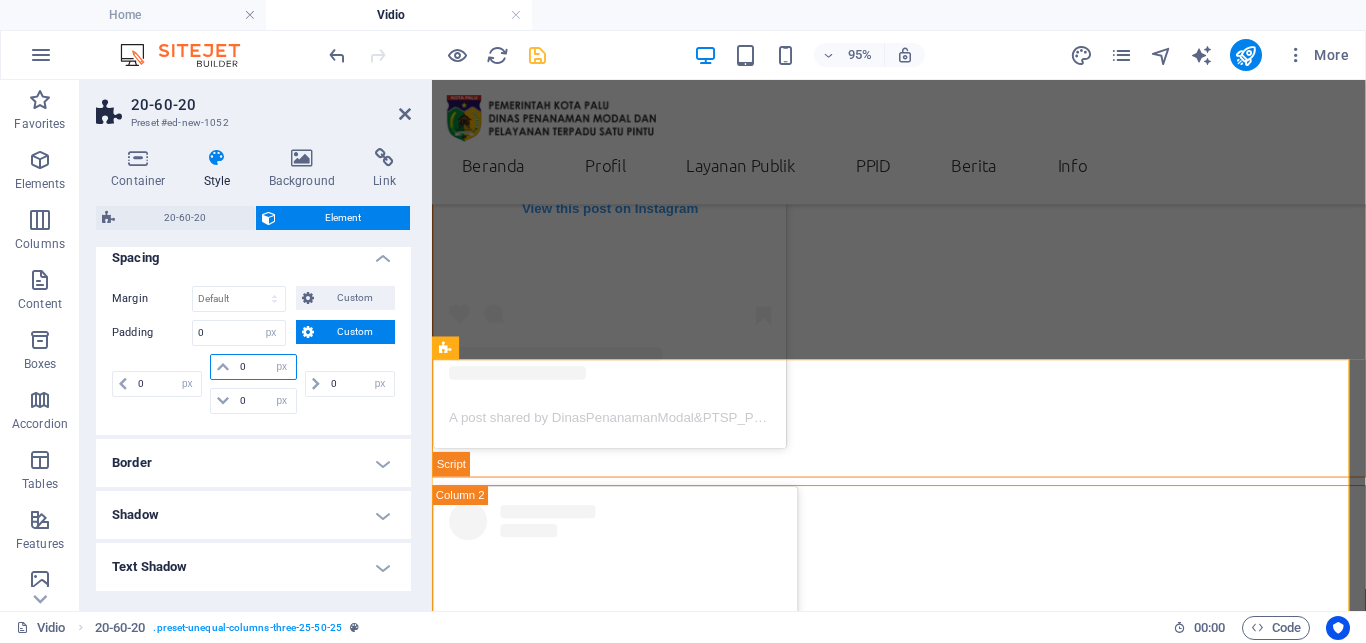 click on "0" at bounding box center (265, 367) 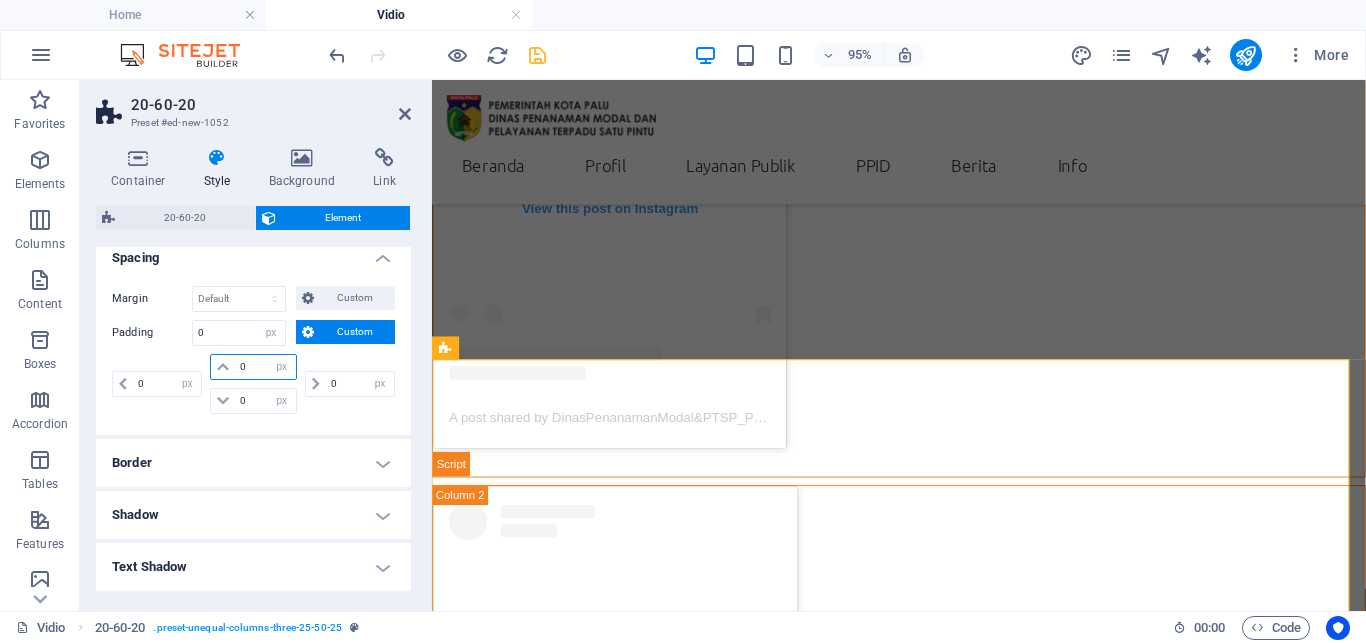 type on "2" 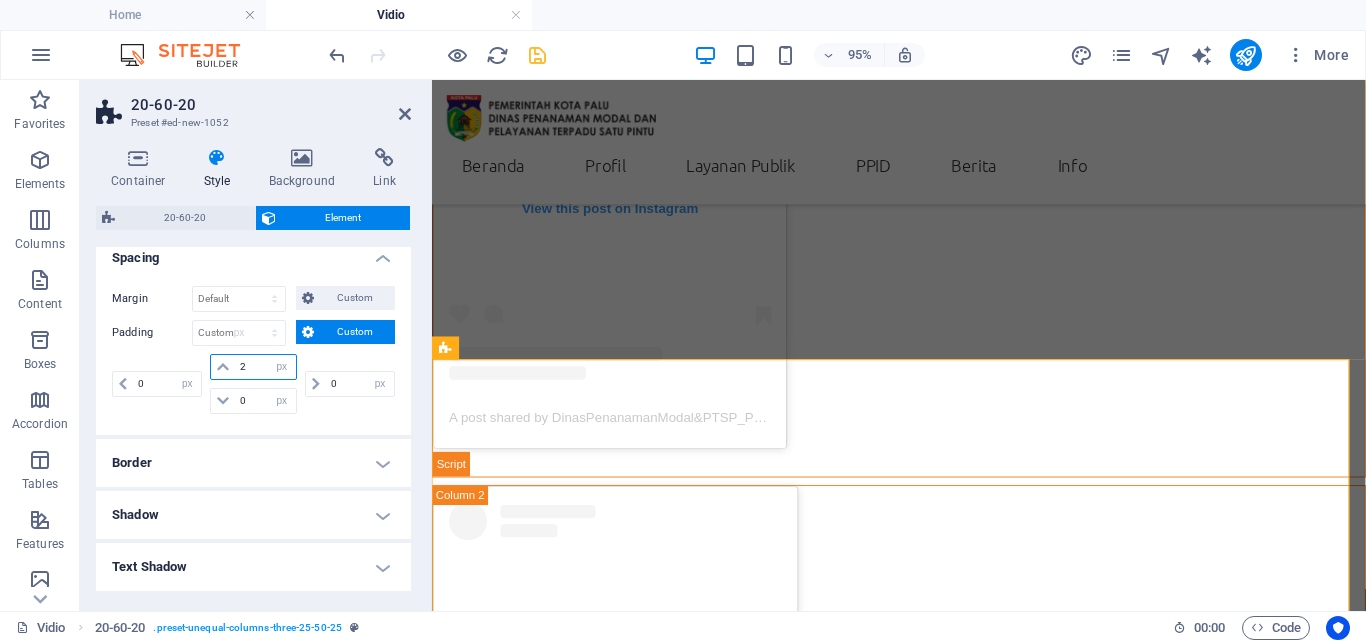 type 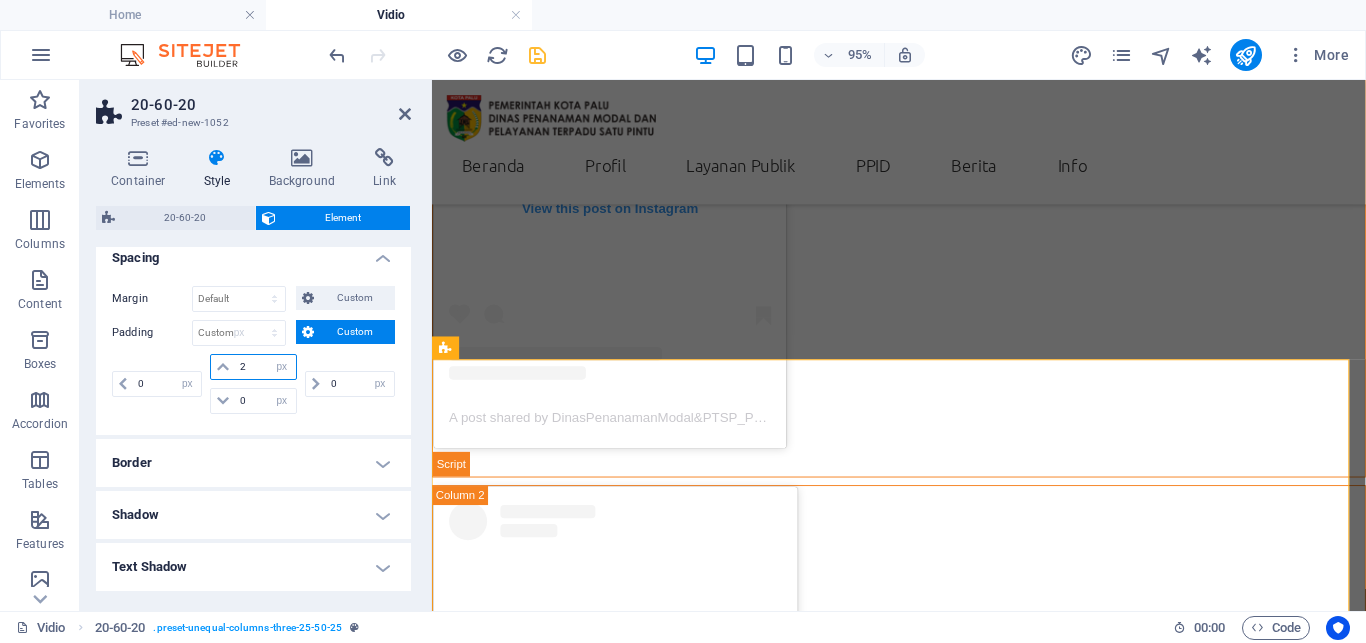 select on "DISABLED_OPTION_VALUE" 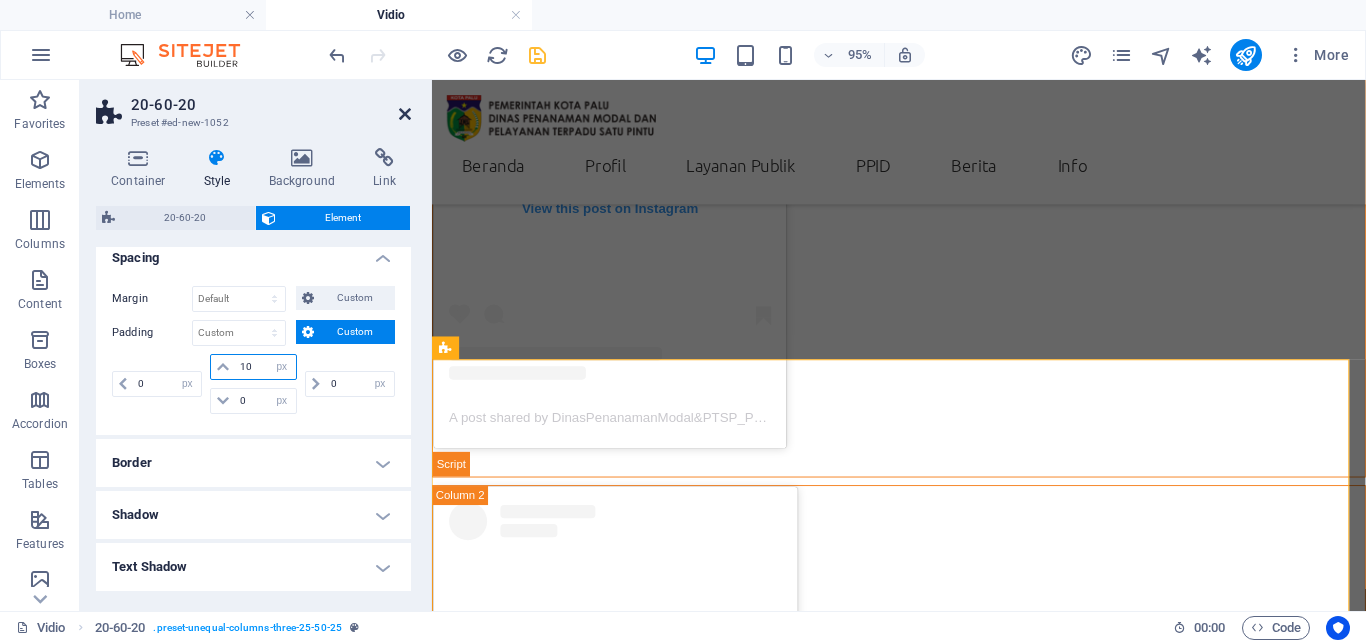type on "10" 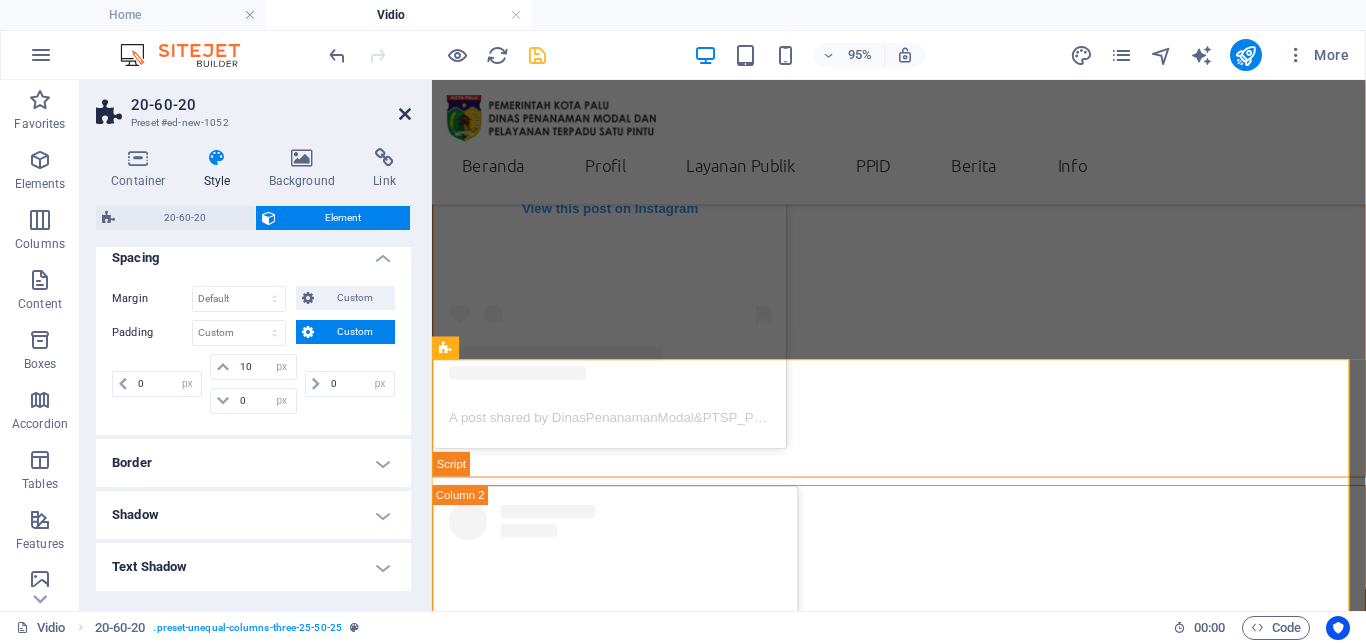 click at bounding box center [405, 114] 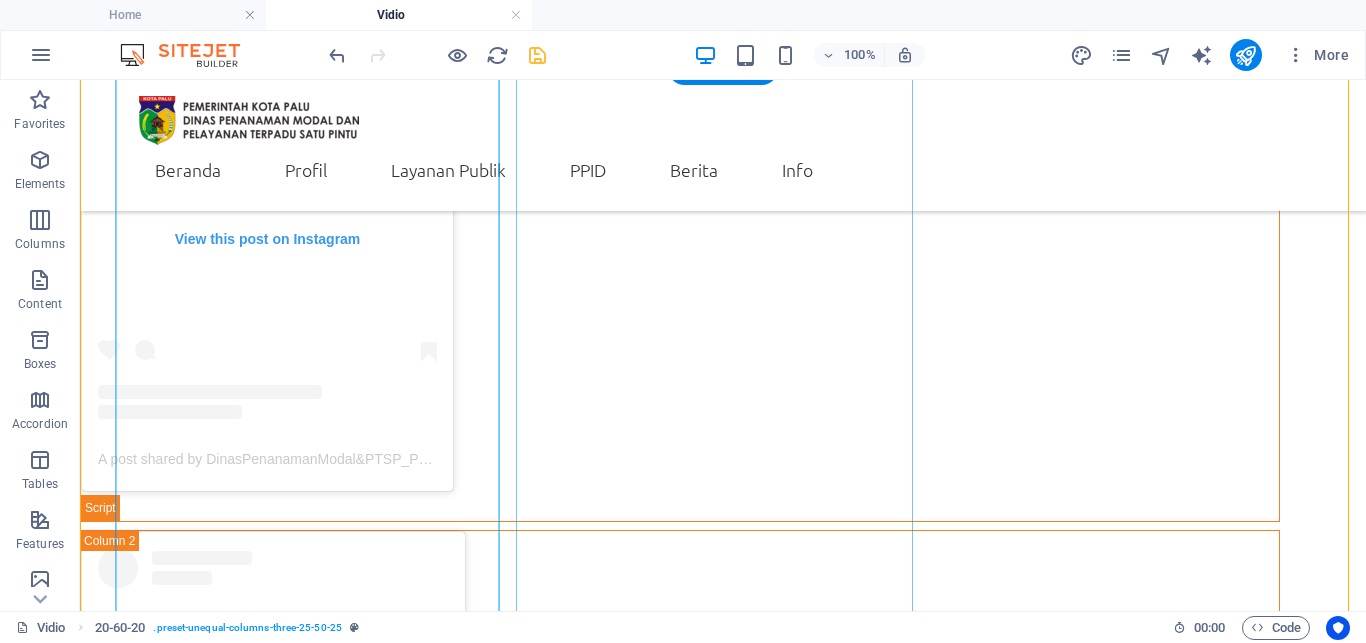 scroll, scrollTop: 814, scrollLeft: 0, axis: vertical 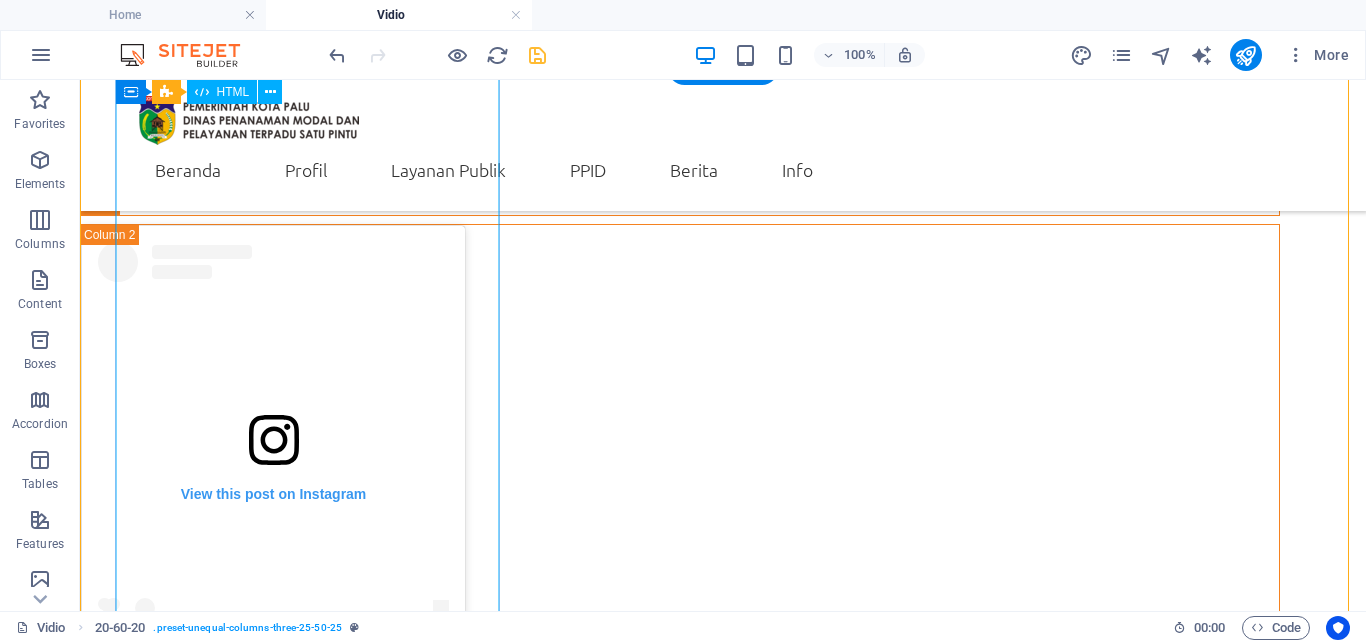 click on "View this post on Instagram                         A post shared by DinasPenanamanModal&PTSP_Palu (@dpmptsp_palu)" at bounding box center (680, 1619) 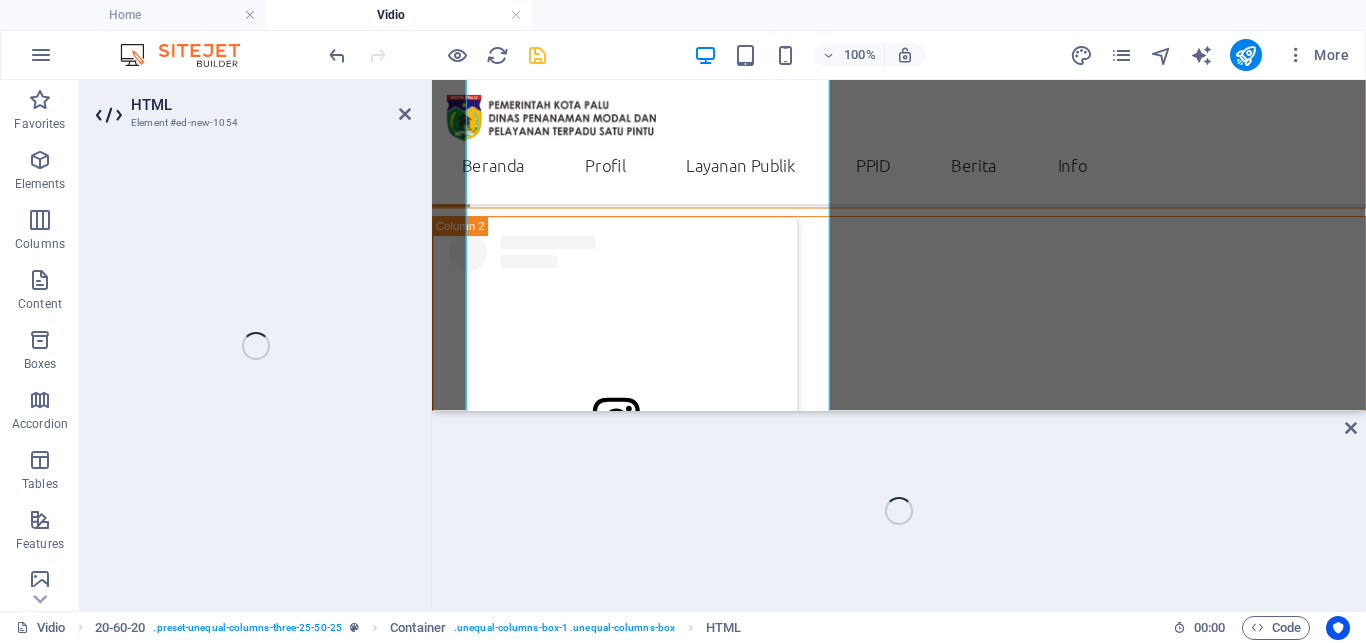 scroll, scrollTop: 838, scrollLeft: 0, axis: vertical 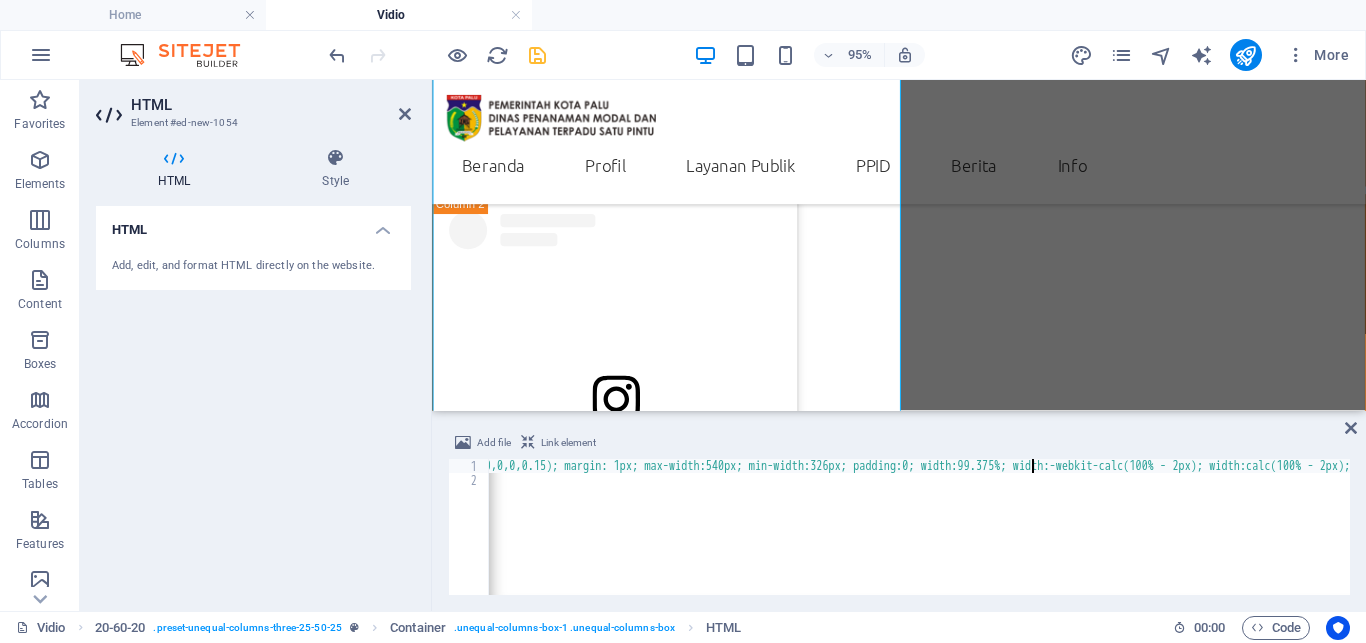 click on "< blockquote   class = "instagram-media"   data-instgrm-permalink = "https://www.instagram.com/reel/DMXFXaEzdbz/?utm_source=ig_embed &amp; utm_campaign=loading"   data-instgrm-version = "14"   style = " background:#FFF; border:0; border-radius:3px; box-shadow:0 0 1px 0 rgba(0,0,0,0.5),0 1px 10px 0 rgba(0,0,0,0.15); margin: 1px; max-width:540px; min-width:326px; padding:0; width:99.375%; width:-webkit-calc(100% - 2px); width:calc(100% - 2px);" > < div   style = "padding:16px;" >   < a   href = "https://www.instagram.com/reel/DMXFXaEzdbz/?utm_source=ig_embed &amp; utm_campaign=loading"   style = " background:#FFFFFF; line-height:0; padding:0 0; text-align:center; text-decoration:none; width:100%;"   target = "_blank" >   < div   style = " display: flex; flex-direction: row; align-items: center;" >   < div   style = "background-color: #F4F4F4; border-radius: 50%; flex-grow: 0; height: 40px; margin-right: 14px; width: 40px;" > </ div >   < div   style = >   < div   style = > </ div >   < div   style = > </ div >" at bounding box center [23371, 532] 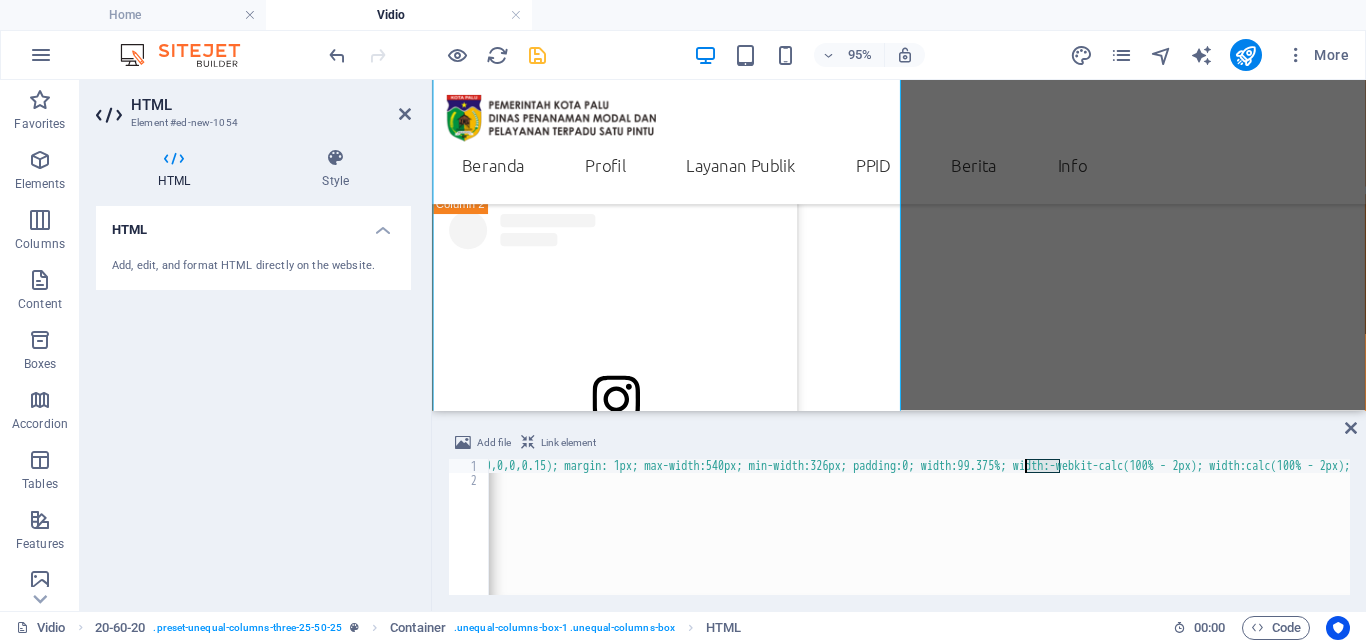click on "< blockquote   class = "instagram-media"   data-instgrm-permalink = "https://www.instagram.com/reel/DMXFXaEzdbz/?utm_source=ig_embed &amp; utm_campaign=loading"   data-instgrm-version = "14"   style = " background:#FFF; border:0; border-radius:3px; box-shadow:0 0 1px 0 rgba(0,0,0,0.5),0 1px 10px 0 rgba(0,0,0,0.15); margin: 1px; max-width:540px; min-width:326px; padding:0; width:99.375%; width:-webkit-calc(100% - 2px); width:calc(100% - 2px);" > < div   style = "padding:16px;" >   < a   href = "https://www.instagram.com/reel/DMXFXaEzdbz/?utm_source=ig_embed &amp; utm_campaign=loading"   style = " background:#FFFFFF; line-height:0; padding:0 0; text-align:center; text-decoration:none; width:100%;"   target = "_blank" >   < div   style = " display: flex; flex-direction: row; align-items: center;" >   < div   style = "background-color: #F4F4F4; border-radius: 50%; flex-grow: 0; height: 40px; margin-right: 14px; width: 40px;" > </ div >   < div   style = >   < div   style = > </ div >   < div   style = > </ div >" at bounding box center (919, 527) 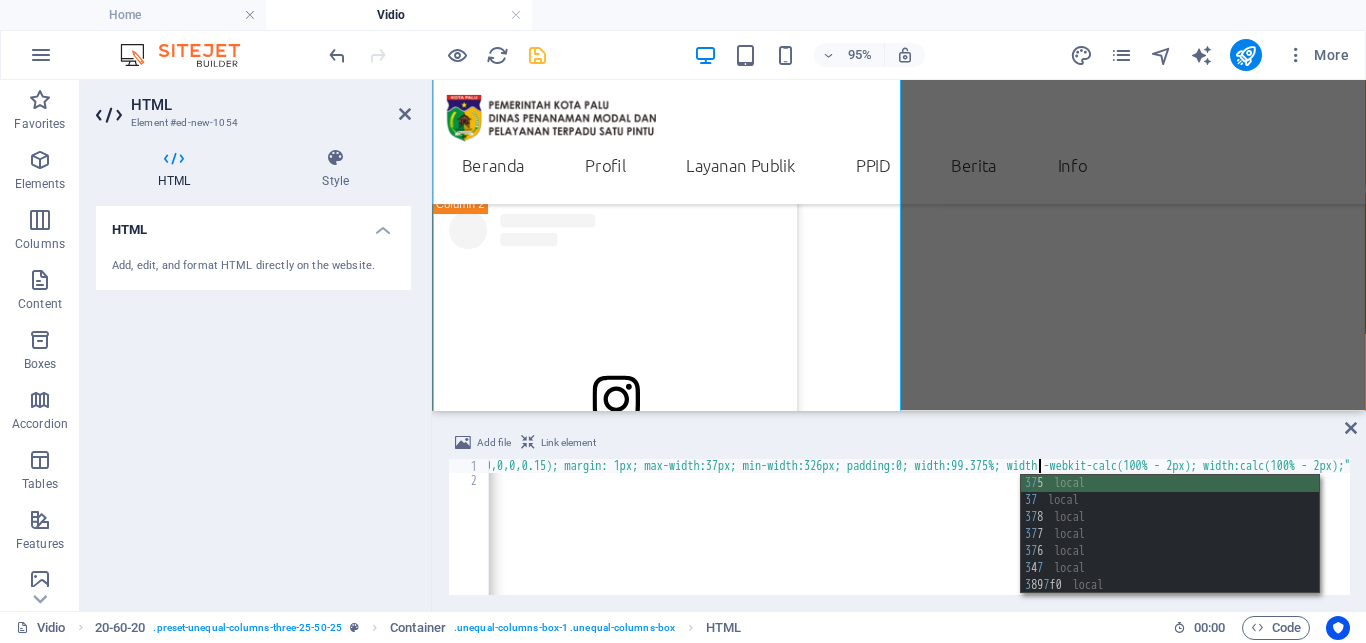 scroll, scrollTop: 0, scrollLeft: 323, axis: horizontal 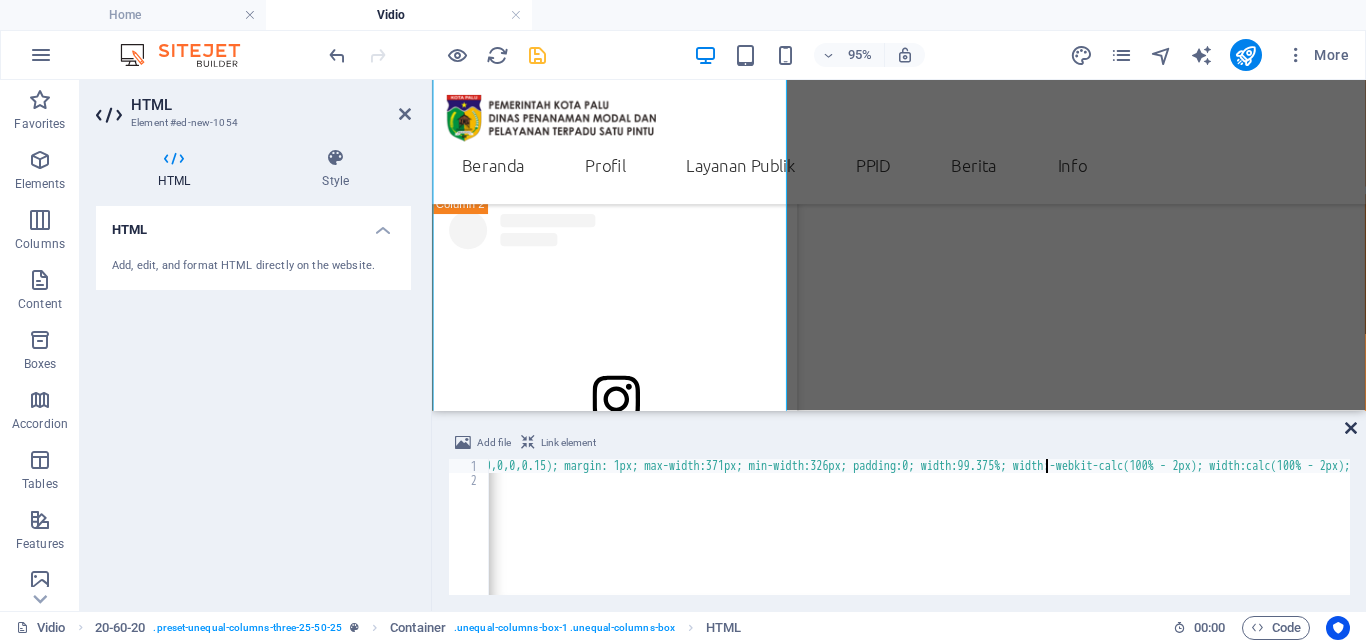 type on "<blockquote class="instagram-media" data-instgrm-permalink="https://www.instagram.com/reel/DMXFXaEzdbz/?utm_source=ig_embed&amp;utm_campaign=loading" data-instgrm-version="14" style=" background:#FFF; border:0; border-radius:3px; box-shadow:0 0 1px 0 rgba(0,0,0,0.5),0 1px 10px 0 rgba(0,0,0,0.15); margin: 1px; max-width:371px; min-width:326px; padding:0; width:99.375%; width:-webkit-calc(100% - 2px);" 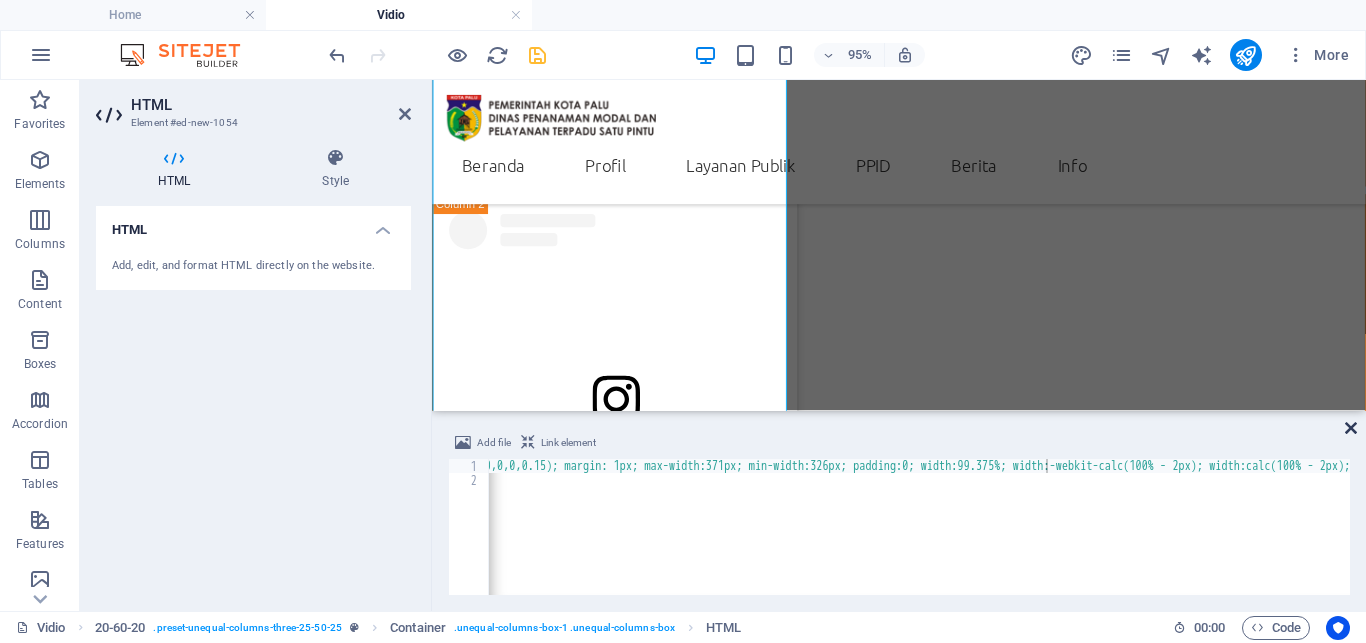 click at bounding box center [1351, 428] 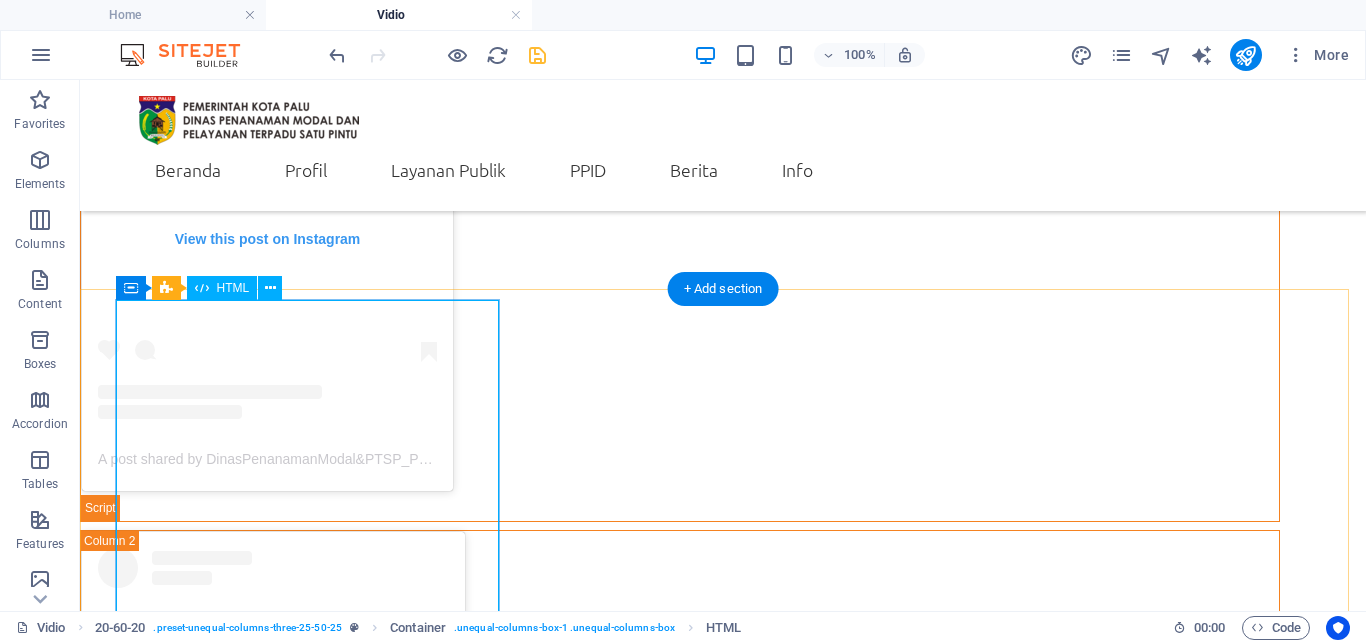 scroll, scrollTop: 610, scrollLeft: 0, axis: vertical 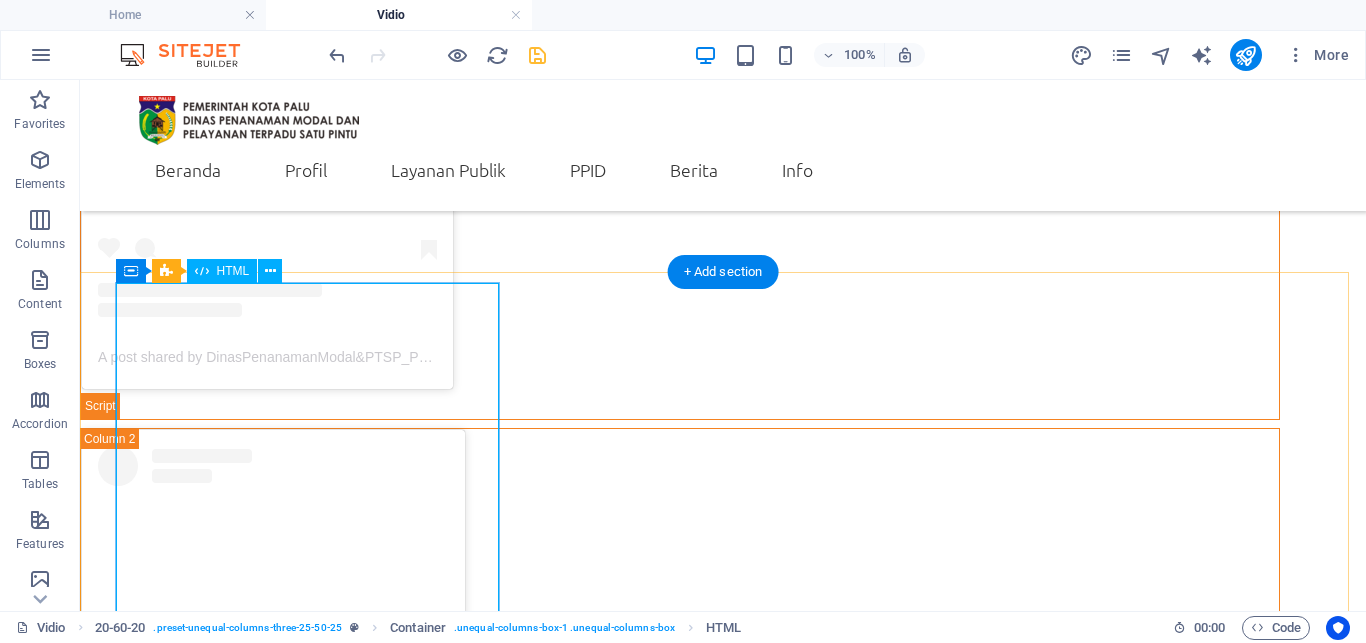 click on "View this post on Instagram                         A post shared by DinasPenanamanModal&PTSP_Palu (@dpmptsp_palu)" at bounding box center (680, 1823) 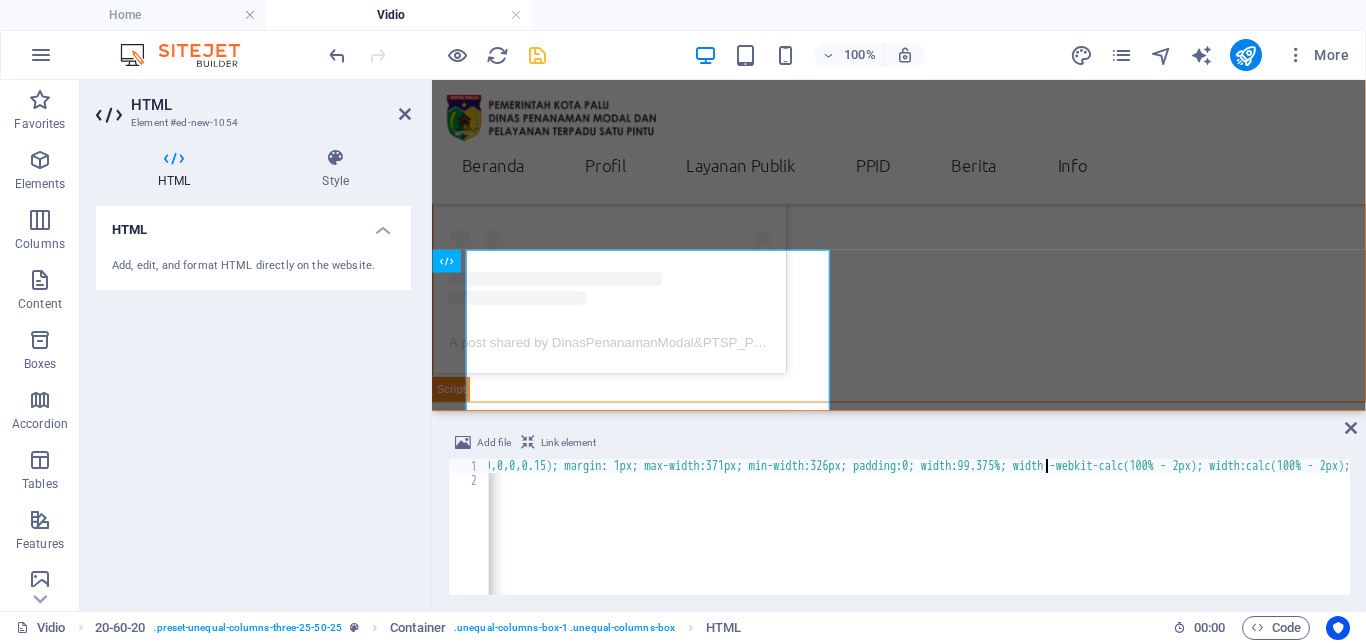 scroll, scrollTop: 634, scrollLeft: 0, axis: vertical 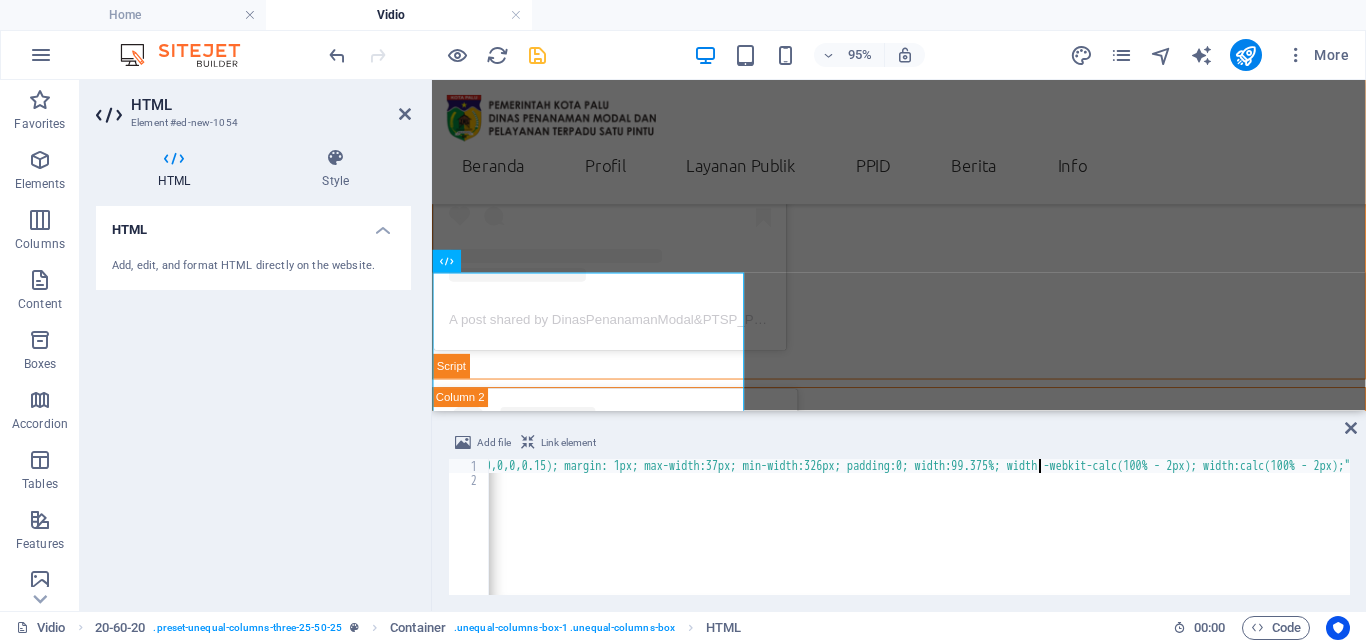 type on "<blockquote class="instagram-media" data-instgrm-permalink="https://www.instagram.com/reel/DMXFXaEzdbz/?utm_source=ig_embed&amp;utm_campaign=loading" data-instgrm-version="14" style=" background:#FFF; border:0; border-radius:3px; box-shadow:0 0 1px 0 rgba(0,0,0,0.5),0 1px 10px 0 rgba(0,0,0,0.15); margin: 1px; max-width:375px; min-width:326px; padding:0; width:99.375%; width:-webkit-calc(100% - 2px)" 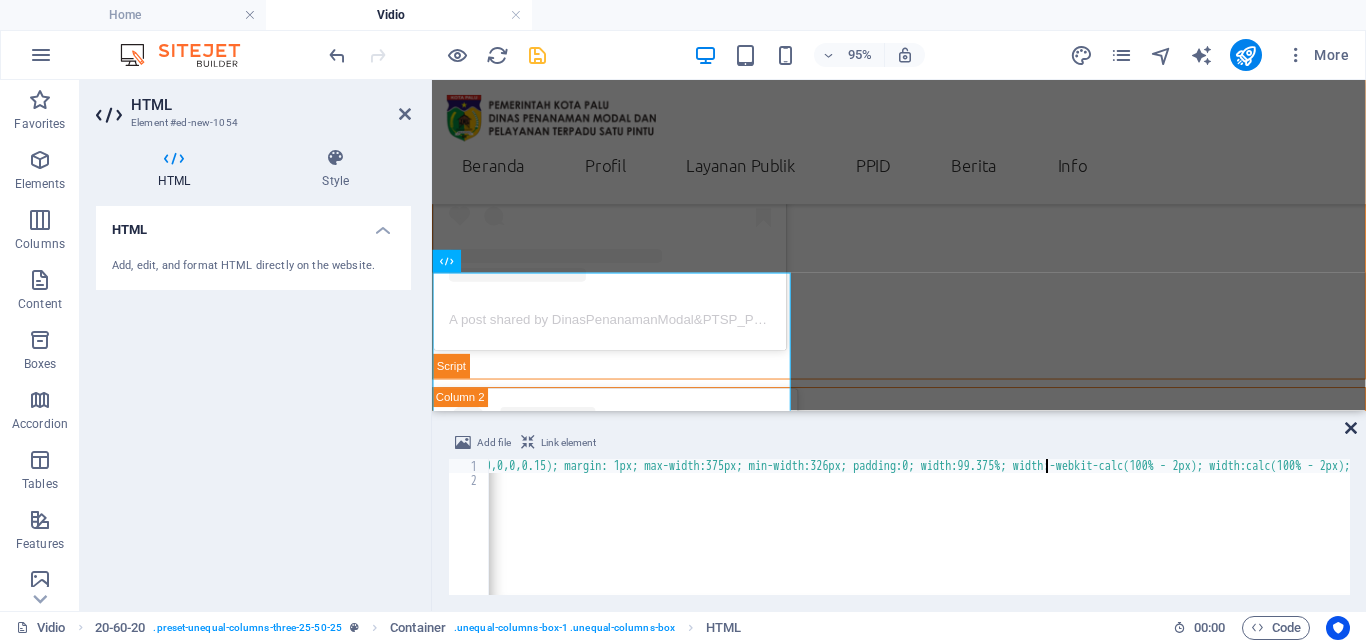 click at bounding box center (1351, 428) 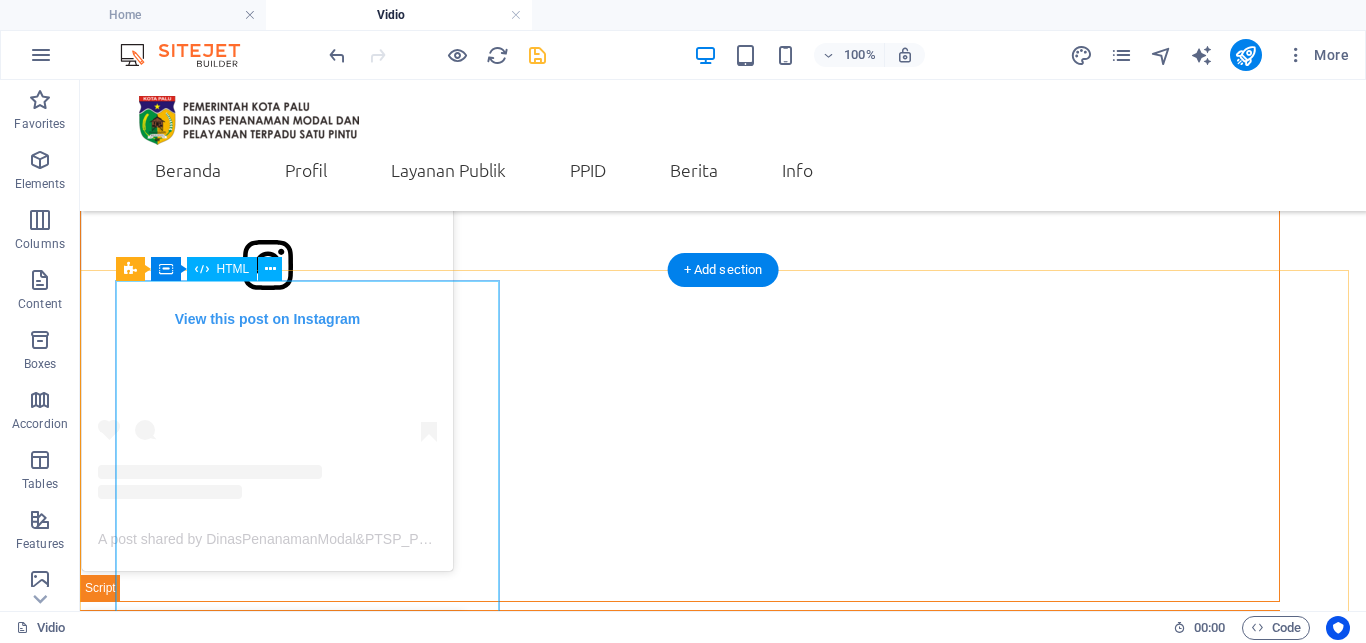 scroll, scrollTop: 612, scrollLeft: 0, axis: vertical 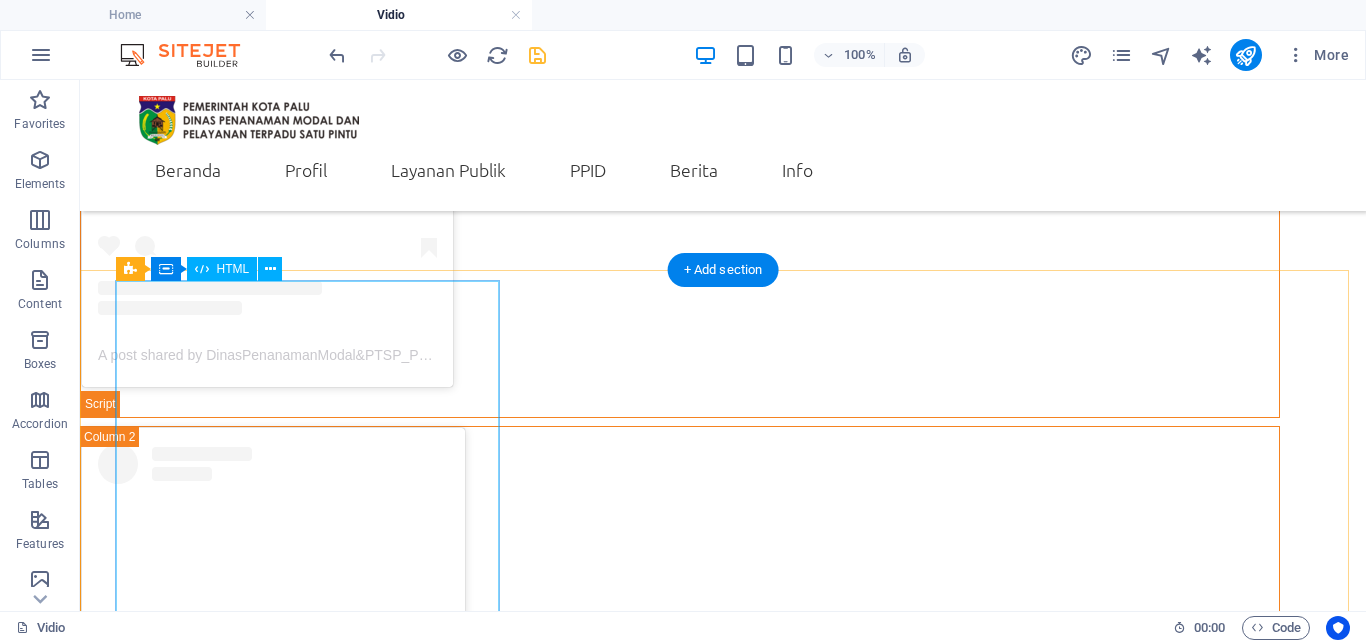click on "View this post on Instagram                         A post shared by DinasPenanamanModal&PTSP_Palu (@dpmptsp_palu)" at bounding box center [680, 1823] 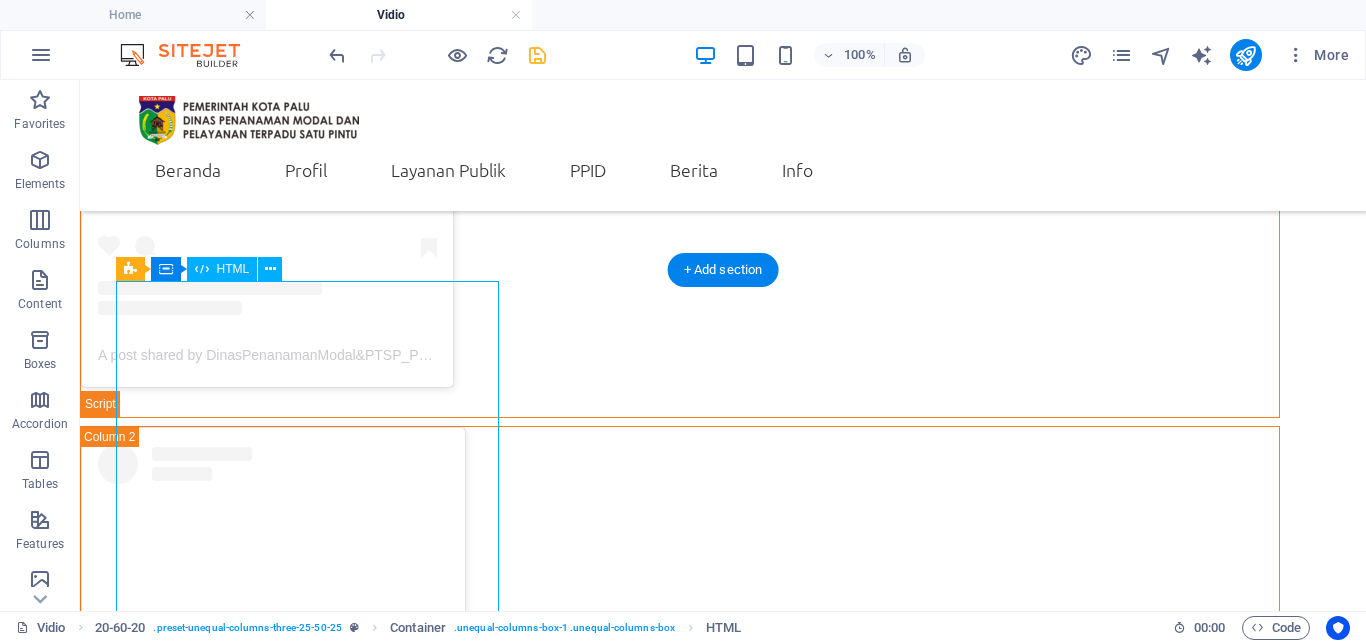 click on "View this post on Instagram                         A post shared by DinasPenanamanModal&PTSP_Palu (@dpmptsp_palu)" at bounding box center (680, 1823) 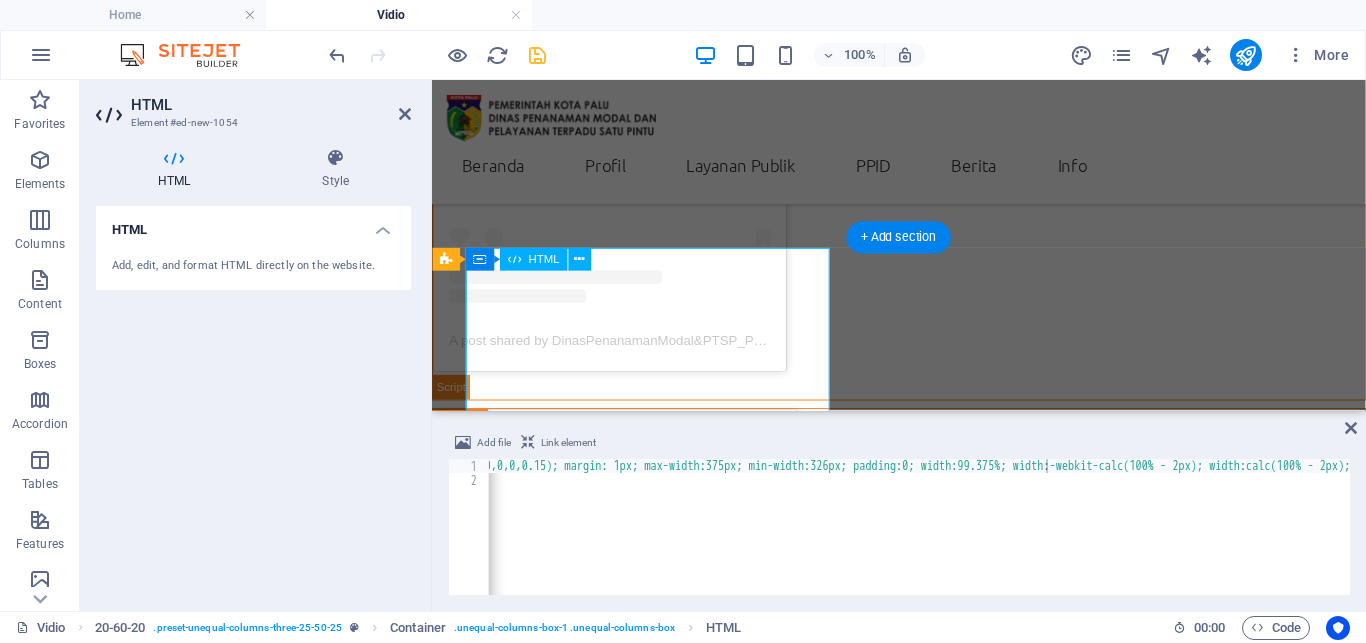 scroll, scrollTop: 636, scrollLeft: 0, axis: vertical 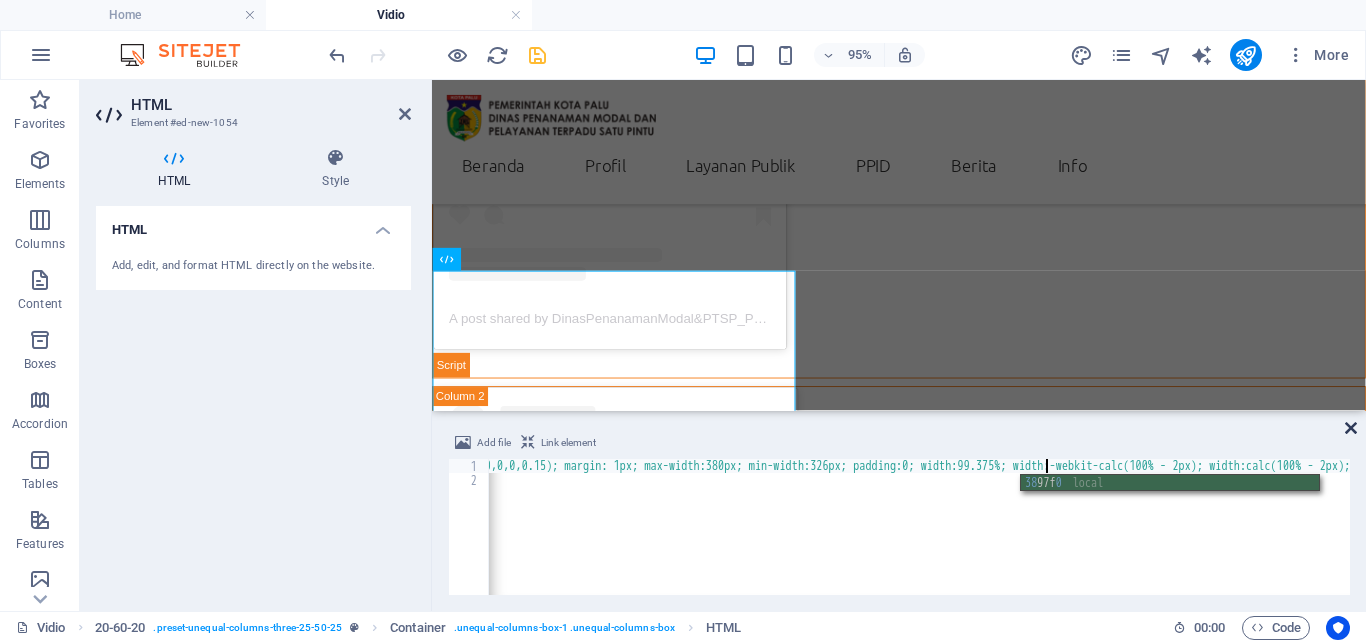 type on "<blockquote class="instagram-media" data-instgrm-permalink="https://www.instagram.com/reel/DMXFXaEzdbz/?utm_source=ig_embed&amp;utm_campaign=loading" data-instgrm-version="14" style=" background:#FFF; border:0; border-radius:3px; box-shadow:0 0 1px 0 rgba(0,0,0,0.5),0 1px 10px 0 rgba(0,0,0,0.15); margin: 1px; max-width:380px; min-width:326px; padding:0; width:99.375%; width:-webkit-calc(100% - 2px);" 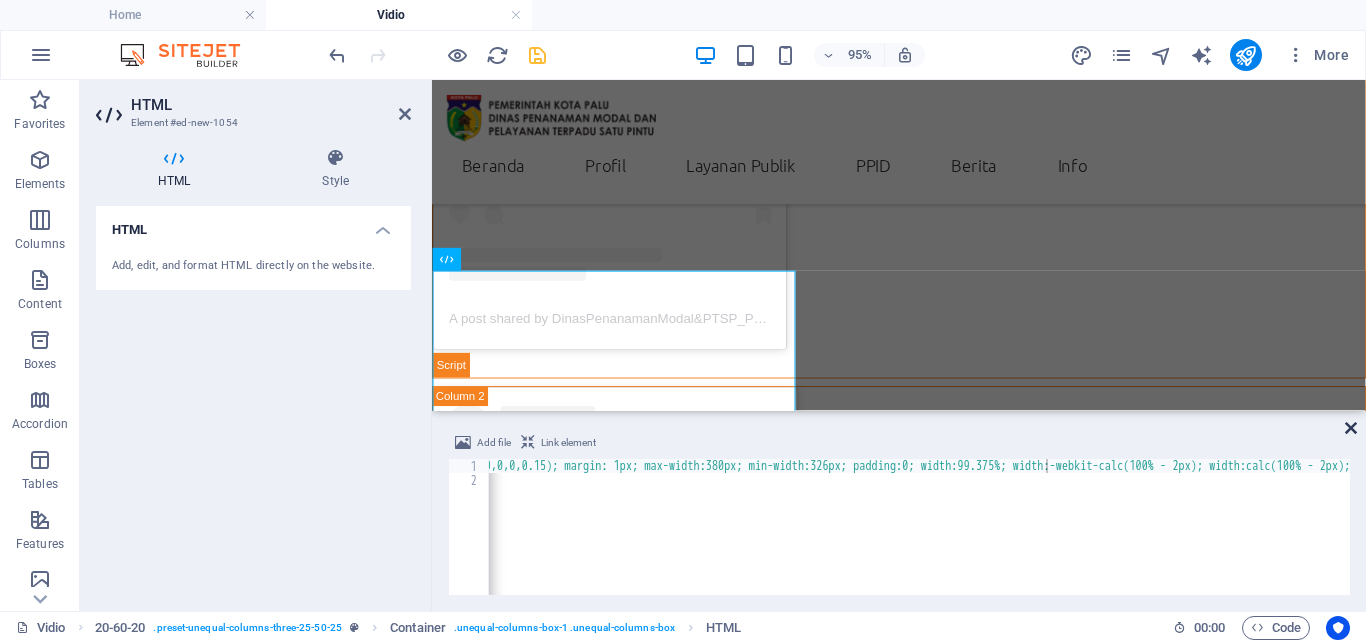 drag, startPoint x: 1345, startPoint y: 424, endPoint x: 813, endPoint y: 354, distance: 536.5855 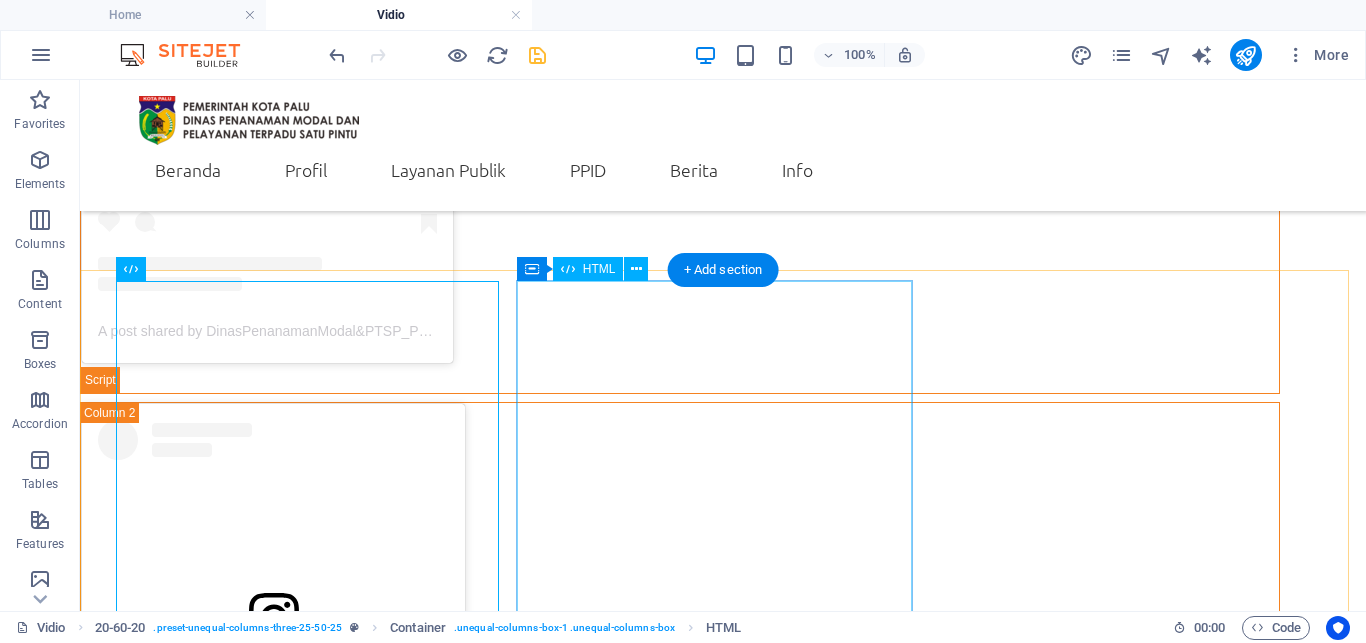 scroll, scrollTop: 612, scrollLeft: 0, axis: vertical 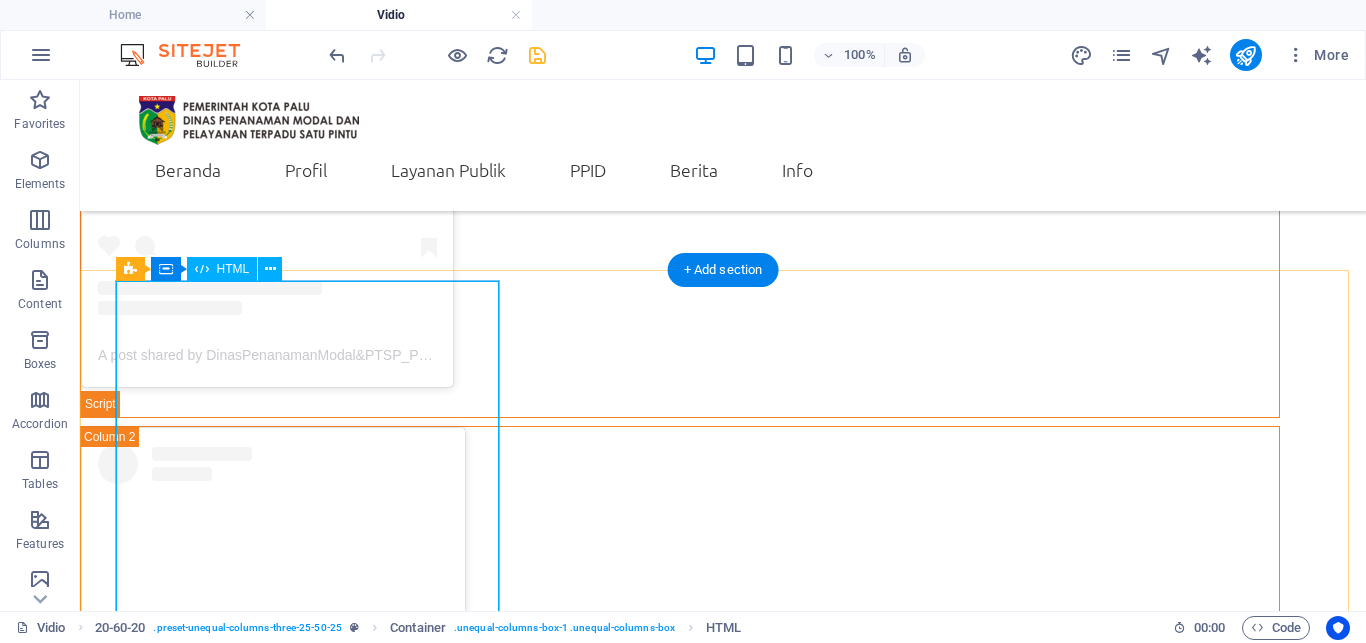 click on "View this post on Instagram                         A post shared by DinasPenanamanModal&PTSP_Palu (@dpmptsp_palu)" at bounding box center (680, 1824) 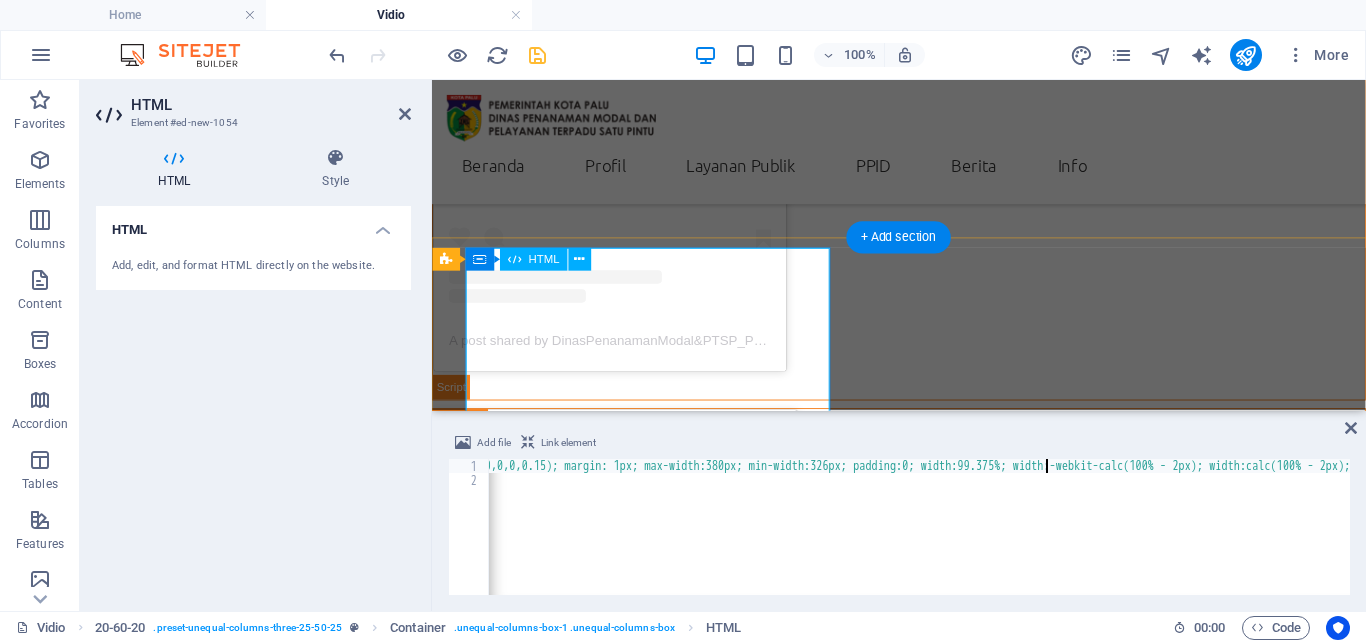scroll, scrollTop: 636, scrollLeft: 0, axis: vertical 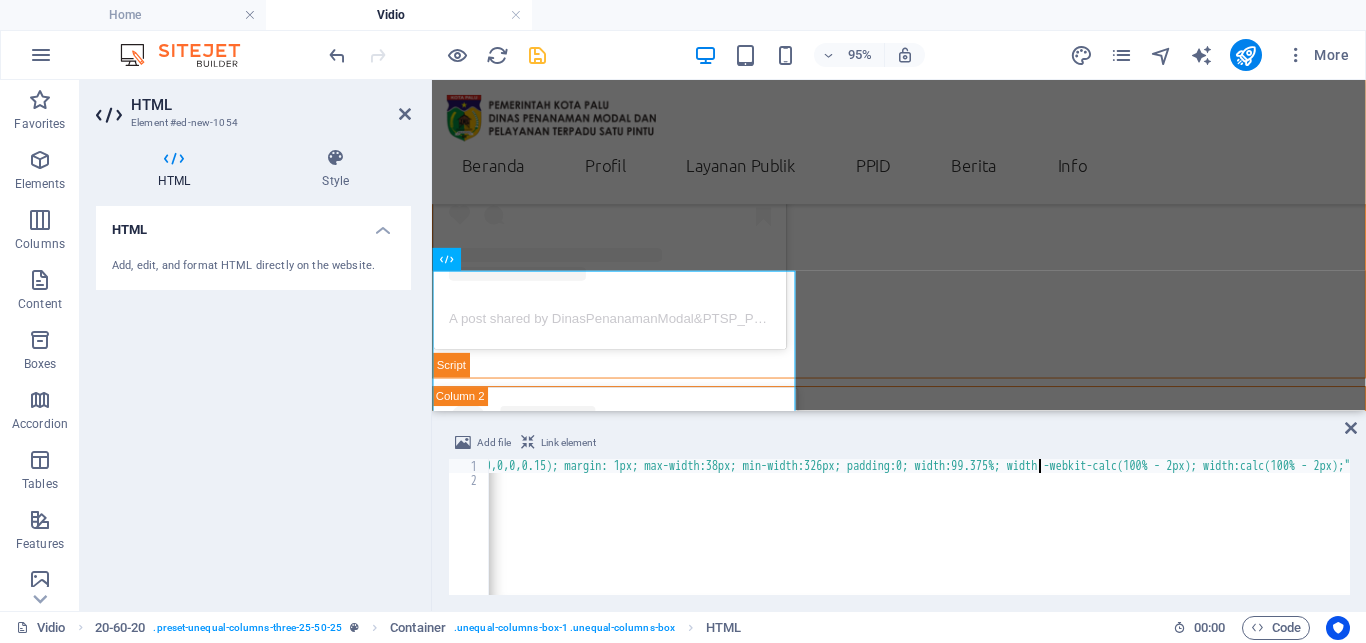 type on "<blockquote class="instagram-media" data-instgrm-permalink="https://www.instagram.com/reel/DMXFXaEzdbz/?utm_source=ig_embed&amp;utm_campaign=loading" data-instgrm-version="14" style=" background:#FFF; border:0; border-radius:3px; box-shadow:0 0 1px 0 rgba(0,0,0,0.5),0 1px 10px 0 rgba(0,0,0,0.15); margin: 1px; max-width:381px; min-width:326px; padding:0; width:99.375%; width:-webkit-calc(100% - 2px)" 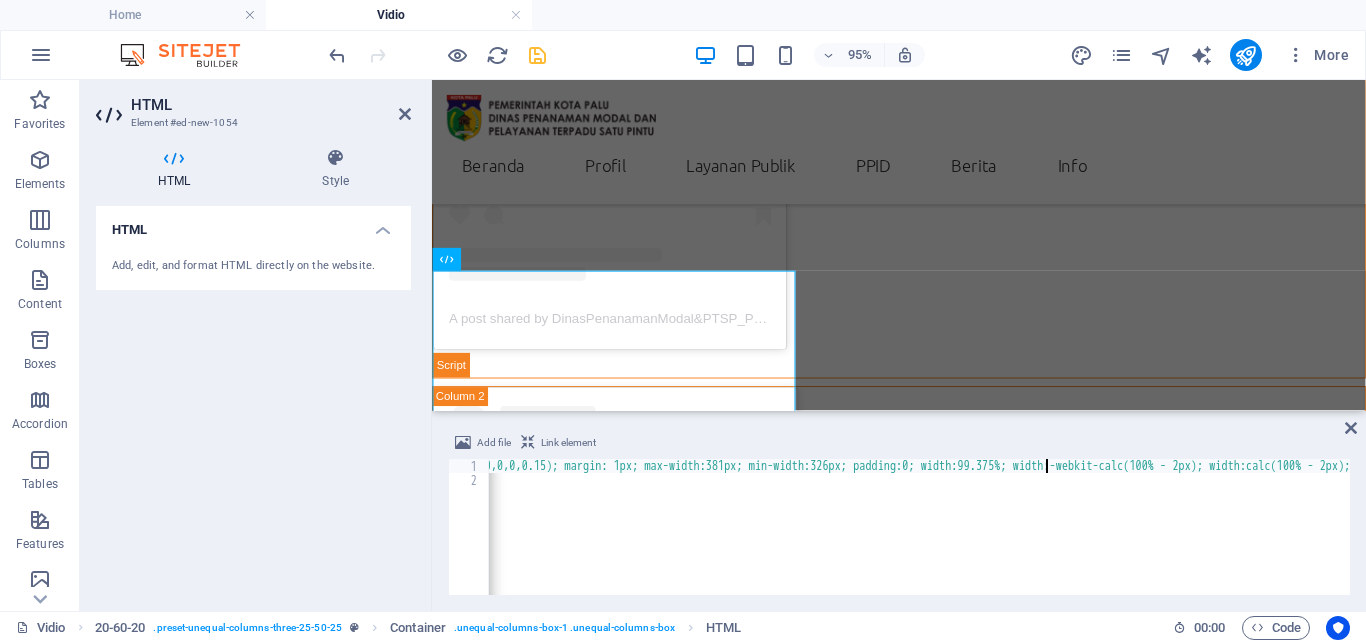 scroll, scrollTop: 0, scrollLeft: 323, axis: horizontal 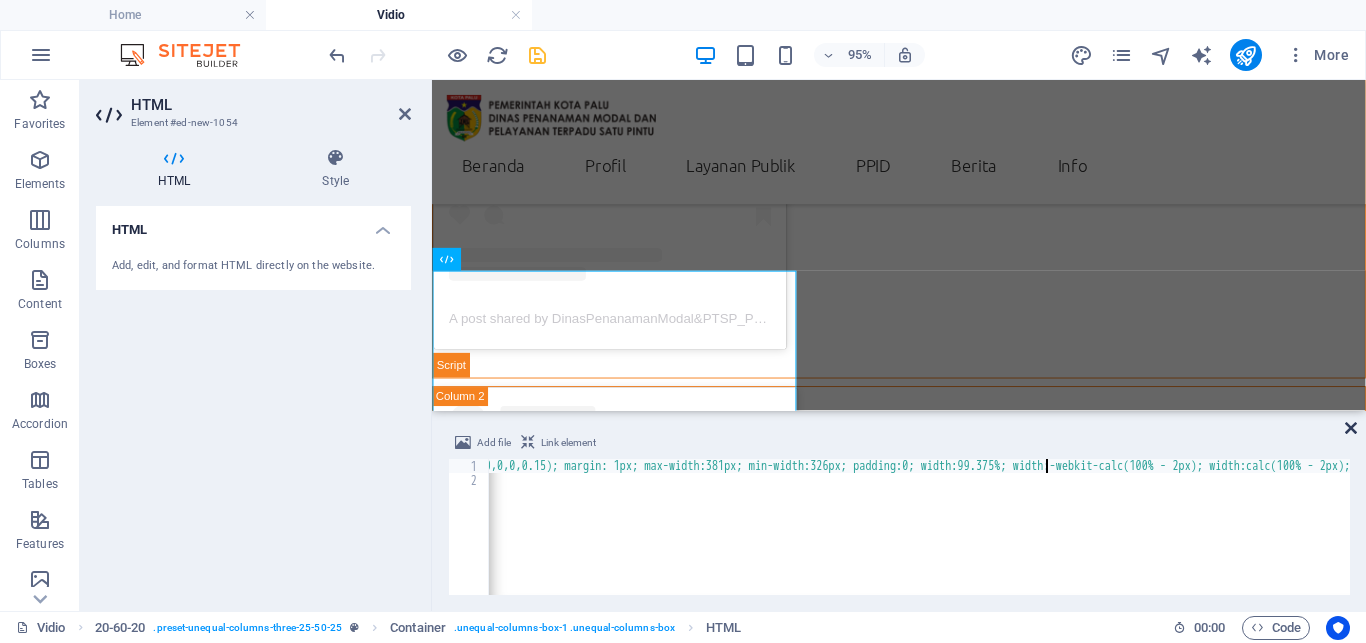 click at bounding box center (1351, 428) 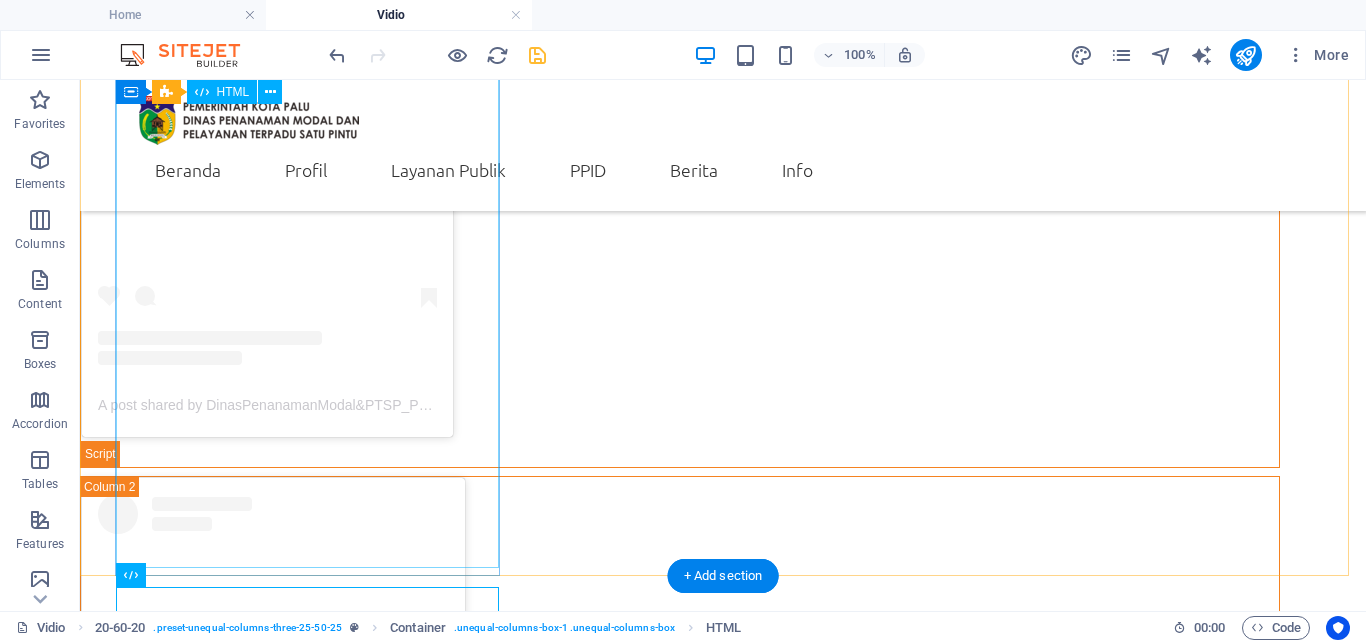 scroll, scrollTop: 306, scrollLeft: 0, axis: vertical 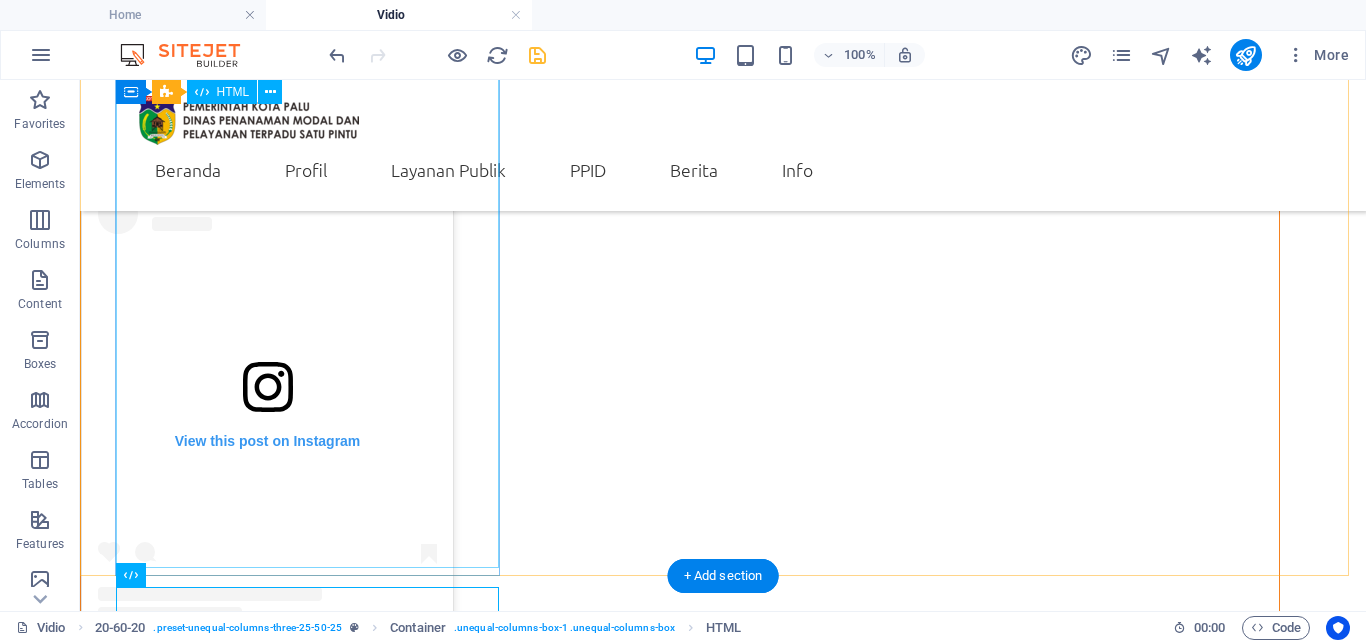 click on "View this post on Instagram                         A post shared by DinasPenanamanModal&PTSP_Palu (@dpmptsp_palu)" at bounding box center (680, 450) 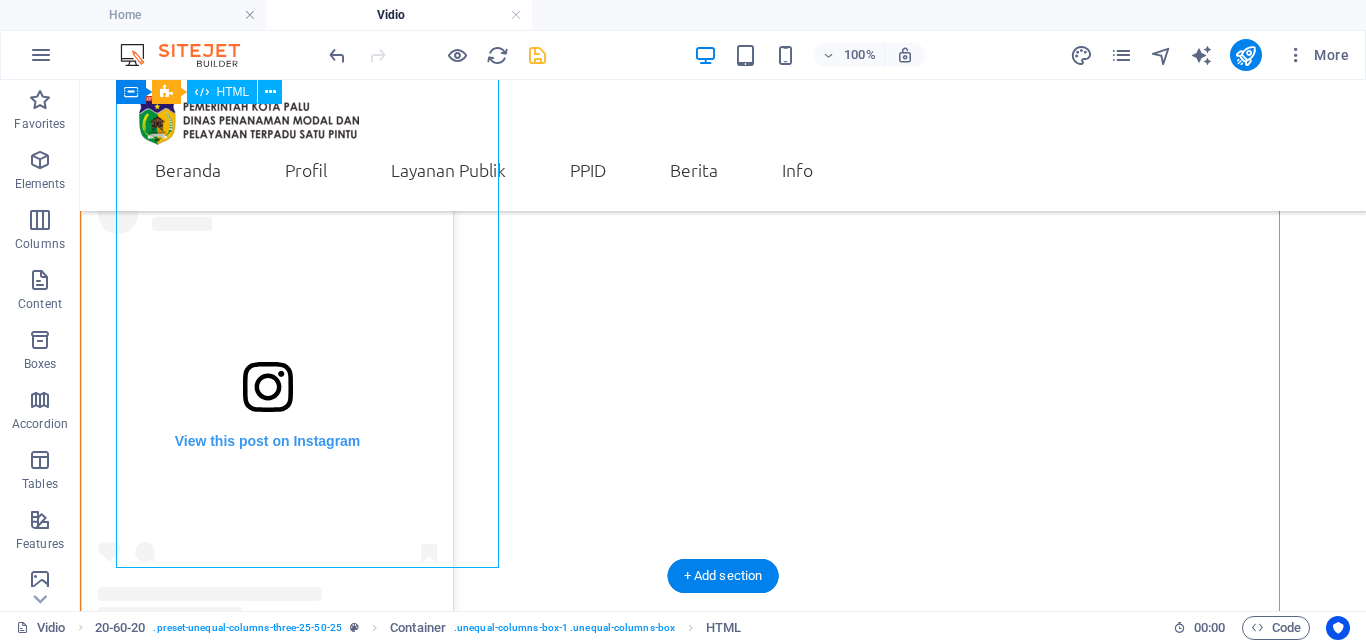 click on "View this post on Instagram                         A post shared by DinasPenanamanModal&PTSP_Palu (@dpmptsp_palu)" at bounding box center [680, 450] 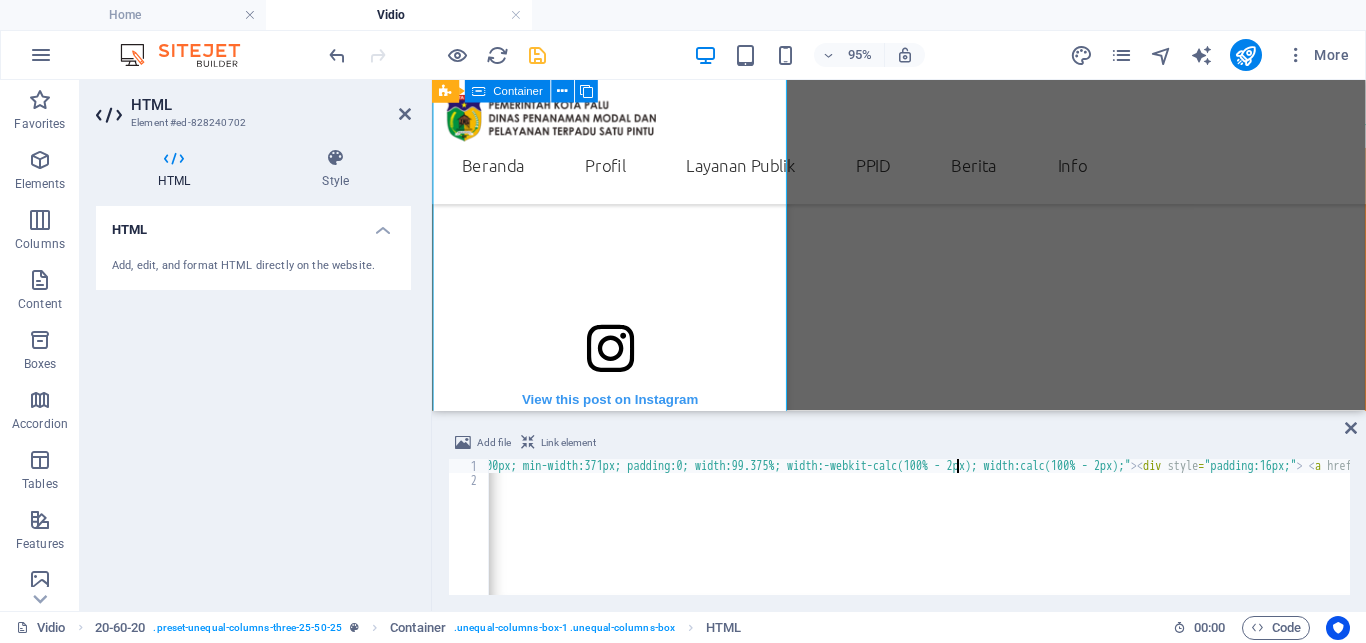 click on "< blockquote   class = "instagram-media"   data-instgrm-captioned   data-instgrm-permalink = "https://www.instagram.com/reel/DM9W_W8ThnQ/?utm_source=ig_embed &amp; utm_campaign=loading"   data-instgrm-version = "14"   style = " background:#FFF; border:0; border-radius:3px; box-shadow:0 0 1px 0 rgba(0,0,0,0.5),0 1px 10px 0 rgba(0,0,0,0.15); margin: 1px; max-width:100px; min-width:371px; padding:0; width:99.375%; width:-webkit-calc(100% - 2px); width:calc(100% - 2px);" > < div   style = "padding:16px;" >   < a   href = "https://www.instagram.com/reel/DM9W_W8ThnQ/?utm_source=ig_embed &amp; utm_campaign=loading"   style = " background:#FFFFFF; line-height:0; padding:0 0; text-align:center; text-decoration:none; width:100%;"   target = "_blank" >   < div   style = " display: flex; flex-direction: row; align-items: center;" >   < div   style = "background-color: #F4F4F4; border-radius: 50%; flex-grow: 0; height: 40px; margin-right: 14px; width: 40px;" > </ div >   < div   style = >   < div   style = > </ div >   <" at bounding box center (23087, 532) 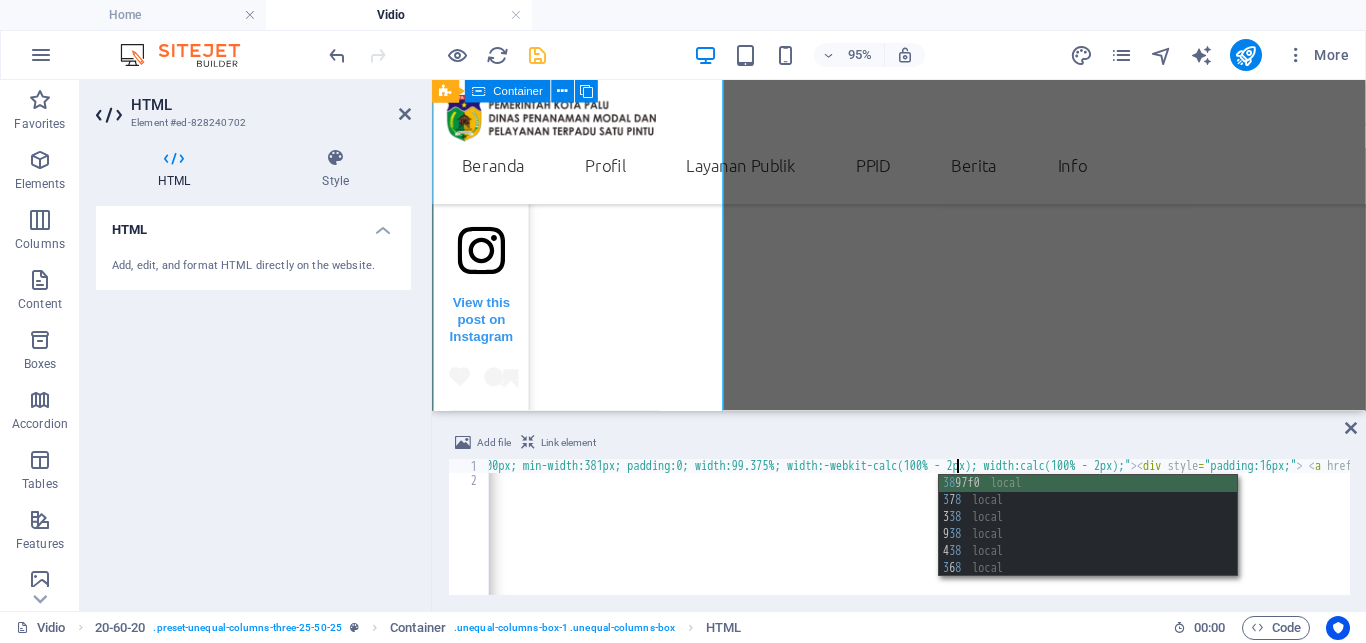 scroll, scrollTop: 0, scrollLeft: 362, axis: horizontal 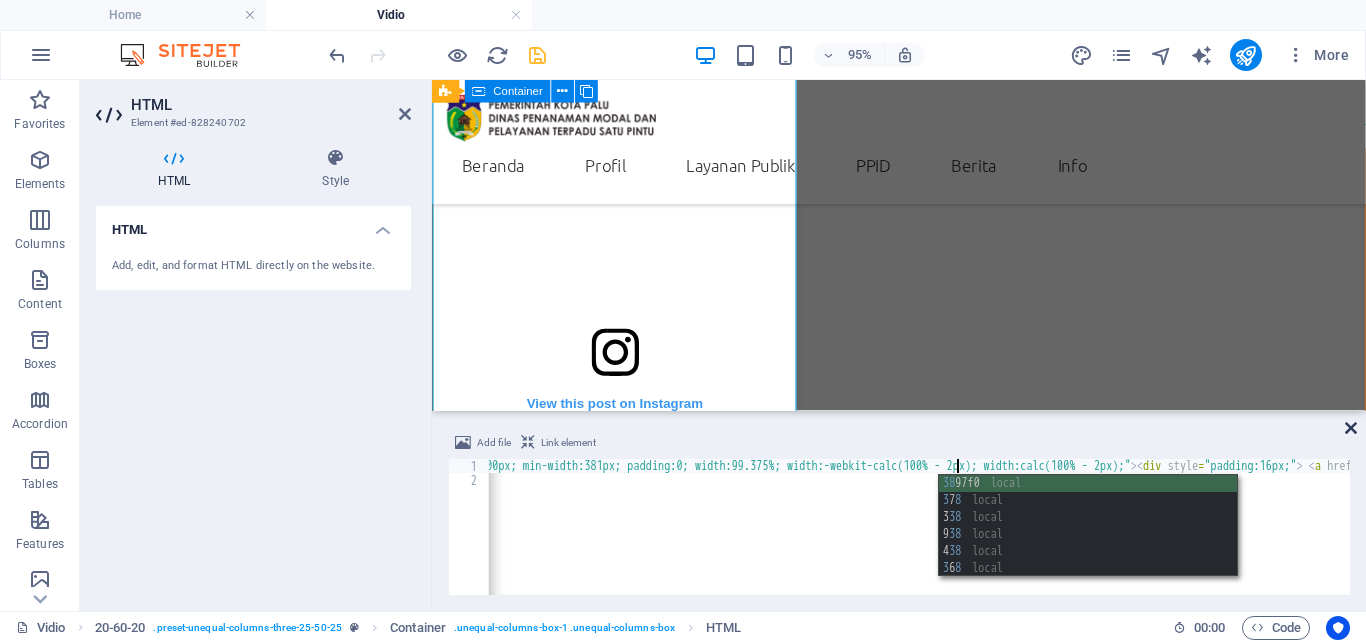 type on "<blockquote class="instagram-media" data-instgrm-captioned data-instgrm-permalink="https://www.instagram.com/reel/DM9W_W8ThnQ/?utm_source=ig_embed&amp;utm_campaign=loading" data-instgrm-version="14" style=" background:#FFF; border:0; border-radius:3px; box-shadow:0 0 1px 0 rgba(0,0,0,0.5),0 1px 10px 0 rgba(0,0,0,0.15); margin: 1px; max-width:100px; min-width:381px; padding:0; width:99.375%; width:-" 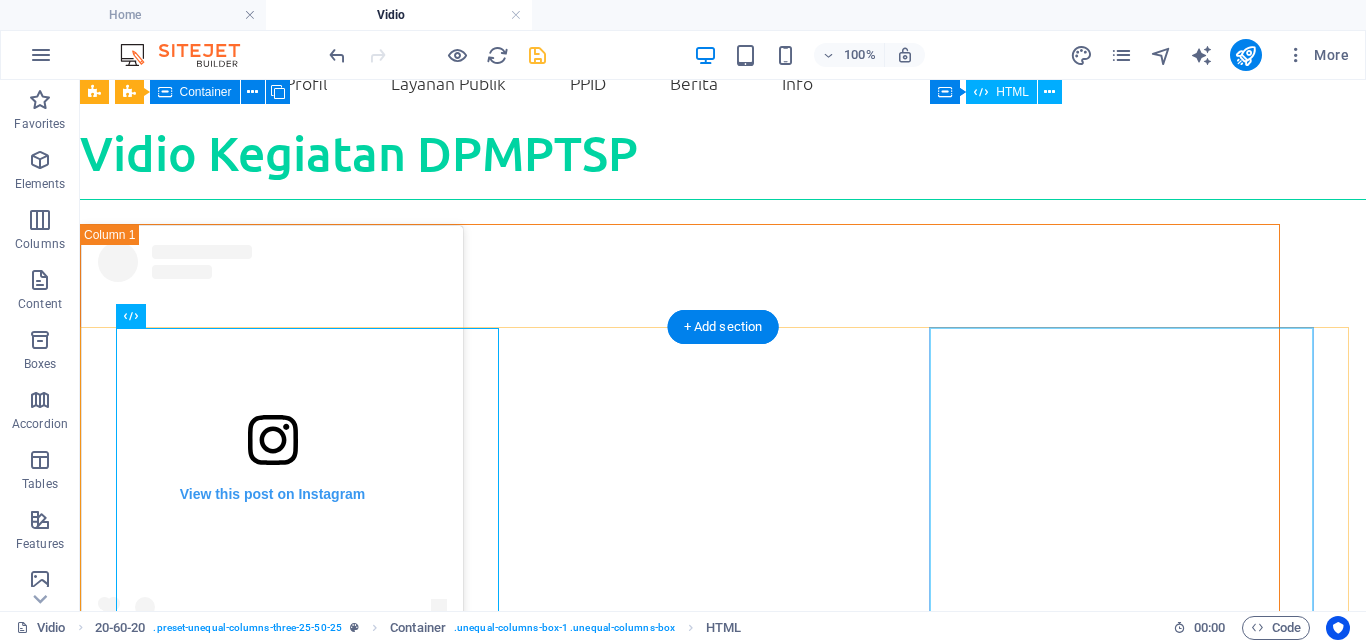 scroll, scrollTop: 0, scrollLeft: 0, axis: both 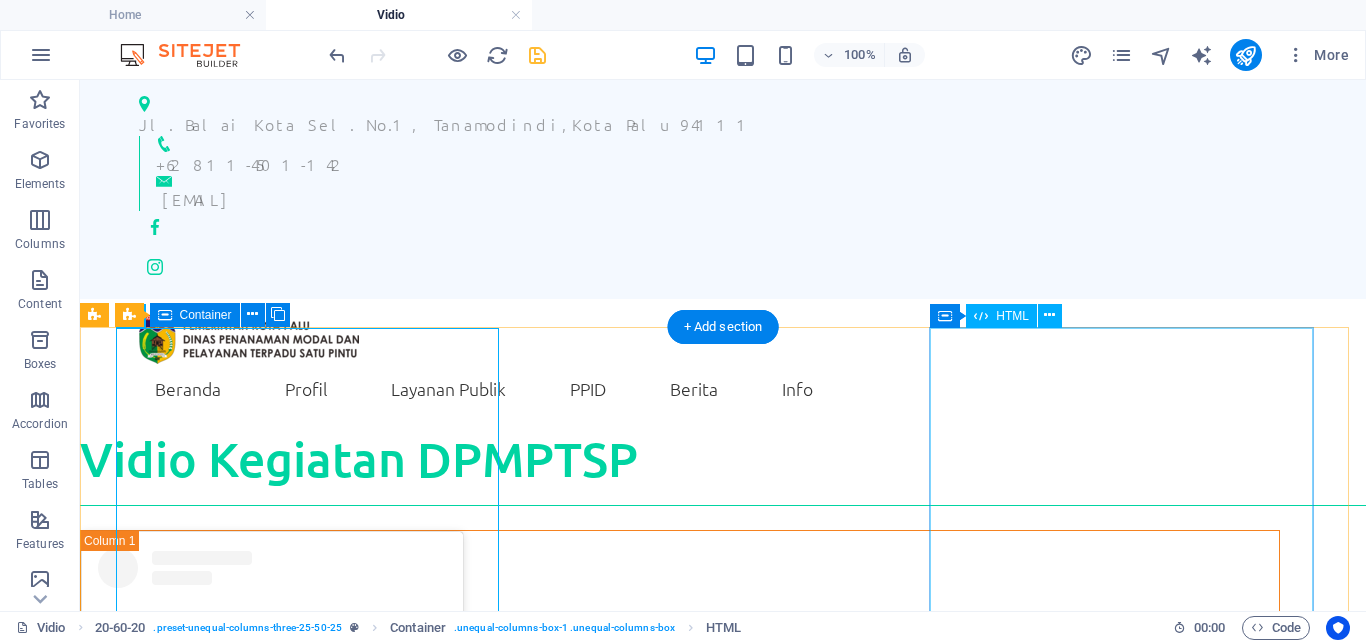 click on "View this post on Instagram                         A post shared by DinasPenanamanModal&PTSP_Palu (@dpmptsp_palu)" at bounding box center (680, 1930) 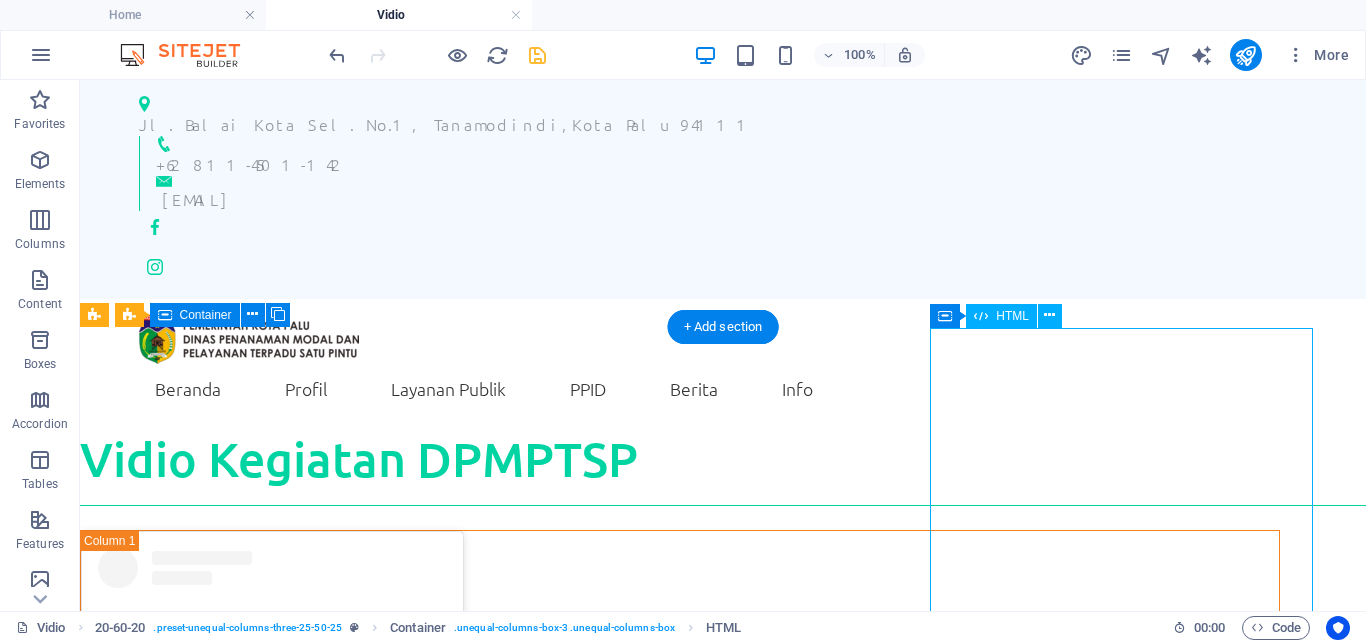 click on "View this post on Instagram                         A post shared by DinasPenanamanModal&PTSP_Palu (@dpmptsp_palu)" at bounding box center [680, 1930] 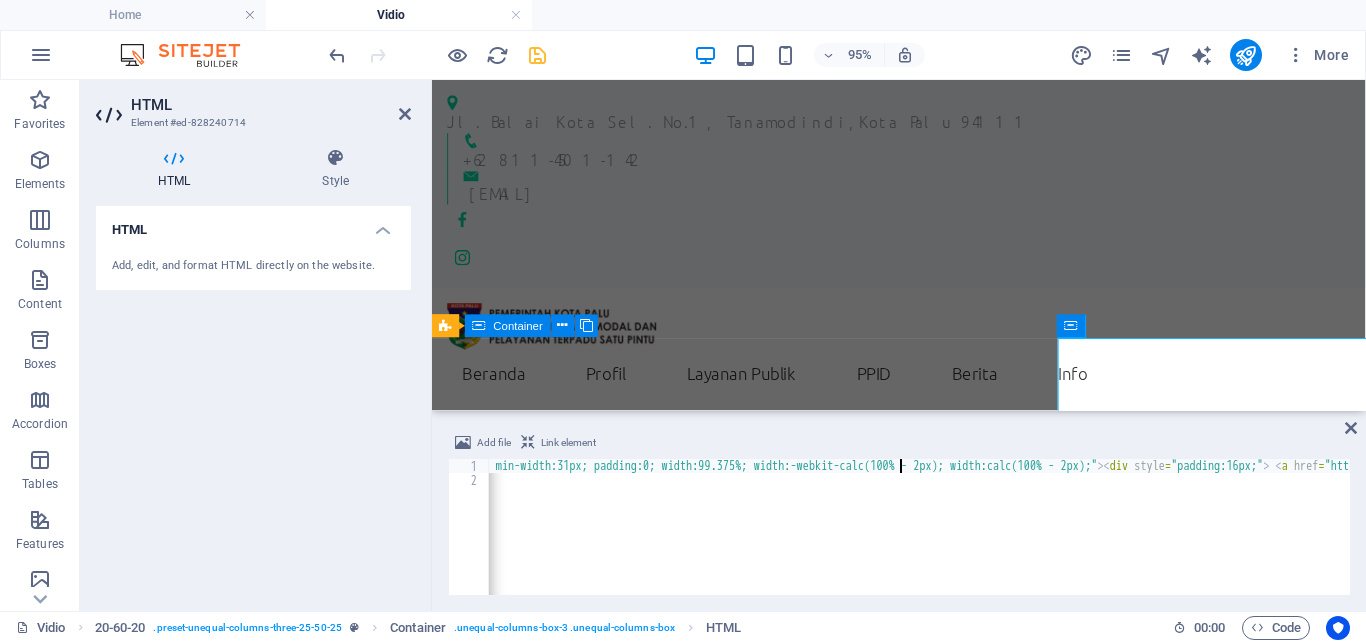 type on "<blockquote class="instagram-media" data-instgrm-permalink="https://www.instagram.com/reel/DMb3DiUvbJb/?utm_source=ig_embed&amp;utm_campaign=loading" data-instgrm-version="14" style=" background:#FFF; border:0; border-radius:3px; box-shadow:0 0 1px 0 rgba(0,0,0,0.5),0 1px 10px 0 rgba(0,0,0,0.15); margin: 1px; max-width:340px; min-width:381px; padding:0; width:99.375%; width:-webkit-calc(100% - 2px)" 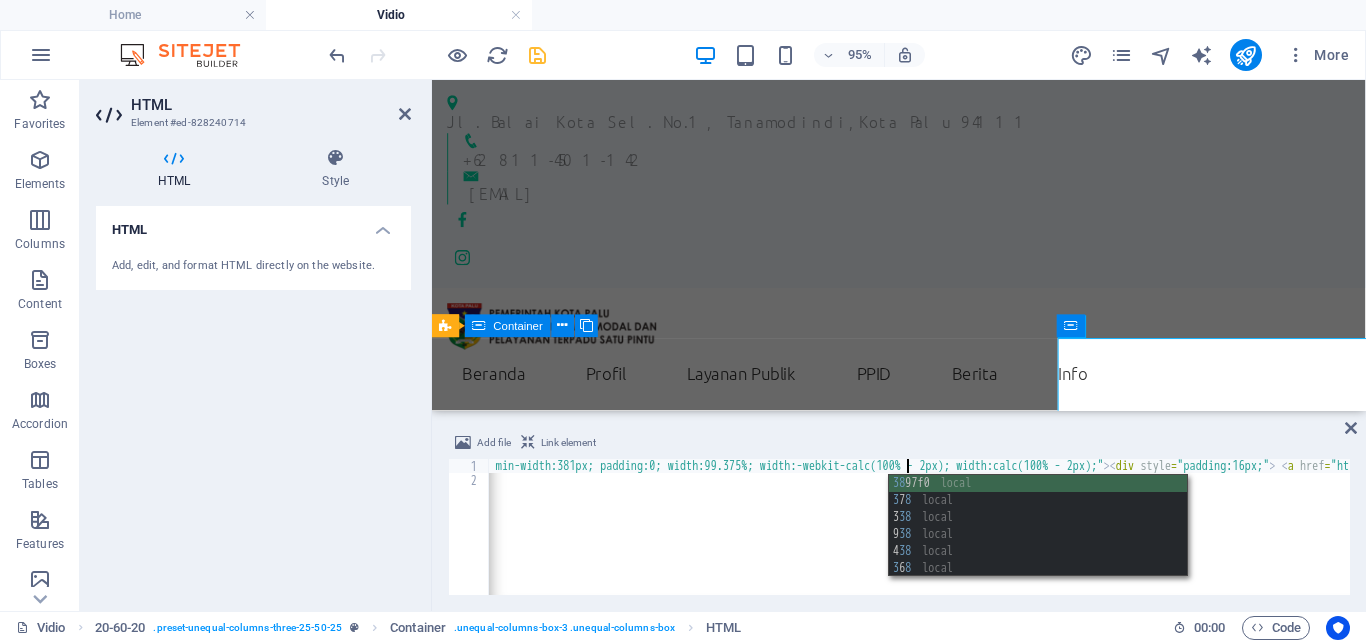 scroll, scrollTop: 0, scrollLeft: 339, axis: horizontal 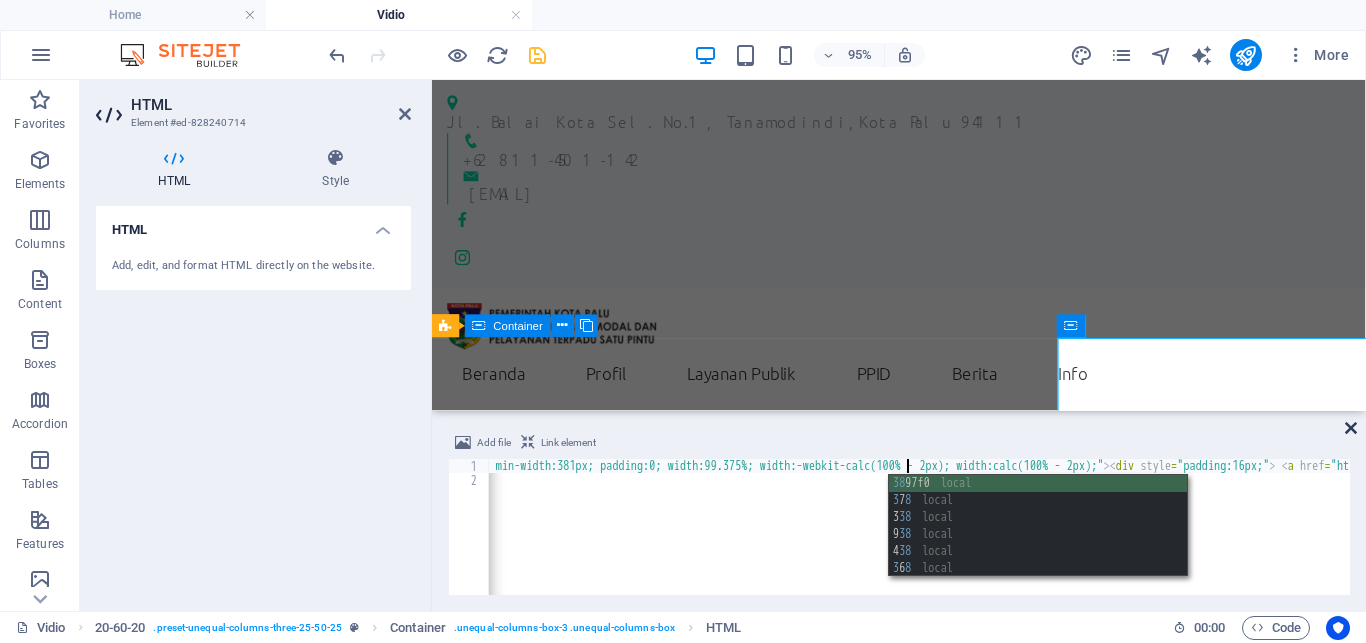 click at bounding box center (1351, 428) 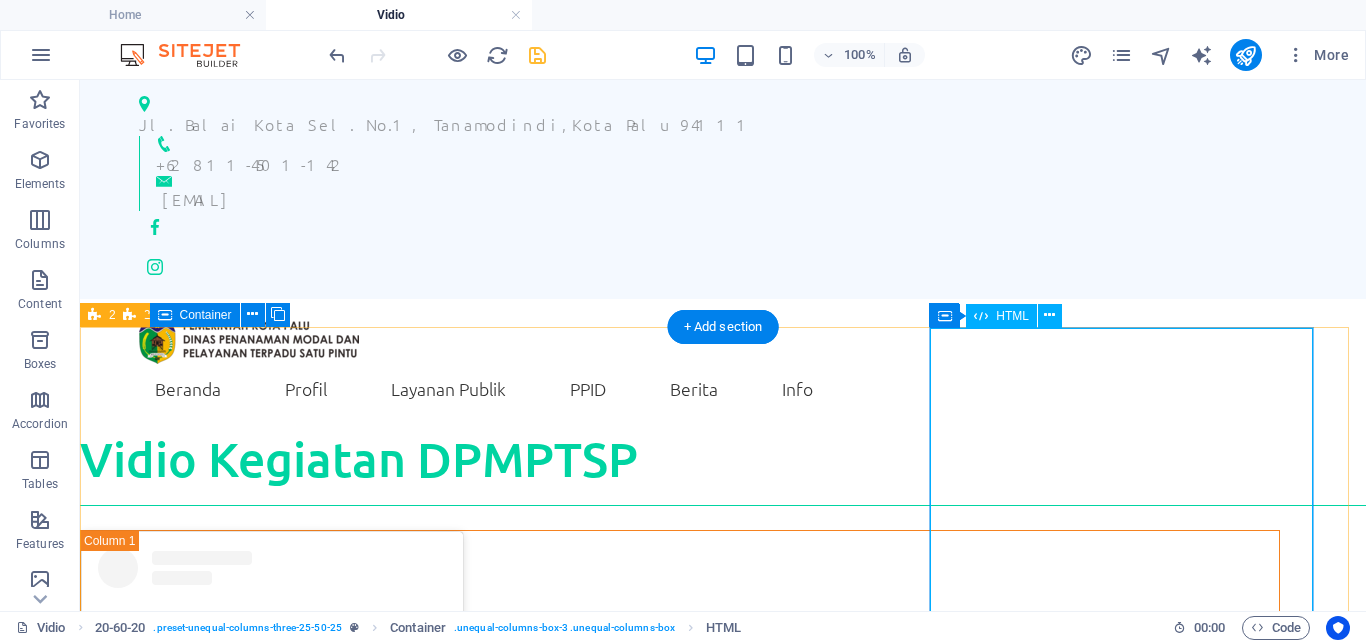 click on "View this post on Instagram                         A post shared by DinasPenanamanModal&PTSP_Palu (@dpmptsp_palu)" at bounding box center (680, 1933) 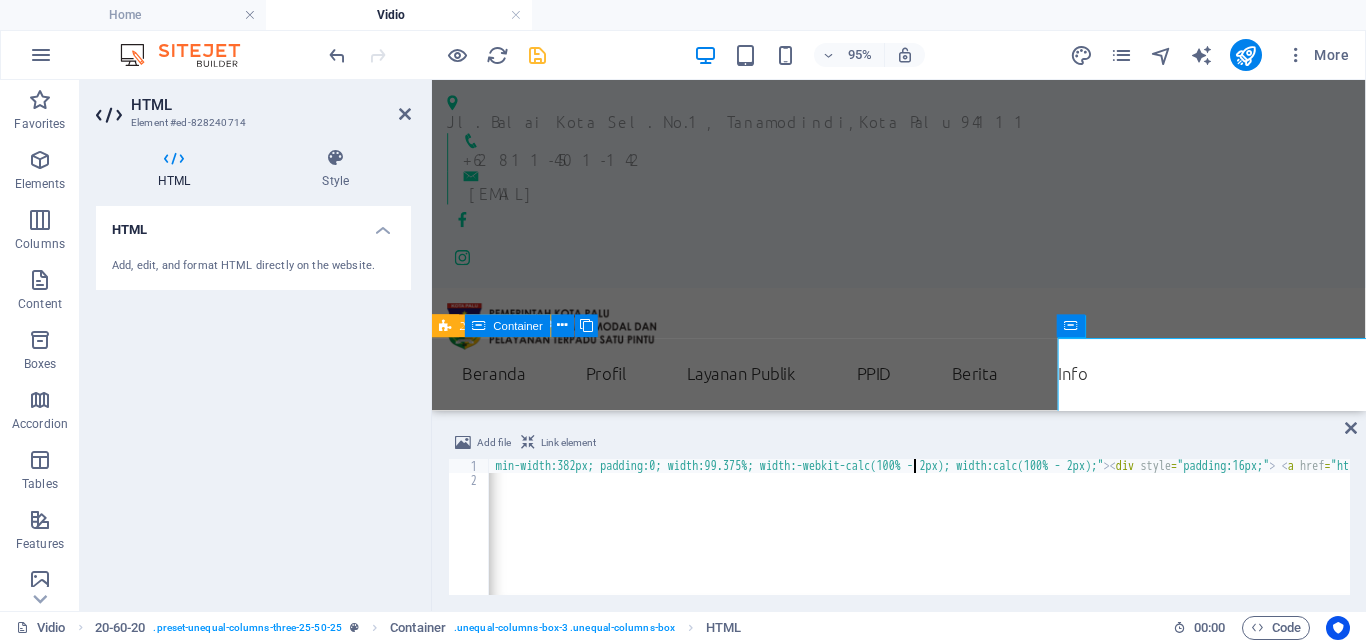 scroll, scrollTop: 0, scrollLeft: 340, axis: horizontal 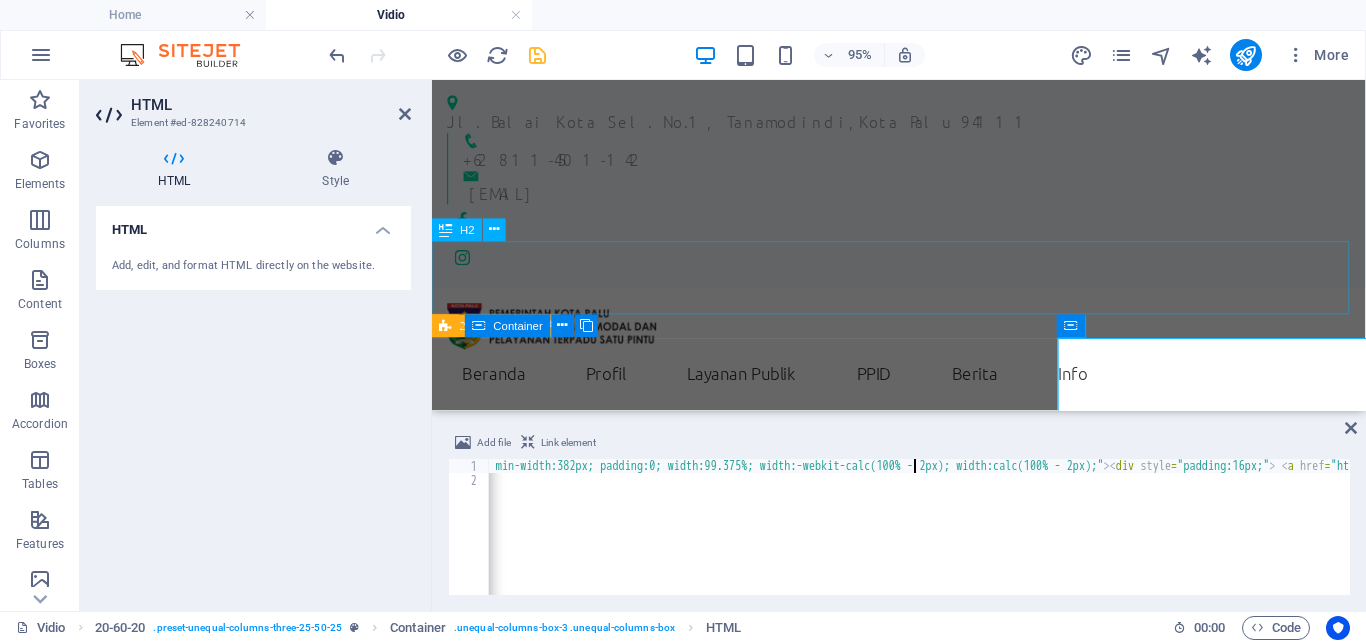 click on "Vidio Kegiatan DPMPTSP" at bounding box center (923, 467) 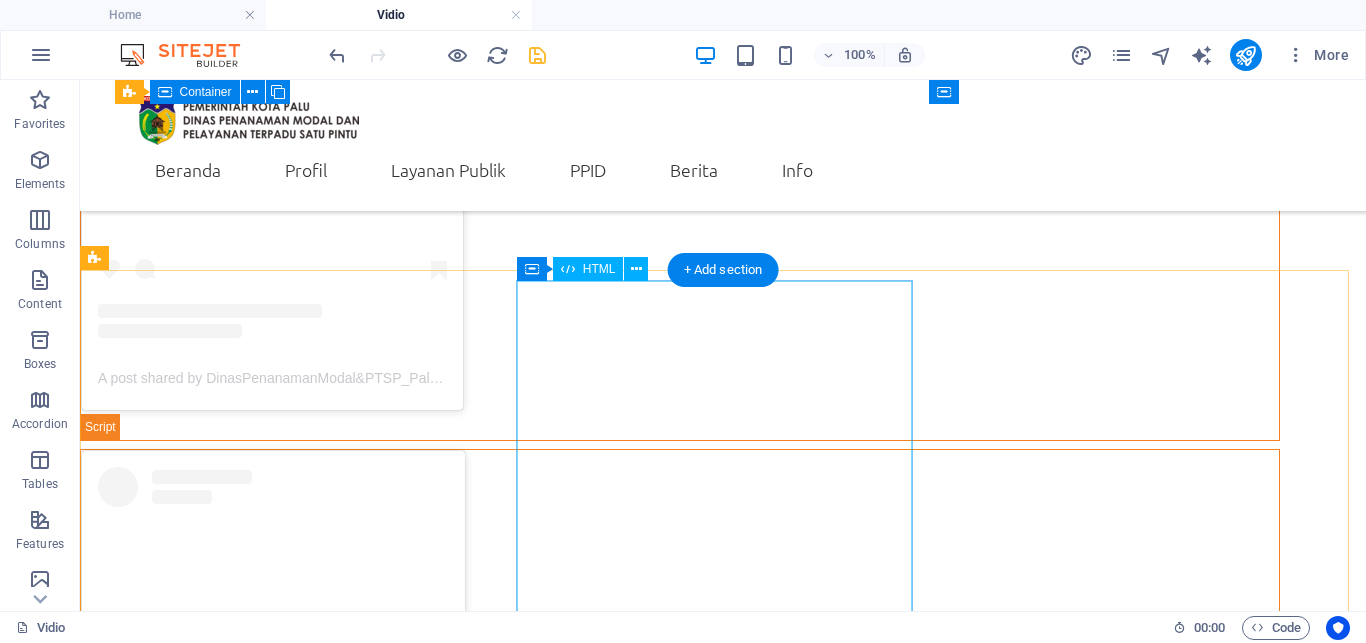 scroll, scrollTop: 612, scrollLeft: 0, axis: vertical 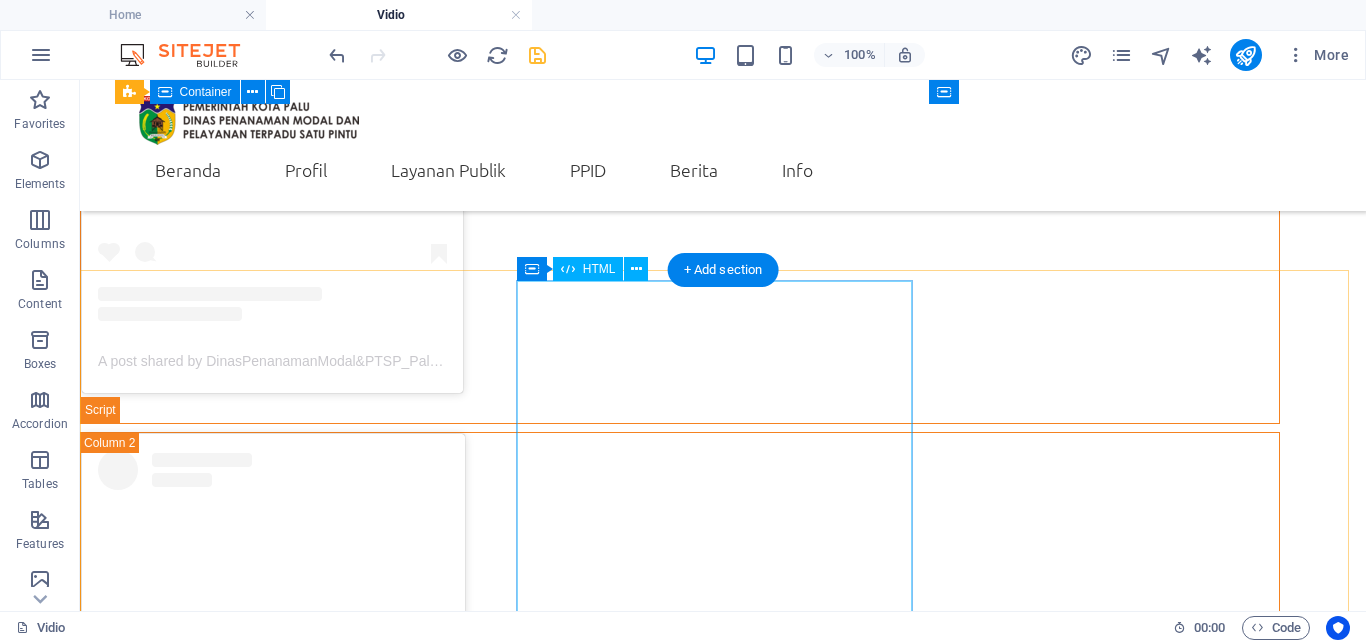 click on "View this post on Instagram                         A post shared by DinasPenanamanModal&PTSP_Palu (@dpmptsp_palu)" at bounding box center [680, 2401] 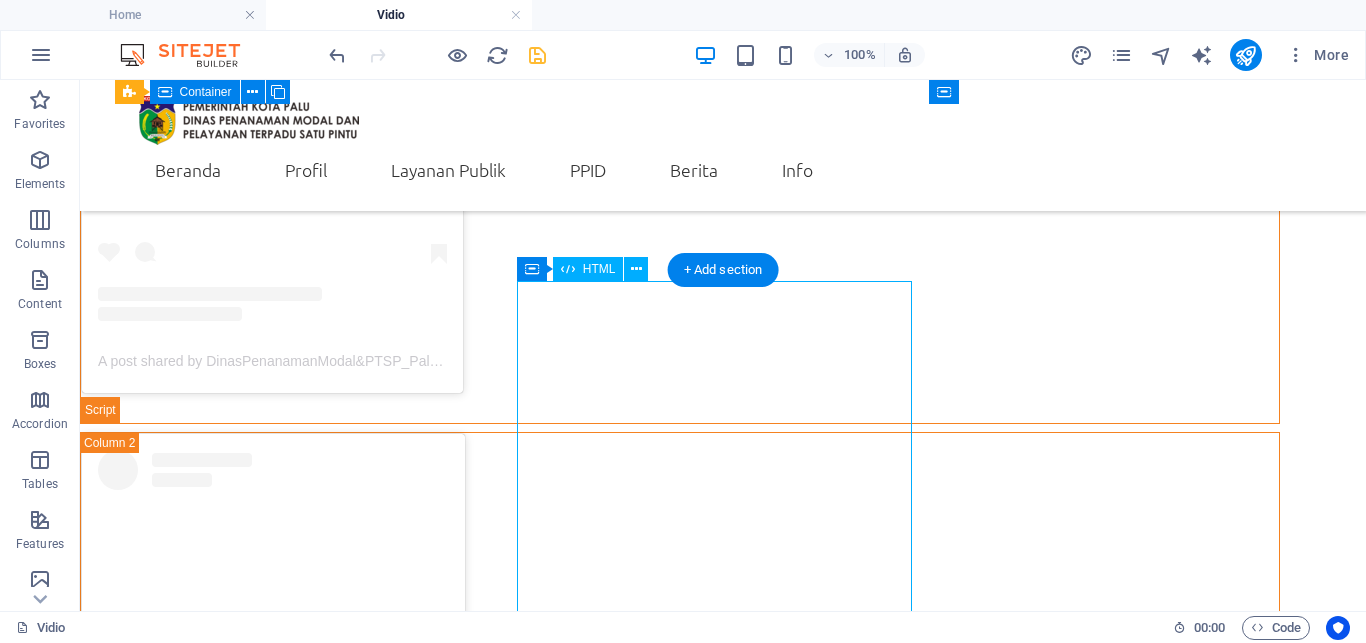 click on "View this post on Instagram                         A post shared by DinasPenanamanModal&PTSP_Palu (@dpmptsp_palu)" at bounding box center (680, 2401) 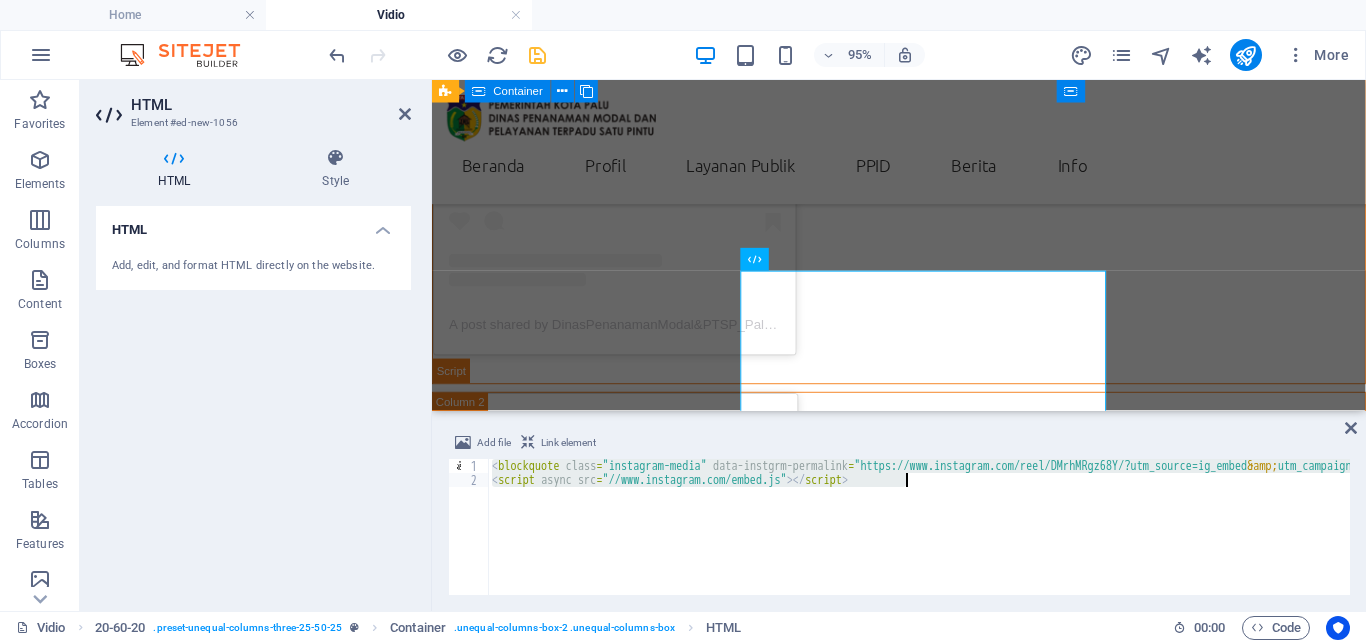 type on "<script async src="//www.instagram.com/embed.js"></script>" 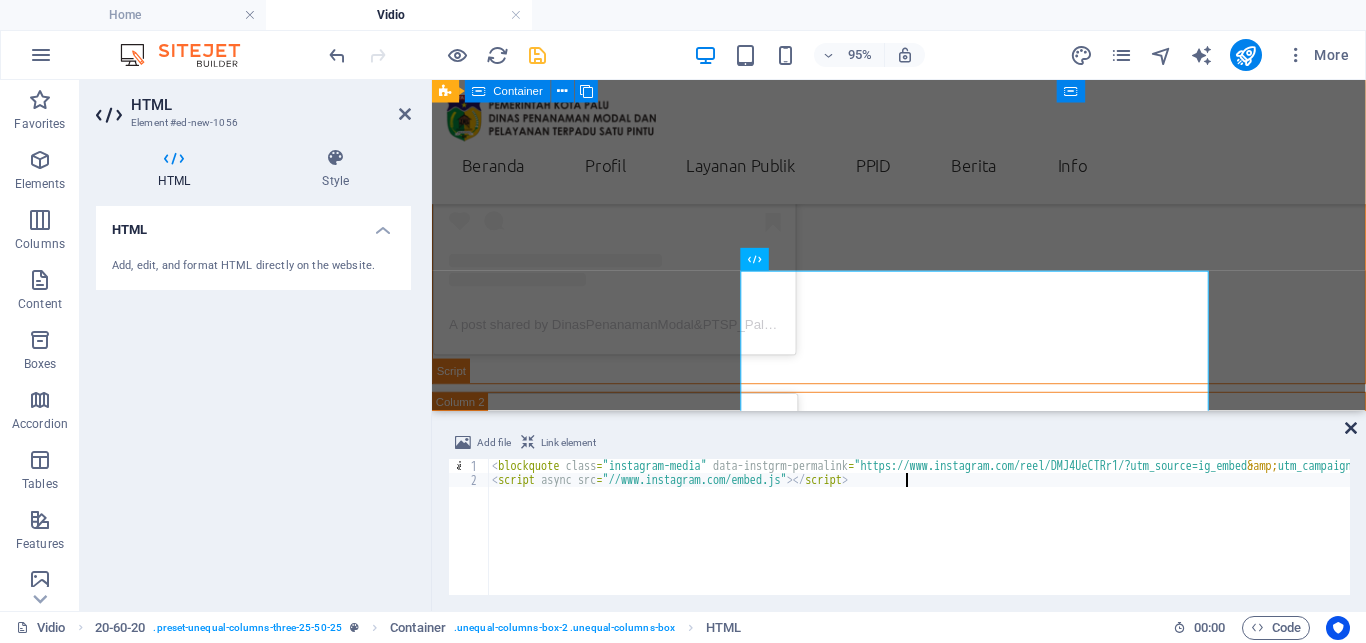 click at bounding box center (1351, 428) 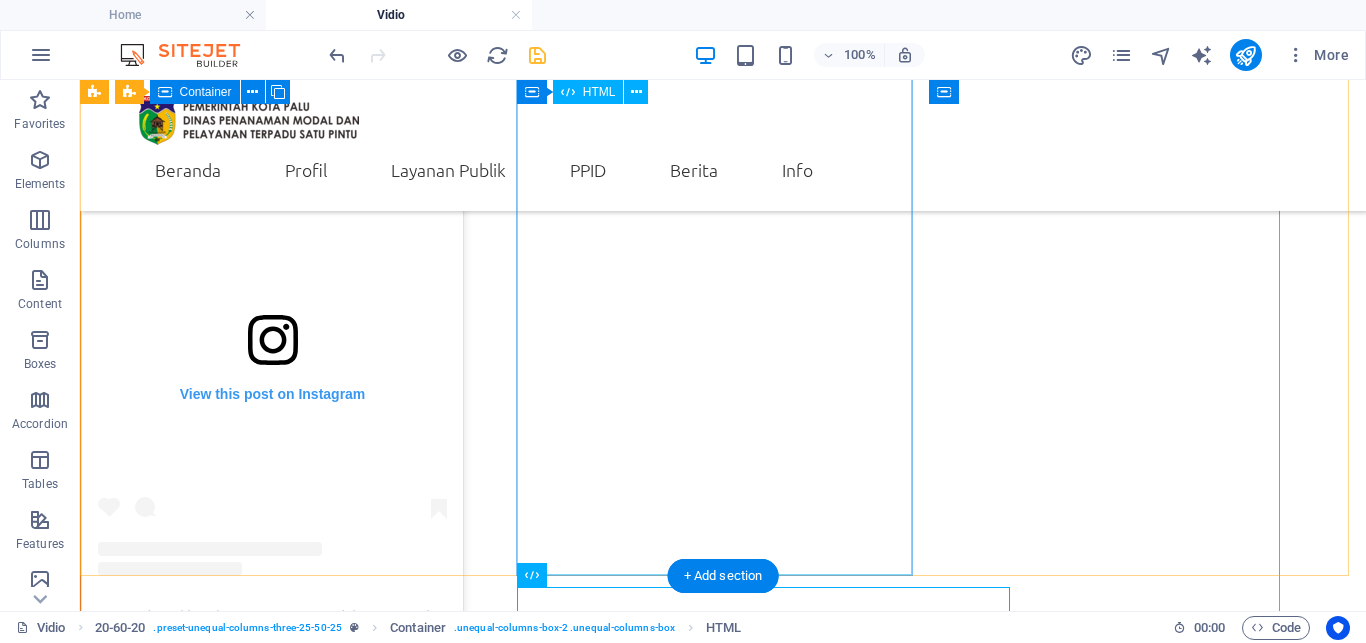 scroll, scrollTop: 306, scrollLeft: 0, axis: vertical 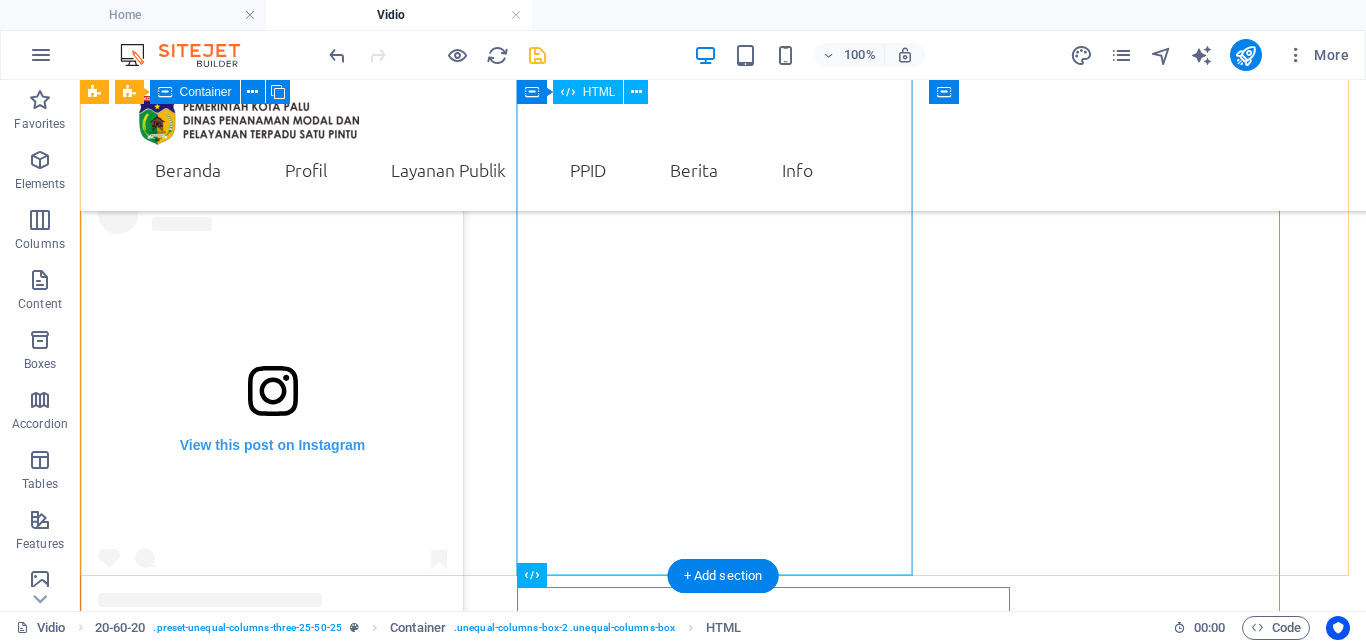 click on "View this post on Instagram                         A post shared by DinasPenanamanModal&PTSP_Palu (@dpmptsp_palu)" at bounding box center (680, 1016) 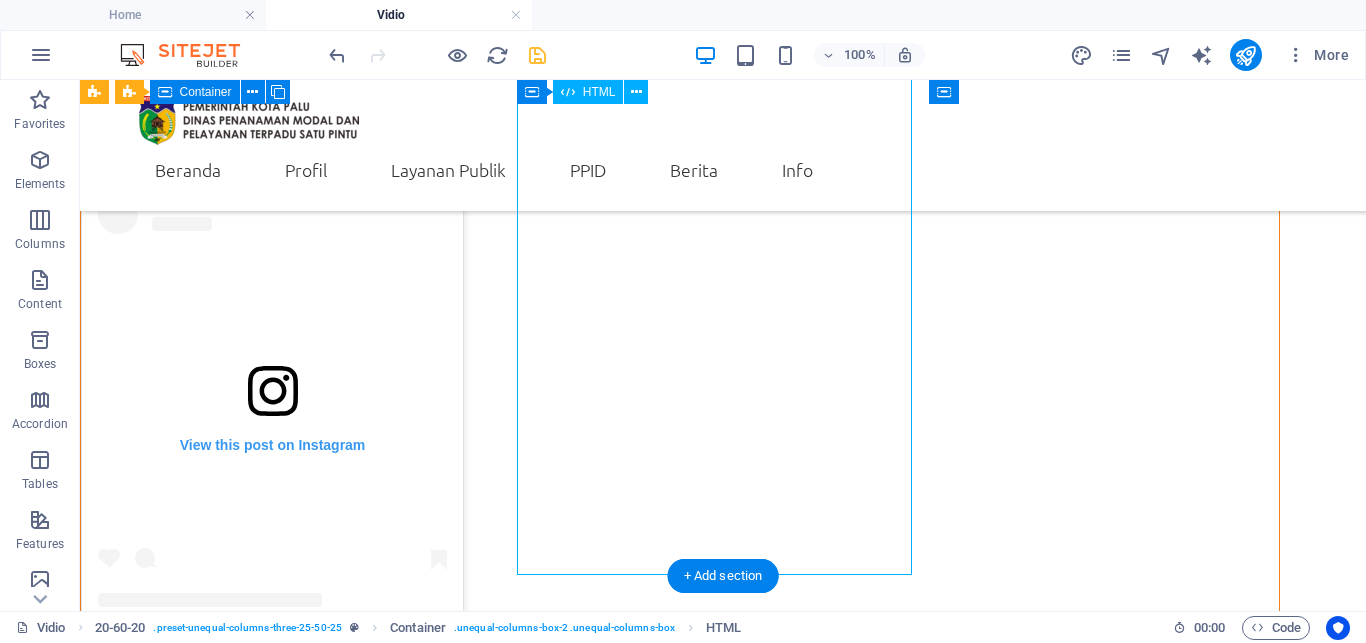 click on "View this post on Instagram                         A post shared by DinasPenanamanModal&PTSP_Palu (@dpmptsp_palu)" at bounding box center (680, 1016) 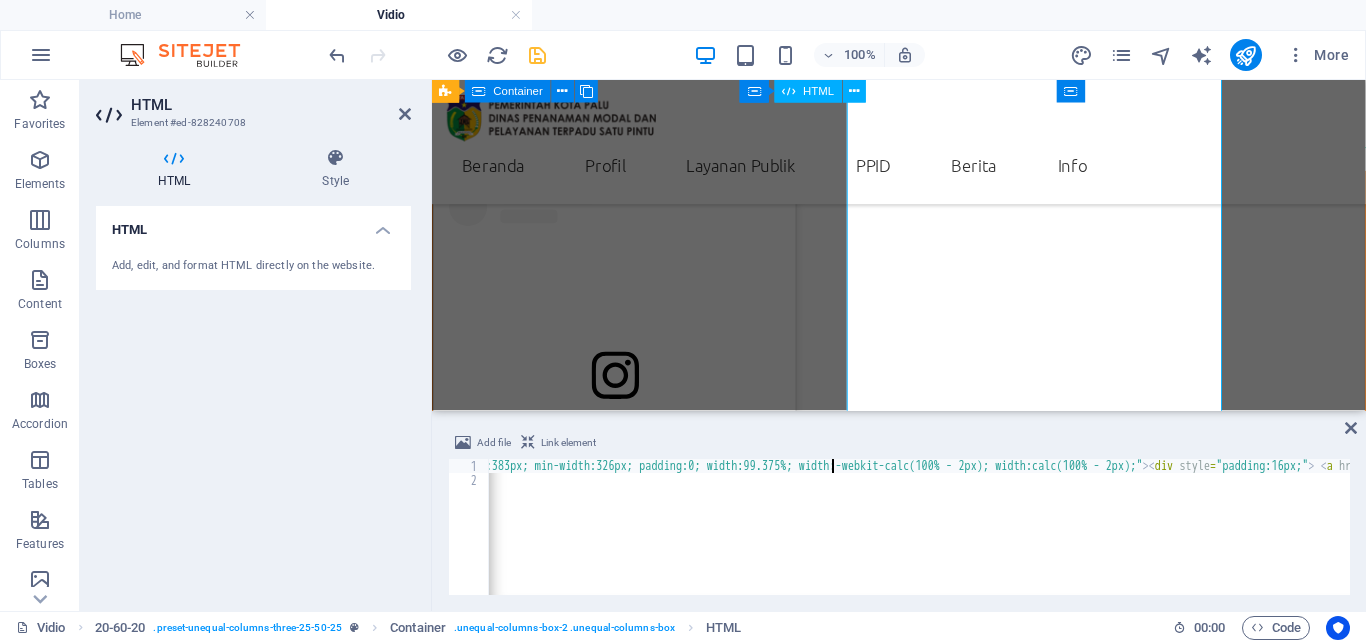 scroll, scrollTop: 330, scrollLeft: 0, axis: vertical 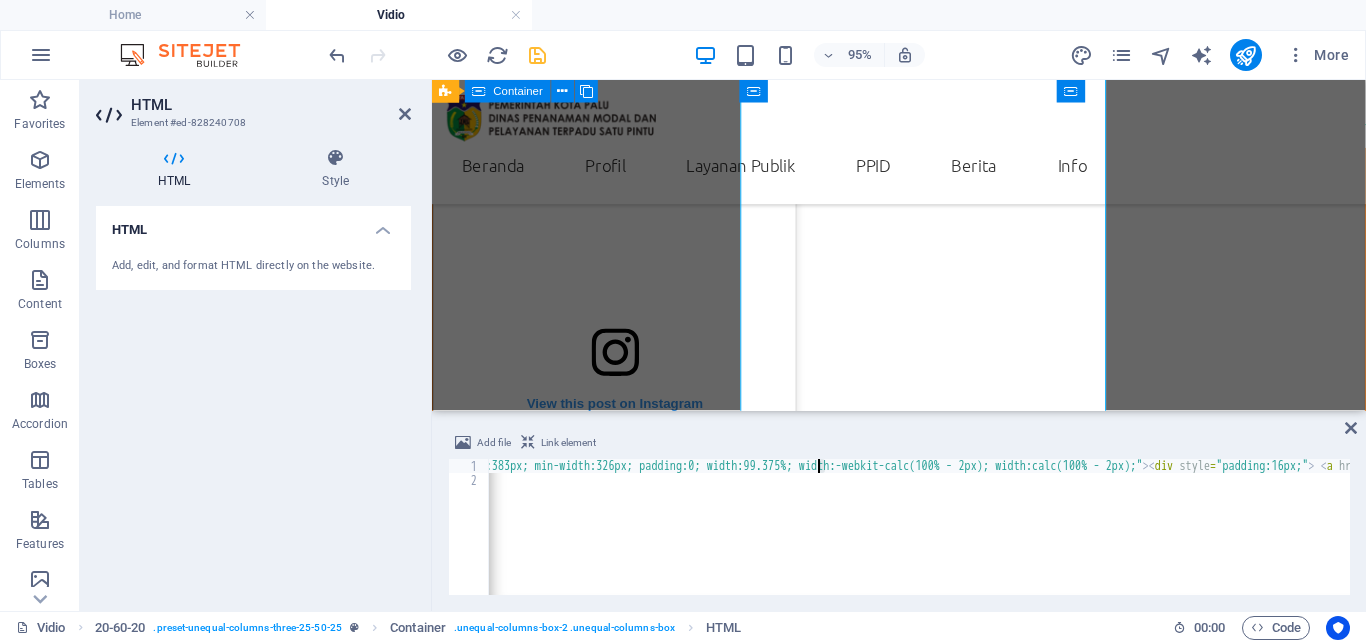 type on "<blockquote class="instagram-media" data-instgrm-permalink="https://www.instagram.com/reel/DMrhMRgz68Y/?utm_source=ig_embed&amp;utm_campaign=loading" data-instgrm-version="14" style=" background:#FFF; border:0; border-radius:3px; box-shadow:0 0 1px 0 rgba(0,0,0,0.5),0 1px 10px 0 rgba(0,0,0,0.15); margin: 1px; max-width:393px; min-width:326px; padding:0; width:99.375%; width:-webkit-calc(100% - 2px" 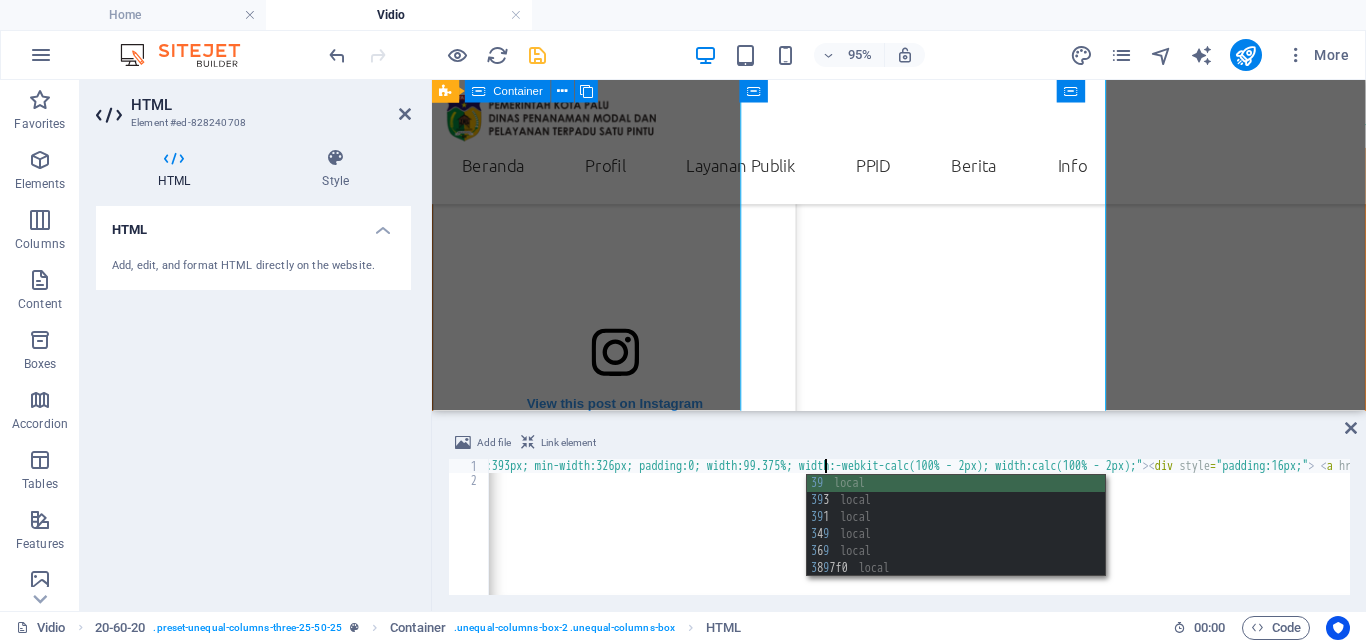 scroll, scrollTop: 0, scrollLeft: 322, axis: horizontal 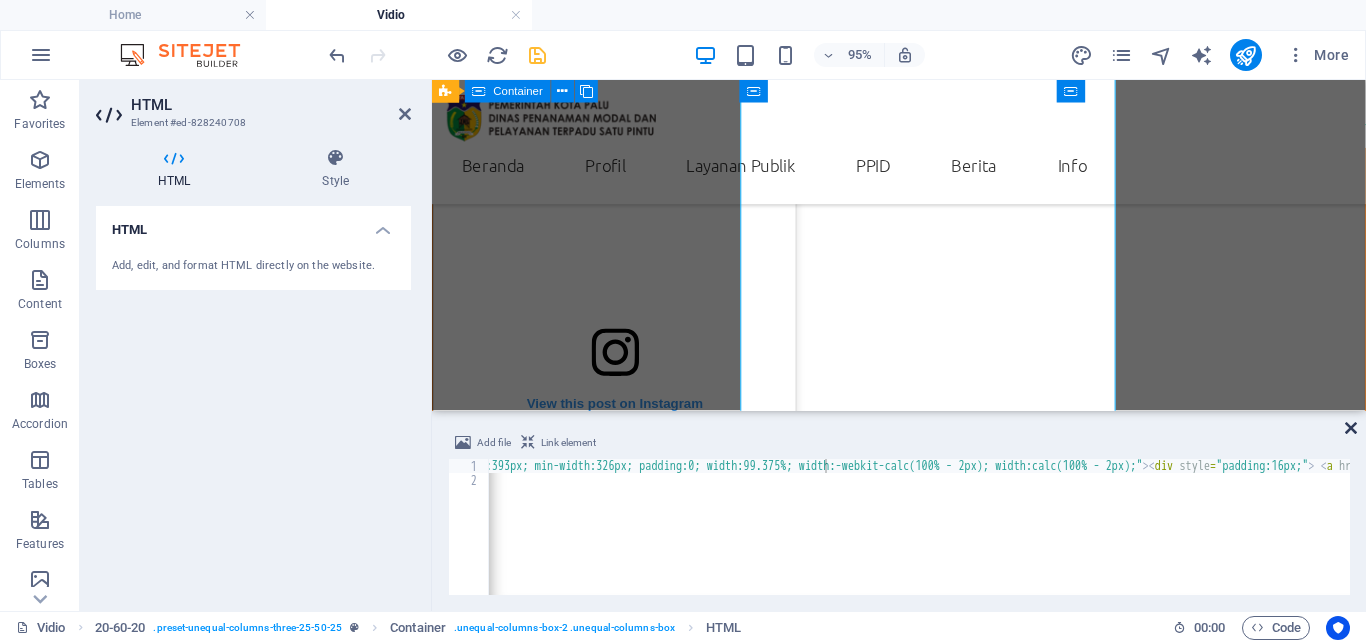 drag, startPoint x: 1345, startPoint y: 428, endPoint x: 1183, endPoint y: 325, distance: 191.97136 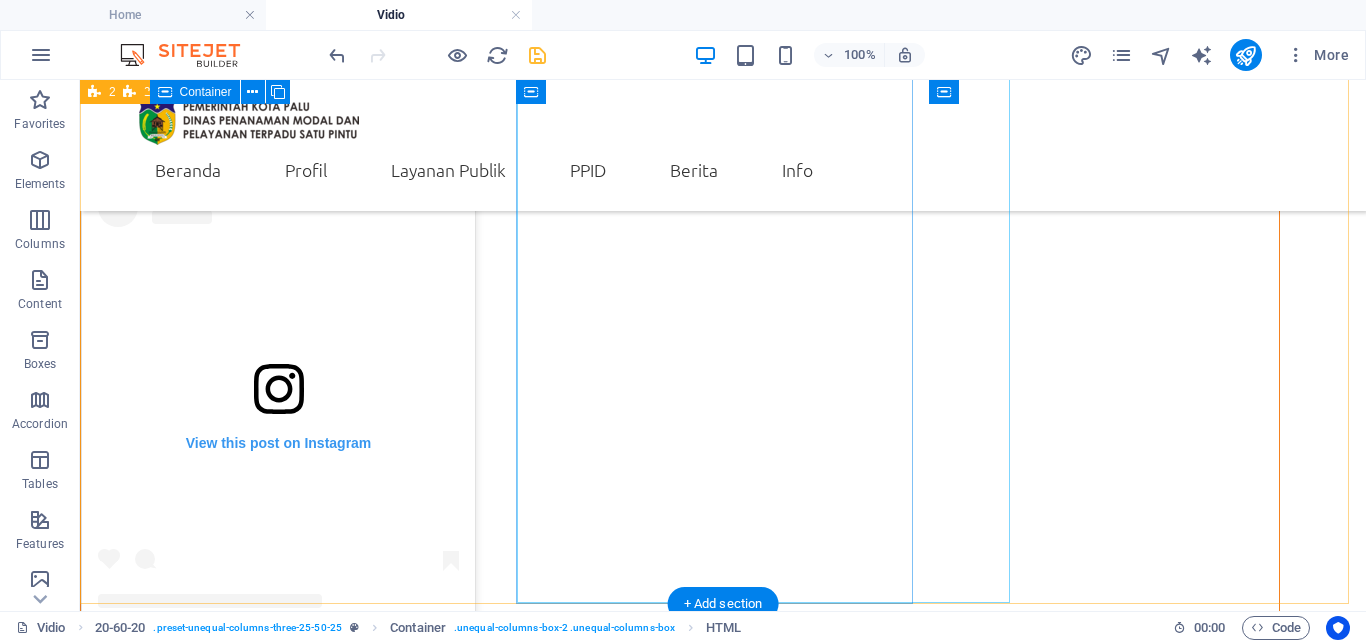 scroll, scrollTop: 918, scrollLeft: 0, axis: vertical 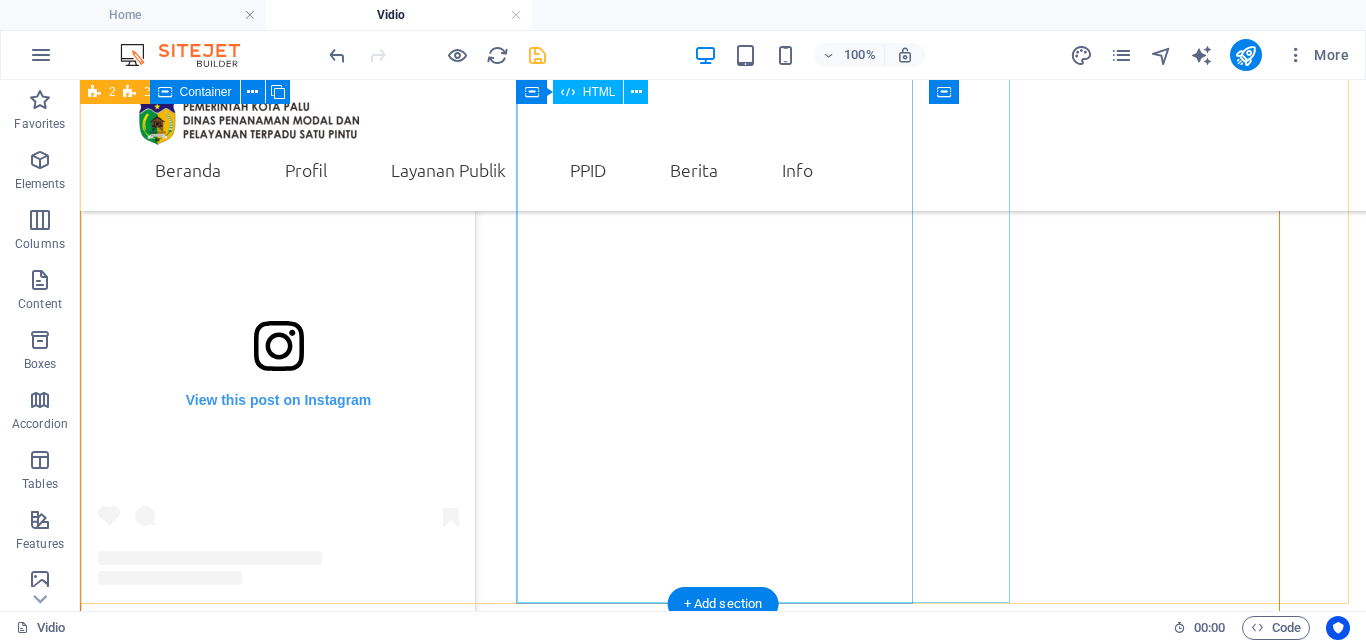click on "View this post on Instagram                         A post shared by DinasPenanamanModal&PTSP_Palu (@dpmptsp_palu)" at bounding box center [680, 2151] 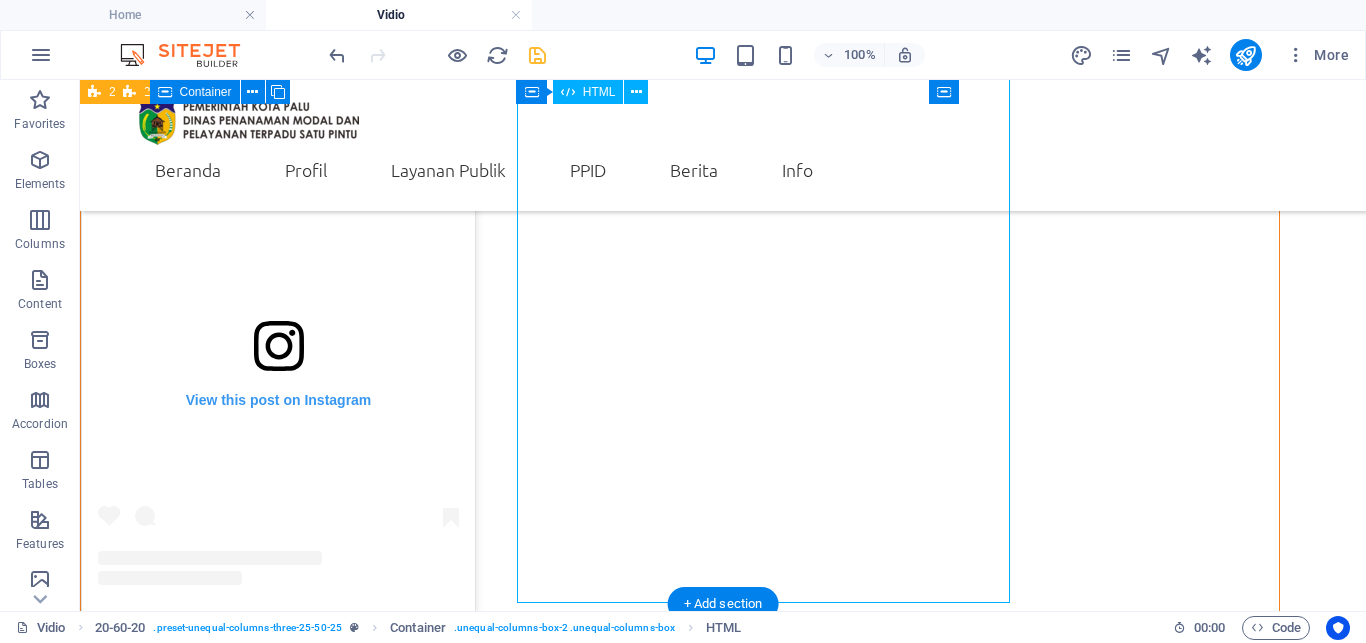 click on "View this post on Instagram                         A post shared by DinasPenanamanModal&PTSP_Palu (@dpmptsp_palu)" at bounding box center [680, 2151] 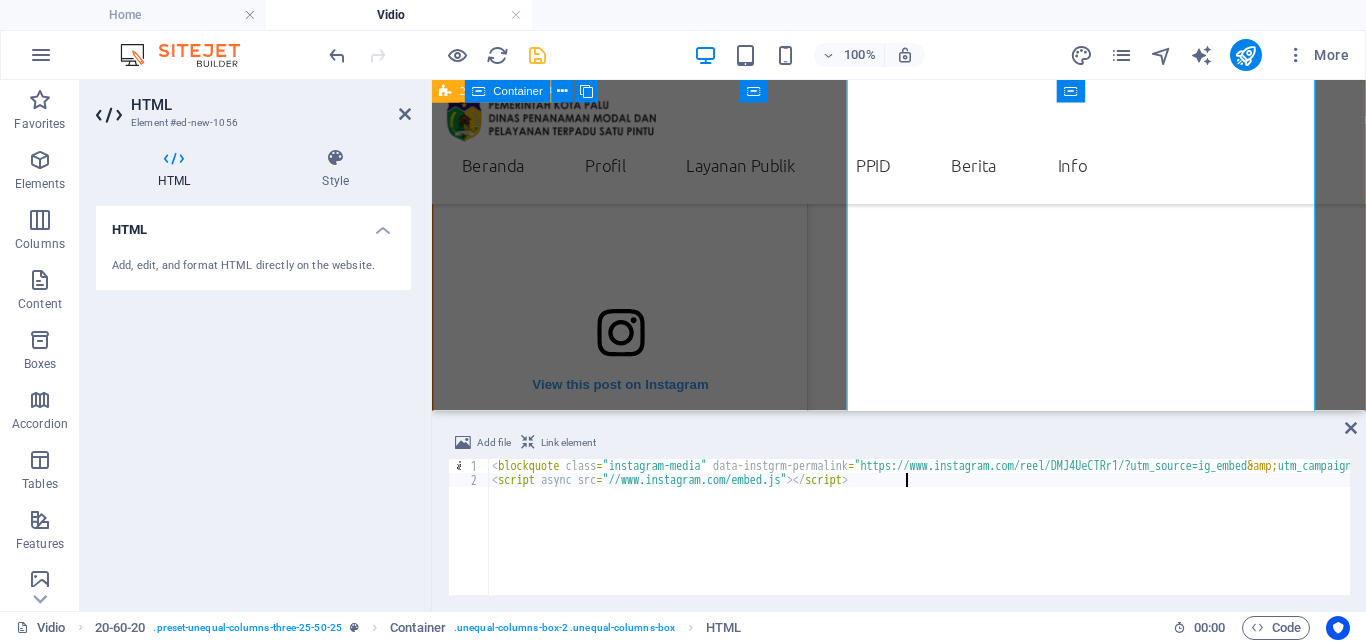 scroll, scrollTop: 942, scrollLeft: 0, axis: vertical 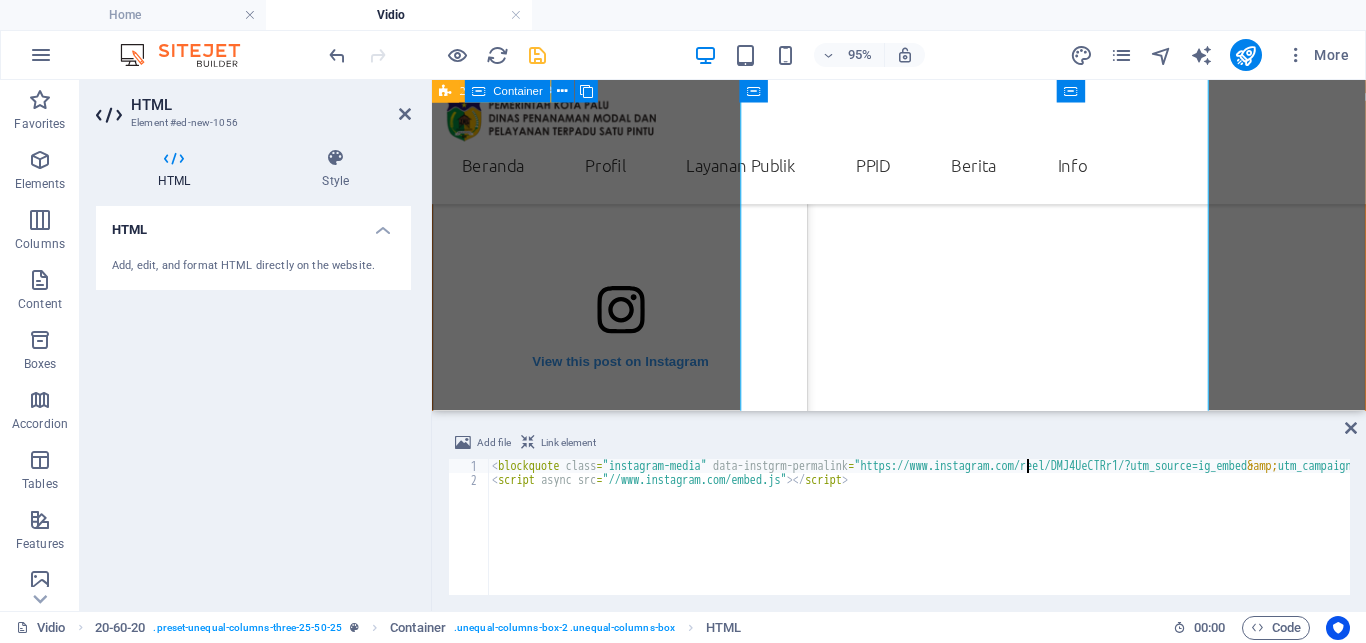 click on "< blockquote   class = "instagram-media"   data-instgrm-permalink = "https://www.instagram.com/reel/DMJ4UeCTRr1/?utm_source=ig_embed &amp; utm_campaign=loading"   data-instgrm-version = "14"   style = " background:#FFF; border:0; border-radius:3px; box-shadow:0 0 1px 0 rgba(0,0,0,0.5),0 1px 10px 0 rgba(0,0,0,0.15); margin: 1px; max-width:540px; min-width:326px; padding:0; width:99.375%; width:-webkit-calc(100% - 2px); width:calc(100% - 2px);" > < div   style = "padding:16px;" >   < a   href = "https://www.instagram.com/reel/DMJ4UeCTRr1/?utm_source=ig_embed &amp; utm_campaign=loading"   style = " background:#FFFFFF; line-height:0; padding:0 0; text-align:center; text-decoration:none; width:100%;"   target = "_blank" >   < div   style = " display: flex; flex-direction: row; align-items: center;" >   < div   style = "background-color: #F4F4F4; border-radius: 50%; flex-grow: 0; height: 40px; margin-right: 14px; width: 40px;" > </ div >   < div   style = >   < div   style = > </ div >   < div   style = > </ div >" at bounding box center [25128, 532] 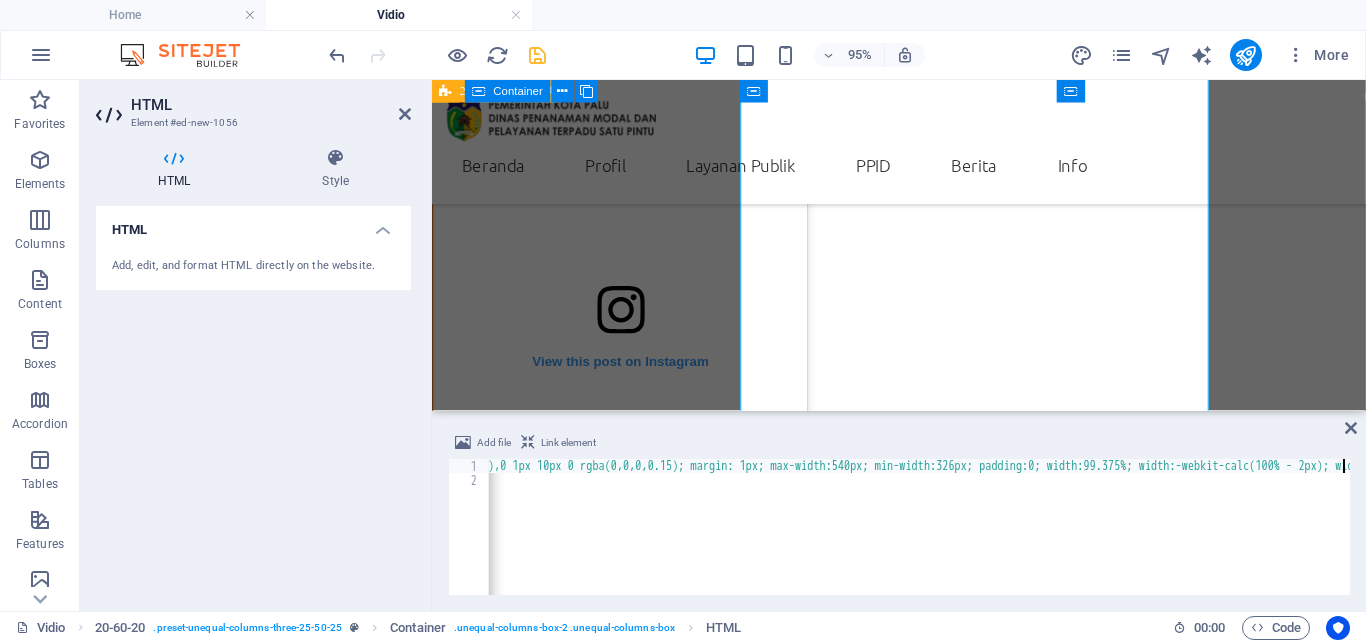 scroll, scrollTop: 0, scrollLeft: 1639, axis: horizontal 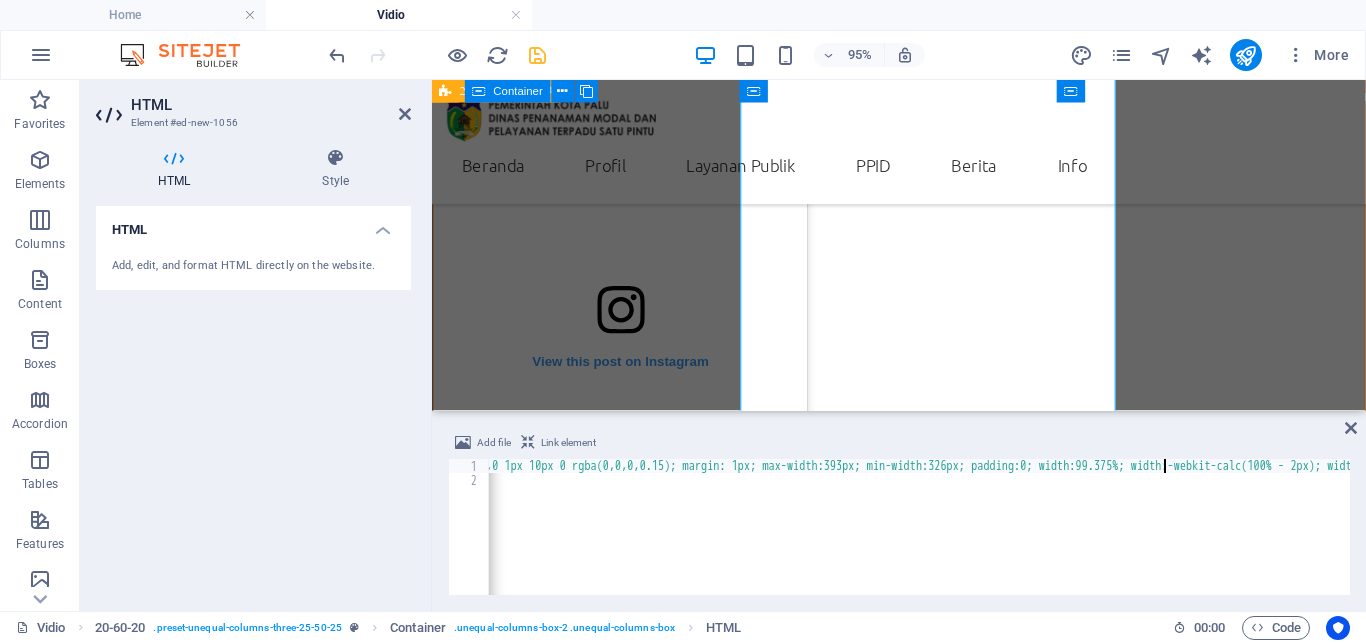 type on "<blockquote class="instagram-media" data-instgrm-permalink="https://www.instagram.com/reel/DMJ4UeCTRr1/?utm_source=ig_embed&amp;utm_campaign=loading" data-instgrm-version="14" style=" background:#FFF; border:0; border-radius:3px; box-shadow:0 0 1px 0 rgba(0,0,0,0.5),0 1px 10px 0 rgba(0,0,0,0.15); margin: 1px; max-width:393px; min-width:326px; padding:0; width:99.375%; width:-webkit-calc(100% - 2px" 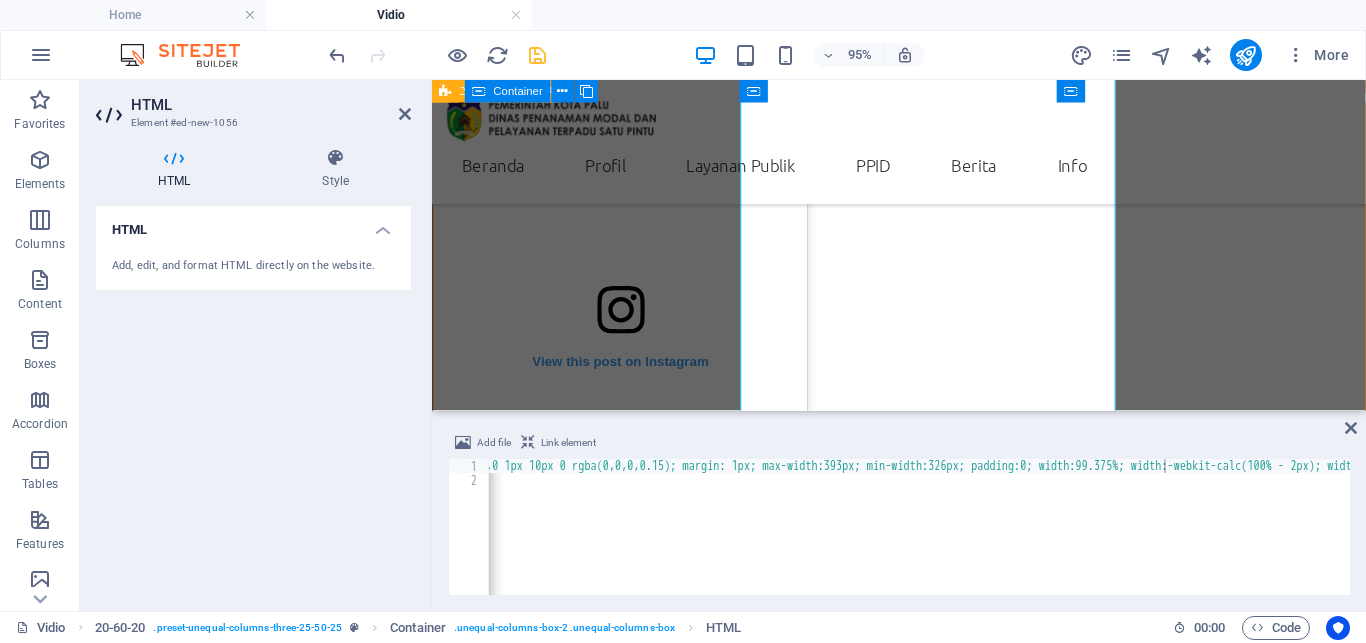 click on "Add file Link element <blockquote class="instagram-media" data-instgrm-permalink="https://www.instagram.com/reel/DMJ4UeCTRr1/?utm_source=ig_embed&amp;utm_campaign=loading" data-instgrm-version="14" style=" background:#FFF; border:0; border-radius:3px; box-shadow:0 0 1px 0 rgba(0,0,0,0.5),0 1px 10px 0 rgba(0,0,0,0.15); margin: 1px; max-width:393px; min-width:326px; padding:0; width:99.375%; width:-webkit-calc(100% - 2px 1 2 < blockquote   class = "instagram-media"   data-instgrm-permalink = "https://www.instagram.com/reel/DMJ4UeCTRr1/?utm_source=ig_embed &amp; utm_campaign=loading"   data-instgrm-version = "14"   style = " background:#FFF; border:0; border-radius:3px; box-shadow:0 0 1px 0 rgba(0,0,0,0.5),0 1px 10px 0 rgba(0,0,0,0.15); margin: 1px; max-width:393px; min-width:326px; padding:0; width:99.375%; width:-webkit-calc(100% - 2px); width:calc(100% - 2px);" > < div   style = "padding:16px;" >   < a   href = "https://www.instagram.com/reel/DMJ4UeCTRr1/?utm_source=ig_embed &amp; utm_campaign=loading"   =" at bounding box center (899, 513) 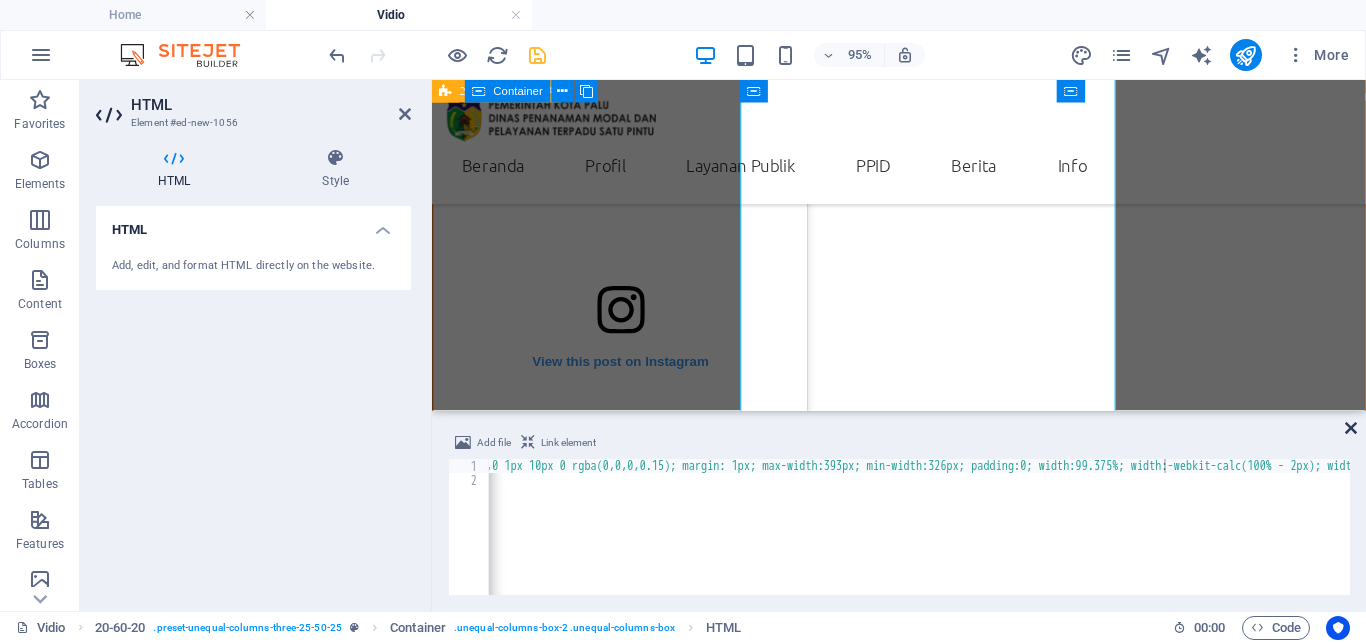 click at bounding box center (1351, 428) 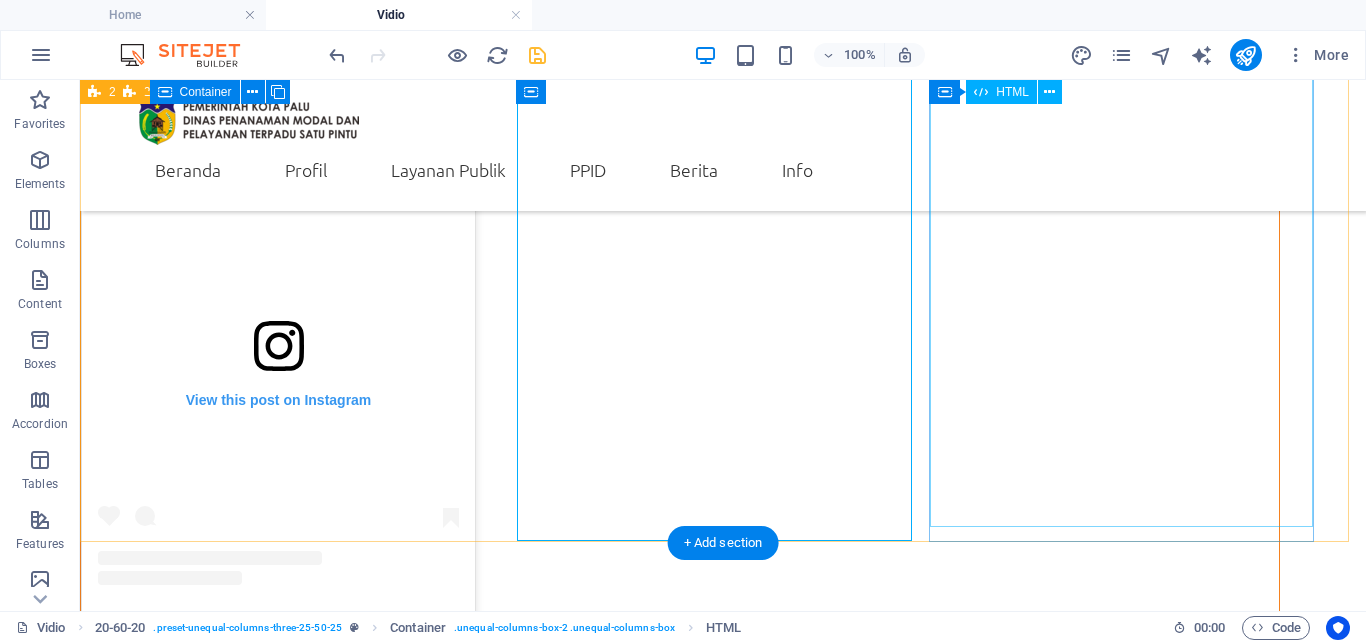 scroll, scrollTop: 612, scrollLeft: 0, axis: vertical 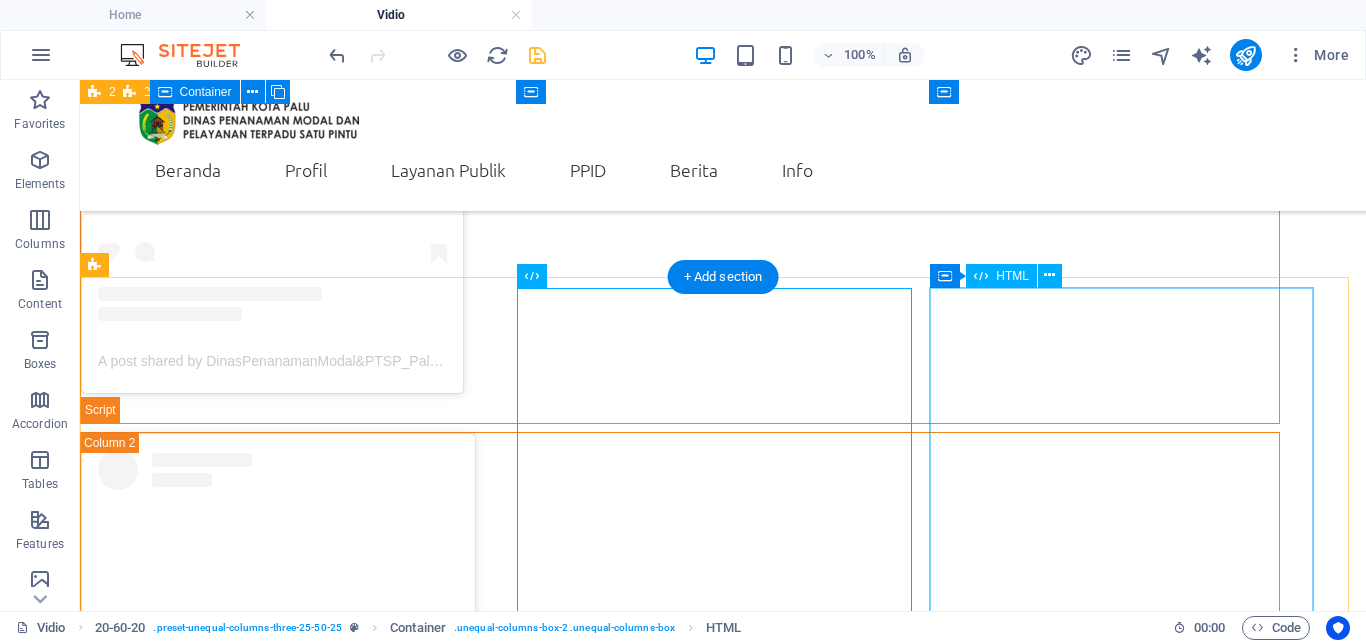 click on "View this post on Instagram                         A post shared by DinasPenanamanModal&PTSP_Palu (@dpmptsp_palu)" at bounding box center (680, 2973) 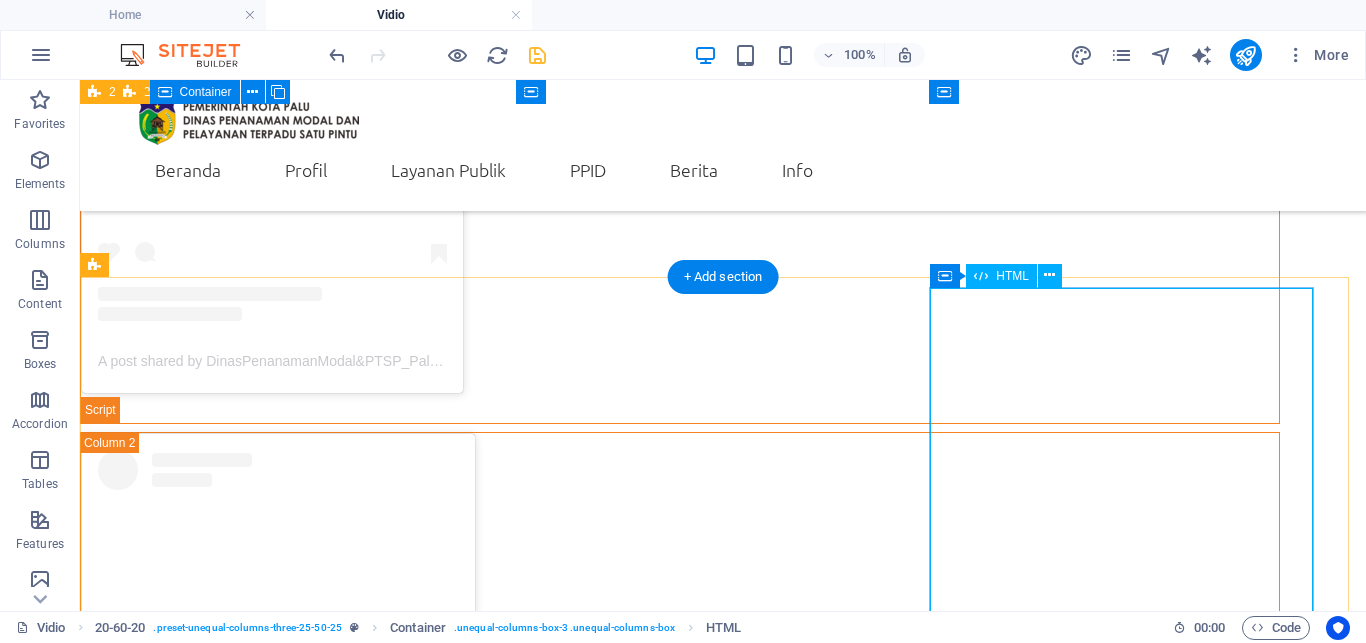 click on "View this post on Instagram                         A post shared by DinasPenanamanModal&PTSP_Palu (@dpmptsp_palu)" at bounding box center [680, 2973] 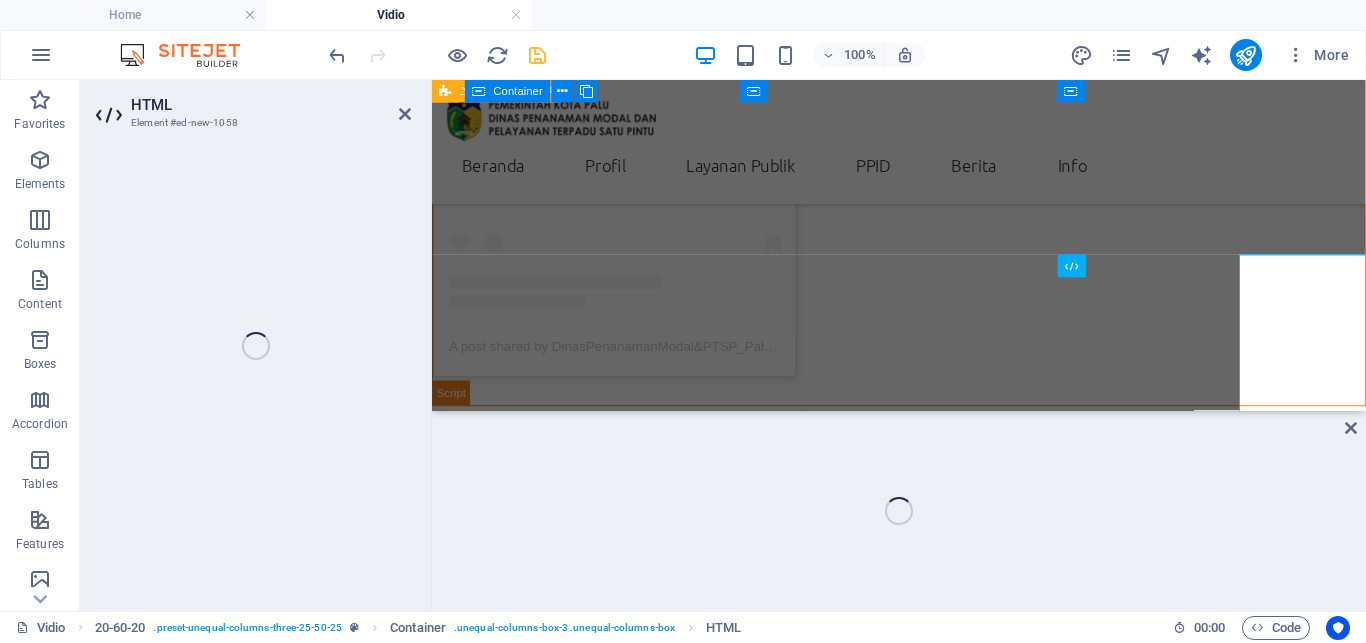 scroll, scrollTop: 636, scrollLeft: 0, axis: vertical 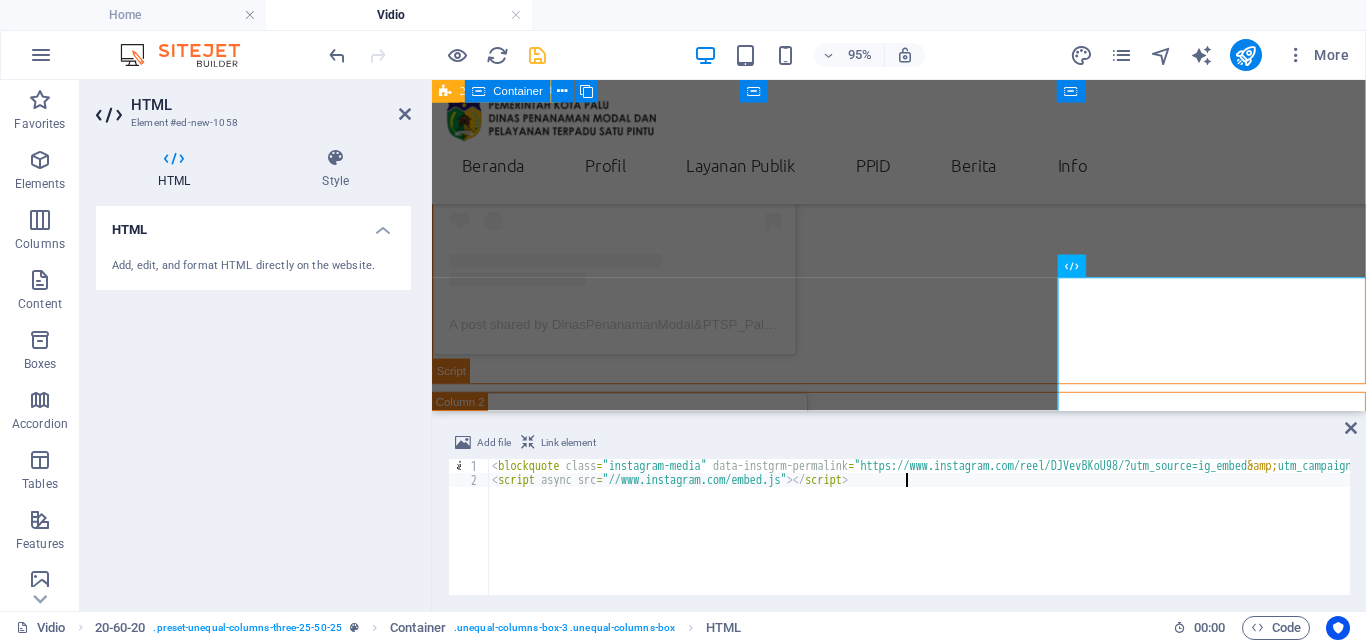 click on "< blockquote   class = "instagram-media"   data-instgrm-permalink = "https://www.instagram.com/reel/DJVevBKoU98/?utm_source=ig_embed &amp; utm_campaign=loading"   data-instgrm-version = "14"   style = " background:#FFF; border:0; border-radius:3px; box-shadow:0 0 1px 0 rgba(0,0,0,0.5),0 1px 10px 0 rgba(0,0,0,0.15); margin: 1px; max-width:540px; min-width:326px; padding:0; width:99.375%; width:-webkit-calc(100% - 2px); width:calc(100% - 2px);" > < div   style = "padding:16px;" >   < a   href = "https://www.instagram.com/reel/DJVevBKoU98/?utm_source=ig_embed &amp; utm_campaign=loading"   style = " background:#FFFFFF; line-height:0; padding:0 0; text-align:center; text-decoration:none; width:100%;"   target = "_blank" >   < div   style = " display: flex; flex-direction: row; align-items: center;" >   < div   style = "background-color: #F4F4F4; border-radius: 50%; flex-grow: 0; height: 40px; margin-right: 14px; width: 40px;" > </ div >   < div   style = >   < div   style = > </ div >   < div   style = > </ div >" at bounding box center [25128, 532] 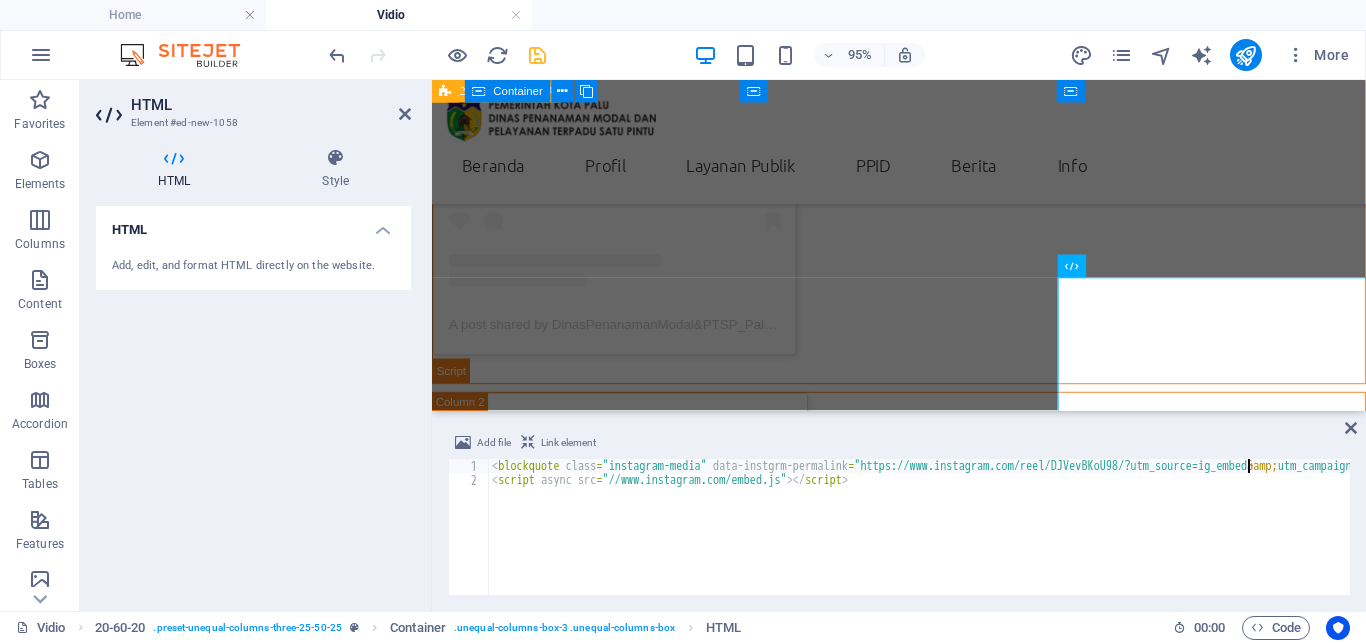 click on "< blockquote   class = "instagram-media"   data-instgrm-permalink = "https://www.instagram.com/reel/DJVevBKoU98/?utm_source=ig_embed &amp; utm_campaign=loading"   data-instgrm-version = "14"   style = " background:#FFF; border:0; border-radius:3px; box-shadow:0 0 1px 0 rgba(0,0,0,0.5),0 1px 10px 0 rgba(0,0,0,0.15); margin: 1px; max-width:540px; min-width:326px; padding:0; width:99.375%; width:-webkit-calc(100% - 2px); width:calc(100% - 2px);" > < div   style = "padding:16px;" >   < a   href = "https://www.instagram.com/reel/DJVevBKoU98/?utm_source=ig_embed &amp; utm_campaign=loading"   style = " background:#FFFFFF; line-height:0; padding:0 0; text-align:center; text-decoration:none; width:100%;"   target = "_blank" >   < div   style = " display: flex; flex-direction: row; align-items: center;" >   < div   style = "background-color: #F4F4F4; border-radius: 50%; flex-grow: 0; height: 40px; margin-right: 14px; width: 40px;" > </ div >   < div   style = >   < div   style = > </ div >   < div   style = > </ div >" at bounding box center [25128, 532] 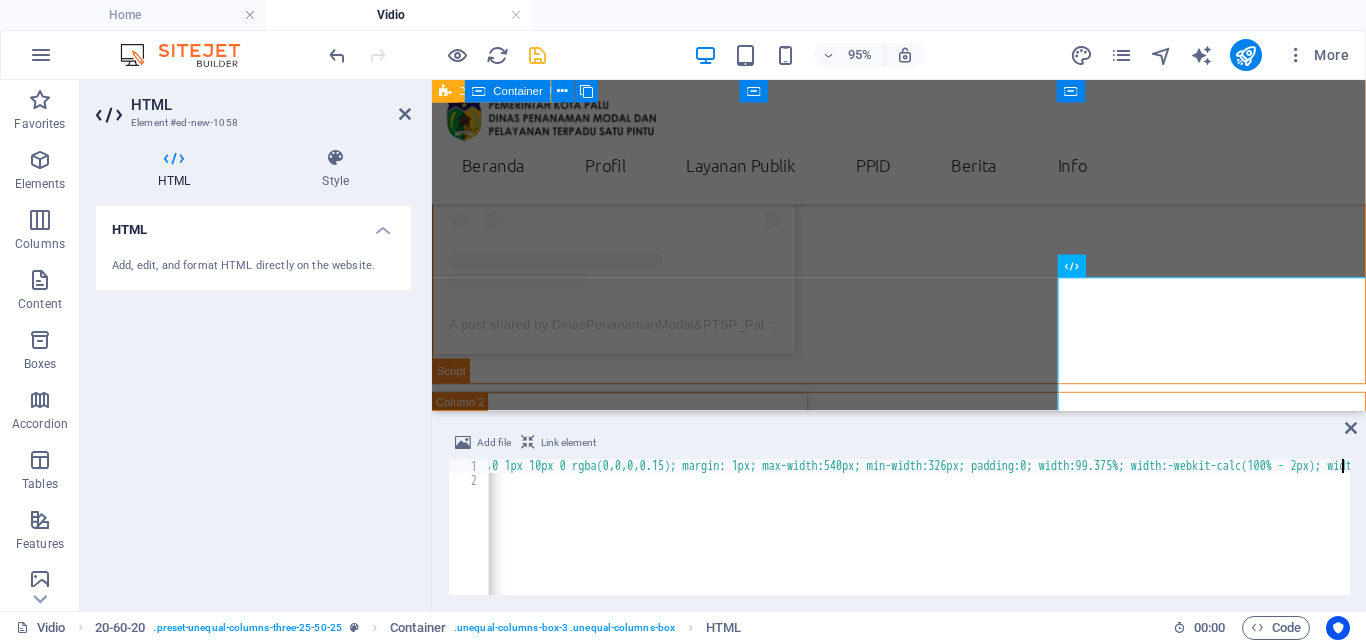 scroll, scrollTop: 0, scrollLeft: 1639, axis: horizontal 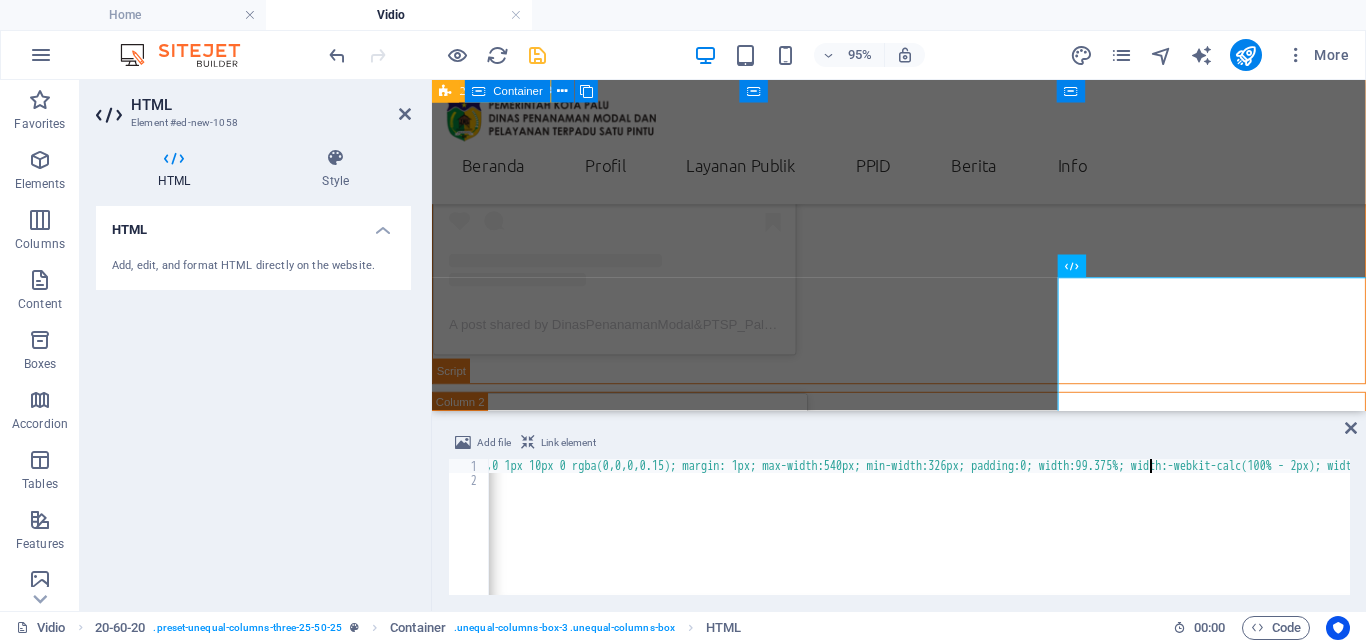click on "< blockquote   class = "instagram-media"   data-instgrm-permalink = "https://www.instagram.com/reel/DJVevBKoU98/?utm_source=ig_embed &amp; utm_campaign=loading"   data-instgrm-version = "14"   style = " background:#FFF; border:0; border-radius:3px; box-shadow:0 0 1px 0 rgba(0,0,0,0.5),0 1px 10px 0 rgba(0,0,0,0.15); margin: 1px; max-width:540px; min-width:326px; padding:0; width:99.375%; width:-webkit-calc(100% - 2px); width:calc(100% - 2px);" > < div   style = "padding:16px;" >   < a   href = "https://www.instagram.com/reel/DJVevBKoU98/?utm_source=ig_embed &amp; utm_campaign=loading"   style = " background:#FFFFFF; line-height:0; padding:0 0; text-align:center; text-decoration:none; width:100%;"   target = "_blank" >   < div   style = " display: flex; flex-direction: row; align-items: center;" >   < div   style = "background-color: #F4F4F4; border-radius: 50%; flex-grow: 0; height: 40px; margin-right: 14px; width: 40px;" > </ div >   < div   style = >   < div   style = > </ div >   < div   style = > </ div >" at bounding box center (23489, 532) 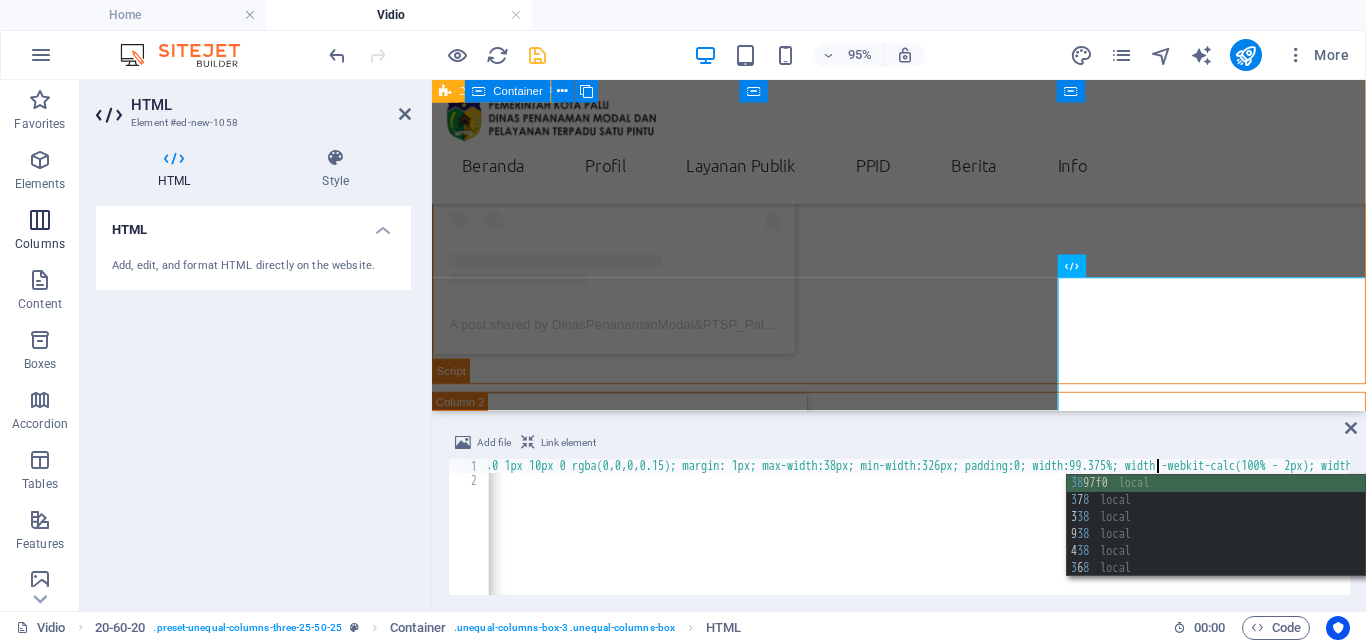 scroll, scrollTop: 0, scrollLeft: 323, axis: horizontal 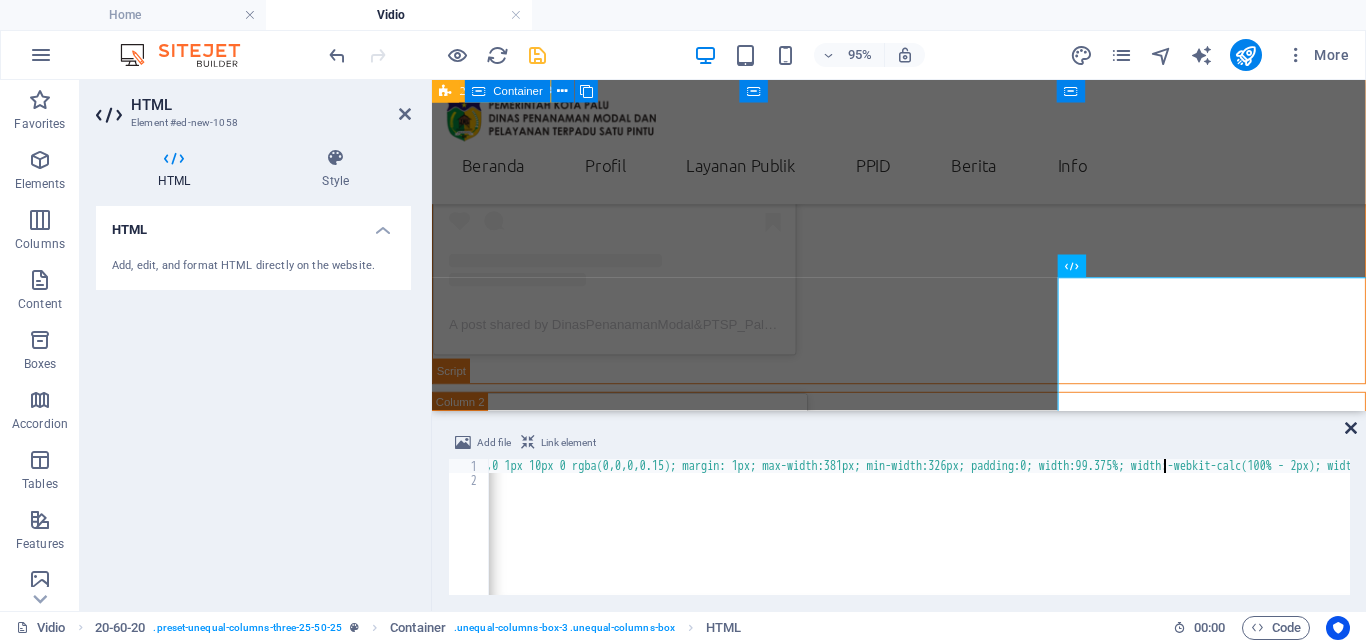 click at bounding box center [1351, 428] 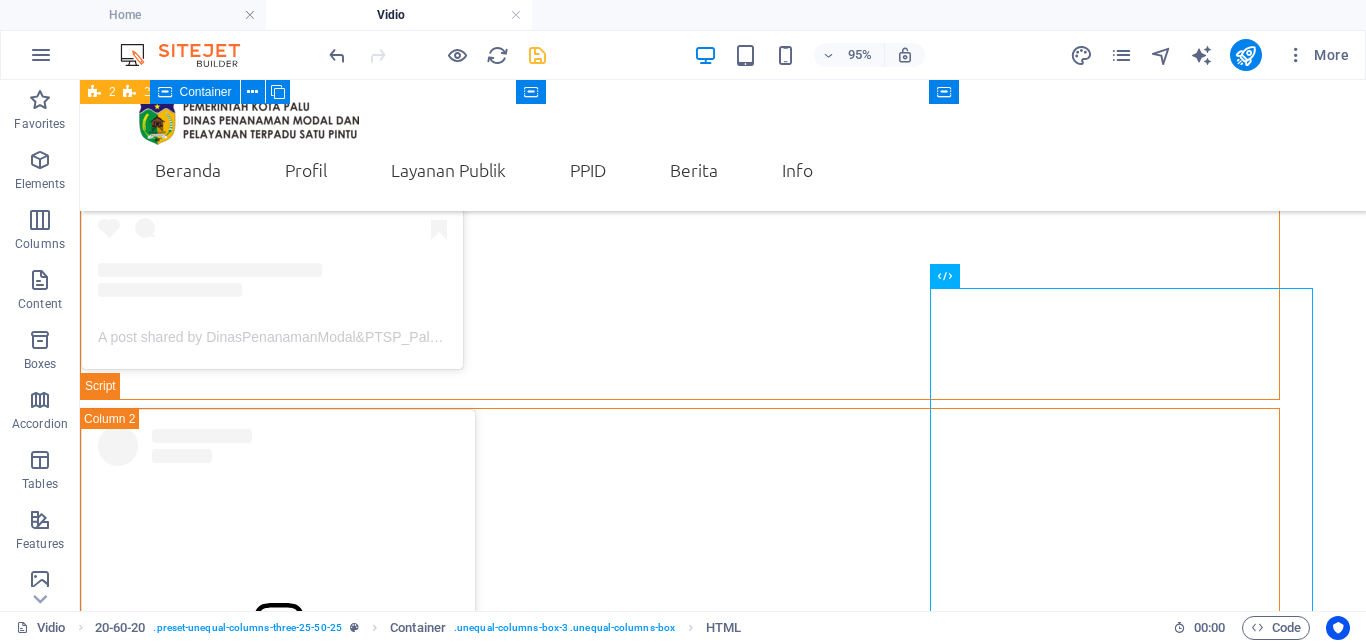 scroll, scrollTop: 612, scrollLeft: 0, axis: vertical 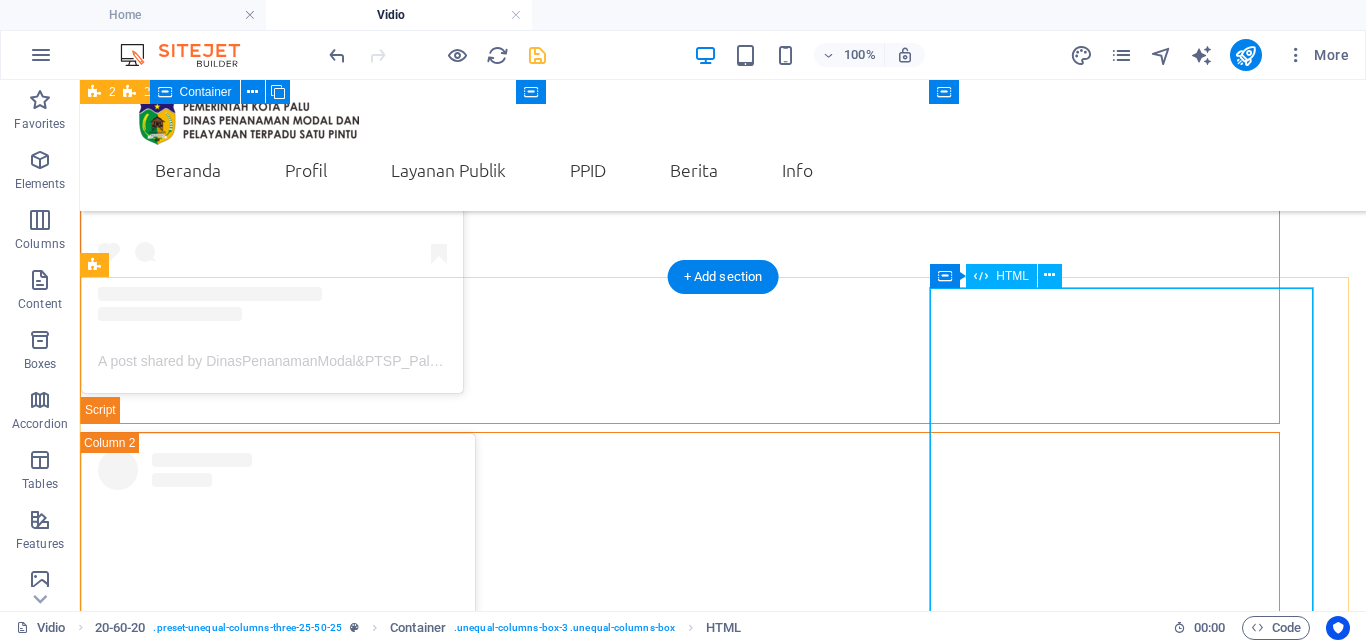 click on "View this post on Instagram                         A post shared by DinasPenanamanModal&PTSP_Palu (@dpmptsp_palu)" at bounding box center [680, 2976] 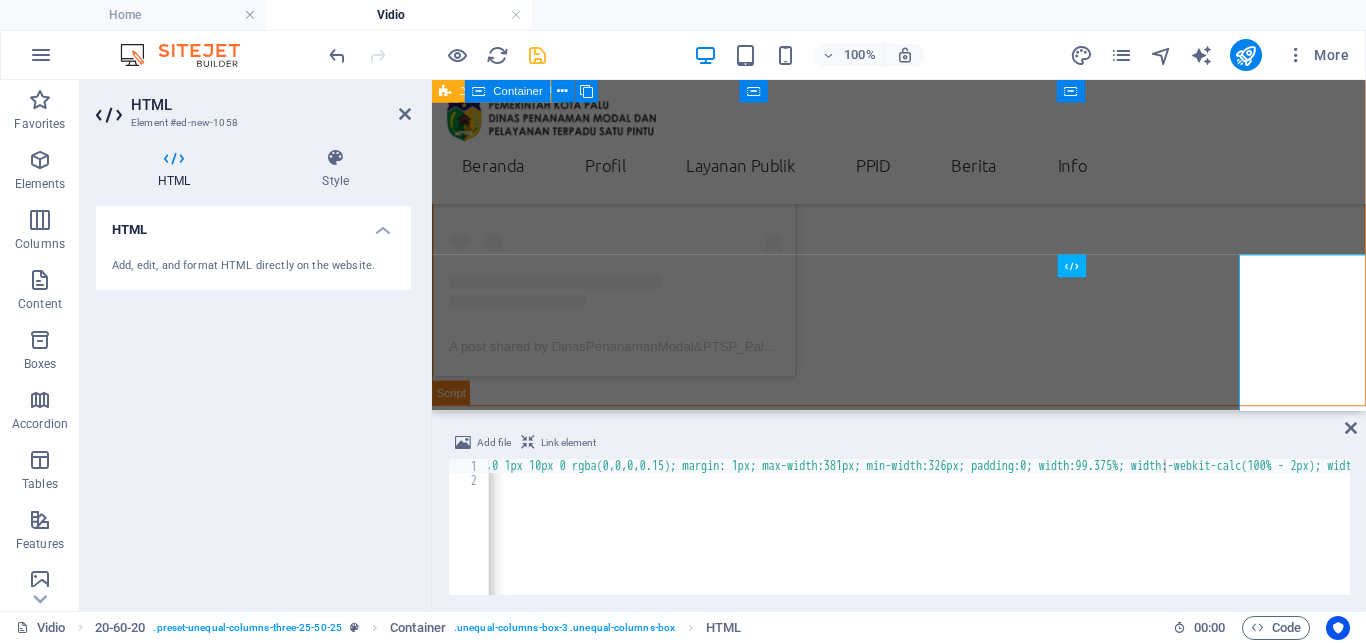 scroll, scrollTop: 636, scrollLeft: 0, axis: vertical 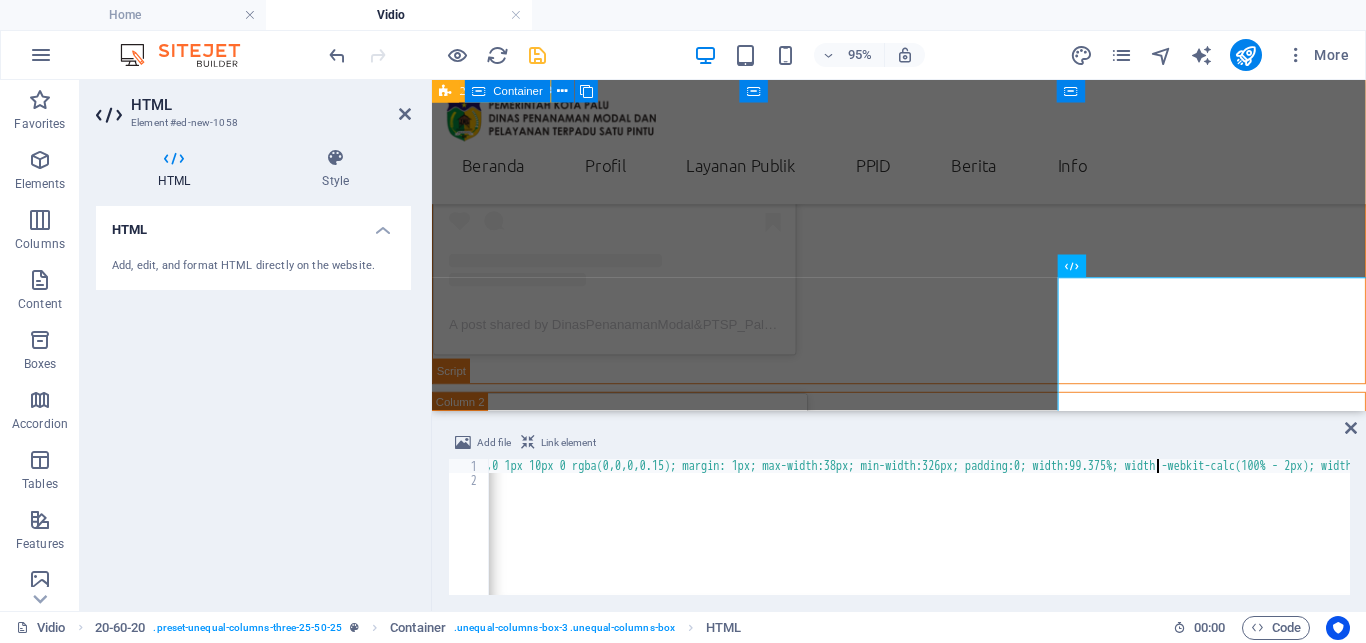 type on "<blockquote class="instagram-media" data-instgrm-permalink="https://www.instagram.com/reel/DJVevBKoU98/?utm_source=ig_embed&amp;utm_campaign=loading" data-instgrm-version="14" style=" background:#FFF; border:0; border-radius:3px; box-shadow:0 0 1px 0 rgba(0,0,0,0.5),0 1px 10px 0 rgba(0,0,0,0.15); margin: 1px; max-width:382px; min-width:326px; padding:0; width:99.375%; width:-webkit-calc(100% - 2px)" 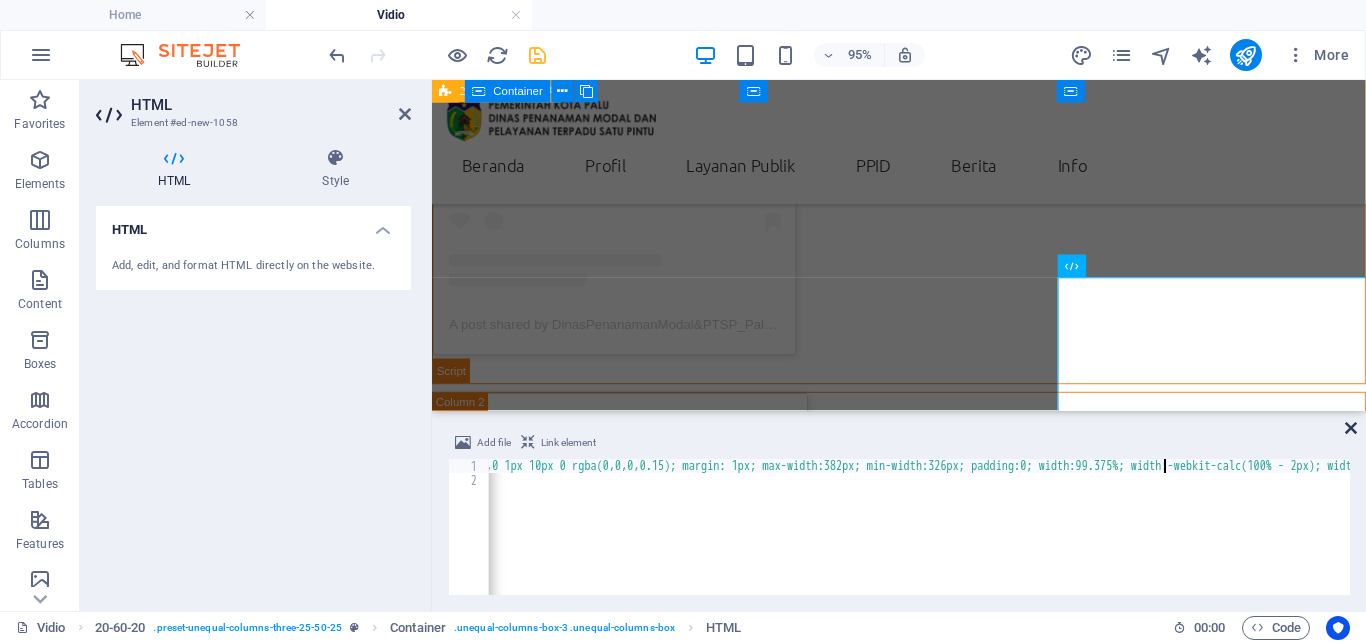 click at bounding box center (1351, 428) 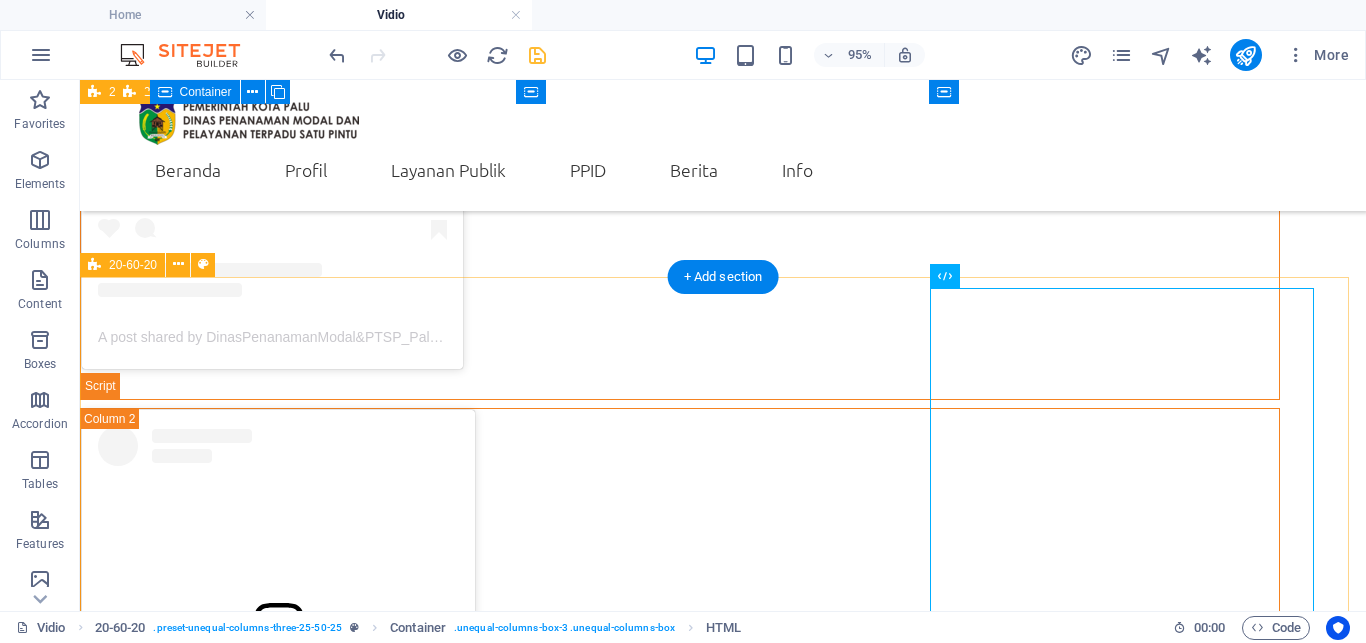 scroll, scrollTop: 612, scrollLeft: 0, axis: vertical 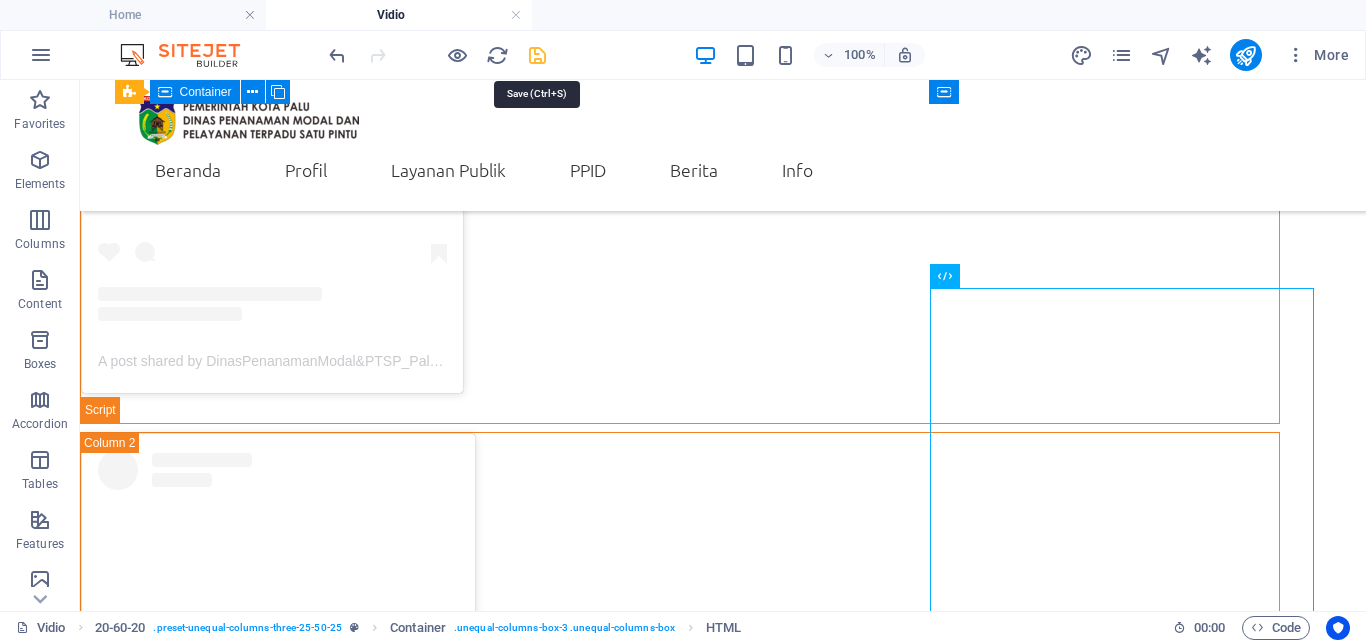 click at bounding box center (537, 55) 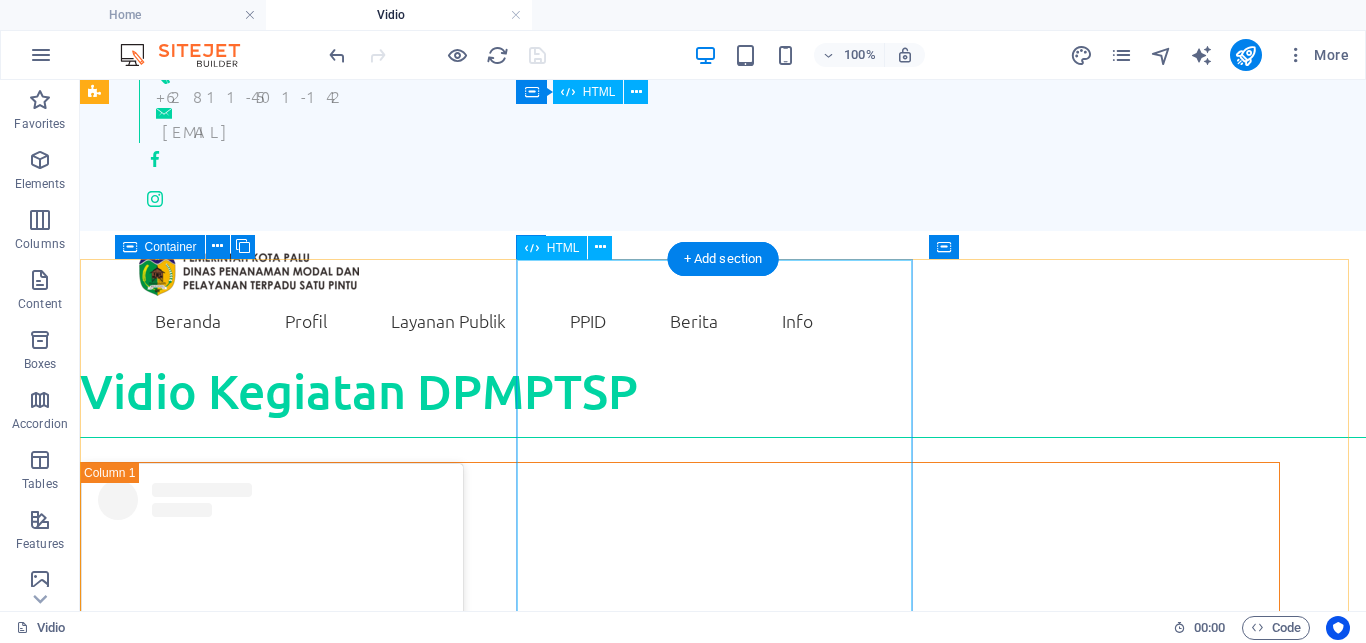 scroll, scrollTop: 0, scrollLeft: 0, axis: both 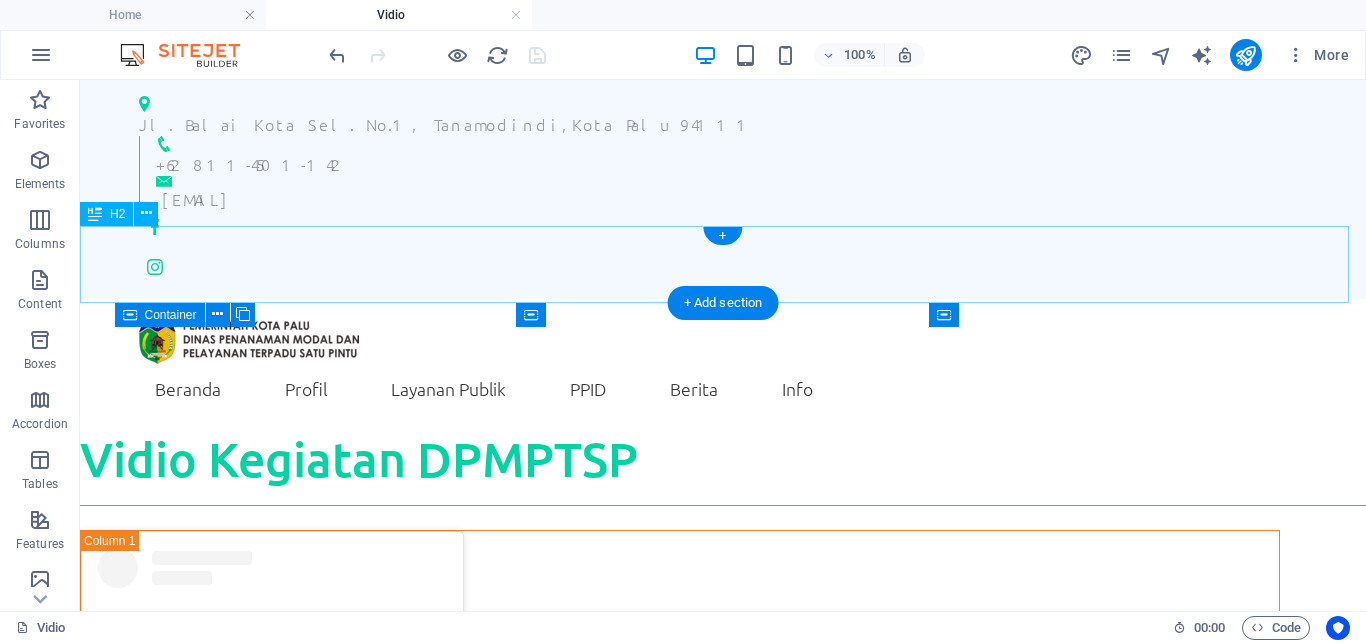 click on "Vidio Kegiatan DPMPTSP" at bounding box center (723, 467) 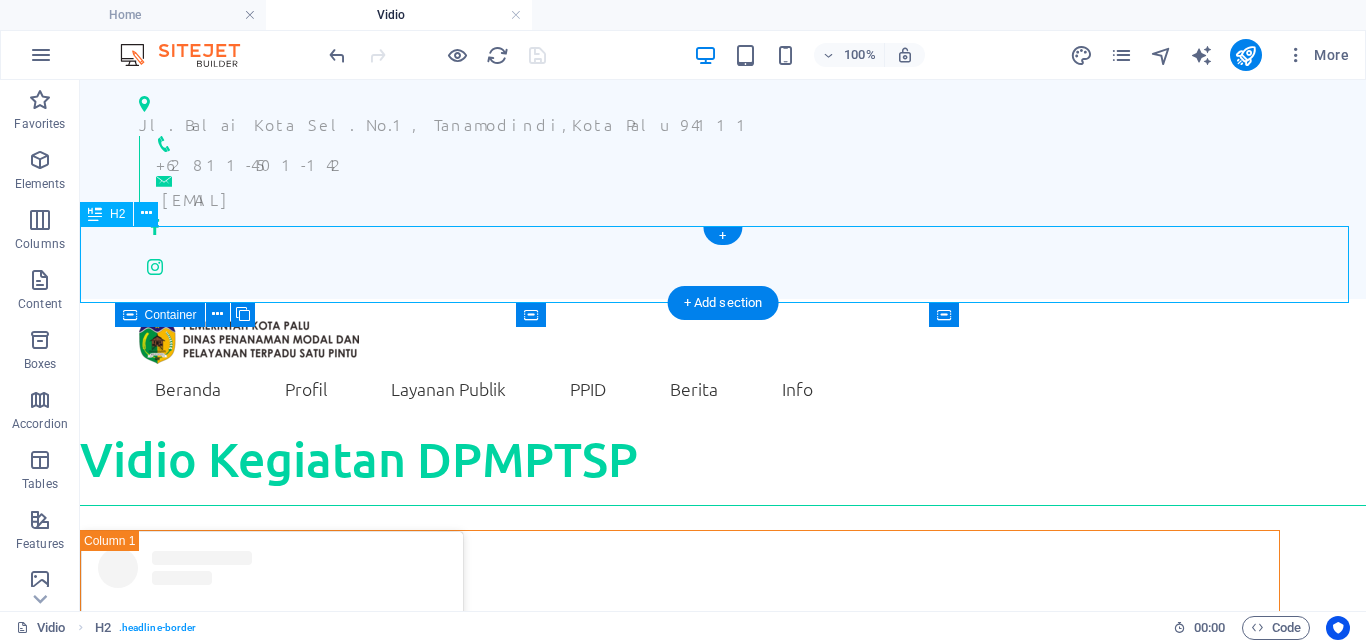 drag, startPoint x: 117, startPoint y: 254, endPoint x: 157, endPoint y: 257, distance: 40.112343 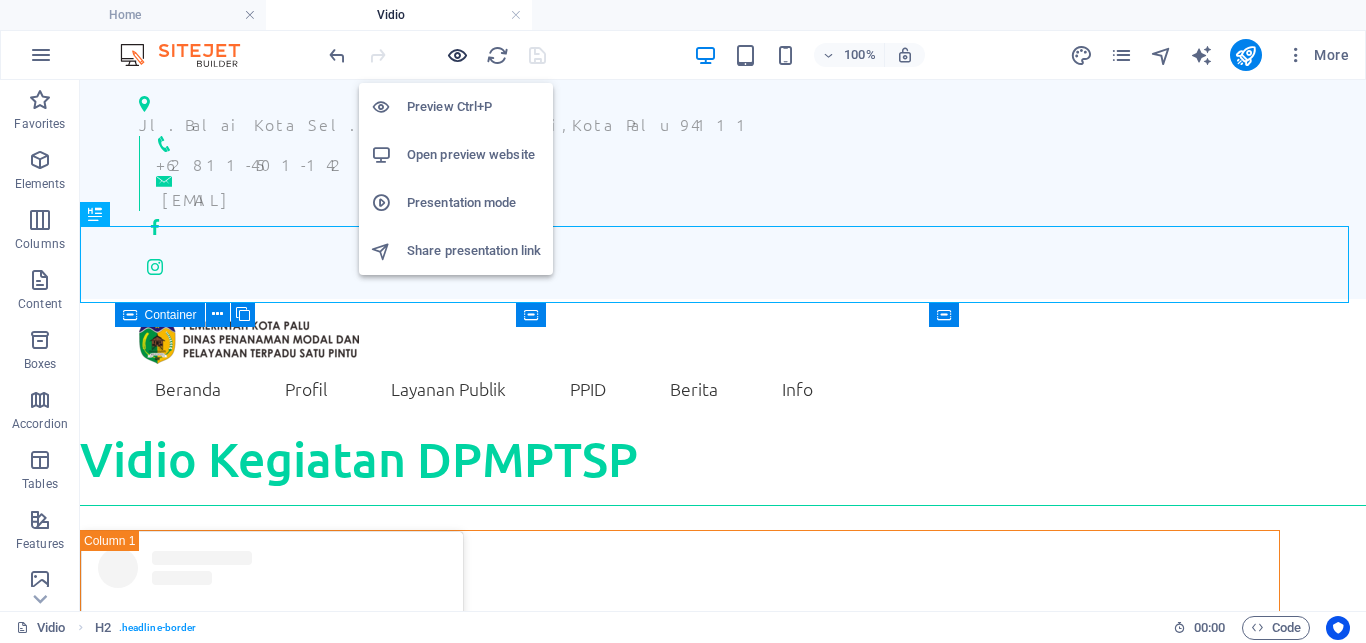 click at bounding box center (457, 55) 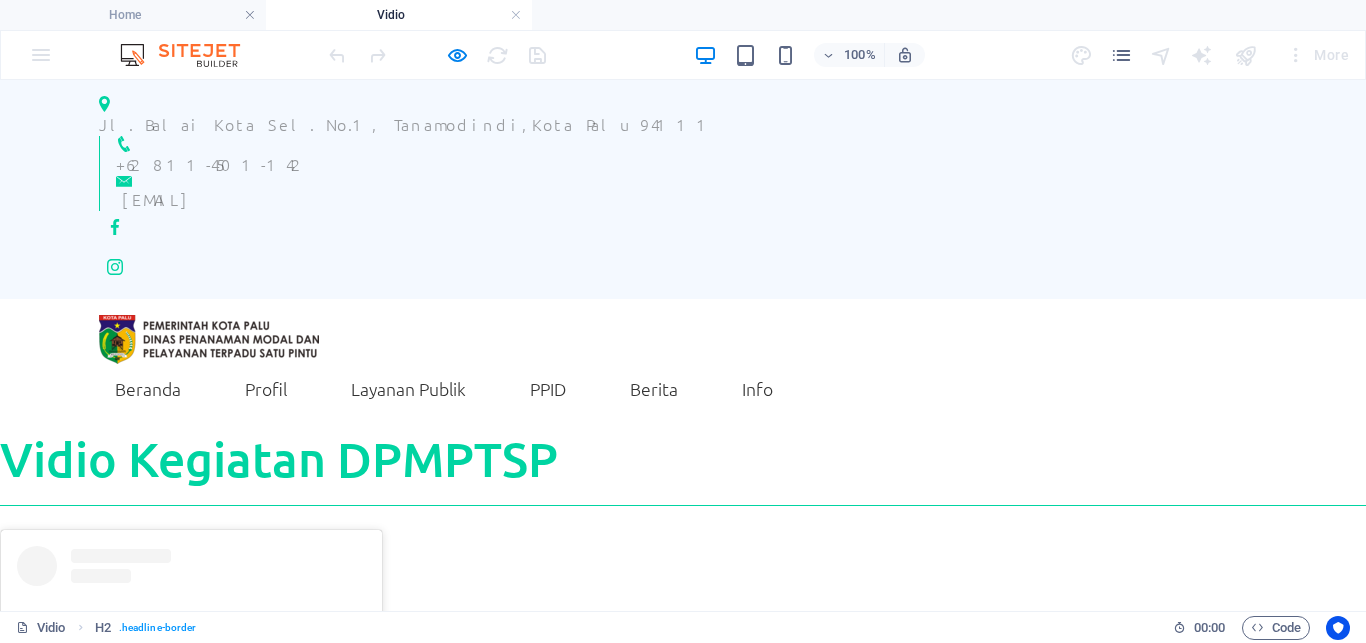 click on "Vidio Kegiatan DPMPTSP" at bounding box center (683, 467) 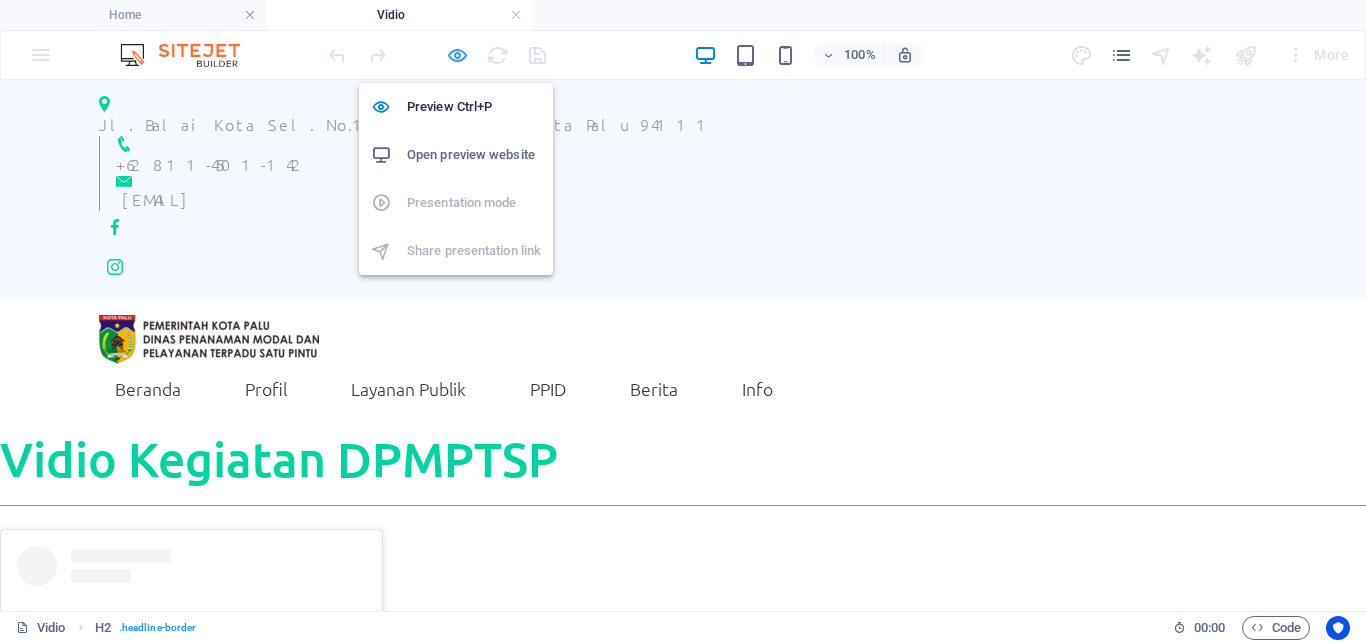 click at bounding box center (457, 55) 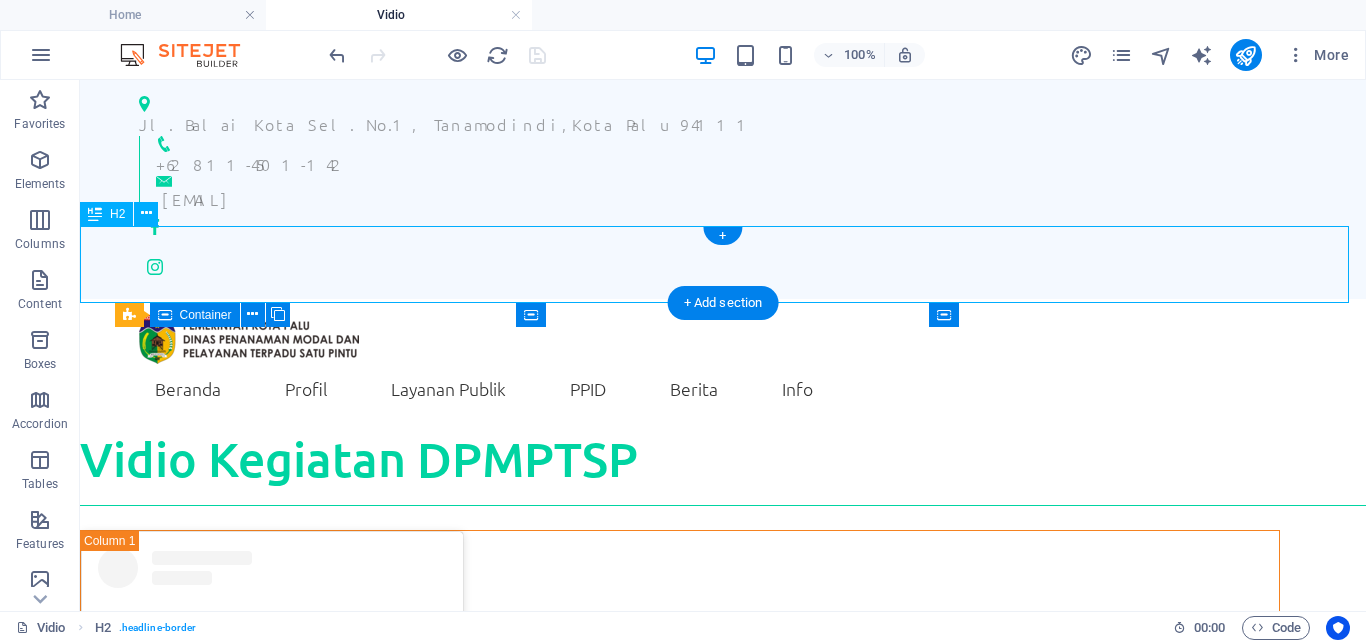 click on "Vidio Kegiatan DPMPTSP" at bounding box center (723, 467) 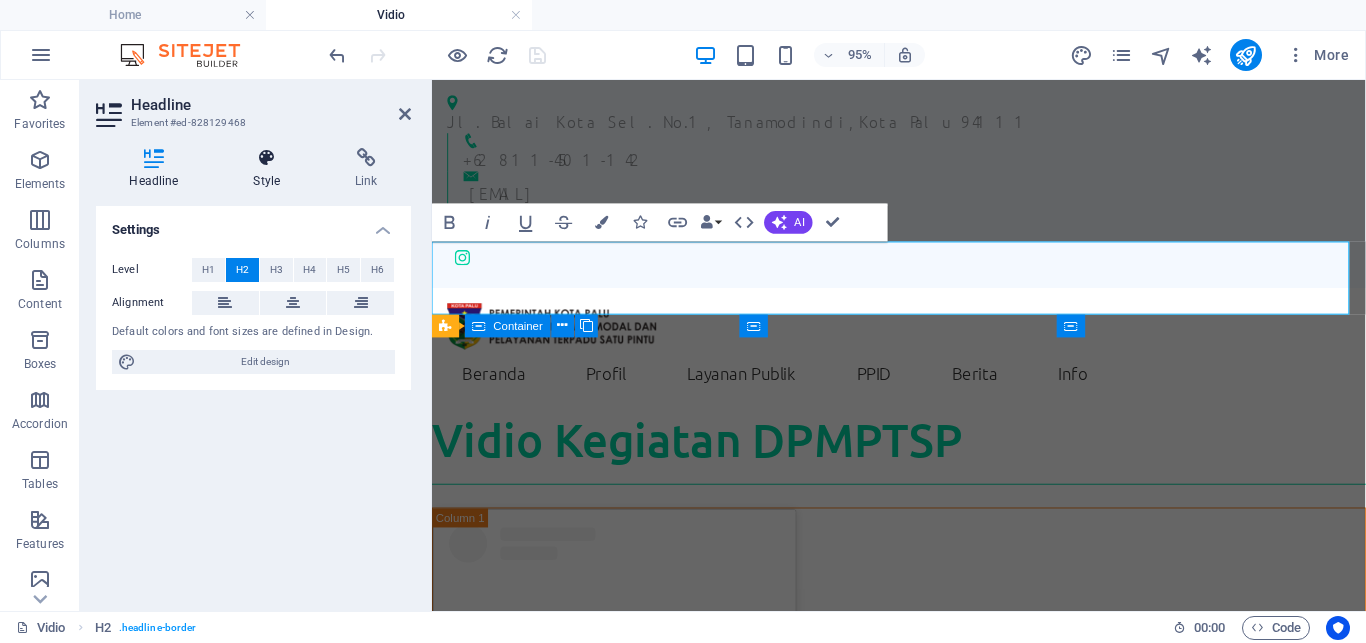 click at bounding box center [267, 158] 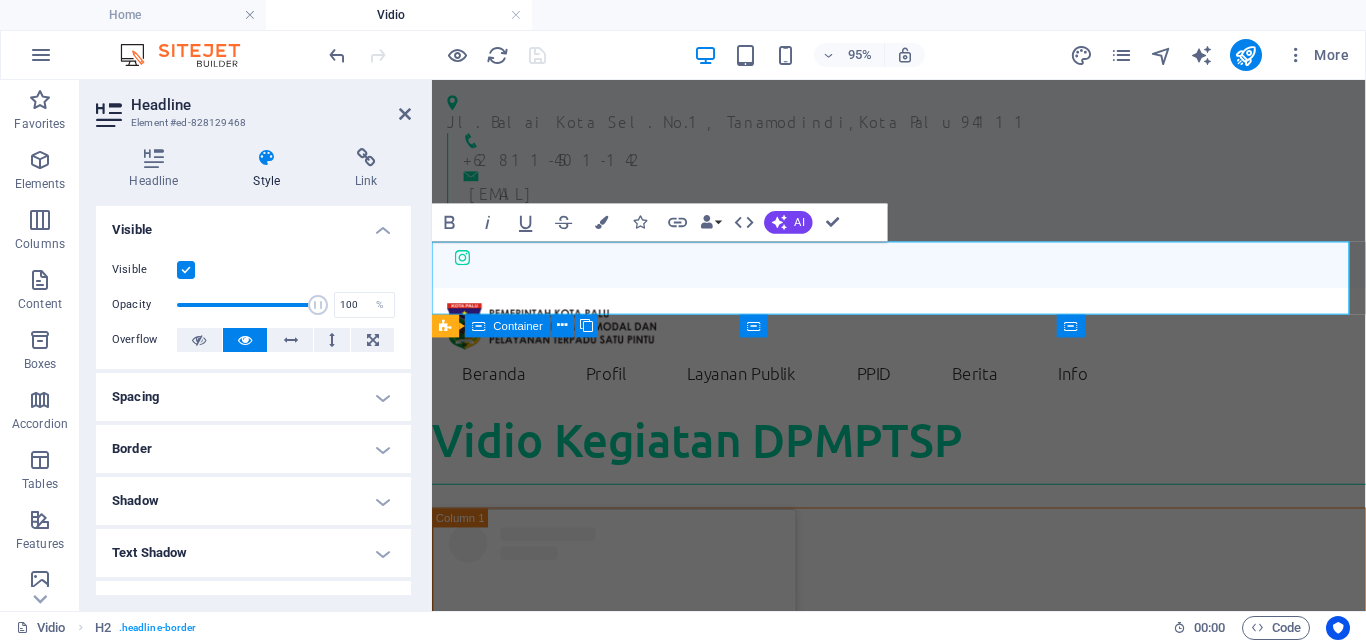 click on "Spacing" at bounding box center [253, 397] 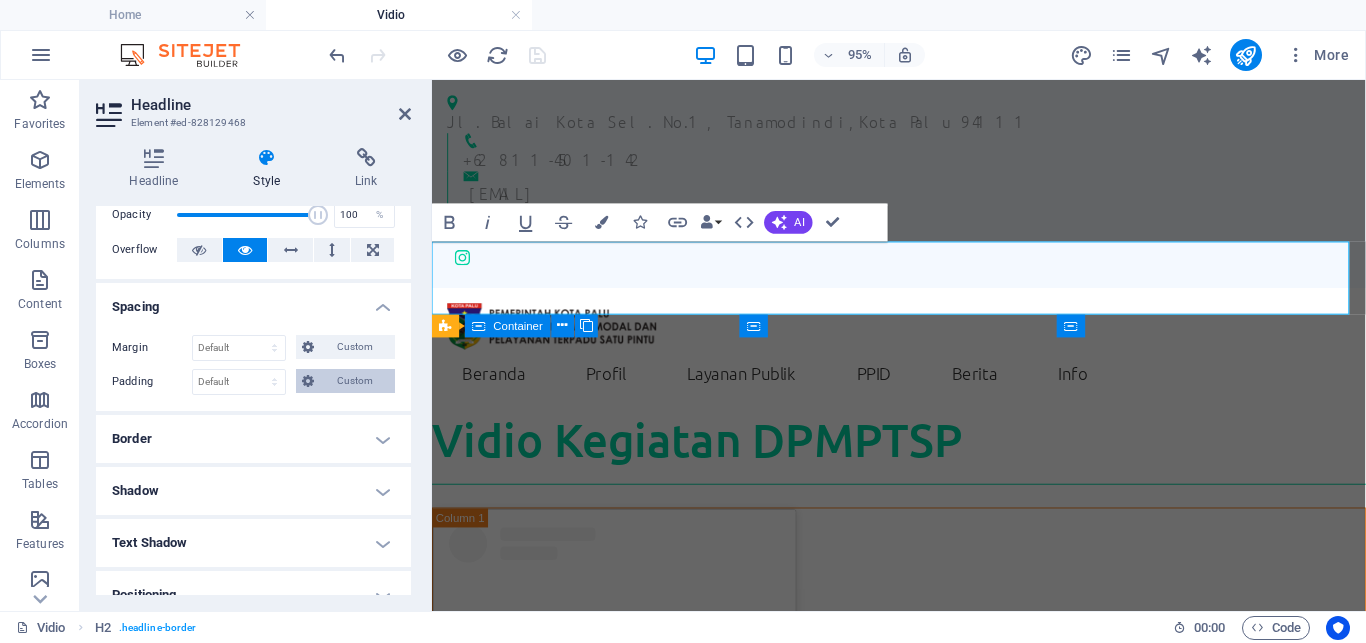 scroll, scrollTop: 0, scrollLeft: 0, axis: both 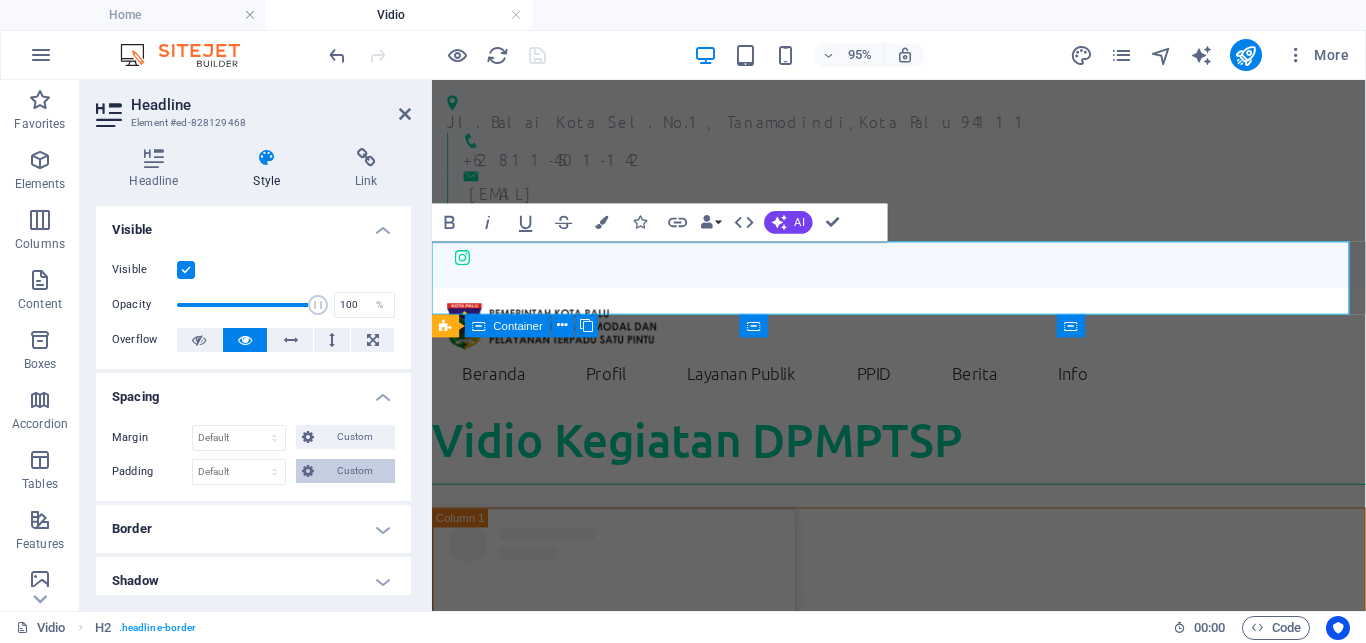 click on "Custom" at bounding box center [354, 471] 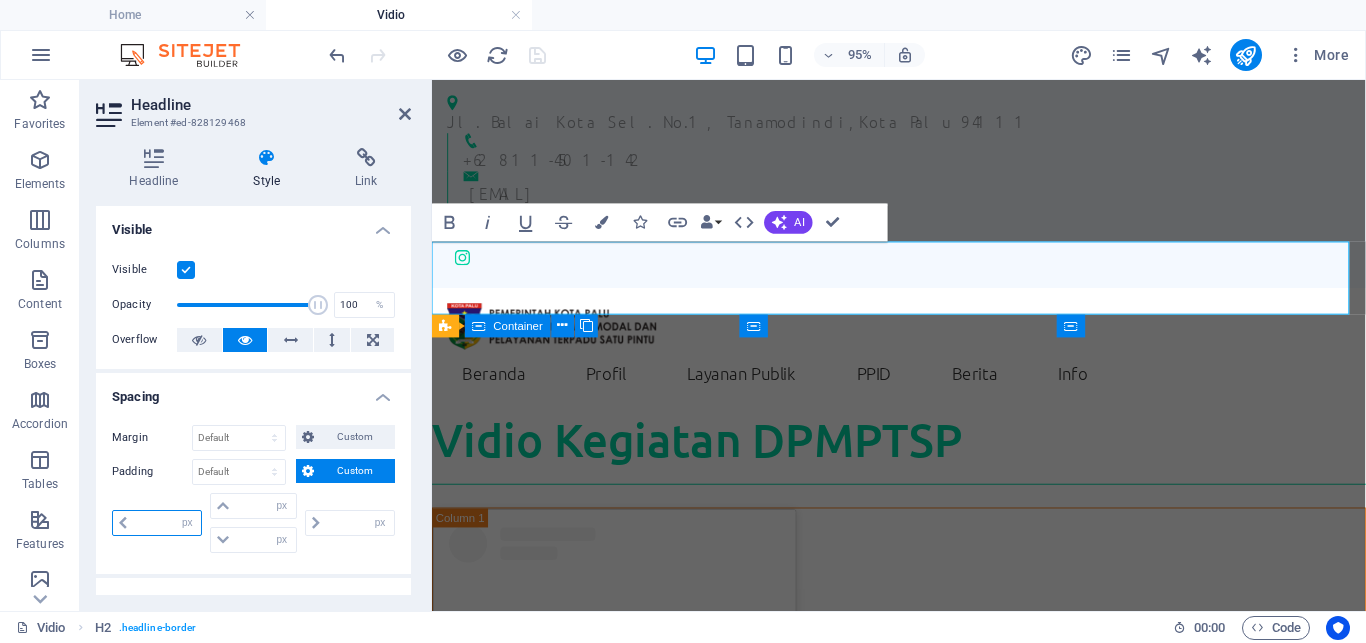 click at bounding box center [167, 523] 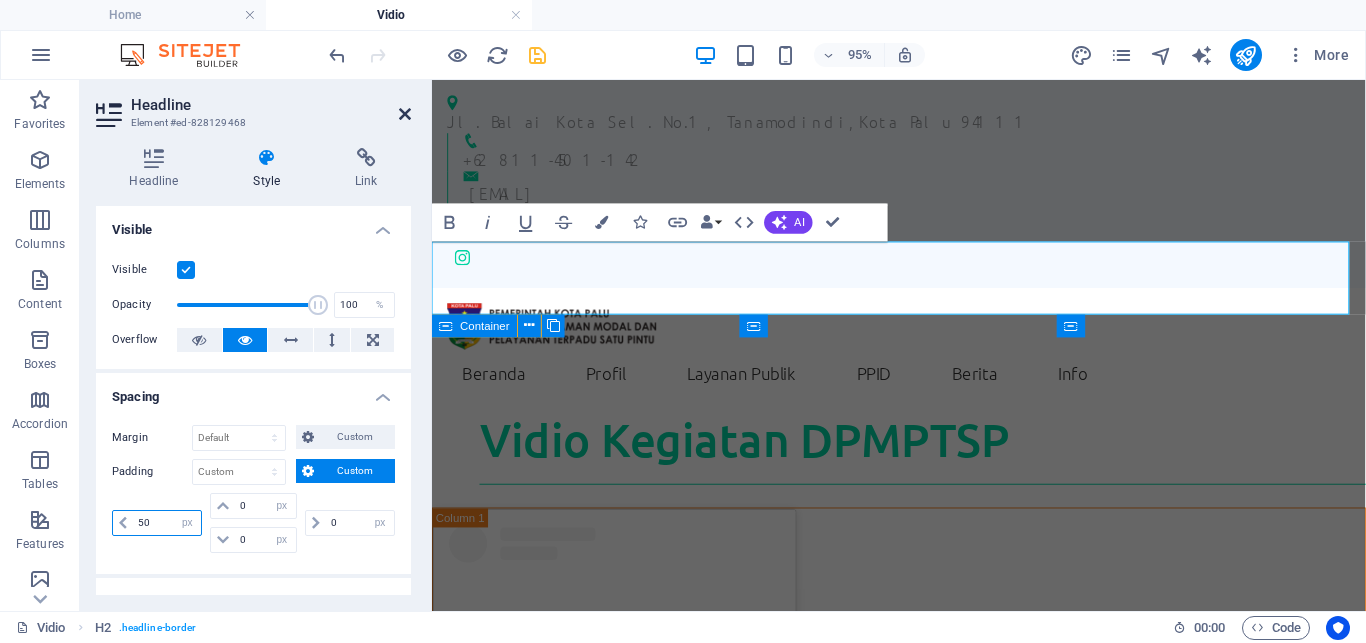 type on "50" 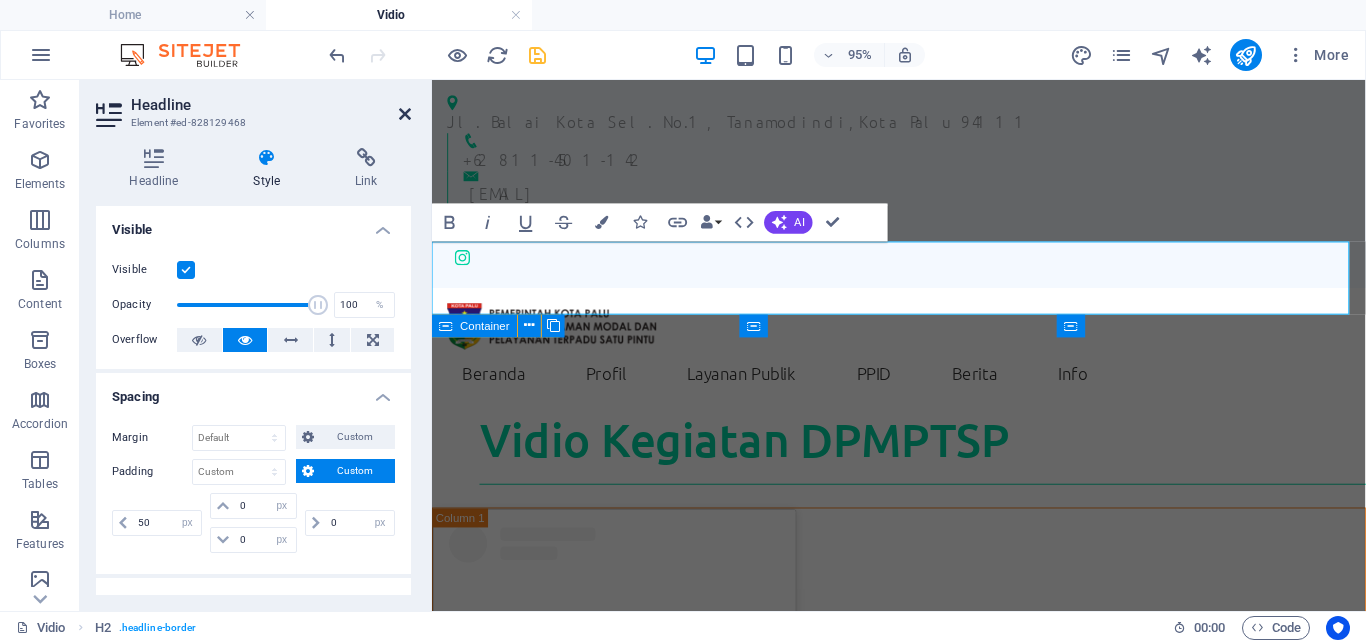 click at bounding box center (405, 114) 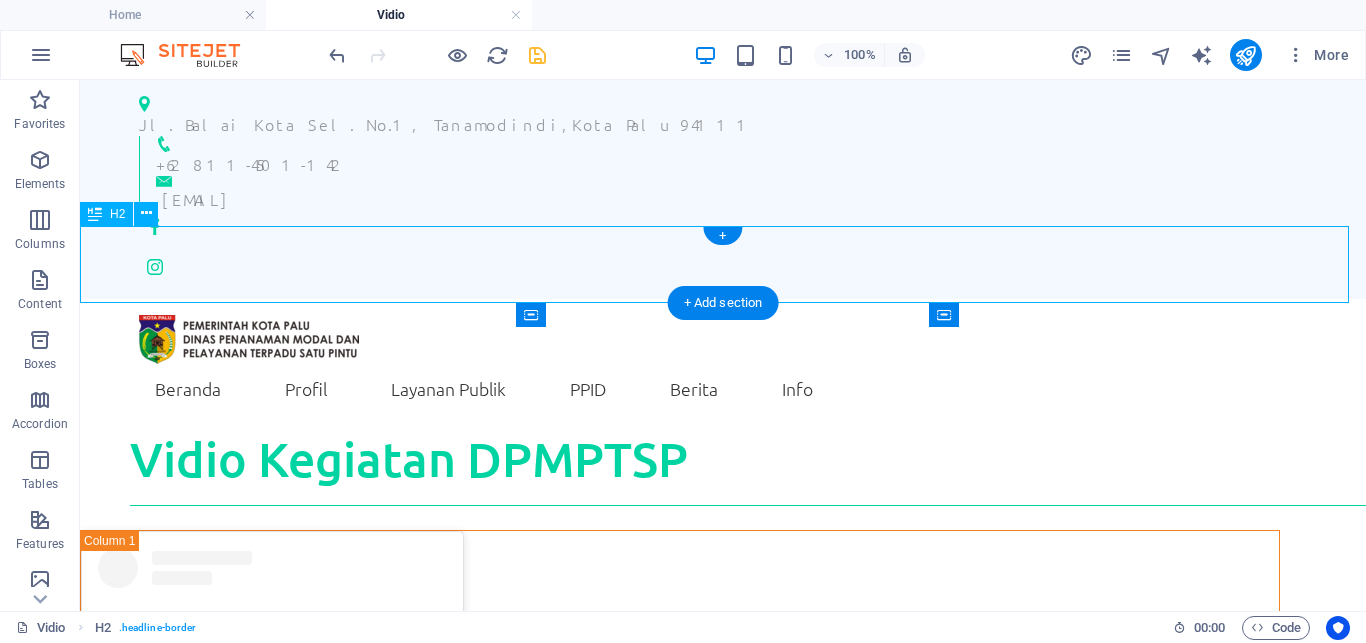 click on "Vidio Kegiatan DPMPTSP" at bounding box center (723, 467) 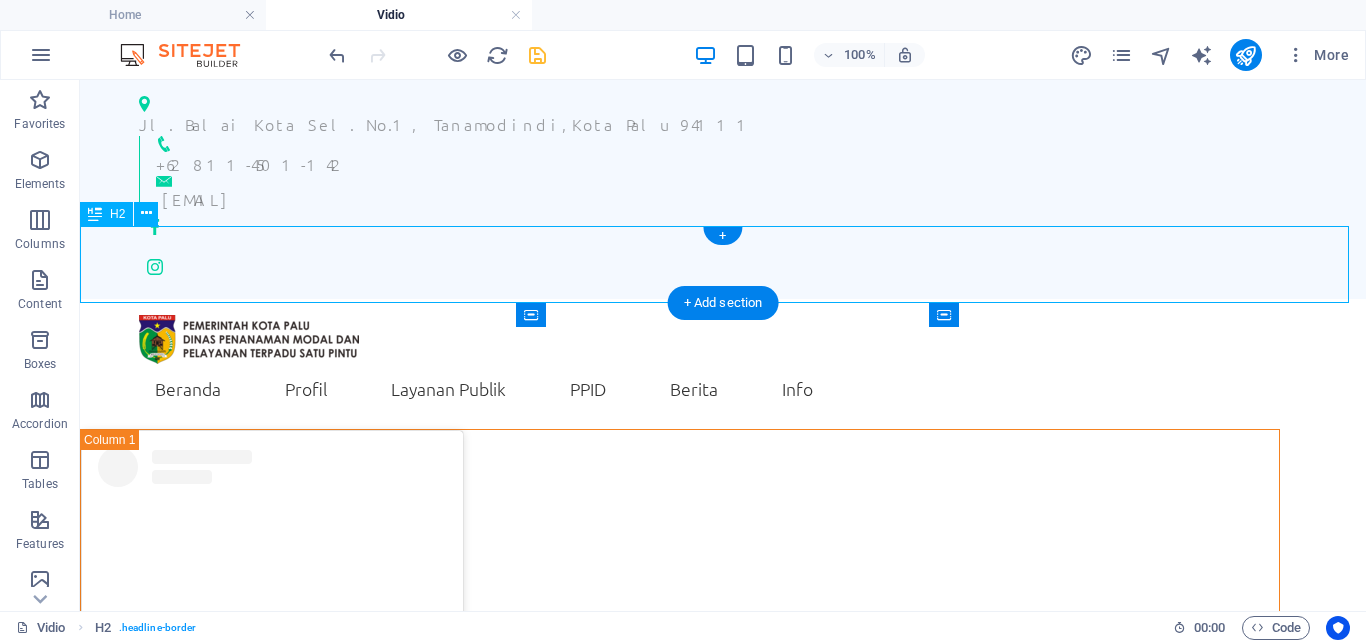 select on "px" 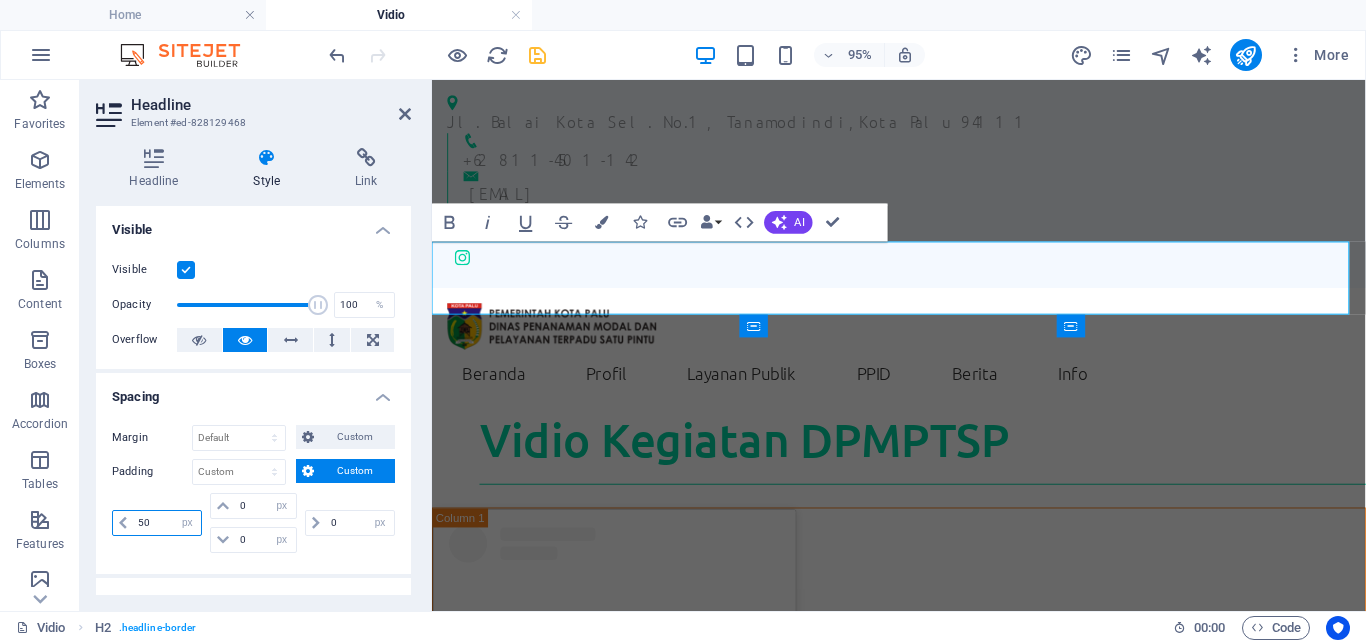 click on "50" at bounding box center (167, 523) 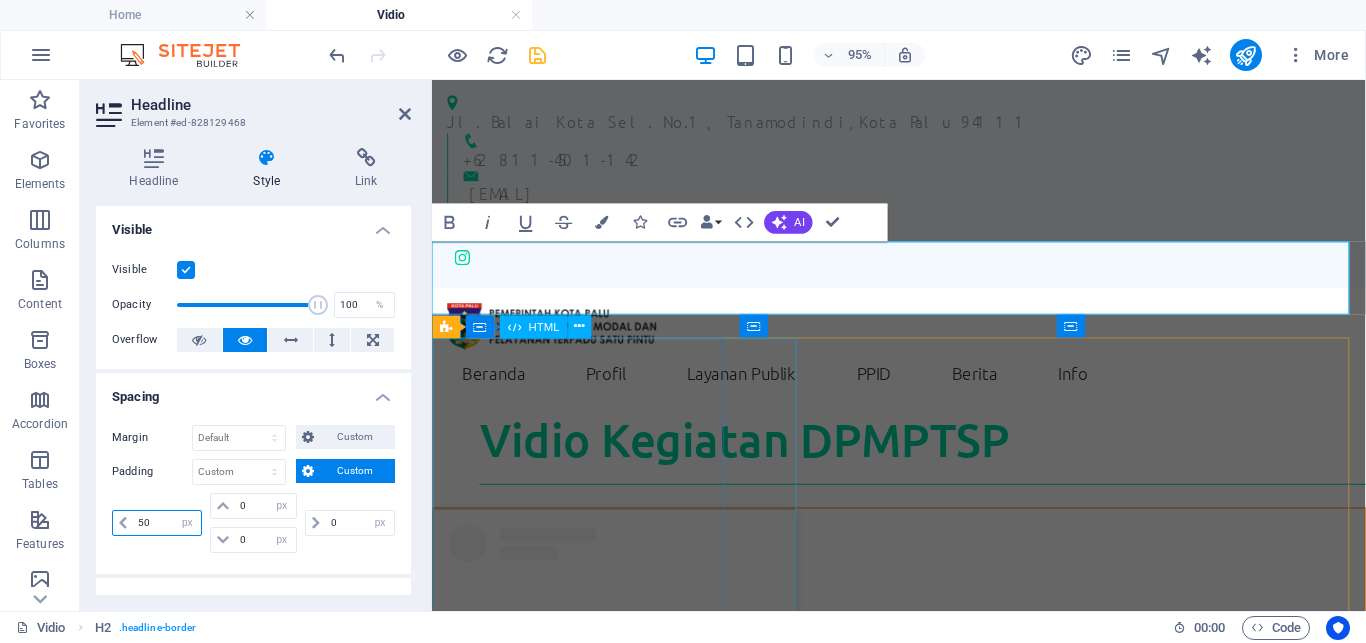 type on "5" 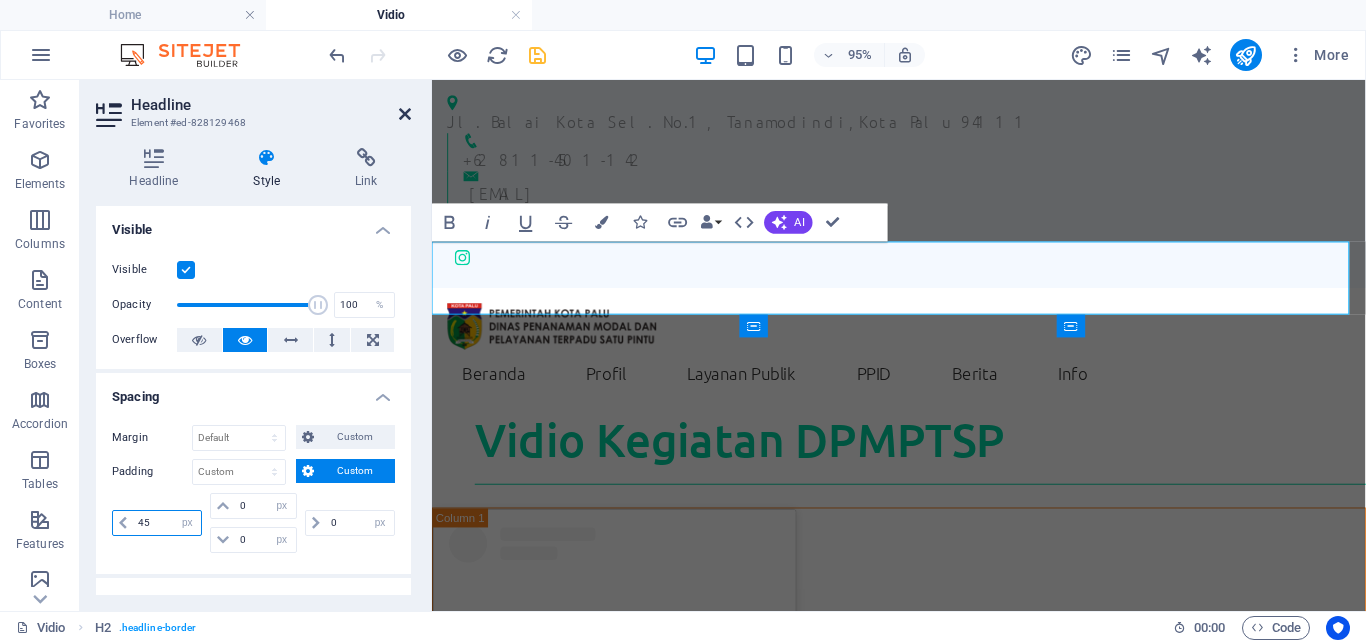 type on "45" 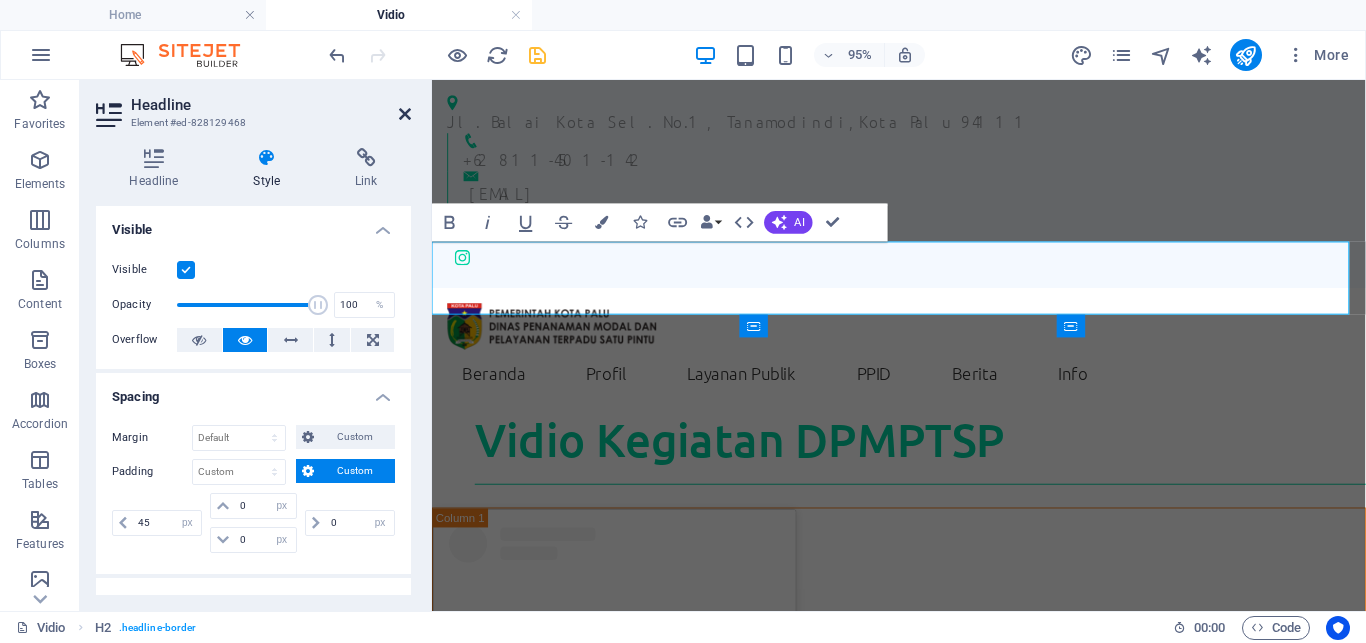 click at bounding box center [405, 114] 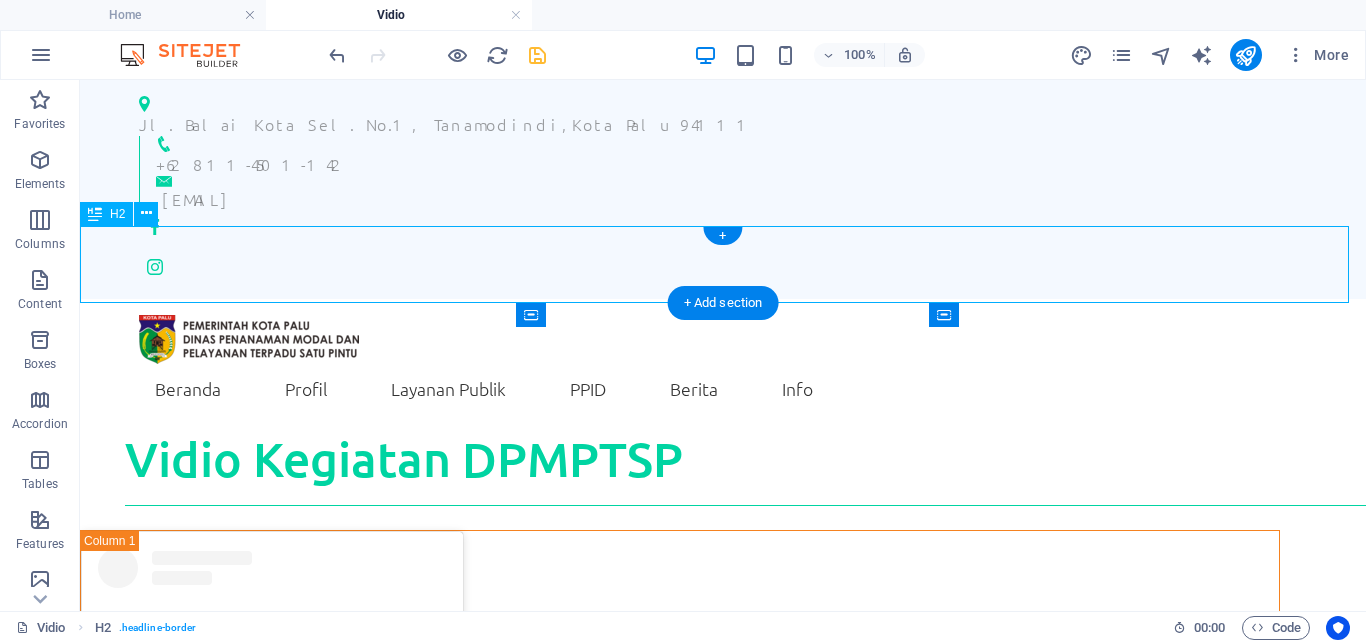 click on "Vidio Kegiatan DPMPTSP" at bounding box center [723, 467] 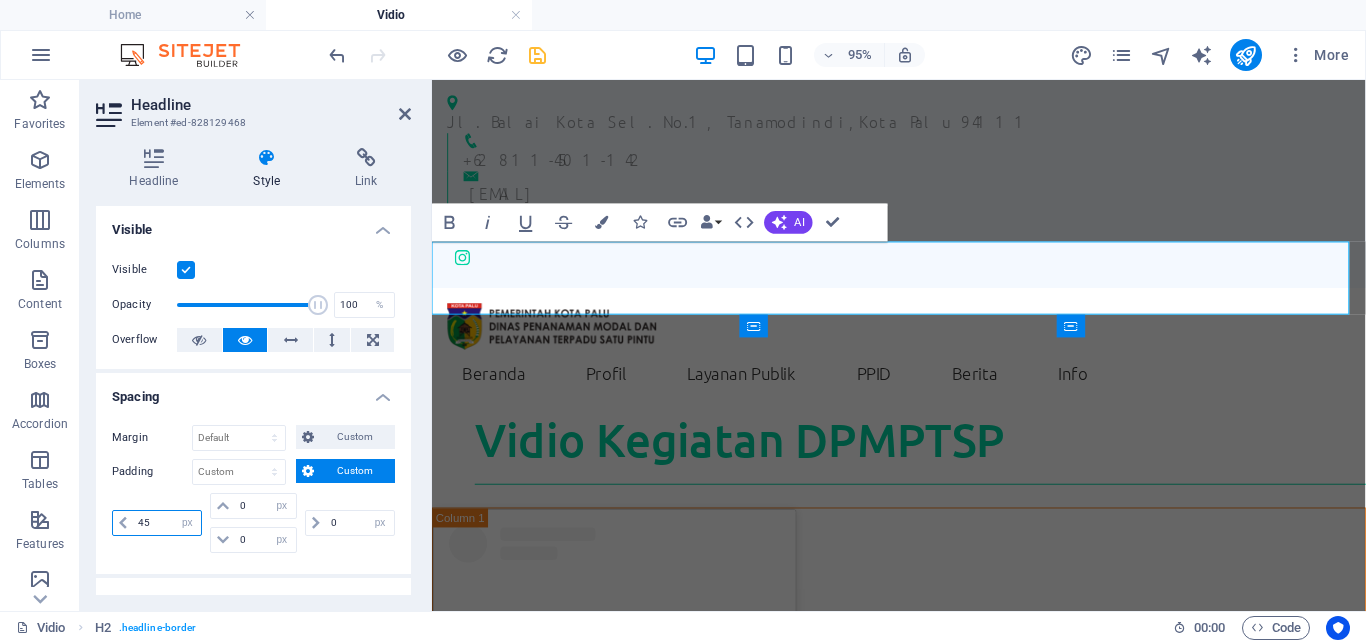 click on "45" at bounding box center [167, 523] 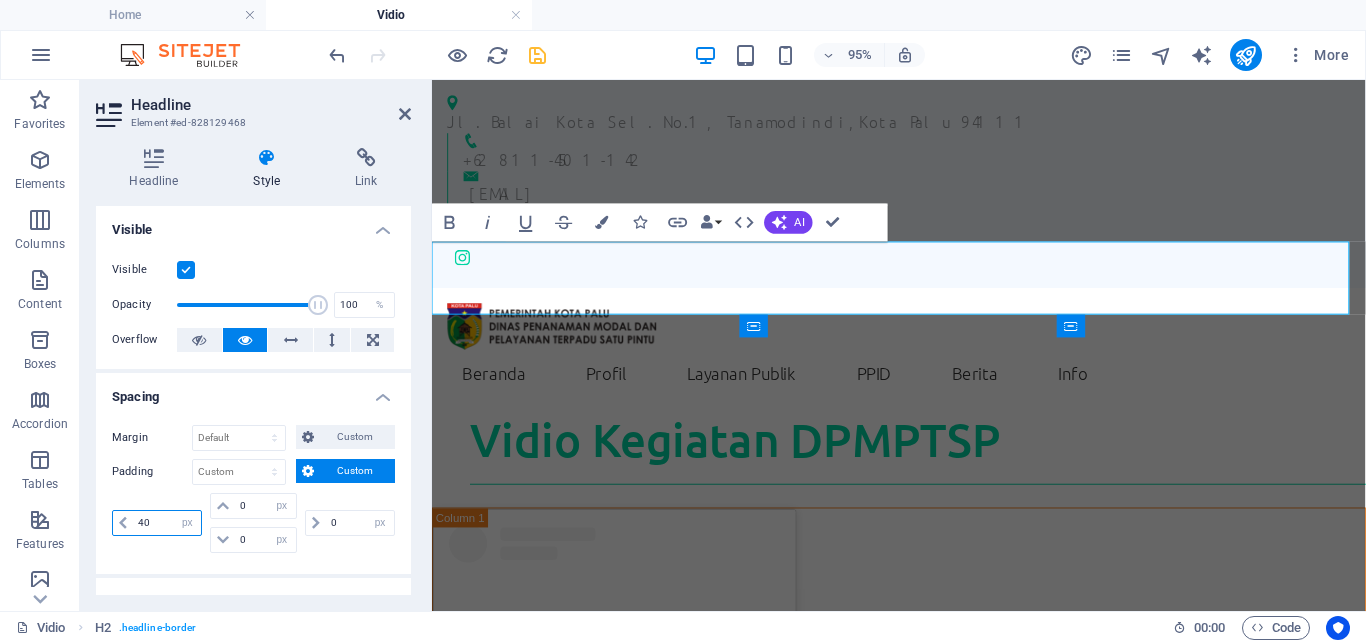 type on "40" 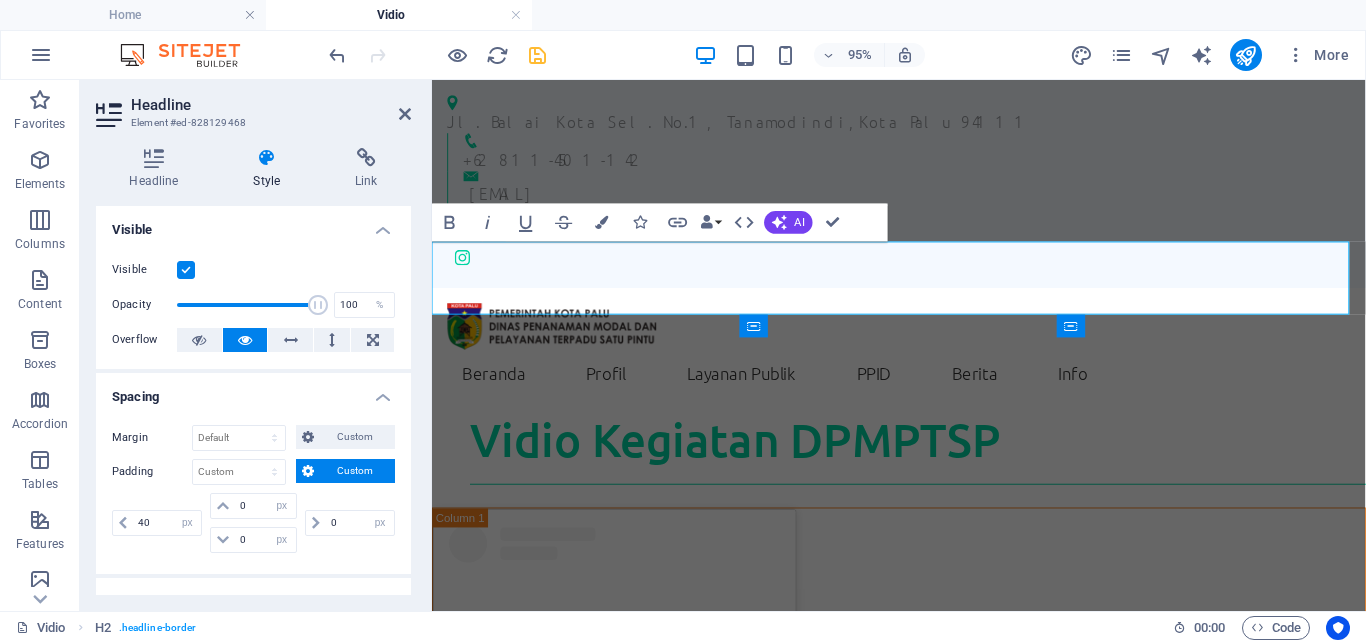 click on "Vidio Kegiatan DPMPTSP" at bounding box center (943, 467) 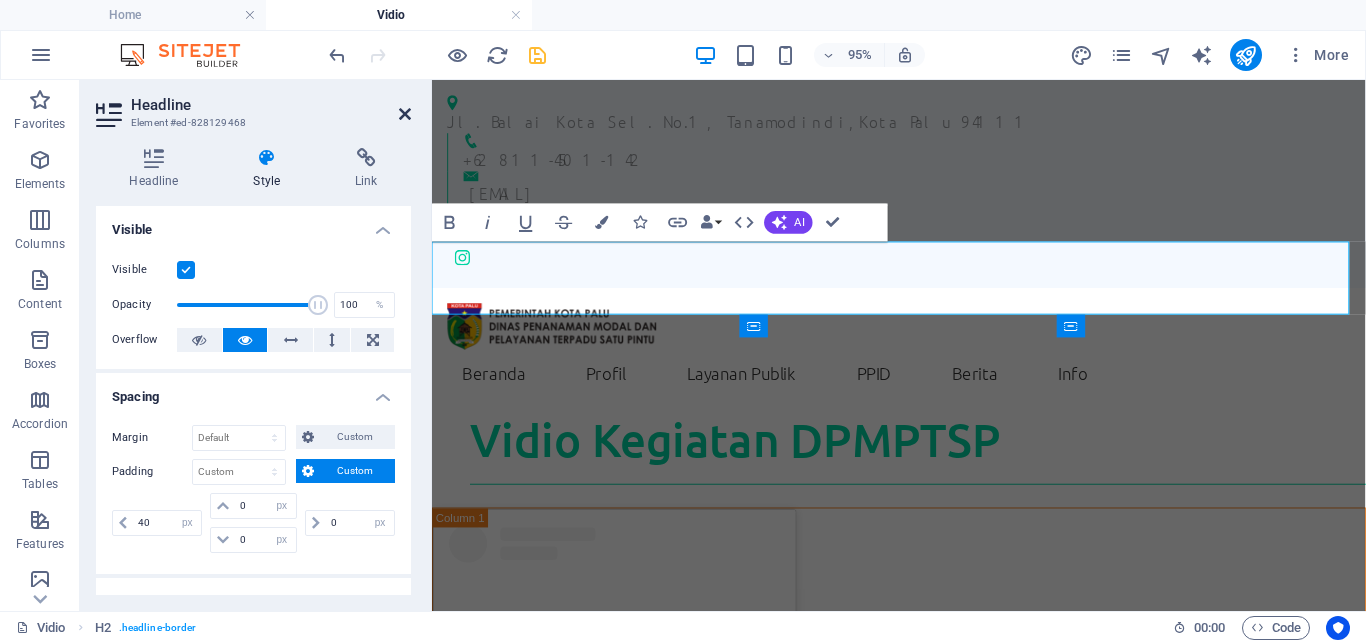 click at bounding box center [405, 114] 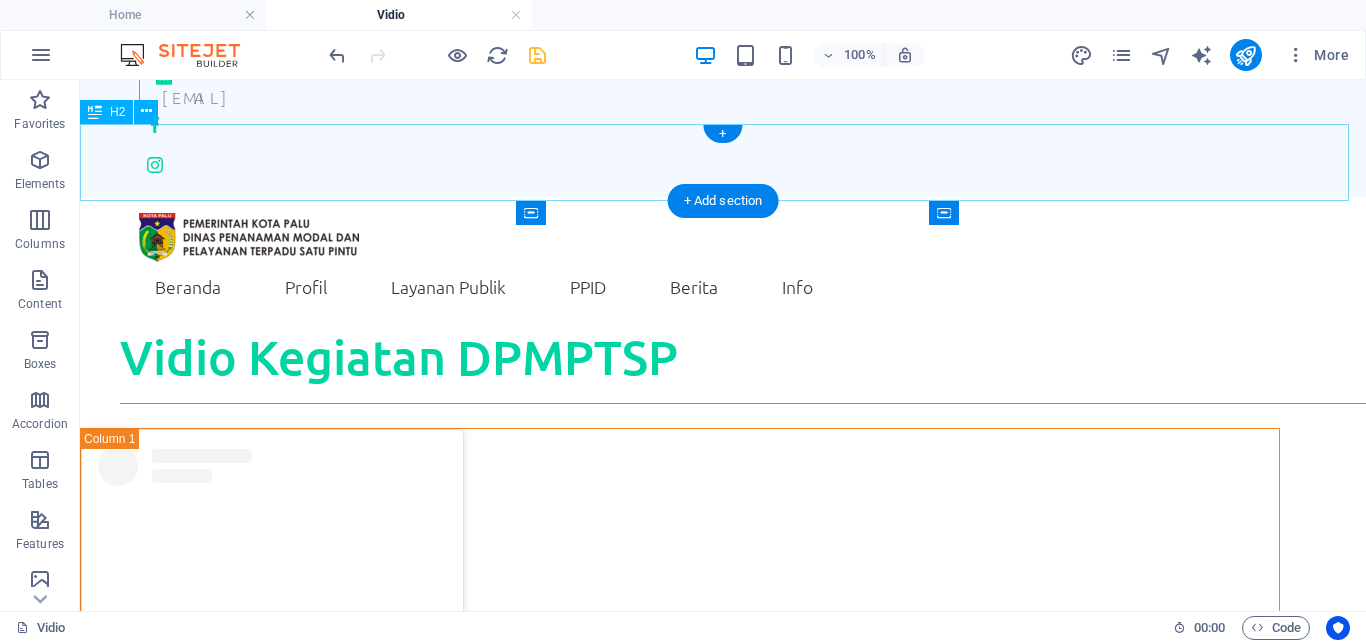 scroll, scrollTop: 0, scrollLeft: 0, axis: both 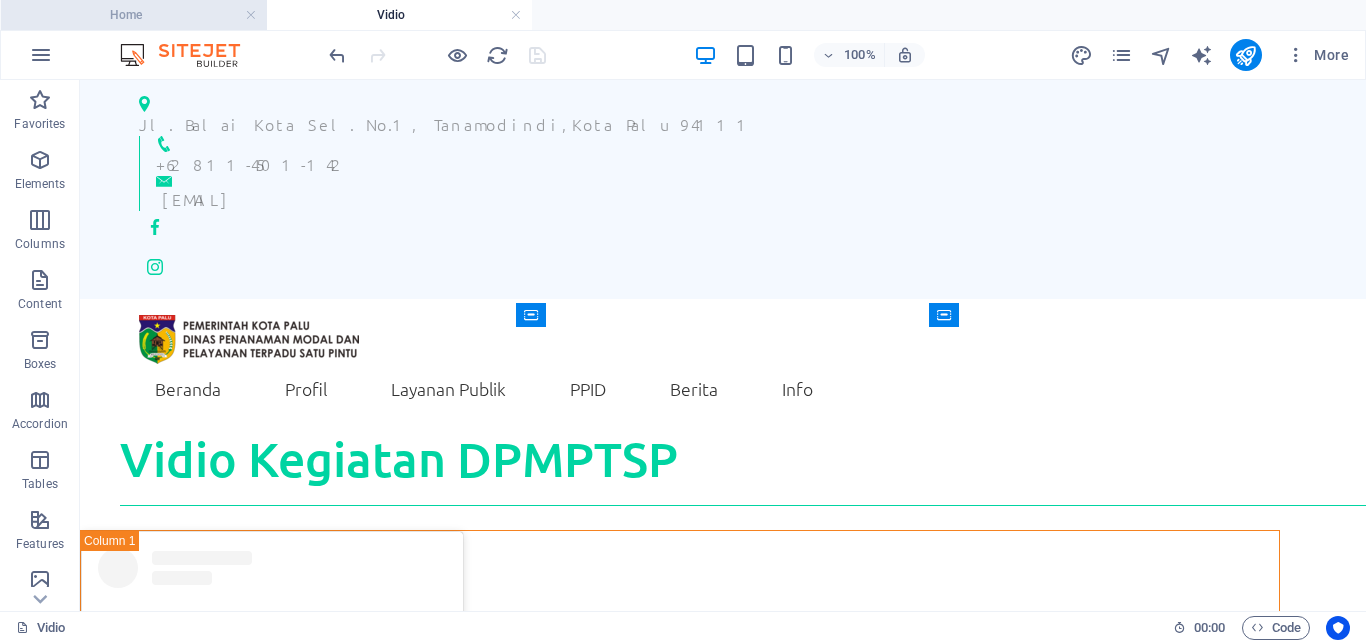 click on "Home" at bounding box center [134, 15] 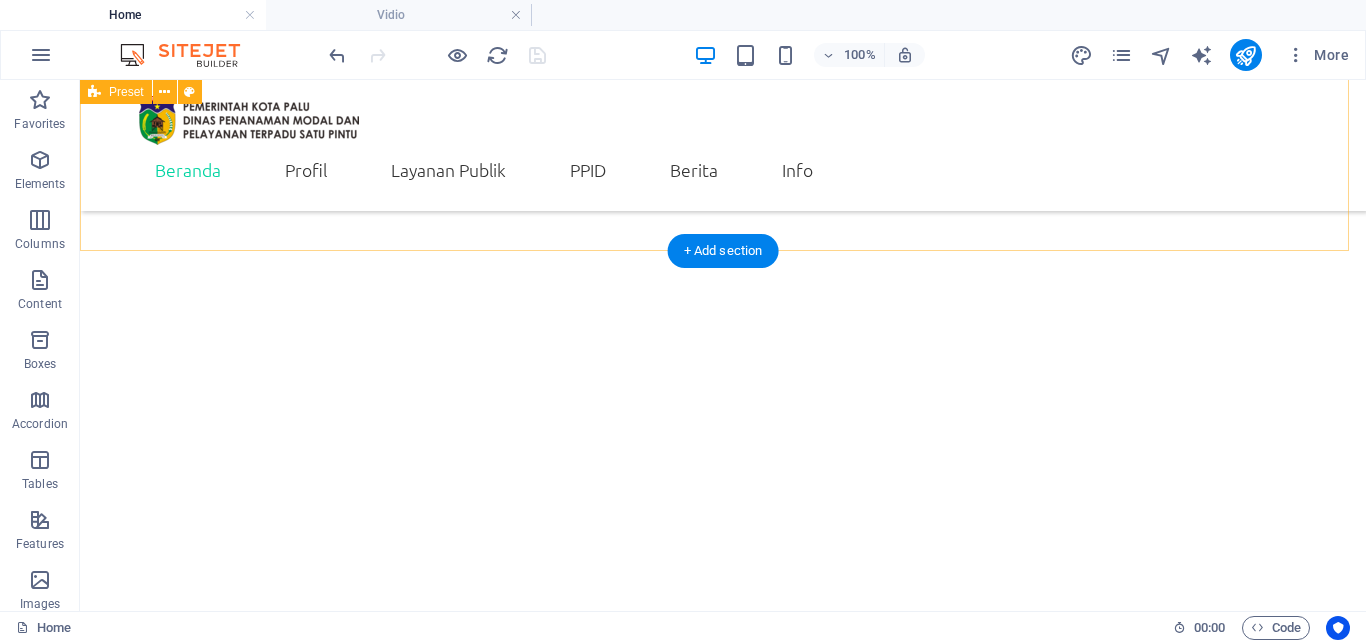 scroll, scrollTop: 918, scrollLeft: 0, axis: vertical 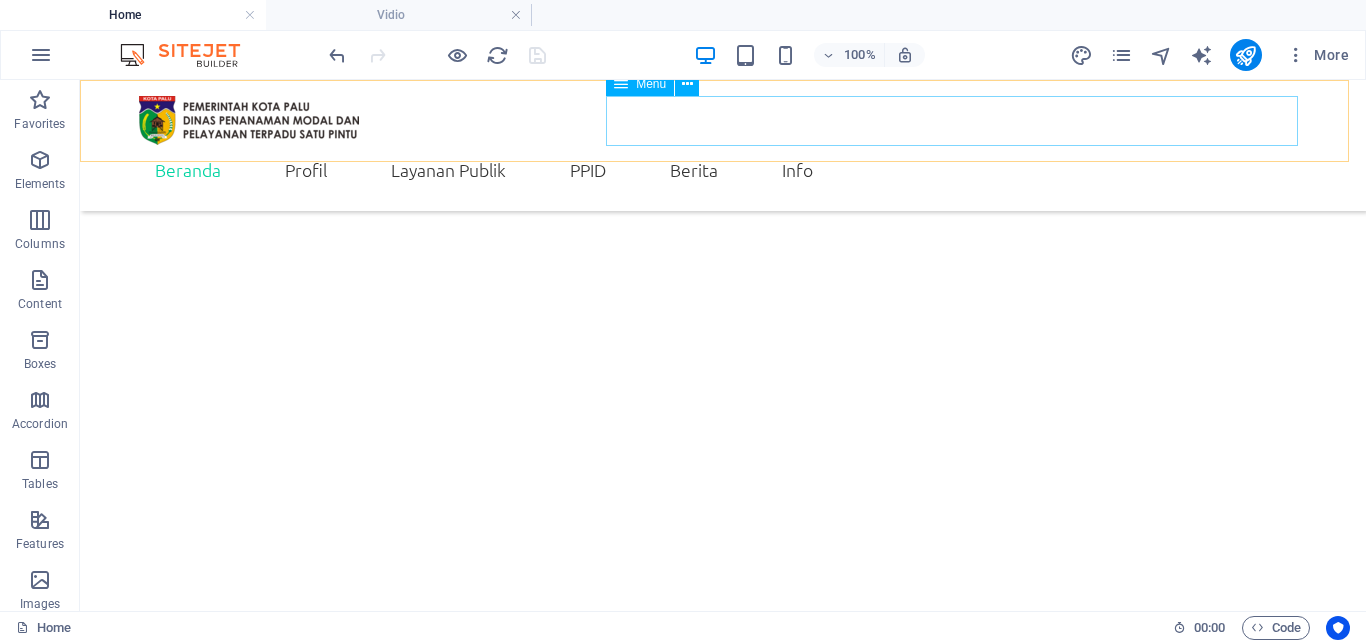 click on "Beranda Profil Visi - Misi Struktur Organisasi Profil Pejabat Tugas dan Fungsi Layanan Publik Mal Pelayanan Masyarakat Layanan Perizinan/Non Perizinan E-Siga OSS SIMBG PPID Sekilas PPID Laporan Penyelenggaran PTSP LKJIP RENJA RENSTRA Berita Info Zona Integritas Galeri" at bounding box center (723, 170) 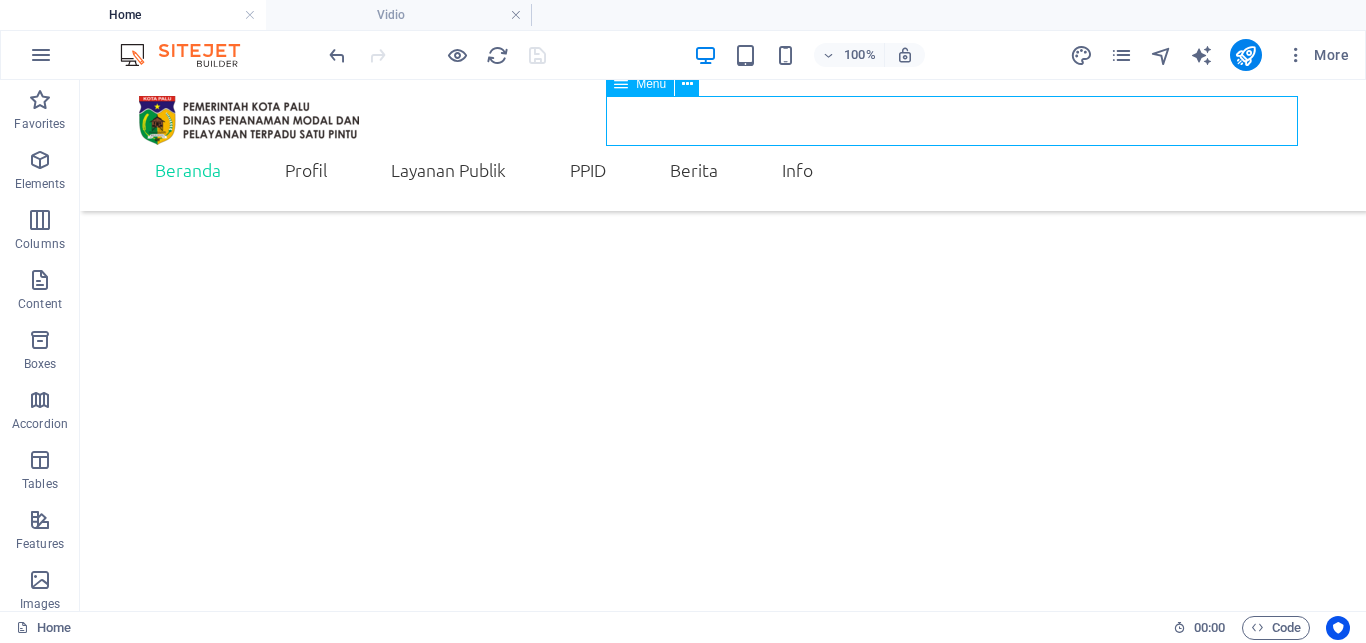 click on "Beranda Profil Visi - Misi Struktur Organisasi Profil Pejabat Tugas dan Fungsi Layanan Publik Mal Pelayanan Masyarakat Layanan Perizinan/Non Perizinan E-Siga OSS SIMBG PPID Sekilas PPID Laporan Penyelenggaran PTSP LKJIP RENJA RENSTRA Berita Info Zona Integritas Galeri" at bounding box center [723, 170] 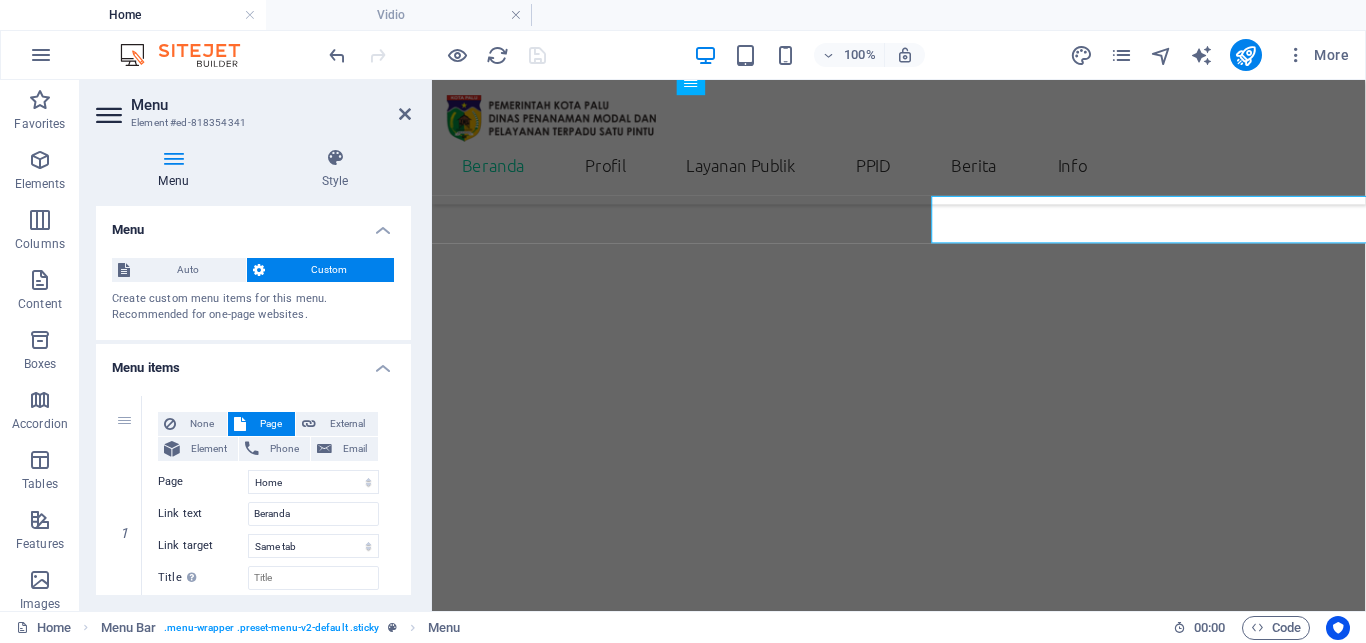 scroll, scrollTop: 811, scrollLeft: 0, axis: vertical 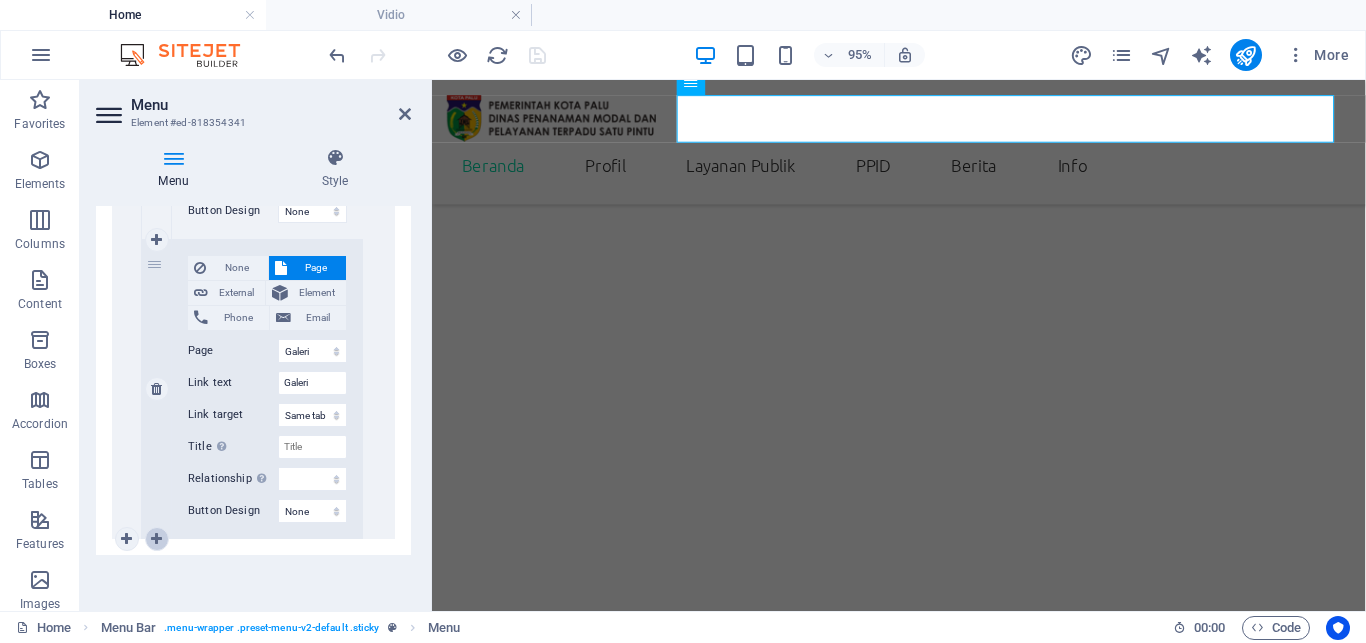 click at bounding box center (156, 539) 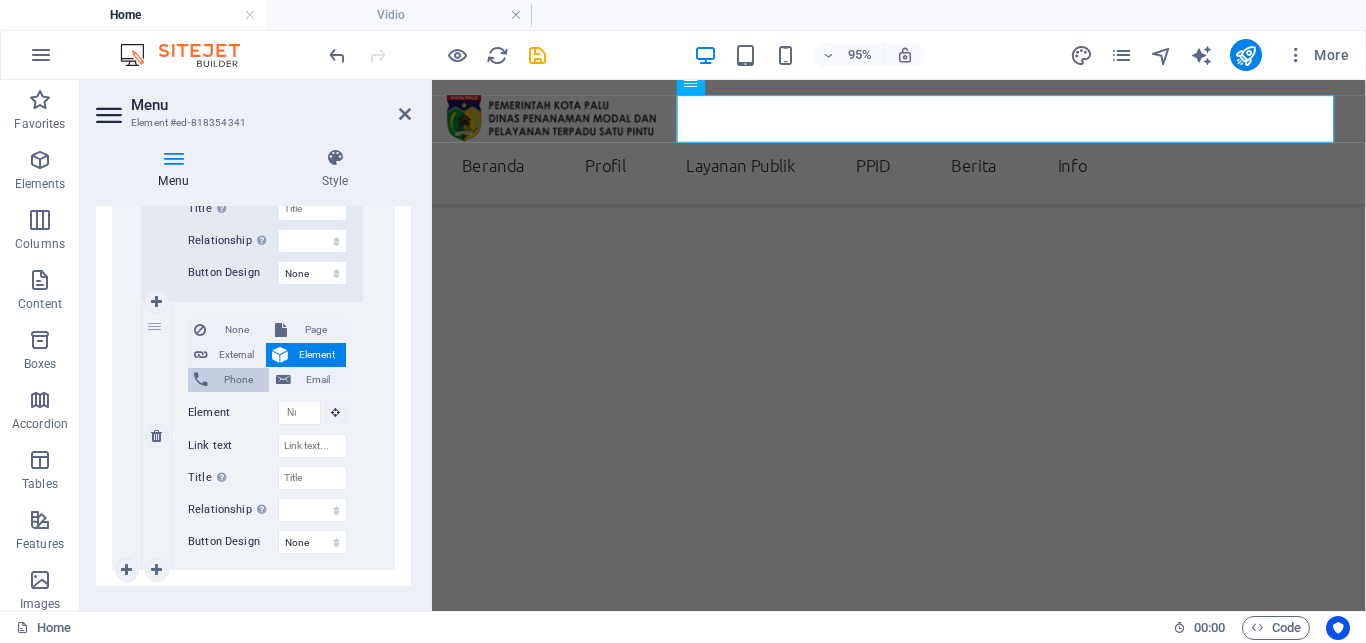 scroll, scrollTop: 5649, scrollLeft: 0, axis: vertical 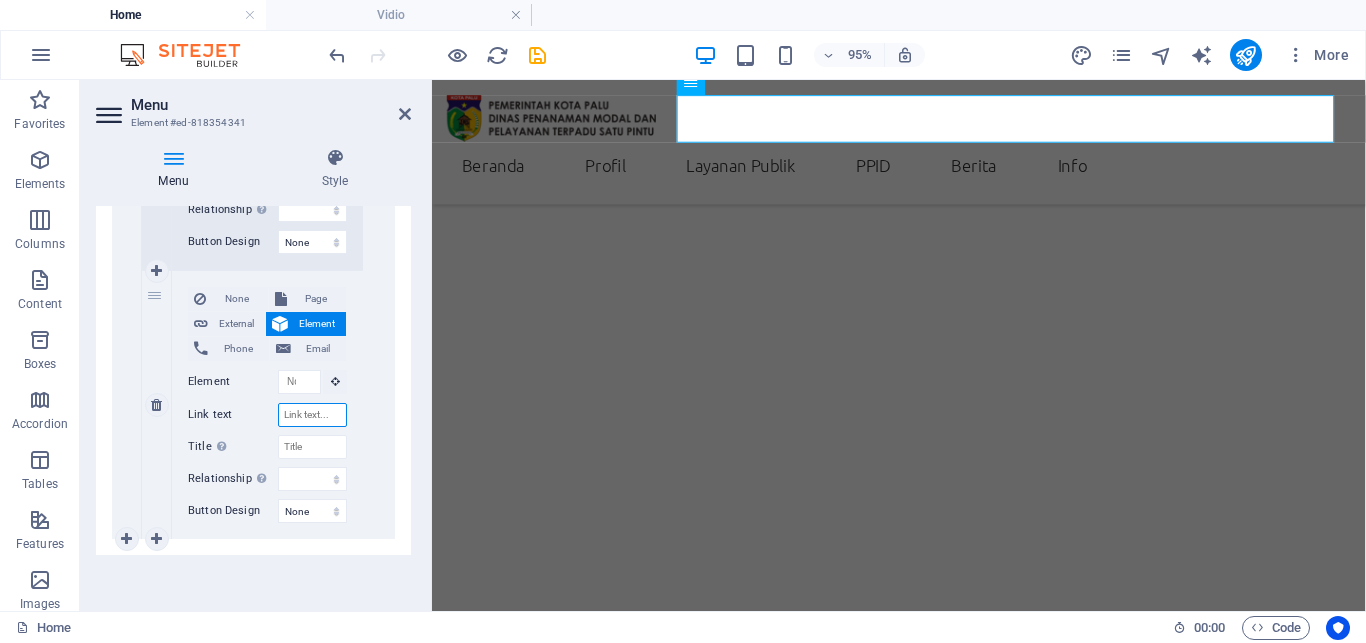 click on "Link text" at bounding box center [312, 415] 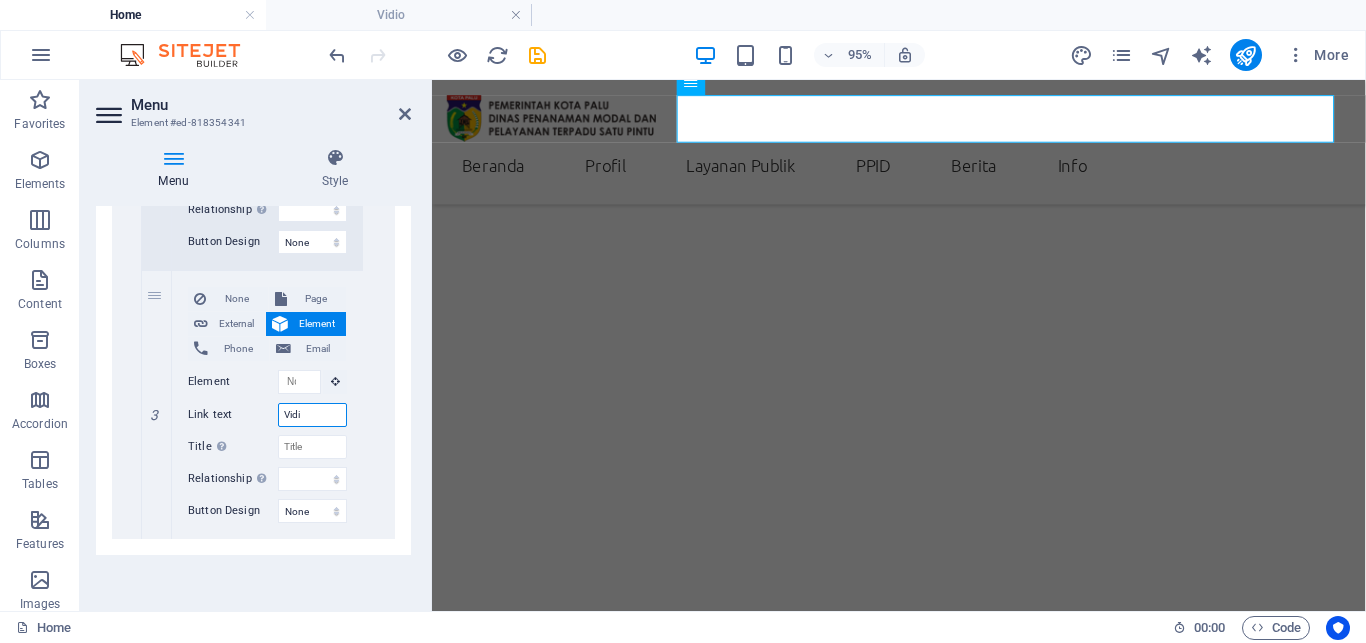 type on "Vidio" 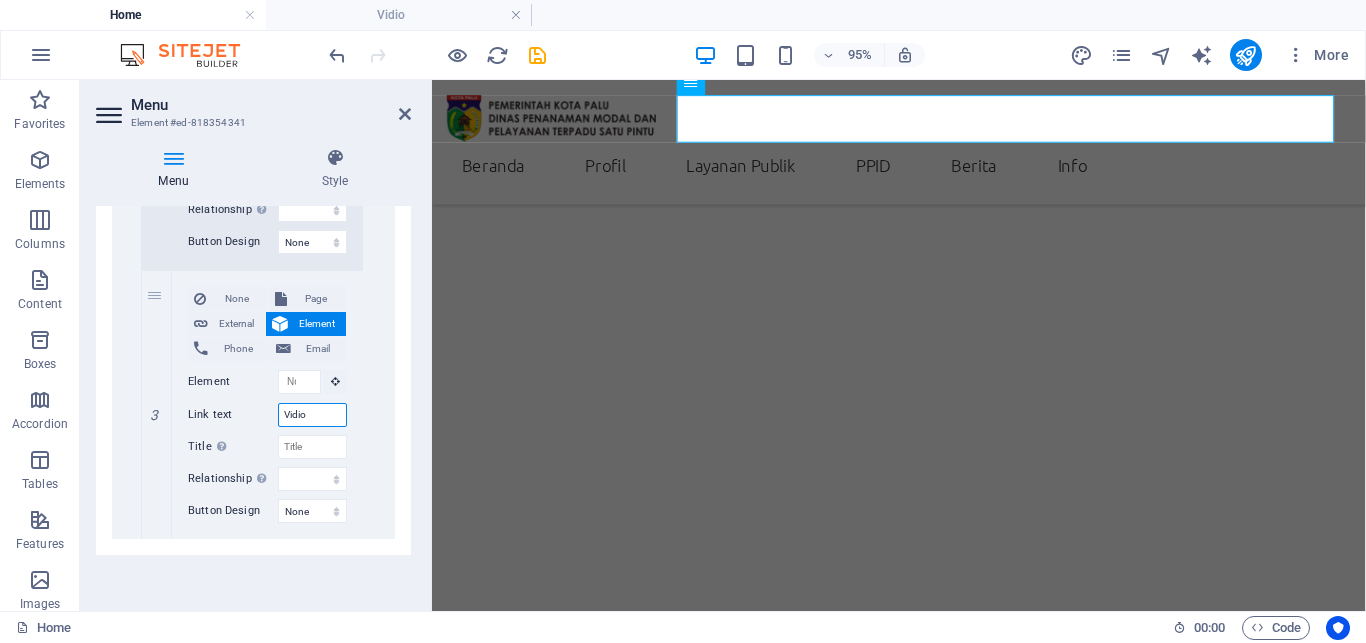 select 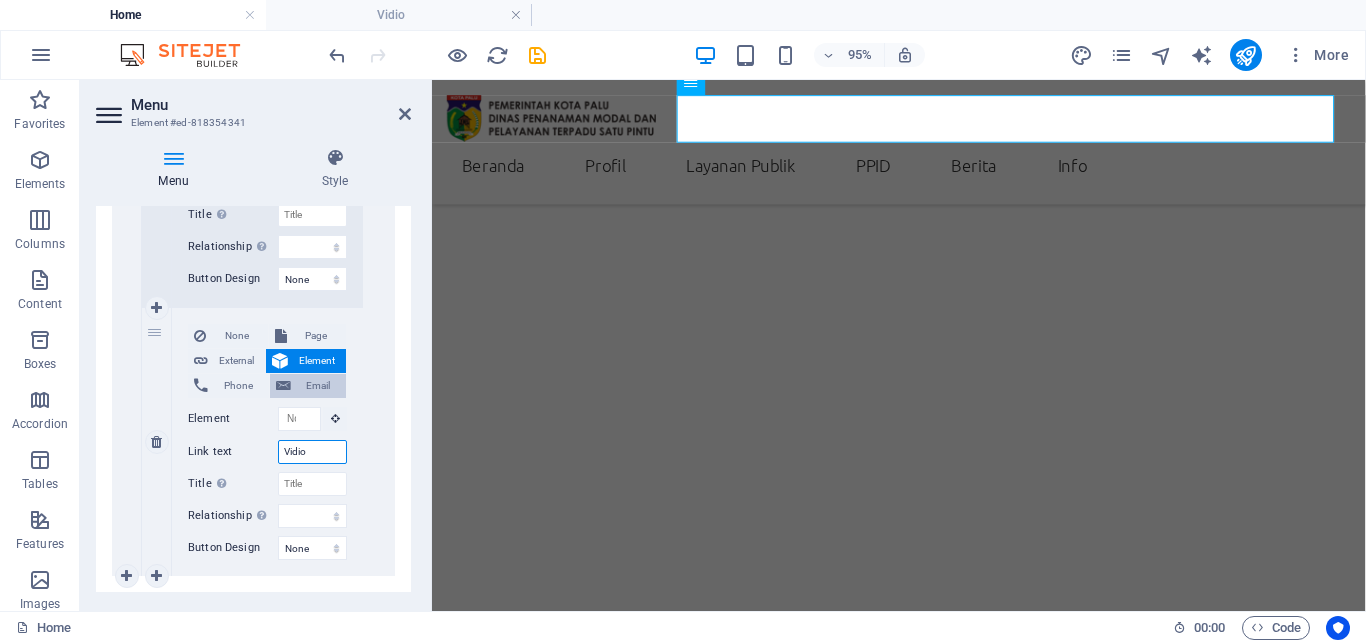 scroll, scrollTop: 5469, scrollLeft: 0, axis: vertical 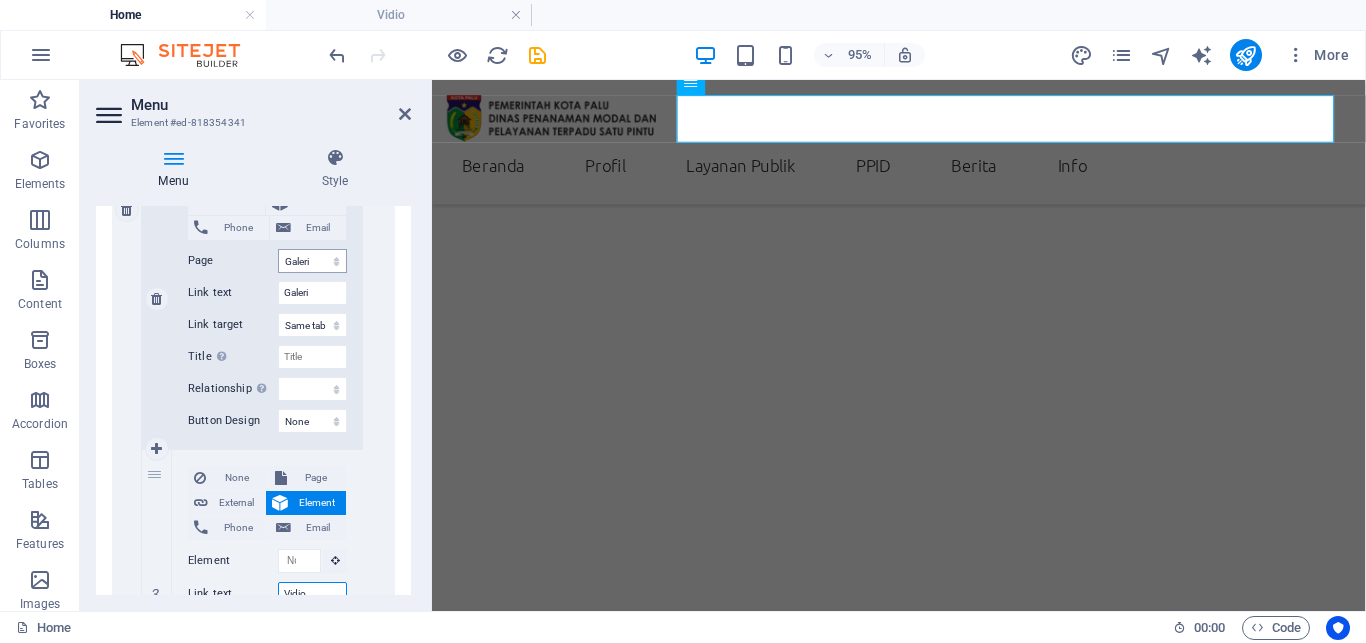 type on "Vidio" 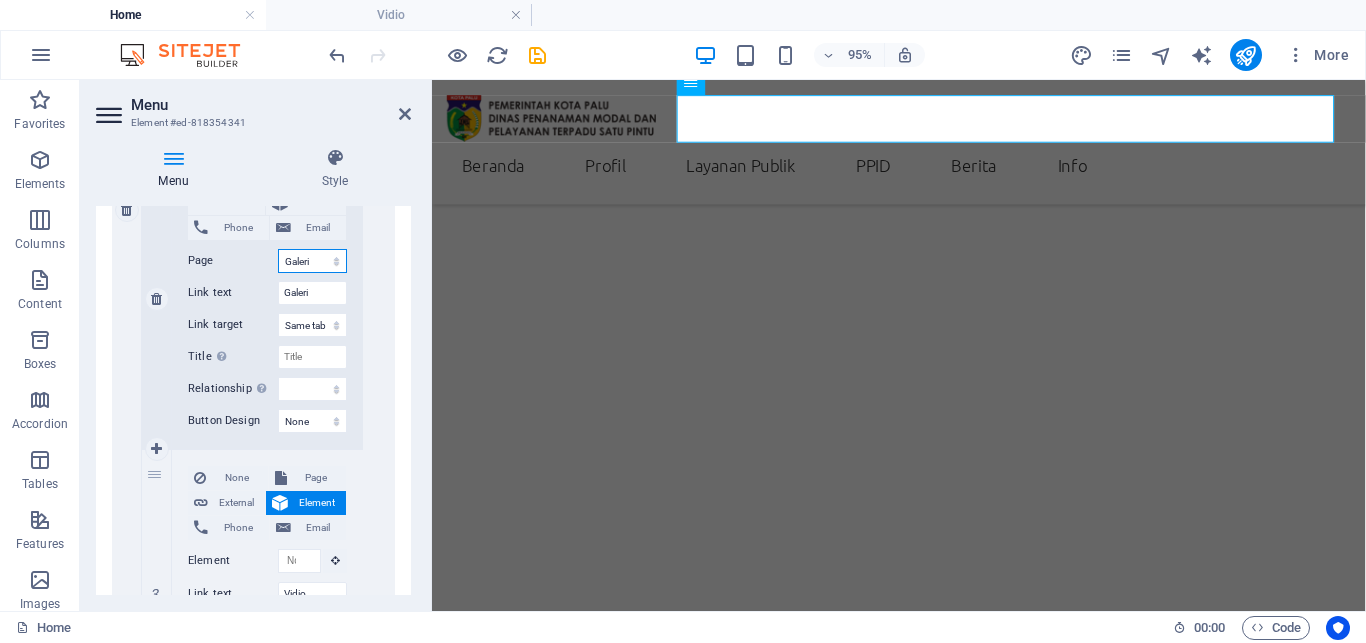 click on "Home Subpage Visi-Misi ProfilPejabat Berita Berita1 Berita2 Berita3 Berita4 Berita5 Berita6 RENJA TugasdanFungsi SekilasPPID ZonaIntegritas StrukturOrganisasi Galeri Vidio Legal Notice Privacy" at bounding box center (312, 261) 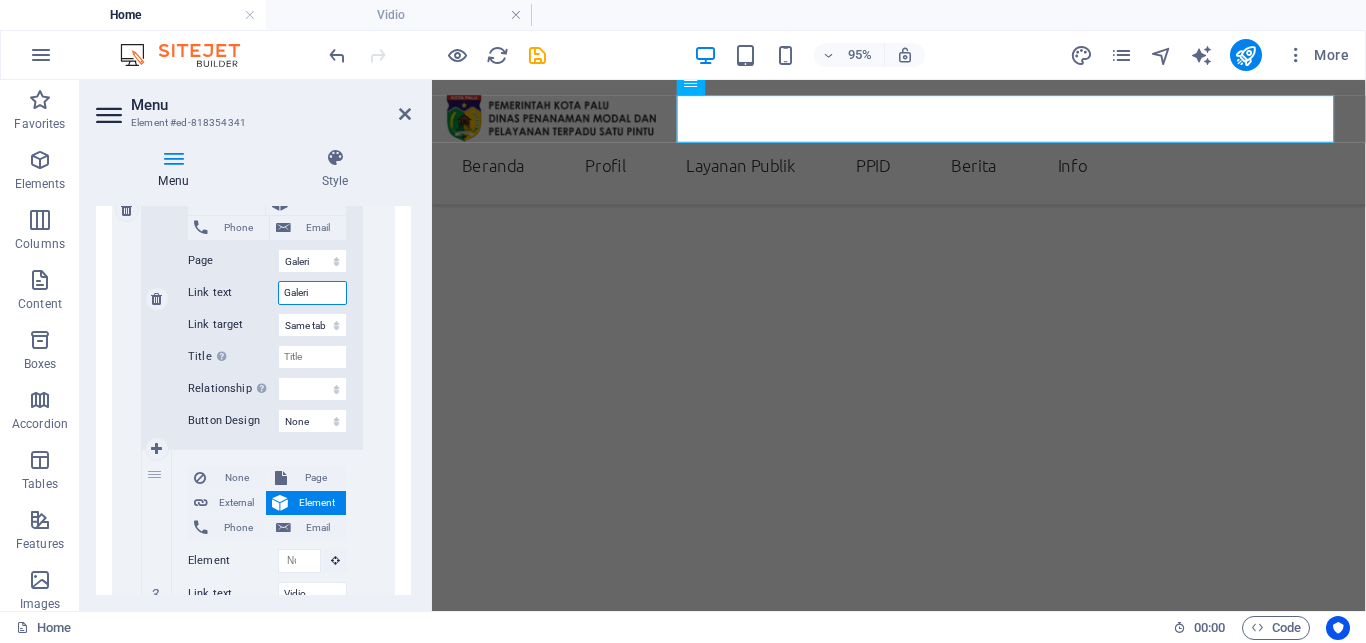 click on "Galeri" at bounding box center [312, 293] 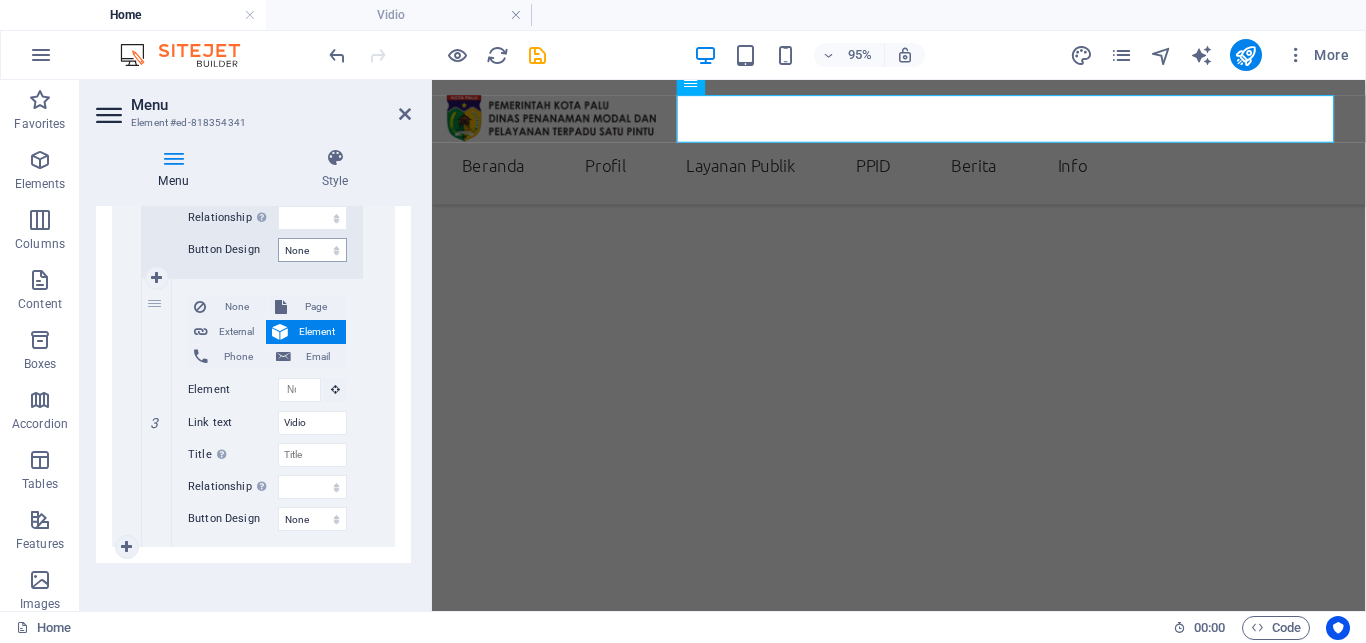 scroll, scrollTop: 5649, scrollLeft: 0, axis: vertical 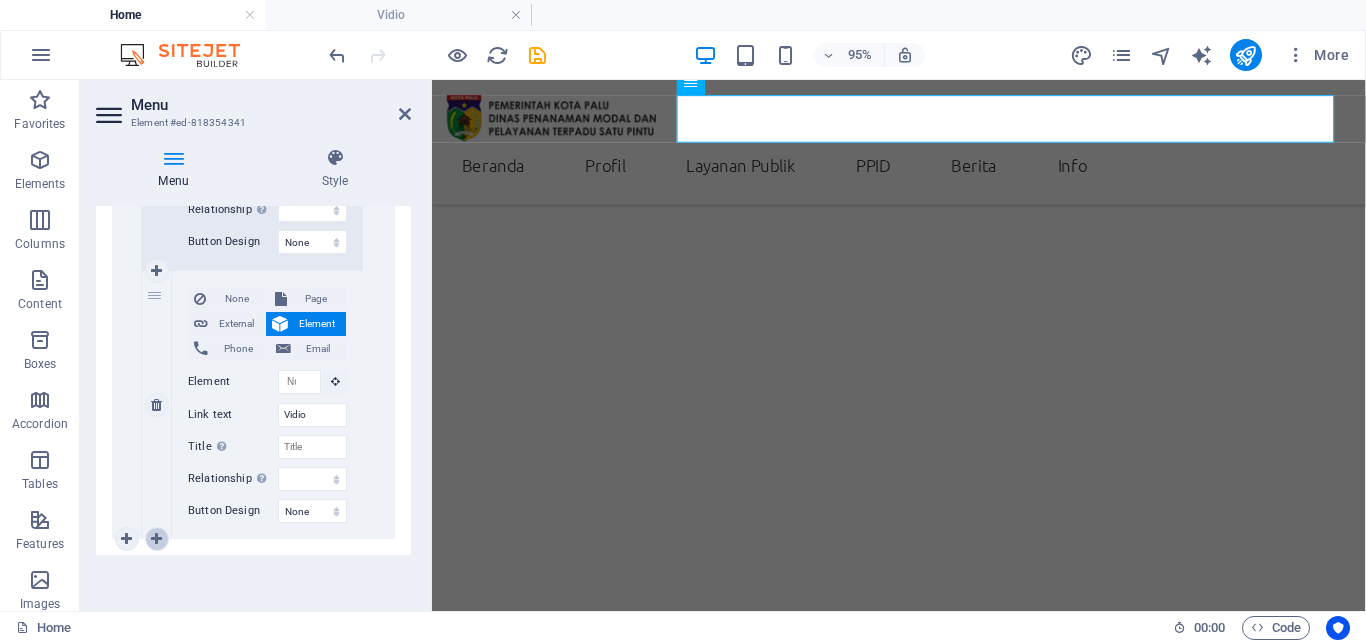 click at bounding box center [156, 539] 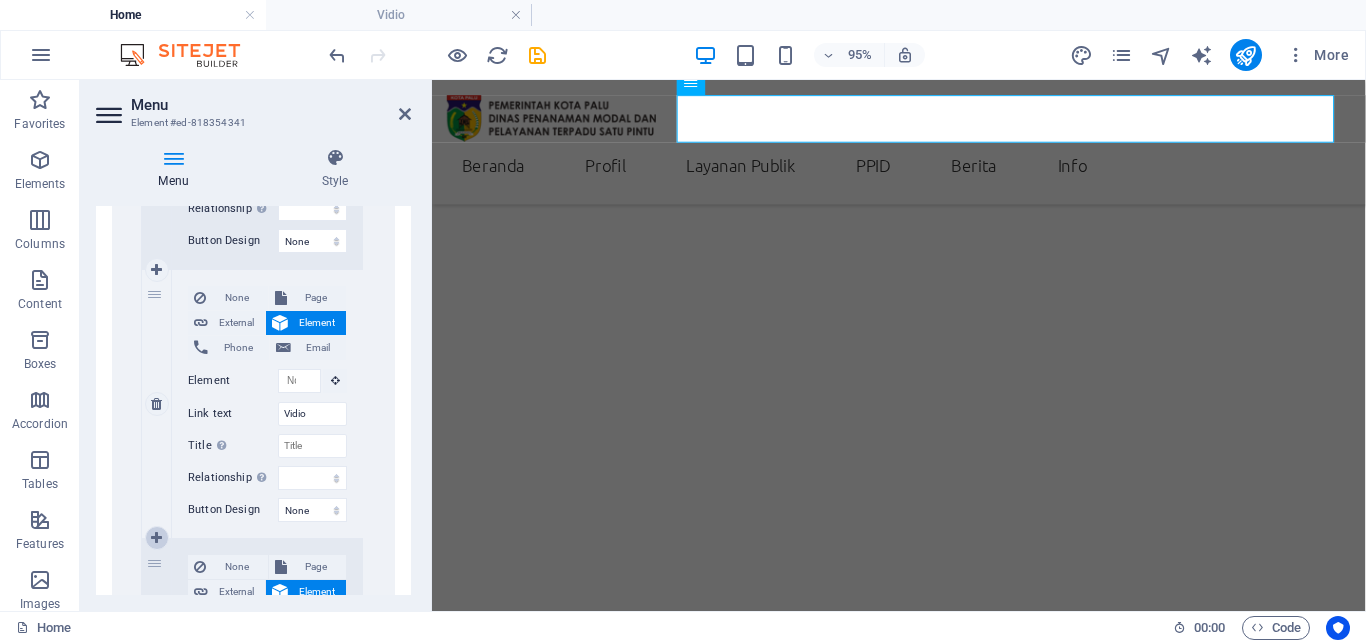 select 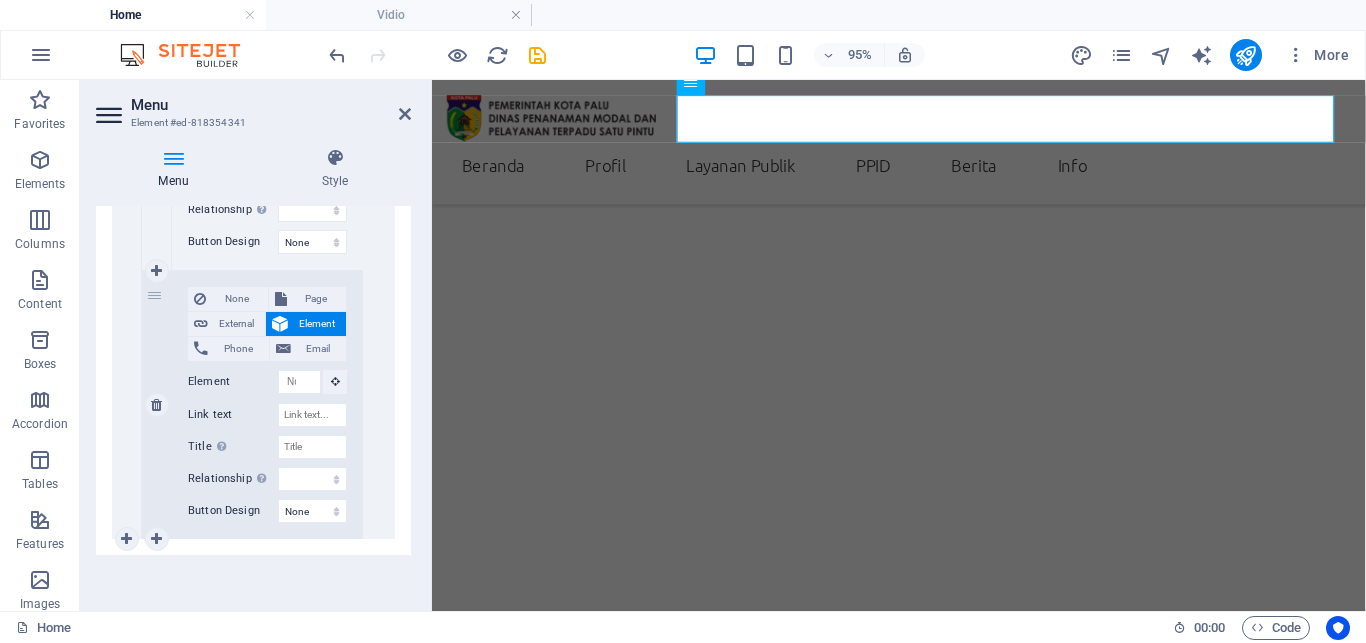 scroll, scrollTop: 5918, scrollLeft: 0, axis: vertical 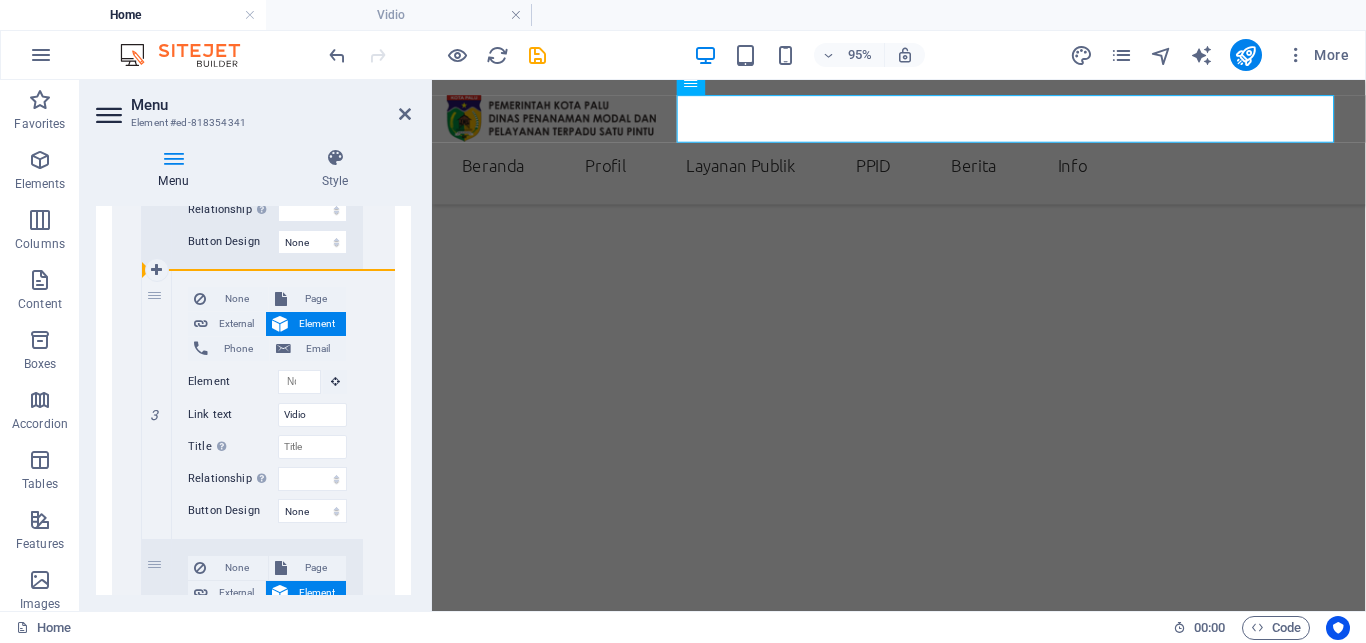 drag, startPoint x: 158, startPoint y: 577, endPoint x: 228, endPoint y: 266, distance: 318.7805 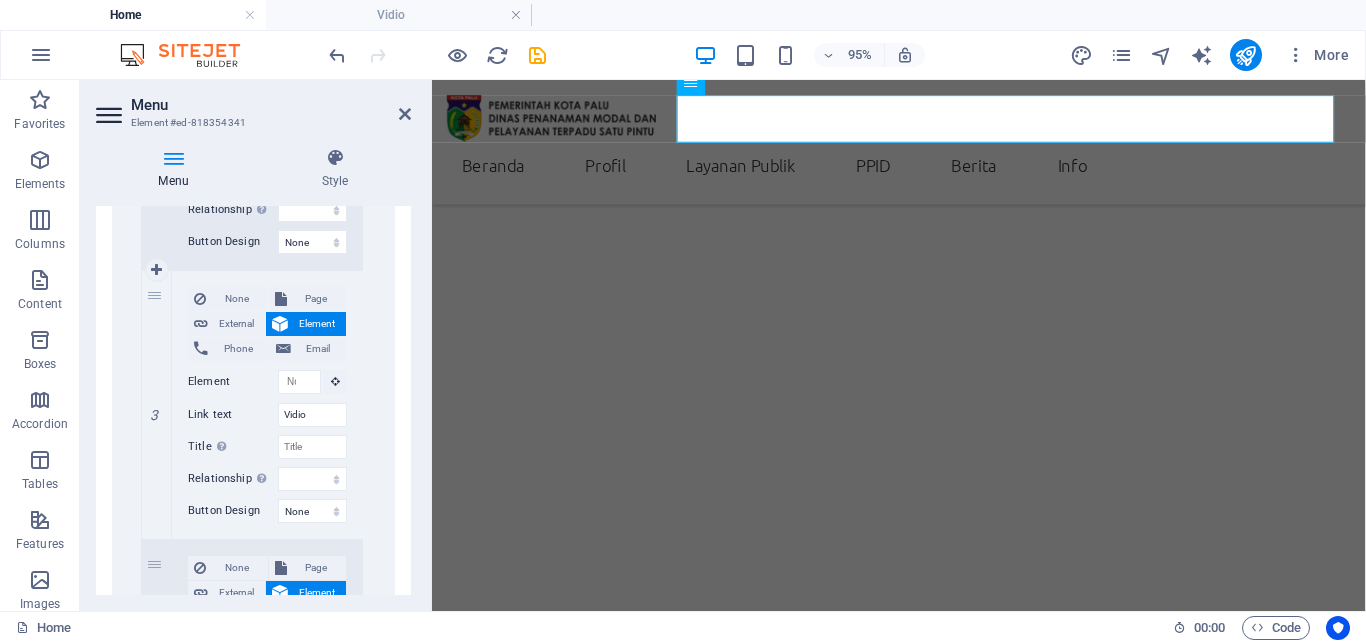 select 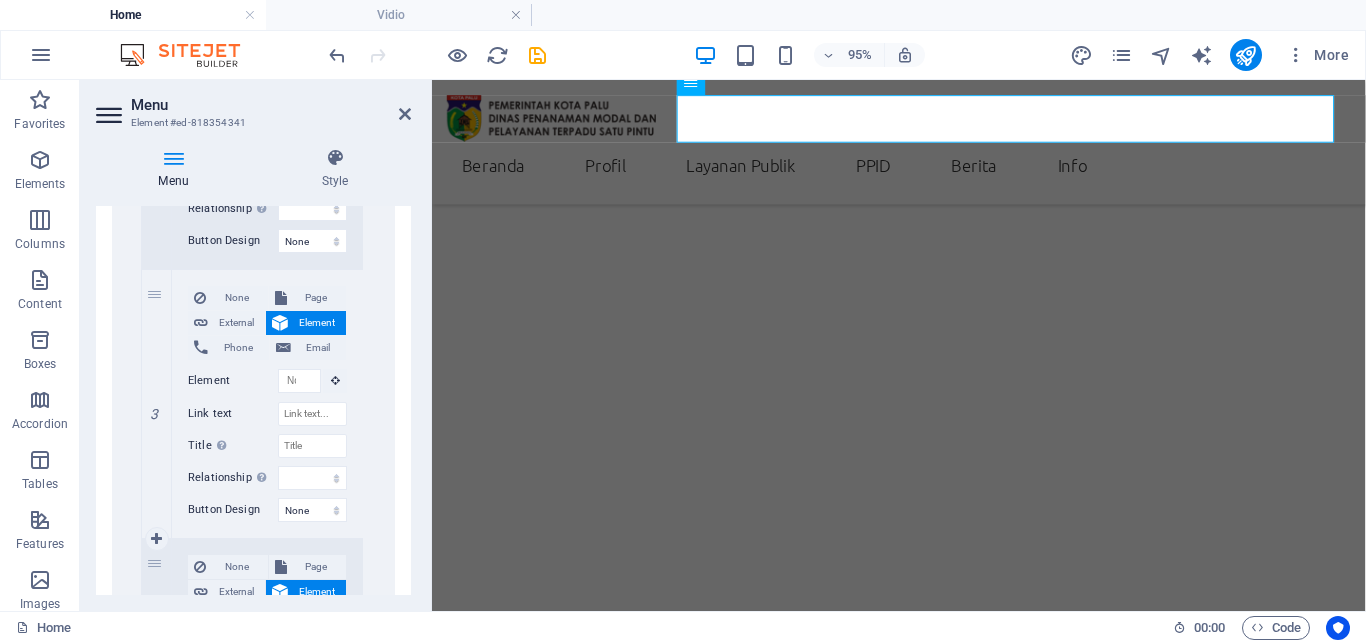 scroll, scrollTop: 5648, scrollLeft: 0, axis: vertical 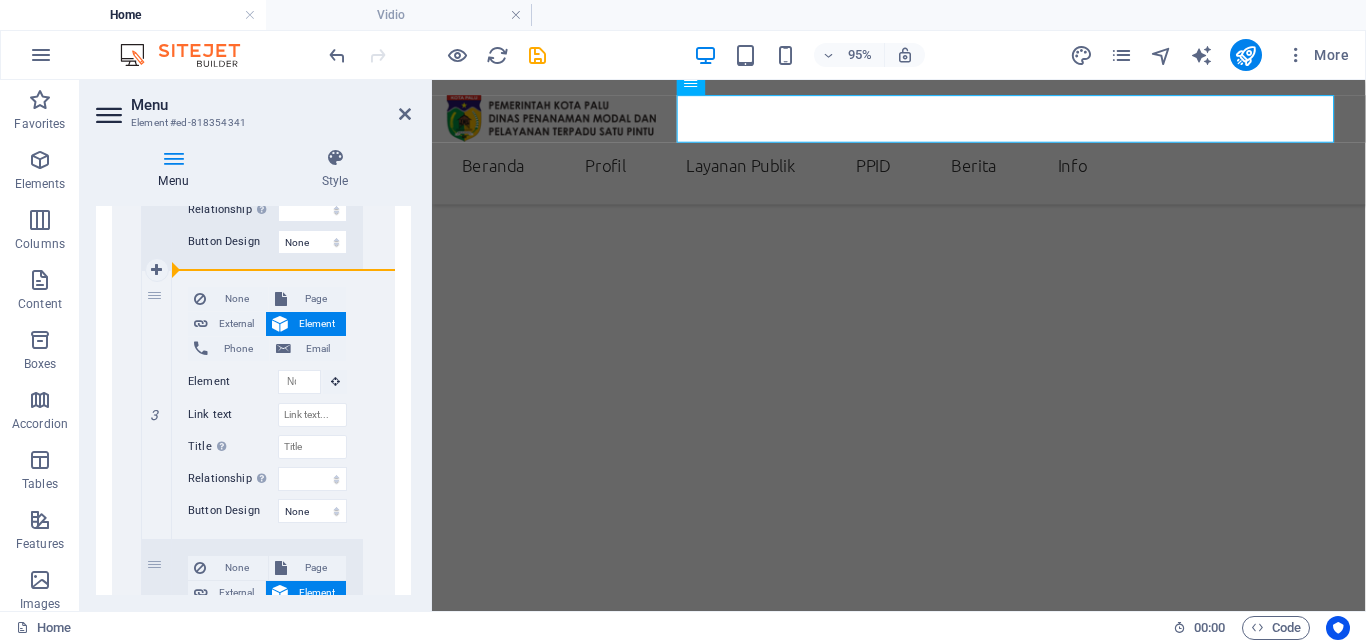 drag, startPoint x: 157, startPoint y: 581, endPoint x: 253, endPoint y: 259, distance: 336.00595 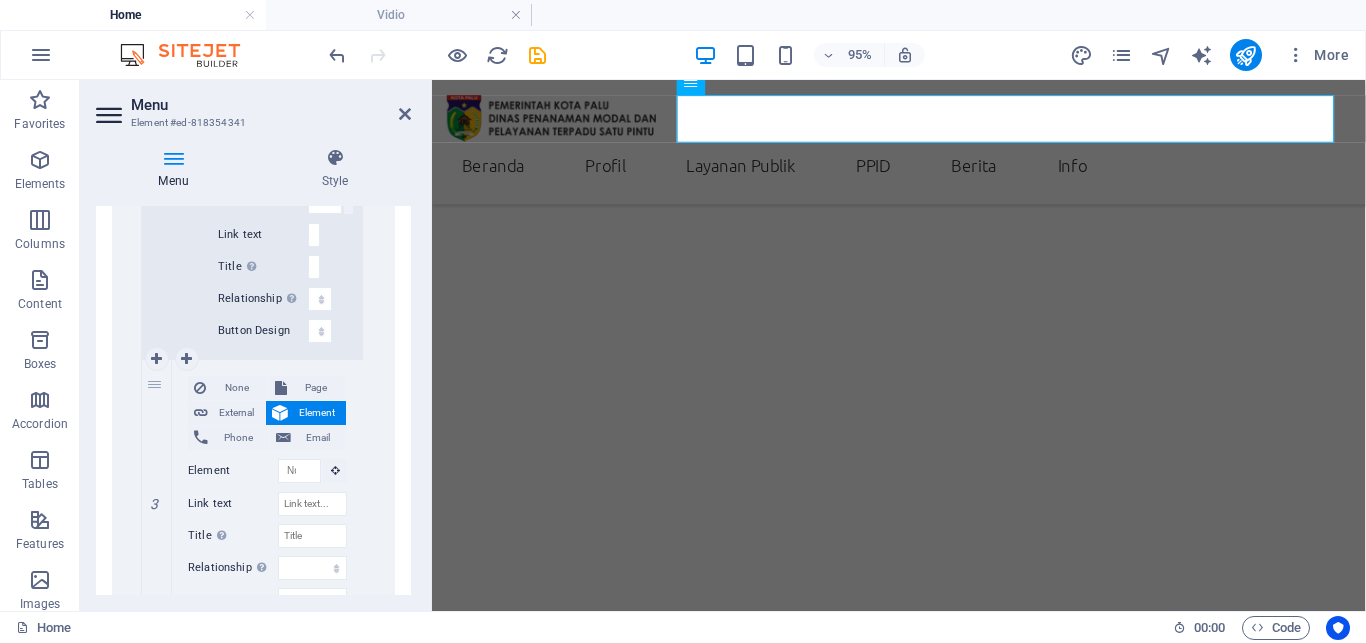 scroll, scrollTop: 5918, scrollLeft: 0, axis: vertical 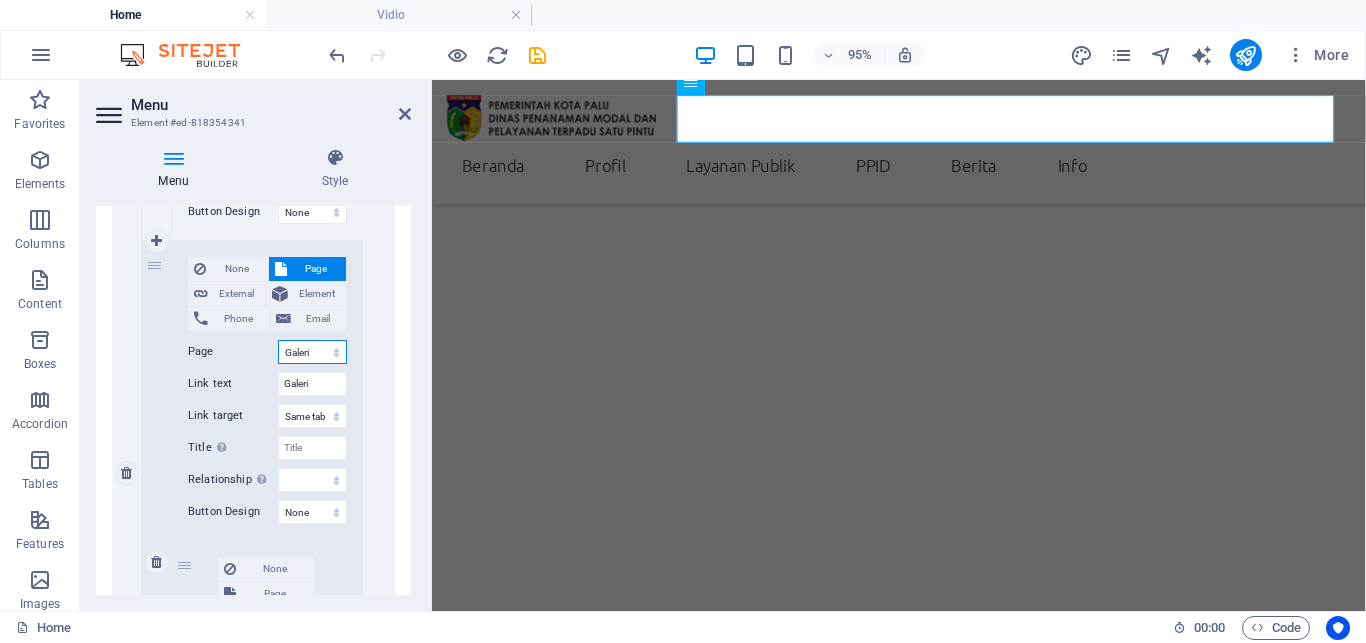 click on "Home Subpage Visi-Misi ProfilPejabat Berita Berita1 Berita2 Berita3 Berita4 Berita5 Berita6 RENJA TugasdanFungsi SekilasPPID ZonaIntegritas StrukturOrganisasi Galeri Vidio Legal Notice Privacy" at bounding box center (312, 352) 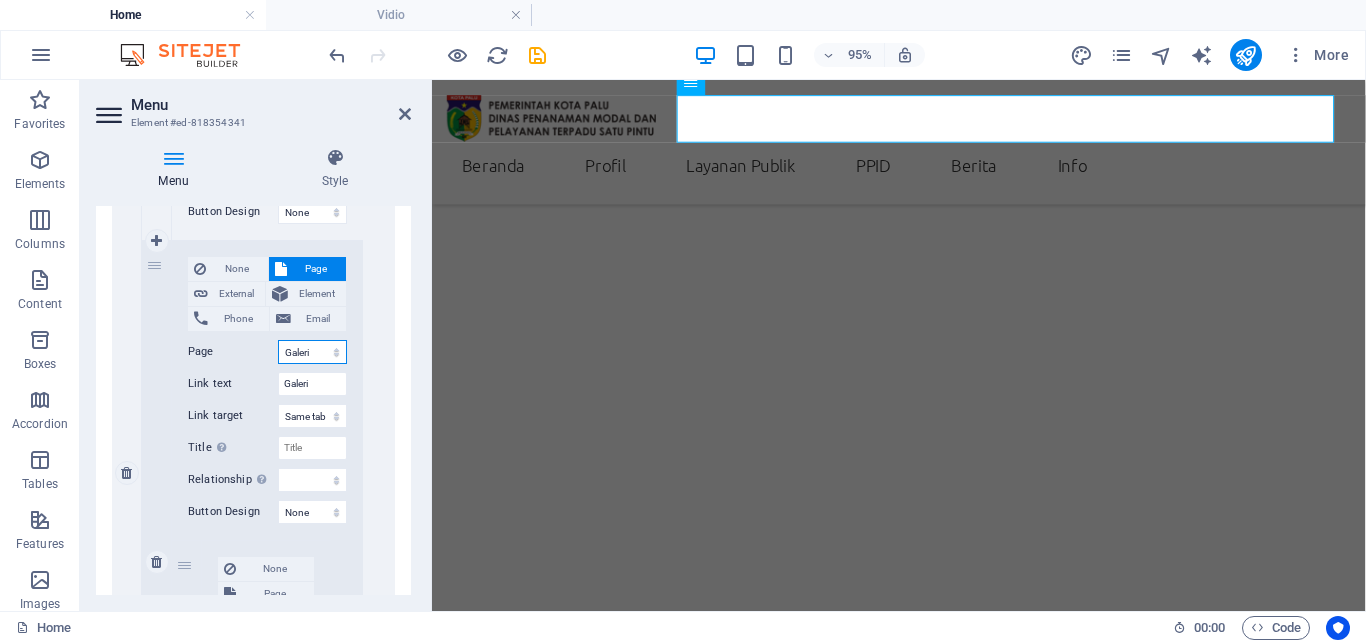 click on "Home Subpage Visi-Misi ProfilPejabat Berita Berita1 Berita2 Berita3 Berita4 Berita5 Berita6 RENJA TugasdanFungsi SekilasPPID ZonaIntegritas StrukturOrganisasi Galeri Vidio Legal Notice Privacy" at bounding box center (312, 352) 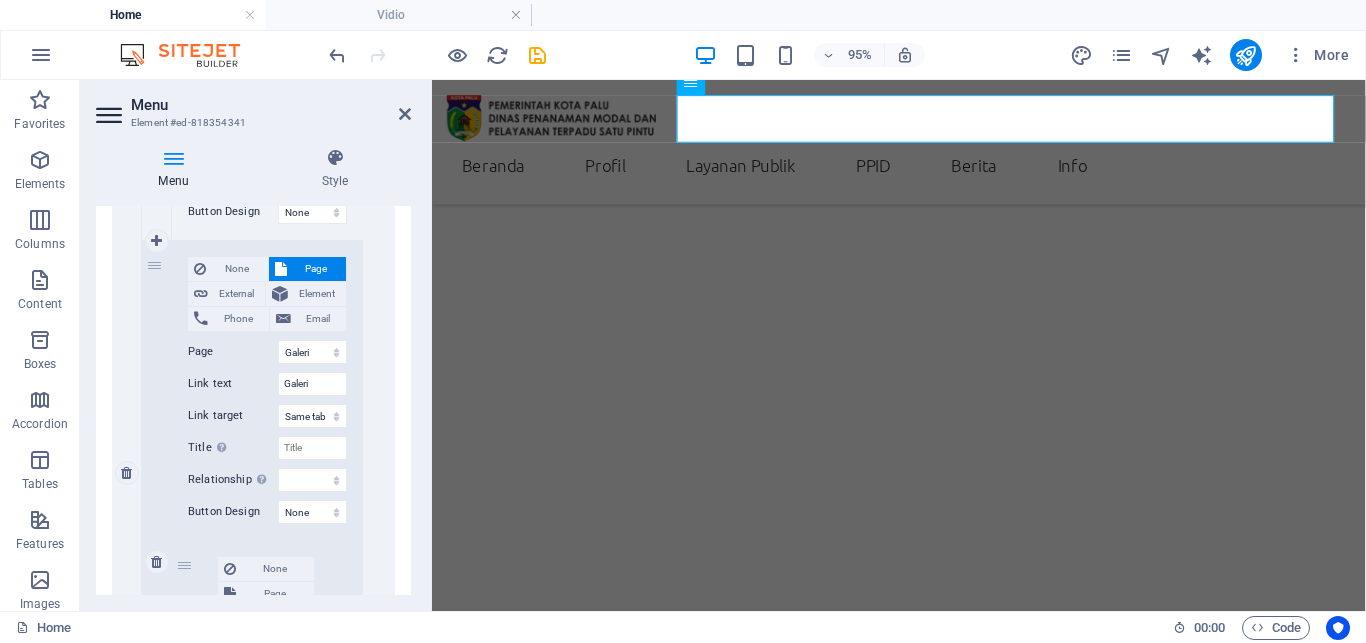 click on "None Page External Element Phone Email Page Home Subpage Visi-Misi ProfilPejabat Berita Berita1 Berita2 Berita3 Berita4 Berita5 Berita6 RENJA TugasdanFungsi SekilasPPID ZonaIntegritas StrukturOrganisasi Galeri Vidio Legal Notice Privacy Element
URL /15861226 Phone Email Link text Galeri Link target New tab Same tab Overlay Title Additional link description, should not be the same as the link text. The title is most often shown as a tooltip text when the mouse moves over the element. Leave empty if uncertain. Relationship Sets the  relationship of this link to the link target . For example, the value "nofollow" instructs search engines not to follow the link. Can be left empty. alternate author bookmark external help license next nofollow noreferrer noopener prev search tag Button Design None Default Primary Secondary 1 None Page External Element Phone Email Page Home Subpage Visi-Misi ProfilPejabat Berita Berita1 Berita2 Berita3 Berita4 Berita5 Berita6 RENJA TugasdanFungsi SekilasPPID" at bounding box center [267, 562] 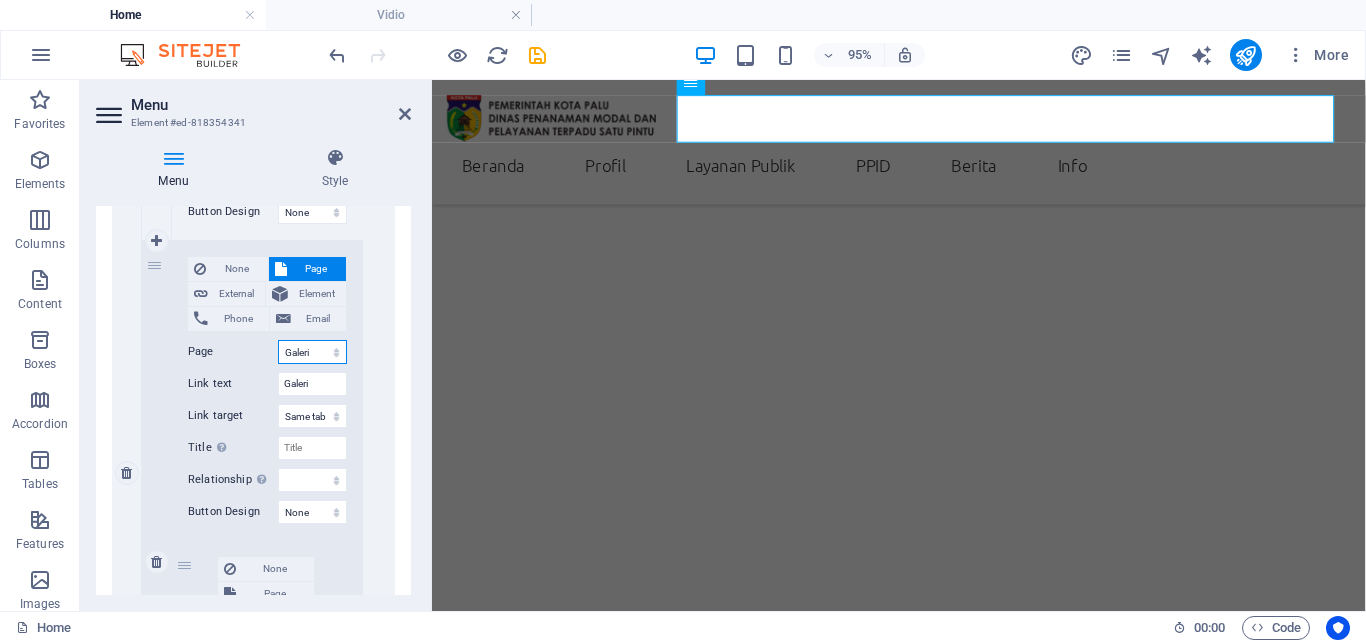 click on "Home Subpage Visi-Misi ProfilPejabat Berita Berita1 Berita2 Berita3 Berita4 Berita5 Berita6 RENJA TugasdanFungsi SekilasPPID ZonaIntegritas StrukturOrganisasi Galeri Vidio Legal Notice Privacy" at bounding box center [312, 352] 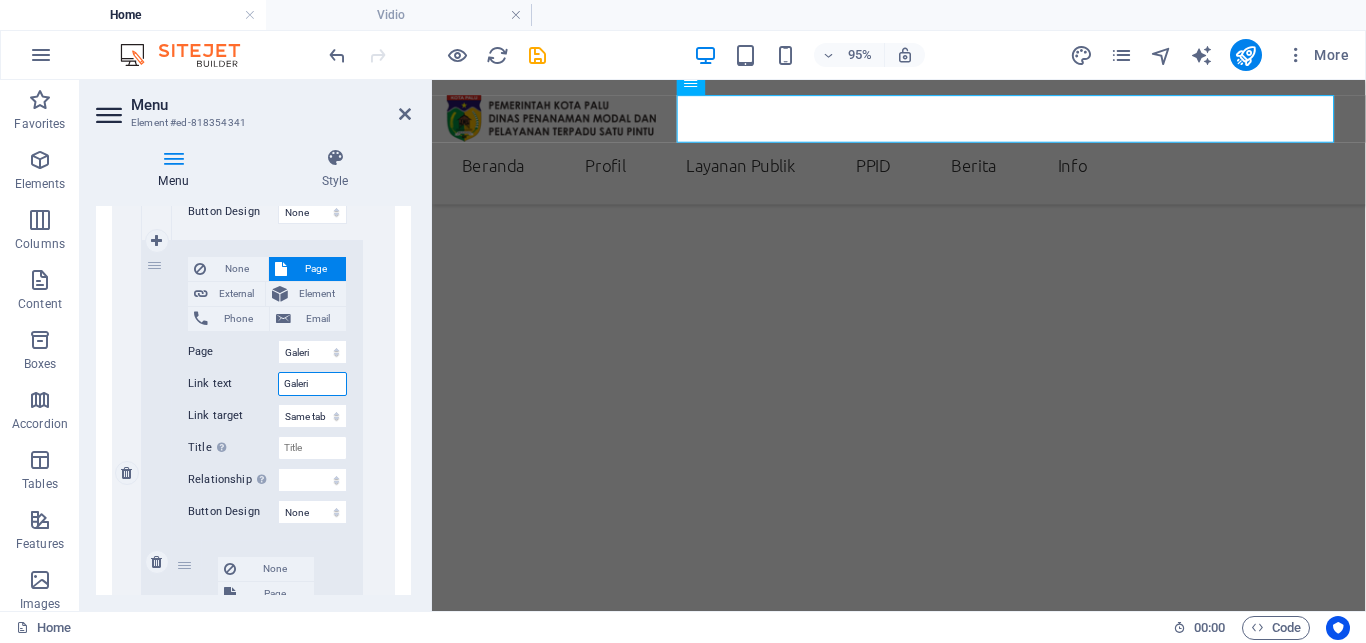 click on "Galeri" at bounding box center (312, 384) 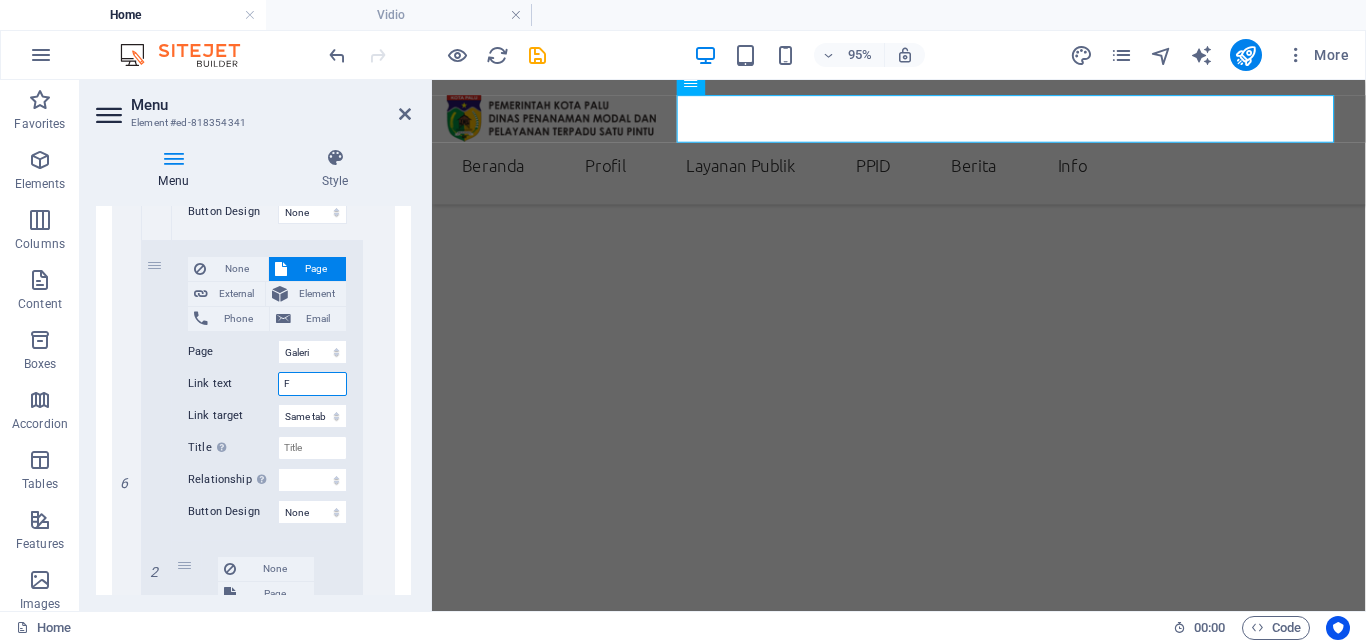 type on "Fo" 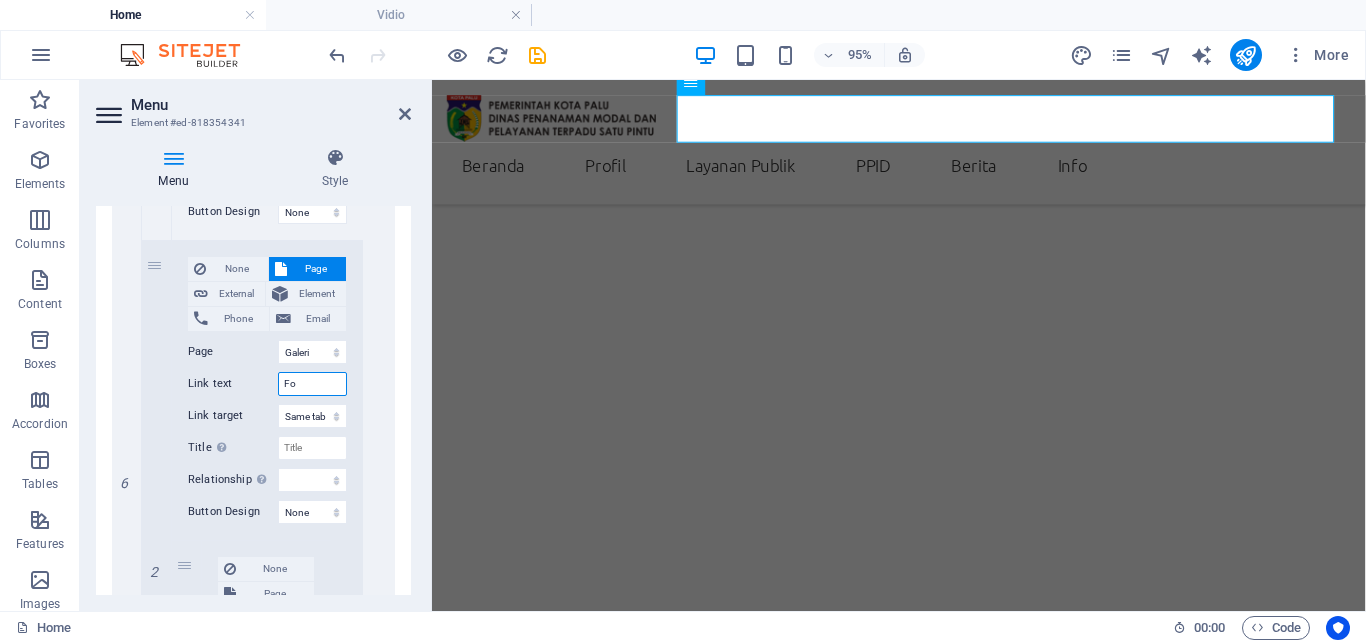 select 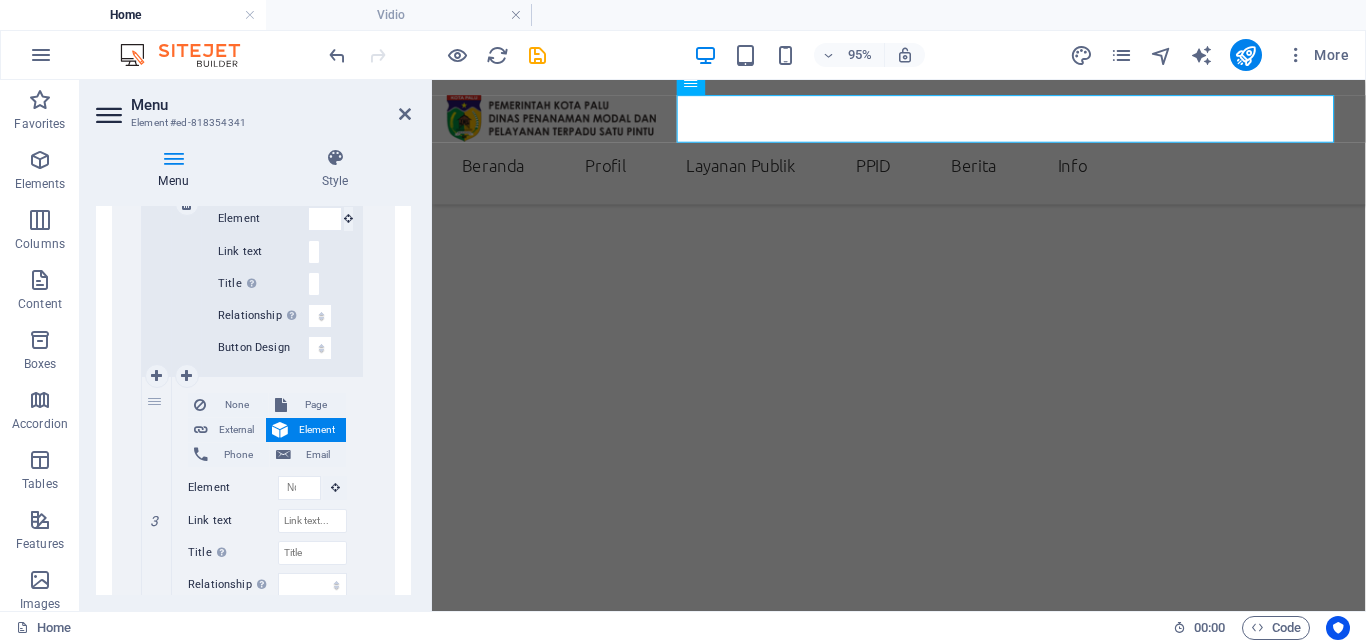 scroll, scrollTop: 5918, scrollLeft: 0, axis: vertical 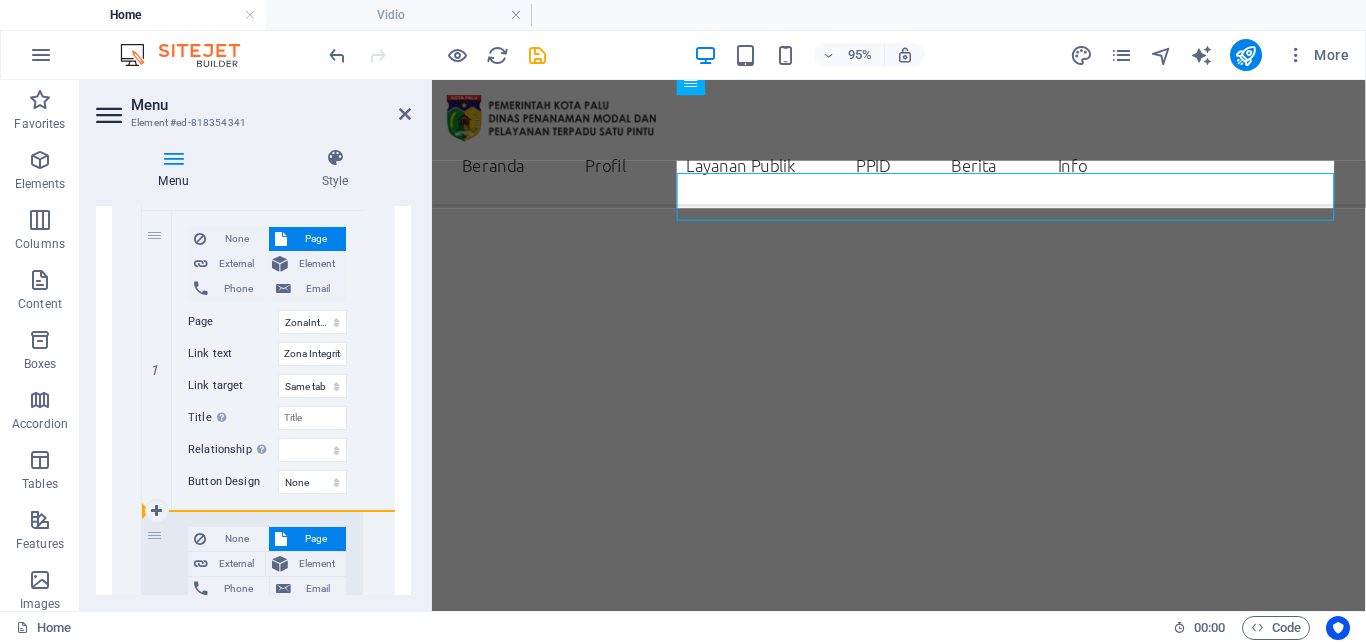 drag, startPoint x: 156, startPoint y: 508, endPoint x: 169, endPoint y: 519, distance: 17.029387 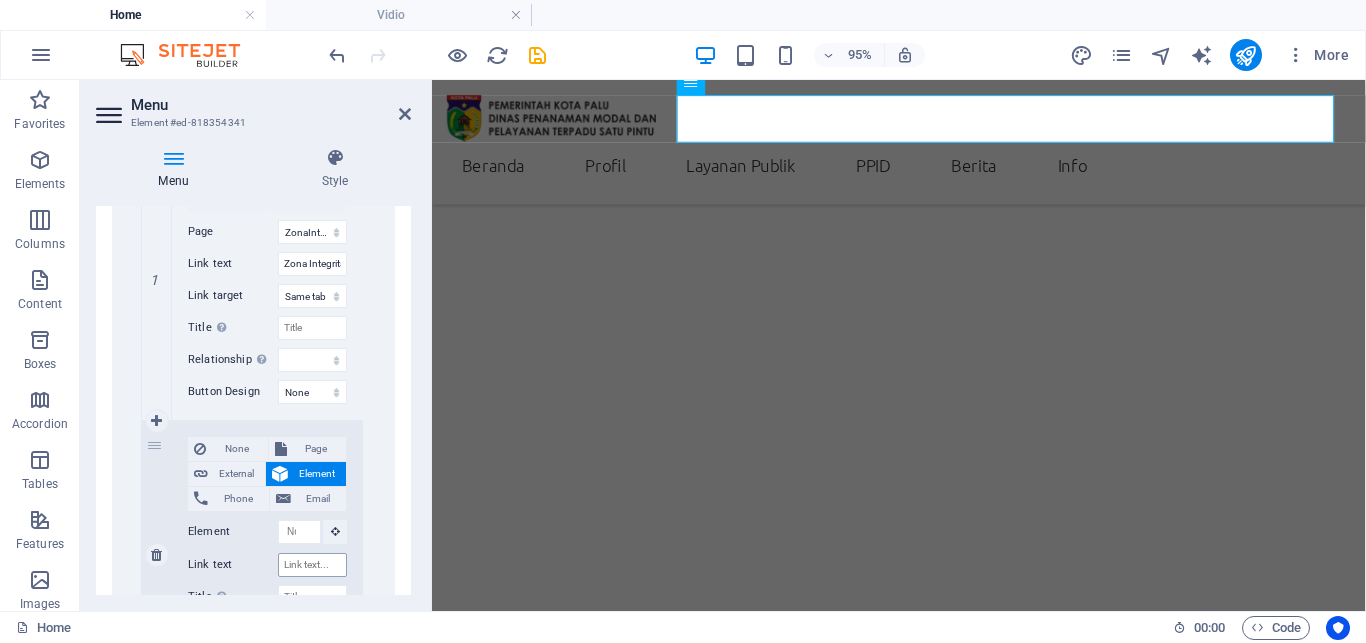 scroll, scrollTop: 5288, scrollLeft: 0, axis: vertical 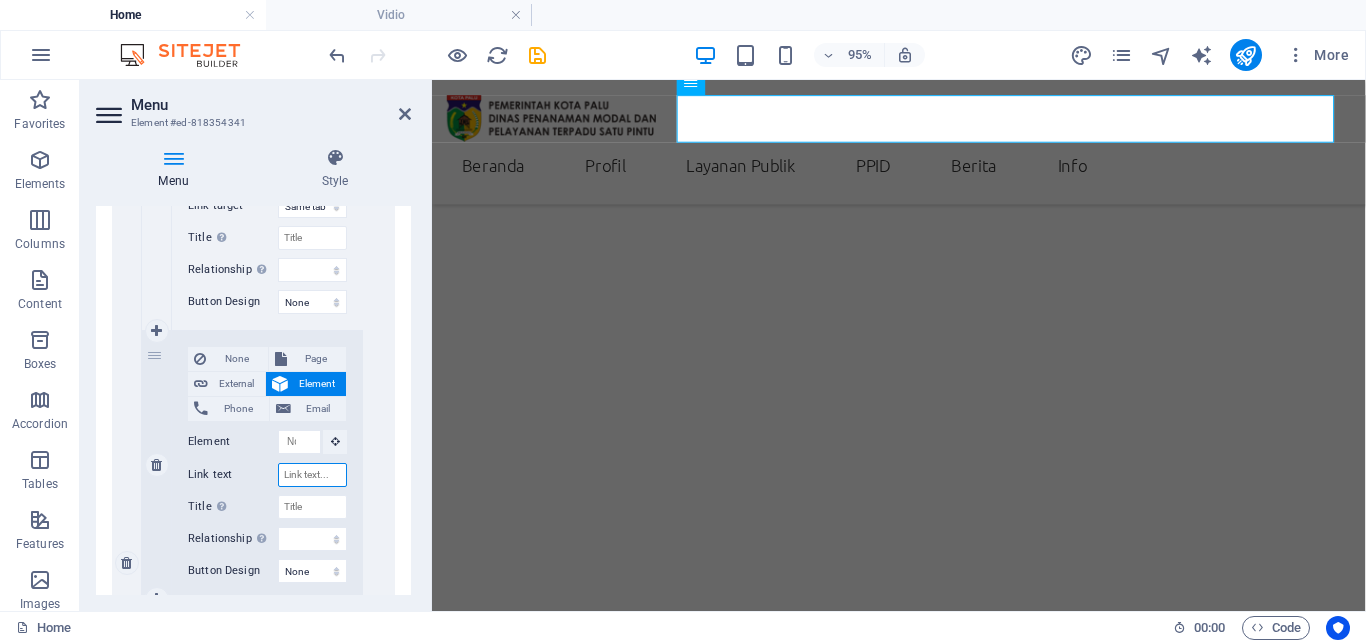 click on "Link text" at bounding box center (312, 475) 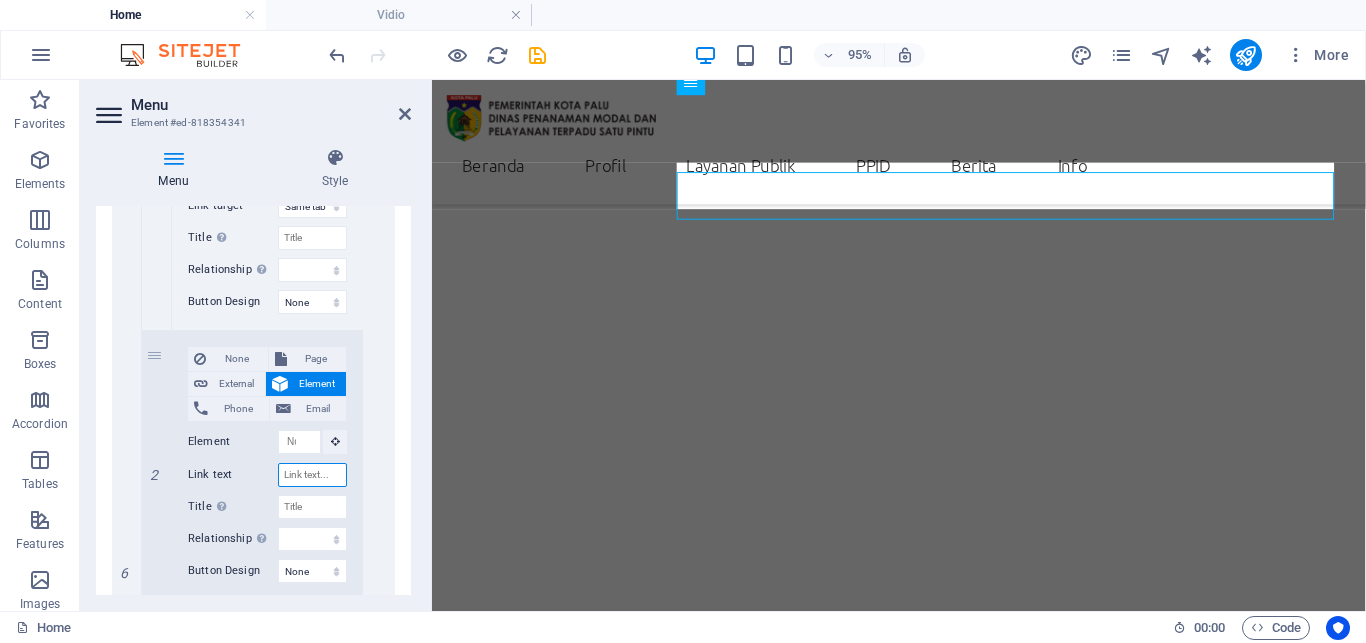 scroll, scrollTop: 565, scrollLeft: 0, axis: vertical 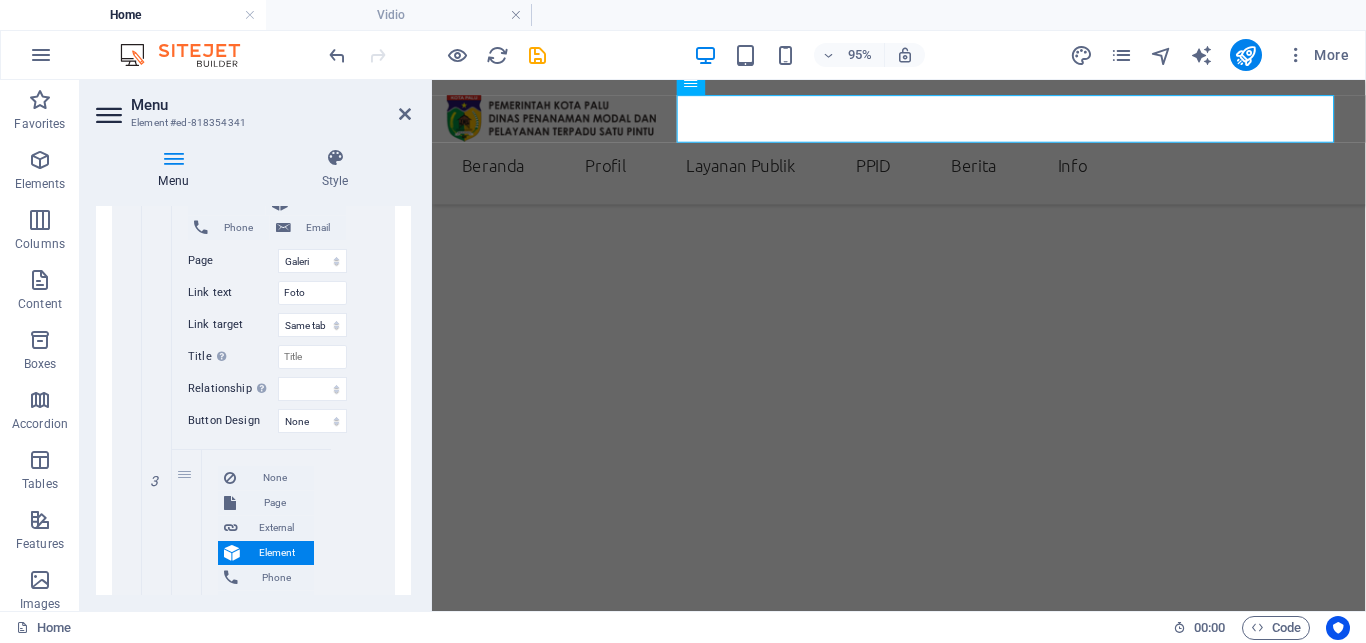 drag, startPoint x: 183, startPoint y: 507, endPoint x: 122, endPoint y: 451, distance: 82.80701 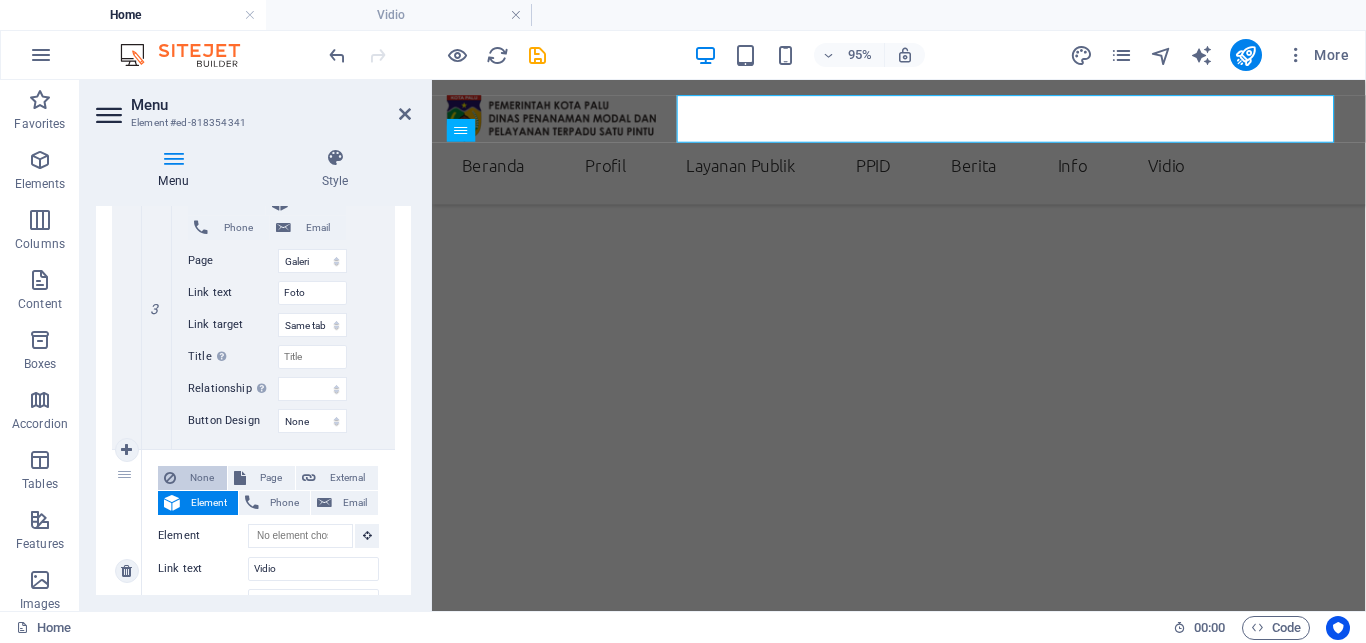 scroll, scrollTop: 614, scrollLeft: 0, axis: vertical 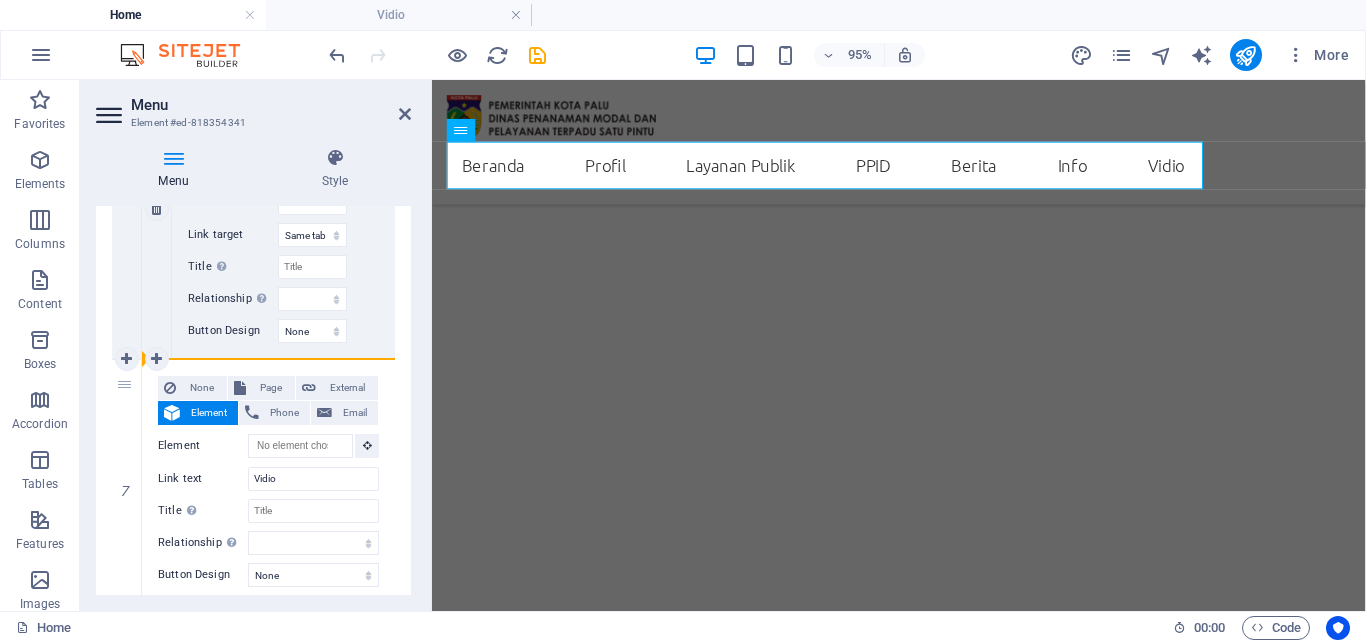 drag, startPoint x: 130, startPoint y: 430, endPoint x: 197, endPoint y: 352, distance: 102.825096 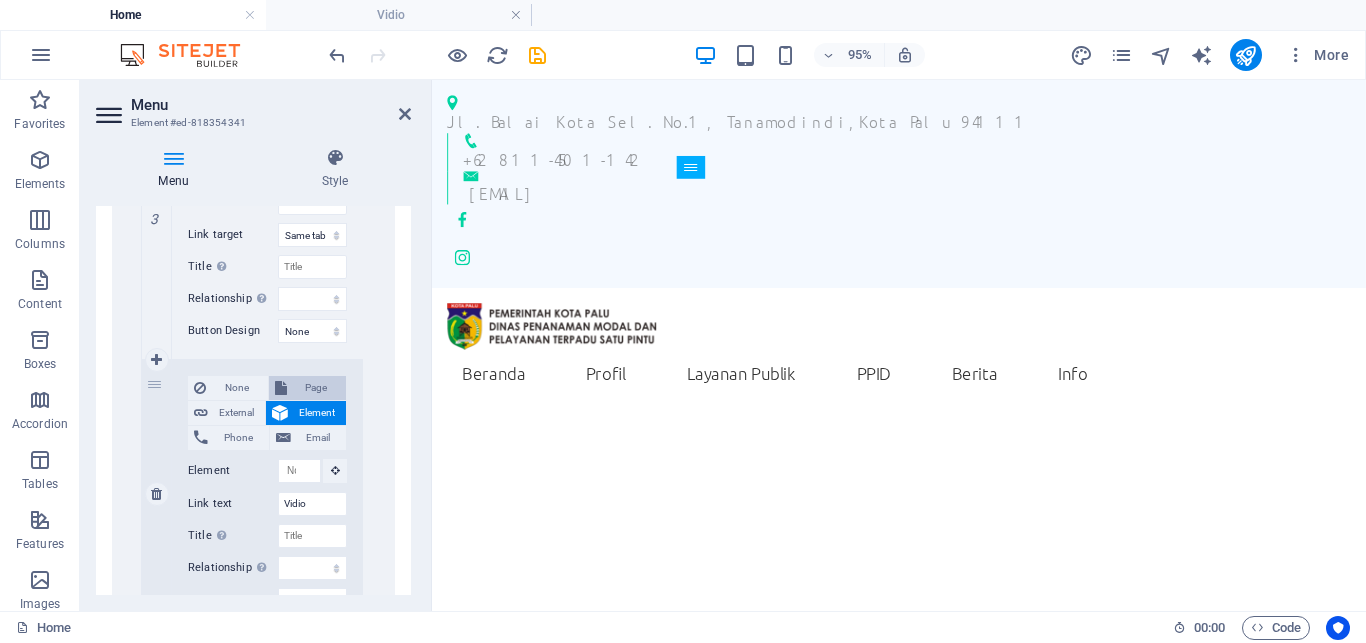scroll, scrollTop: 400, scrollLeft: 0, axis: vertical 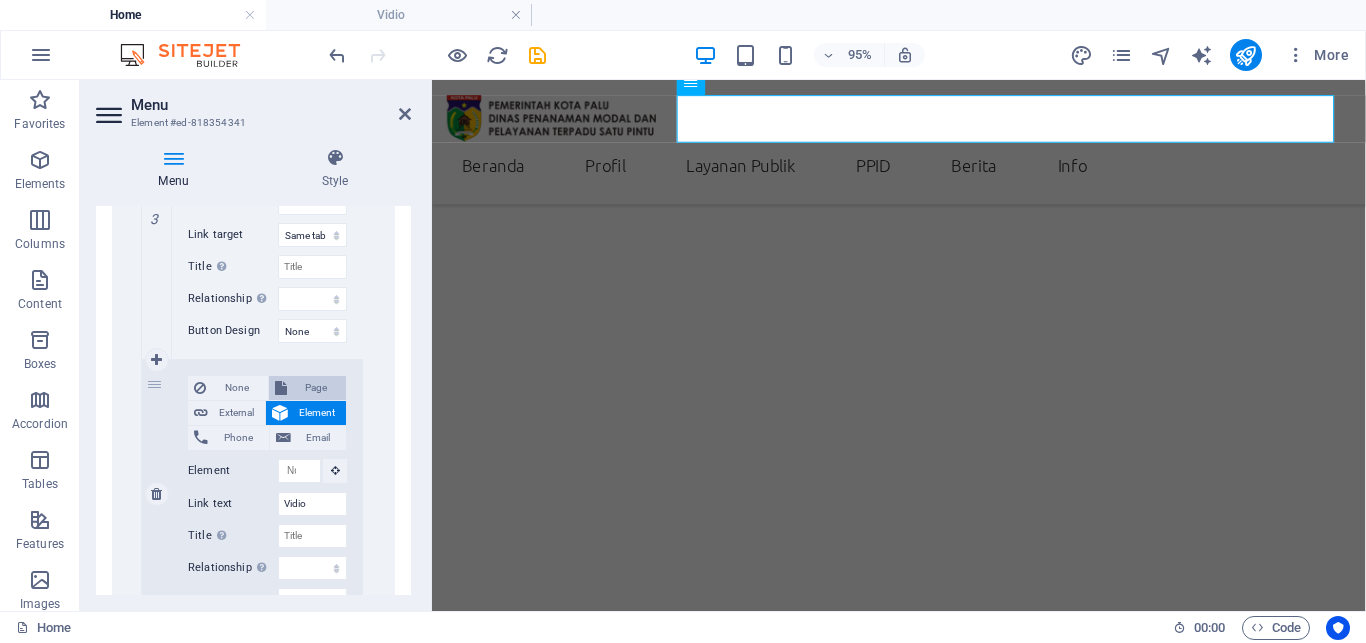 click on "Page" at bounding box center (317, 388) 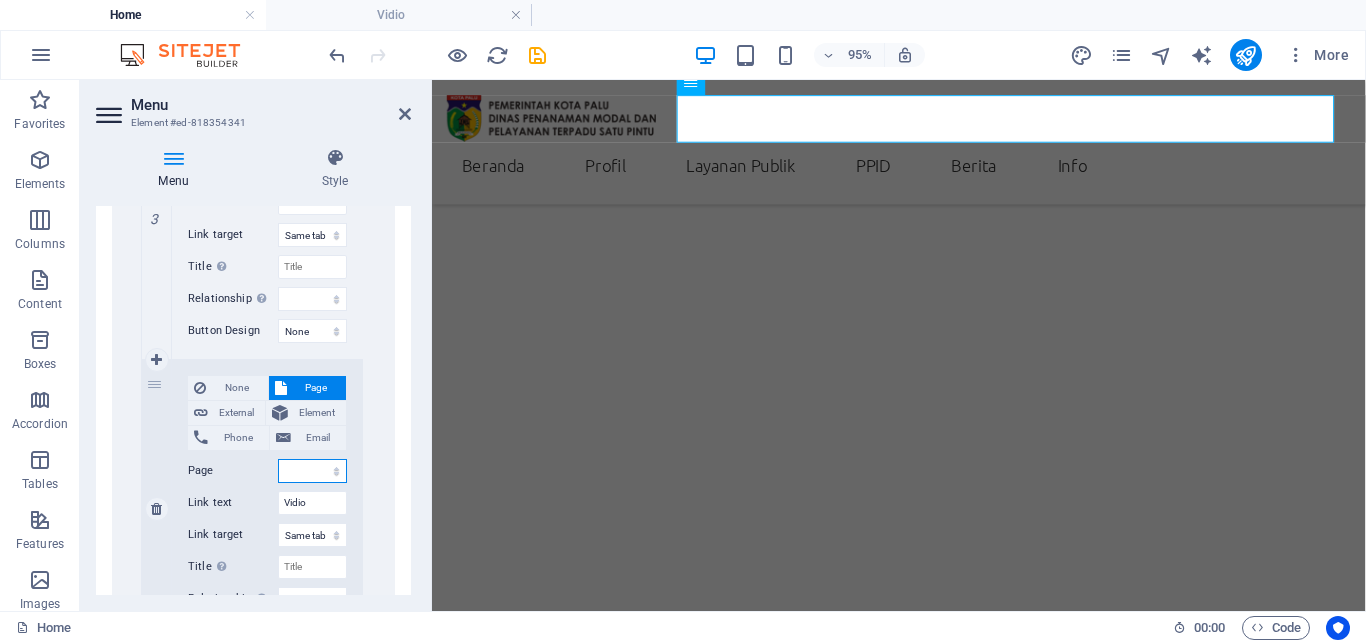 click on "Home Subpage Visi-Misi ProfilPejabat Berita Berita1 Berita2 Berita3 Berita4 Berita5 Berita6 RENJA TugasdanFungsi SekilasPPID ZonaIntegritas StrukturOrganisasi Galeri Vidio Legal Notice Privacy" at bounding box center [312, 471] 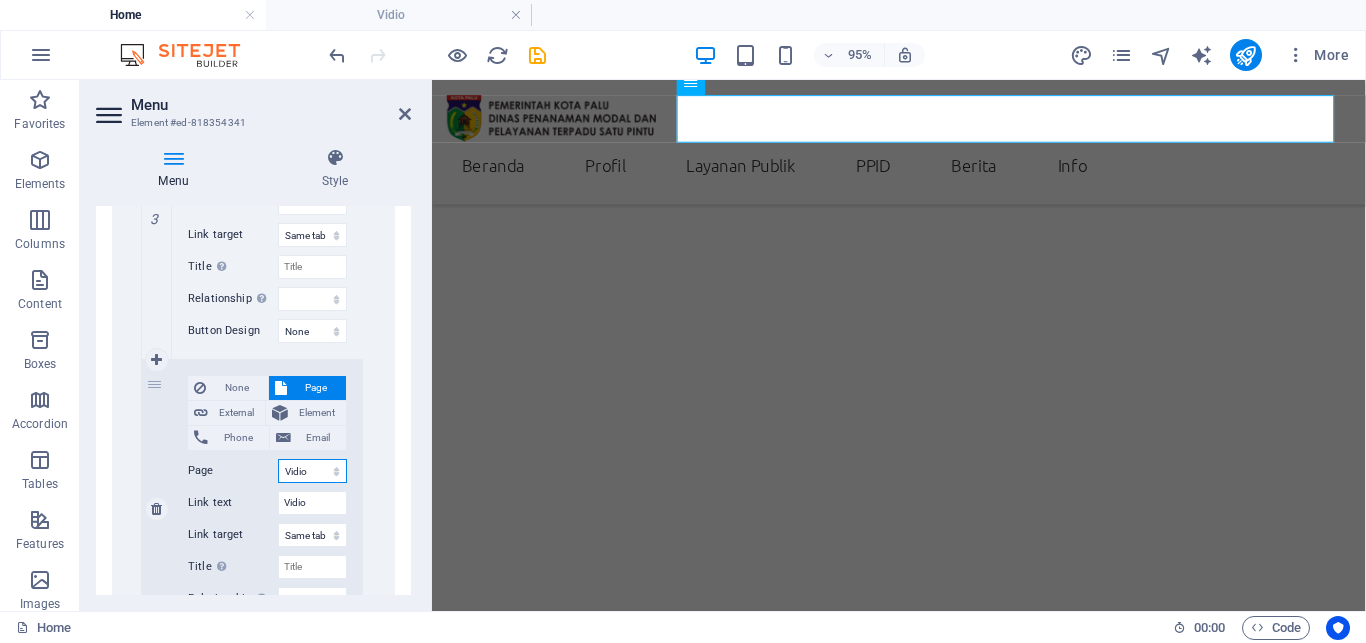 click on "Vidio" at bounding box center [0, 0] 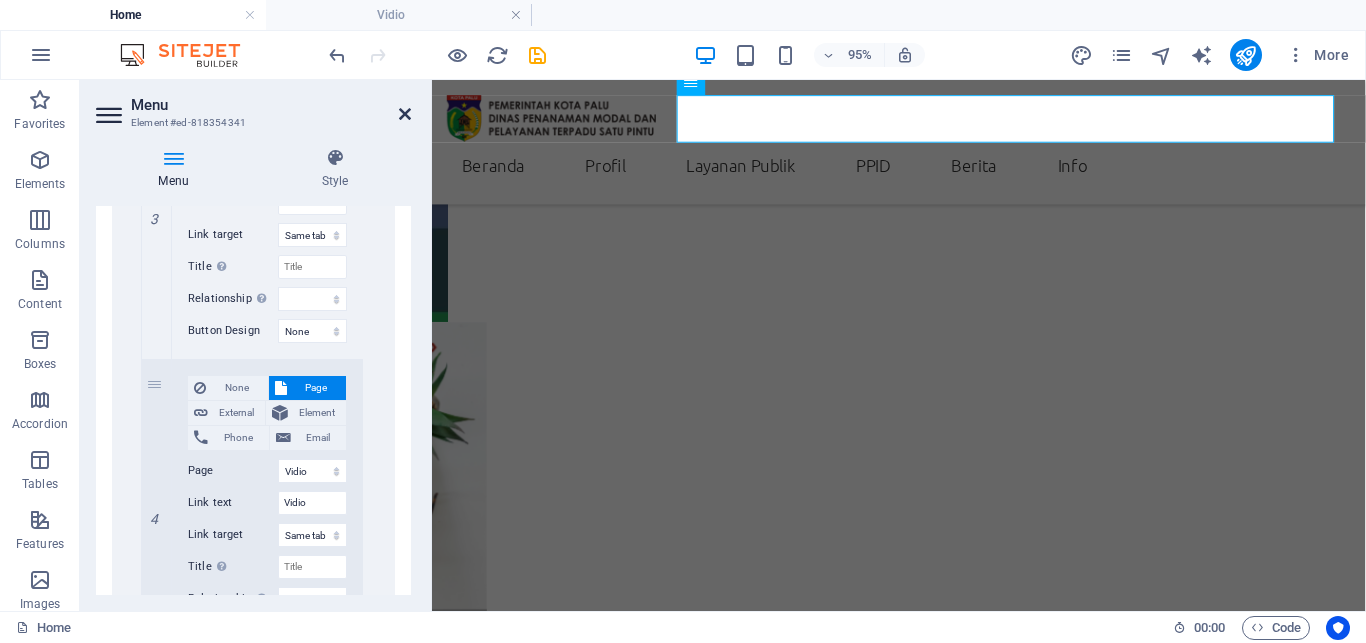 click at bounding box center (405, 114) 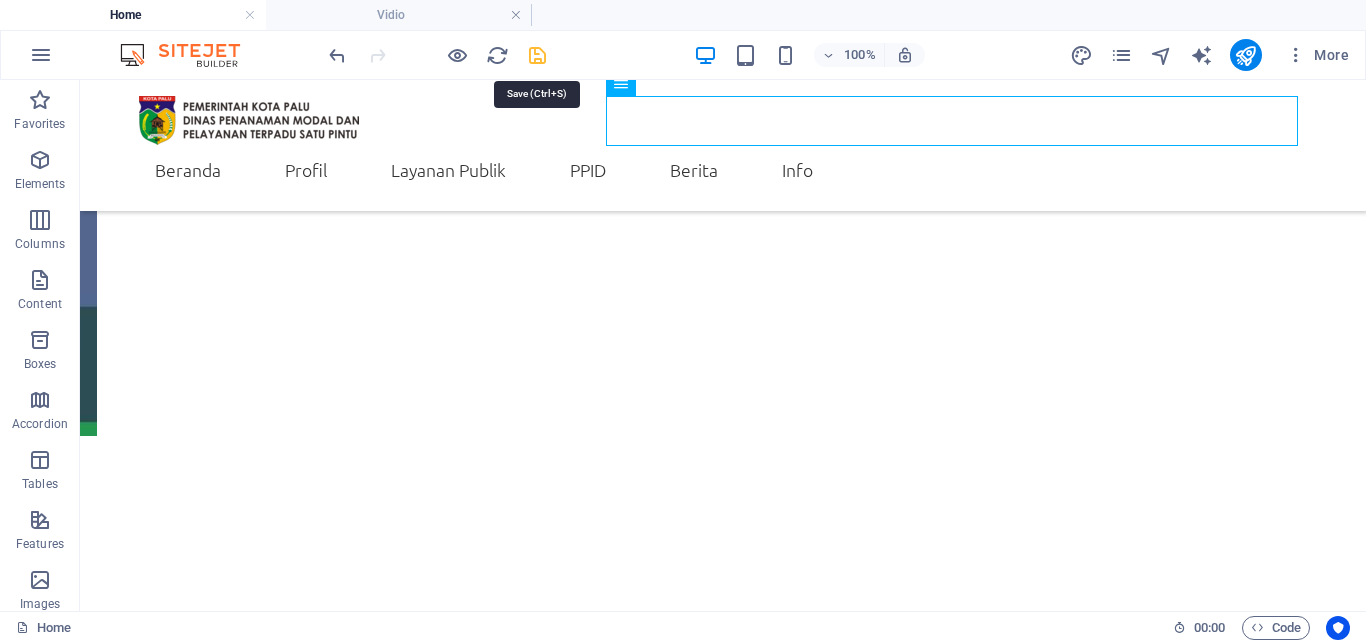 click at bounding box center [537, 55] 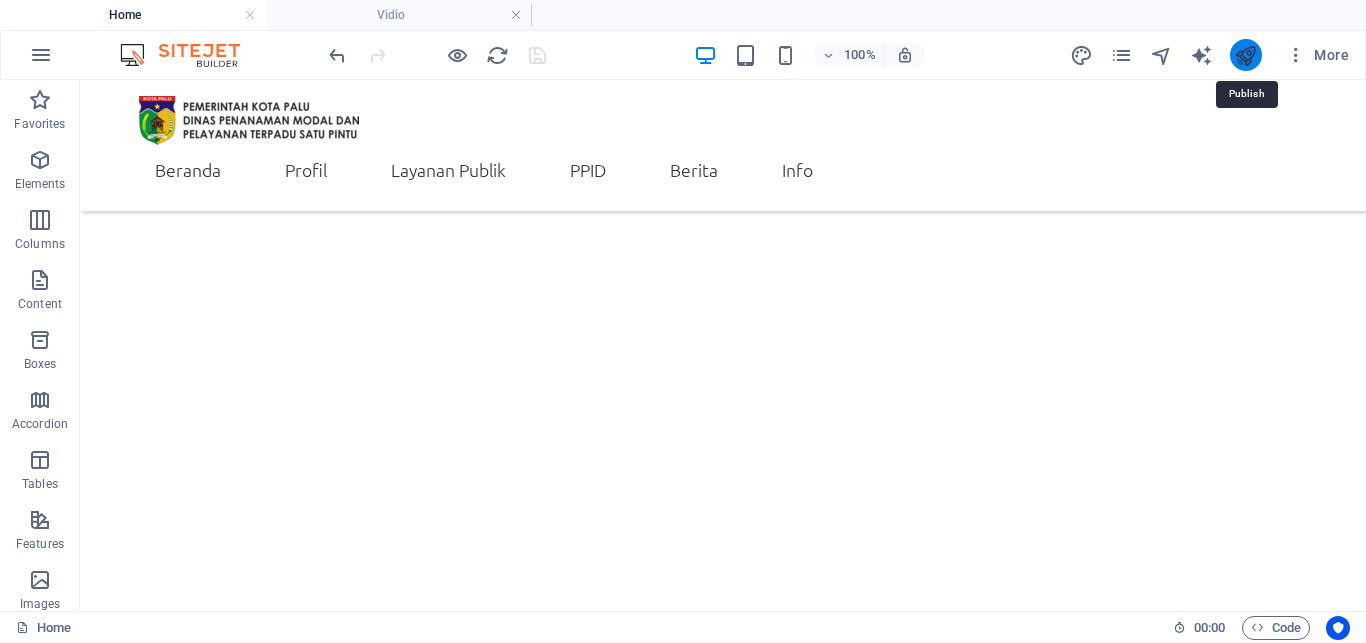click at bounding box center [1245, 55] 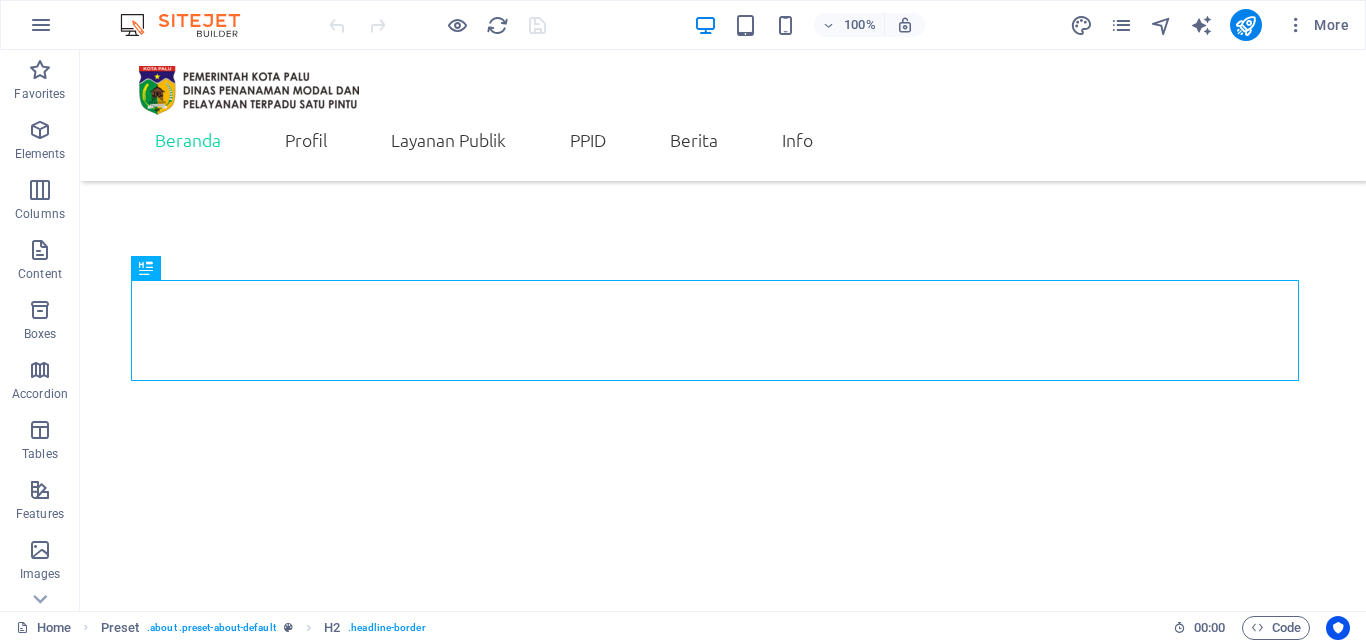 scroll, scrollTop: 450, scrollLeft: 0, axis: vertical 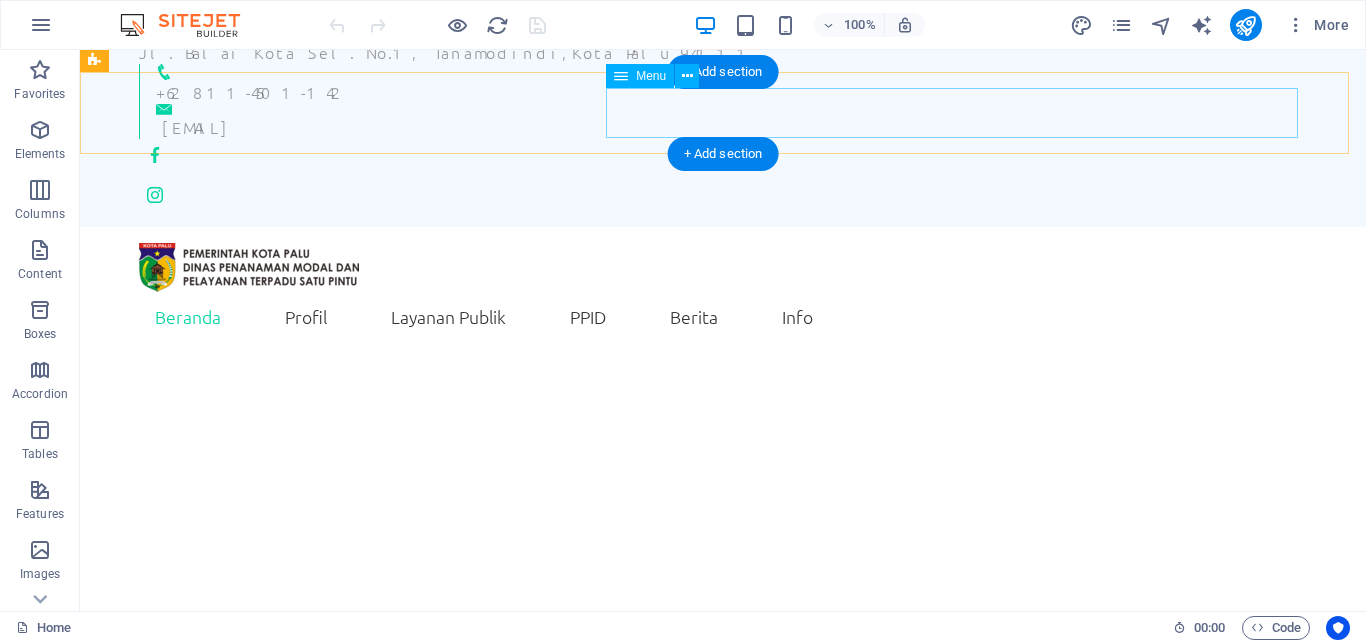 click on "Beranda Profil Visi - Misi Struktur Organisasi Profil Pejabat Tugas dan Fungsi Layanan Publik Mal Pelayanan Masyarakat Layanan Perizinan/Non Perizinan E-Siga OSS SIMBG PPID Sekilas PPID Laporan Penyelenggaran PTSP LKJIP RENJA RENSTRA Berita Info Zona Integritas Galeri Foto Vidio" at bounding box center [723, 317] 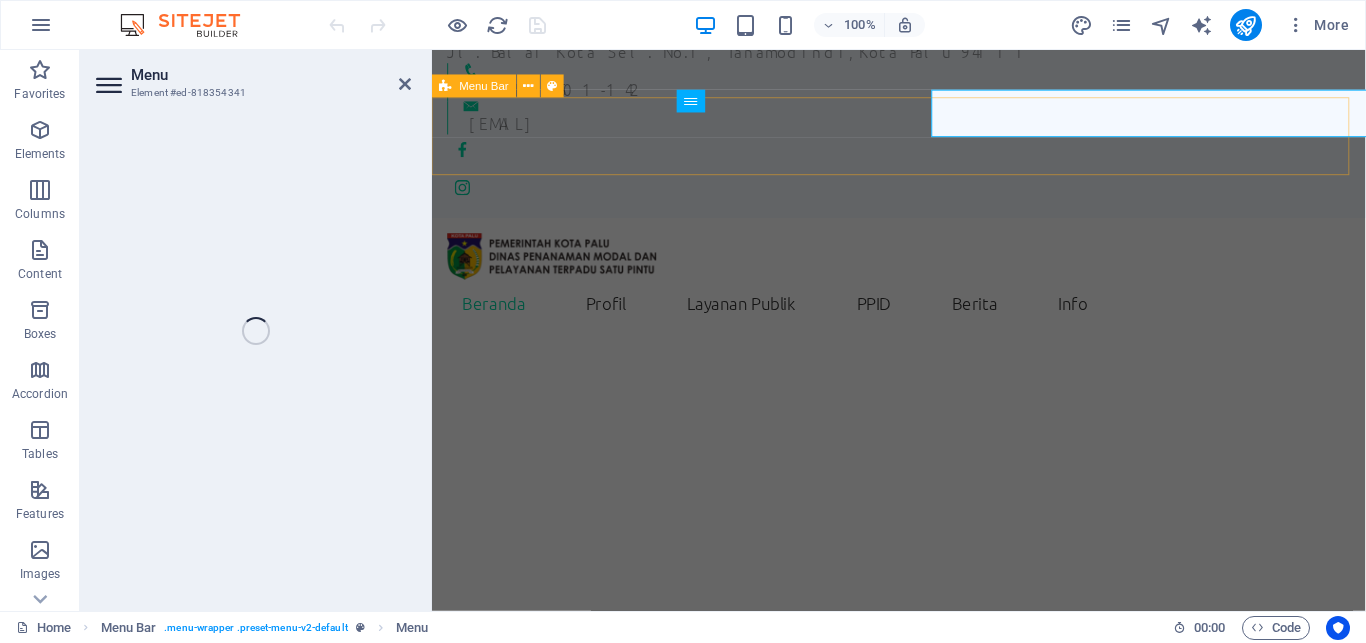 select 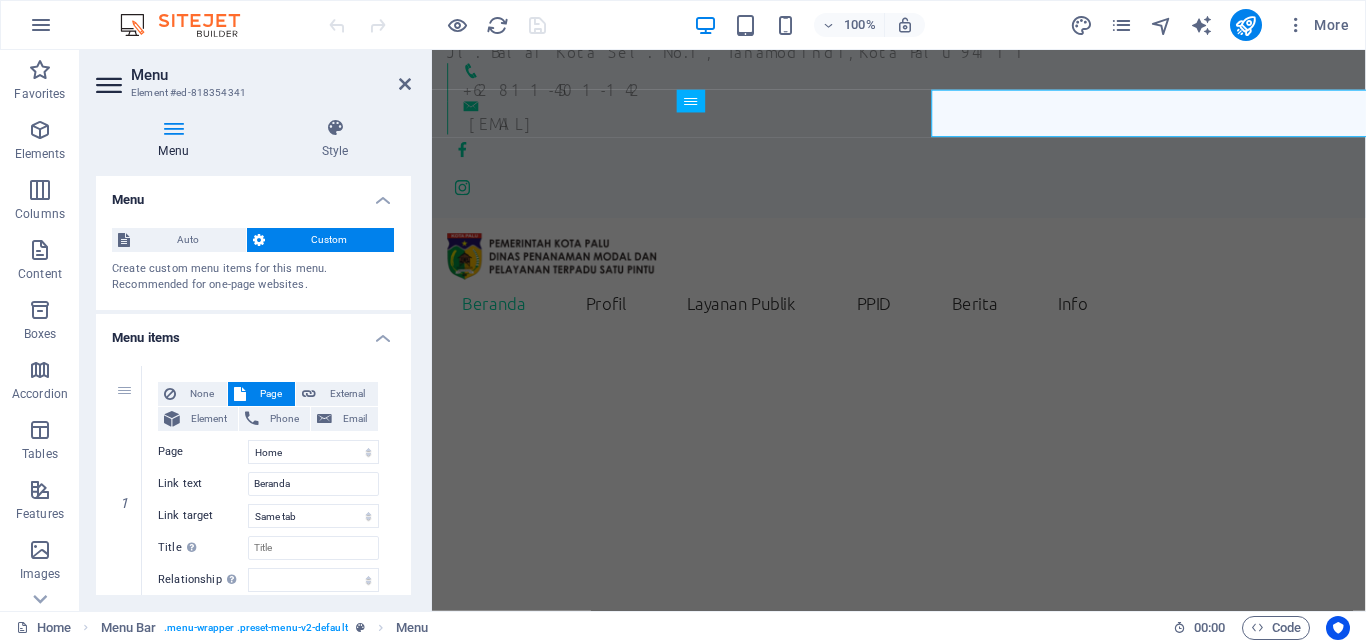 scroll, scrollTop: 38, scrollLeft: 0, axis: vertical 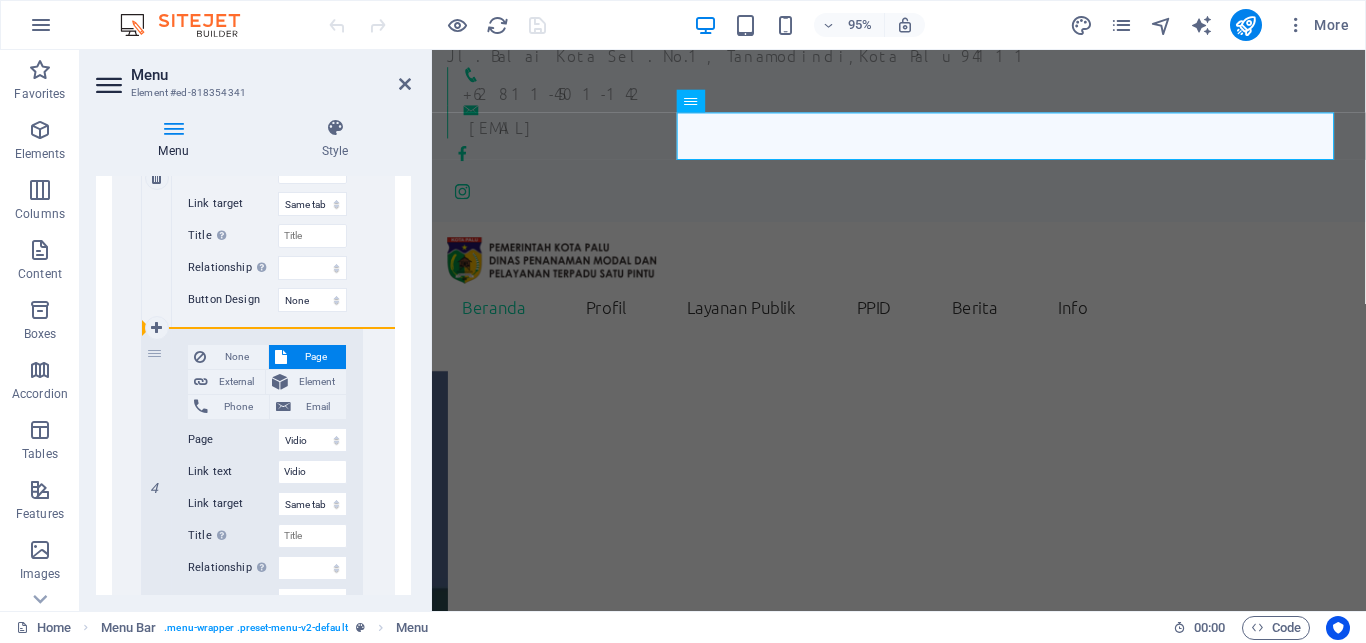 drag, startPoint x: 161, startPoint y: 425, endPoint x: 162, endPoint y: 300, distance: 125.004 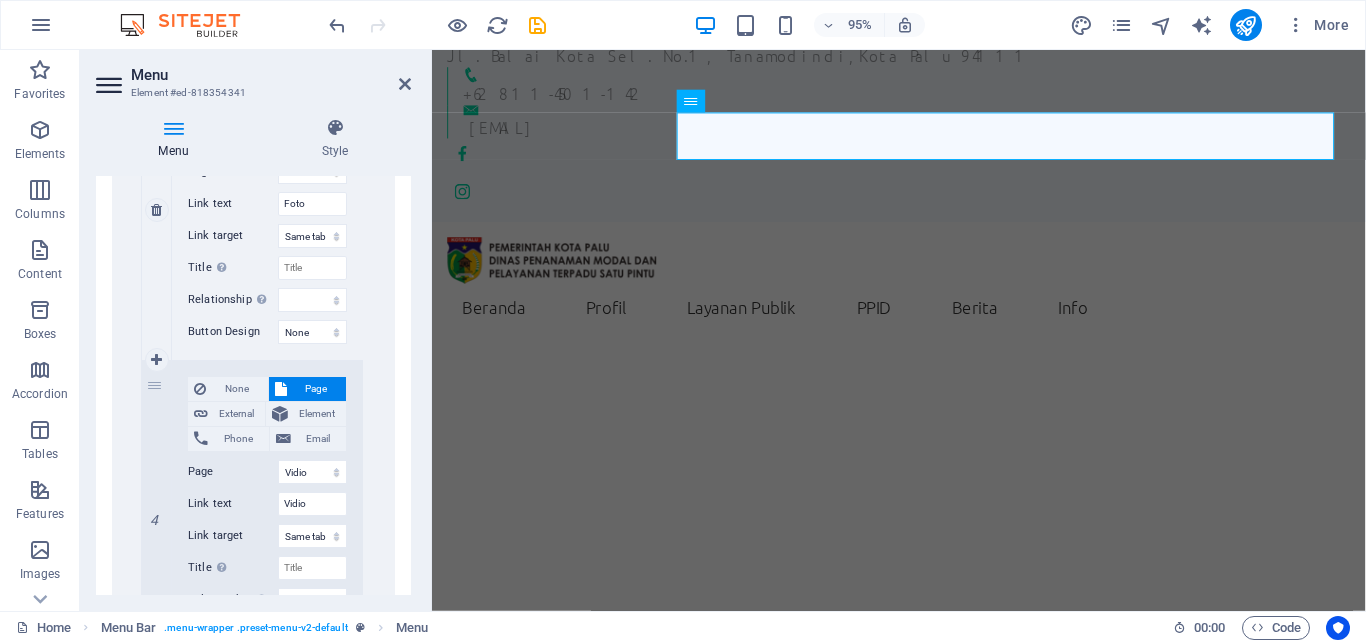 scroll, scrollTop: 5860, scrollLeft: 0, axis: vertical 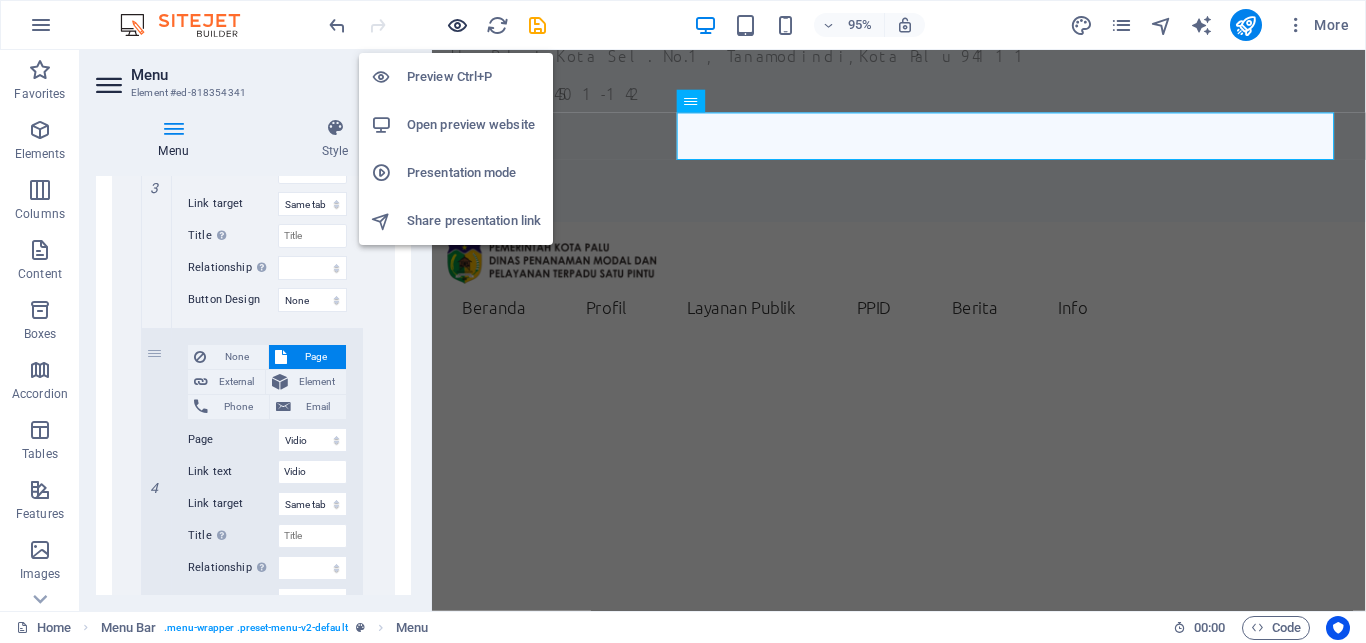 click at bounding box center [457, 25] 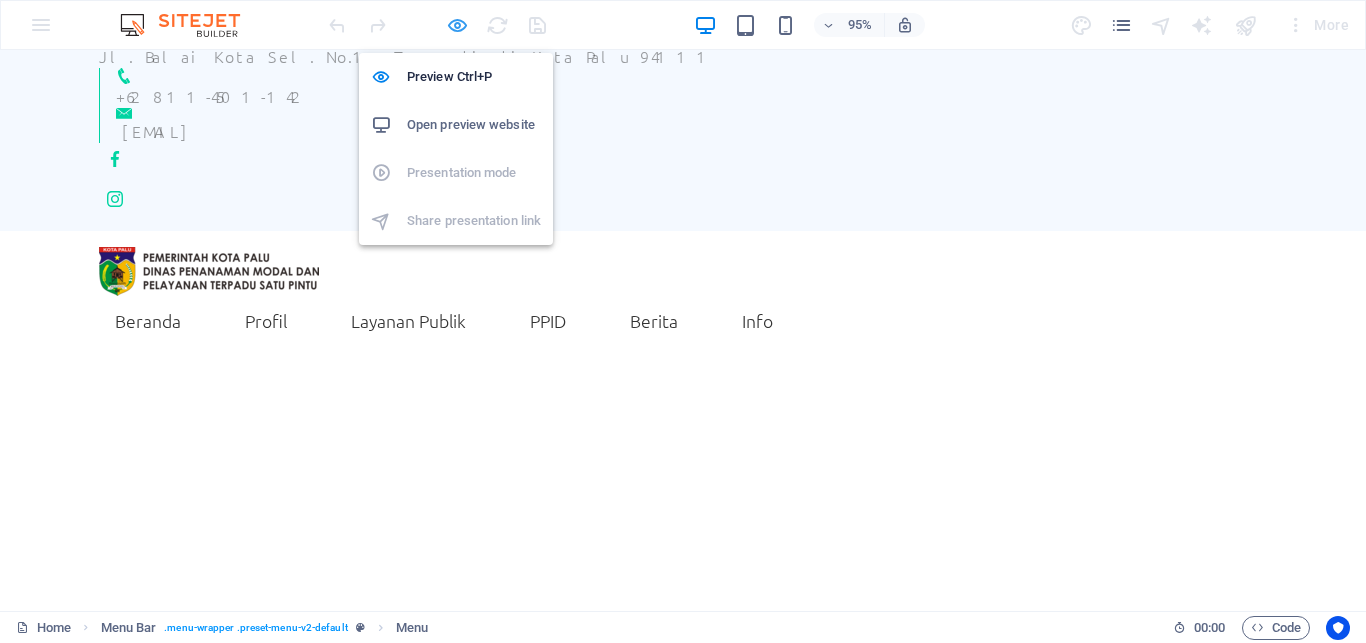 scroll, scrollTop: 42, scrollLeft: 0, axis: vertical 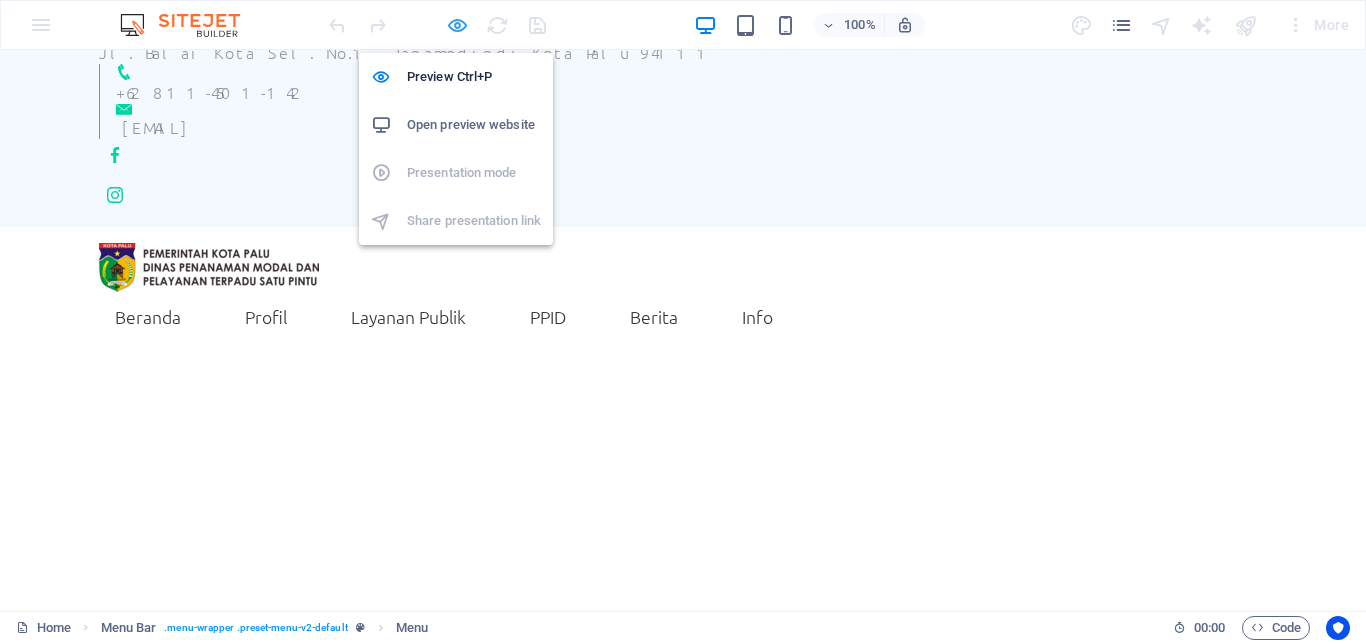 click at bounding box center [457, 25] 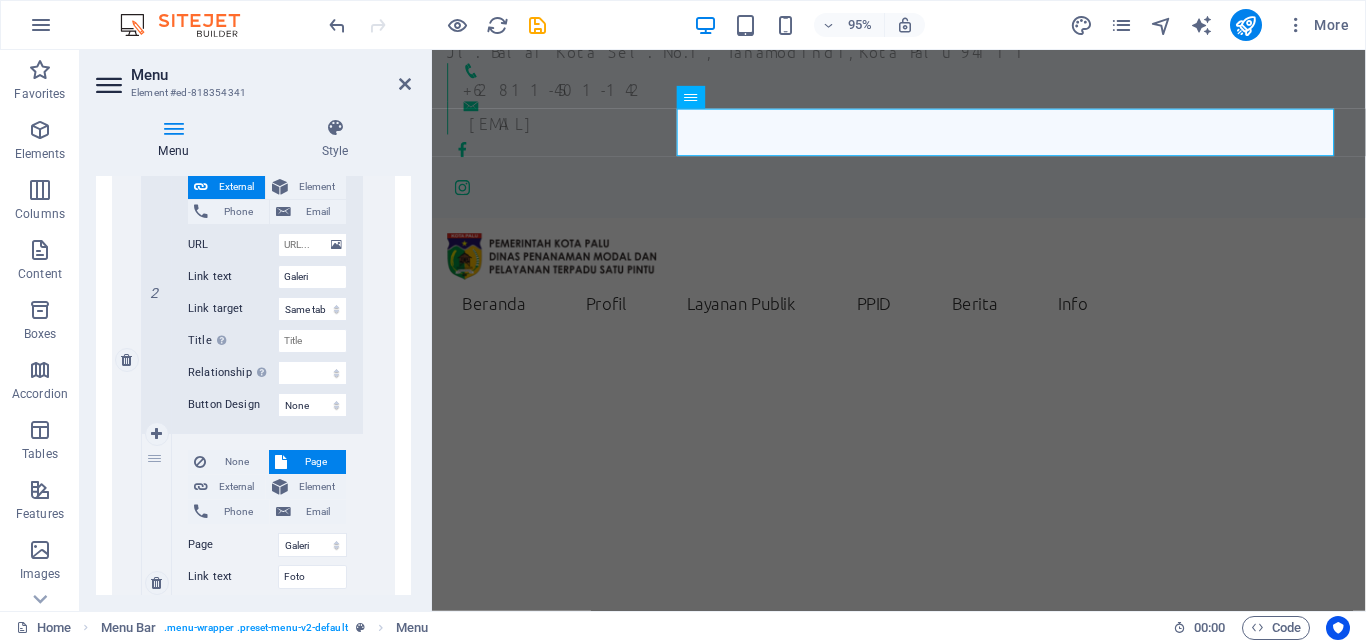 scroll, scrollTop: 5500, scrollLeft: 0, axis: vertical 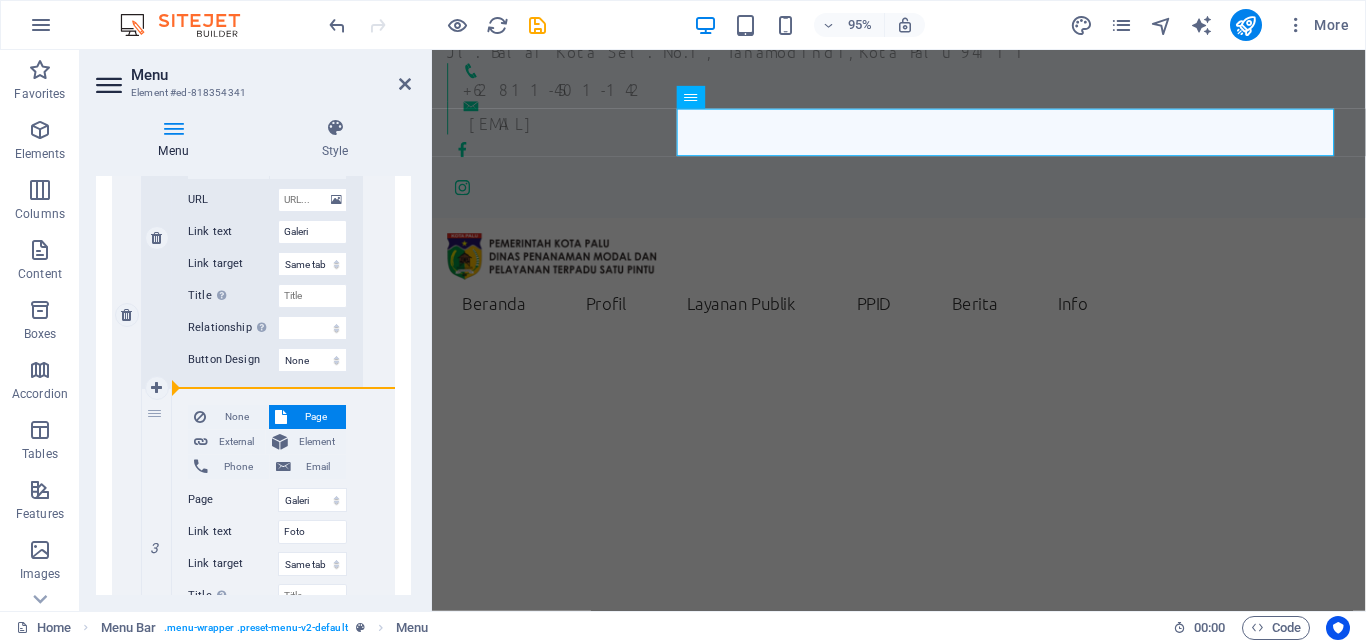 drag, startPoint x: 160, startPoint y: 452, endPoint x: 245, endPoint y: 387, distance: 107.00467 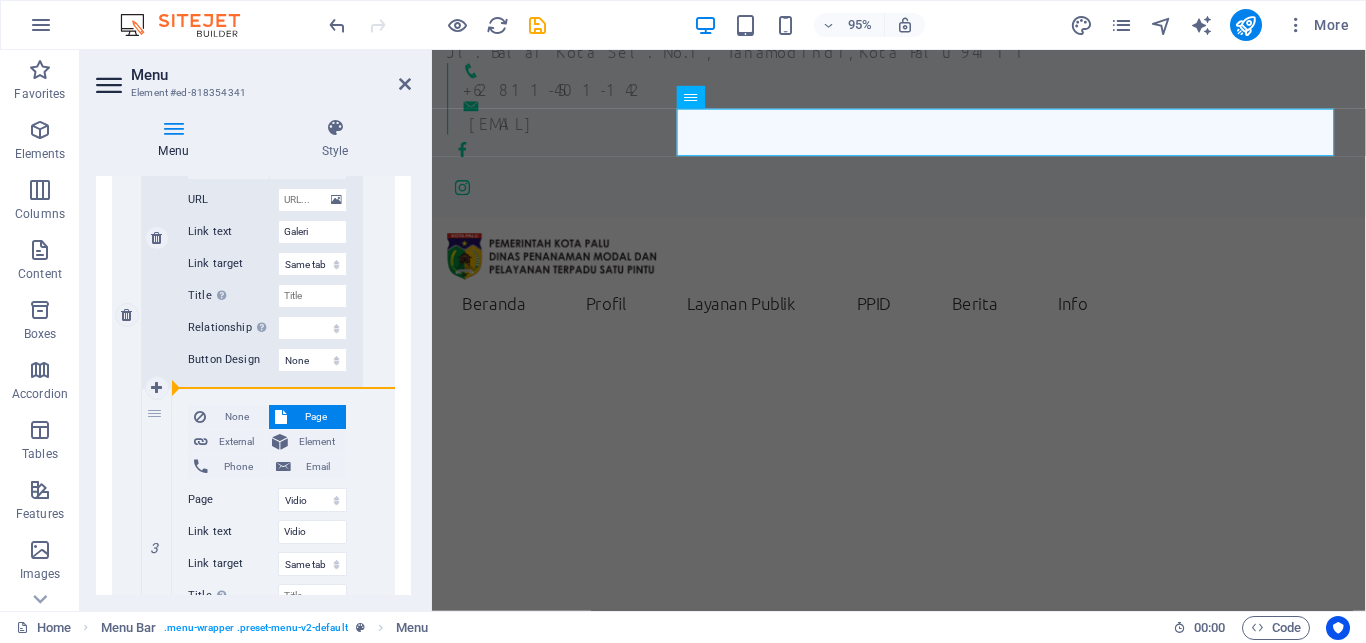select on "16" 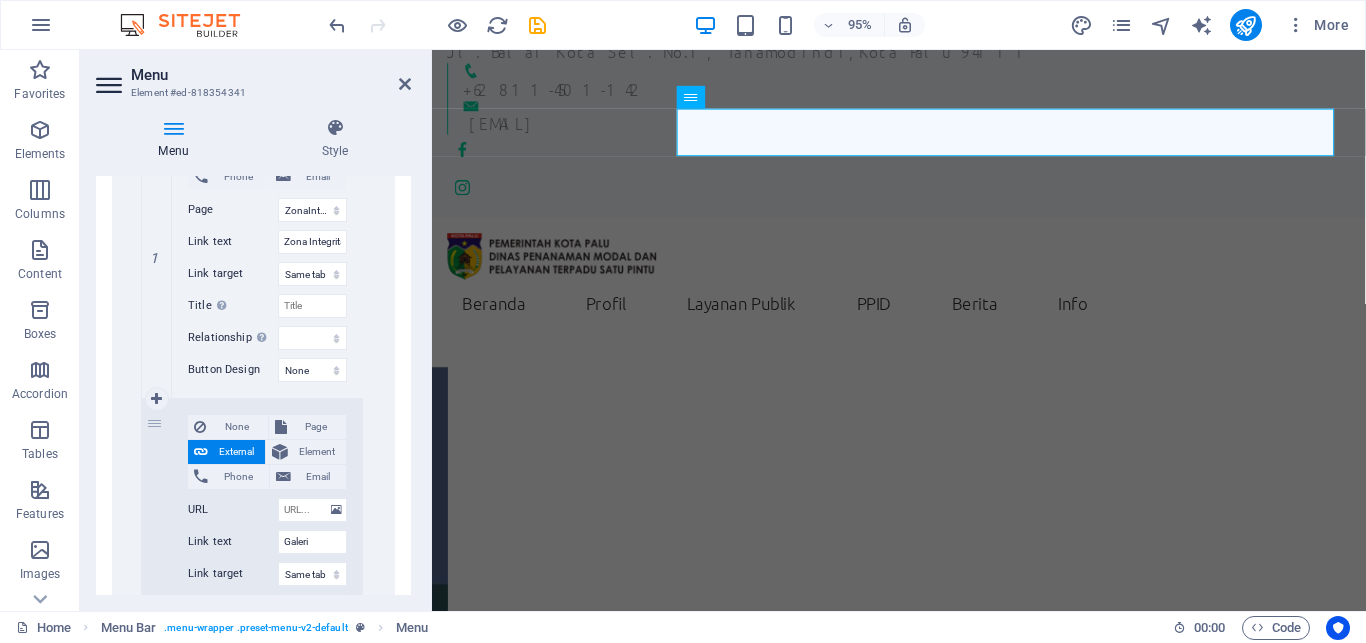 scroll, scrollTop: 5178, scrollLeft: 0, axis: vertical 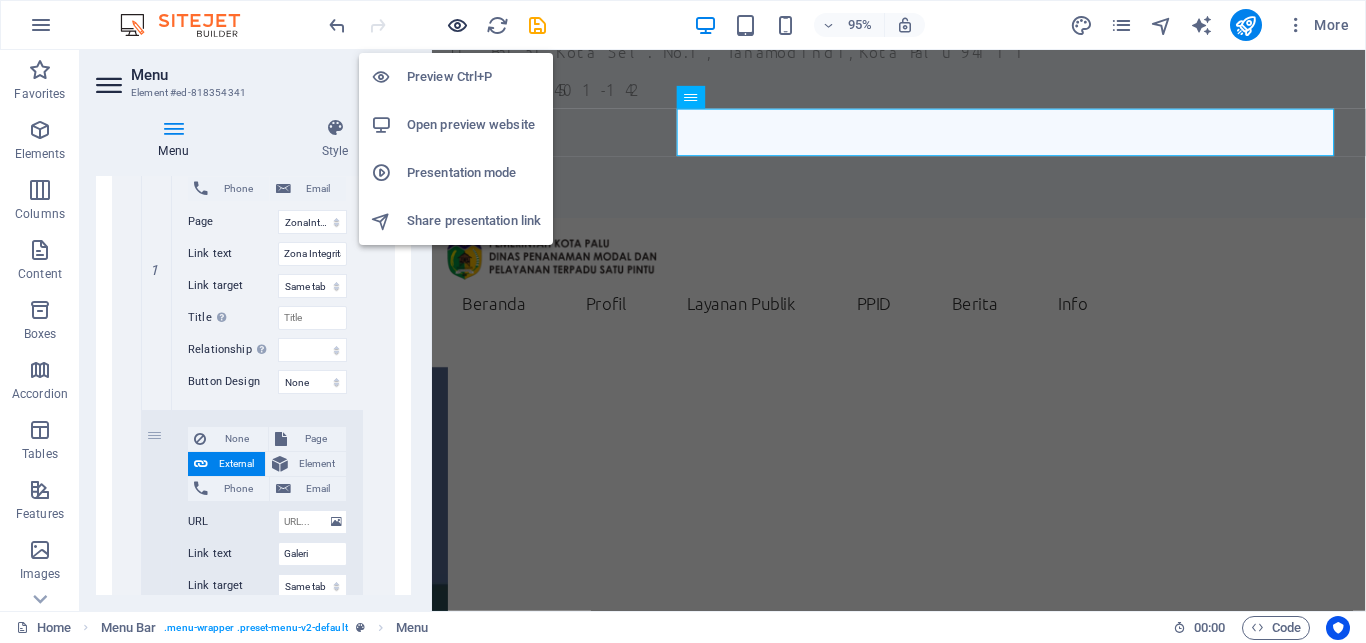 click at bounding box center (457, 25) 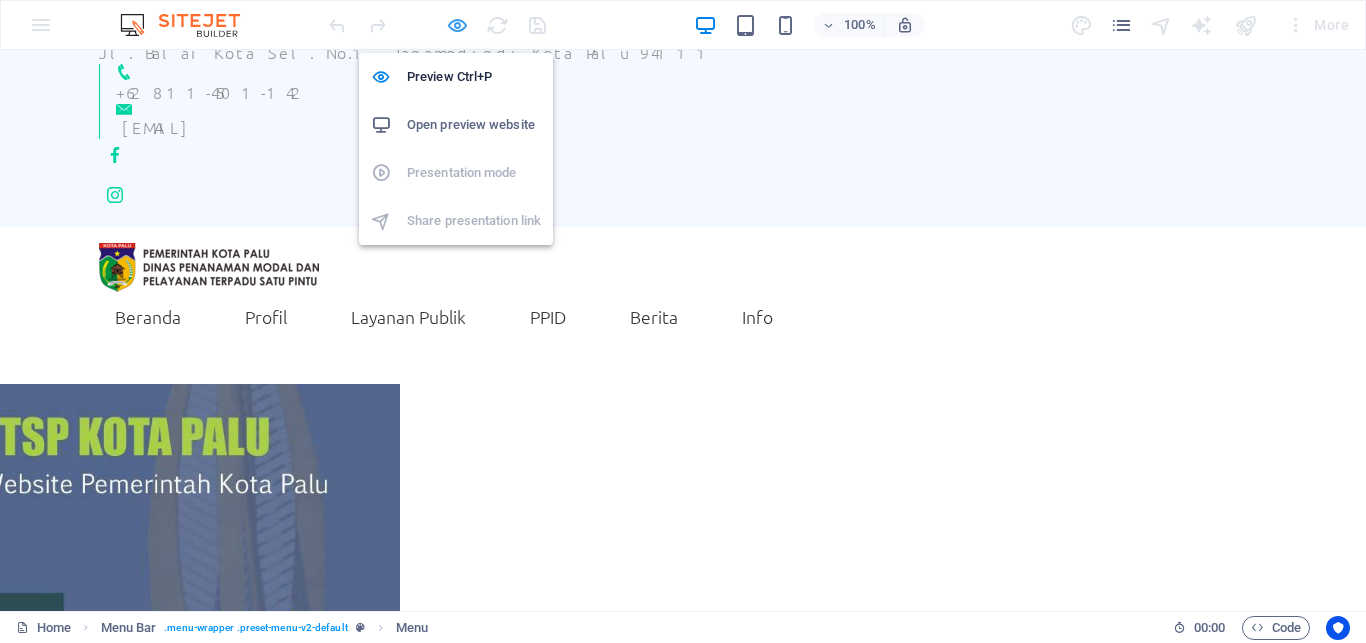 scroll, scrollTop: 18, scrollLeft: 0, axis: vertical 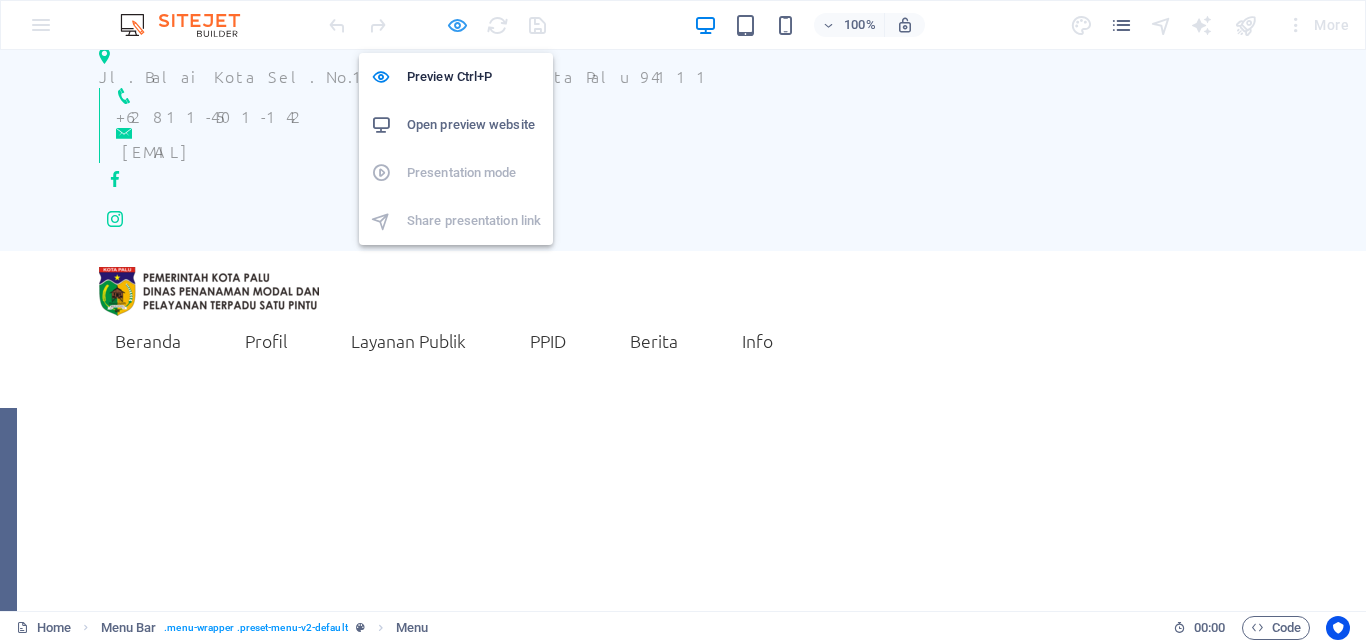 click at bounding box center (457, 25) 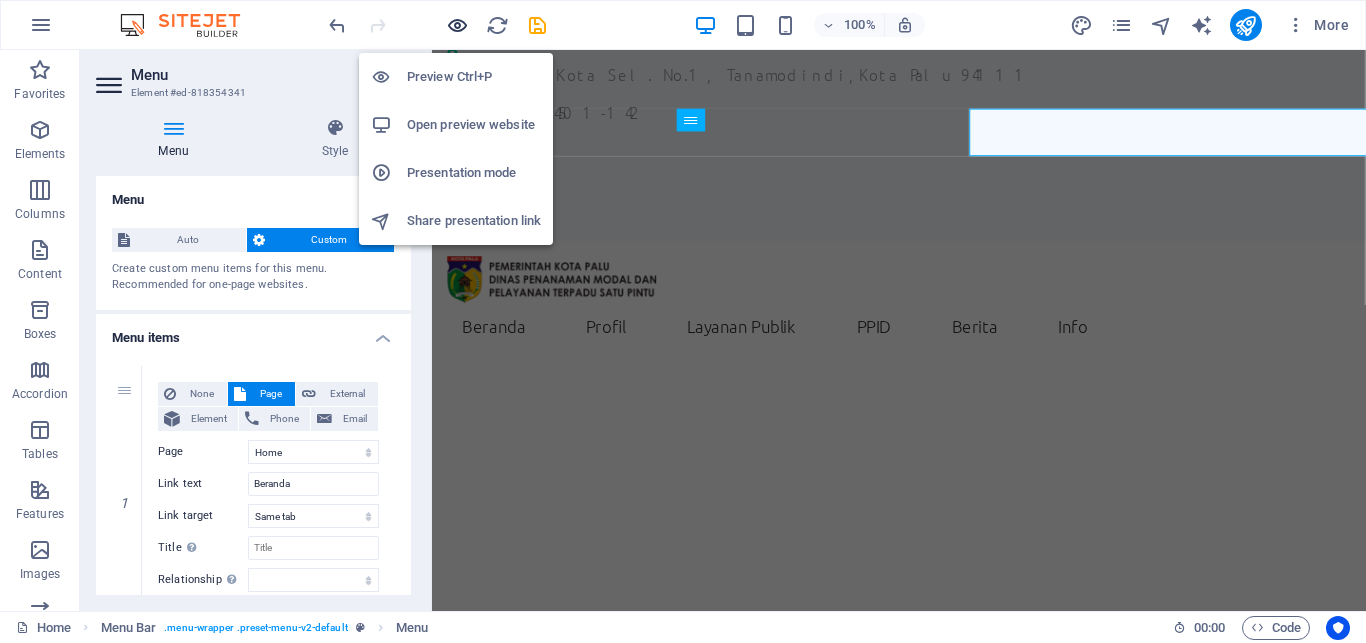 click at bounding box center (457, 25) 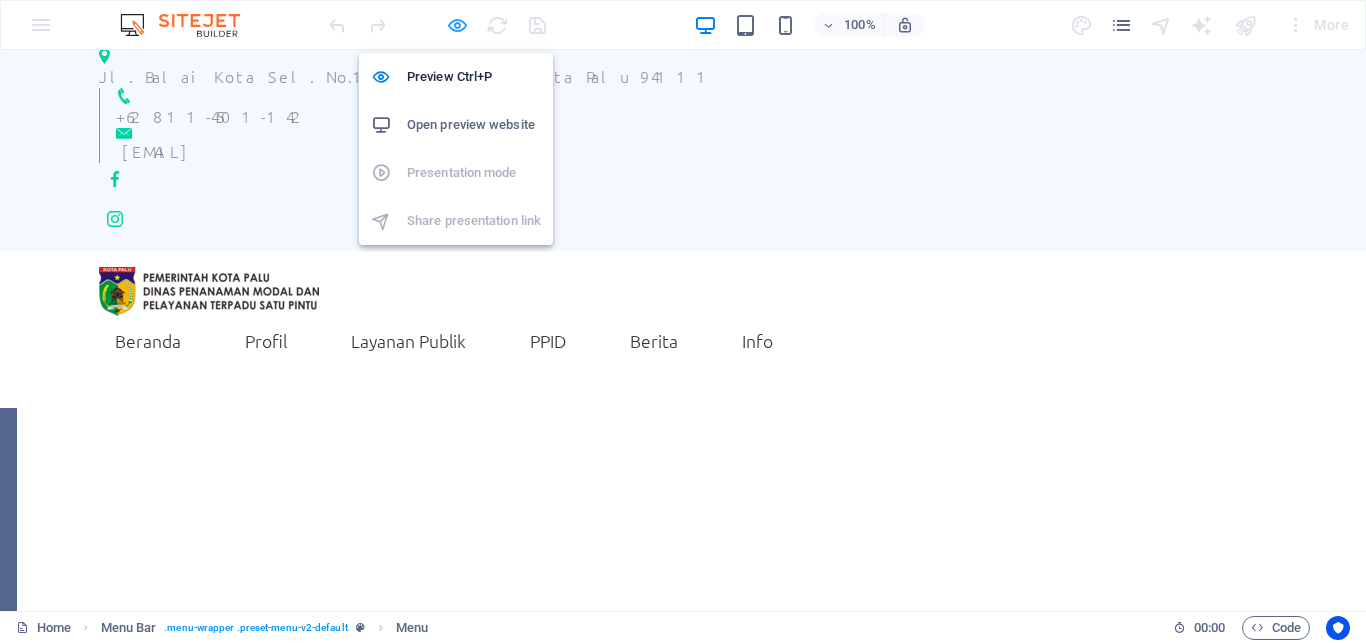 scroll, scrollTop: 22, scrollLeft: 0, axis: vertical 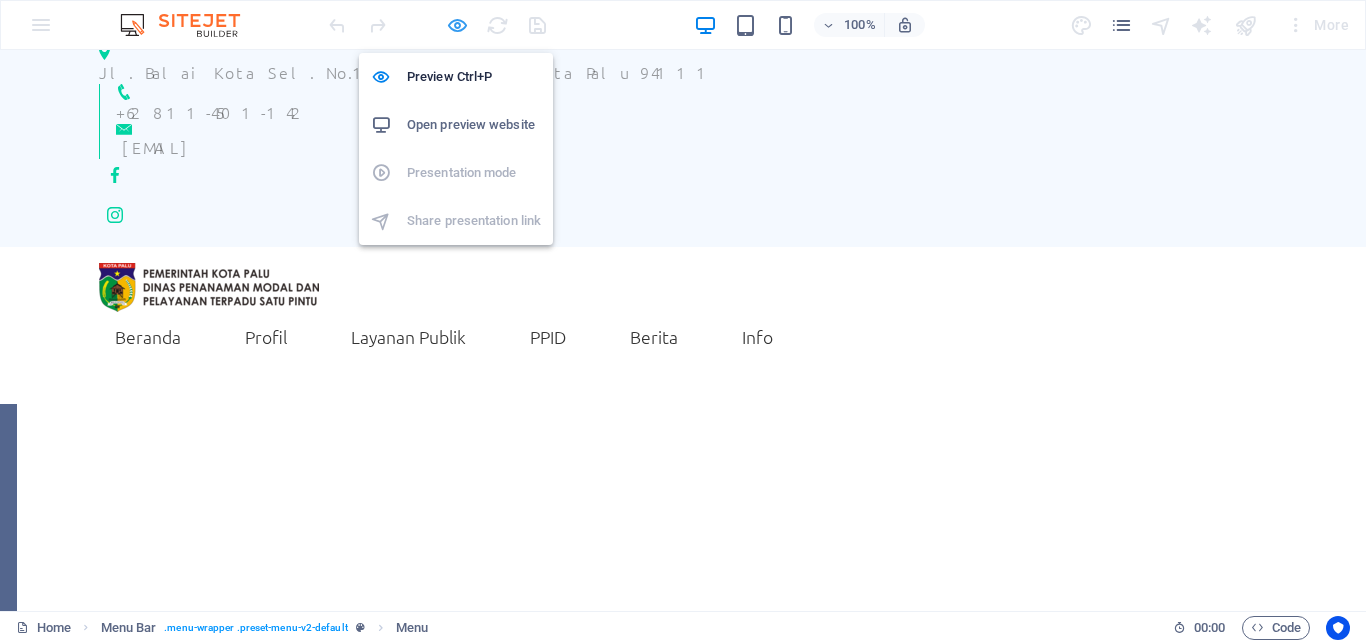 click at bounding box center [457, 25] 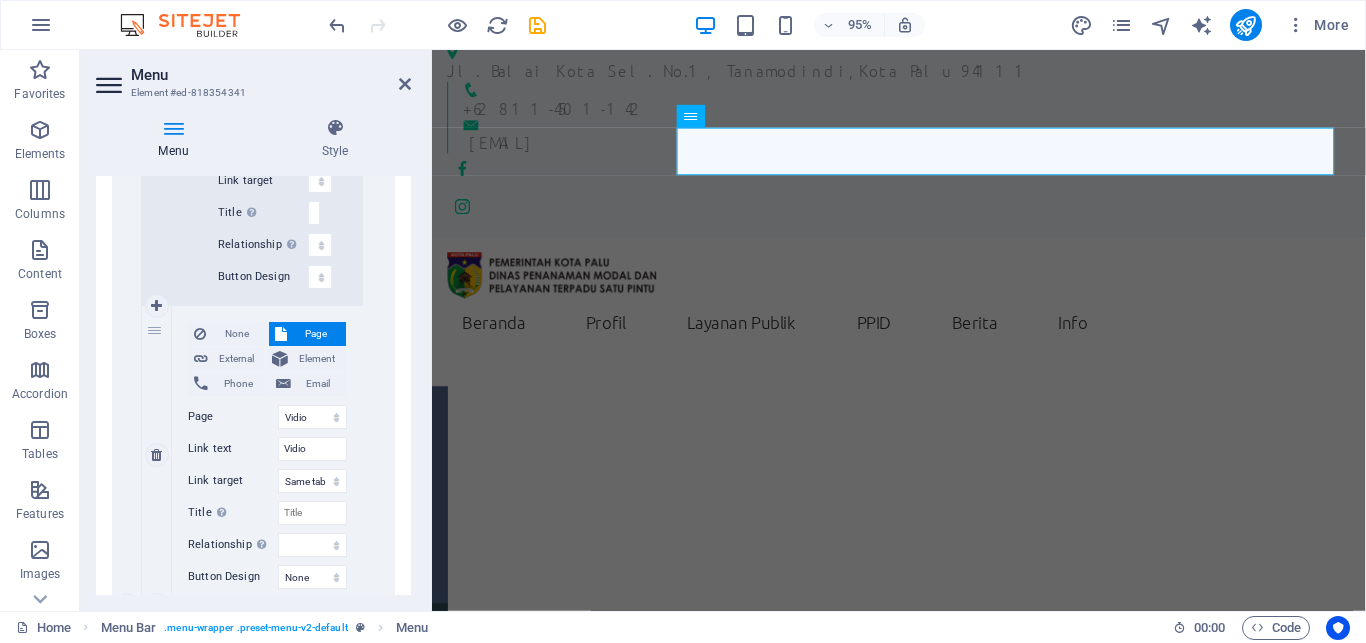 scroll, scrollTop: 5935, scrollLeft: 0, axis: vertical 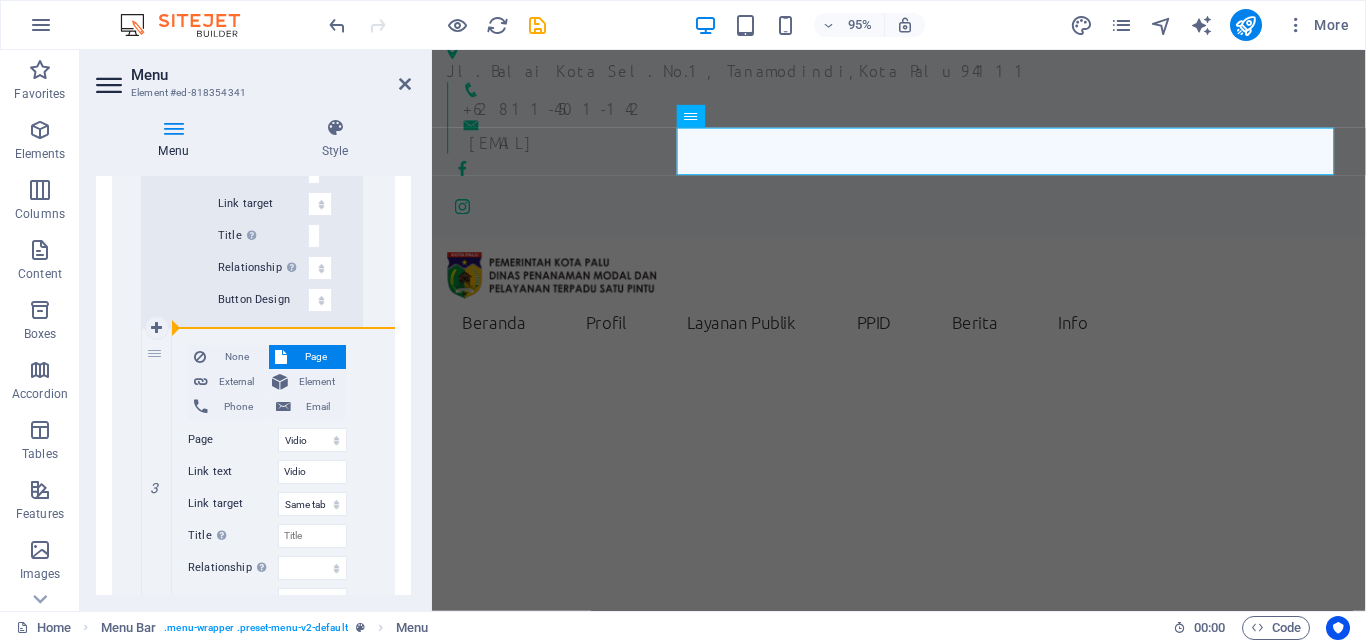 drag, startPoint x: 154, startPoint y: 406, endPoint x: 316, endPoint y: 319, distance: 183.88312 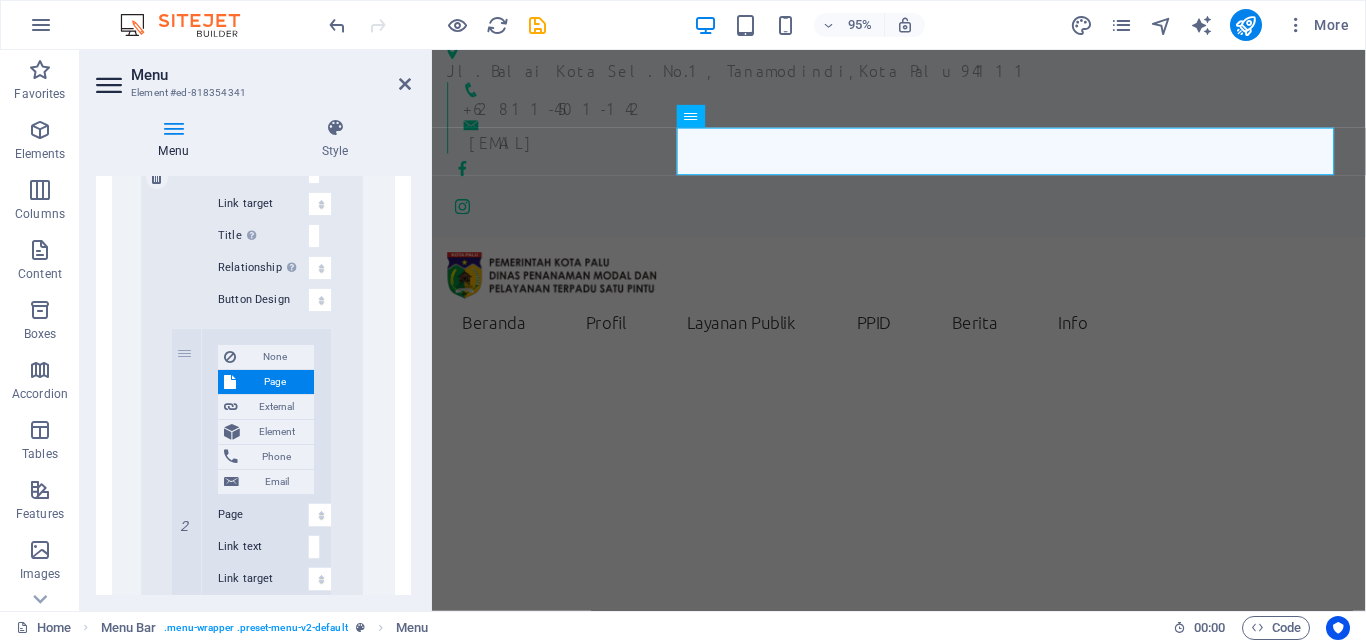select 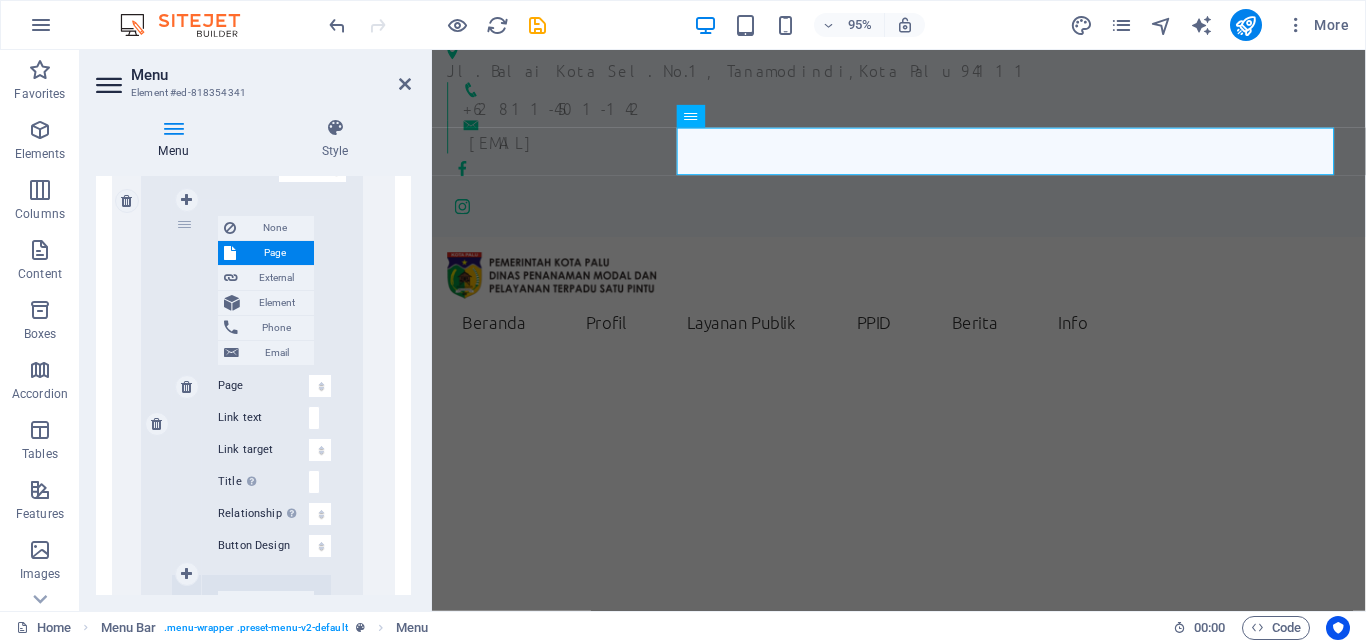 scroll, scrollTop: 5575, scrollLeft: 0, axis: vertical 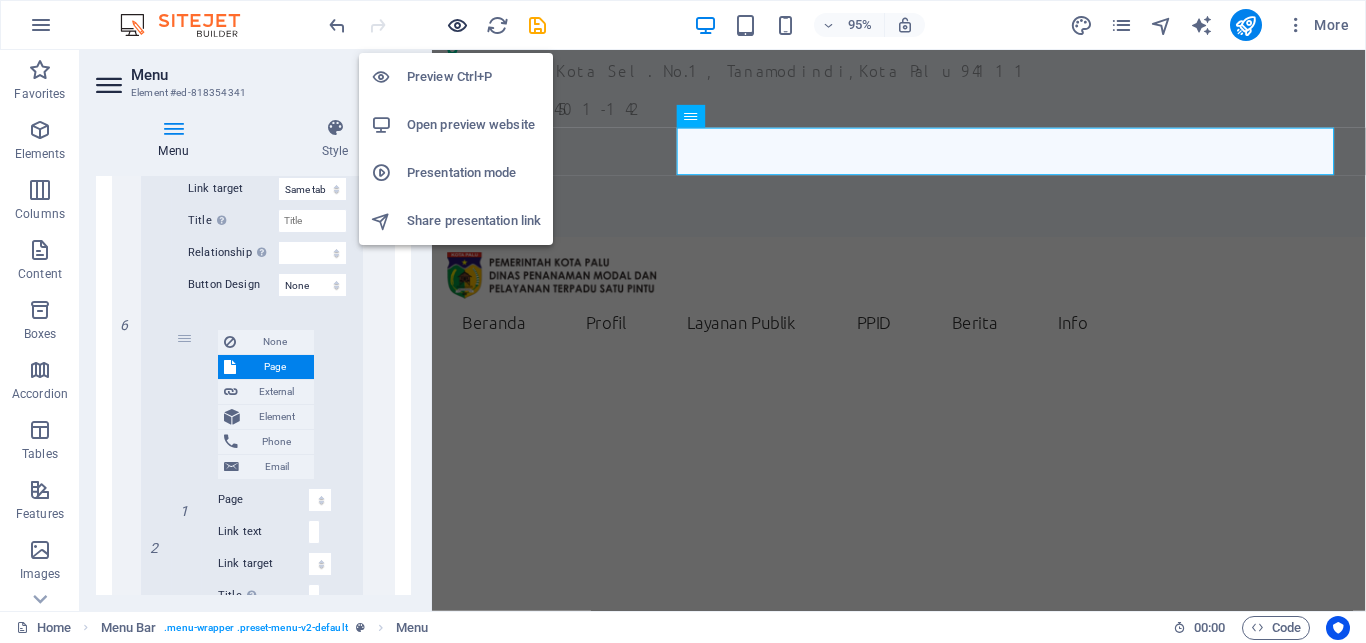click at bounding box center [457, 25] 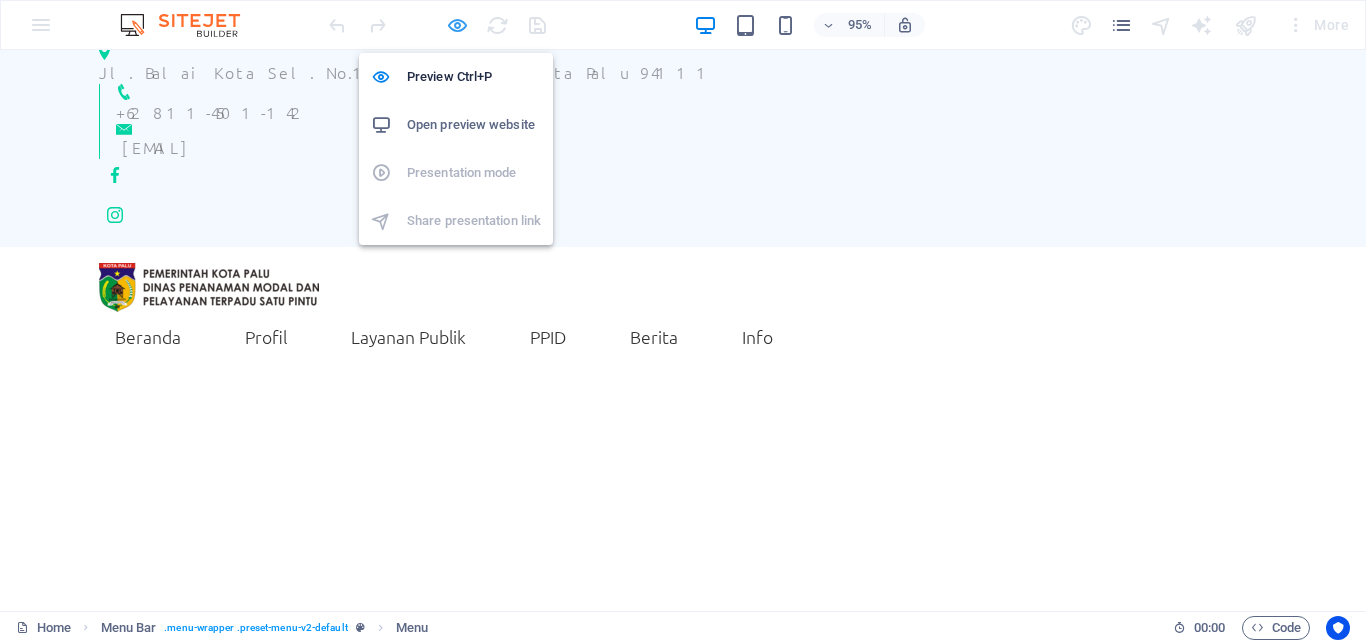 scroll, scrollTop: 26, scrollLeft: 0, axis: vertical 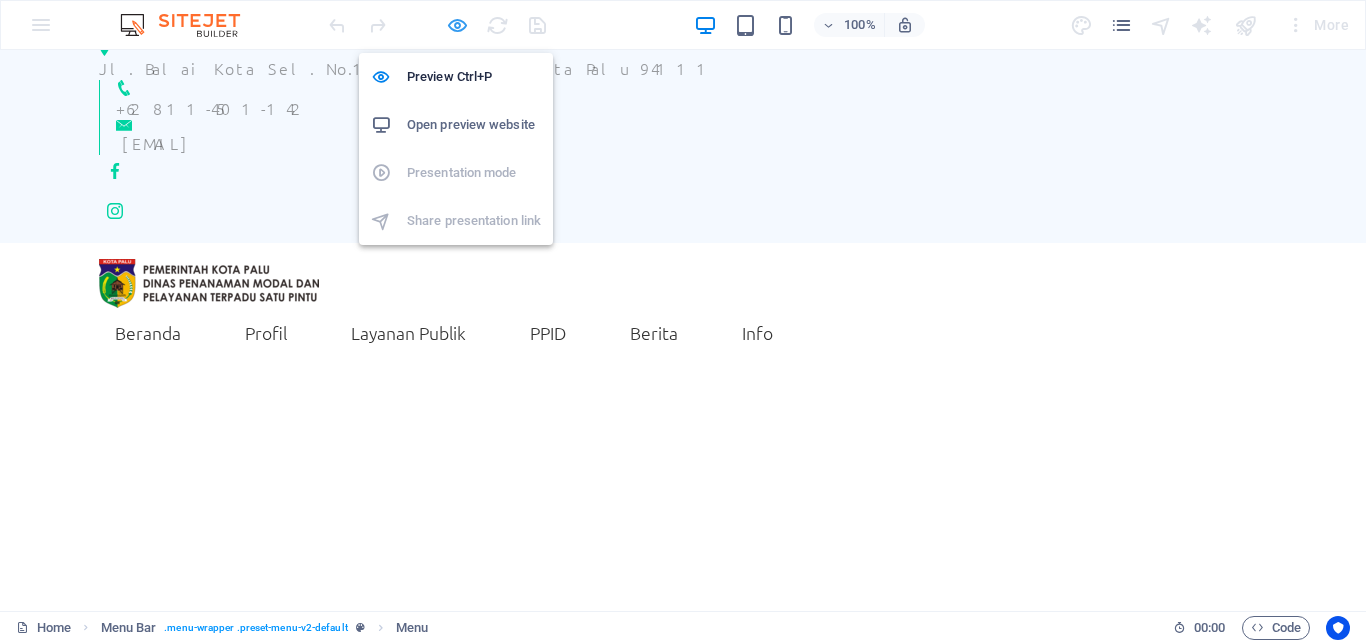 click at bounding box center [457, 25] 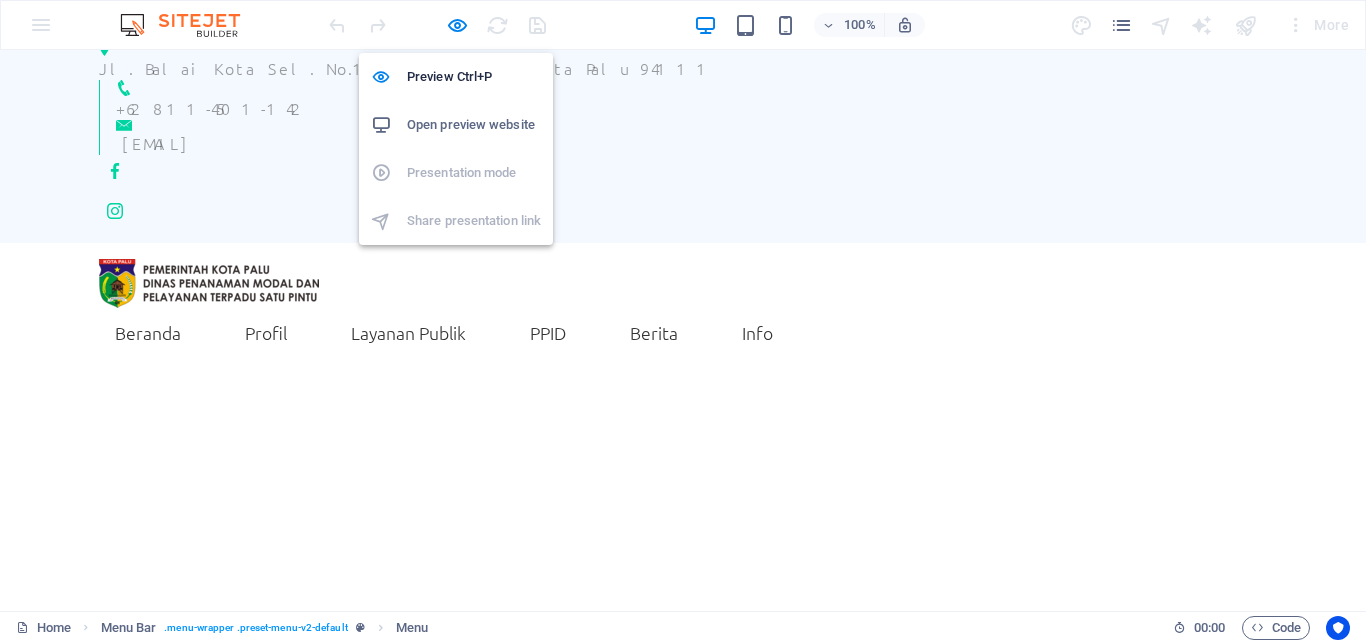 select 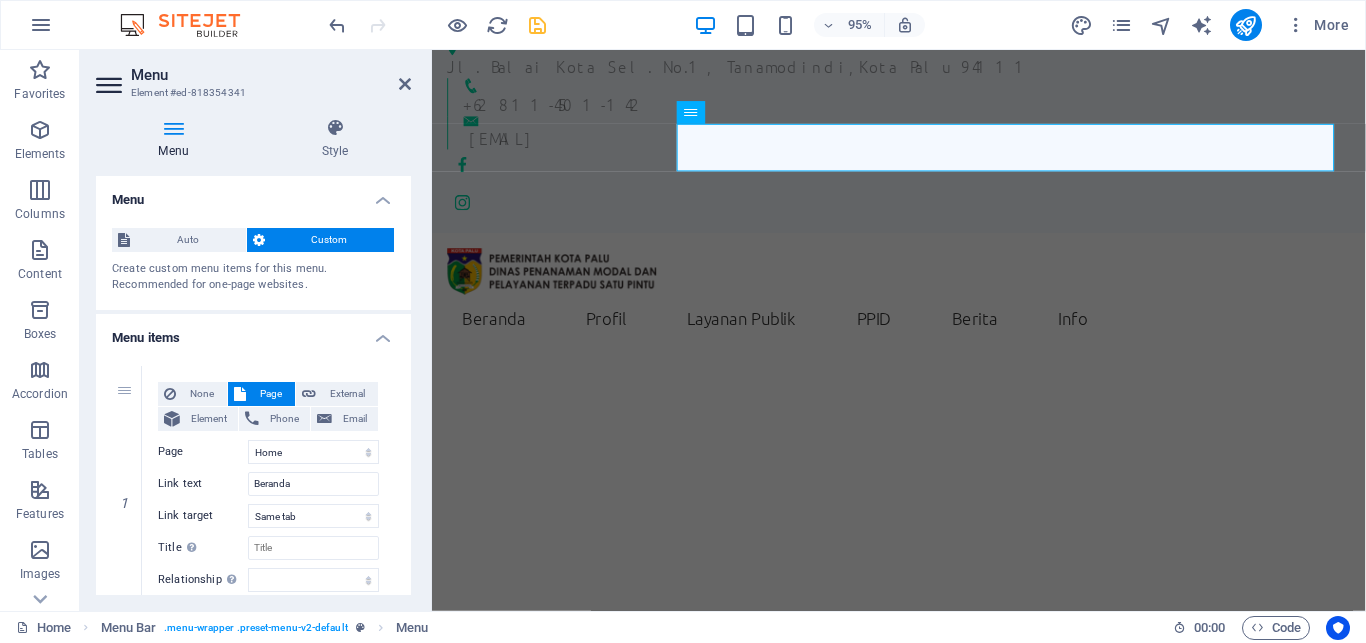 scroll, scrollTop: 26, scrollLeft: 0, axis: vertical 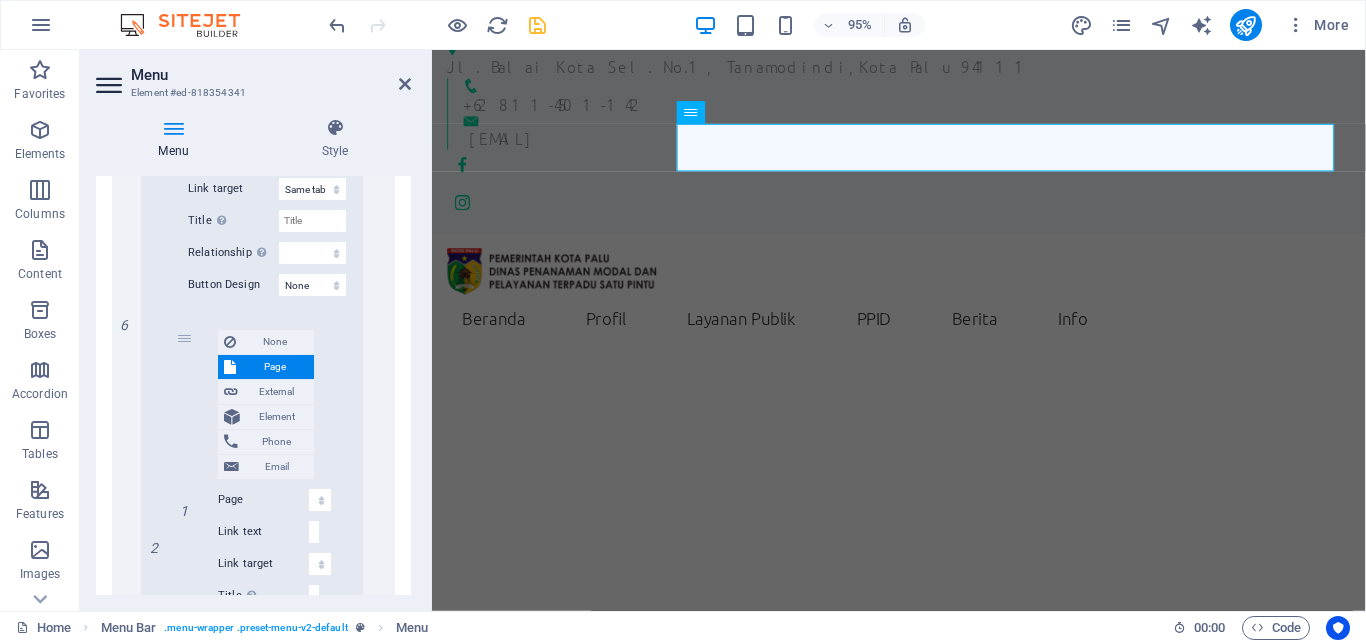 click at bounding box center [537, 25] 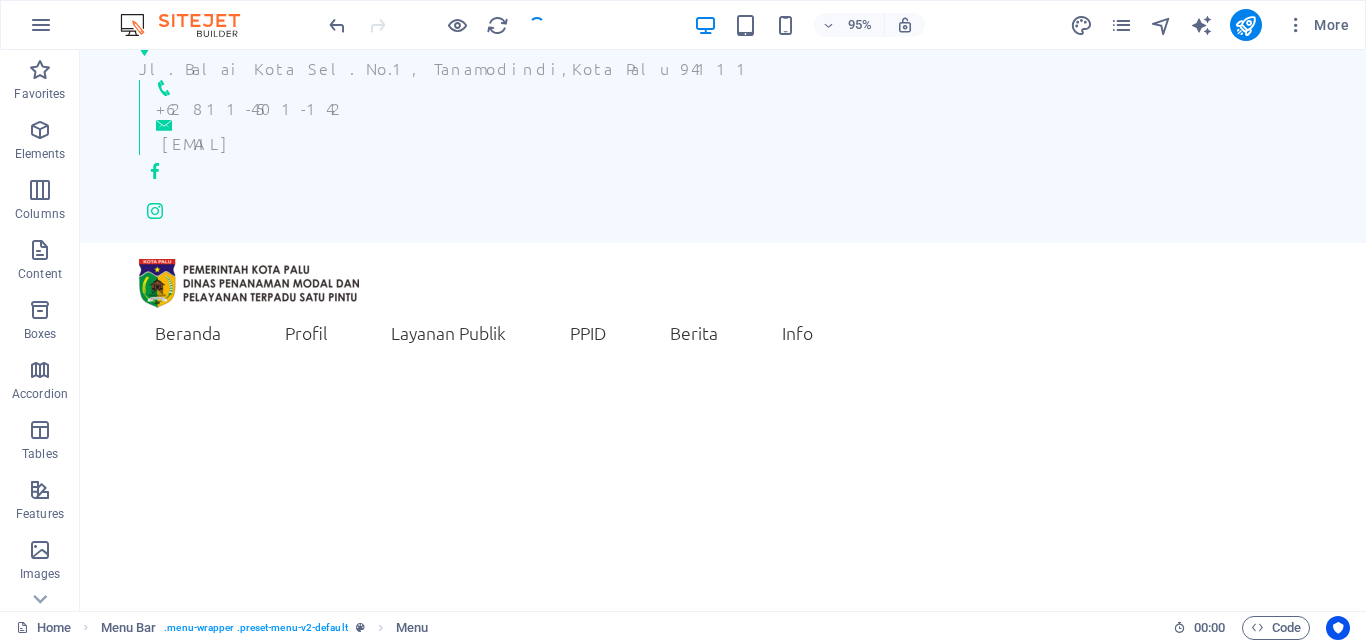 select 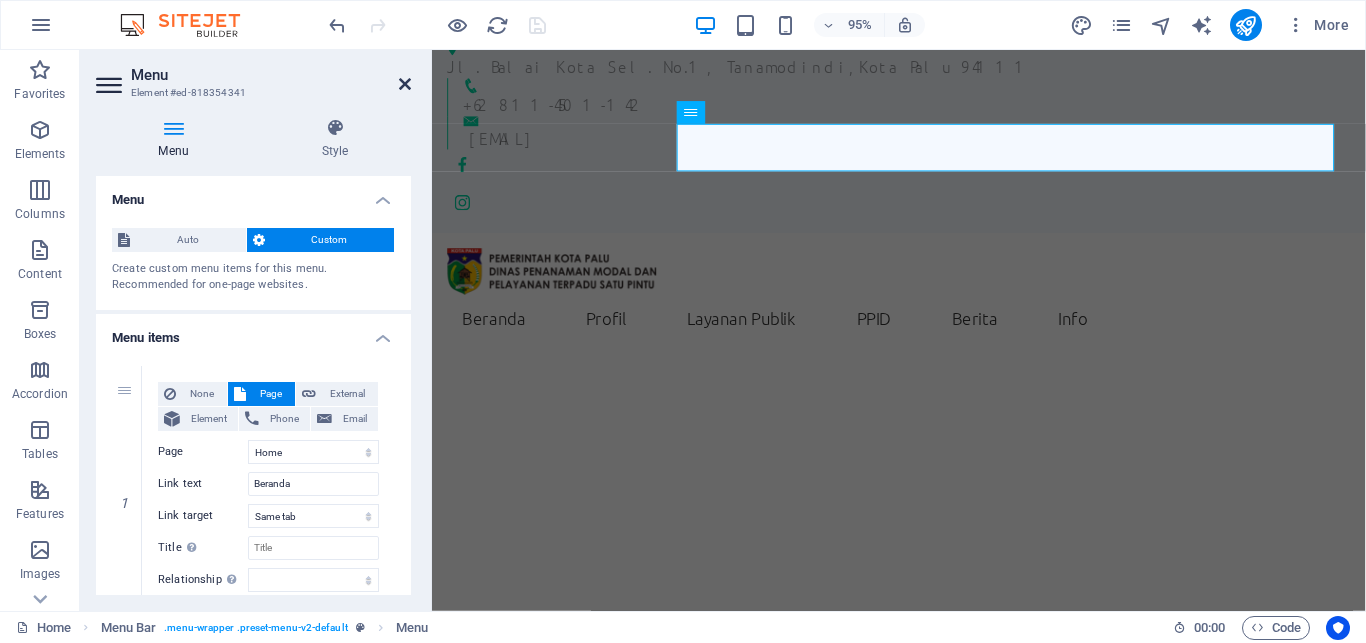 click at bounding box center (405, 84) 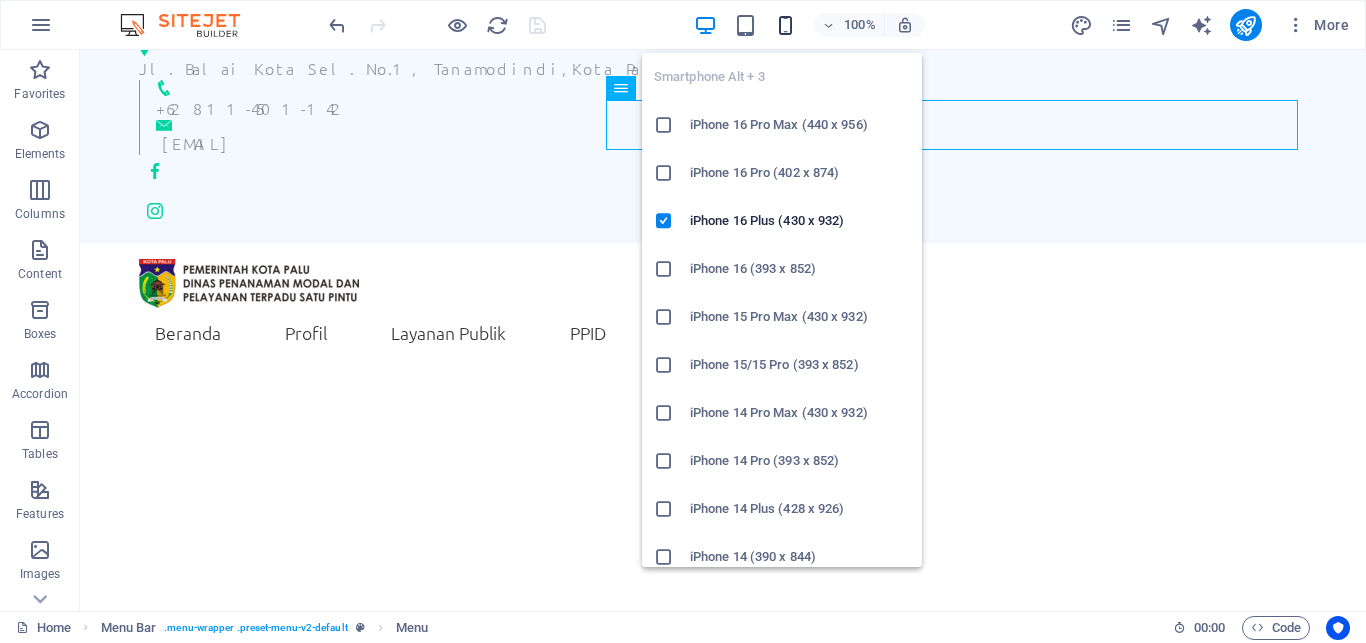 scroll, scrollTop: 30, scrollLeft: 0, axis: vertical 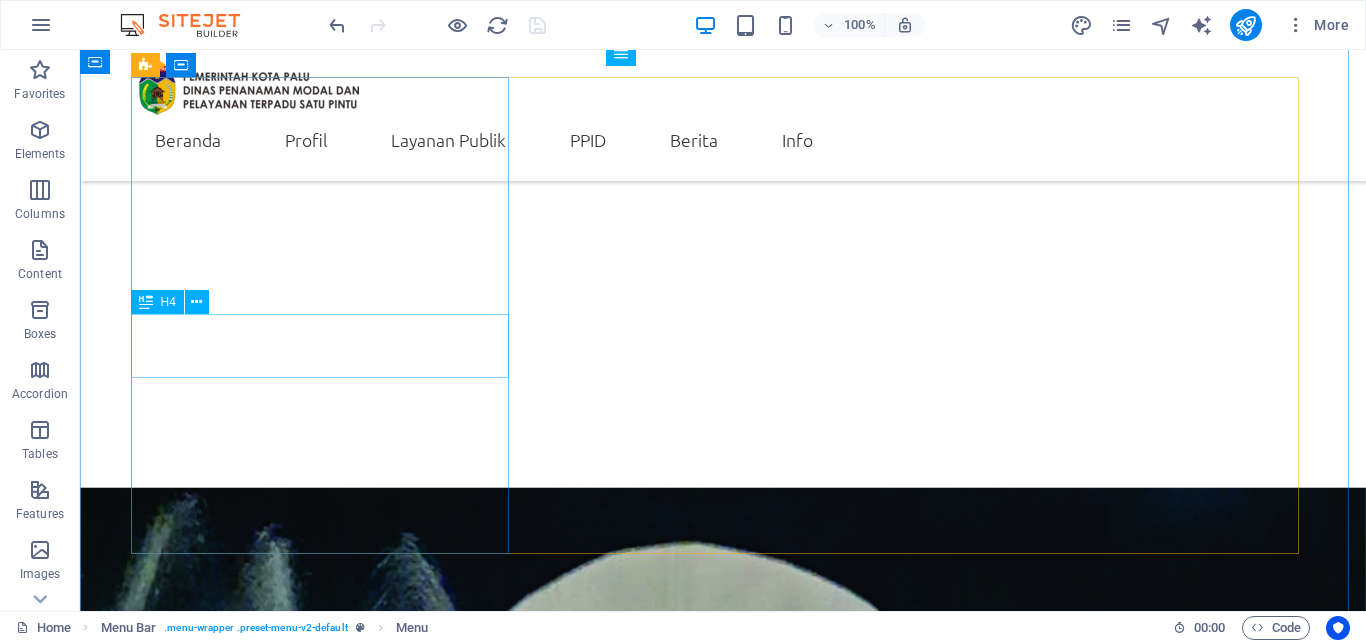 click on "Lorum ipsum" at bounding box center (723, 3988) 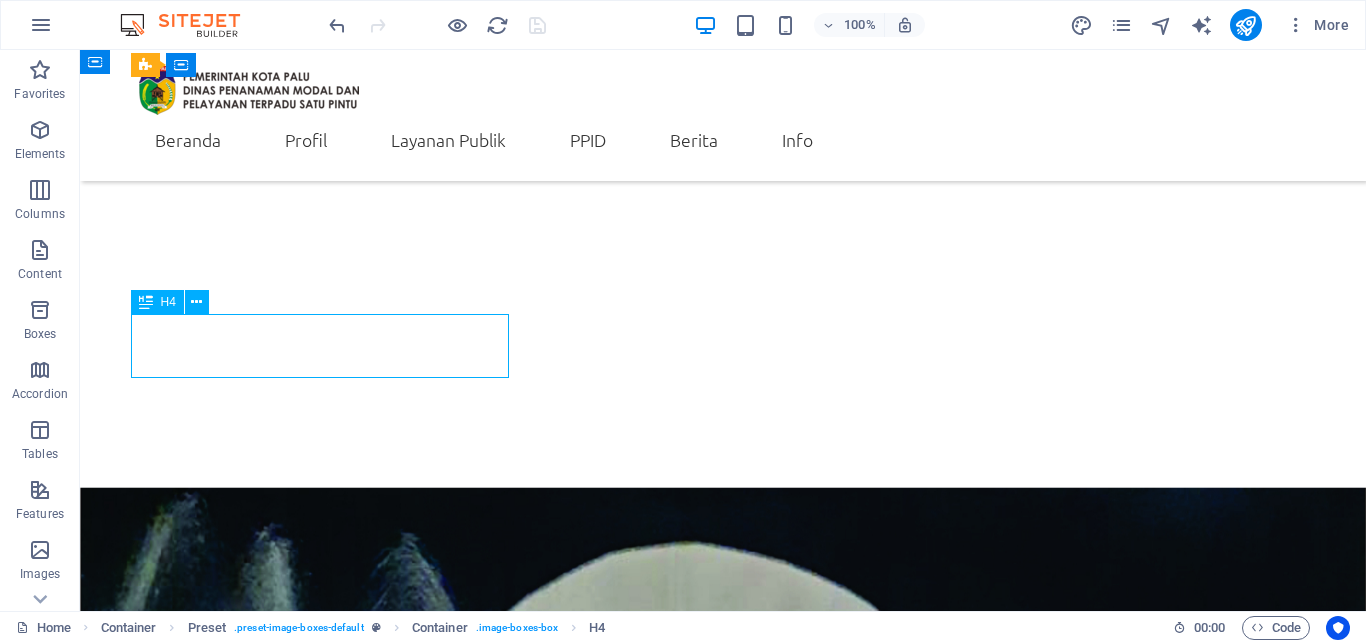 click on "Lorum ipsum" at bounding box center [723, 3988] 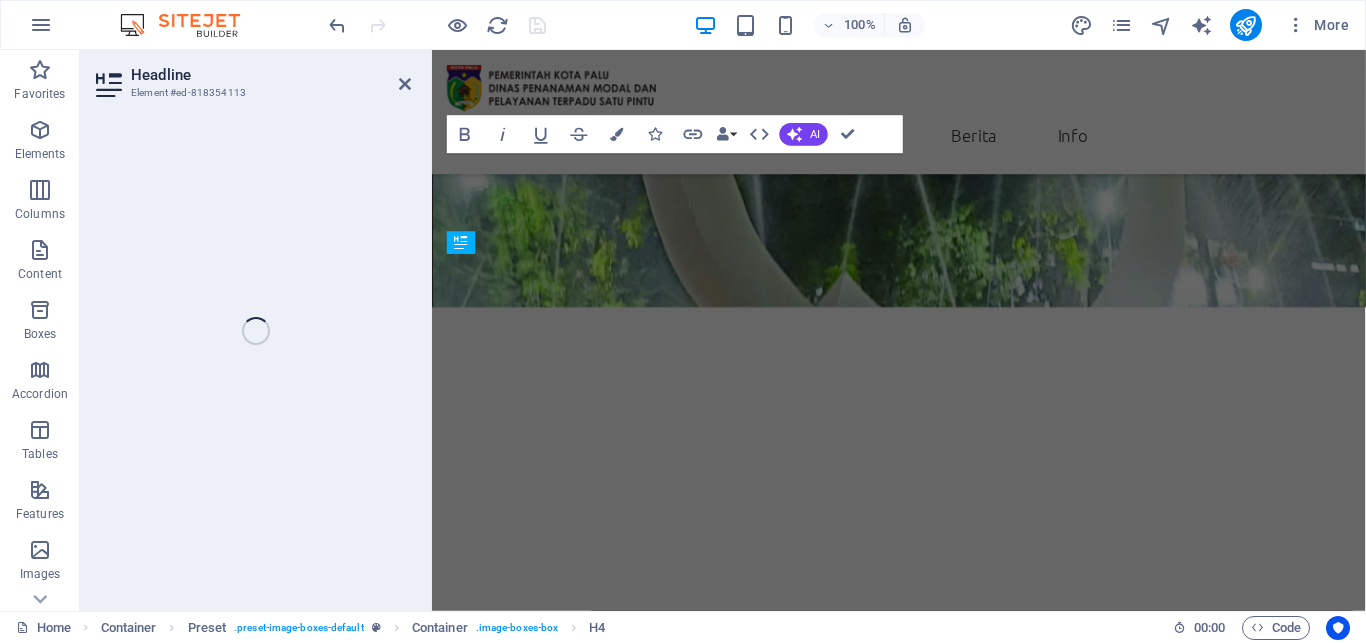 scroll, scrollTop: 3207, scrollLeft: 0, axis: vertical 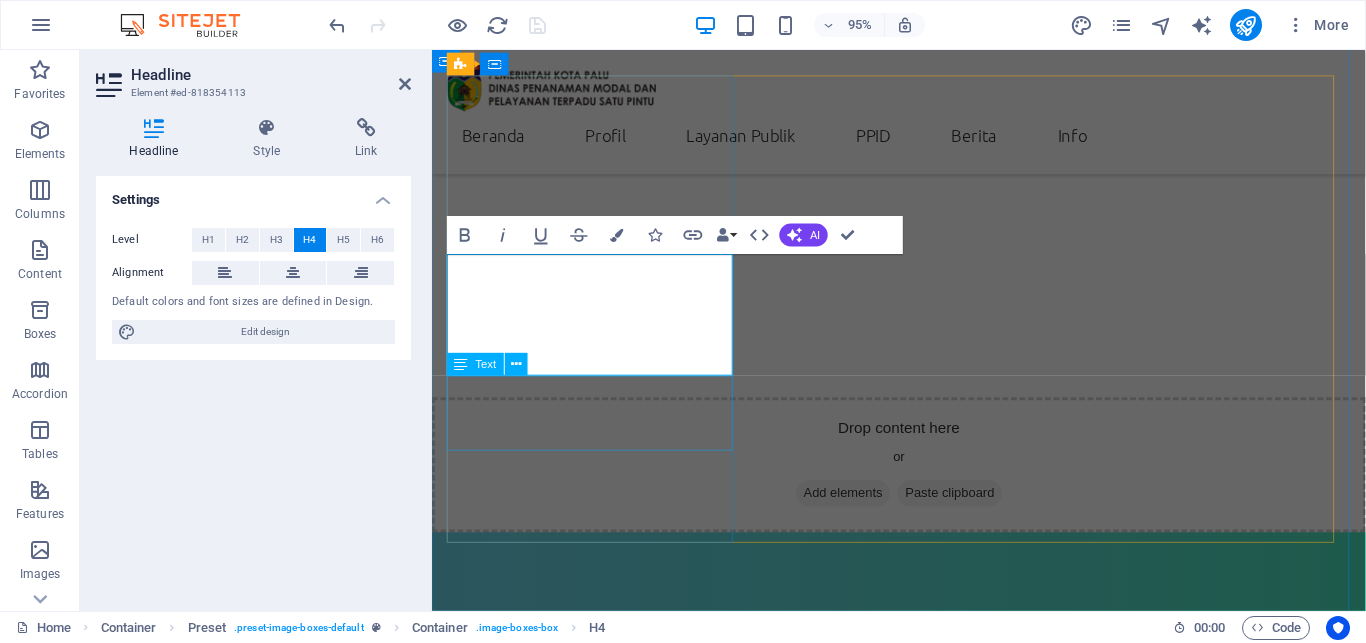 click on "Lorem ipsum dolor sit amet, consectetur adipisicing elit. Veritatis, dolorem!" at bounding box center [923, 3431] 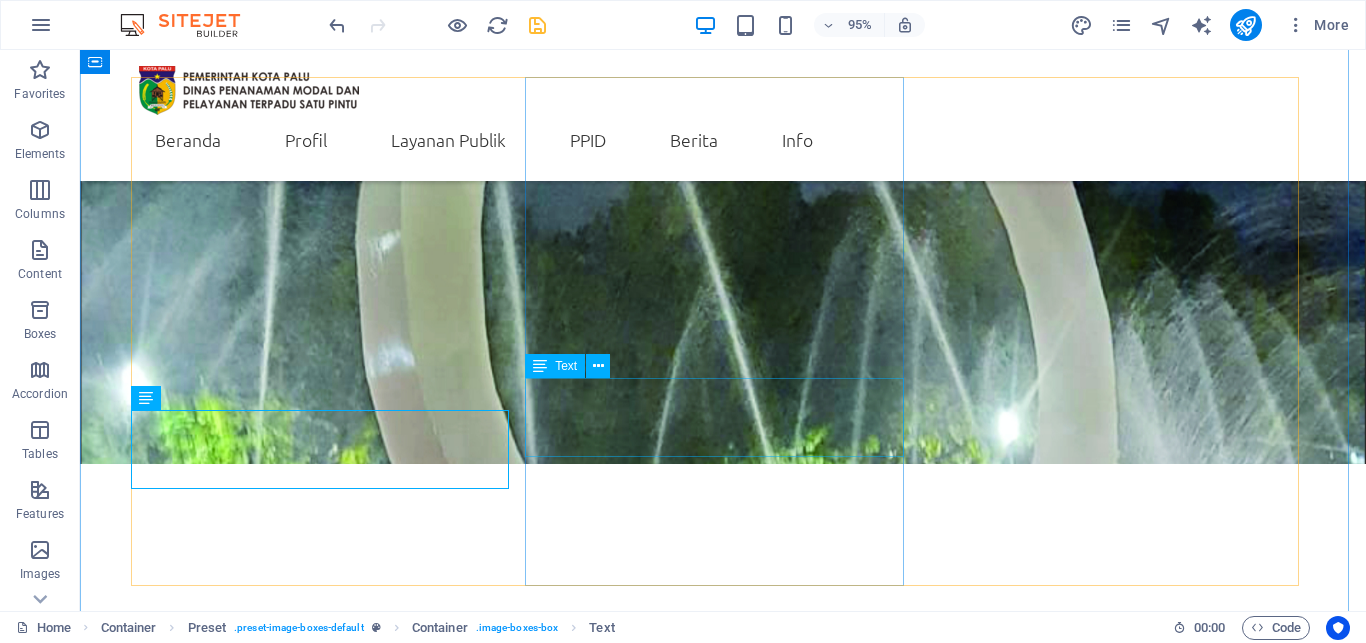 scroll, scrollTop: 2886, scrollLeft: 0, axis: vertical 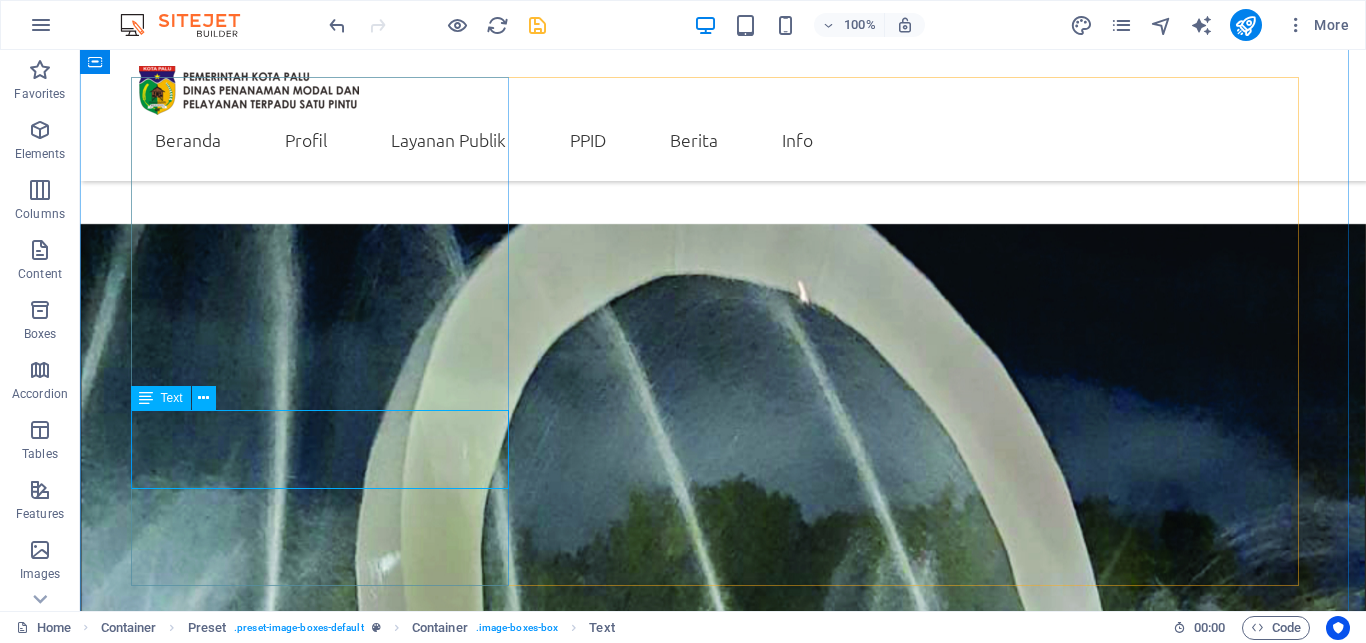 click on "Lorem ipsum dolor sit amet, consectetur adipisicing elit. Veritatis, dolorem!" at bounding box center [723, 4033] 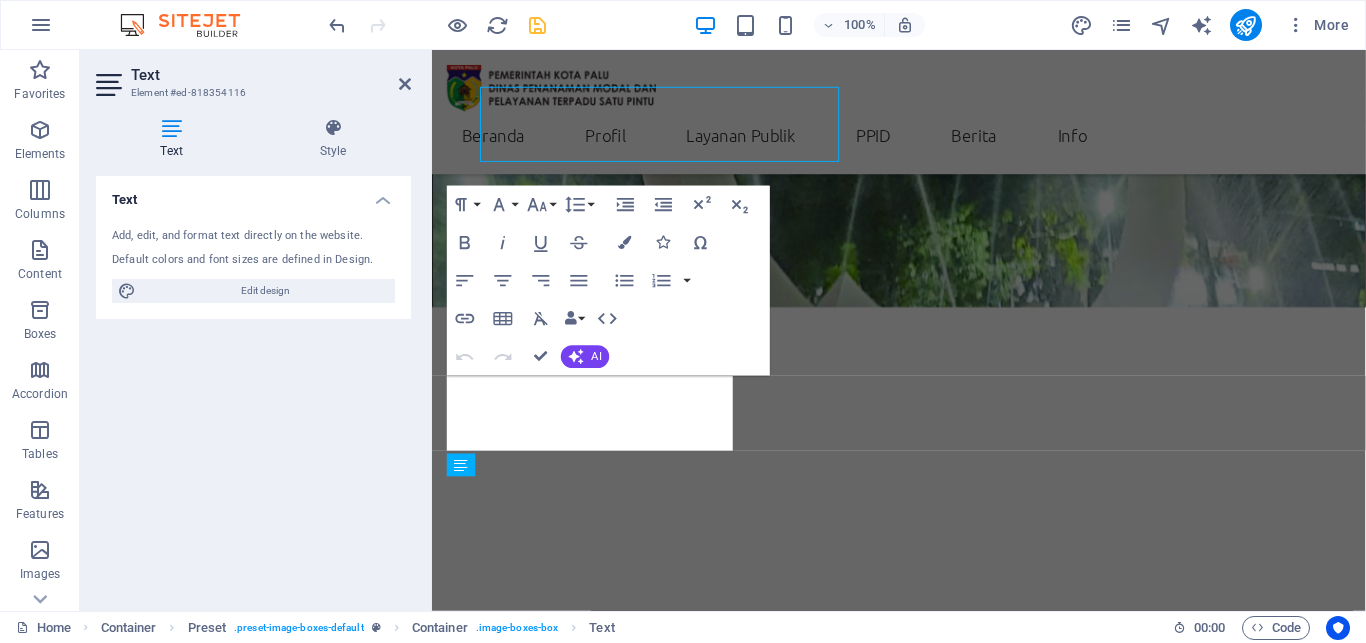 scroll, scrollTop: 3207, scrollLeft: 0, axis: vertical 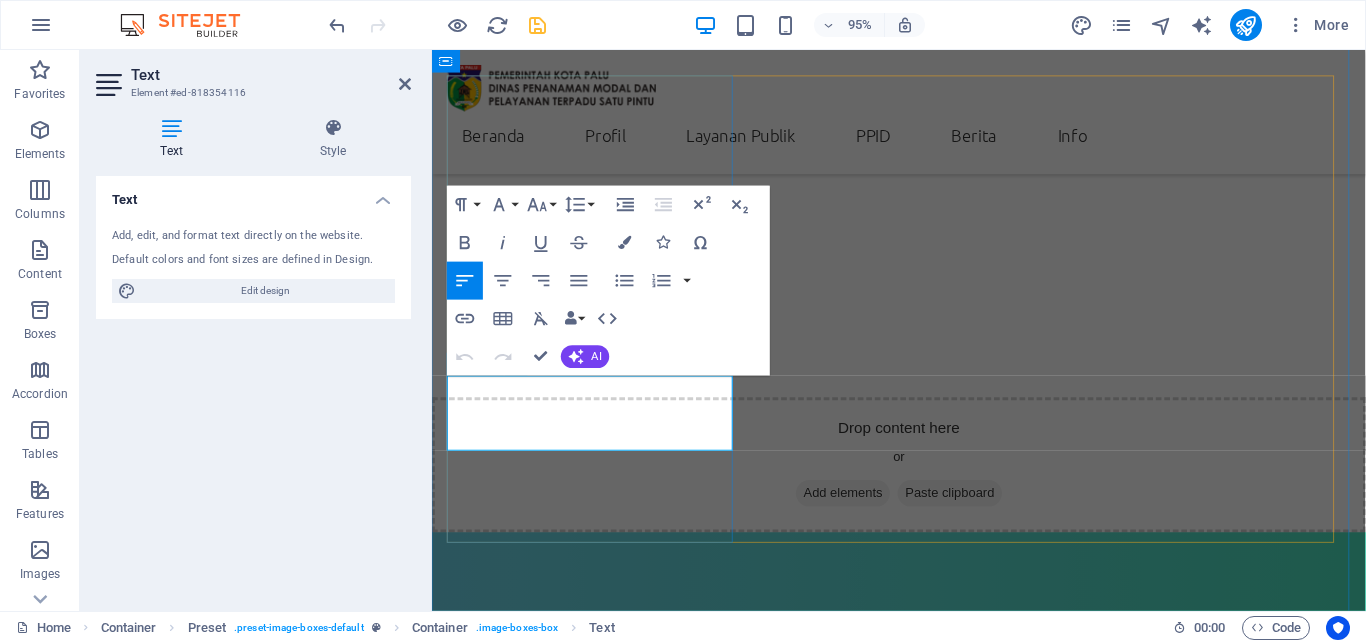 click on "Lorem ipsum dolor sit amet, consectetur adipisicing elit. Veritatis, dolorem!" at bounding box center (923, 3431) 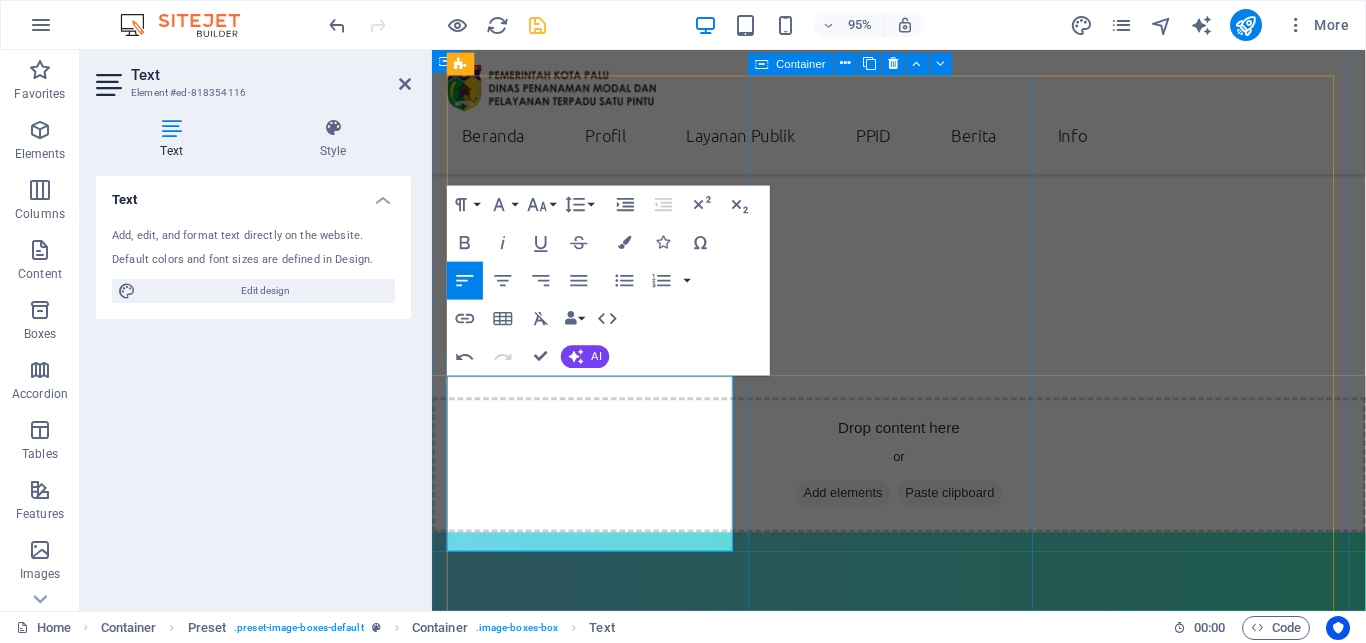 click on "Lorum ipsum Lorem ipsum dolor sit amet, consectetur adipisicing elit. Veritatis, dolorem!   Read More" at bounding box center [923, 3967] 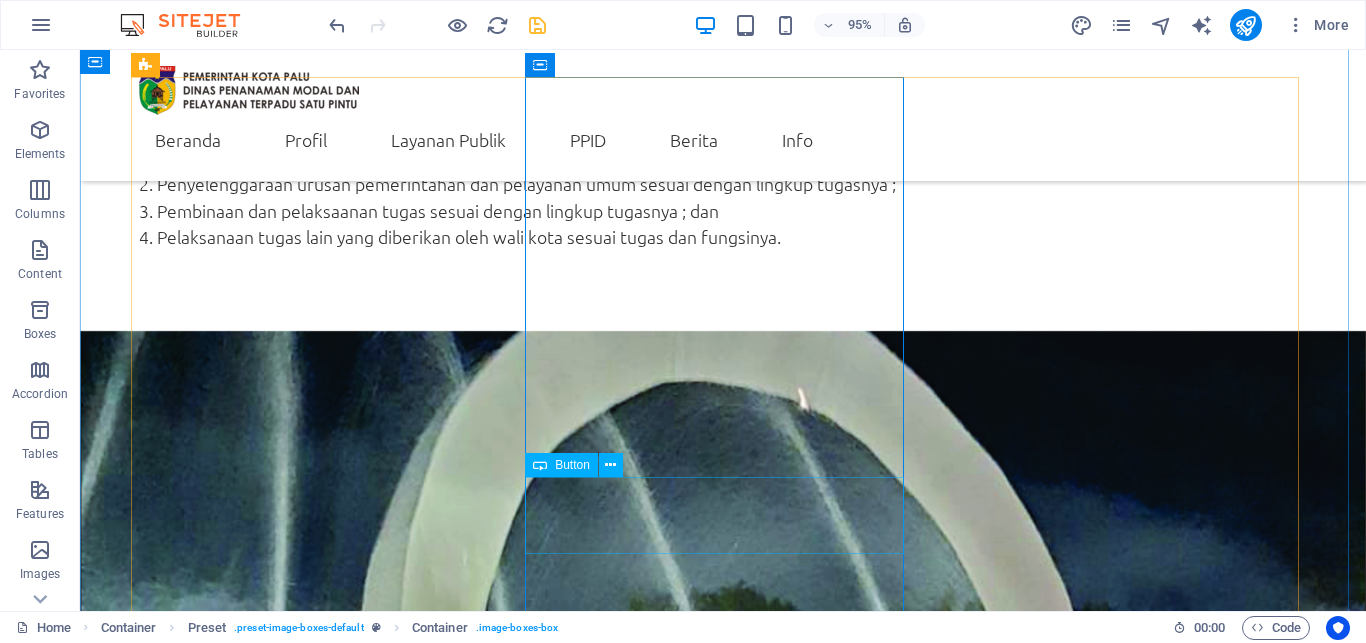 scroll, scrollTop: 2886, scrollLeft: 0, axis: vertical 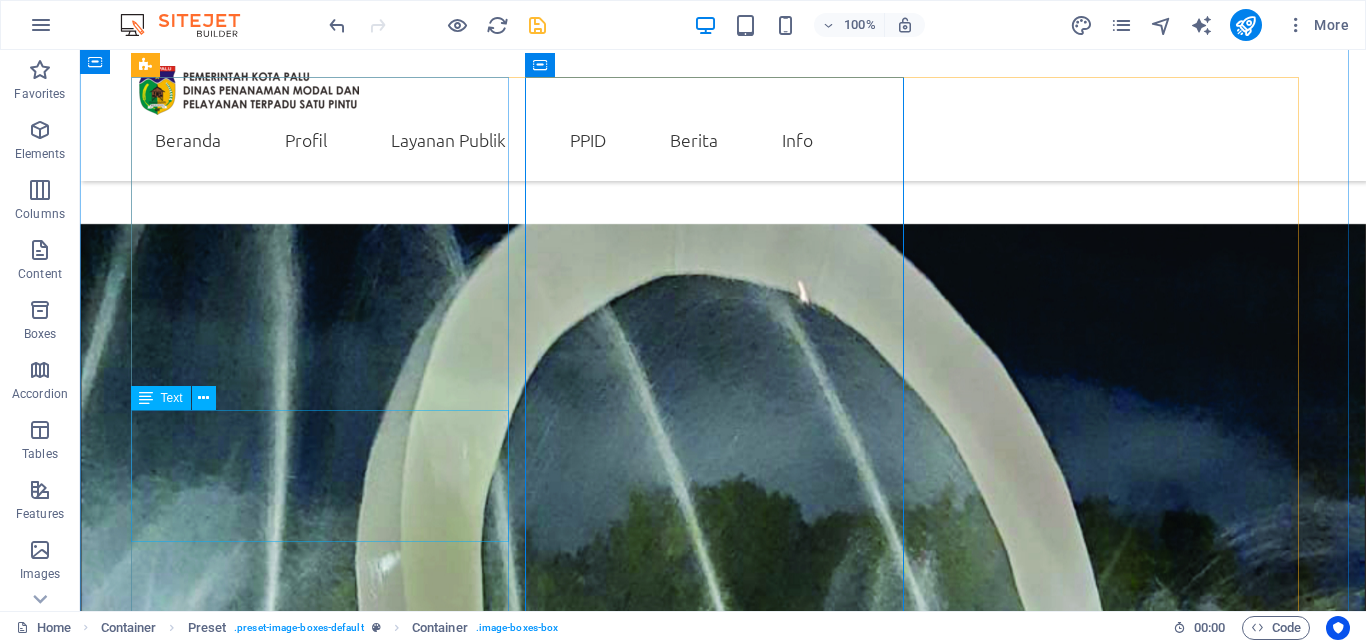 click on "dalam rangka mewujudkan wilayah bebas dari korupsi dan wilayah birokrasi bersih melayani di lingkungan Dinas Penanaman Modal dan Pelayanan terpadu satu pintu kota Palu." at bounding box center (723, 4046) 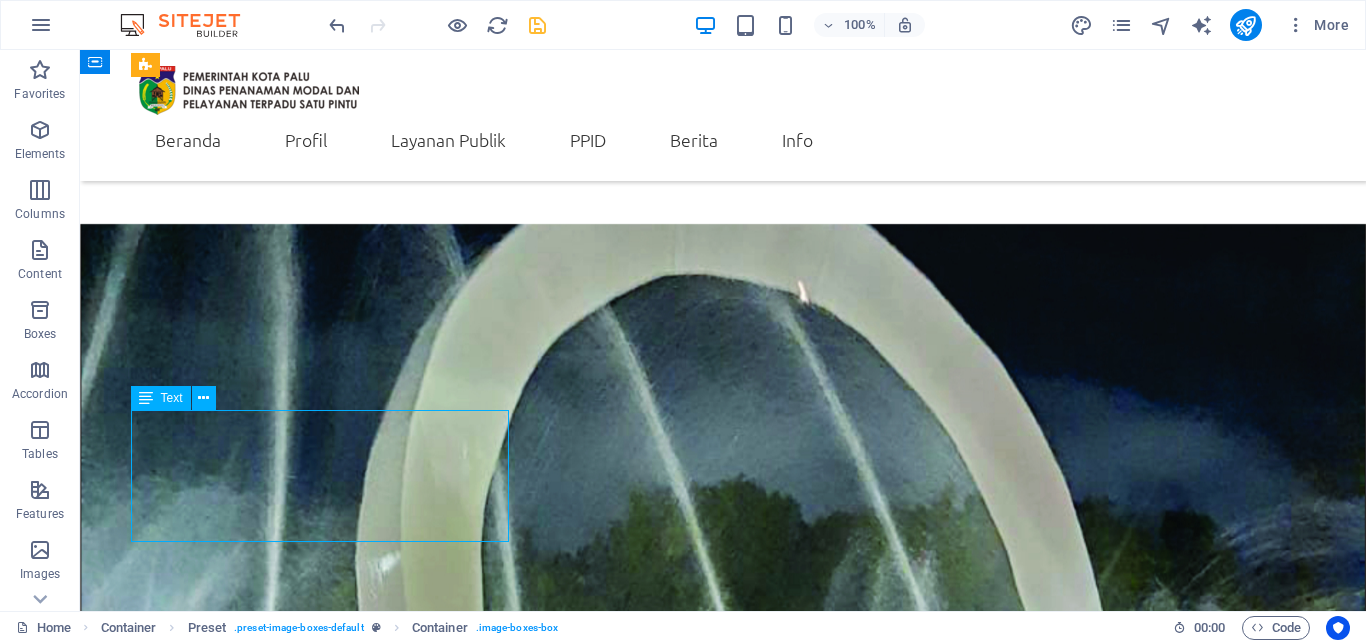 click on "dalam rangka mewujudkan wilayah bebas dari korupsi dan wilayah birokrasi bersih melayani di lingkungan Dinas Penanaman Modal dan Pelayanan terpadu satu pintu kota Palu." at bounding box center [723, 4046] 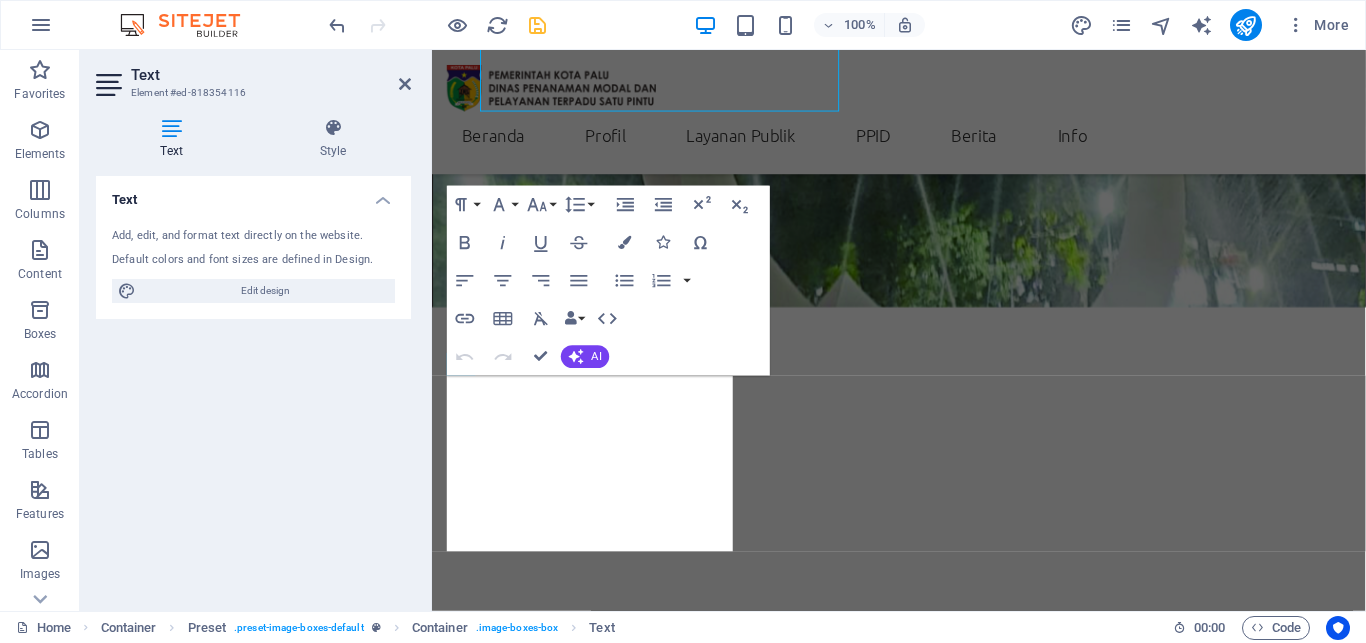 scroll, scrollTop: 3207, scrollLeft: 0, axis: vertical 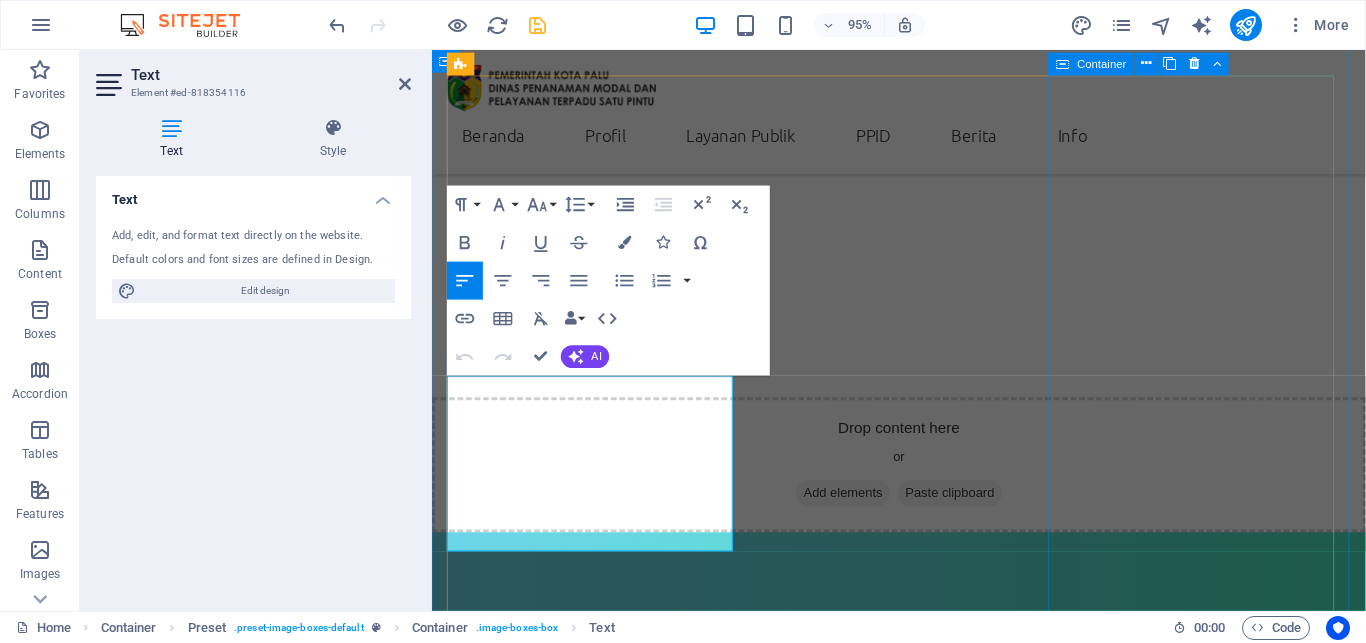 type 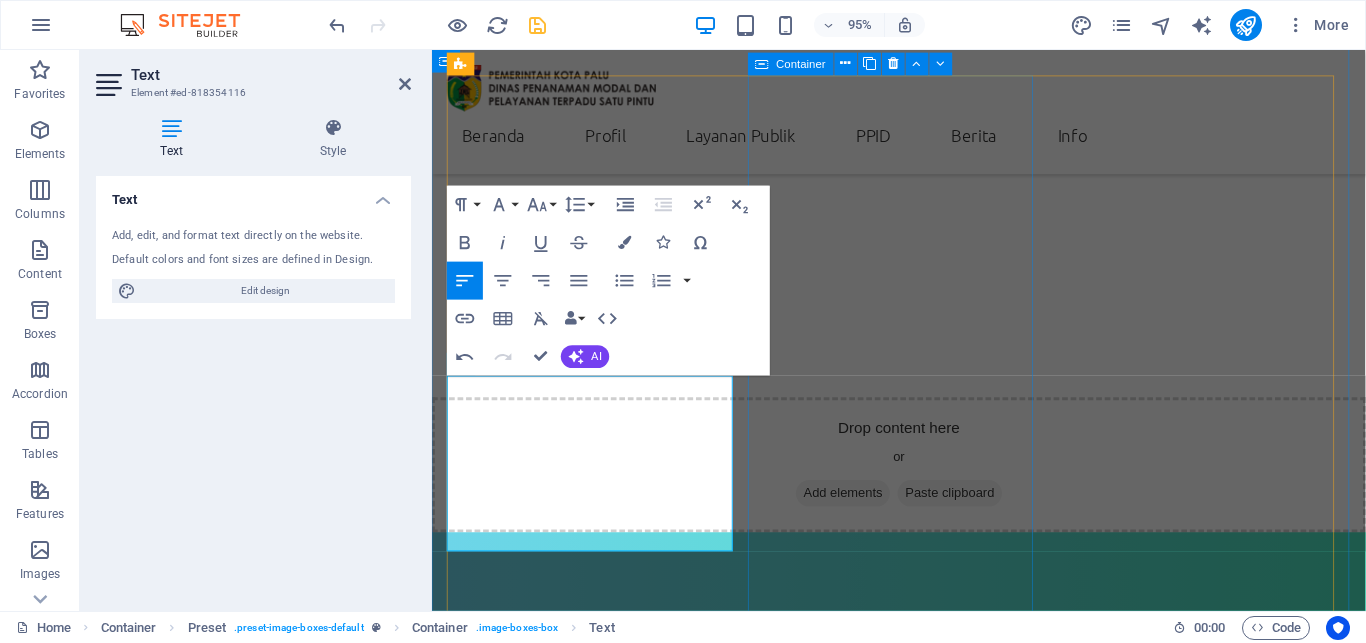 click on "Lorum ipsum Lorem ipsum dolor sit amet, consectetur adipisicing elit. Veritatis, dolorem!   Read More" at bounding box center (923, 3967) 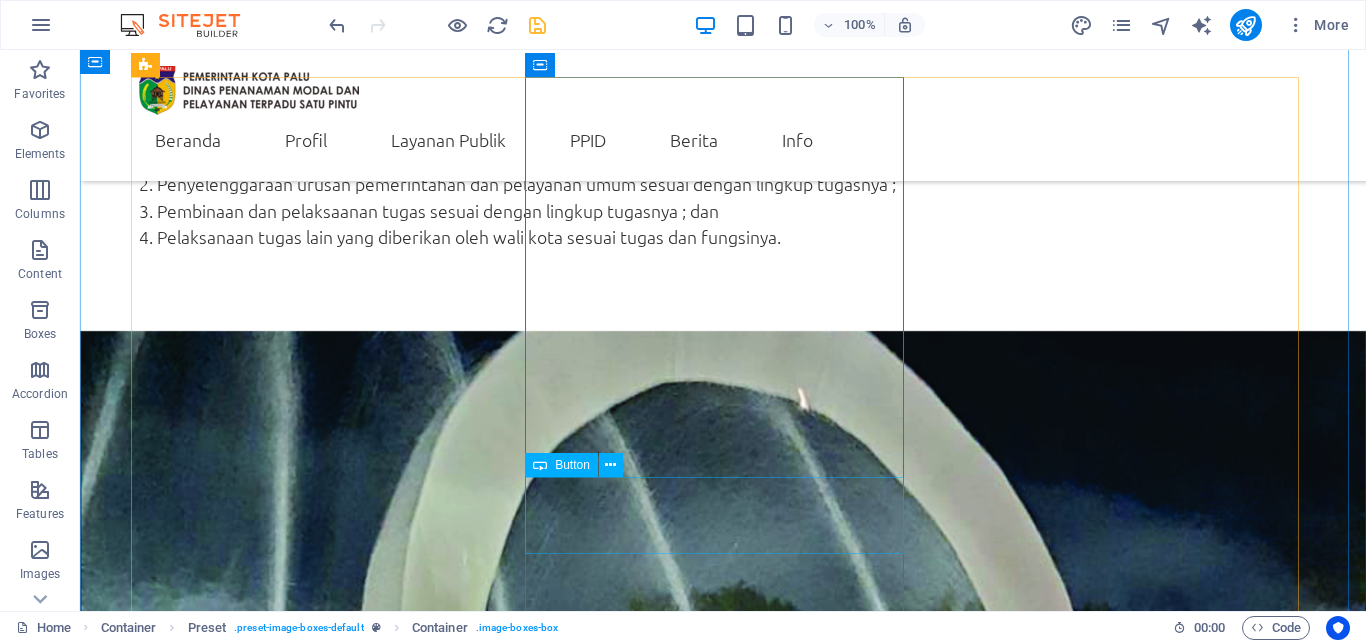 scroll, scrollTop: 2886, scrollLeft: 0, axis: vertical 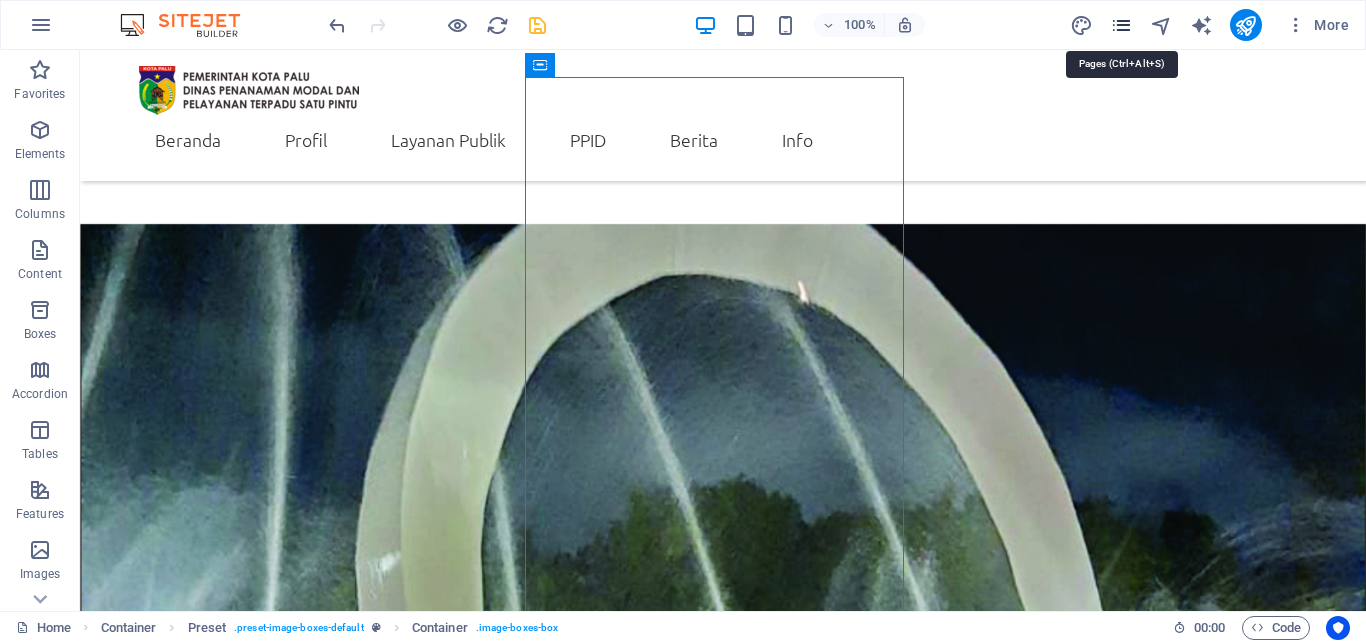 drag, startPoint x: 1124, startPoint y: 17, endPoint x: 874, endPoint y: 141, distance: 279.0627 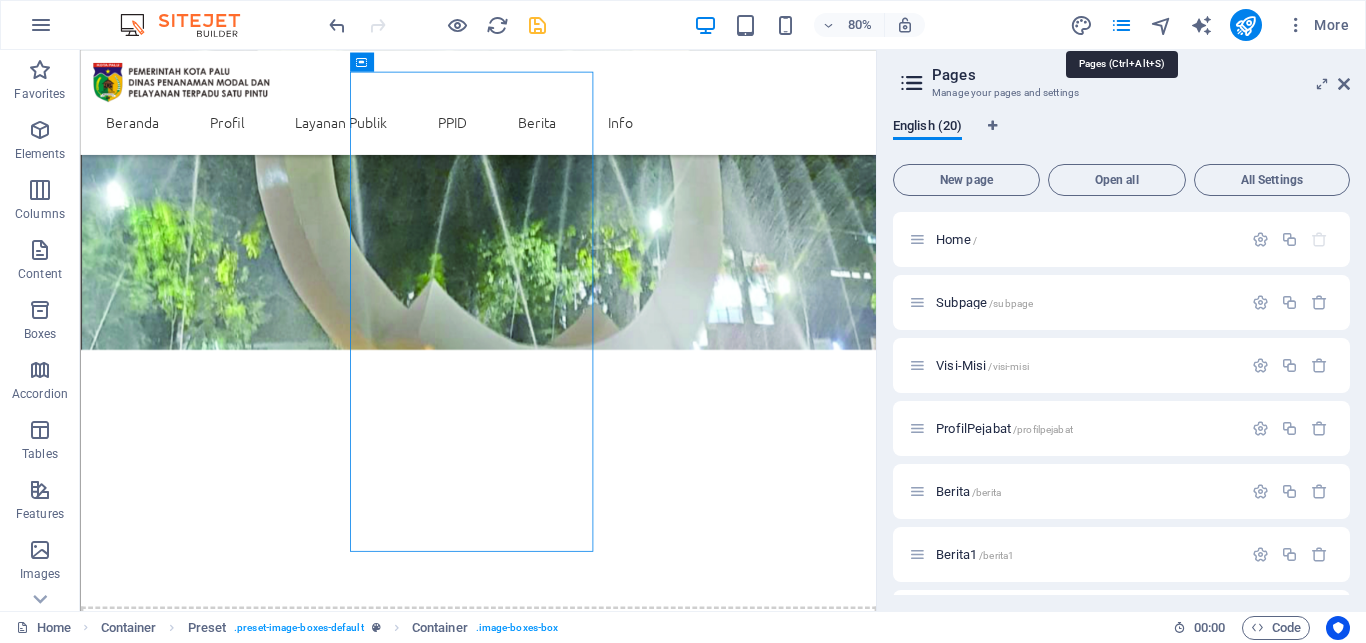 scroll, scrollTop: 3184, scrollLeft: 0, axis: vertical 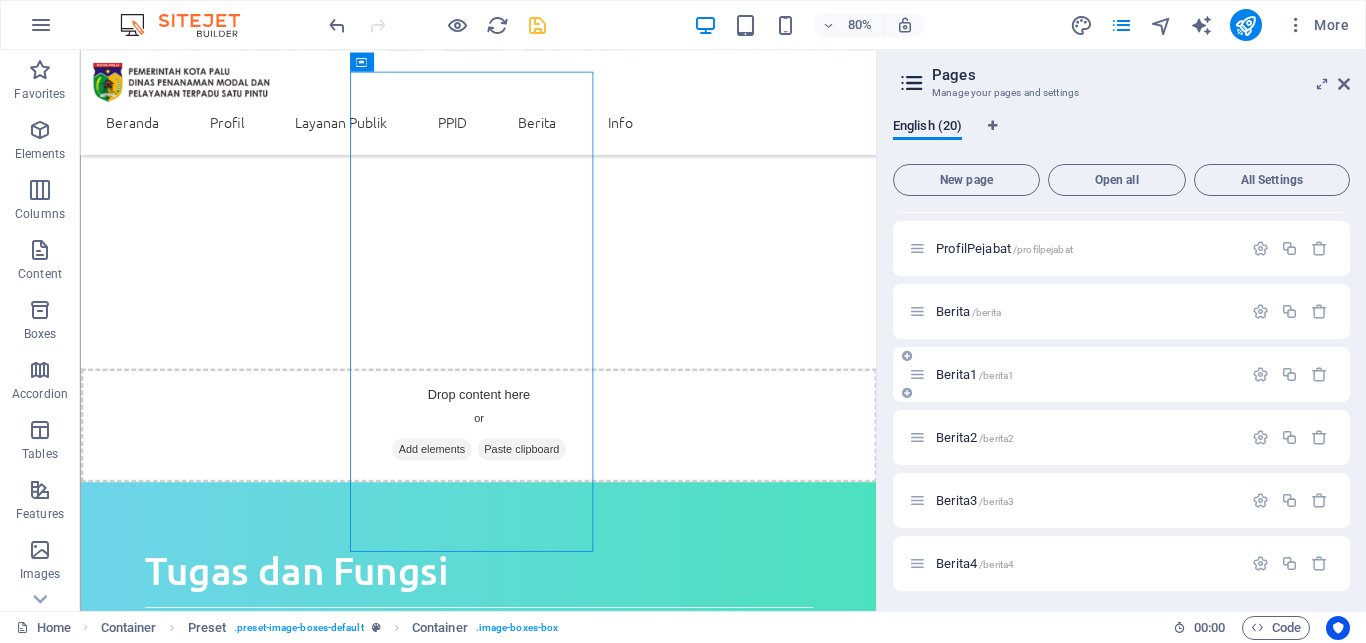 click on "Berita1 /berita1" at bounding box center [975, 374] 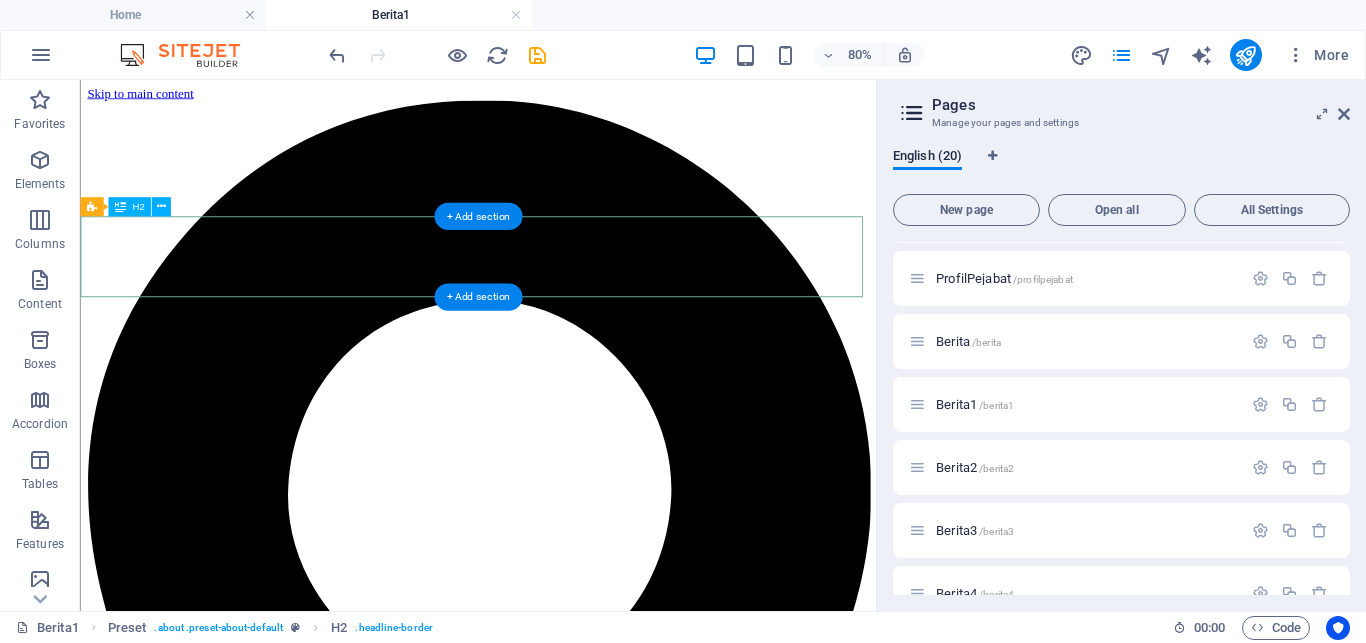 scroll, scrollTop: 0, scrollLeft: 0, axis: both 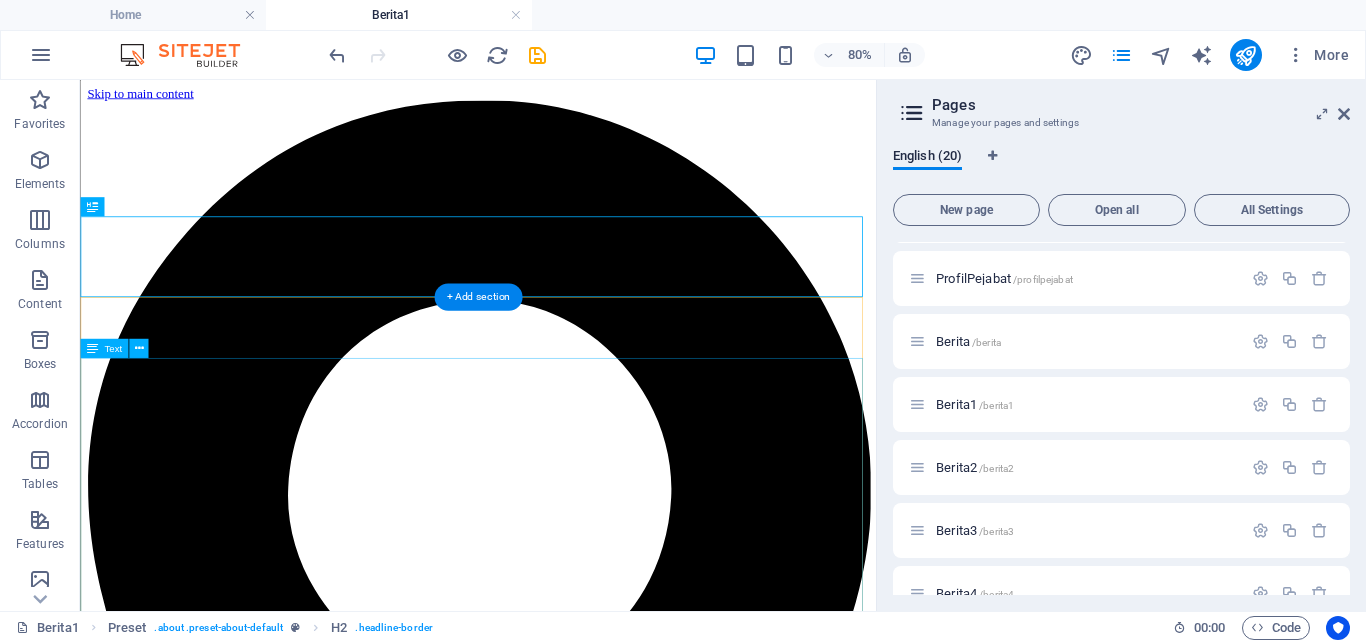 click at bounding box center (577, 9178) 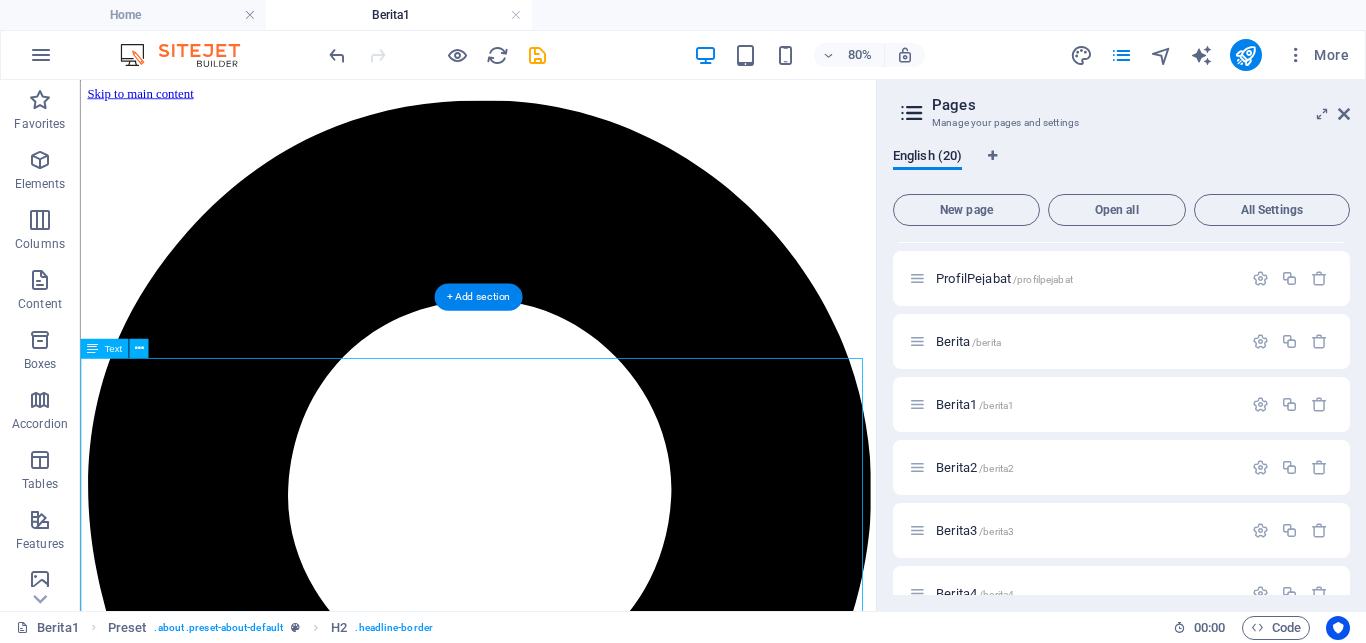 click at bounding box center (577, 9178) 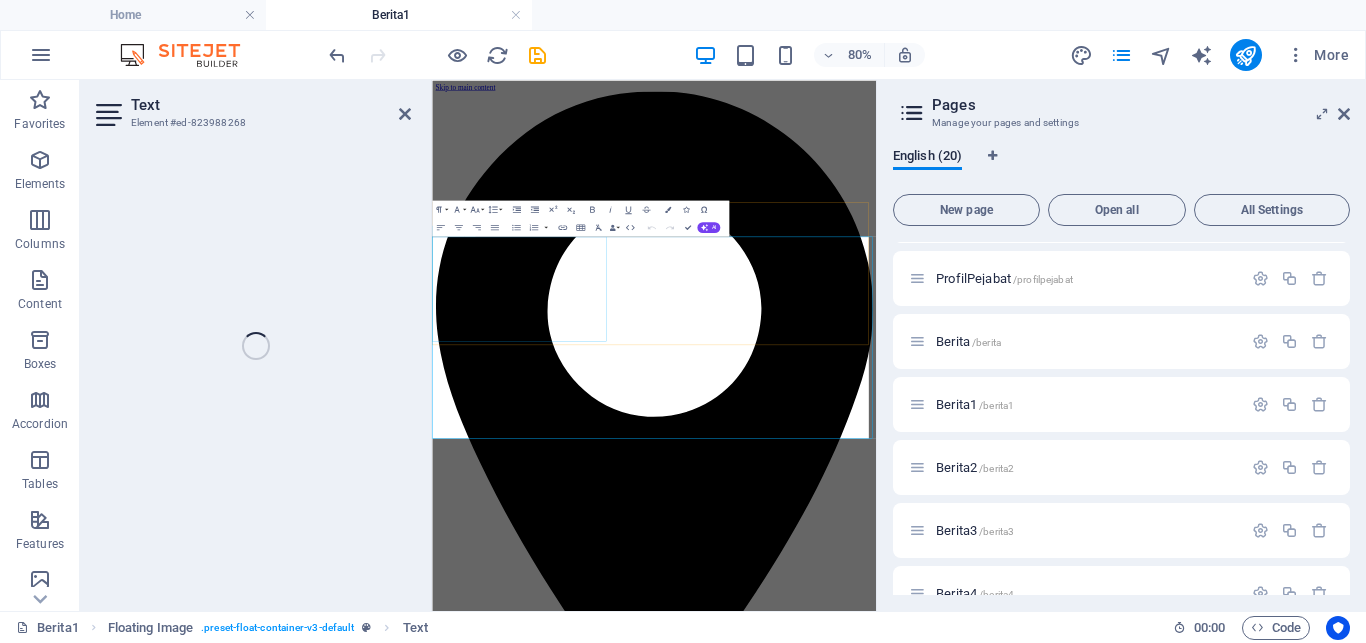 click at bounding box center [925, 9111] 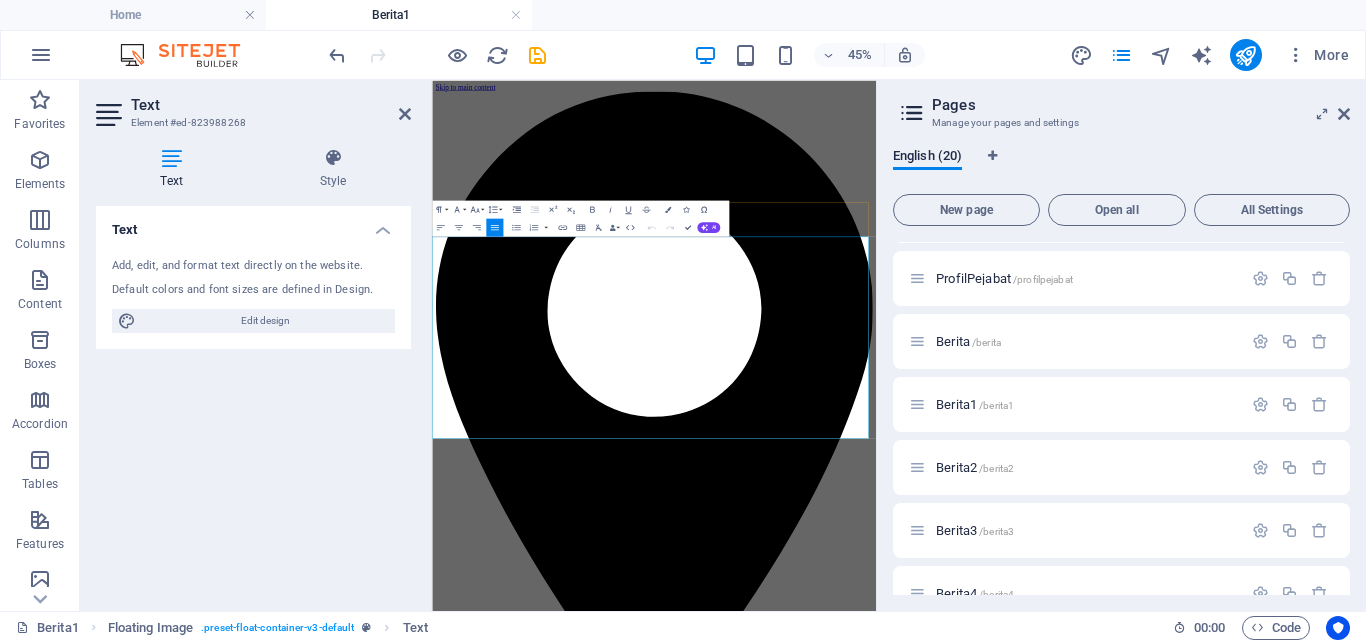 click at bounding box center (925, 9111) 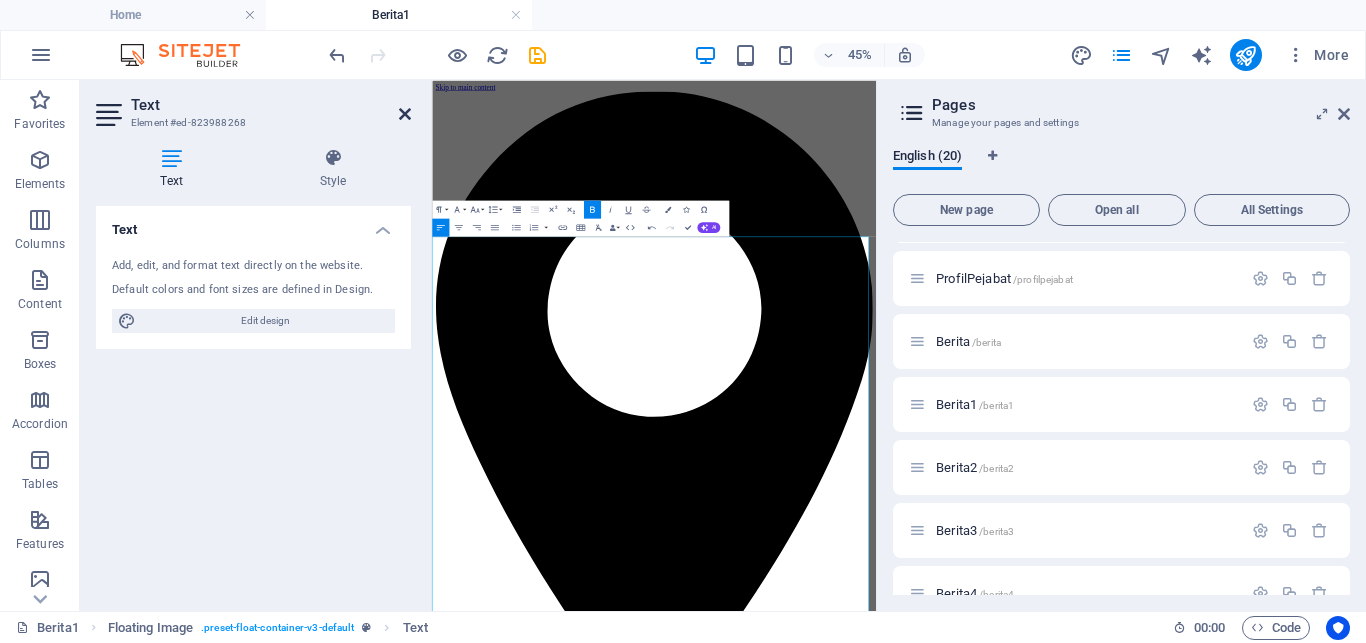 drag, startPoint x: 407, startPoint y: 114, endPoint x: 421, endPoint y: 60, distance: 55.7853 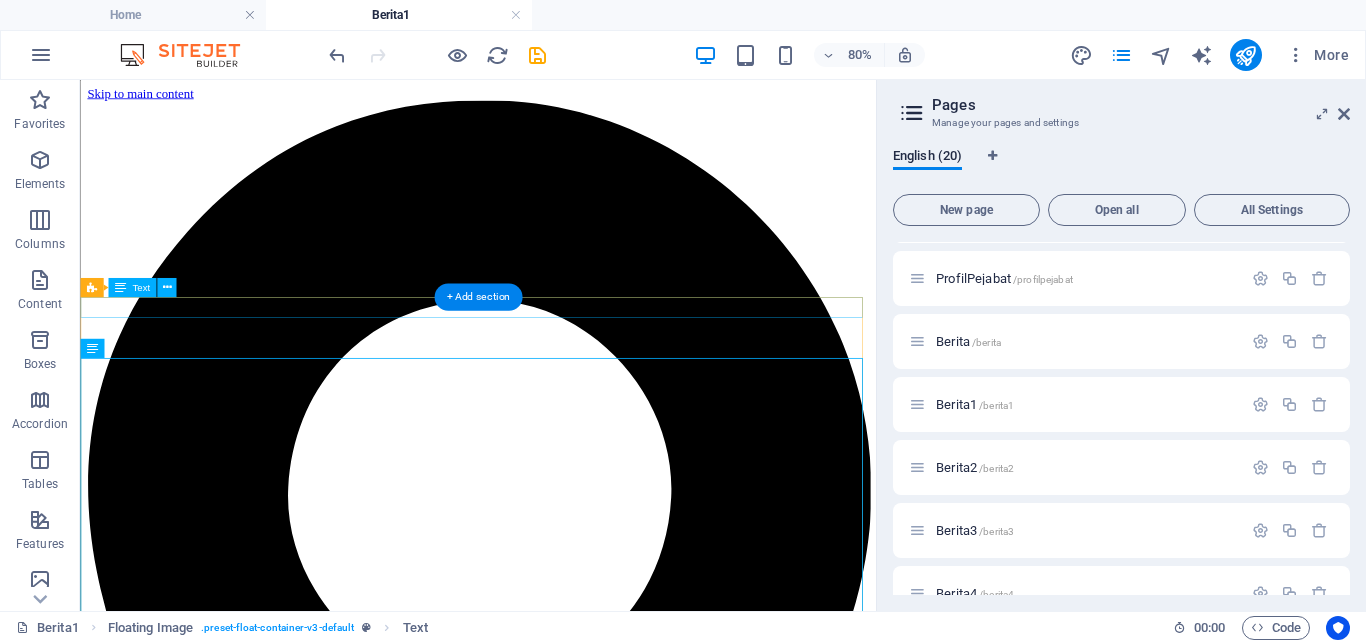 click on "Palu, .... [MONTH] [YEAR]" at bounding box center (577, 8405) 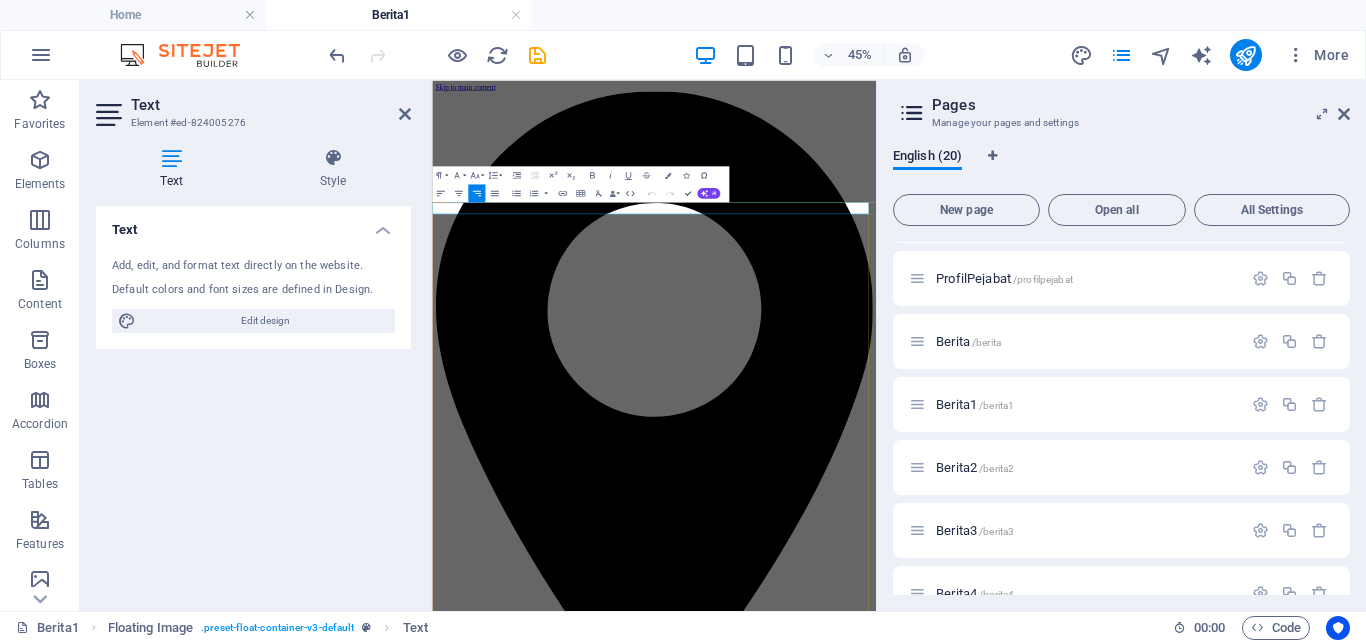 click on "Palu, .... [MONTH] [YEAR]" at bounding box center [925, 8344] 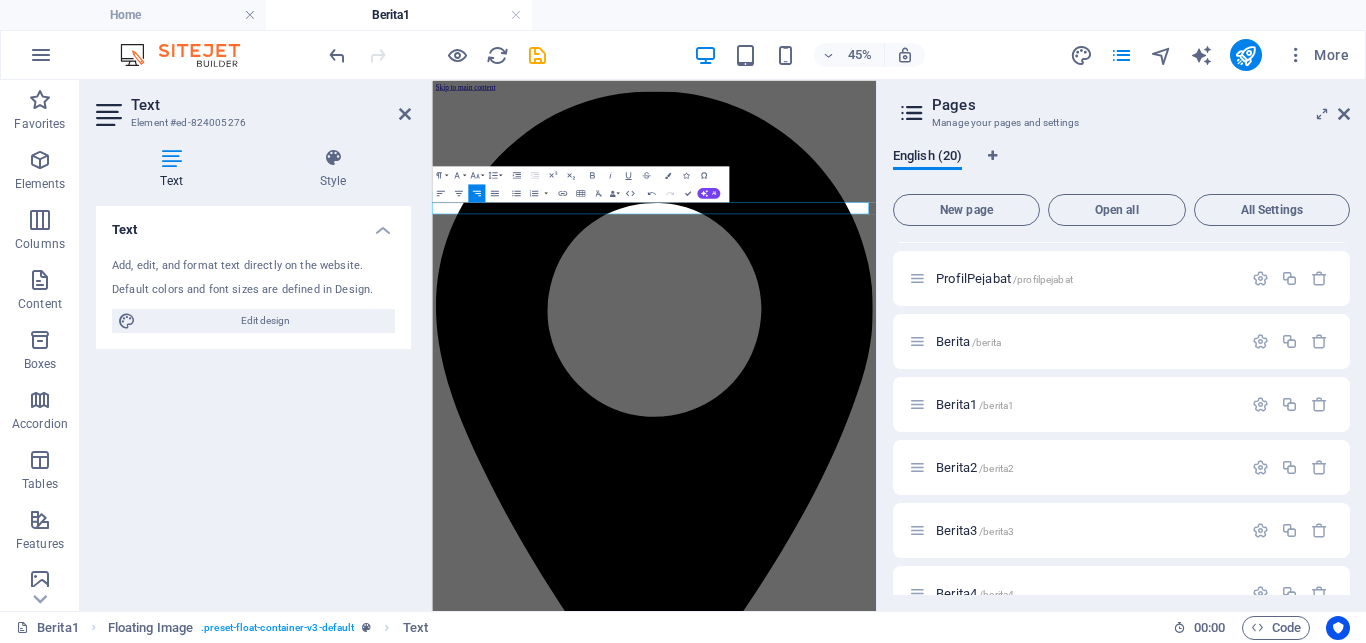 type 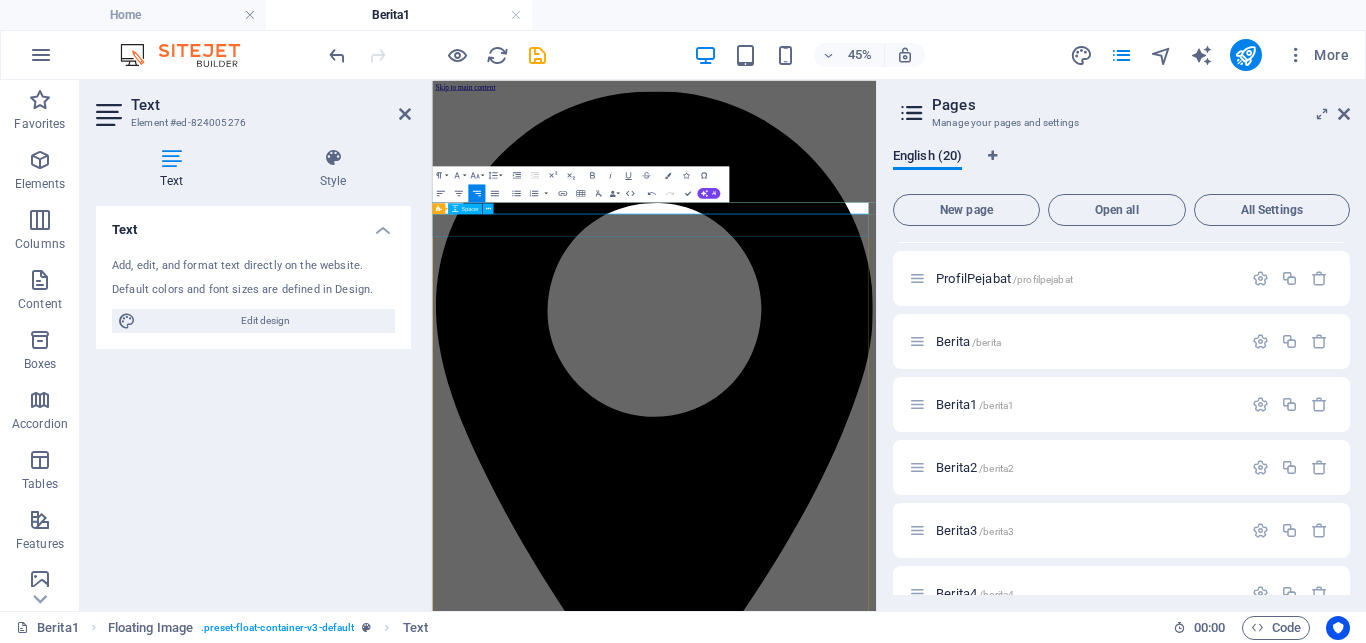 click at bounding box center (925, 8394) 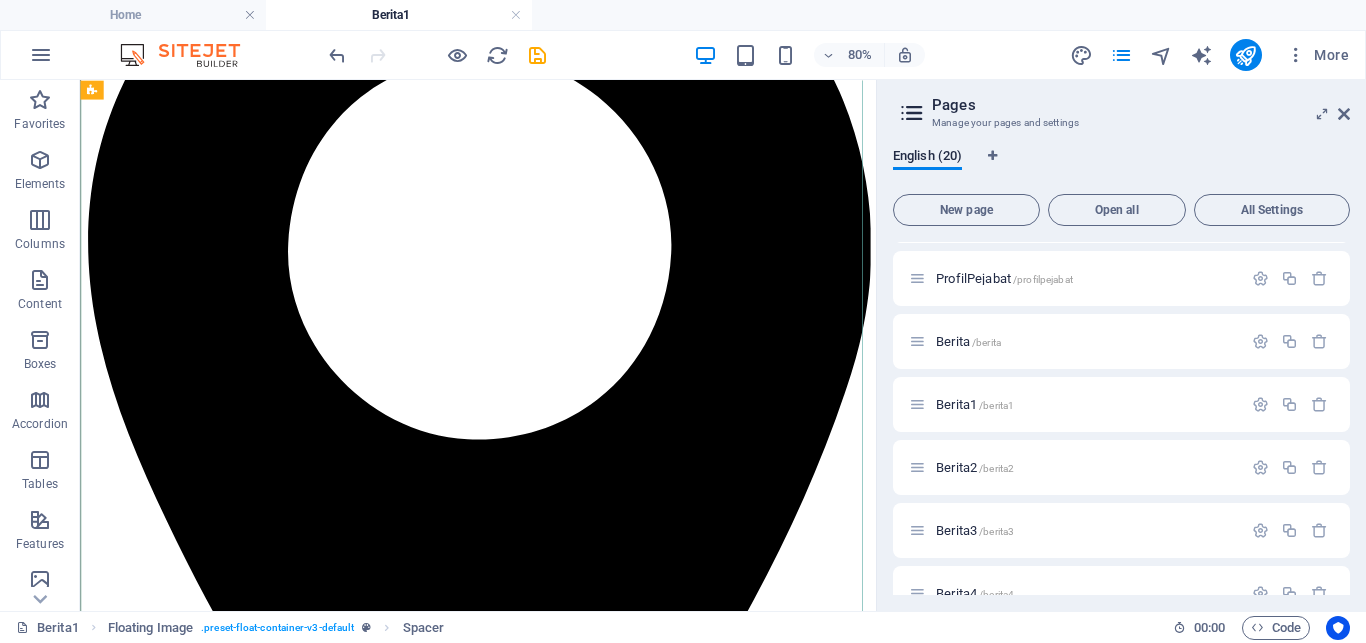 scroll, scrollTop: 510, scrollLeft: 0, axis: vertical 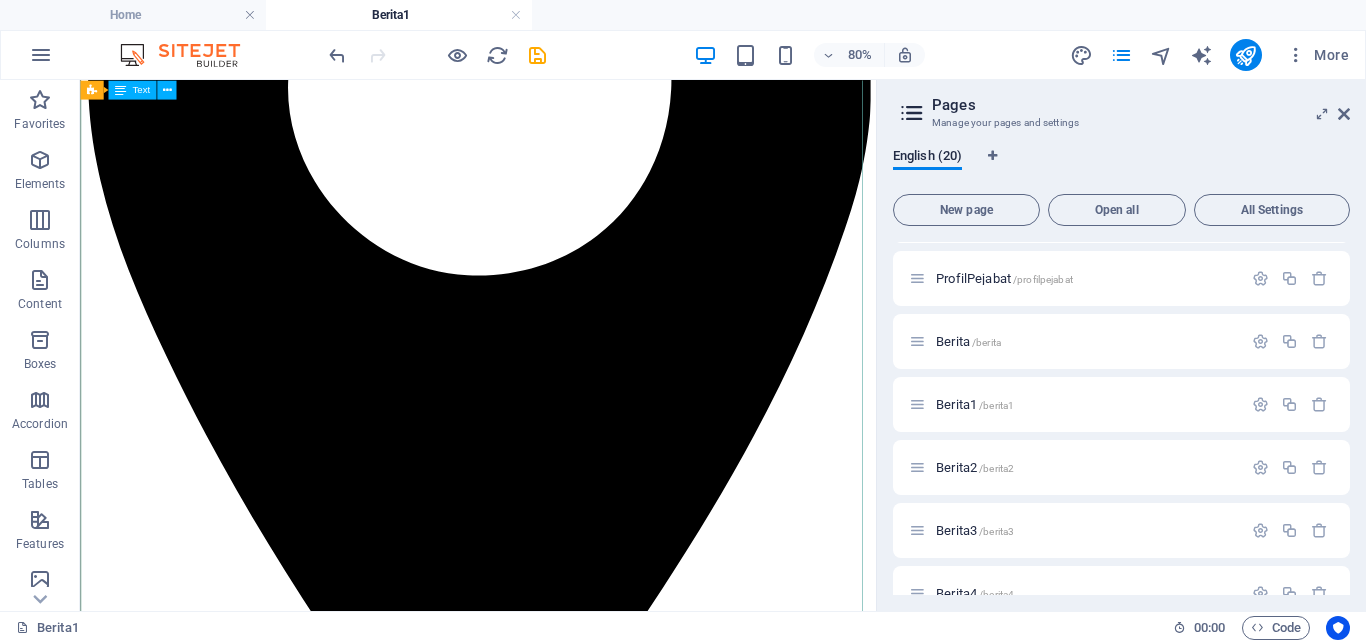 click on "Dalam upaya memperkuat komitmen terhadap reformasi birokrasi dan meningkatkan kualitas pelayanan publik, Dinas Penanaman Modal dan Pelayanan Terpadu Satu Pintu (DPMPTSP) Kota Palu melaksanakan kegiatan  Penandatanganan Komitmen Pelaksanaan Zona Integritas (ZI)  menuju  Wilayah Bebas dari Korupsi (WBK)  dan  Wilayah Birokrasi Bersih dan Melayani (WBBM) . Kegiatan ini merupakan langkah strategis DPMPTSP Kota Palu dalam mewujudkan tata kelola pemerintahan yang bersih, transparan, akuntabel, serta bebas dari praktik  gratifikasi  dan  pungutan liar (pungli) . Zona Integritas sebagai Pilar Reformasi Birokrasi Zona Integritas adalah predikat yang diberikan kepada instansi pemerintah yang pimpinan dan seluruh jajarannya memiliki komitmen untuk mewujudkan WBK/WBBM melalui reformasi birokrasi, khususnya dalam hal pencegahan korupsi dan peningkatan kualitas pelayanan publik. “Kami menegaskan bahwa seluruh layanan di DPMPTSP Kota Palu harus terbebas dari  gratifikasi  dan  pungli Komitmen Bersama dan Aksi Nyata ”." at bounding box center [577, 9037] 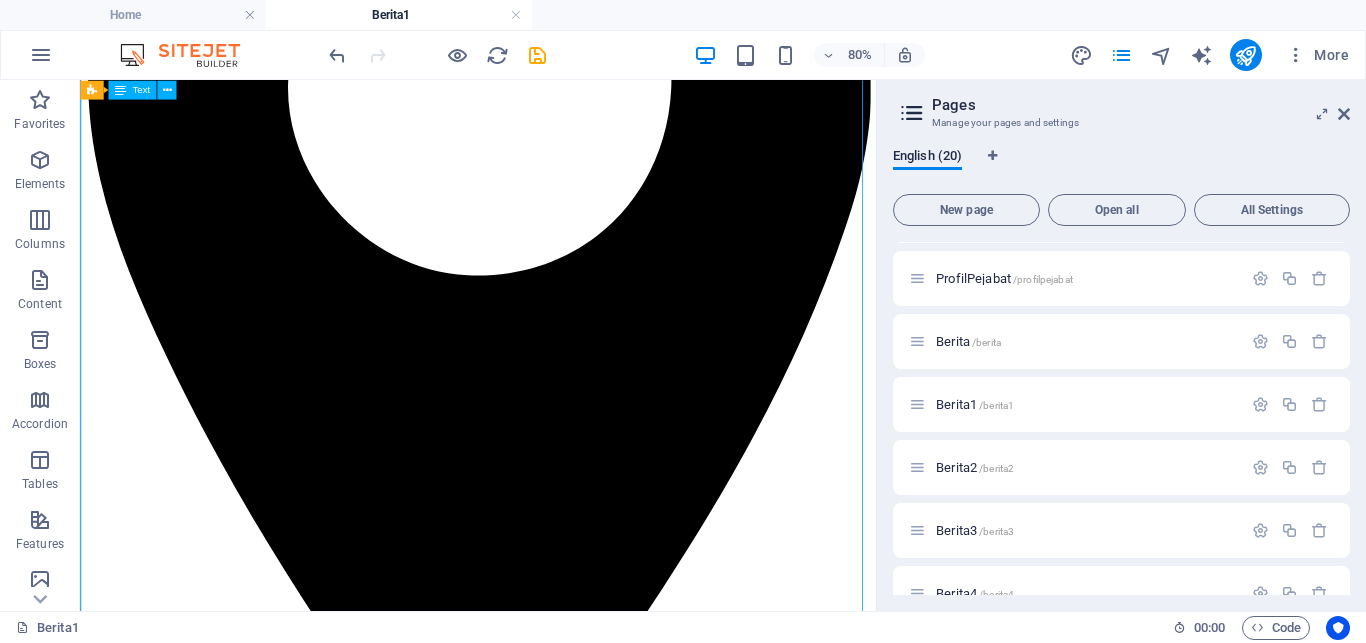 click on "Dalam upaya memperkuat komitmen terhadap reformasi birokrasi dan meningkatkan kualitas pelayanan publik, Dinas Penanaman Modal dan Pelayanan Terpadu Satu Pintu (DPMPTSP) Kota Palu melaksanakan kegiatan  Penandatanganan Komitmen Pelaksanaan Zona Integritas (ZI)  menuju  Wilayah Bebas dari Korupsi (WBK)  dan  Wilayah Birokrasi Bersih dan Melayani (WBBM) . Kegiatan ini merupakan langkah strategis DPMPTSP Kota Palu dalam mewujudkan tata kelola pemerintahan yang bersih, transparan, akuntabel, serta bebas dari praktik  gratifikasi  dan  pungutan liar (pungli) . Zona Integritas sebagai Pilar Reformasi Birokrasi Zona Integritas adalah predikat yang diberikan kepada instansi pemerintah yang pimpinan dan seluruh jajarannya memiliki komitmen untuk mewujudkan WBK/WBBM melalui reformasi birokrasi, khususnya dalam hal pencegahan korupsi dan peningkatan kualitas pelayanan publik. “Kami menegaskan bahwa seluruh layanan di DPMPTSP Kota Palu harus terbebas dari  gratifikasi  dan  pungli Komitmen Bersama dan Aksi Nyata ”." at bounding box center [577, 9037] 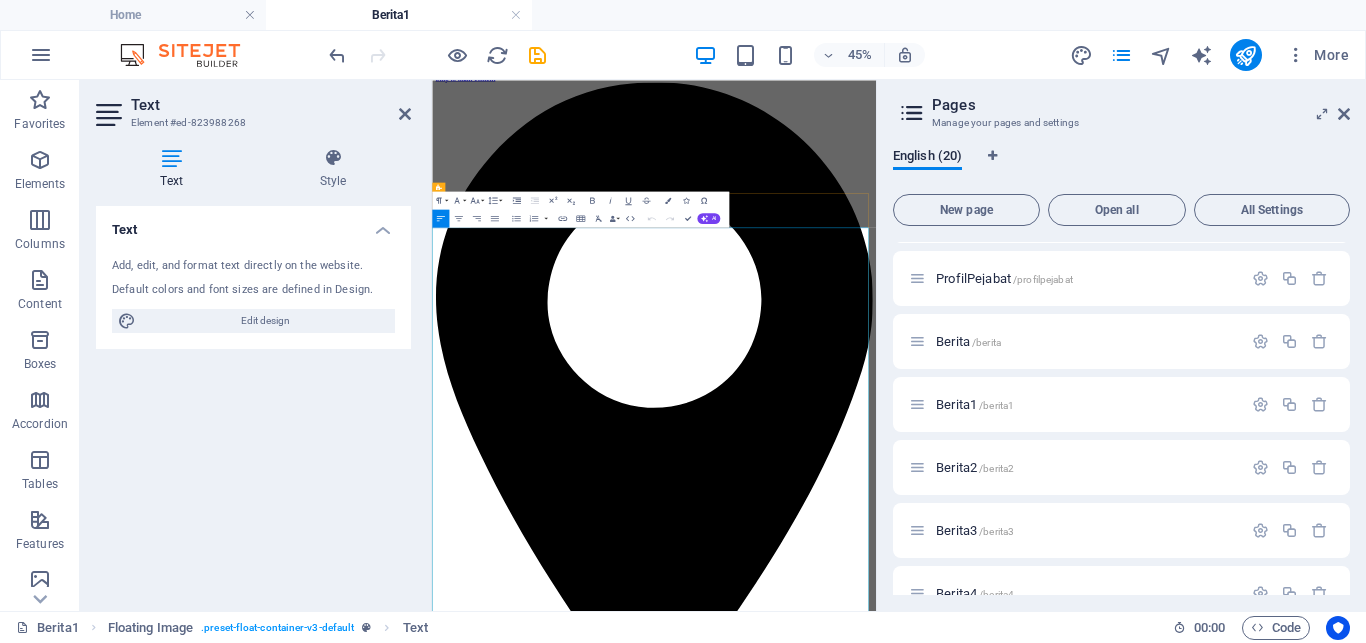 click on "“Kami menegaskan bahwa seluruh layanan di DPMPTSP Kota Palu harus terbebas dari  gratifikasi  dan  pungli . Pelayanan harus cepat, tepat, dan transparan, sesuai dengan prinsip-prinsip pelayanan prima,” tegas [NAME]." at bounding box center [926, 9289] 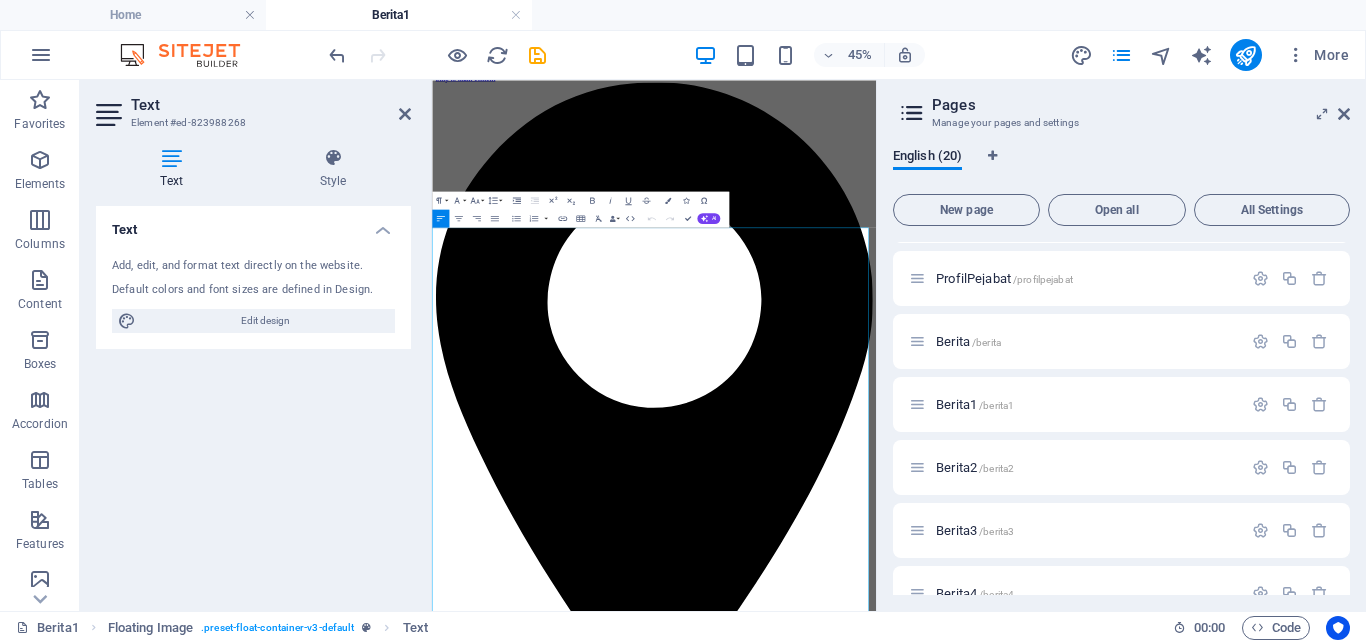 type 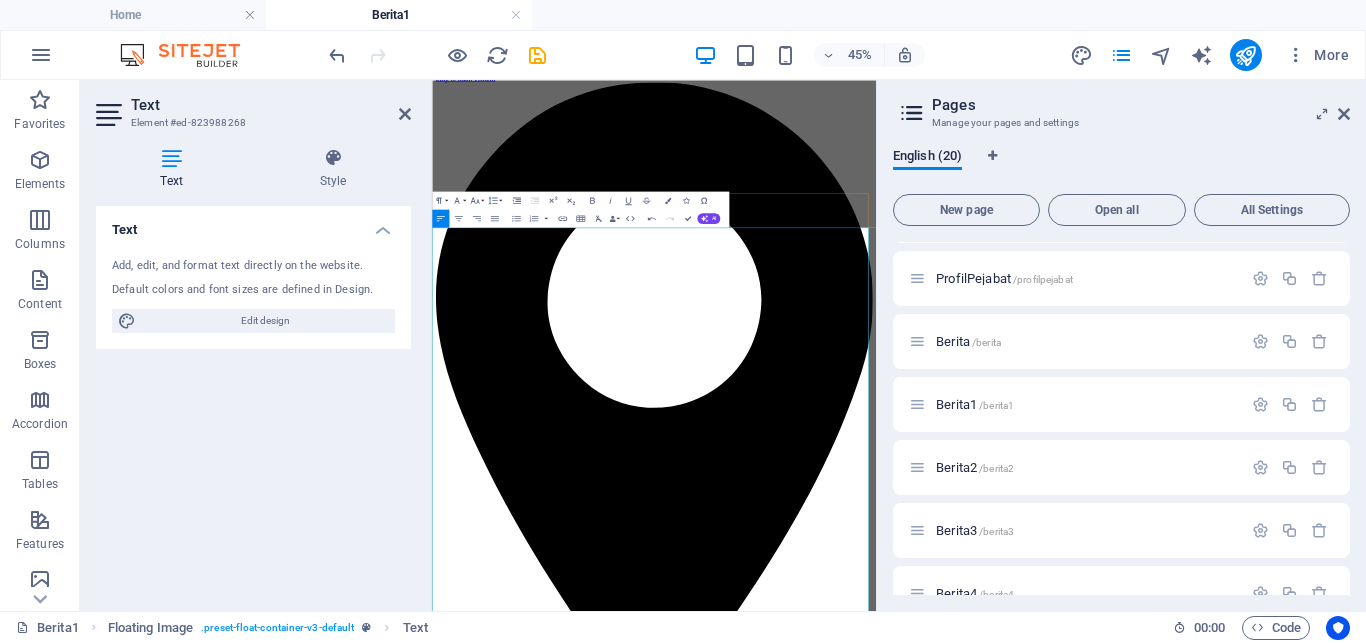 click on "“Kami menegaskan bahwa seluruh layanan di DPMPTSP Kota [CITY] harus terbebas dari  gratifikasi  dan  pungli . Pelayanan harus cepat, tepat, dan transparan, sesuai dengan prinsip-prinsip pelayanan prima,” tegas Dra. Irmawati A." at bounding box center (925, 9289) 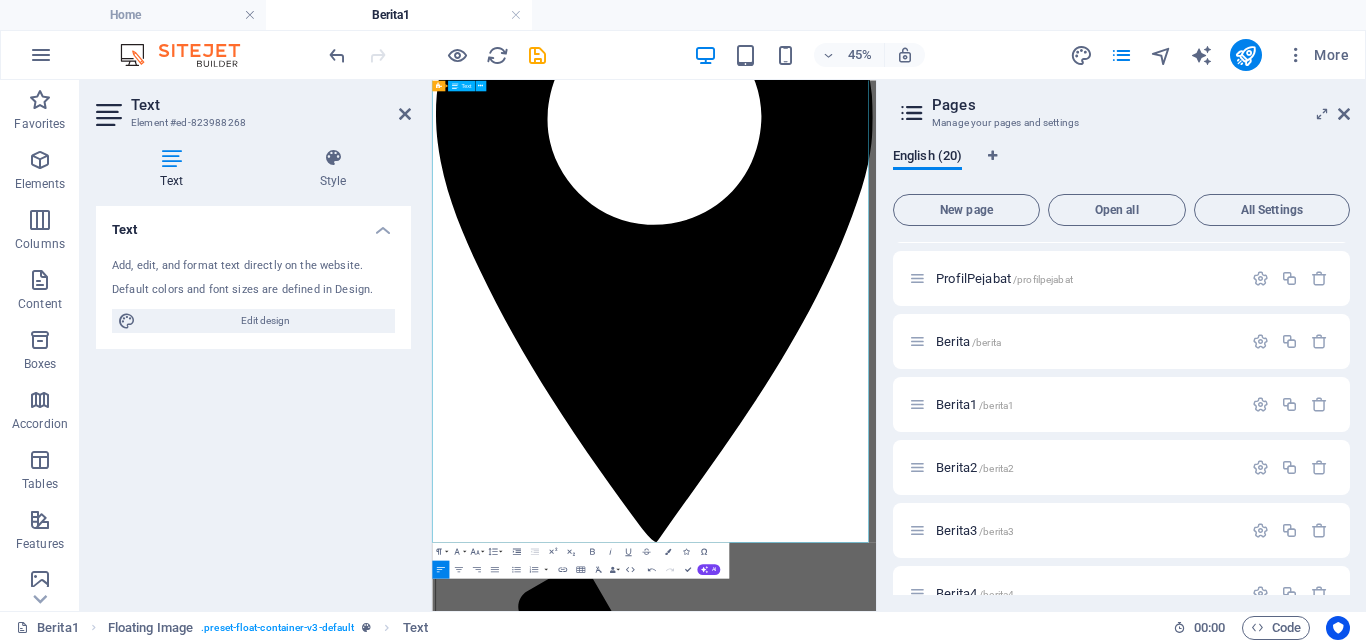 scroll, scrollTop: 631, scrollLeft: 0, axis: vertical 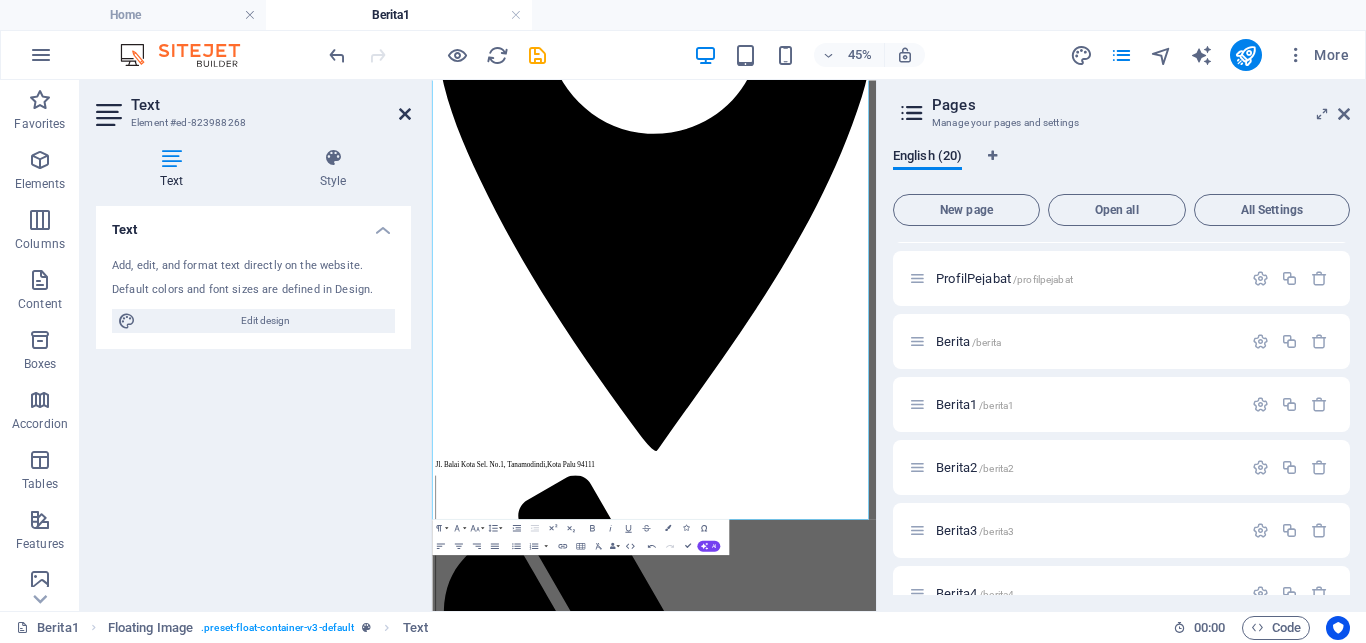 drag, startPoint x: 402, startPoint y: 108, endPoint x: 388, endPoint y: 45, distance: 64.53681 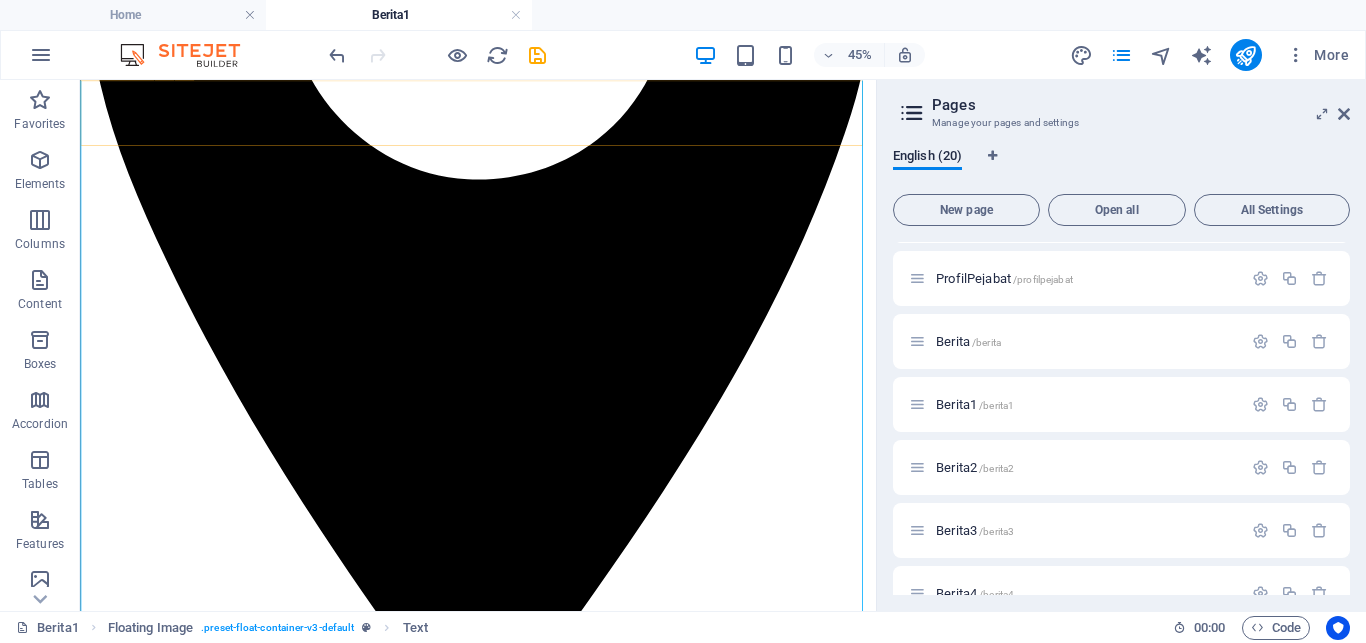 scroll, scrollTop: 579, scrollLeft: 0, axis: vertical 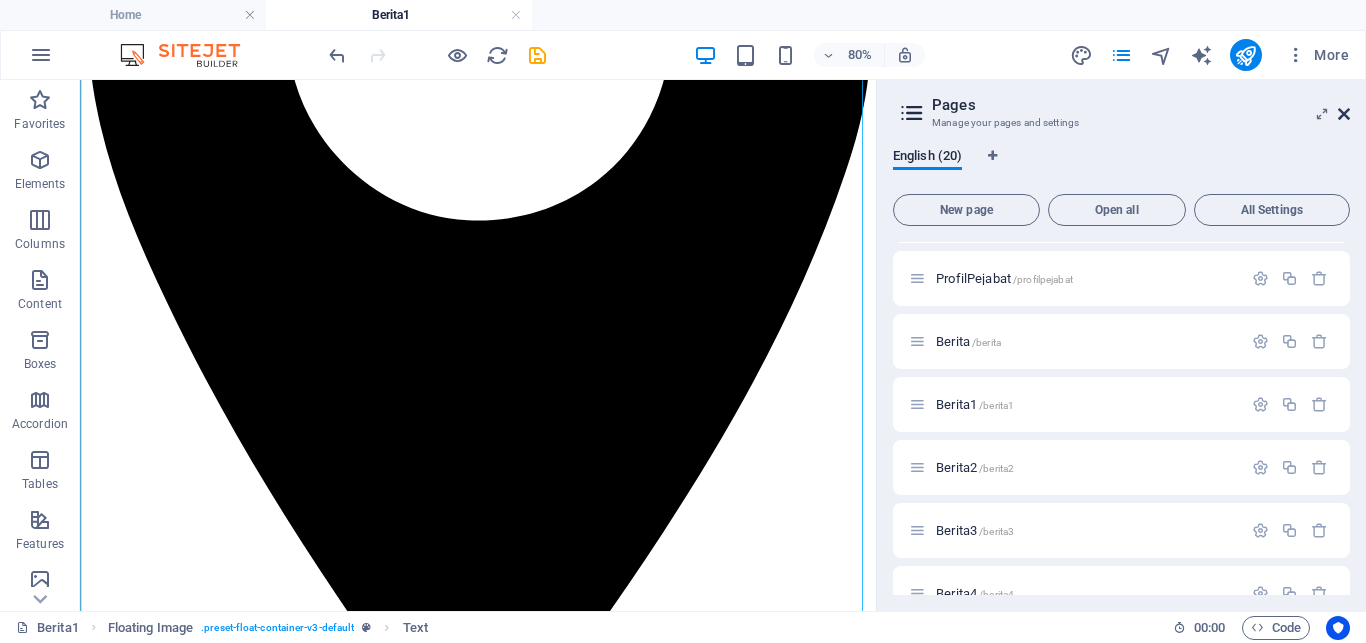 drag, startPoint x: 1346, startPoint y: 116, endPoint x: 802, endPoint y: 227, distance: 555.209 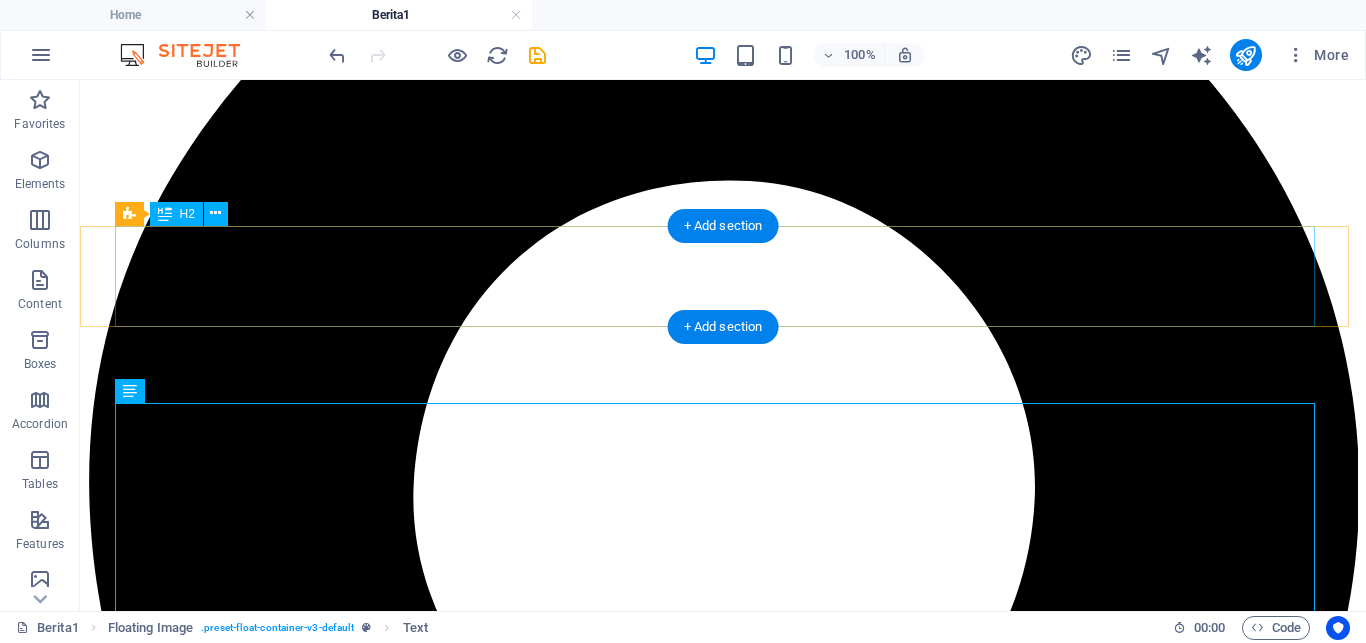 scroll, scrollTop: 0, scrollLeft: 0, axis: both 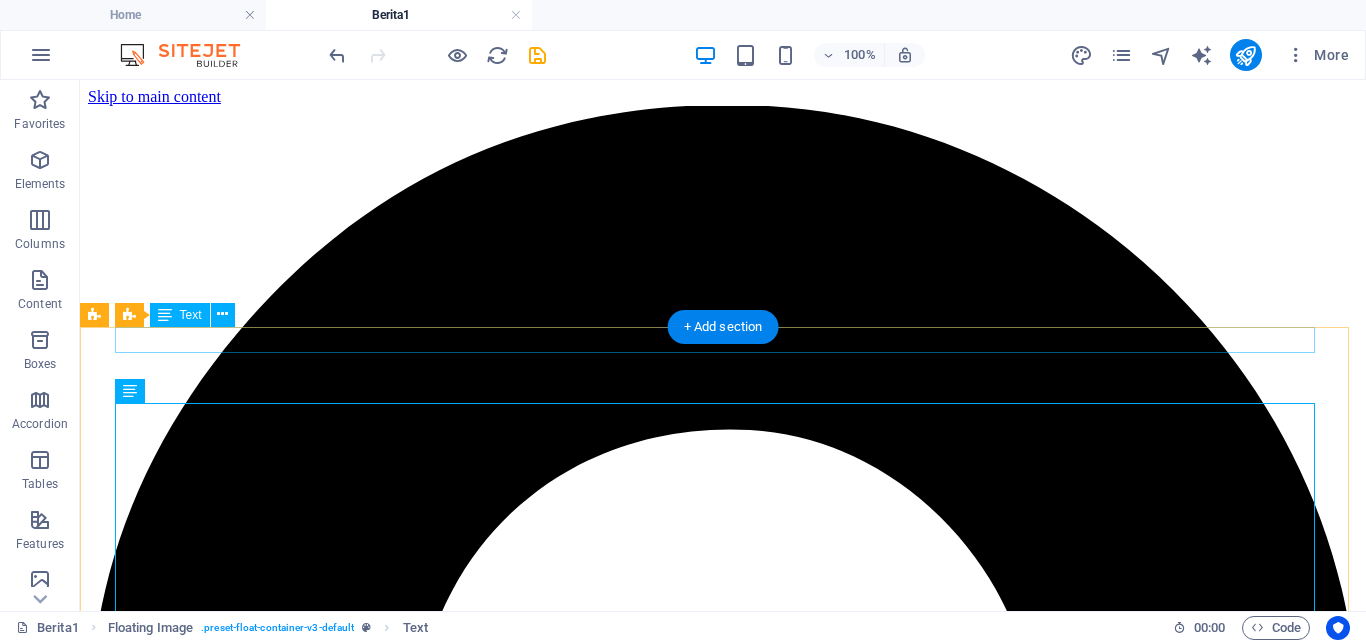 click on "Palu, [DATE]" at bounding box center (723, 10656) 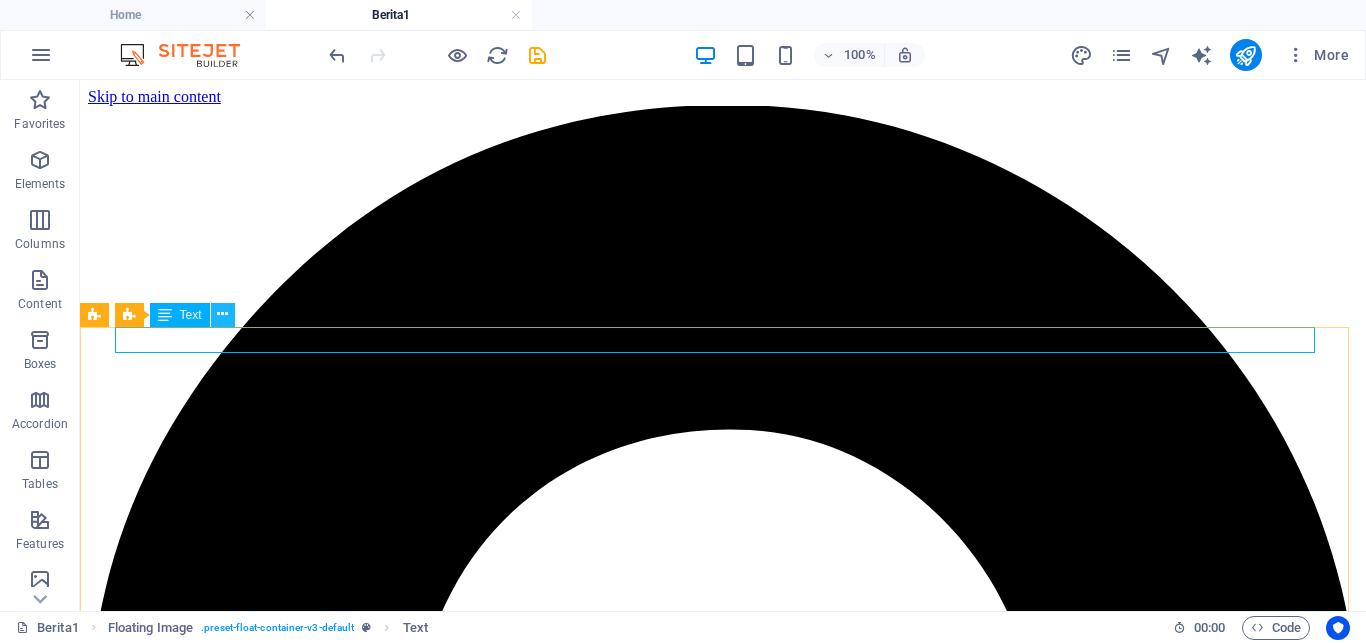 click at bounding box center (222, 314) 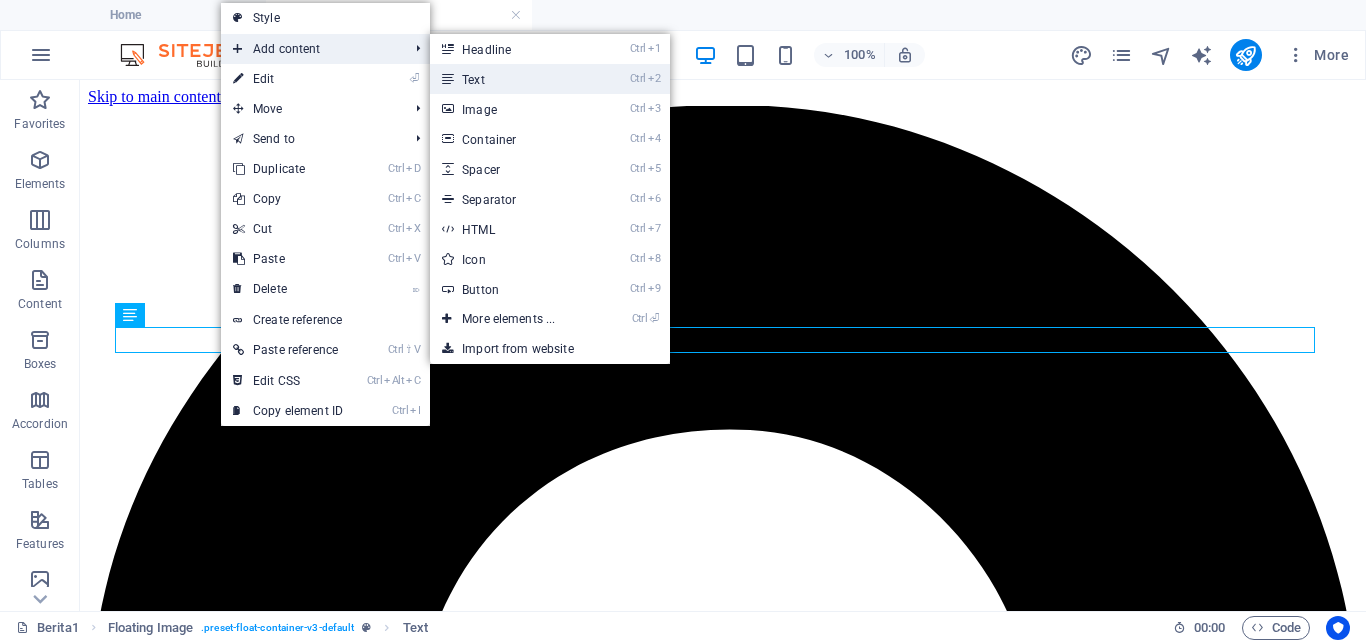 drag, startPoint x: 464, startPoint y: 80, endPoint x: 35, endPoint y: 2, distance: 436.03326 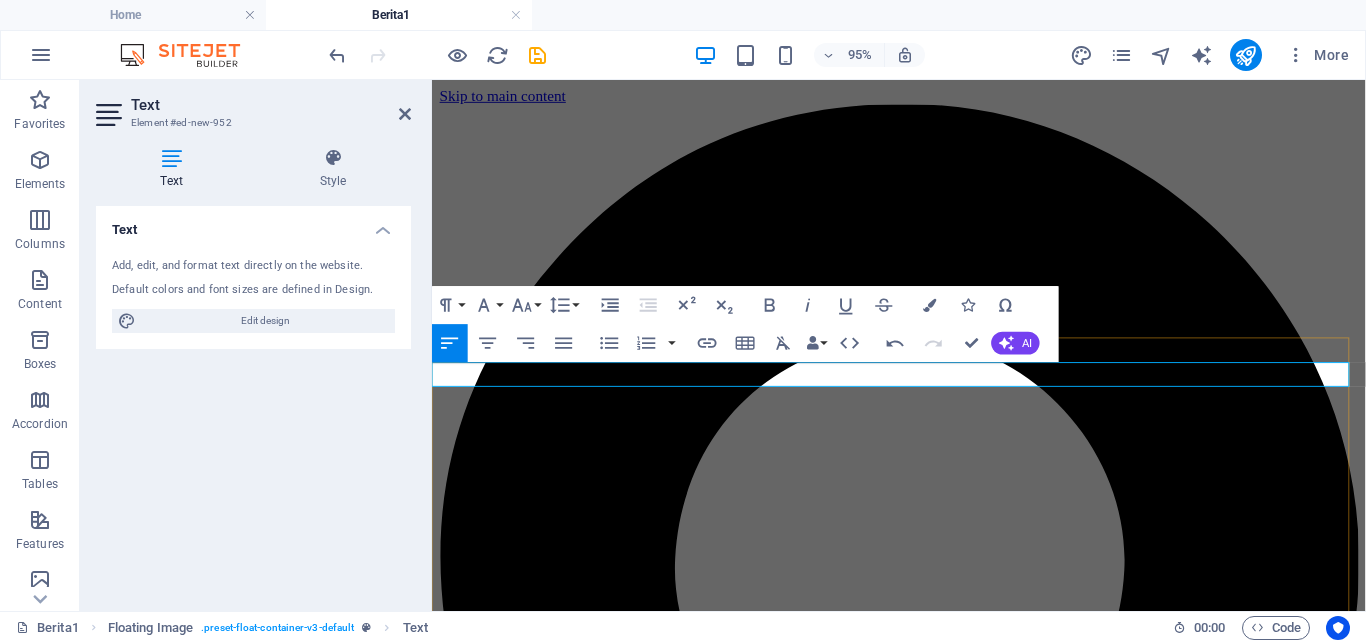 click on "Penandatanganan Komitmen Zona Integritas" at bounding box center (923, 8347) 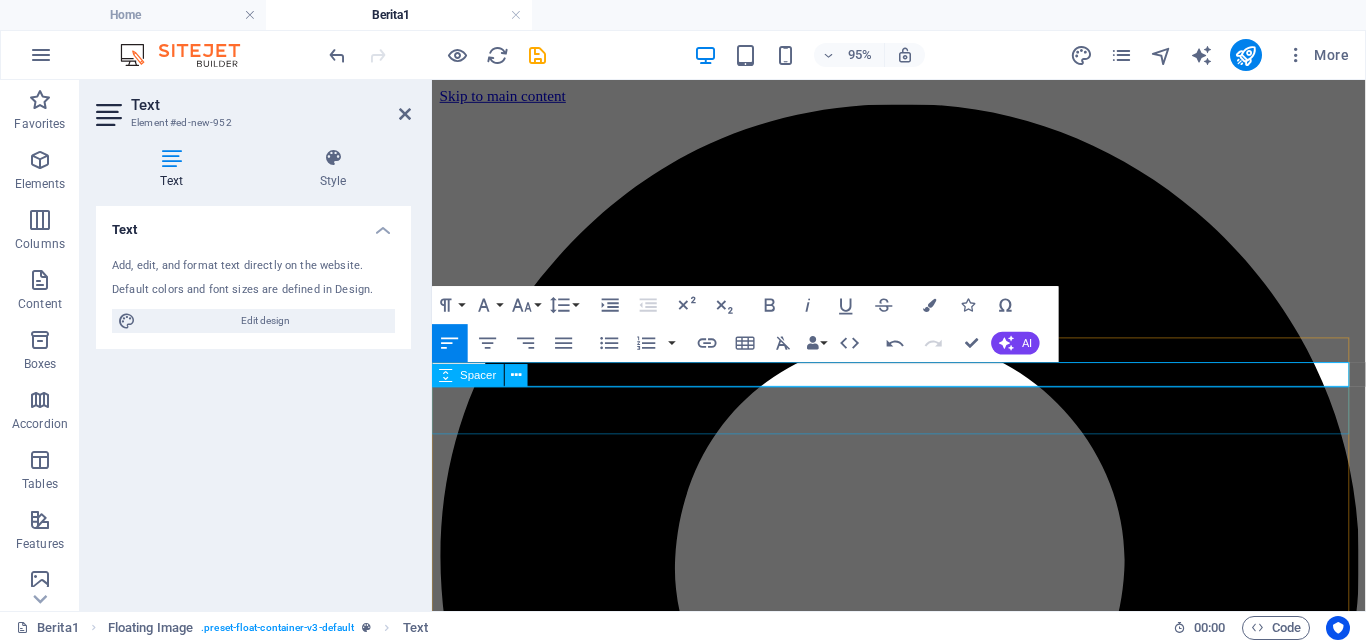 click at bounding box center [923, 8397] 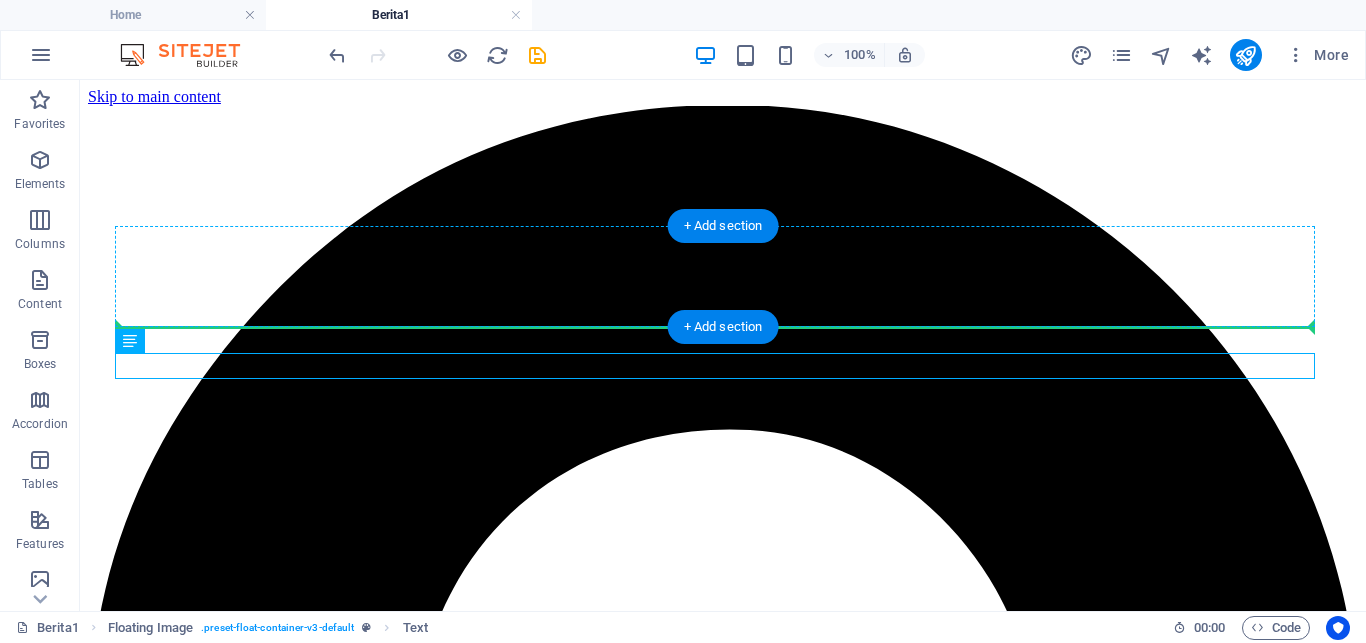 drag, startPoint x: 247, startPoint y: 423, endPoint x: 168, endPoint y: 303, distance: 143.66975 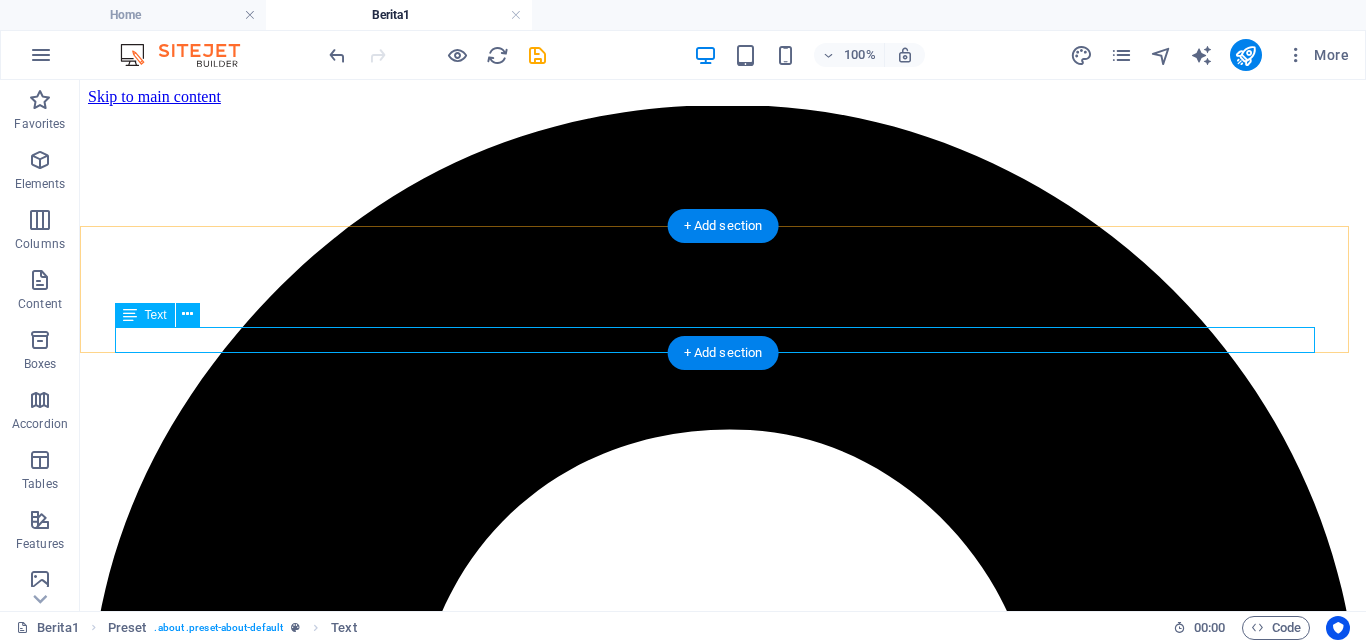 click on "Penandatanganan Komitmen Zona Integritas di Lingkup DPMPTSP Kota [CITY]" at bounding box center [723, 10656] 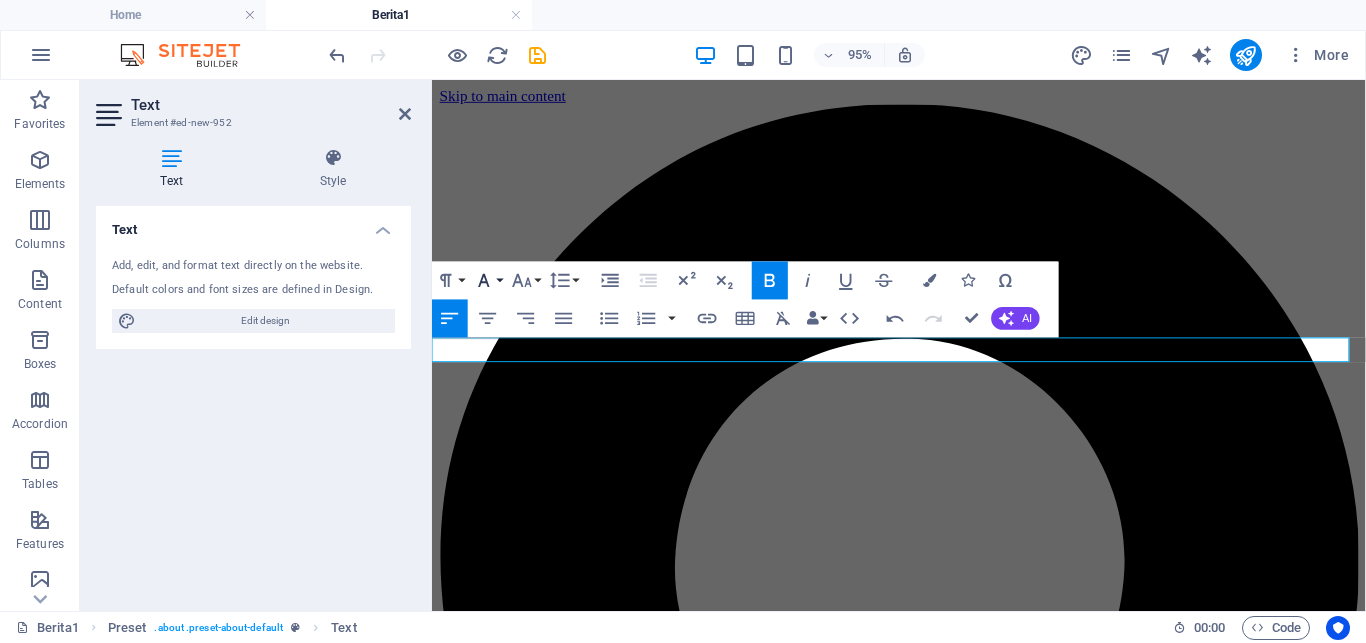 click on "Font Family" at bounding box center [488, 280] 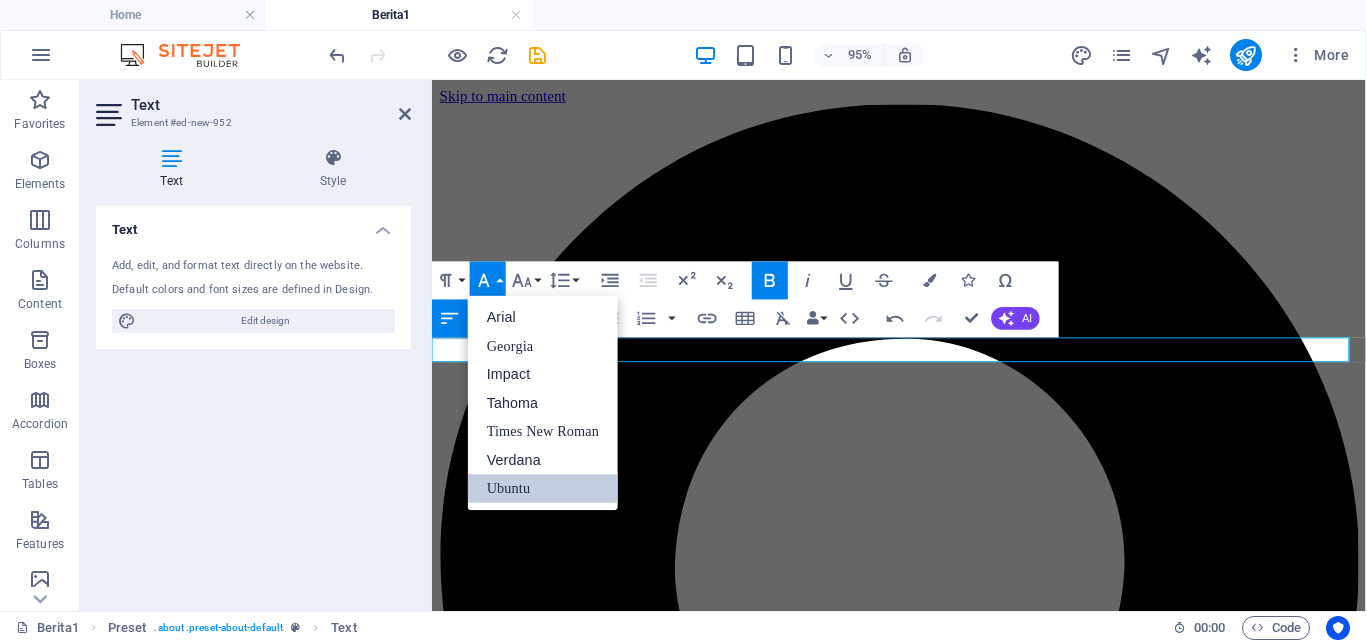 scroll, scrollTop: 0, scrollLeft: 0, axis: both 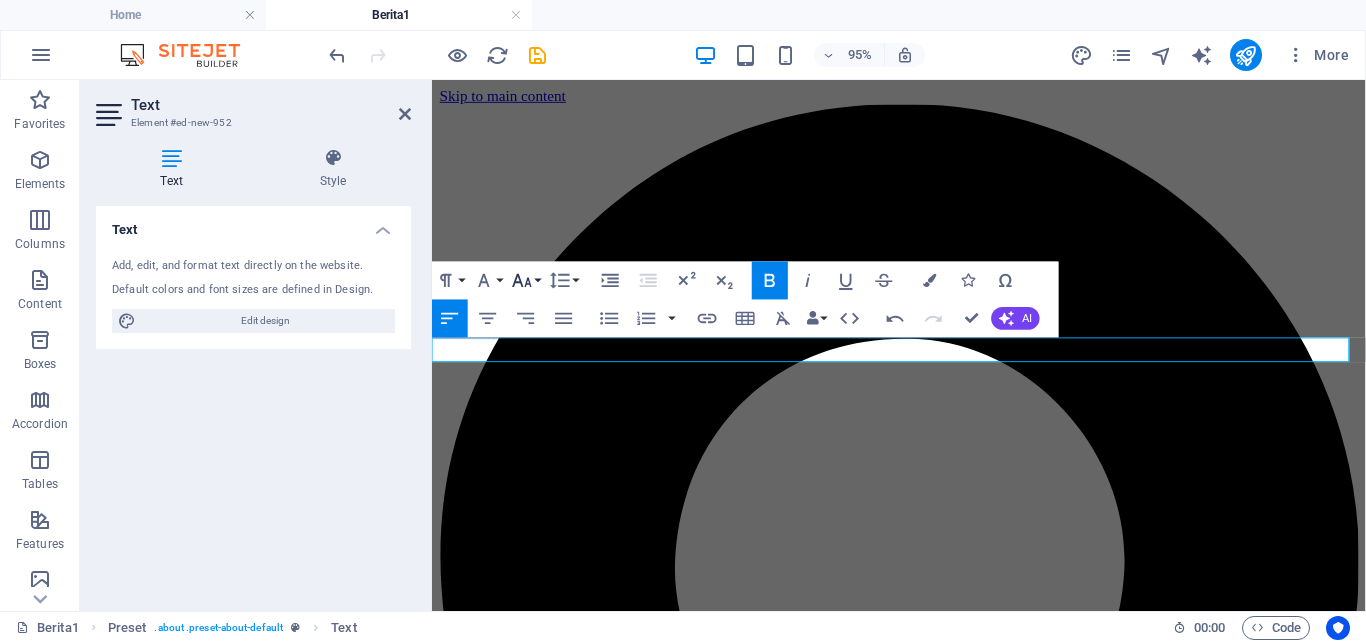 click 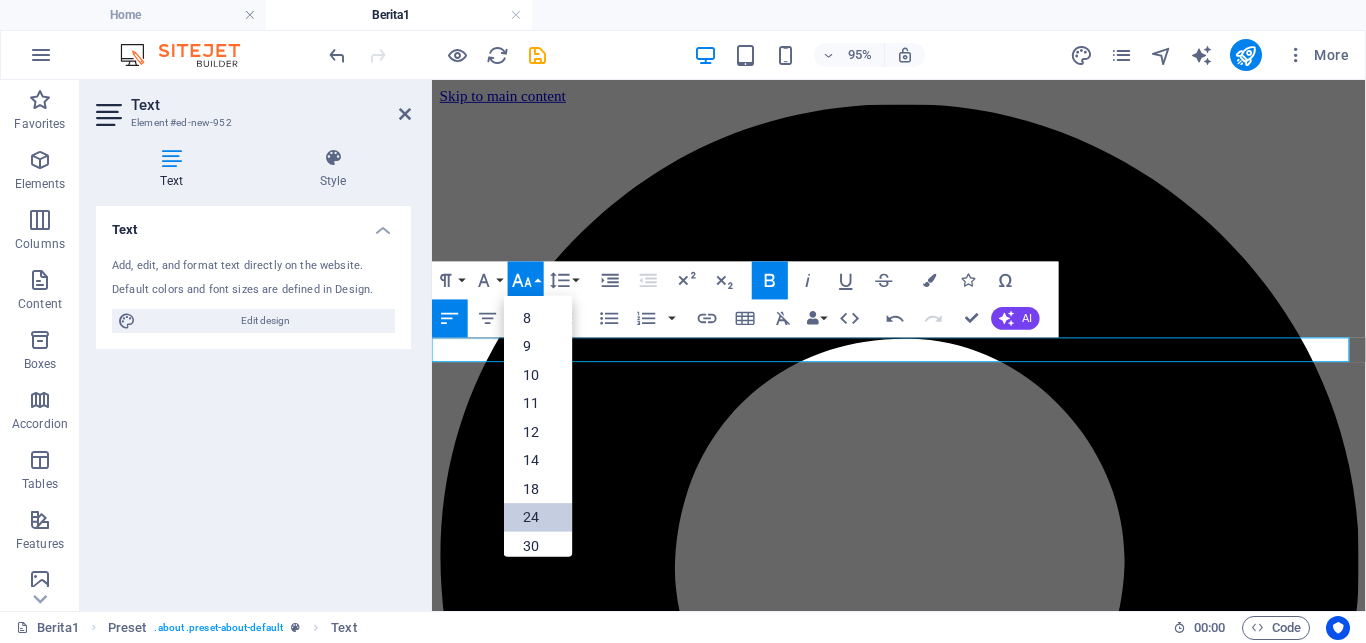 click on "24" at bounding box center (538, 516) 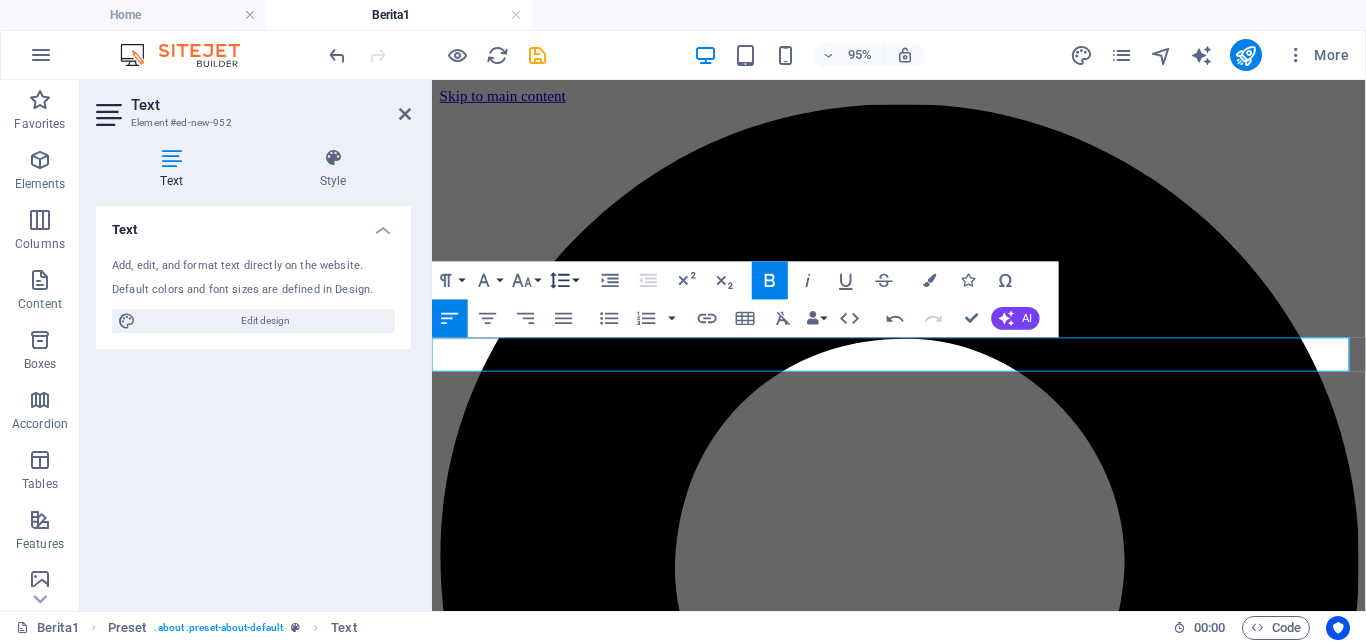 click on "Line Height" at bounding box center [564, 280] 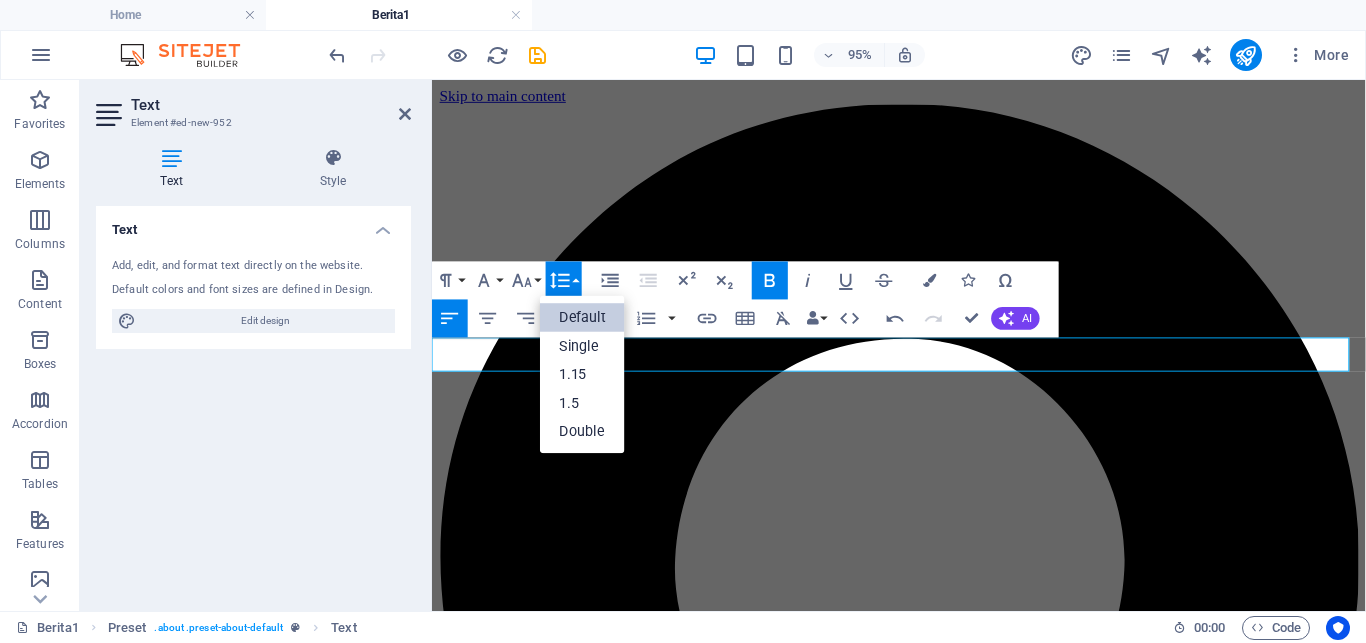 scroll, scrollTop: 0, scrollLeft: 0, axis: both 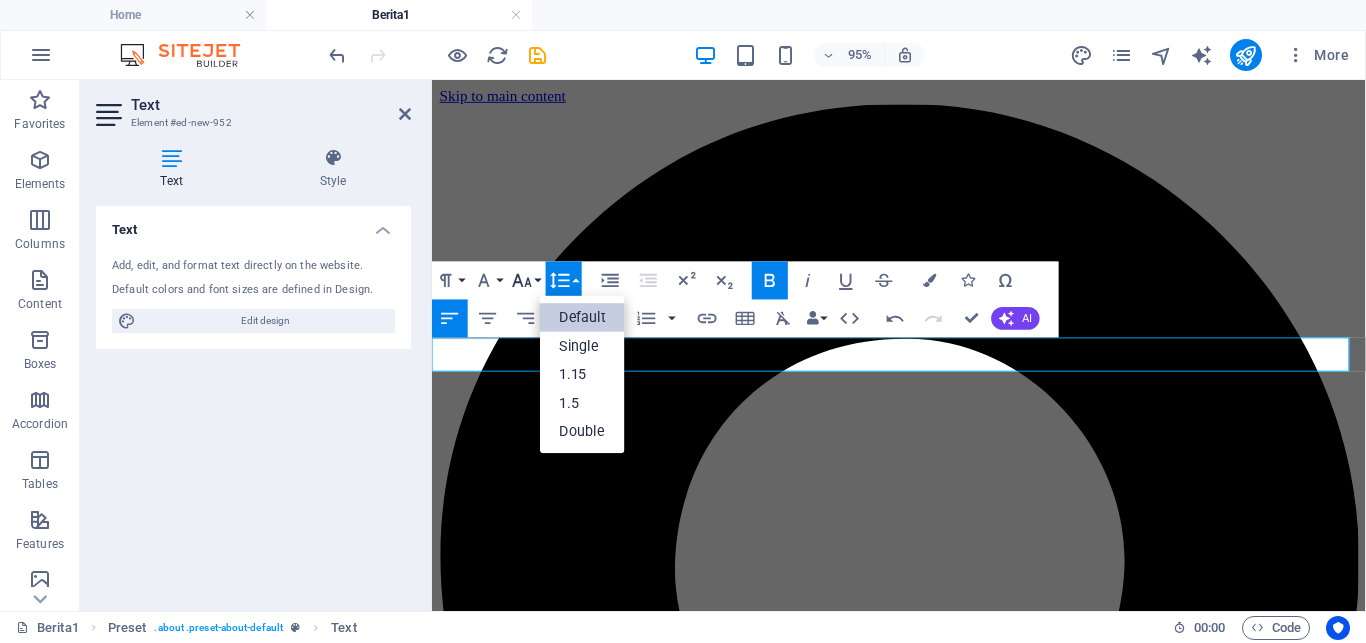 click 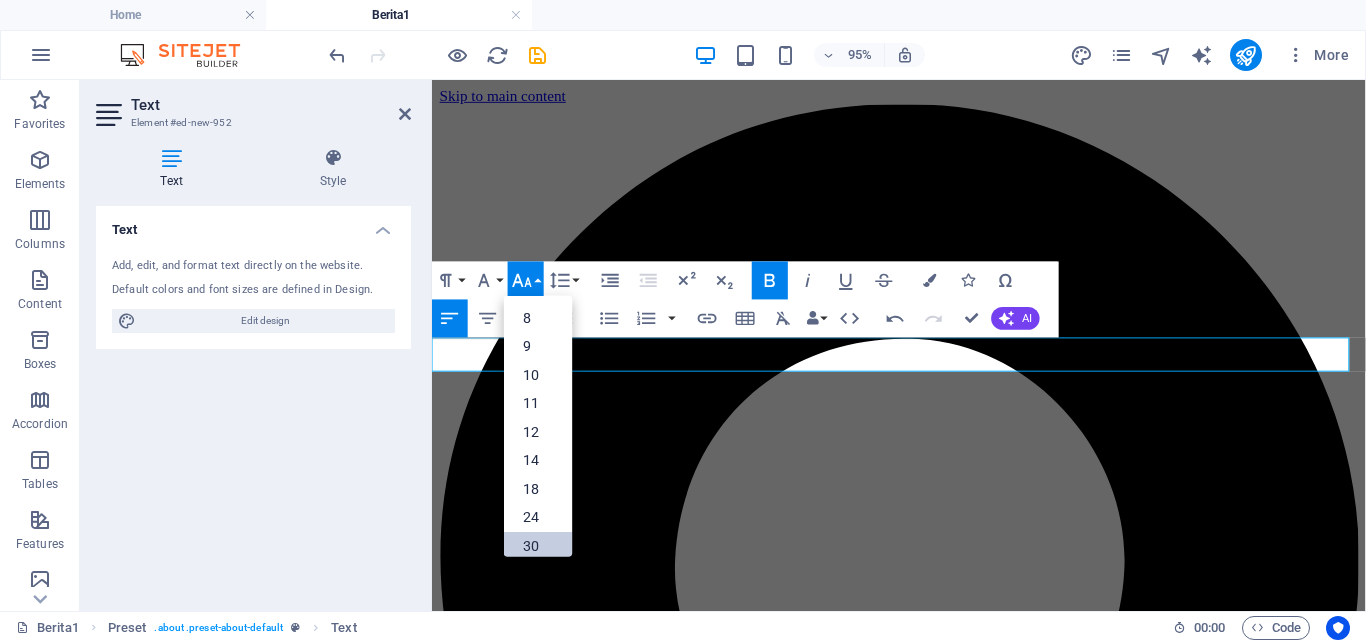 click on "30" at bounding box center (538, 545) 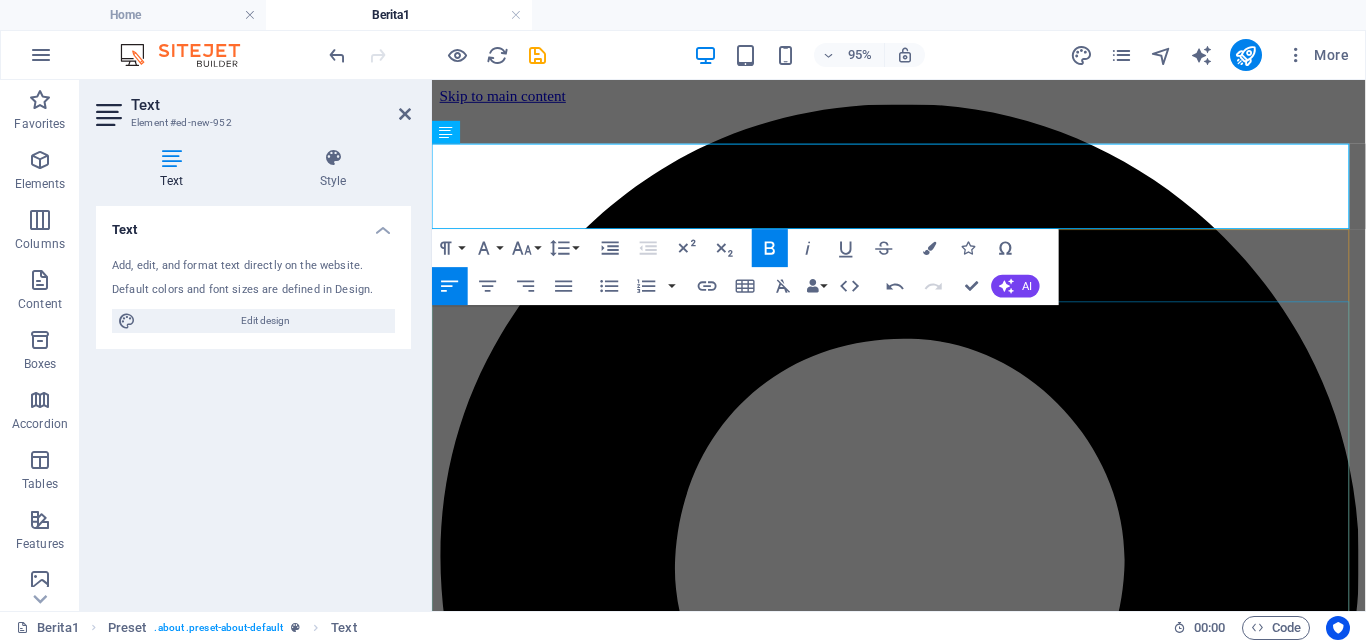 scroll, scrollTop: 204, scrollLeft: 0, axis: vertical 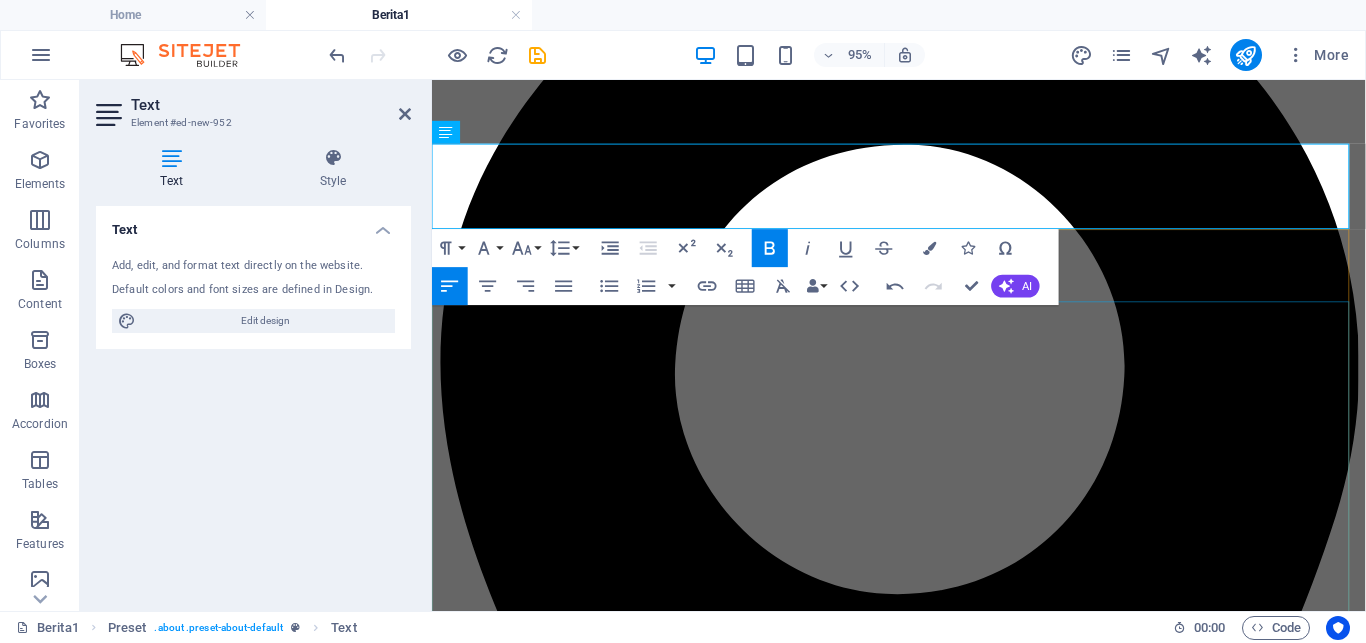 click on "Dalam upaya memperkuat komitmen terhadap reformasi birokrasi dan meningkatkan kualitas pelayanan publik, Dinas Penanaman Modal dan Pelayanan Terpadu Satu Pintu (DPMPTSP) Kota Palu melaksanakan kegiatan  Penandatanganan Komitmen Pelaksanaan Zona Integritas (ZI)  menuju  Wilayah Bebas dari Korupsi (WBK)  dan  Wilayah Birokrasi Bersih dan Melayani (WBBM) . Kegiatan ini merupakan langkah strategis DPMPTSP Kota Palu dalam mewujudkan tata kelola pemerintahan yang bersih, transparan, akuntabel, serta bebas dari praktik  gratifikasi  dan  pungutan liar (pungli) . Zona Integritas sebagai Pilar Reformasi Birokrasi Zona Integritas adalah predikat yang diberikan kepada instansi pemerintah yang pimpinan dan seluruh jajarannya memiliki komitmen untuk mewujudkan WBK/WBBM melalui reformasi birokrasi, khususnya dalam hal pencegahan korupsi dan peningkatan kualitas pelayanan publik. Komitmen Bersama dan Aksi Nyata NO GRATIFIKASI, NO PUNGLI ”. Digitalisasi proses perizinan dan non-perizinan Transparansi dan Pelibatan Publik" at bounding box center (923, 9318) 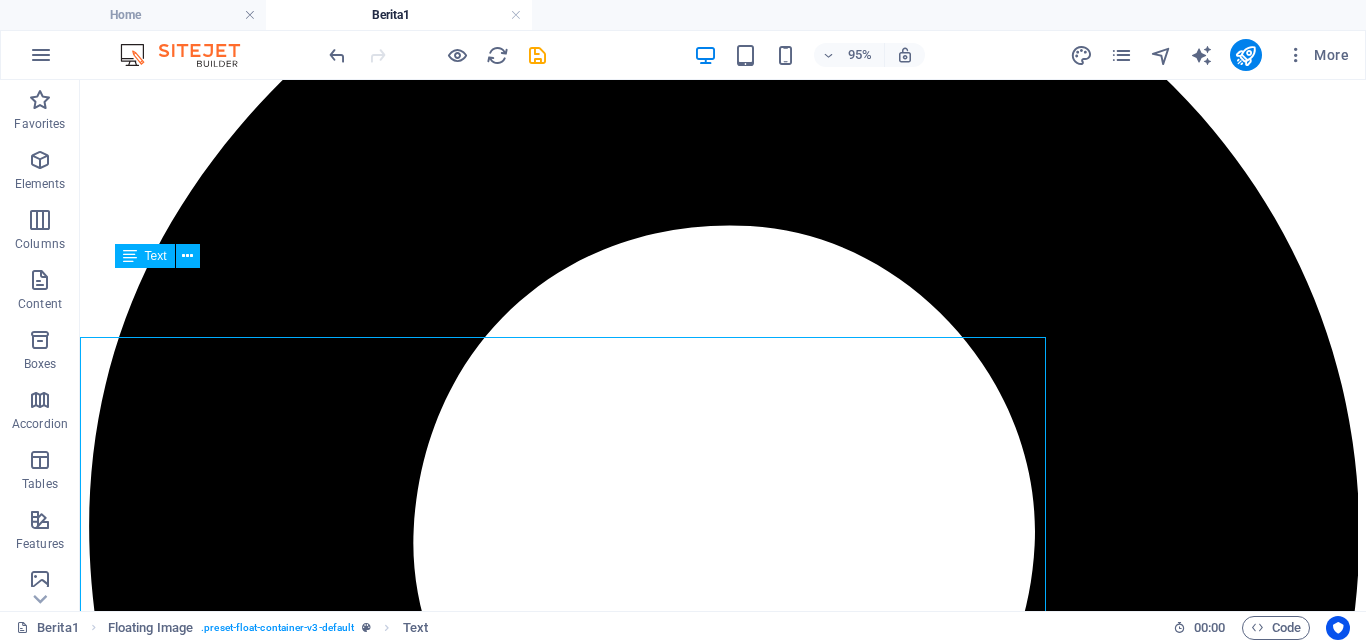scroll, scrollTop: 180, scrollLeft: 0, axis: vertical 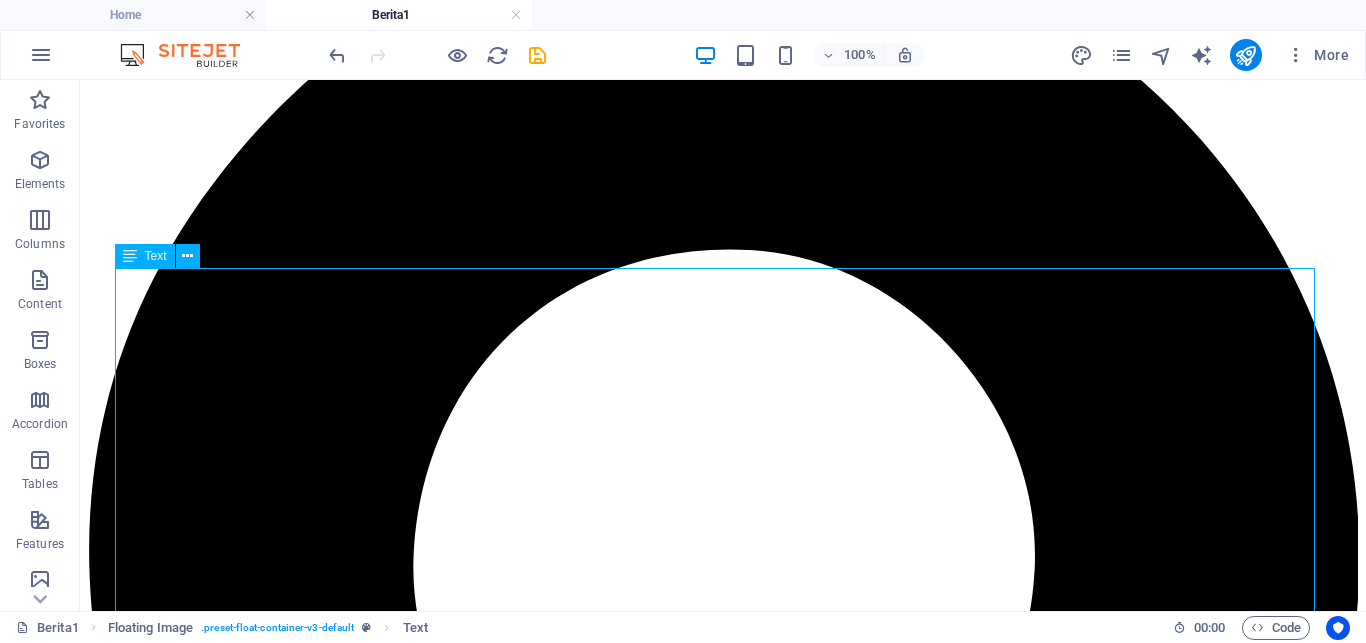 click on "Dalam upaya memperkuat komitmen terhadap reformasi birokrasi dan meningkatkan kualitas pelayanan publik, Dinas Penanaman Modal dan Pelayanan Terpadu Satu Pintu (DPMPTSP) Kota Palu melaksanakan kegiatan  Penandatanganan Komitmen Pelaksanaan Zona Integritas (ZI)  menuju  Wilayah Bebas dari Korupsi (WBK)  dan  Wilayah Birokrasi Bersih dan Melayani (WBBM) . Kegiatan ini merupakan langkah strategis DPMPTSP Kota Palu dalam mewujudkan tata kelola pemerintahan yang bersih, transparan, akuntabel, serta bebas dari praktik  gratifikasi  dan  pungutan liar (pungli) . Zona Integritas sebagai Pilar Reformasi Birokrasi Zona Integritas adalah predikat yang diberikan kepada instansi pemerintah yang pimpinan dan seluruh jajarannya memiliki komitmen untuk mewujudkan WBK/WBBM melalui reformasi birokrasi, khususnya dalam hal pencegahan korupsi dan peningkatan kualitas pelayanan publik. Komitmen Bersama dan Aksi Nyata NO GRATIFIKASI, NO PUNGLI ”. Digitalisasi proses perizinan dan non-perizinan Transparansi dan Pelibatan Publik" at bounding box center (723, 11806) 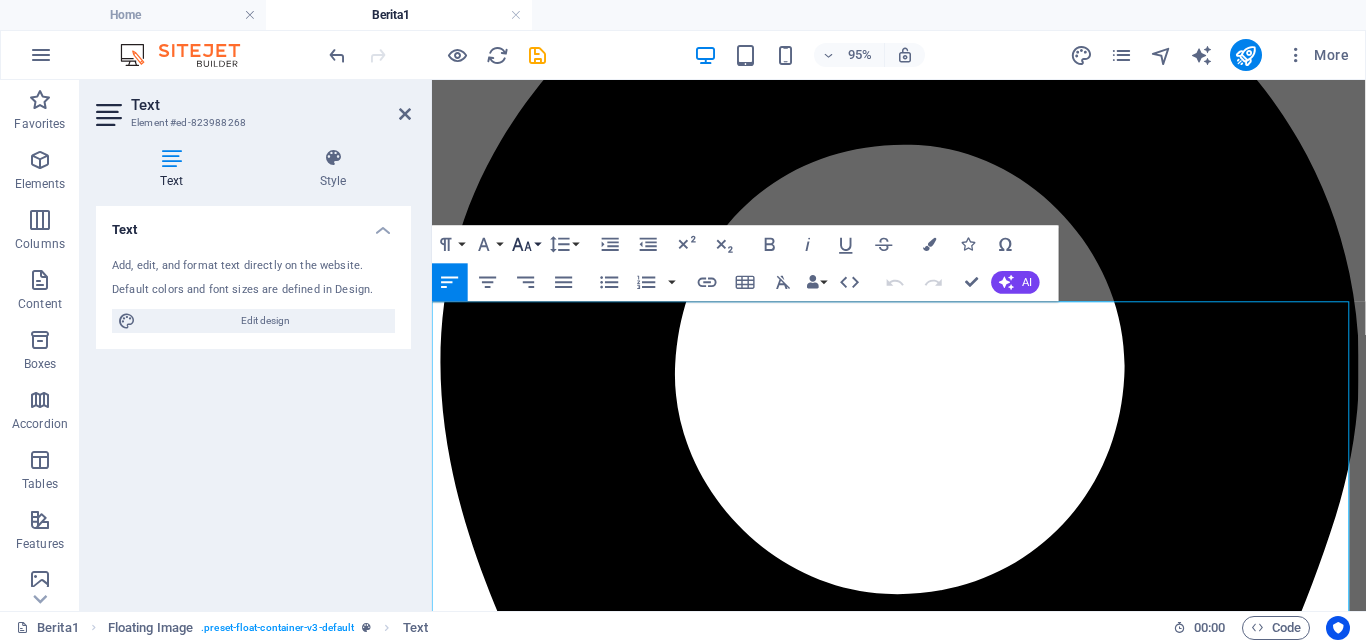 click 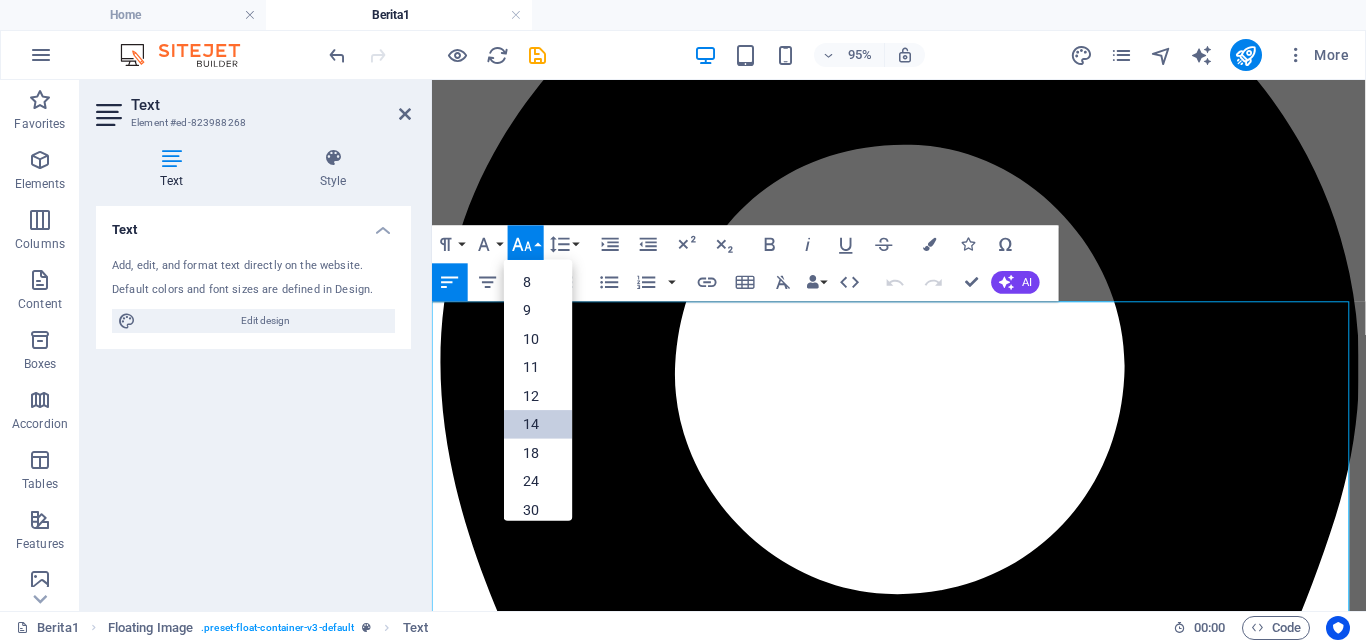 click on "14" at bounding box center (538, 424) 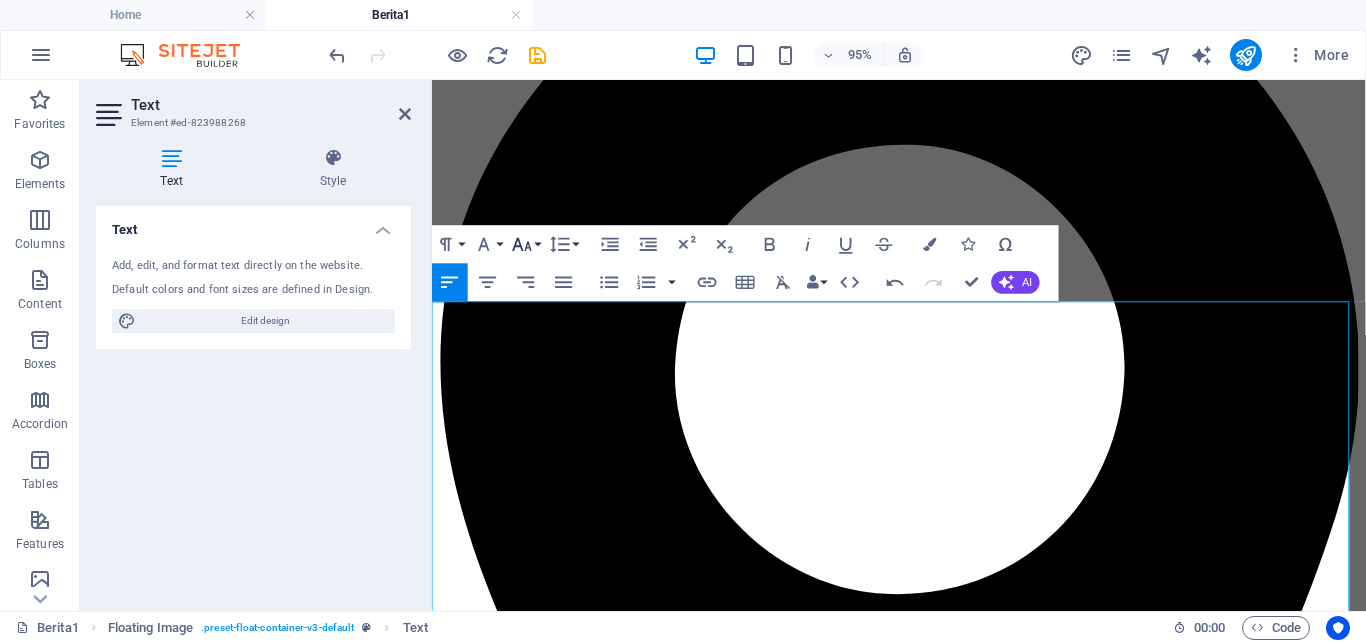 click 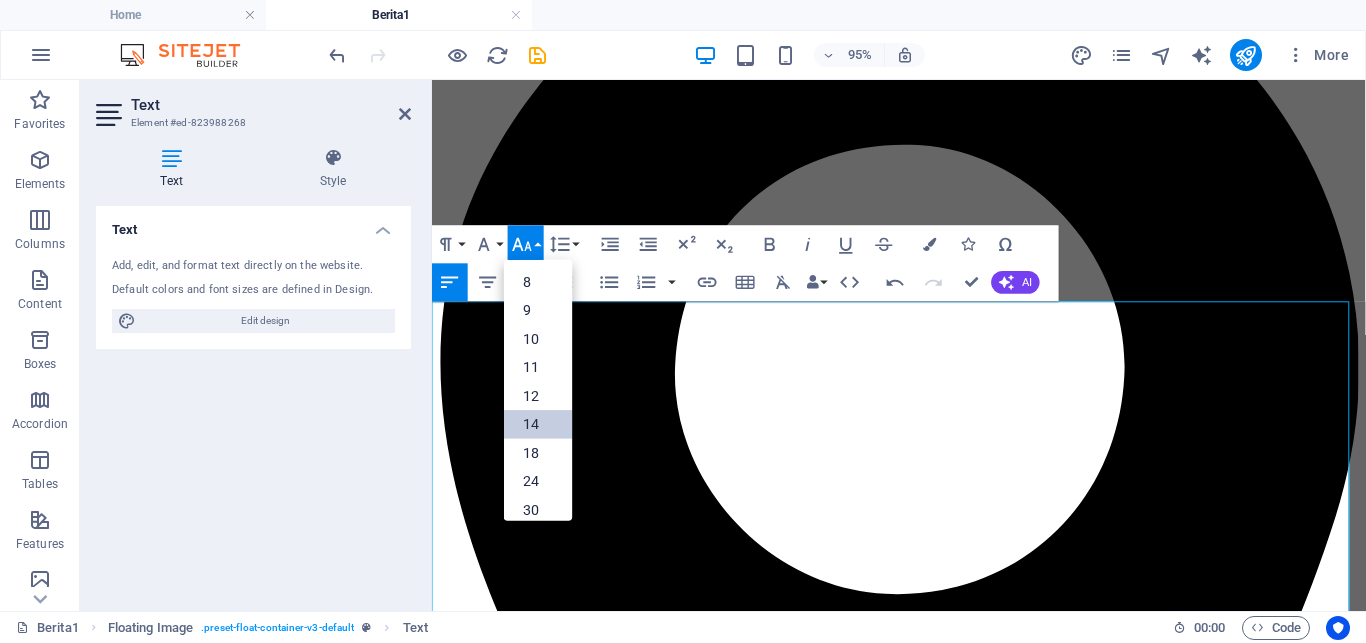 scroll, scrollTop: 158, scrollLeft: 0, axis: vertical 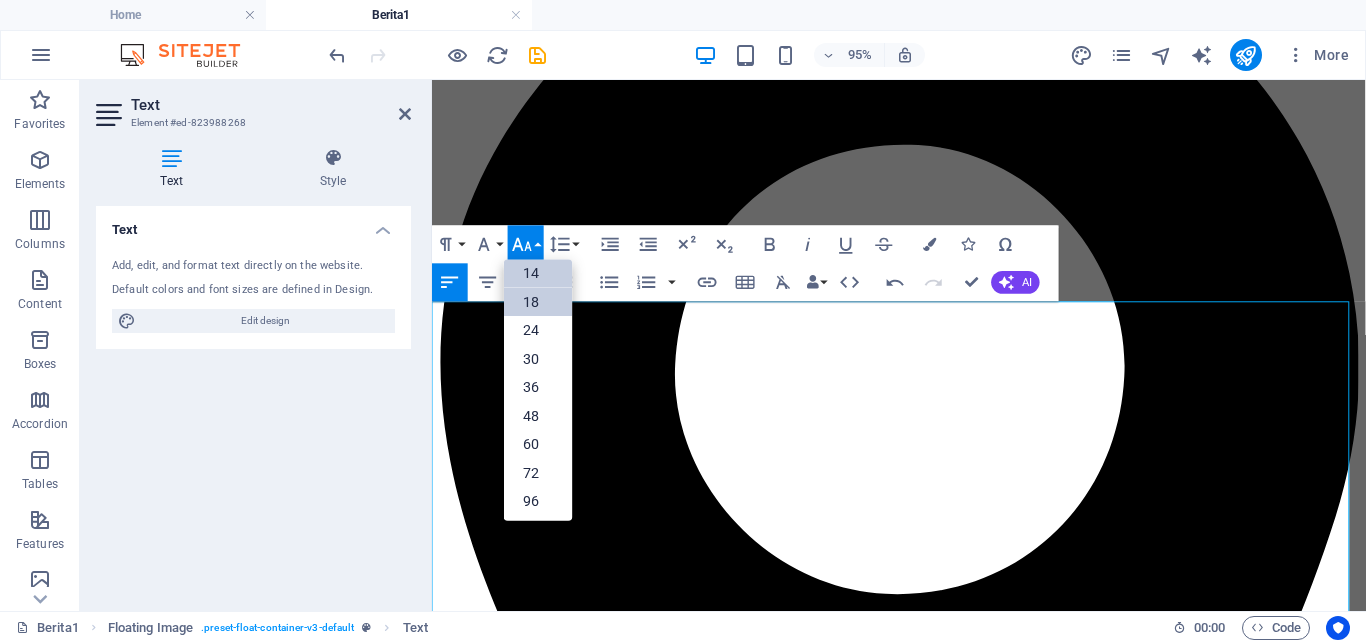 click on "18" at bounding box center (538, 302) 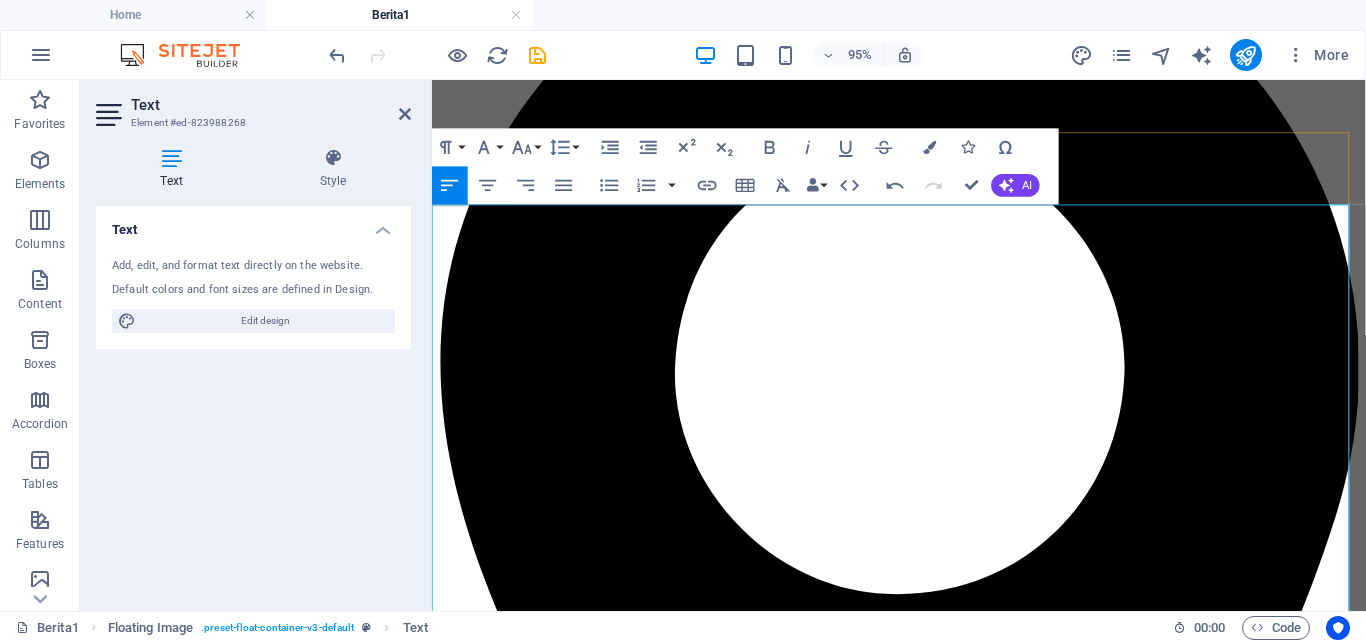 scroll, scrollTop: 306, scrollLeft: 0, axis: vertical 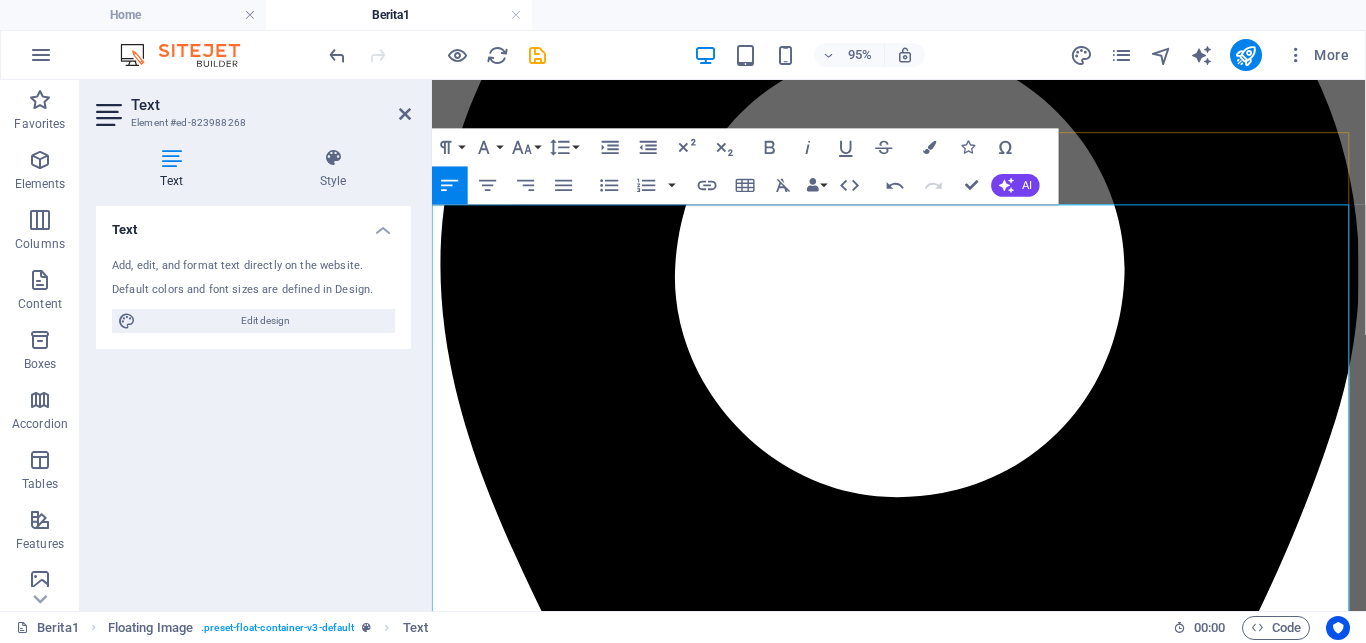 click on "Kegiatan ini merupakan langkah strategis DPMPTSP Kota Palu dalam mewujudkan tata kelola pemerintahan yang bersih, transparan, akuntabel, serta bebas dari praktik gratifikasi dan pungutan liar (pungli)." at bounding box center [923, 8866] 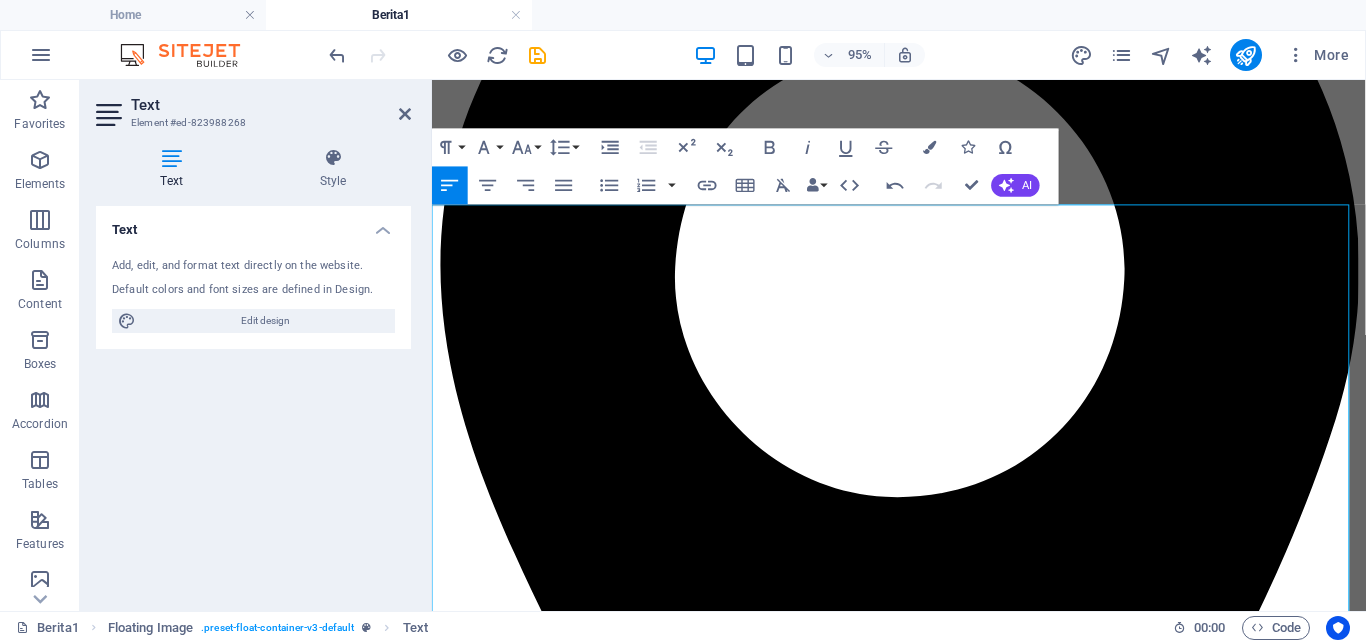 click on "Text Element #ed-823988268 Text Style Text Add, edit, and format text directly on the website. Default colors and font sizes are defined in Design. Edit design Alignment Left aligned Centered Right aligned Floating Image Element Layout How this element expands within the layout (Flexbox). Size Default auto px % 1/1 1/2 1/3 1/4 1/5 1/6 1/7 1/8 1/9 1/10 Grow Shrink Order Container layout Visible Visible Opacity 100 % Overflow Spacing Margin Default auto px % rem vw vh Custom Custom auto px % rem vw vh auto px % rem vw vh auto px % rem vw vh auto px % rem vw vh Padding Default px rem % vh vw Custom Custom px rem % vh vw px rem % vh vw px rem % vh vw px rem % vh vw Border Style              - Width 1 auto px rem % vh vw Custom Custom 1 auto px rem % vh vw 1 auto px rem % vh vw 1 auto px rem % vh vw 1 auto px rem % vh vw  - Color Round corners Default px rem % vh vw Custom Custom px rem % vh vw px rem % vh vw px rem % vh vw px rem % vh vw Shadow Default None Outside Inside Color X offset 0 px rem vh vw 0" at bounding box center [256, 345] 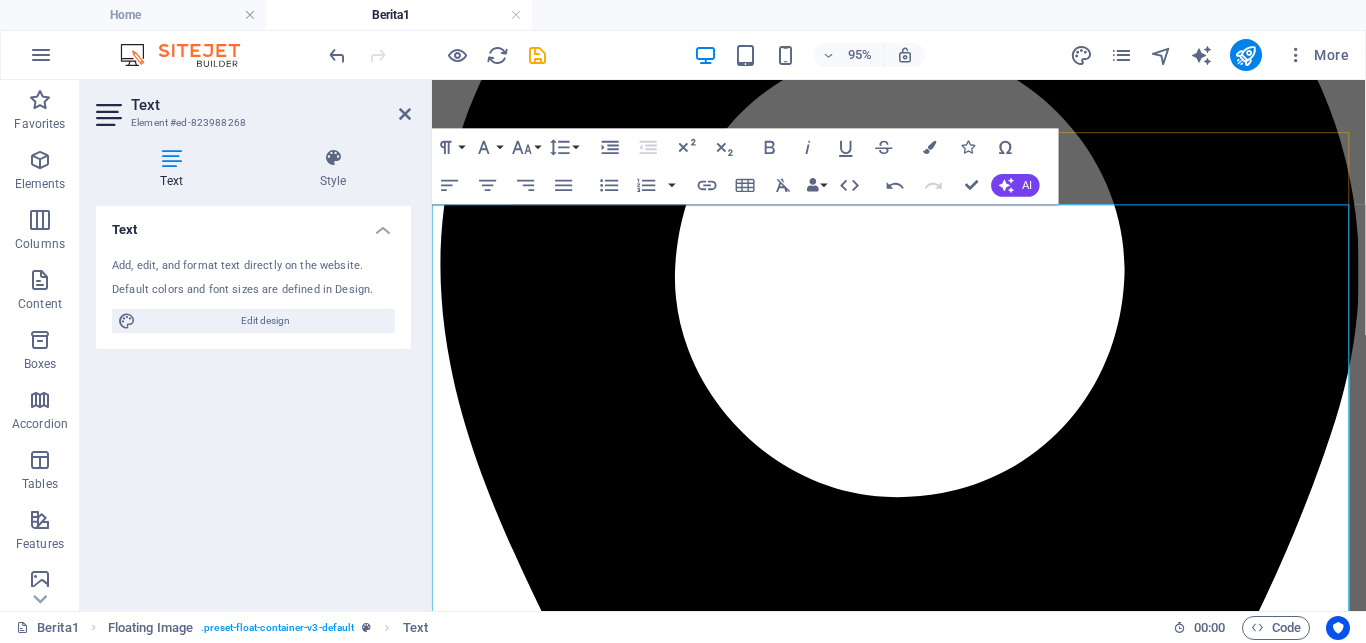 click on "Zona Integritas sebagai Pilar Reformasi Birokrasi" at bounding box center [923, 8917] 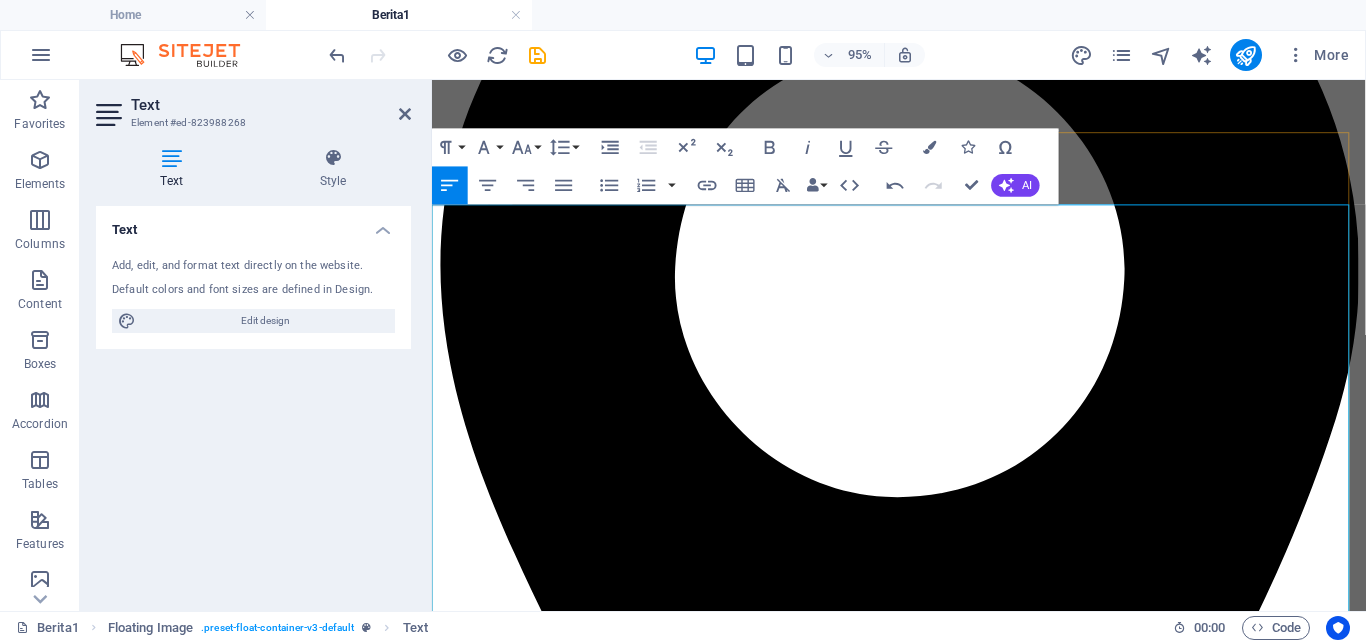 click on "Kegiatan ini merupakan langkah strategis DPMPTSP Kota Palu dalam mewujudkan tata kelola pemerintahan yang bersih, transparan, akuntabel, serta bebas dari praktik gratifikasi dan pungutan liar (pungli)." at bounding box center [923, 8866] 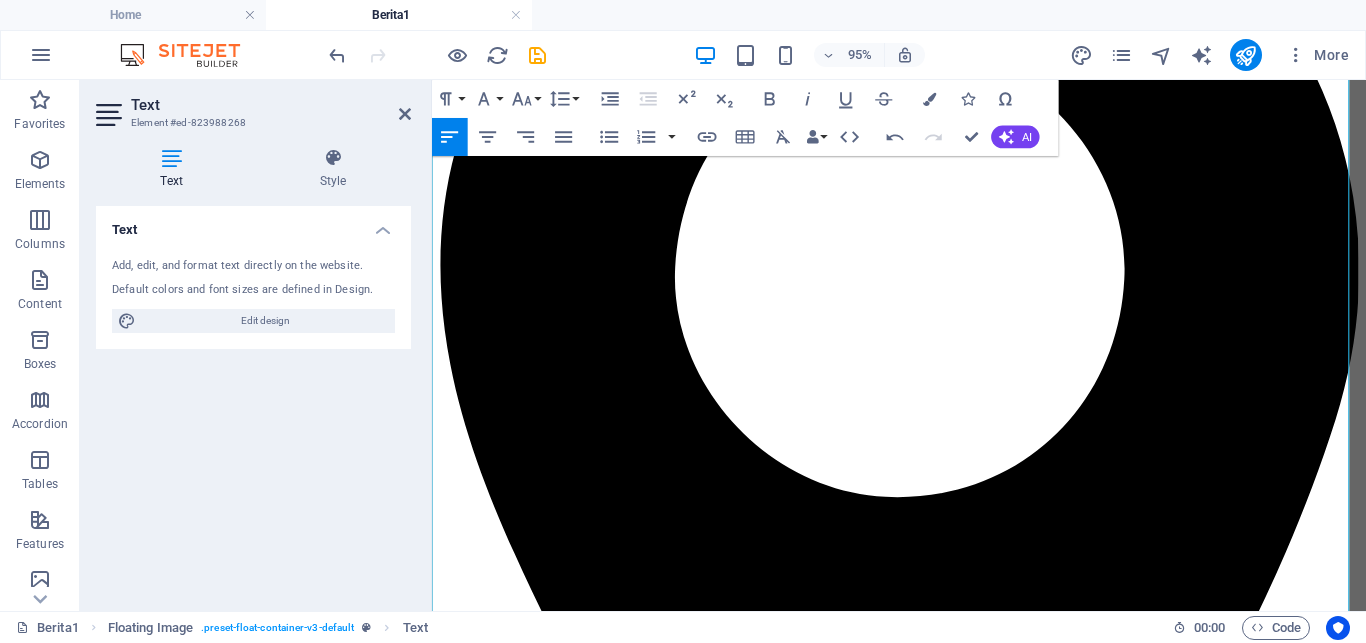 scroll, scrollTop: 509, scrollLeft: 0, axis: vertical 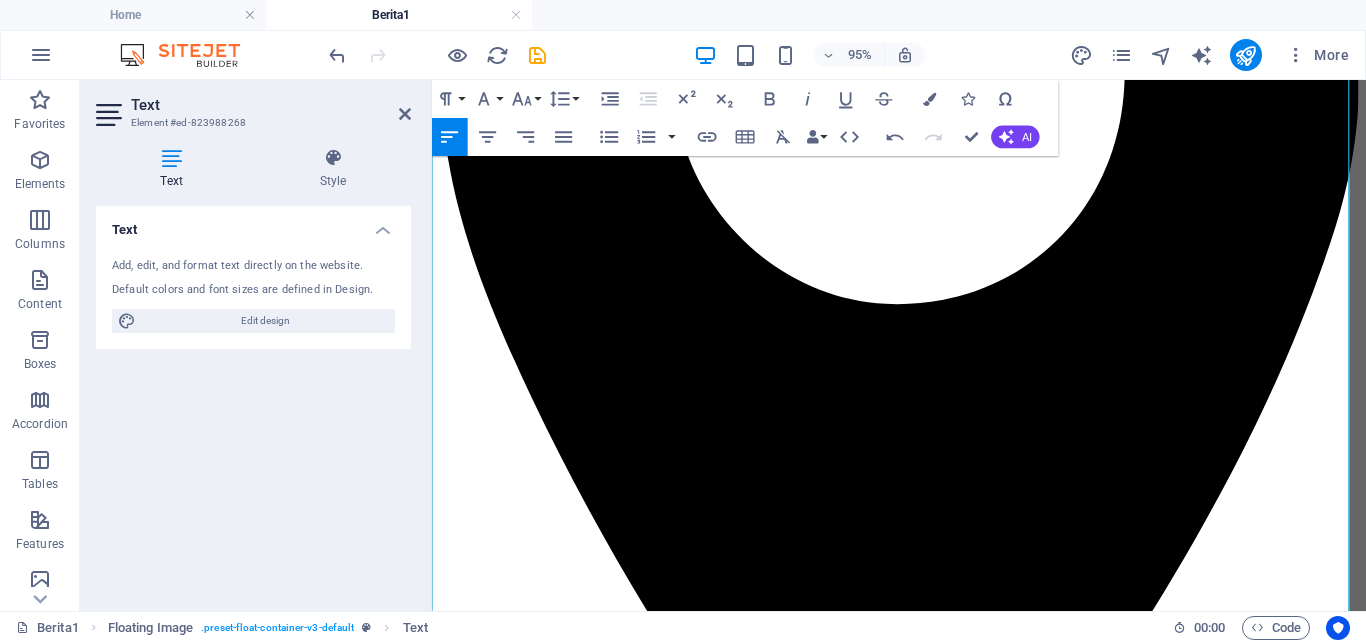click on "Komitmen Bersama dan Aksi Nyata" at bounding box center [923, 8952] 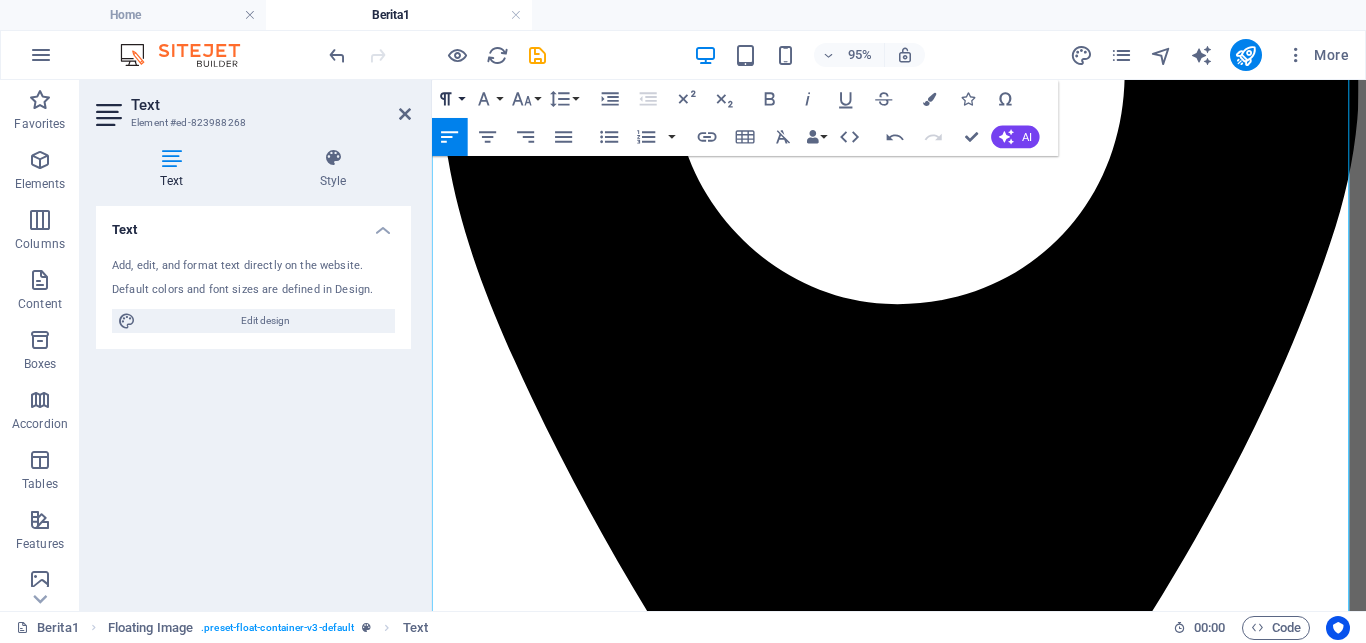 click on "Paragraph Format" at bounding box center [450, 99] 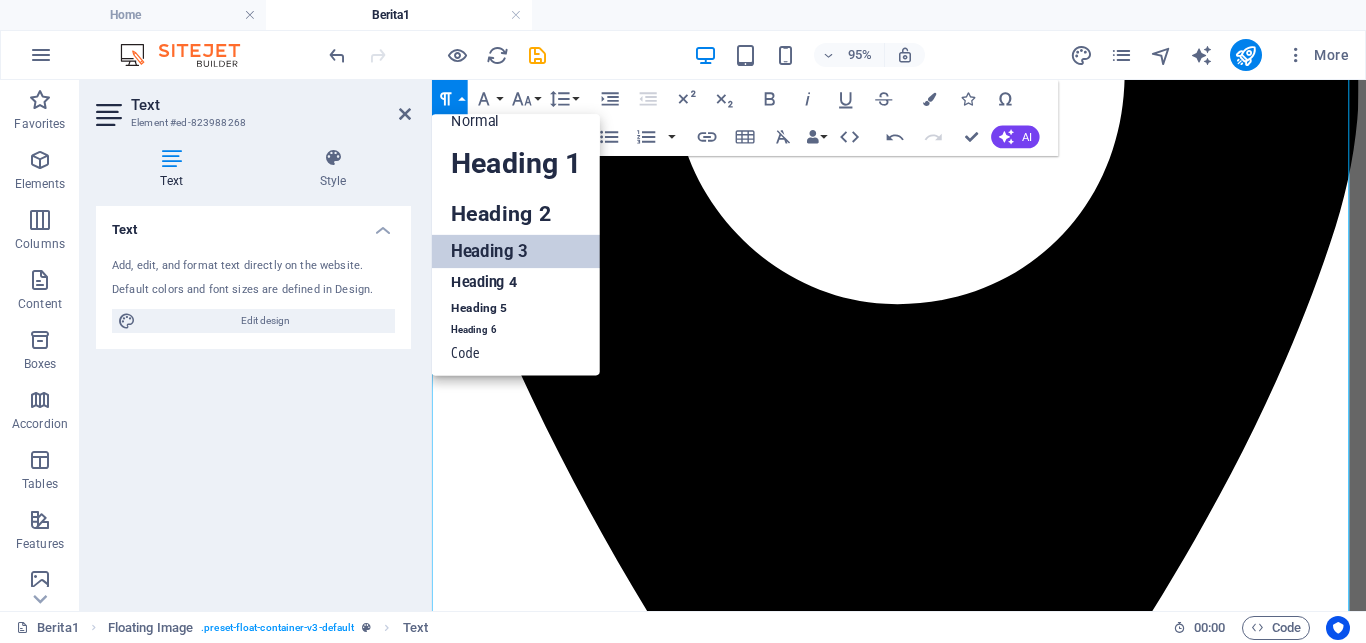 scroll, scrollTop: 17, scrollLeft: 0, axis: vertical 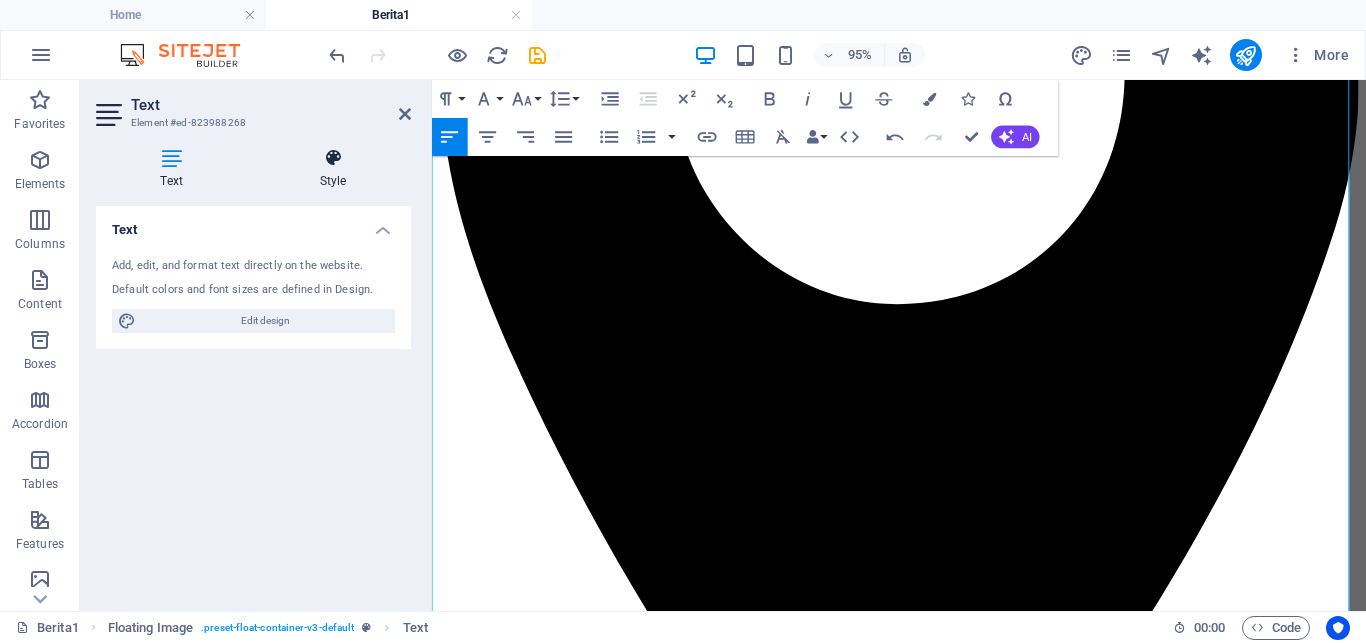 click on "Style" at bounding box center [333, 169] 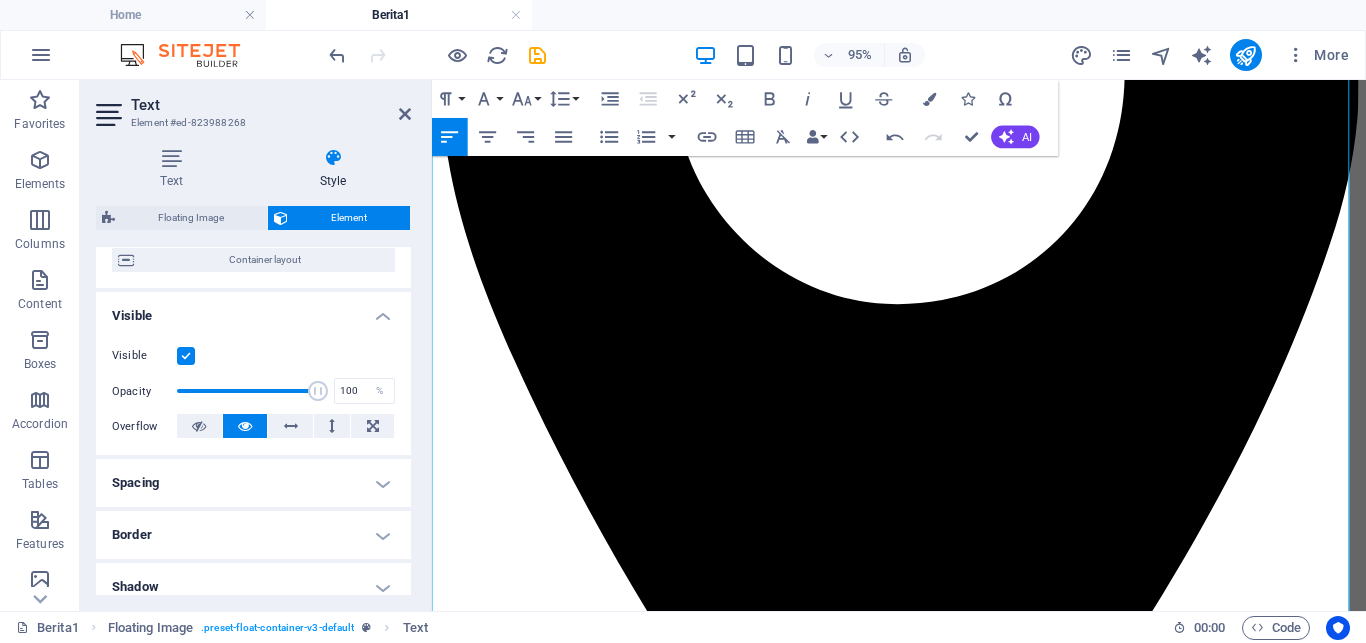 scroll, scrollTop: 180, scrollLeft: 0, axis: vertical 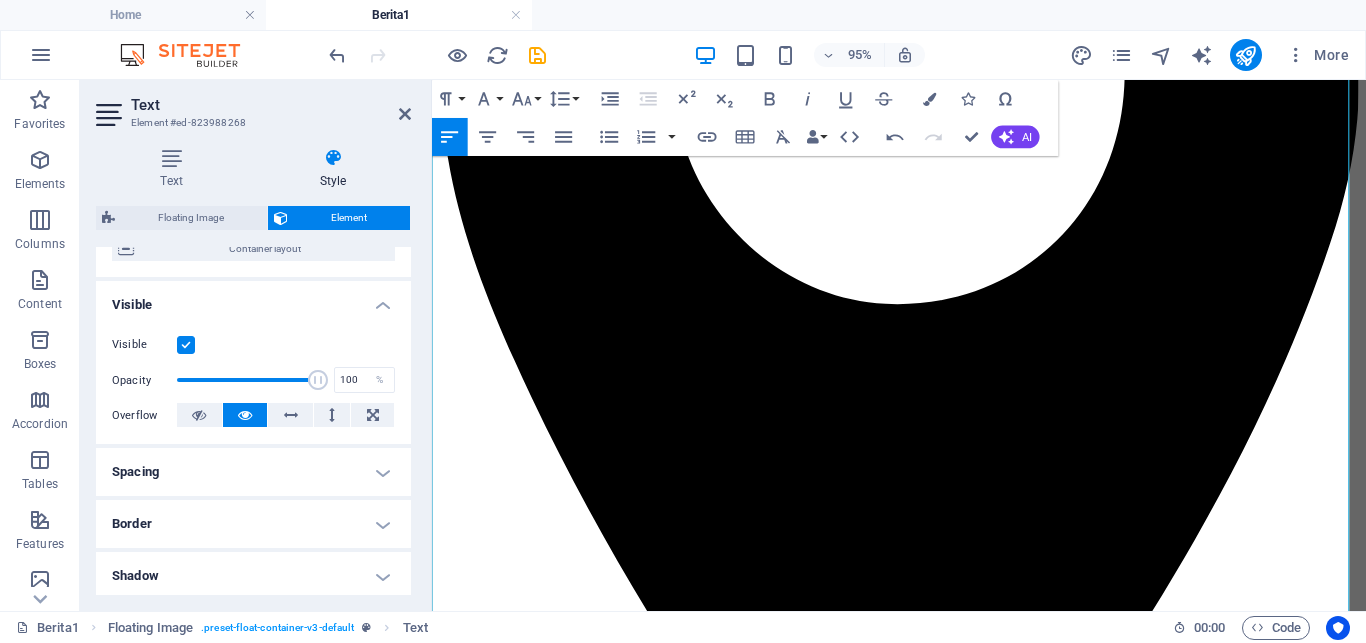 click at bounding box center (923, 8911) 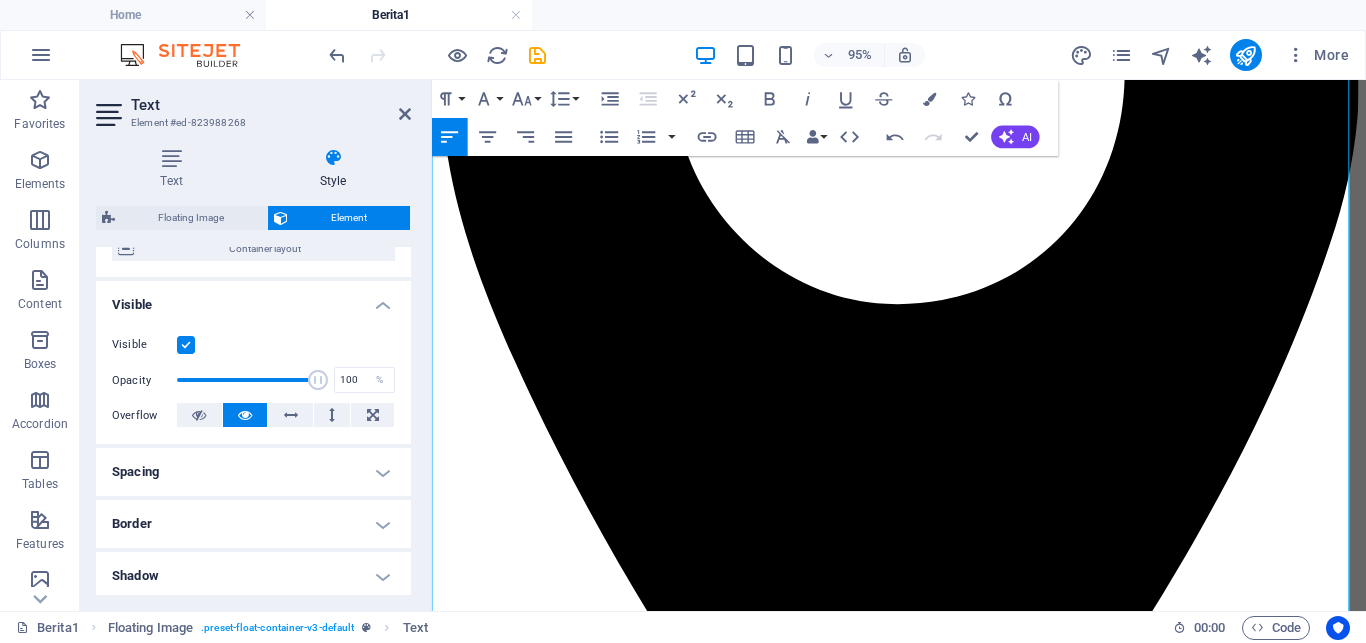 scroll, scrollTop: 0, scrollLeft: 0, axis: both 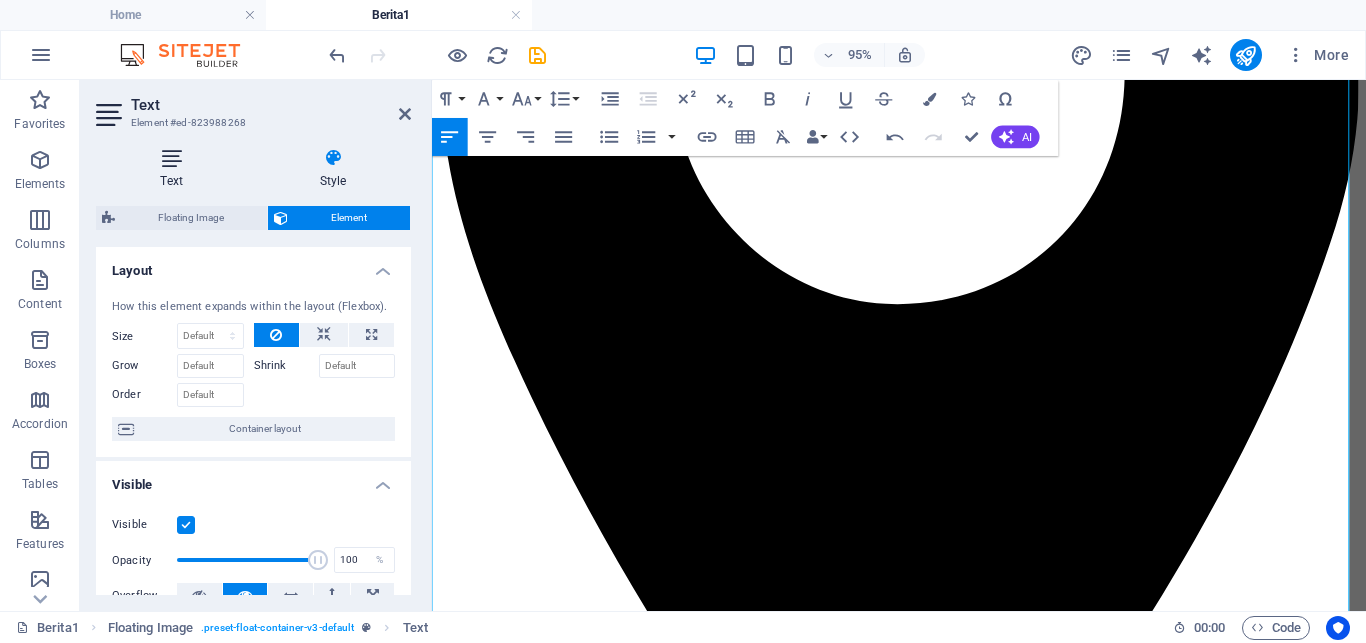 click on "Text" at bounding box center (175, 169) 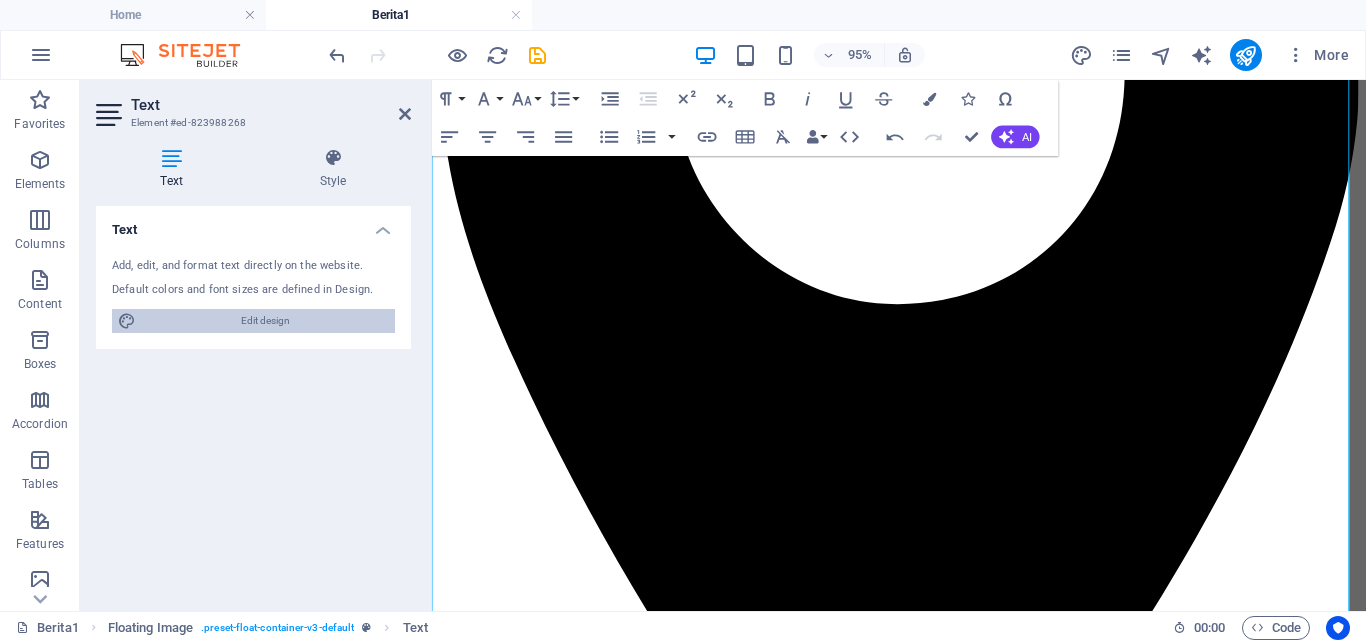 drag, startPoint x: 213, startPoint y: 315, endPoint x: 942, endPoint y: 591, distance: 779.4979 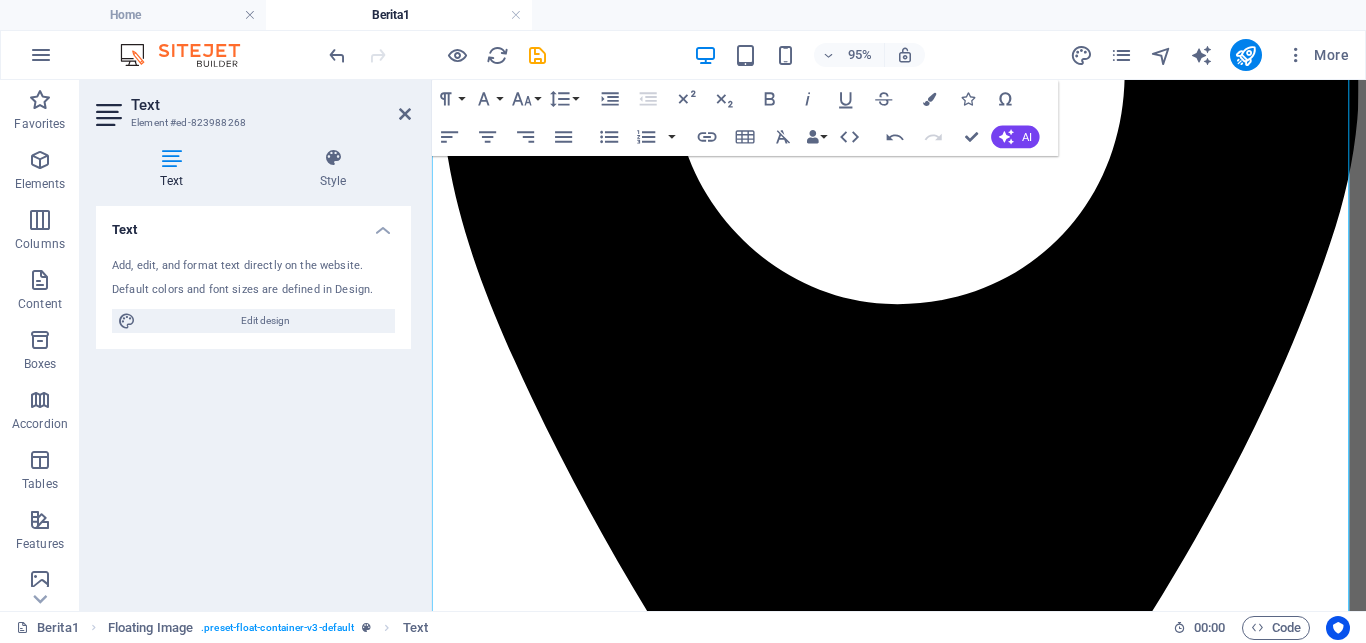 select on "rem" 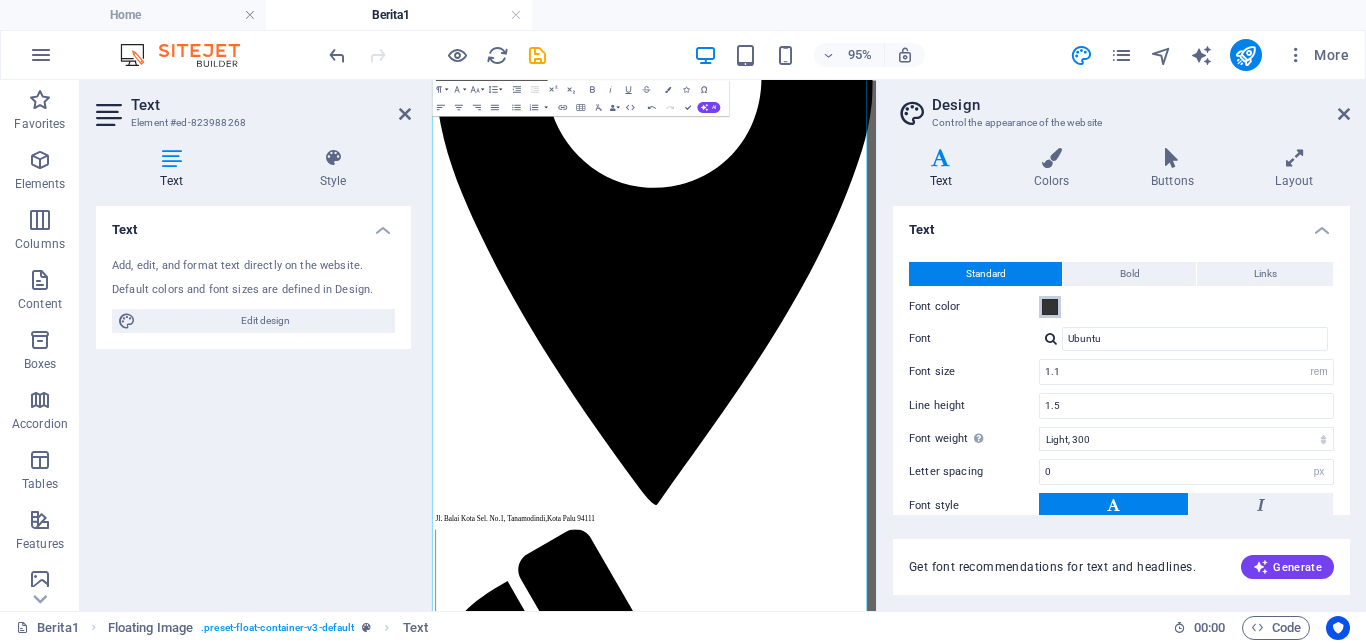click at bounding box center [1050, 307] 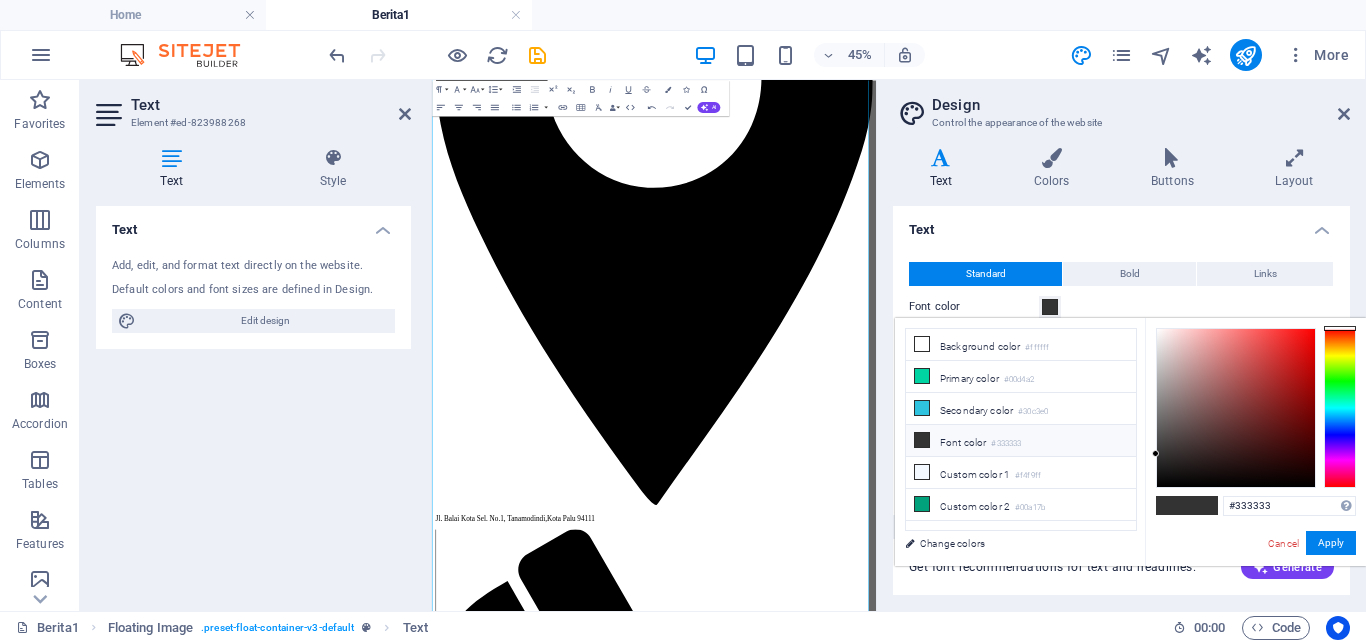 click at bounding box center [922, 440] 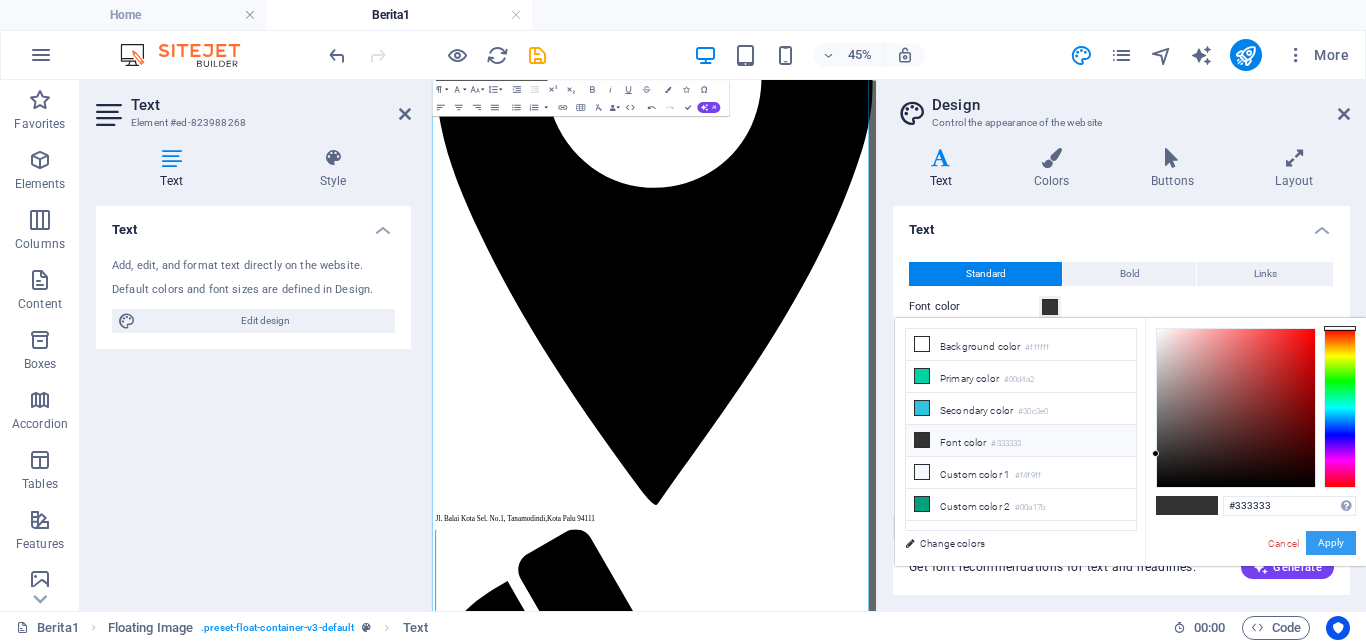 click on "Apply" at bounding box center [1331, 543] 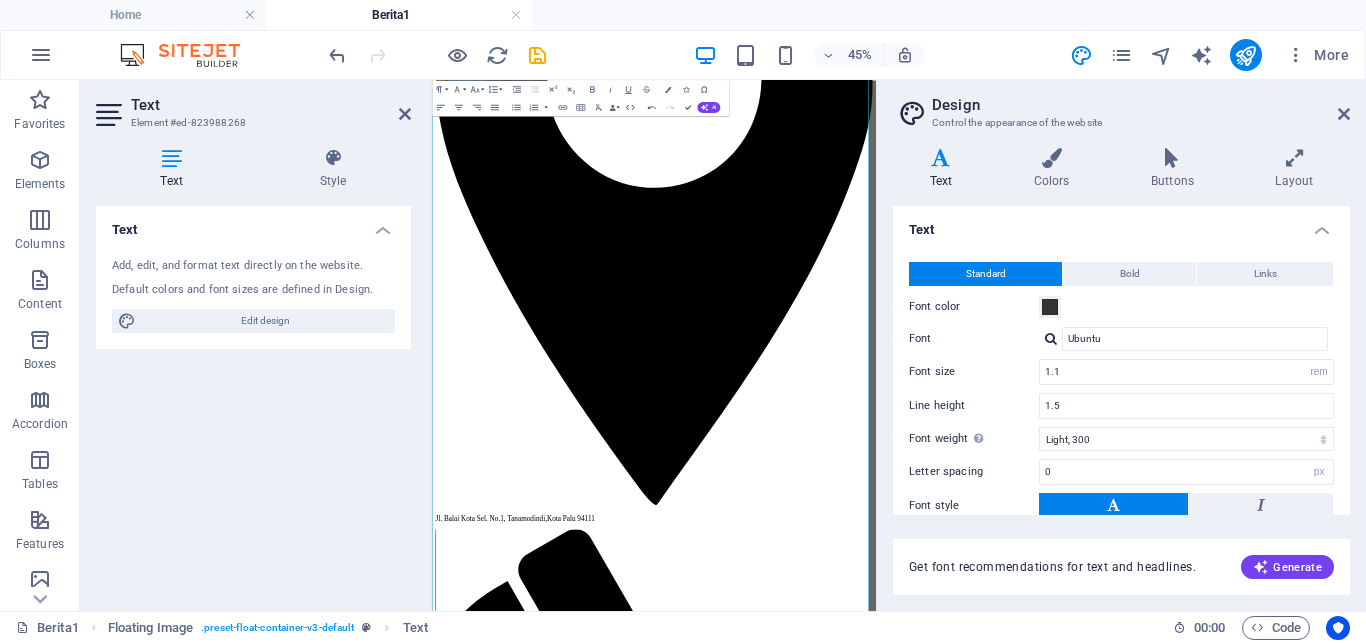 click on "Zona Integritas sebagai Pilar Reformasi Birokrasi" at bounding box center (632, 8747) 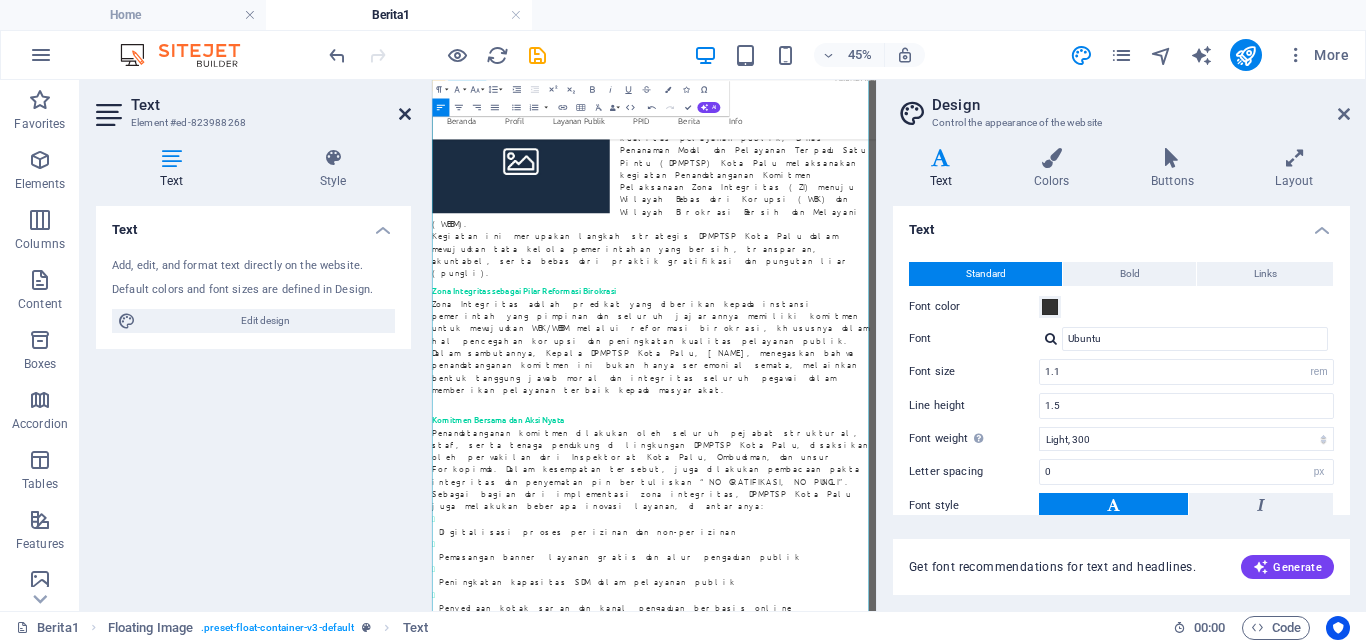 click at bounding box center [405, 114] 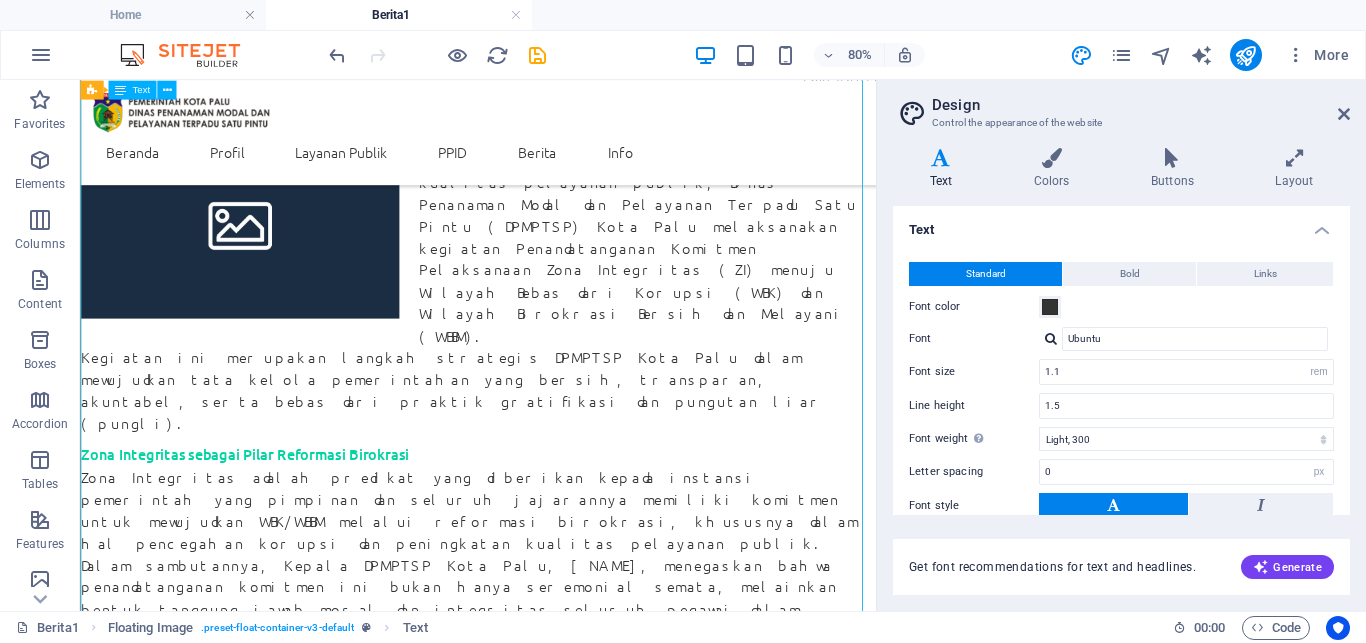 click on "Dalam upaya memperkuat komitmen terhadap reformasi birokrasi dan meningkatkan kualitas pelayanan publik, Dinas Penanaman Modal dan Pelayanan Terpadu Satu Pintu (DPMPTSP) Kota Palu melaksanakan kegiatan Penandatanganan Komitmen Pelaksanaan Zona Integritas (ZI) menuju Wilayah Bebas dari Korupsi (WBK) dan Wilayah Birokrasi Bersih dan Melayani (WBBM). Kegiatan ini merupakan langkah strategis DPMPTSP Kota Palu dalam mewujudkan tata kelola pemerintahan yang bersih, transparan, akuntabel, serta bebas dari praktik gratifikasi dan pungutan liar (pungli). Zona Integritas sebagai Pilar Reformasi Birokrasi Zona Integritas adalah predikat yang diberikan kepada instansi pemerintah yang pimpinan dan seluruh jajarannya memiliki komitmen untuk mewujudkan WBK/WBBM melalui reformasi birokrasi, khususnya dalam hal pencegahan korupsi dan peningkatan kualitas pelayanan publik. Komitmen Bersama dan Aksi Nyata Sebagai bagian dari implementasi zona integritas, DPMPTSP Kota Palu juga melakukan beberapa inovasi layanan, di antaranya:" at bounding box center [577, 960] 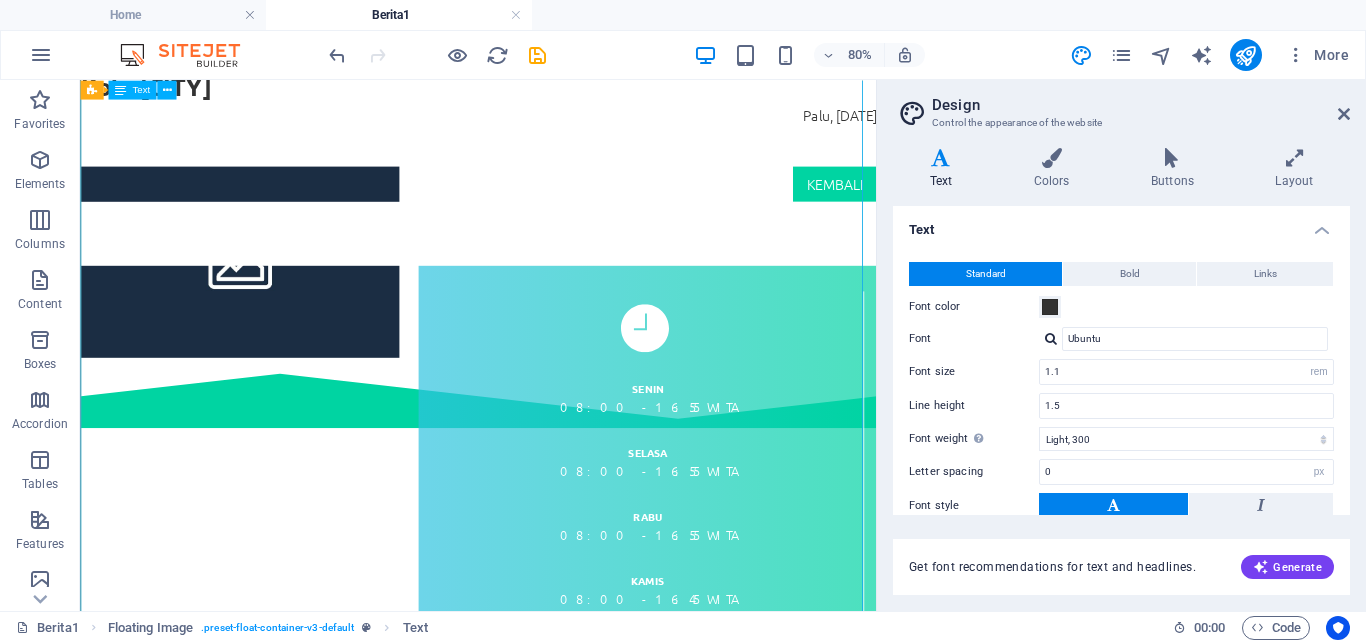 scroll, scrollTop: 108, scrollLeft: 0, axis: vertical 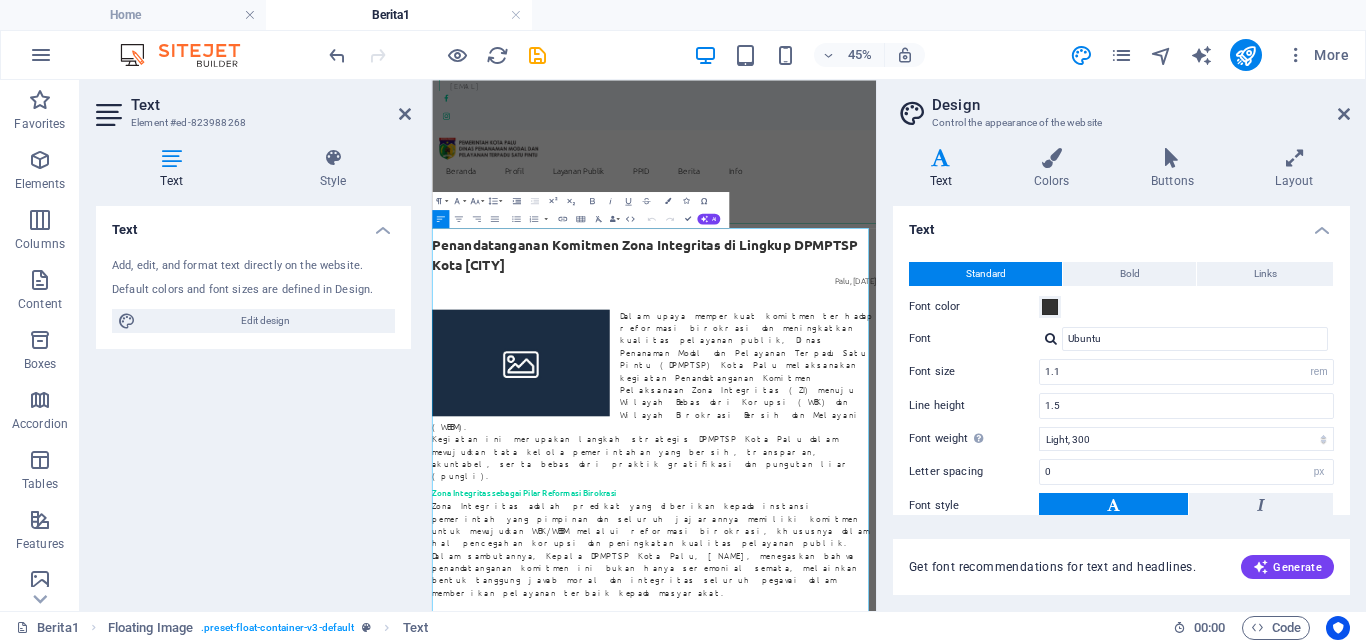 click on "Design Control the appearance of the website Variants  Text  Colors  Buttons  Layout Text Standard Bold Links Font color Font Ubuntu Font size 1.1 rem px Line height 1.5 Font weight To display the font weight correctly, it may need to be enabled.  Manage Fonts Thin, 100 Extra-light, 200 Light, 300 Regular, 400 Medium, 500 Semi-bold, 600 Bold, 700 Extra-bold, 800 Black, 900 Letter spacing 0 rem px Font style Text transform Tt TT tt Text align Font weight To display the font weight correctly, it may need to be enabled.  Manage Fonts Thin, 100 Extra-light, 200 Light, 300 Regular, 400 Medium, 500 Semi-bold, 600 Bold, 700 Extra-bold, 800 Black, 900 Default Hover / Active Font color Font color Decoration None Decoration None Transition duration 0.3 s Transition function Ease Ease In Ease Out Ease In/Ease Out Linear Headlines All H1 / Textlogo H2 H3 H4 H5 H6 Font color Font Ubuntu Line height 1.25 Font weight To display the font weight correctly, it may need to be enabled.  Manage Fonts Thin, 100 Extra-light, 200 0" at bounding box center (1121, 345) 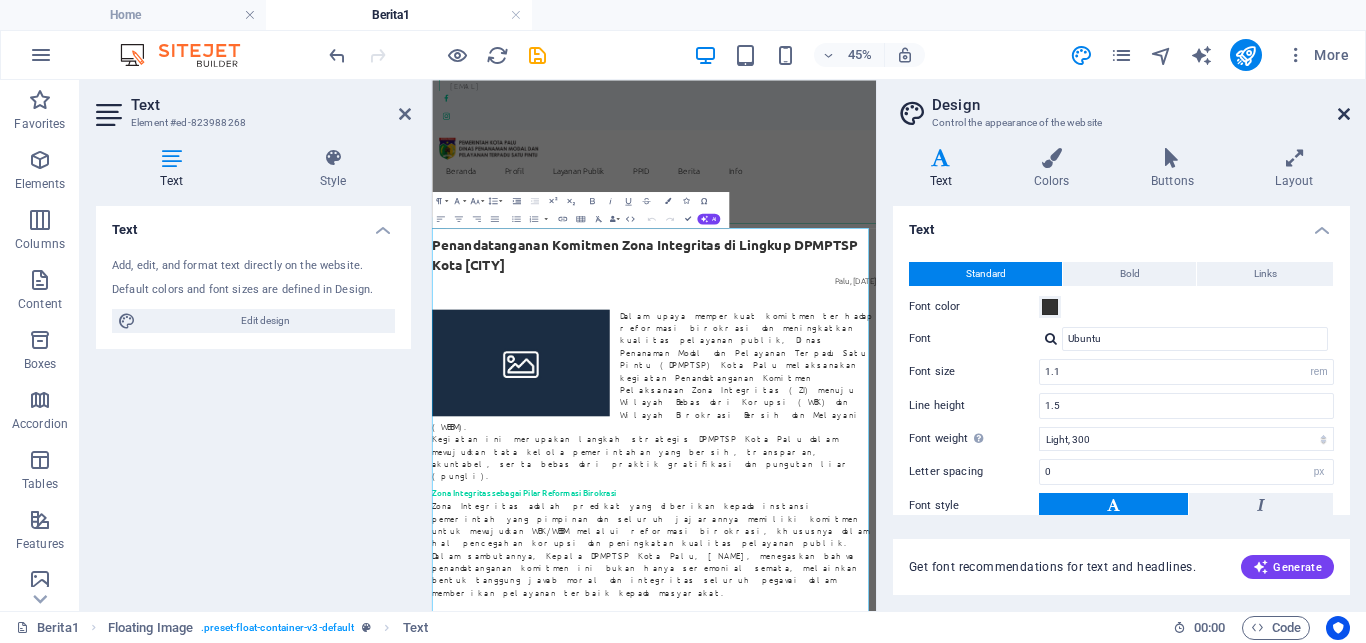 click at bounding box center [1344, 114] 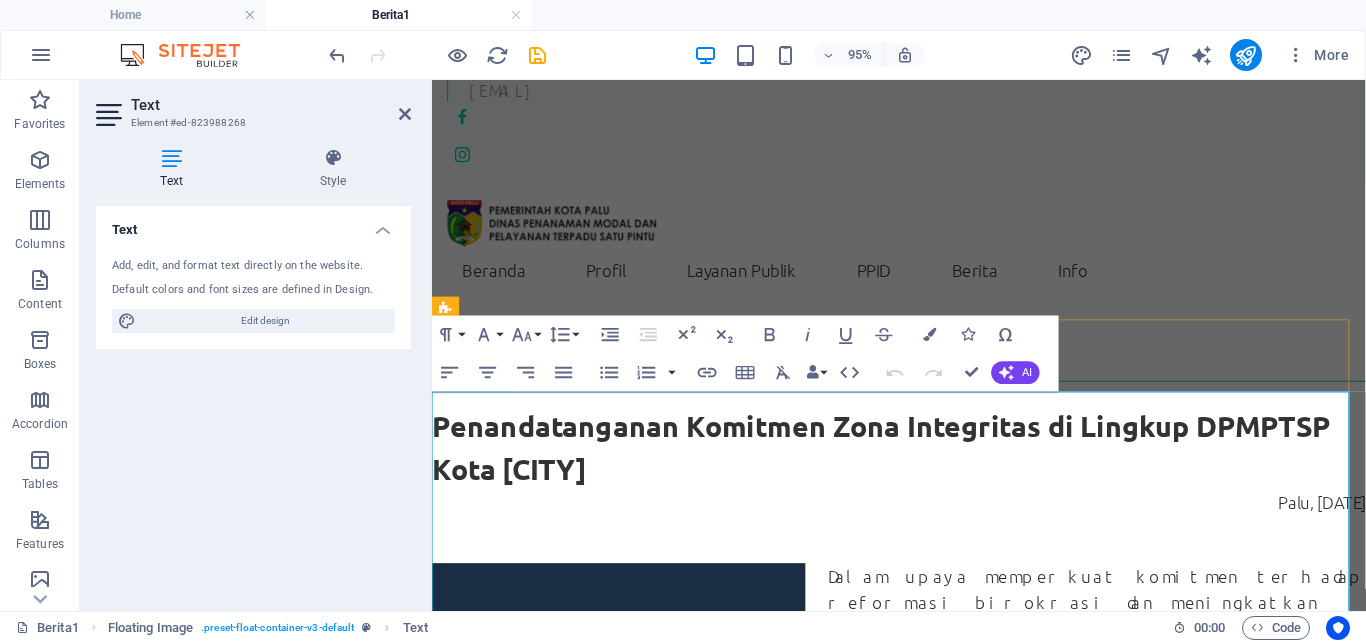 click on "Dalam upaya memperkuat komitmen terhadap reformasi birokrasi dan meningkatkan kualitas pelayanan publik, Dinas Penanaman Modal dan Pelayanan Terpadu Satu Pintu (DPMPTSP) Kota Palu melaksanakan kegiatan Penandatanganan Komitmen Pelaksanaan Zona Integritas (ZI) menuju Wilayah Bebas dari Korupsi (WBK) dan Wilayah Birokrasi Bersih dan Melayani (WBBM)." at bounding box center (922, 726) 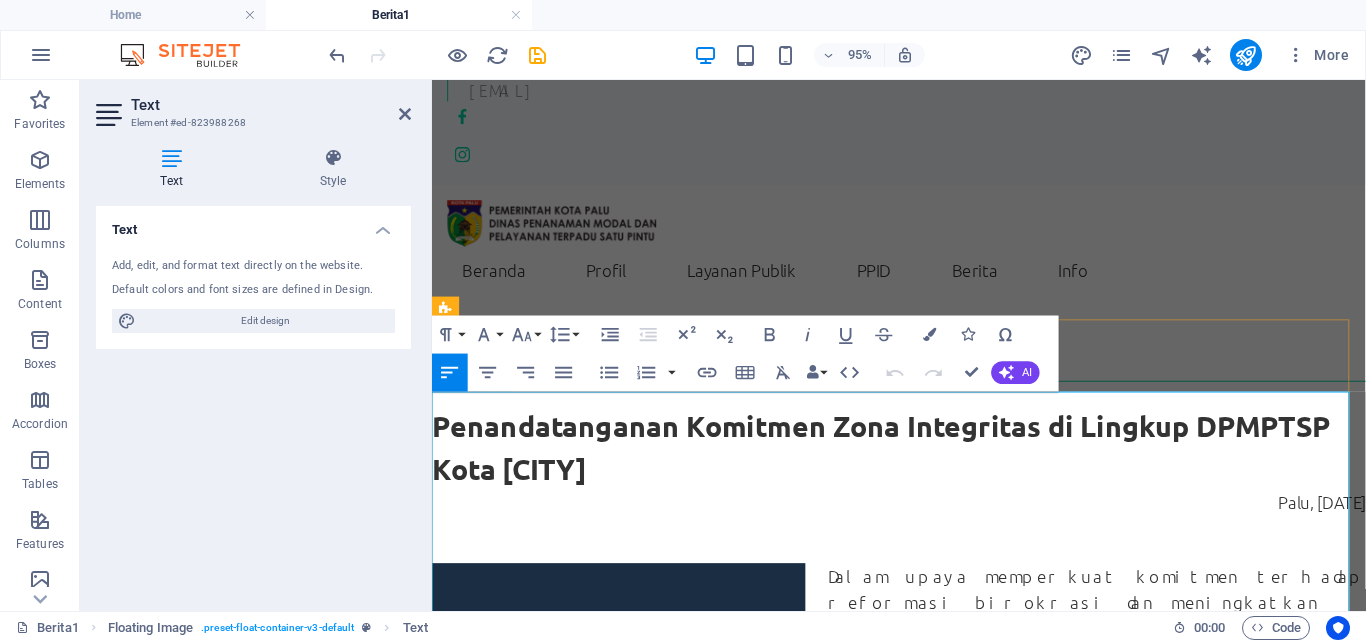 click on "Dalam upaya memperkuat komitmen terhadap reformasi birokrasi dan meningkatkan kualitas pelayanan publik, Dinas Penanaman Modal dan Pelayanan Terpadu Satu Pintu (DPMPTSP) Kota Palu melaksanakan kegiatan Penandatanganan Komitmen Pelaksanaan Zona Integritas (ZI) menuju Wilayah Bebas dari Korupsi (WBK) dan Wilayah Birokrasi Bersih dan Melayani (WBBM)." at bounding box center [922, 726] 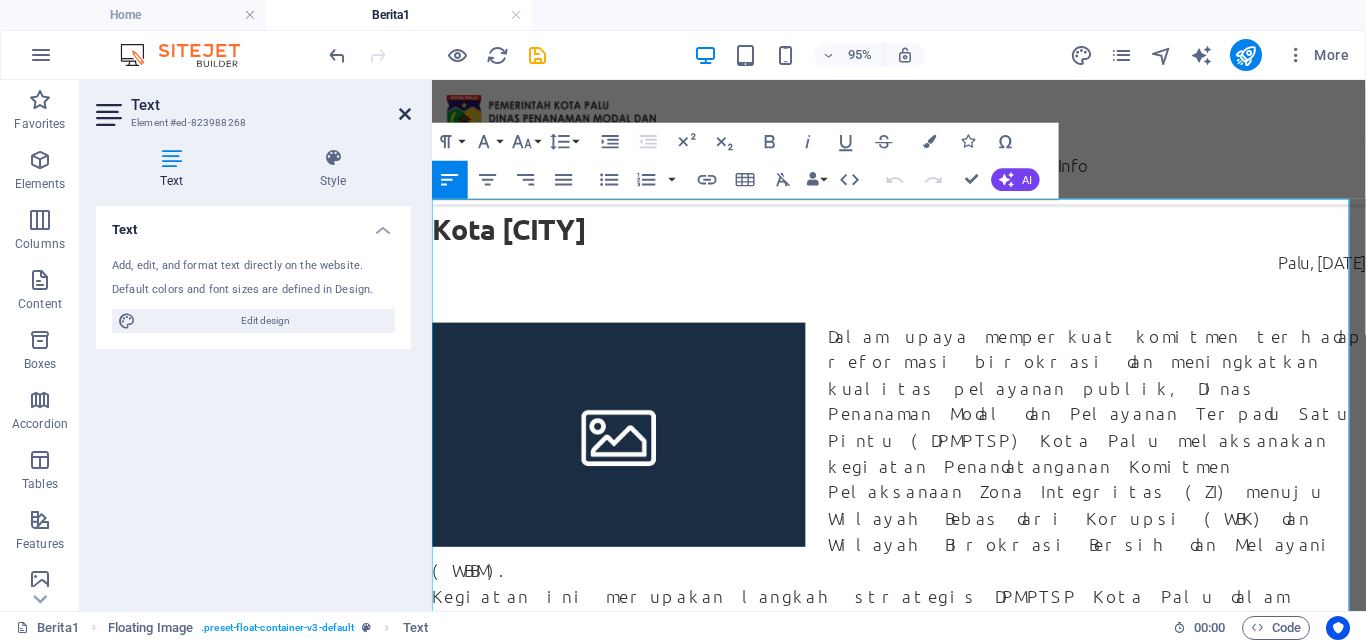 drag, startPoint x: 404, startPoint y: 108, endPoint x: 325, endPoint y: 42, distance: 102.941734 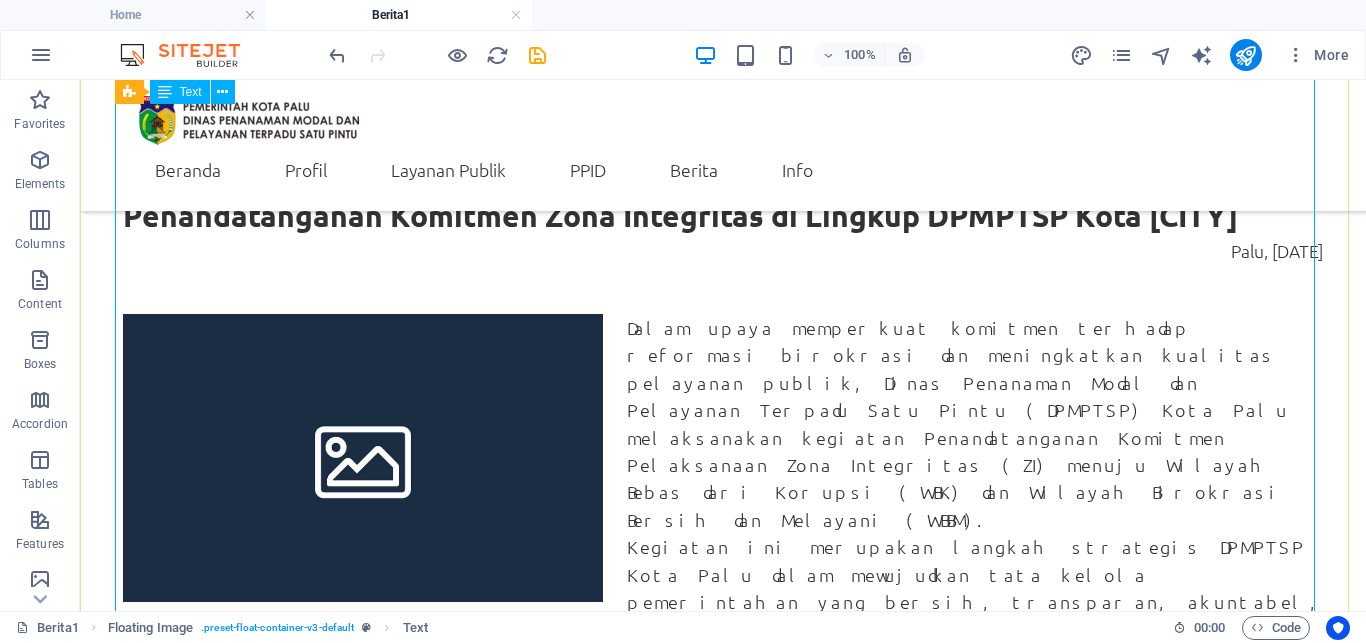 scroll, scrollTop: 493, scrollLeft: 0, axis: vertical 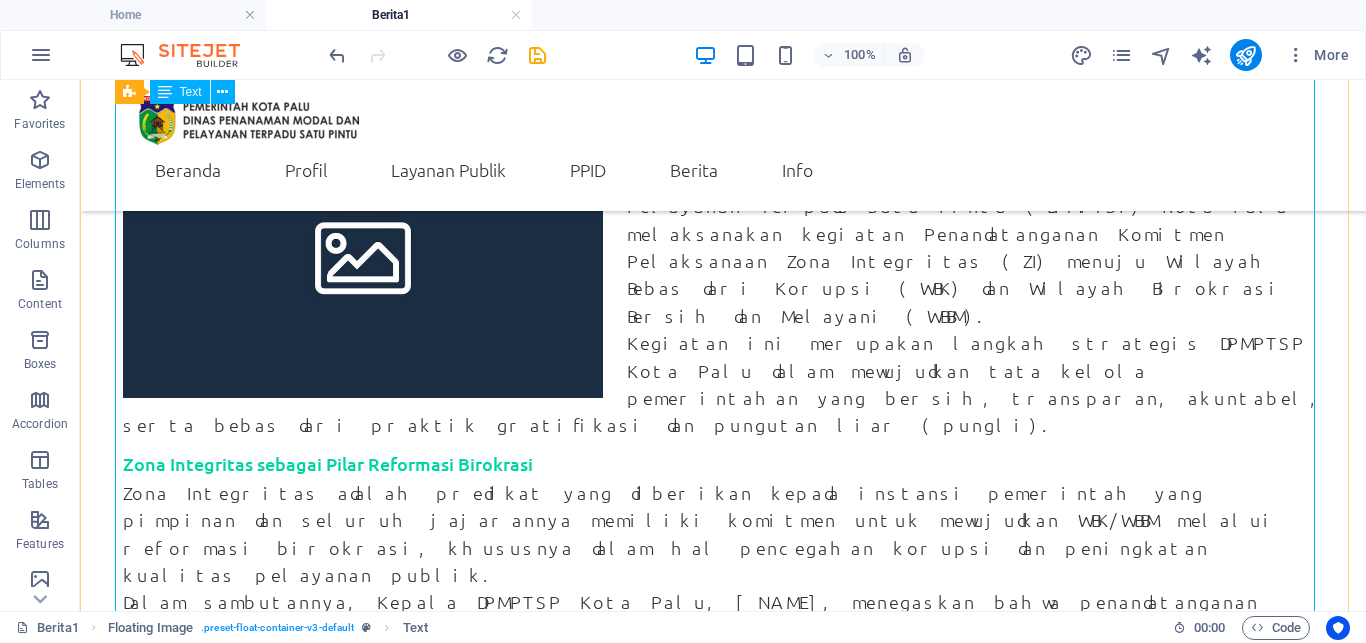 click on "Dalam upaya memperkuat komitmen terhadap reformasi birokrasi dan meningkatkan kualitas pelayanan publik, Dinas Penanaman Modal dan Pelayanan Terpadu Satu Pintu (DPMPTSP) Kota Palu melaksanakan kegiatan Penandatanganan Komitmen Pelaksanaan Zona Integritas (ZI) menuju Wilayah Bebas dari Korupsi (WBK) dan Wilayah Birokrasi Bersih dan Melayani (WBBM). Kegiatan ini merupakan langkah strategis DPMPTSP Kota Palu dalam mewujudkan tata kelola pemerintahan yang bersih, transparan, akuntabel, serta bebas dari praktik gratifikasi dan pungutan liar (pungli). Zona Integritas sebagai Pilar Reformasi Birokrasi Zona Integritas adalah predikat yang diberikan kepada instansi pemerintah yang pimpinan dan seluruh jajarannya memiliki komitmen untuk mewujudkan WBK/WBBM melalui reformasi birokrasi, khususnya dalam hal pencegahan korupsi dan peningkatan kualitas pelayanan publik. Komitmen Bersama dan Aksi Nyata Sebagai bagian dari implementasi zona integritas, DPMPTSP Kota Palu juga melakukan beberapa inovasi layanan, di antaranya:" at bounding box center (723, 876) 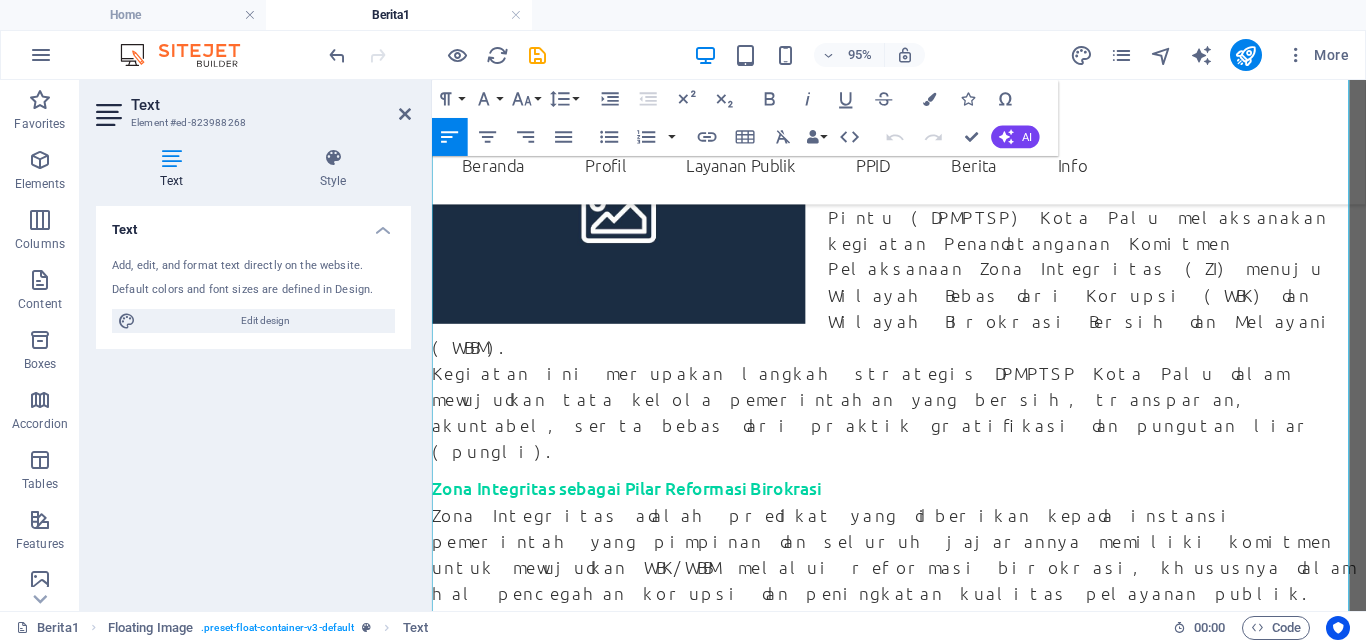 scroll, scrollTop: 565, scrollLeft: 0, axis: vertical 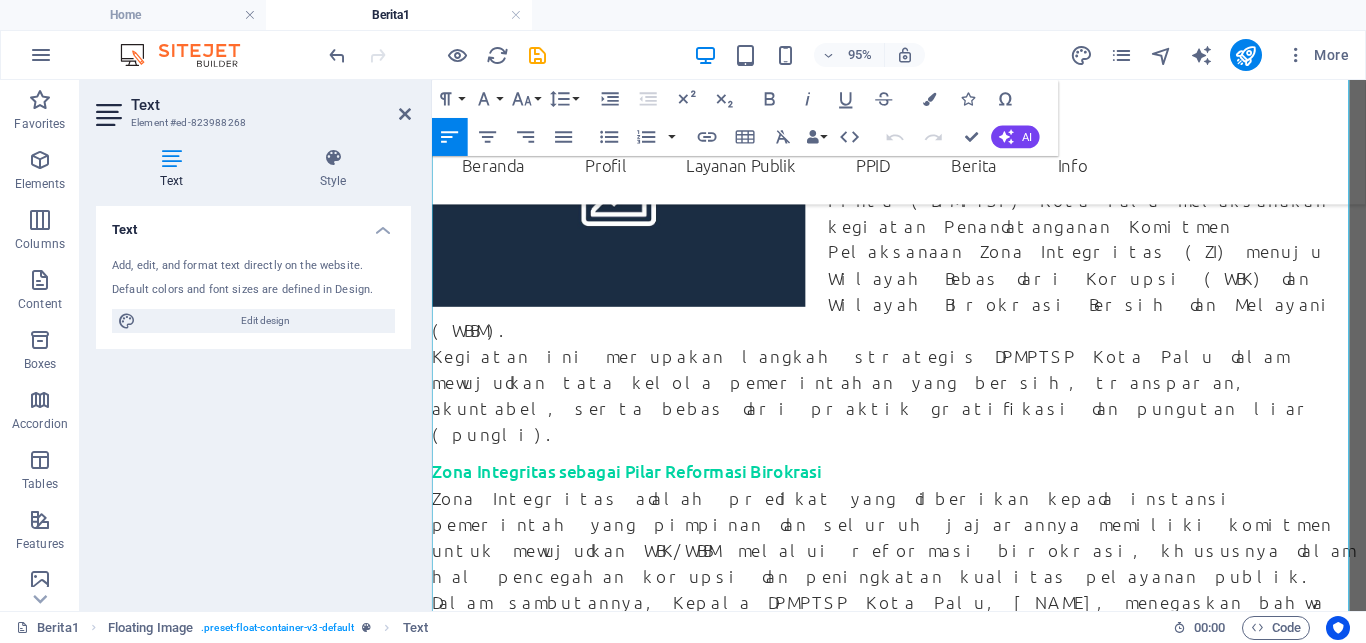 click on "Komitmen Bersama dan Aksi Nyata" at bounding box center [923, 773] 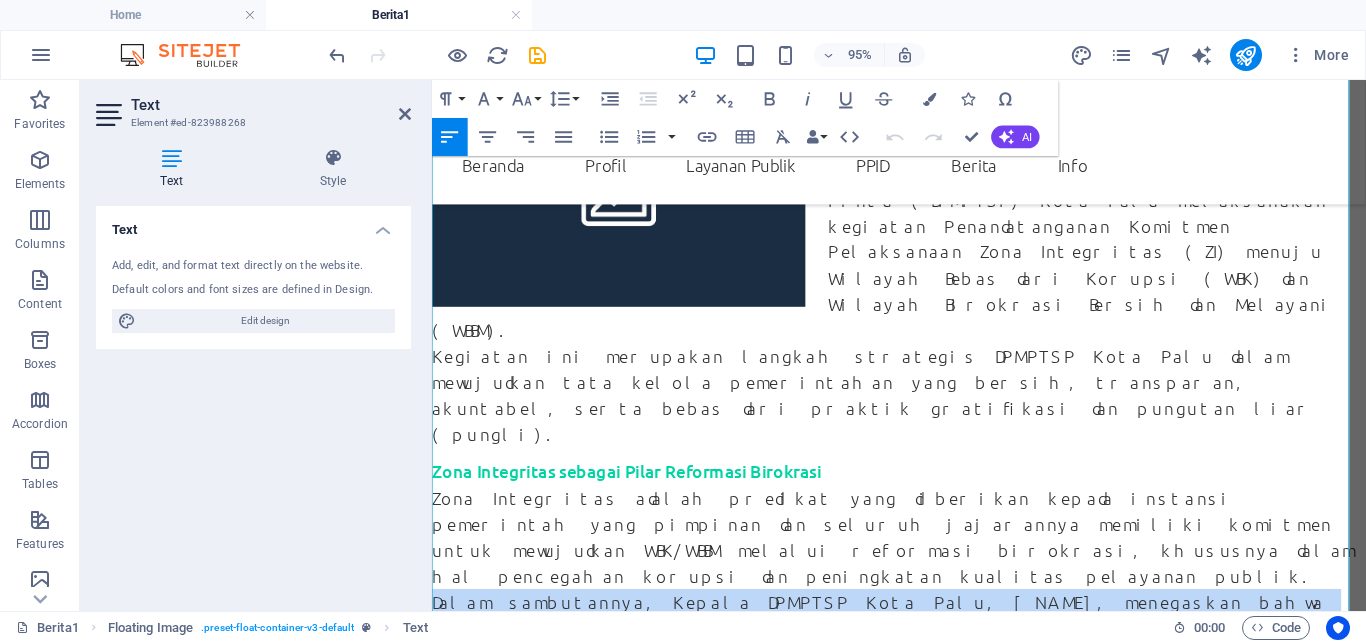 click at bounding box center [923, 739] 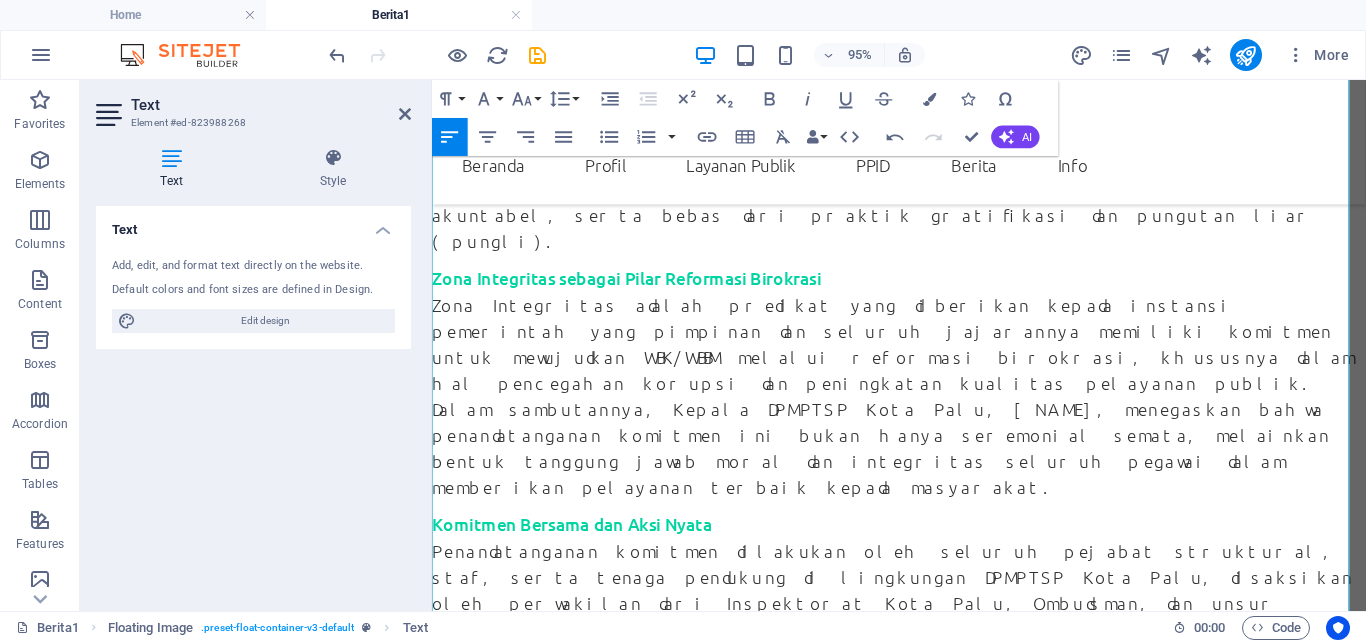 scroll, scrollTop: 972, scrollLeft: 0, axis: vertical 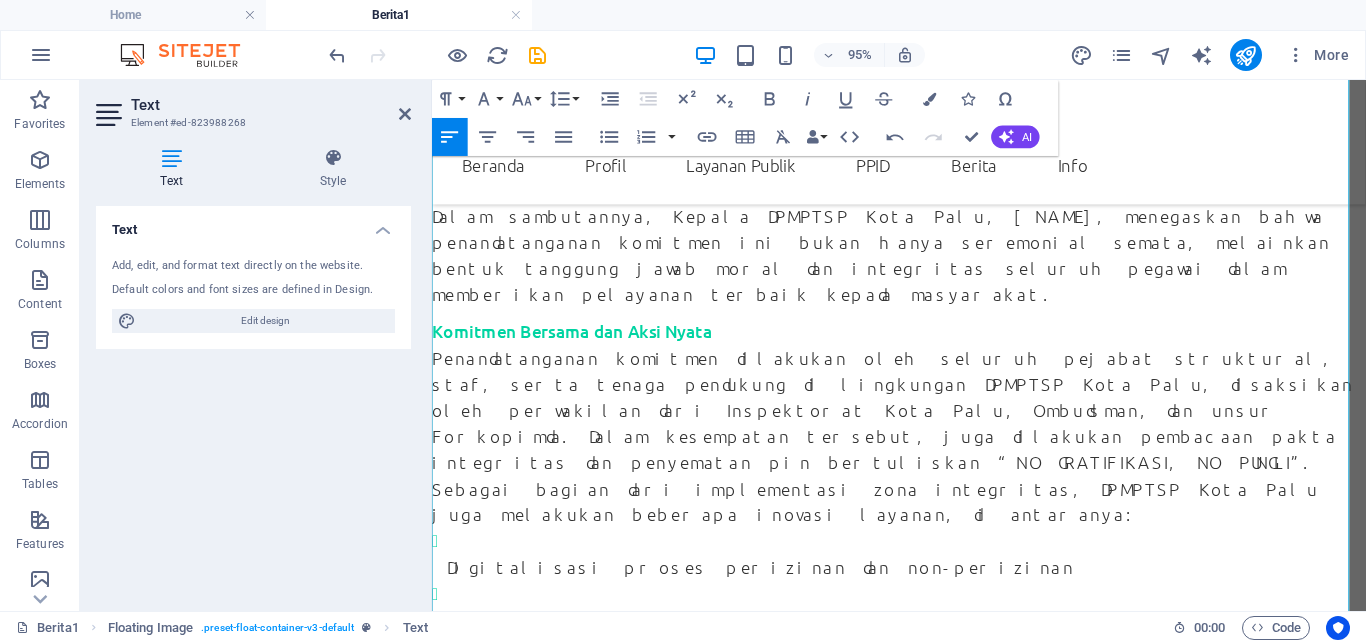 click on "Digitalisasi proses perizinan dan non-perizinan" at bounding box center (931, 578) 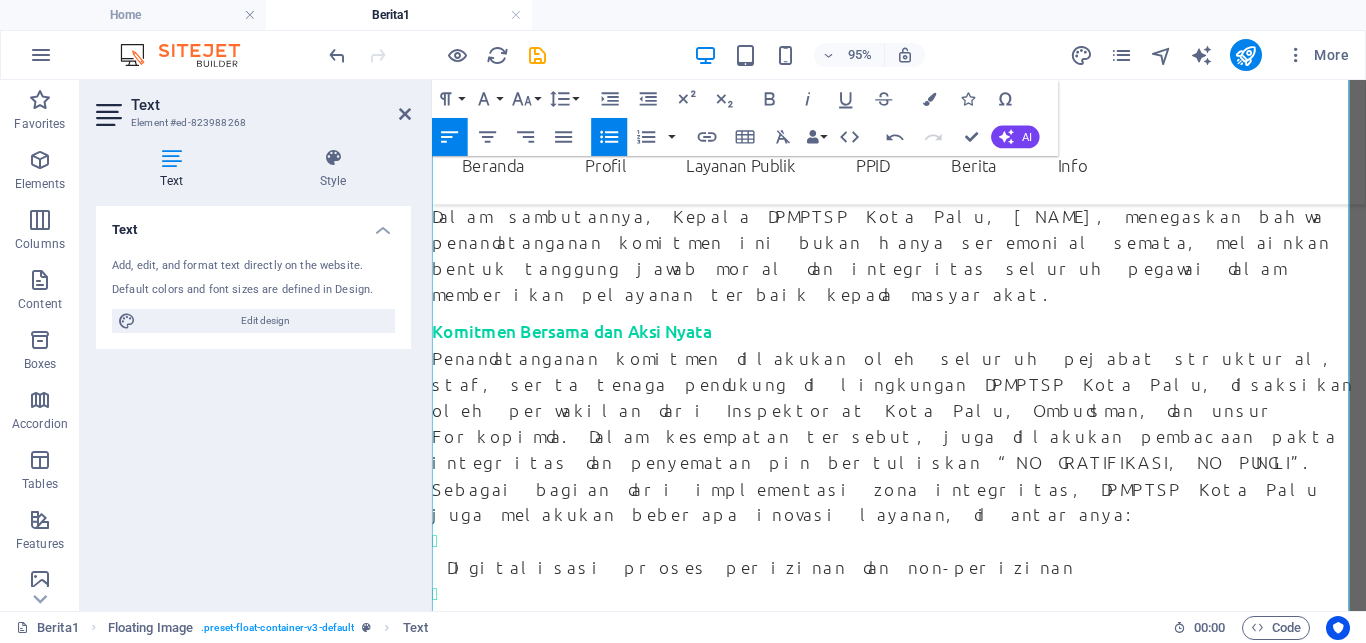 click on "Digitalisasi proses perizinan dan non-perizinan Pemasangan banner layanan gratis dan alur pengaduan publik Peningkatan kapasitas SDM dalam pelayanan publik Penyediaan kotak saran dan kanal pengaduan berbasis online" at bounding box center [923, 662] 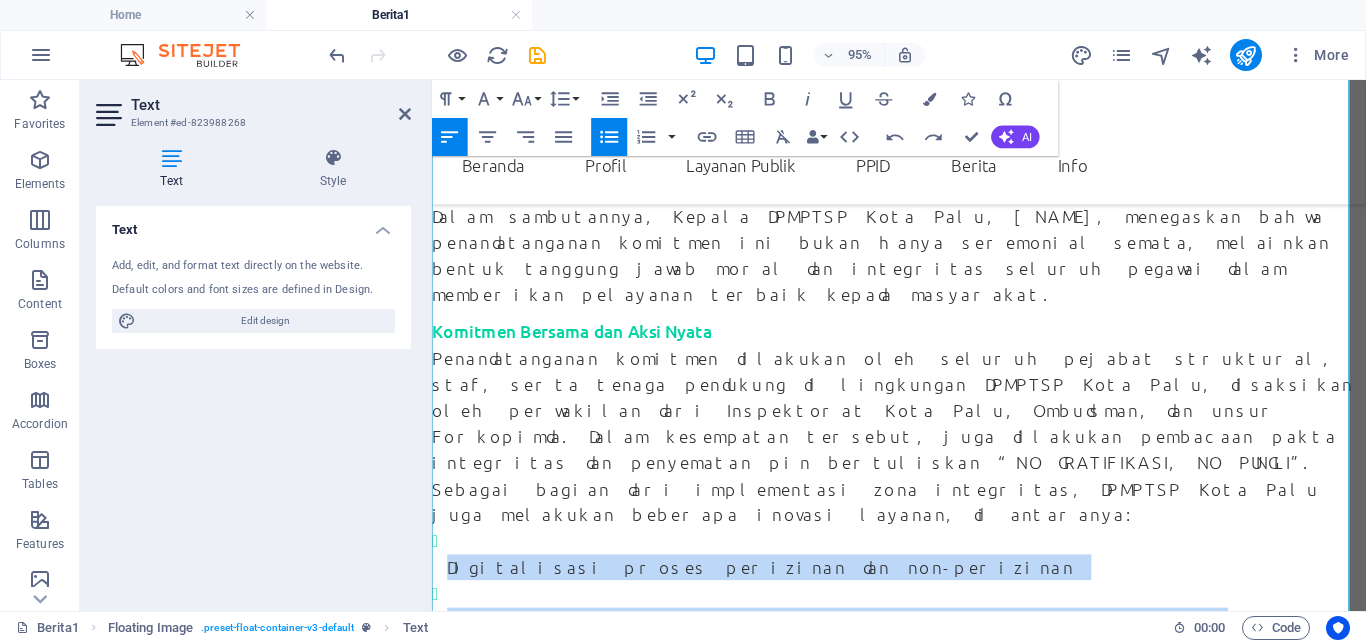 drag, startPoint x: 940, startPoint y: 429, endPoint x: 440, endPoint y: 247, distance: 532.094 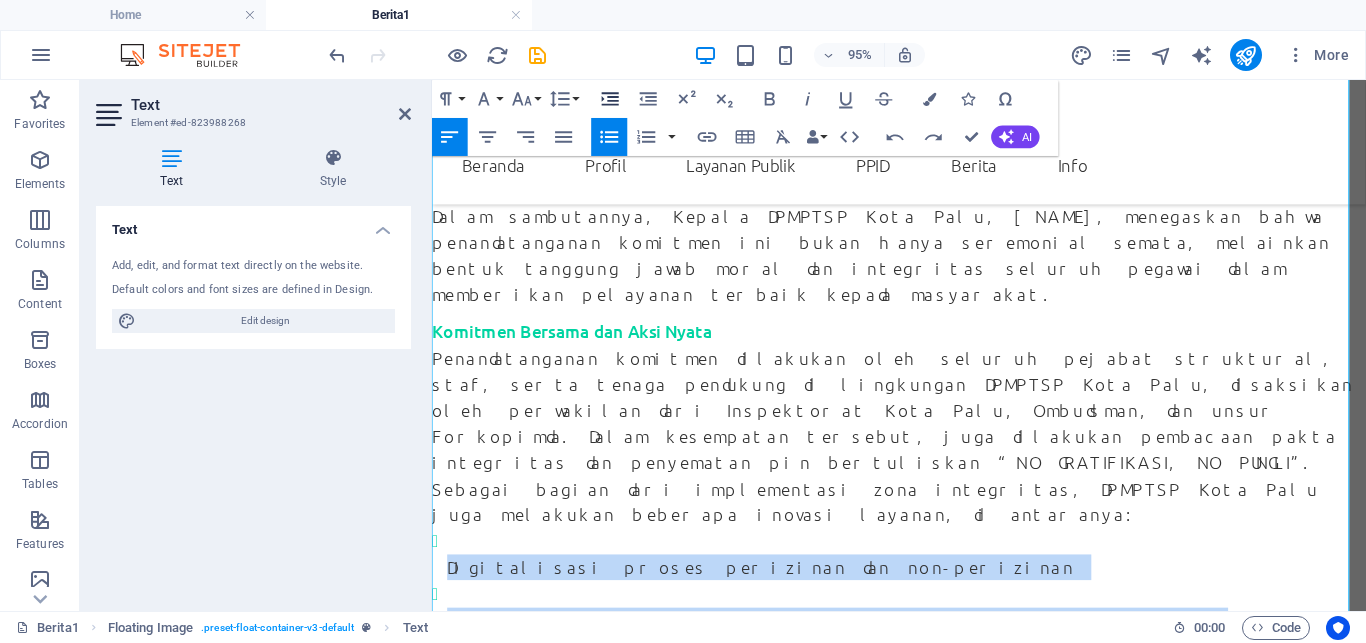 click 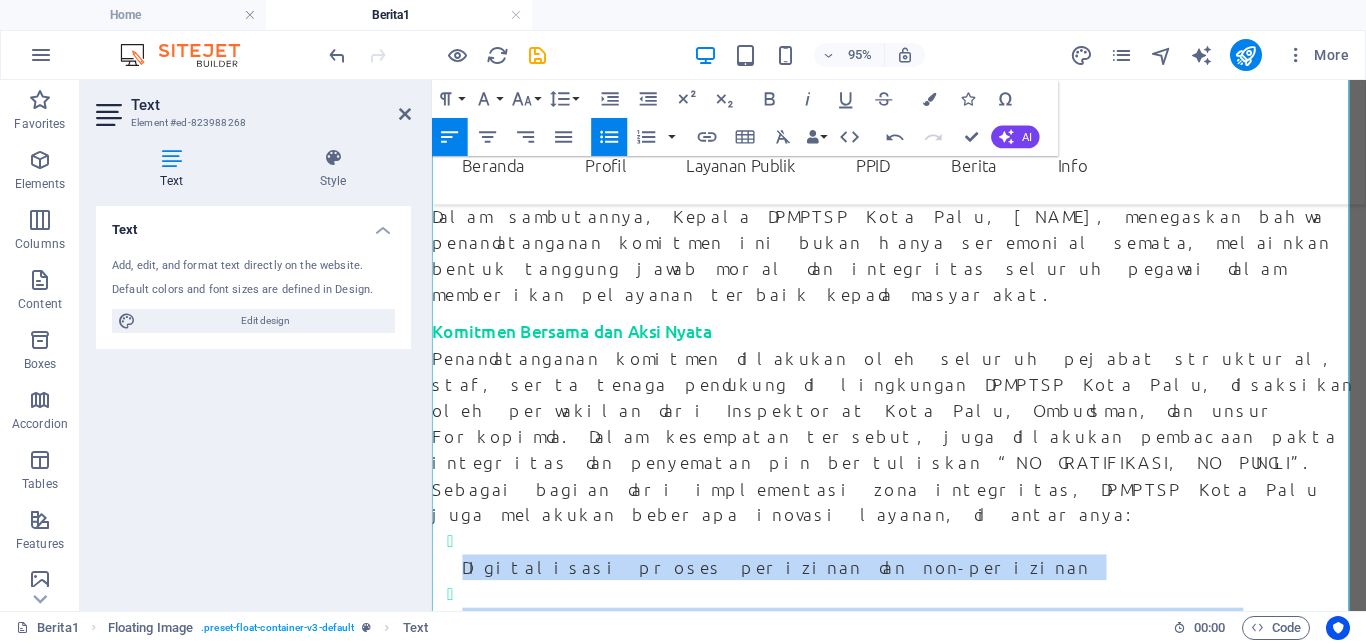 click on "Digitalisasi proses perizinan dan non-perizinan" at bounding box center (939, 592) 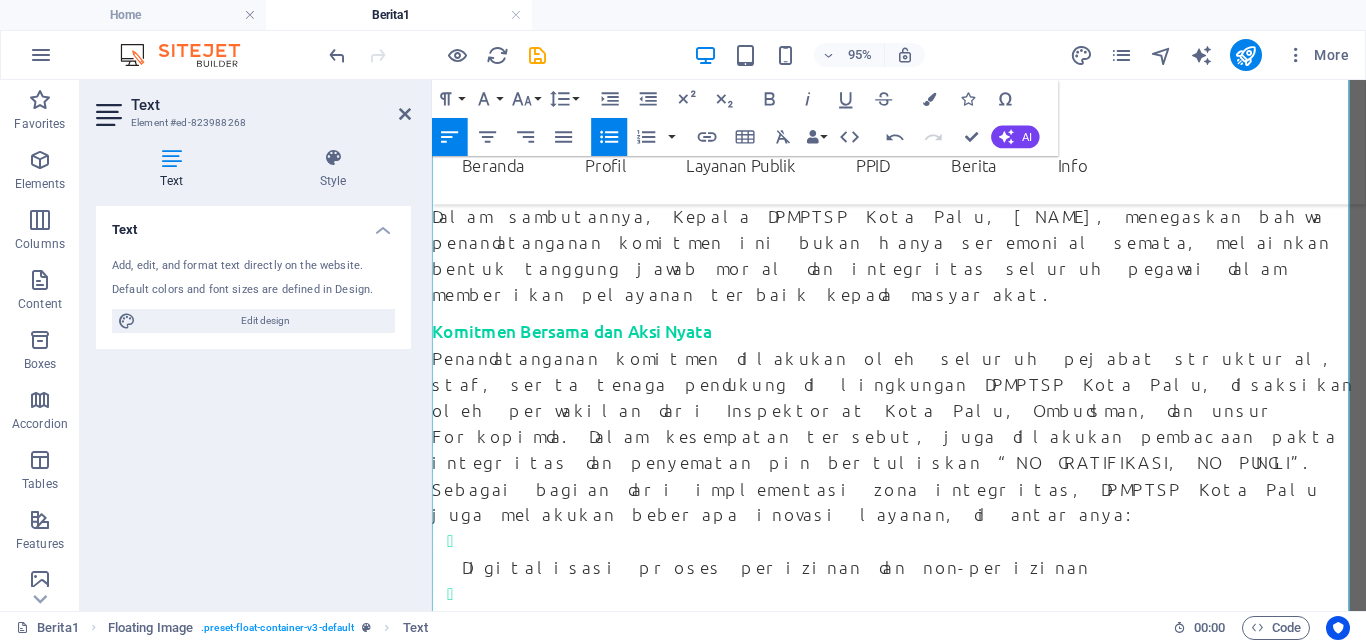 click on "Digitalisasi proses perizinan dan non-perizinan Pemasangan banner layanan gratis dan alur pengaduan publik Peningkatan kapasitas SDM dalam pelayanan publik Penyediaan kotak saran dan kanal pengaduan berbasis online" at bounding box center (931, 662) 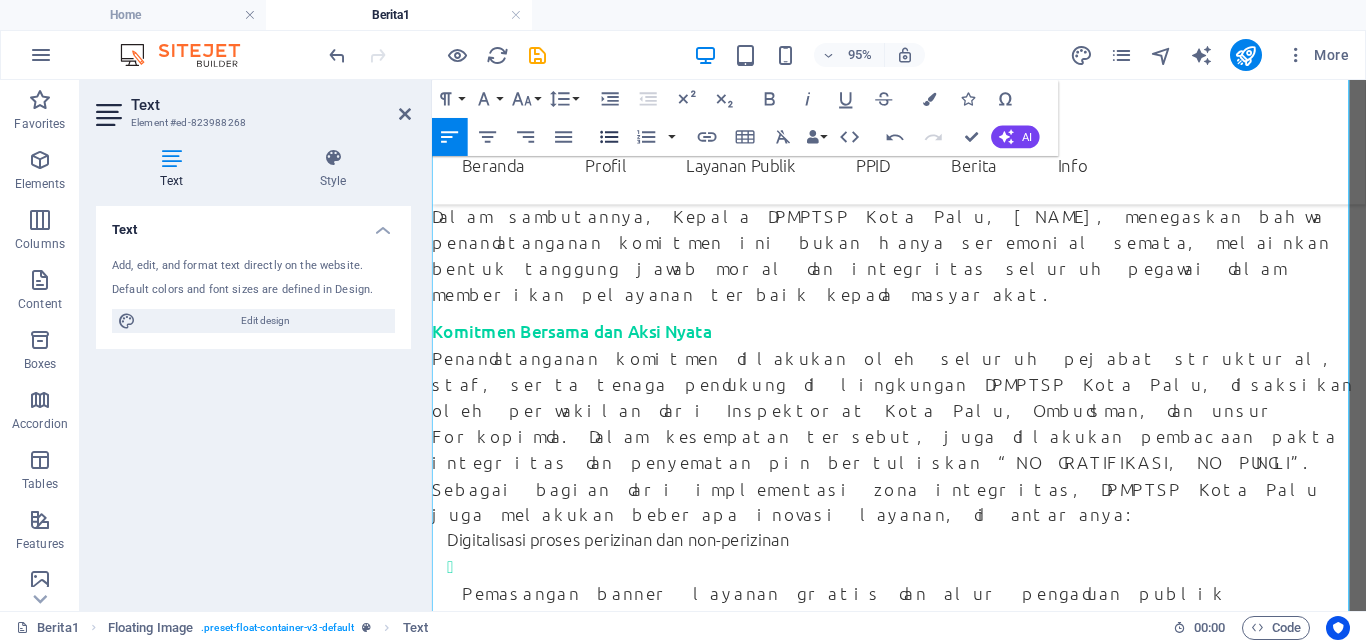 click 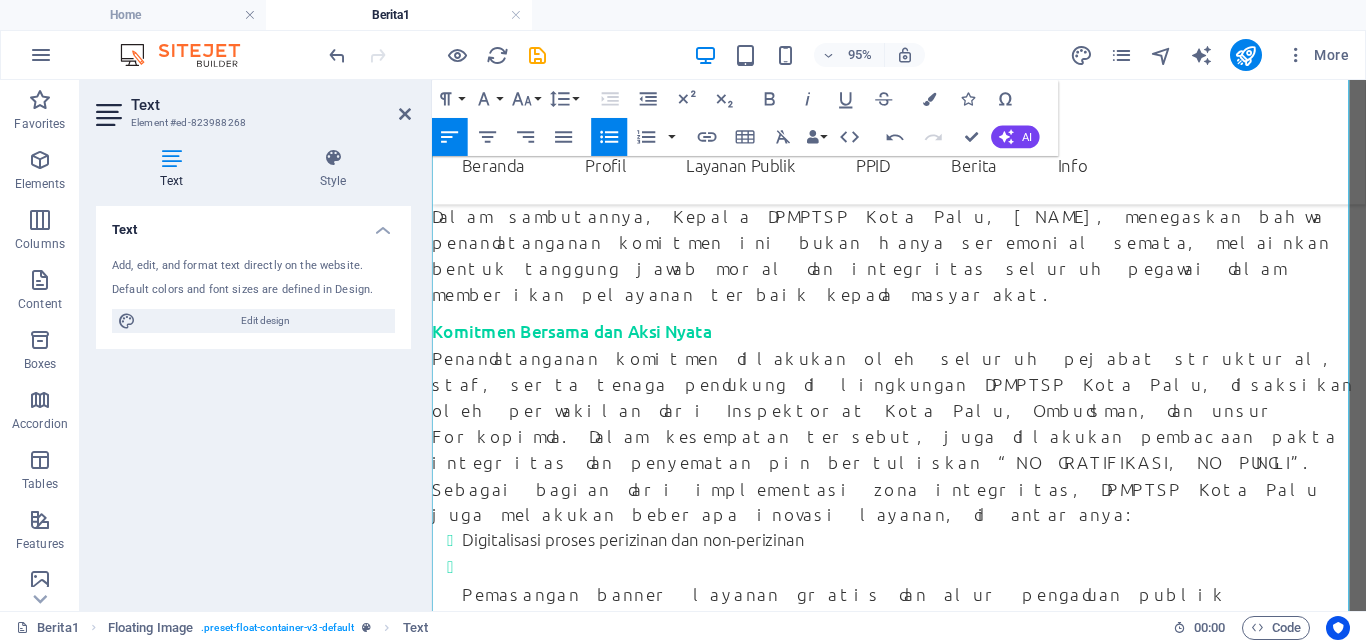 click on "Pemasangan banner layanan gratis dan alur pengaduan publik" at bounding box center (939, 606) 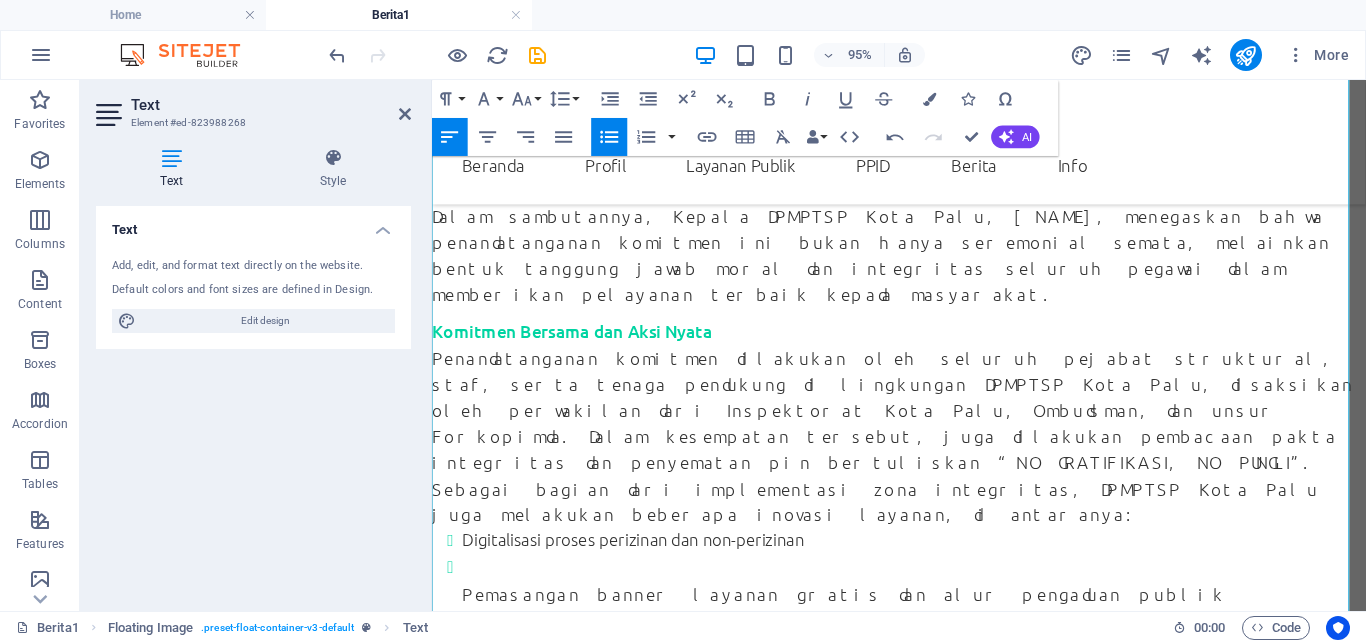 click on "Pemasangan banner layanan gratis dan alur pengaduan publik" at bounding box center [939, 620] 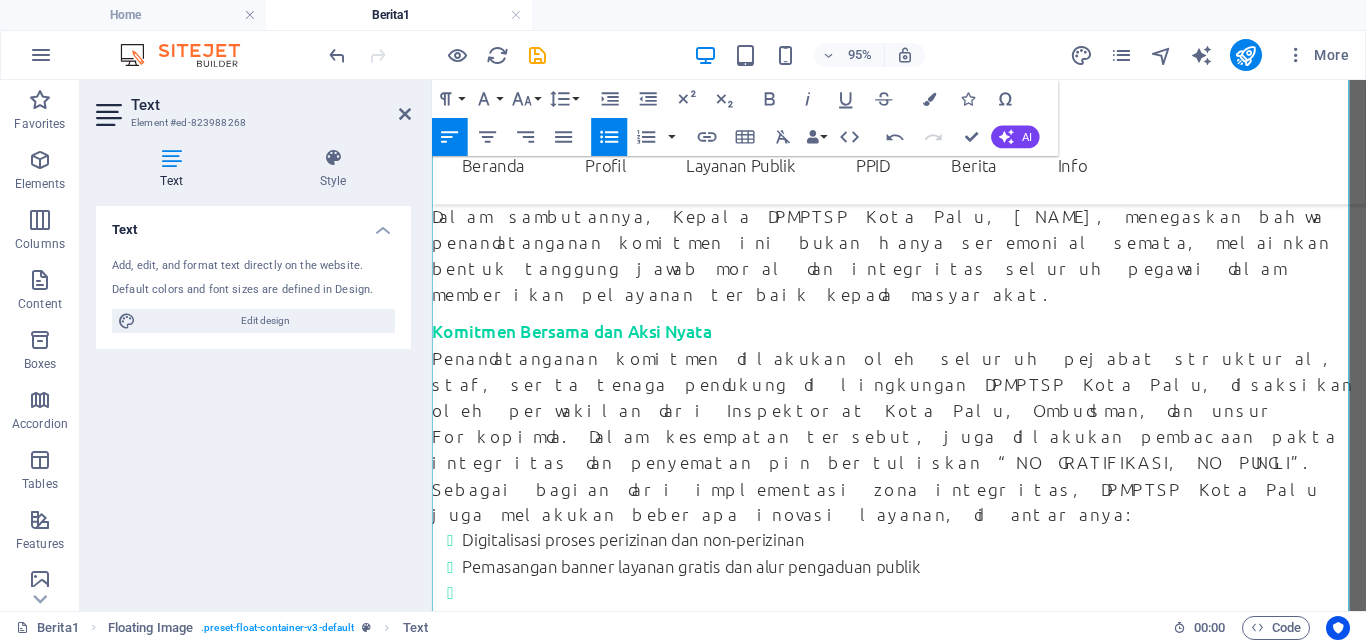 click on "Digitalisasi proses perizinan dan non-perizinan Pemasangan banner layanan gratis dan alur pengaduan publik Peningkatan kapasitas SDM dalam pelayanan publik Penyediaan kotak saran dan kanal pengaduan berbasis online" at bounding box center (931, 633) 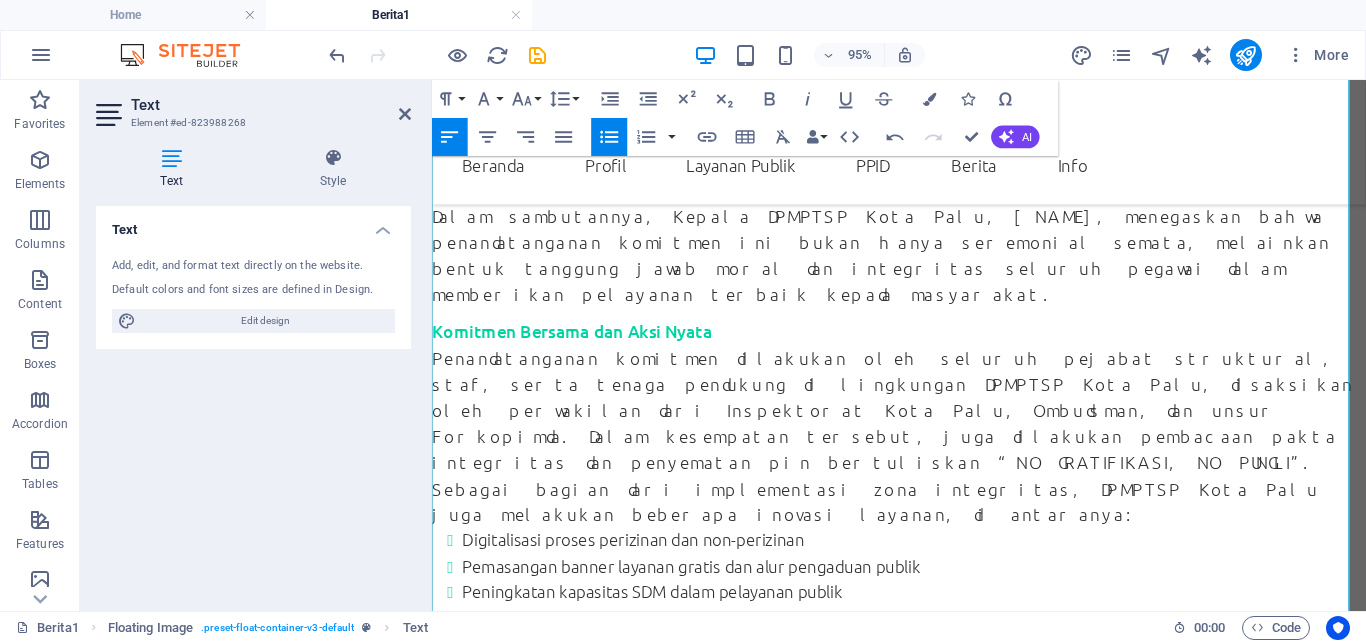 drag, startPoint x: 1256, startPoint y: 495, endPoint x: 396, endPoint y: 472, distance: 860.3075 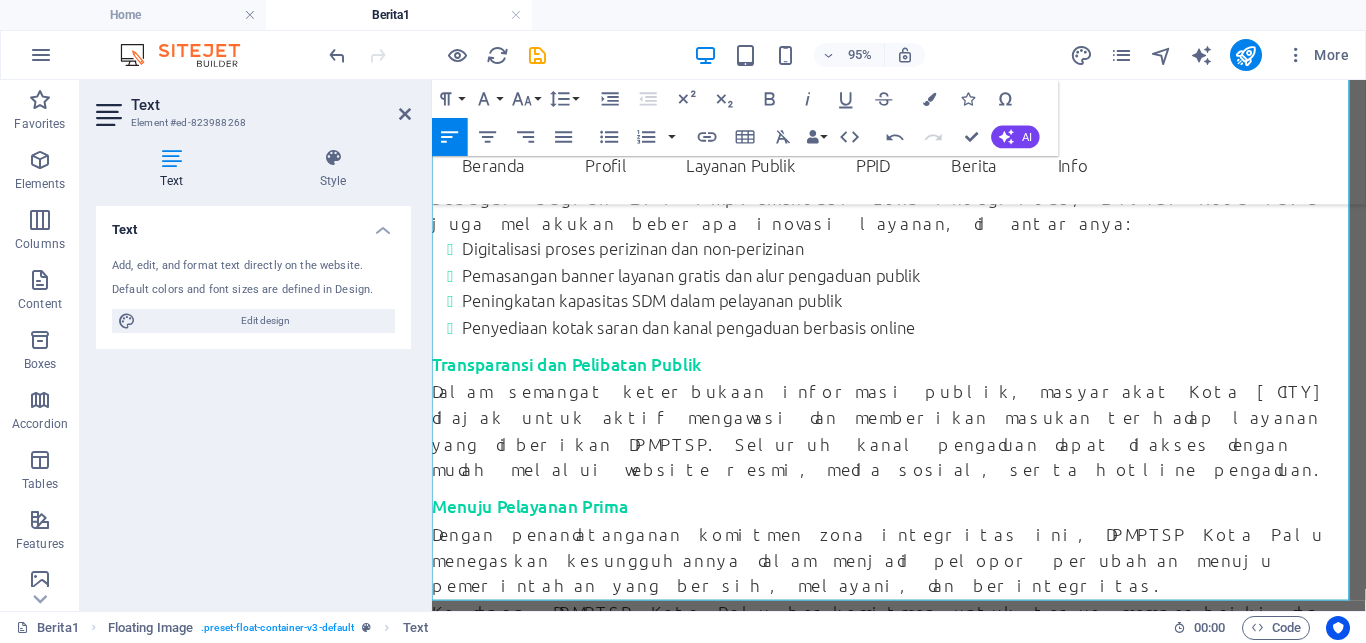 scroll, scrollTop: 972, scrollLeft: 0, axis: vertical 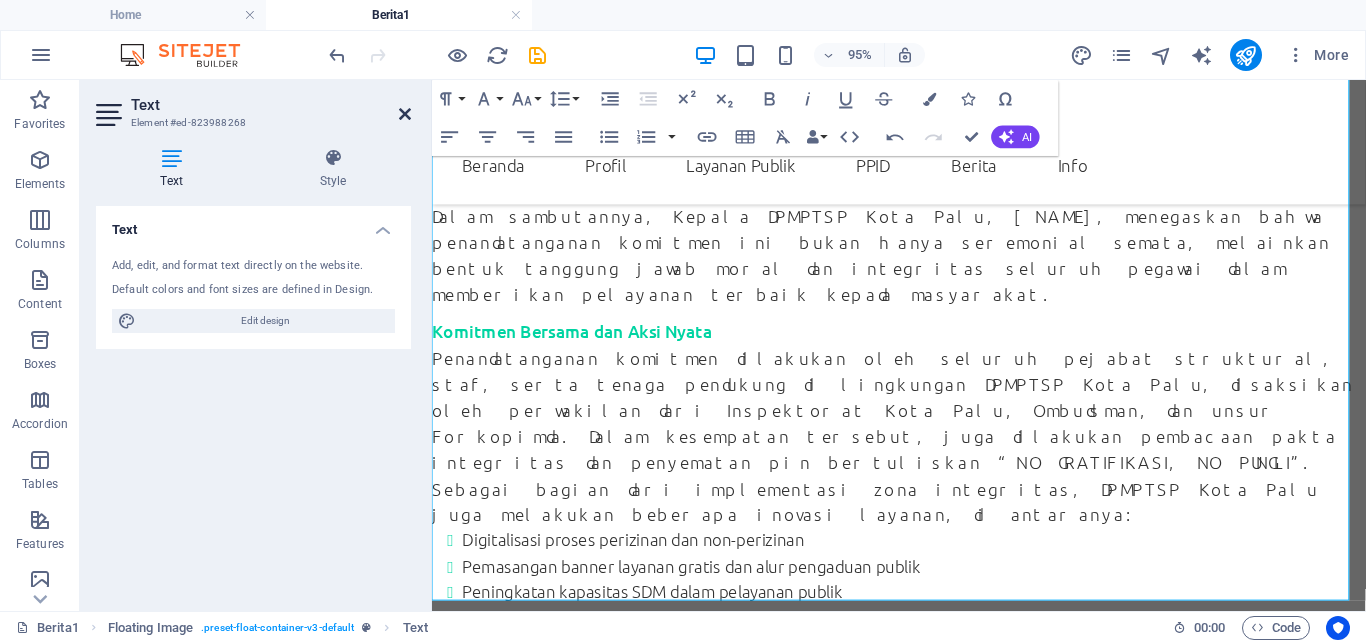 drag, startPoint x: 408, startPoint y: 116, endPoint x: 323, endPoint y: 44, distance: 111.39569 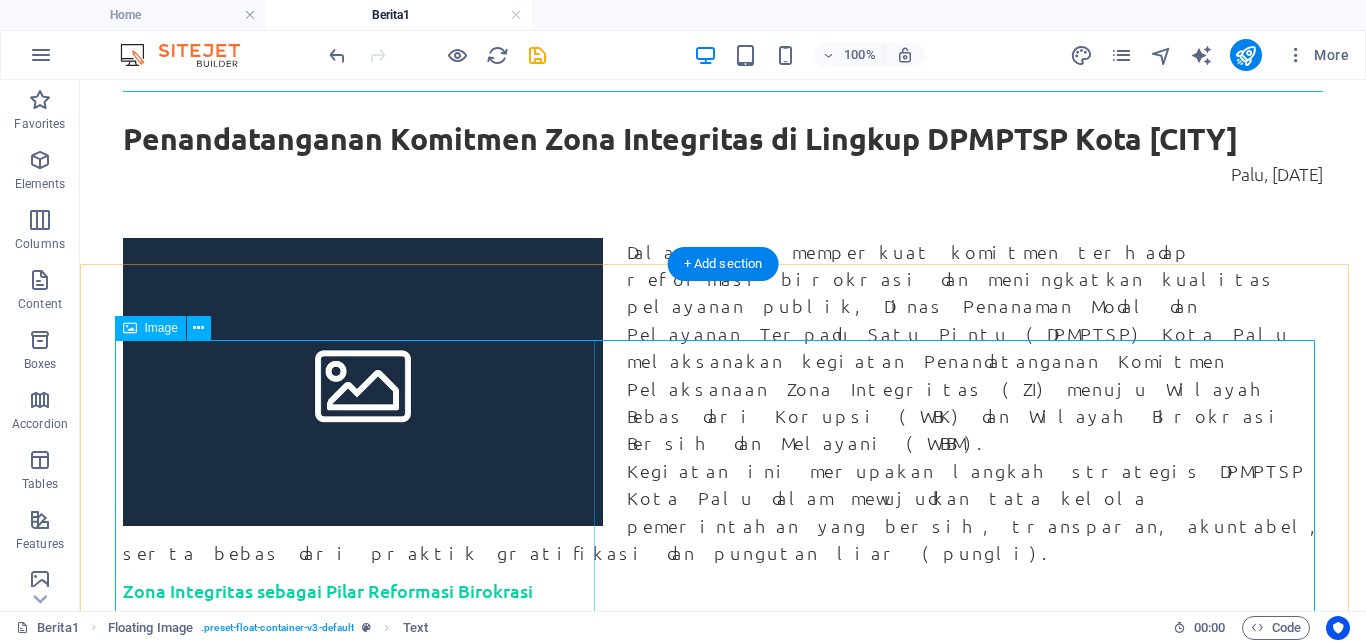 scroll, scrollTop: 108, scrollLeft: 0, axis: vertical 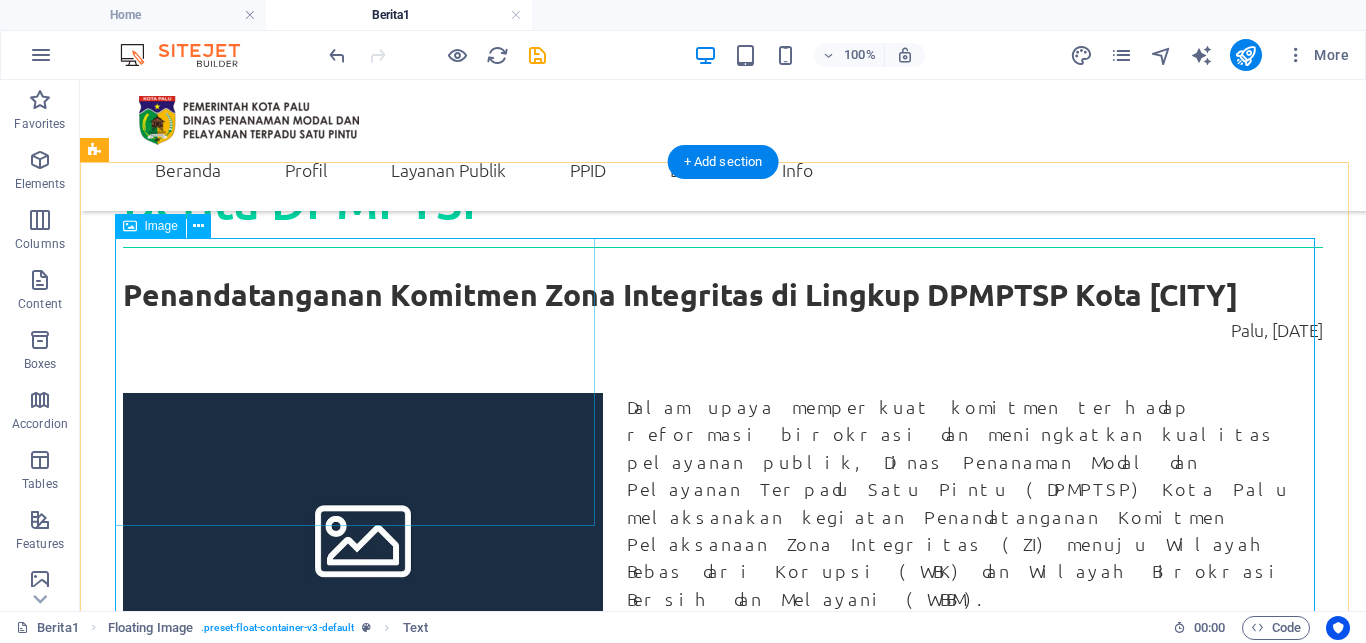 click at bounding box center [363, 537] 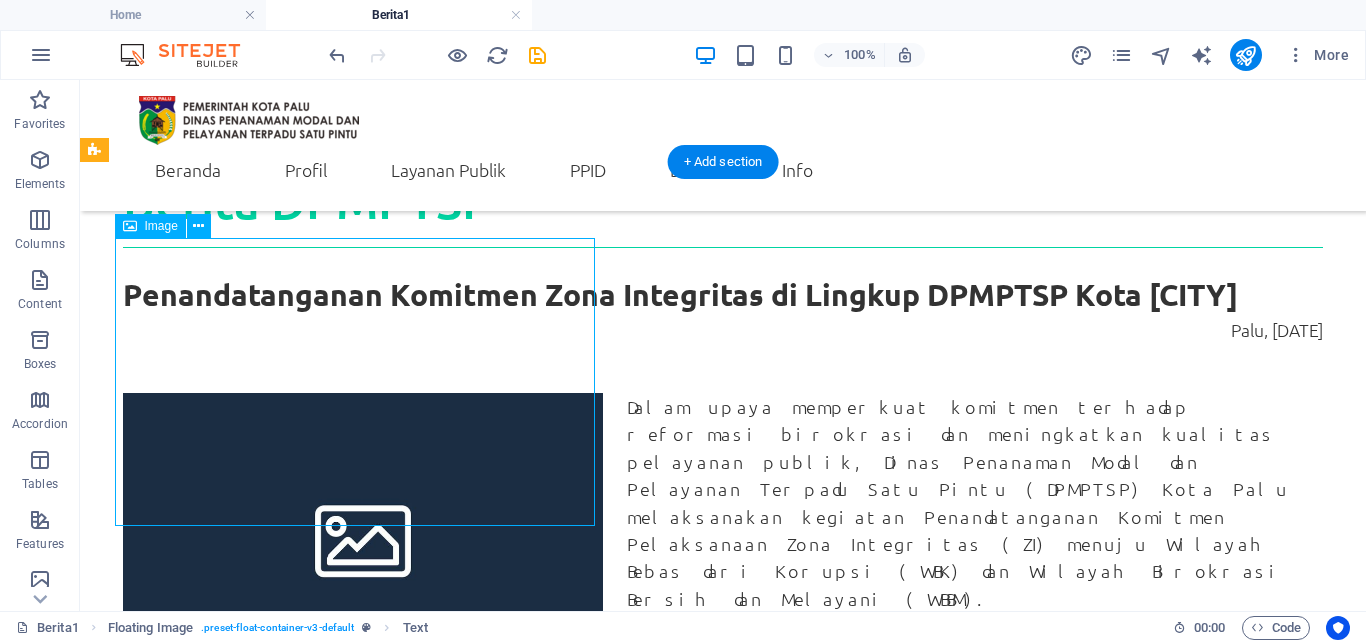 click at bounding box center [363, 537] 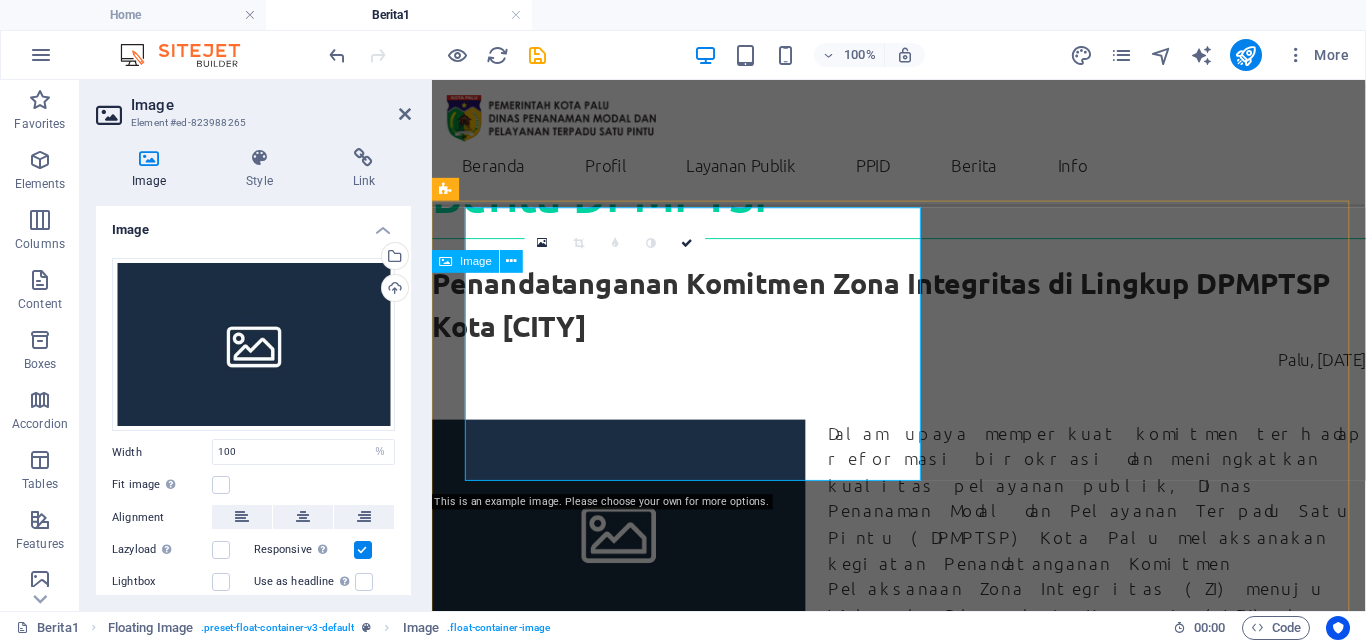 scroll, scrollTop: 234, scrollLeft: 0, axis: vertical 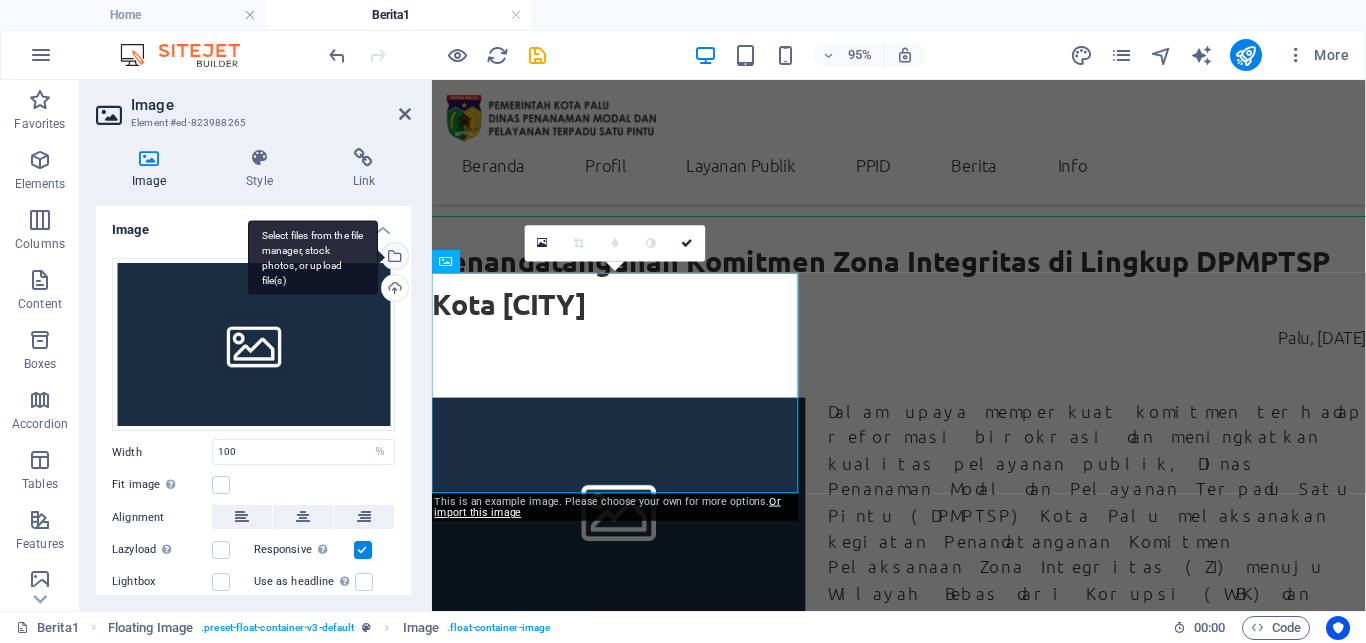 click on "Select files from the file manager, stock photos, or upload file(s)" at bounding box center (393, 258) 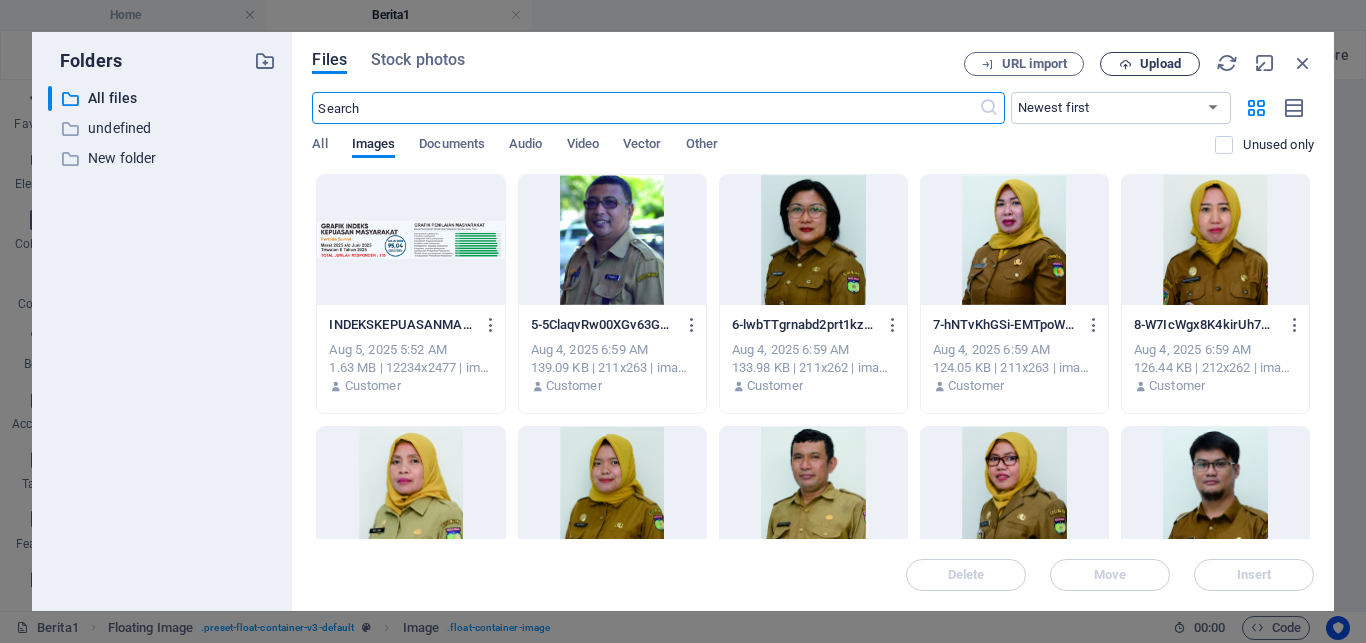 click on "Upload" at bounding box center (1160, 64) 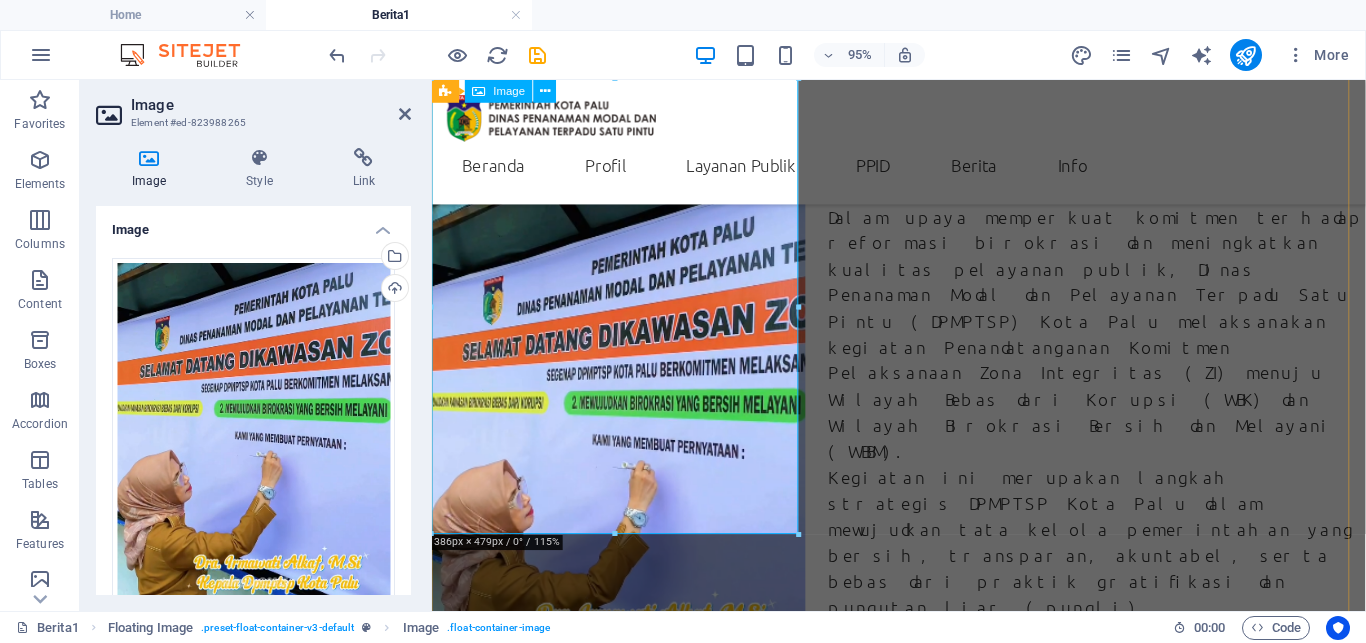 scroll, scrollTop: 234, scrollLeft: 0, axis: vertical 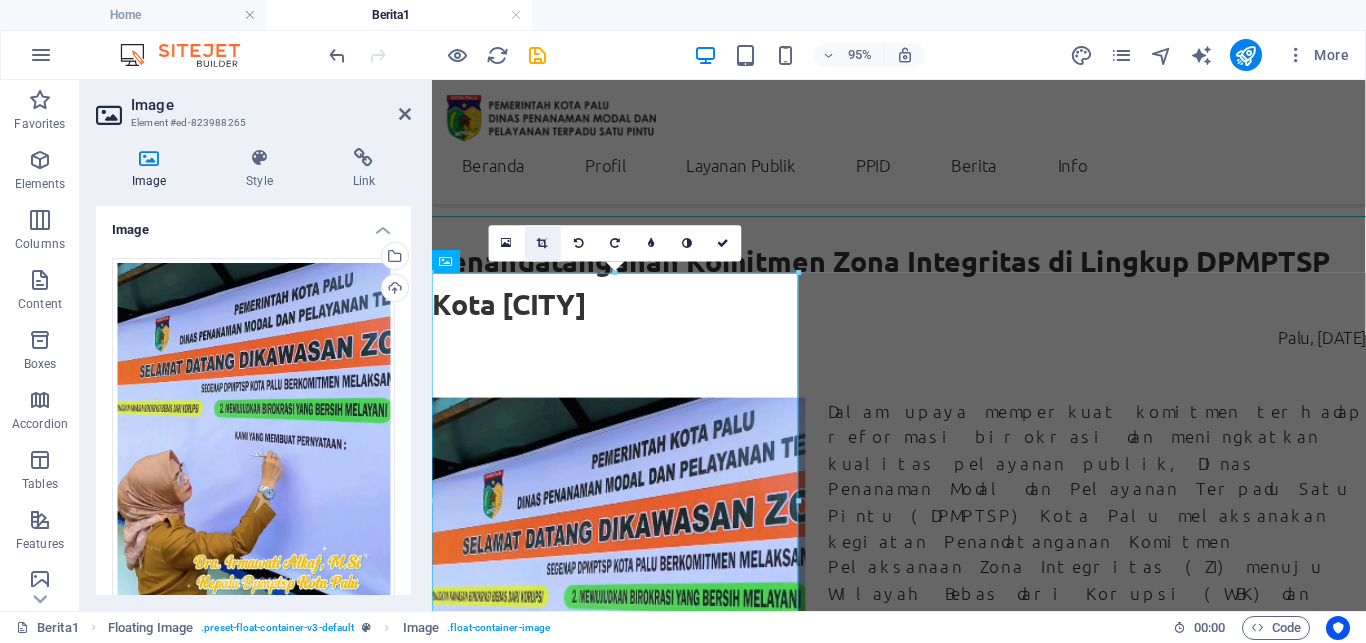click at bounding box center [543, 244] 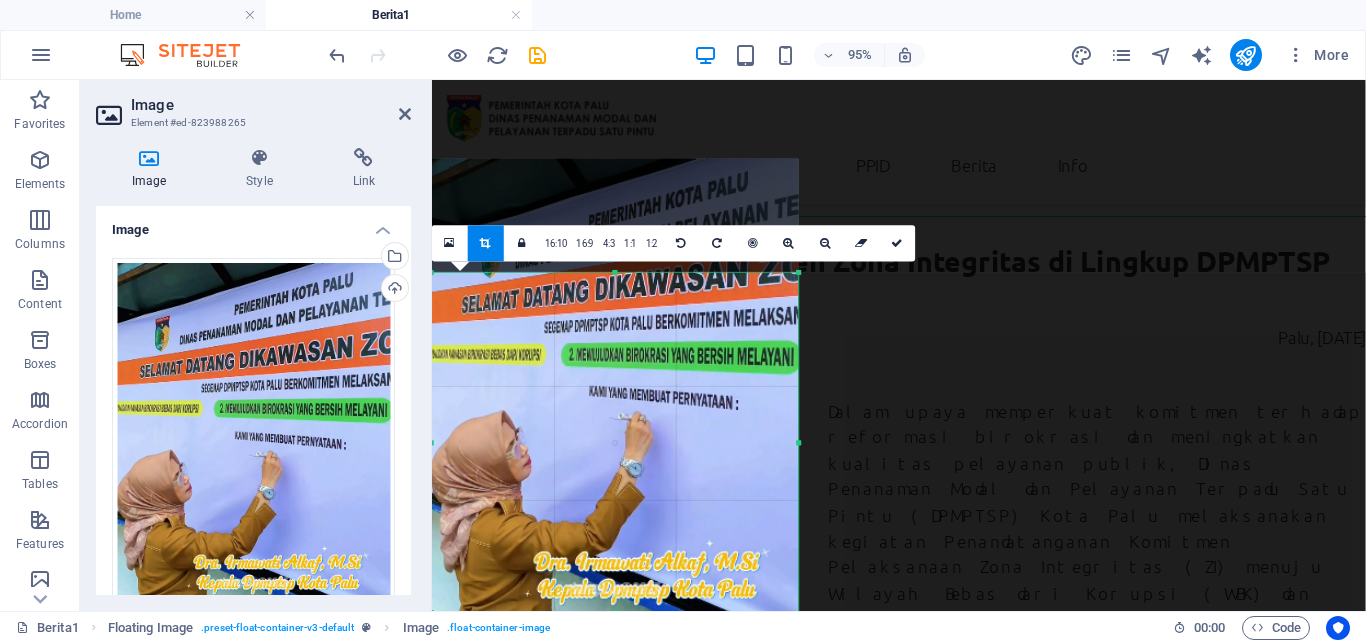 drag, startPoint x: 614, startPoint y: 274, endPoint x: 624, endPoint y: 394, distance: 120.41595 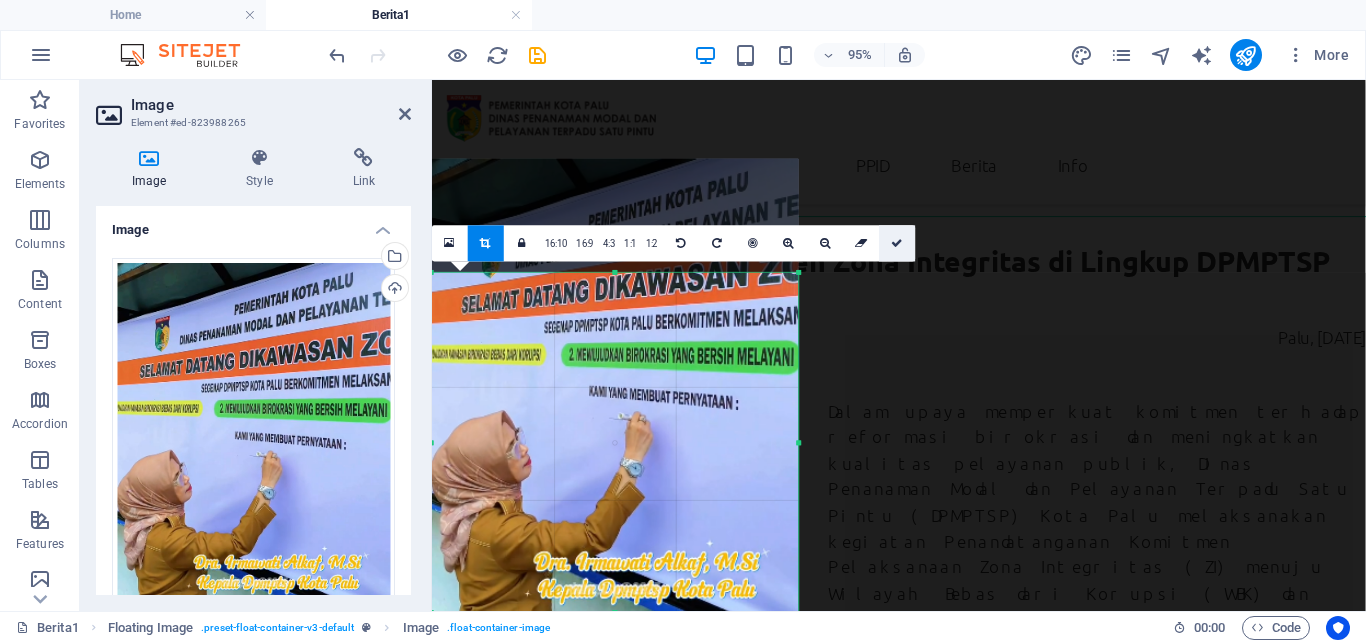 click at bounding box center (898, 243) 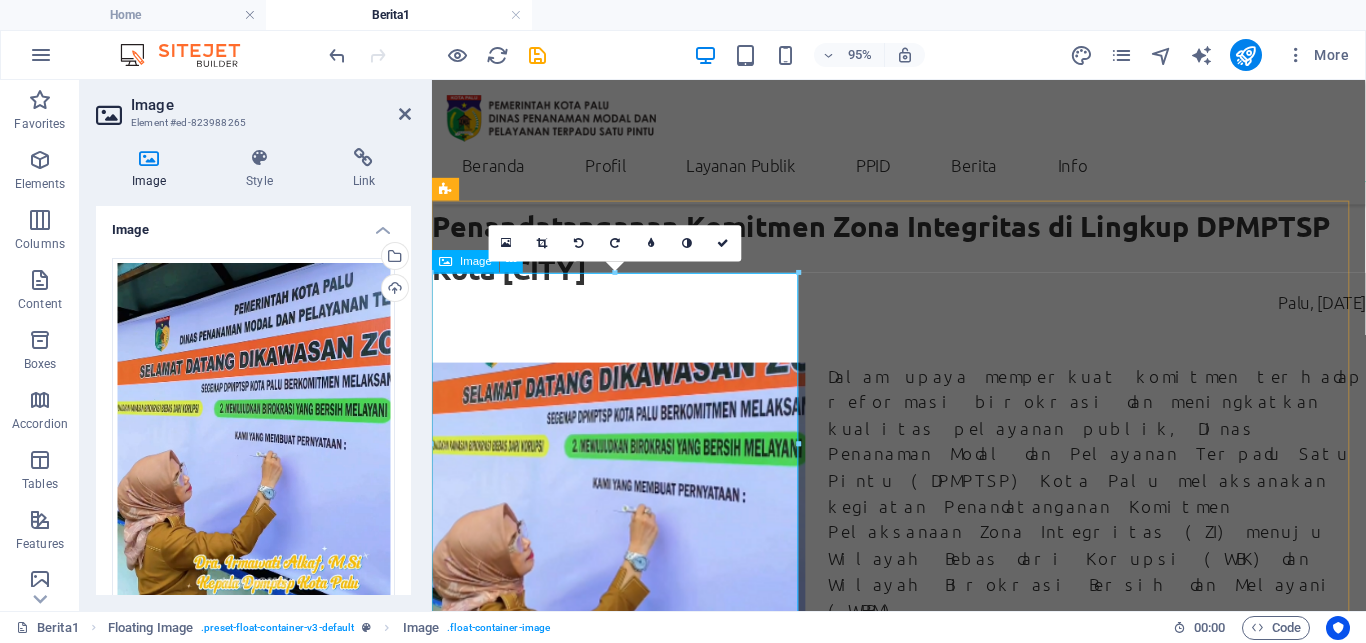 scroll, scrollTop: 438, scrollLeft: 0, axis: vertical 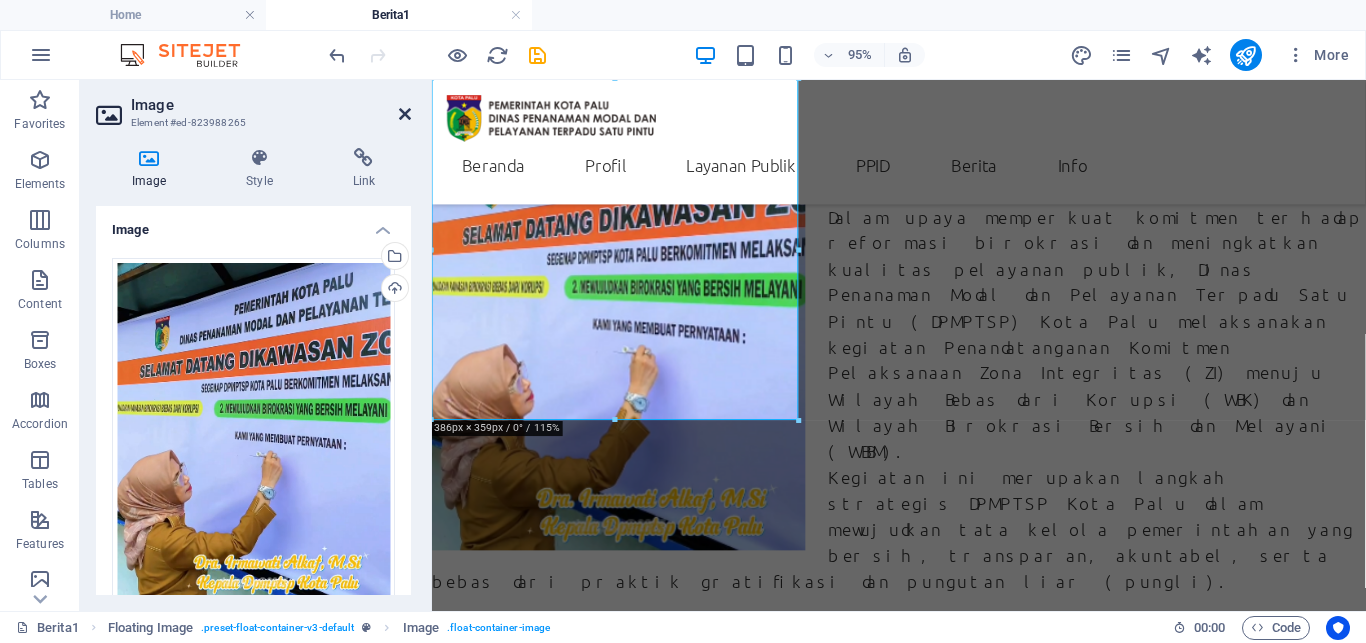 click at bounding box center [405, 114] 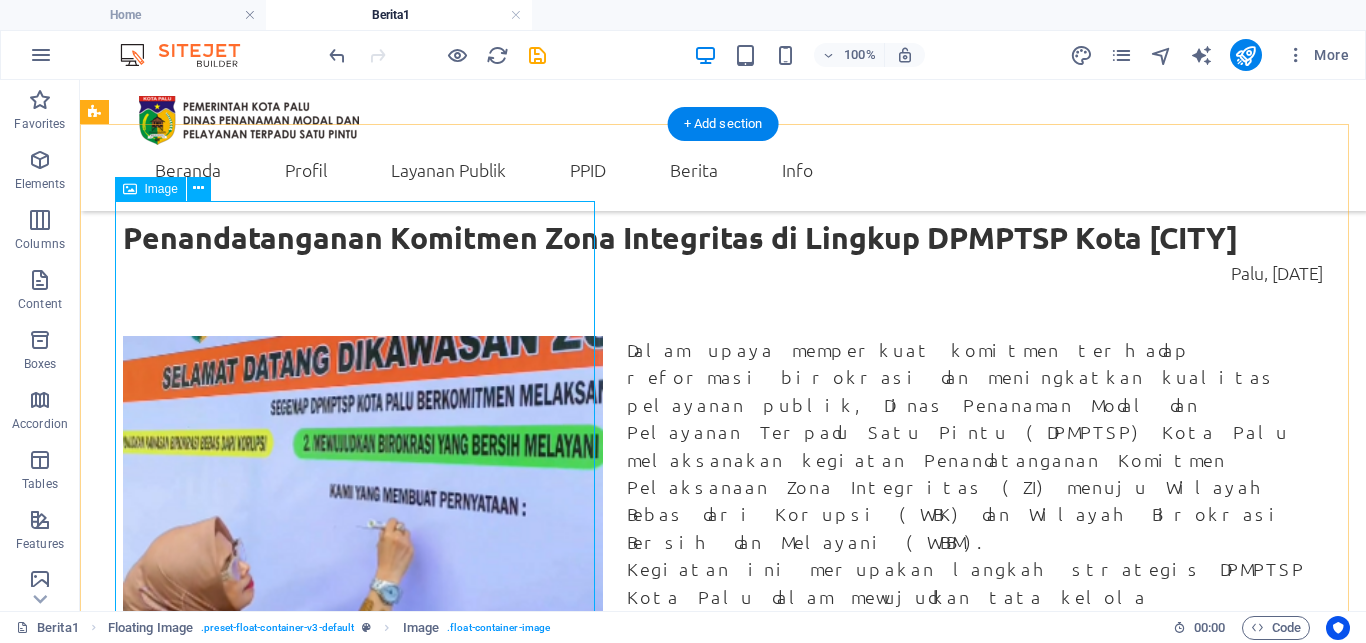 scroll, scrollTop: 63, scrollLeft: 0, axis: vertical 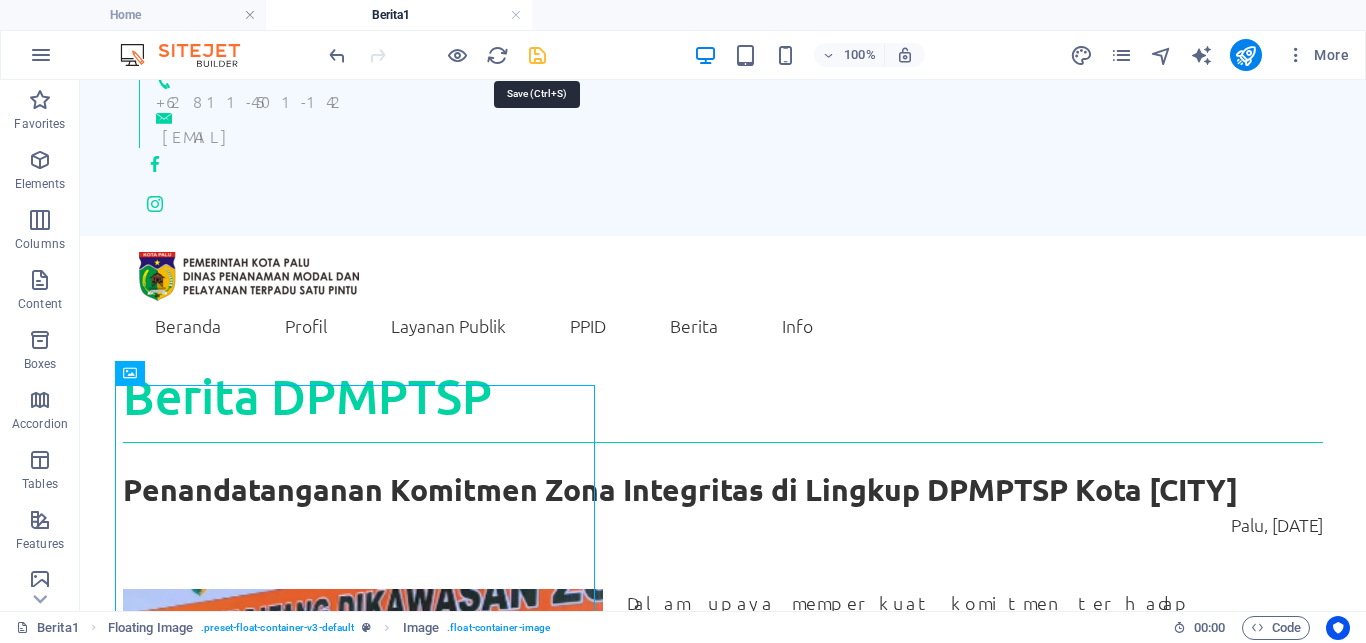 click at bounding box center [537, 55] 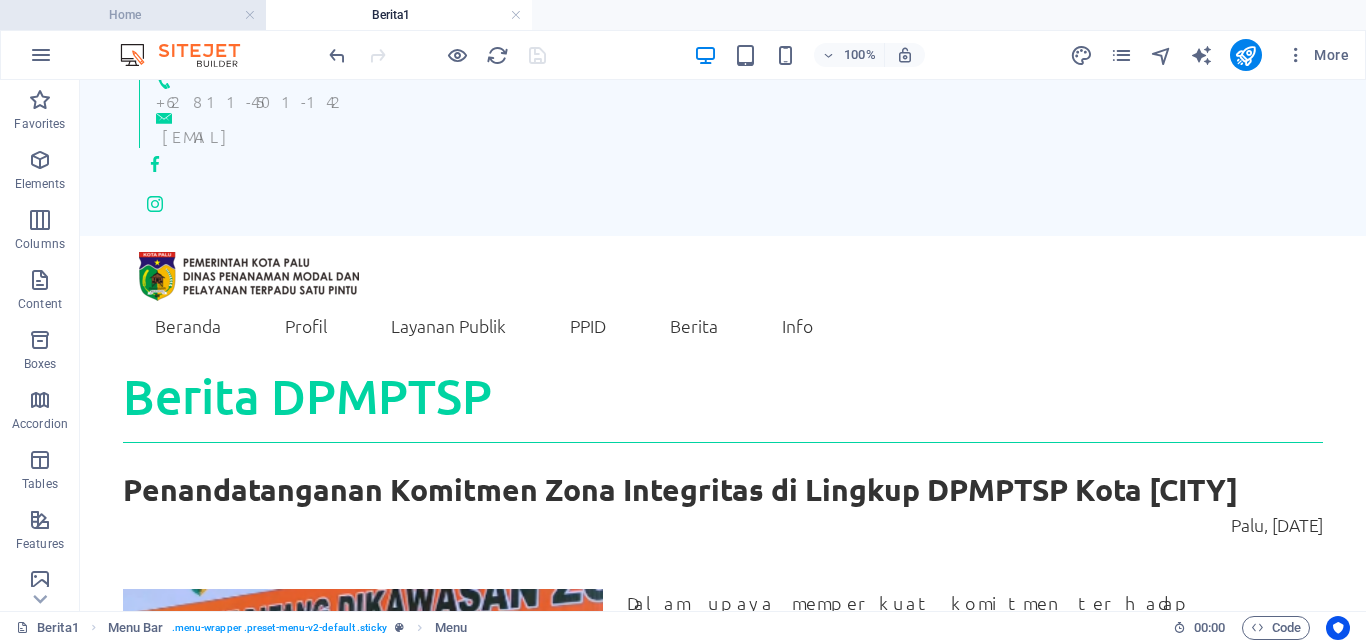 click on "Home" at bounding box center [133, 15] 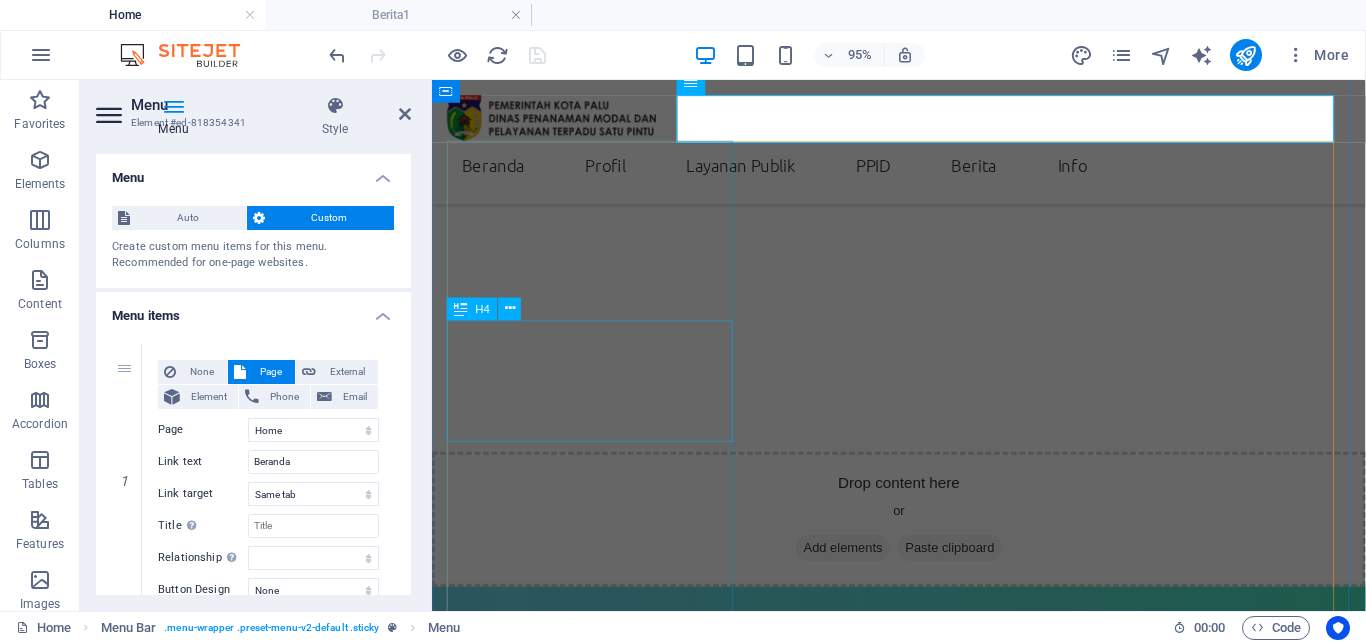 scroll, scrollTop: 3169, scrollLeft: 0, axis: vertical 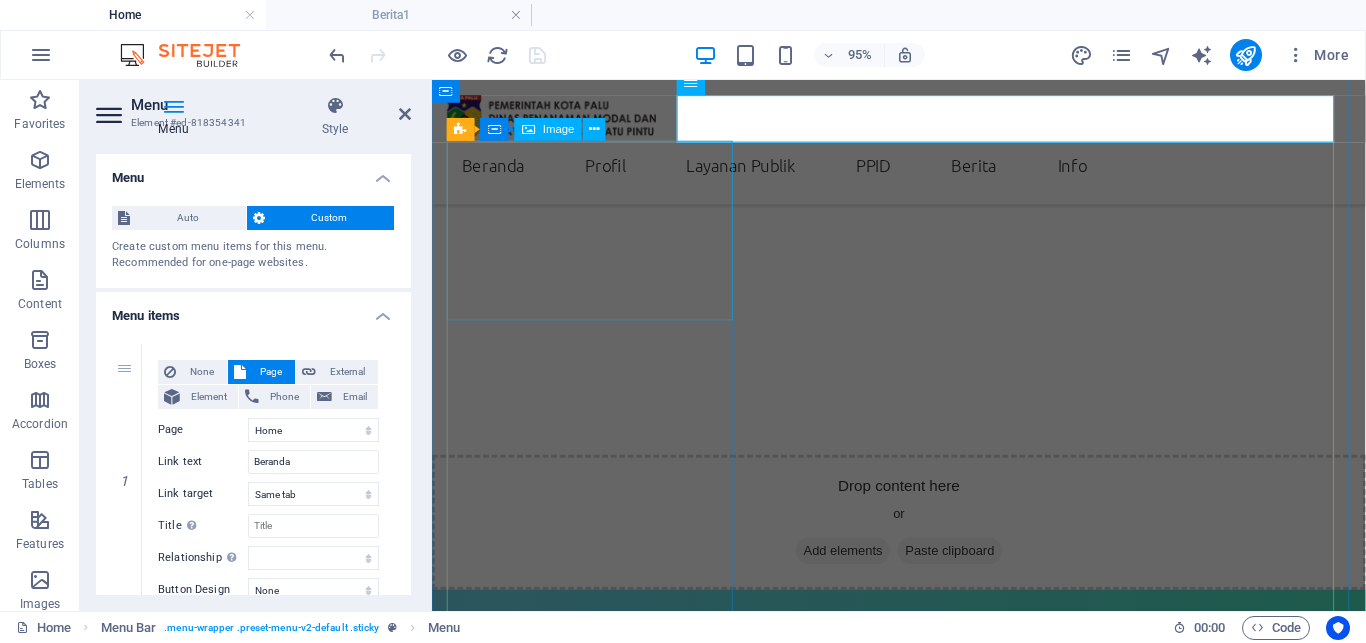 click at bounding box center (923, 3116) 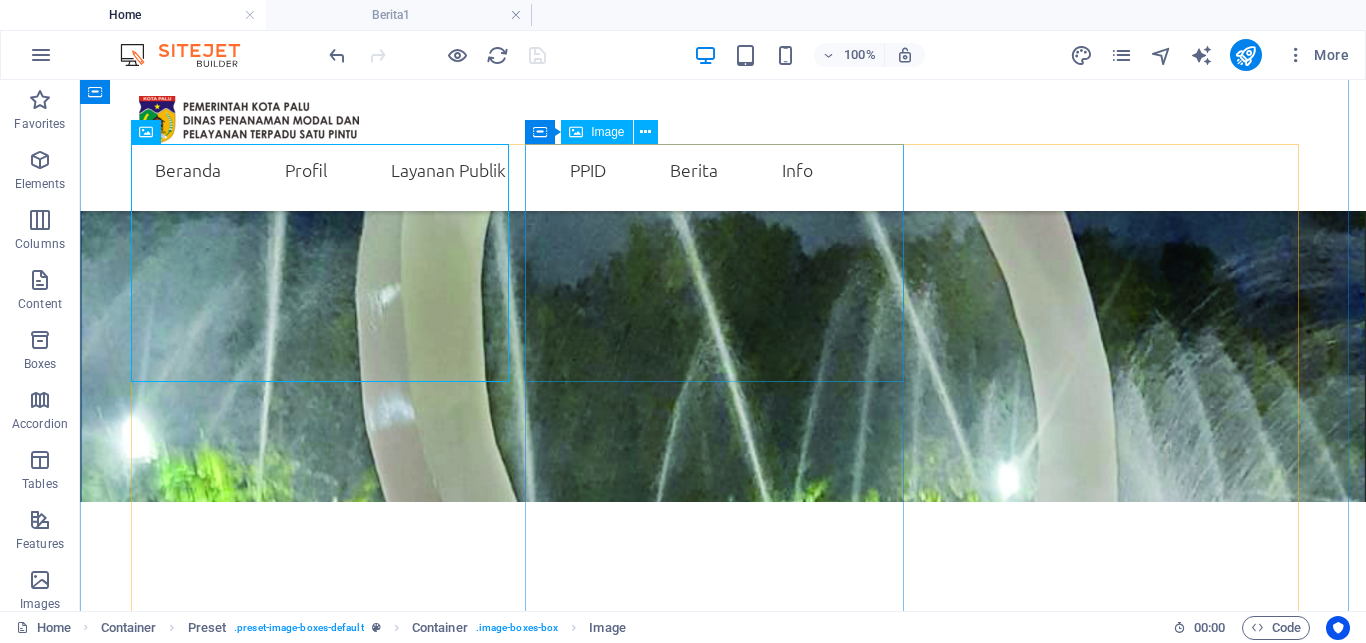 scroll, scrollTop: 2848, scrollLeft: 0, axis: vertical 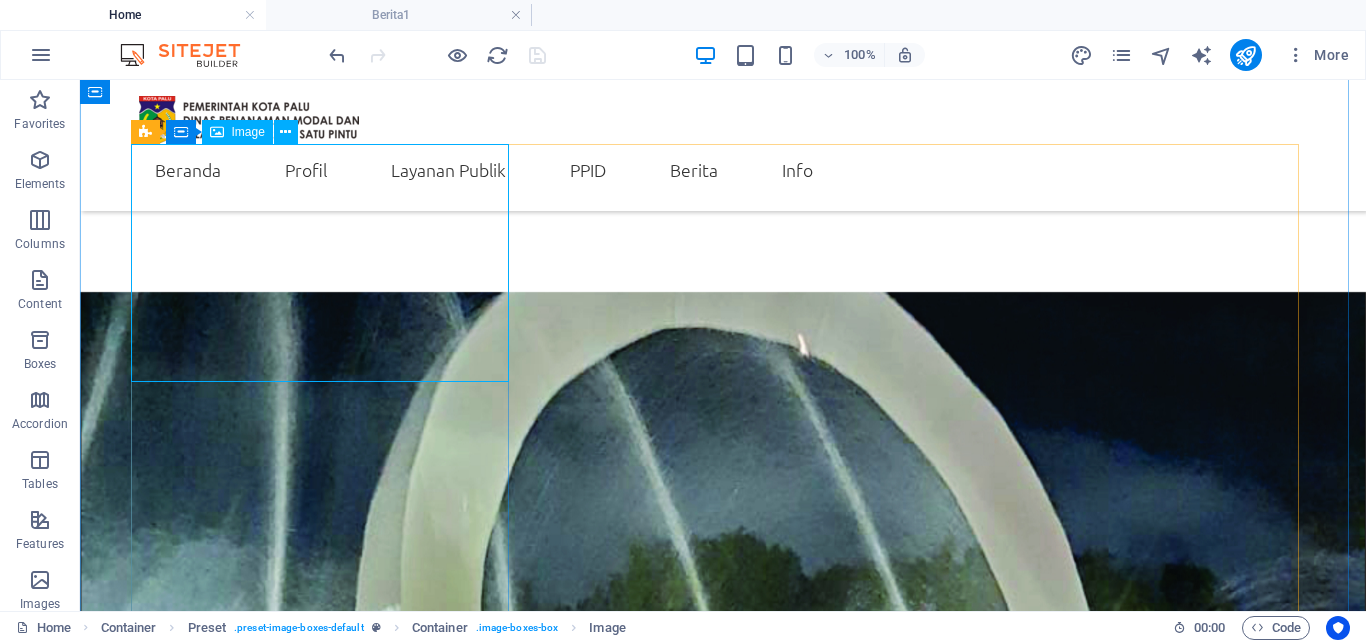 click at bounding box center [723, 3649] 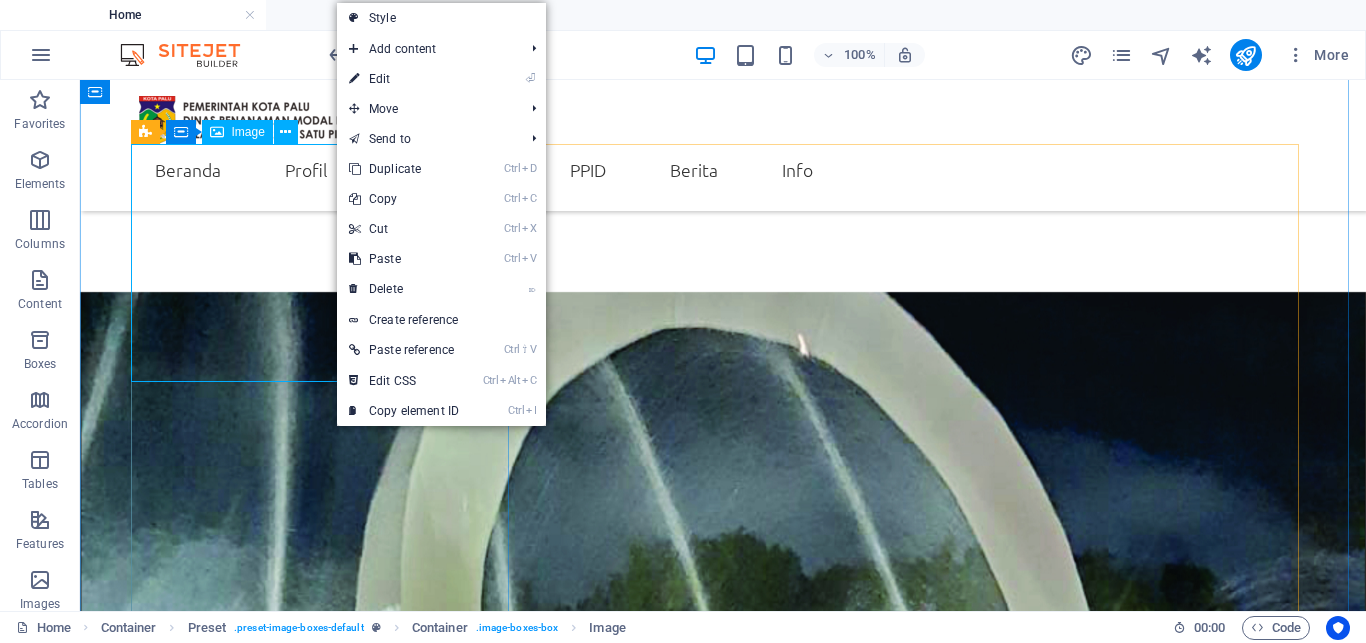 click at bounding box center (723, 3649) 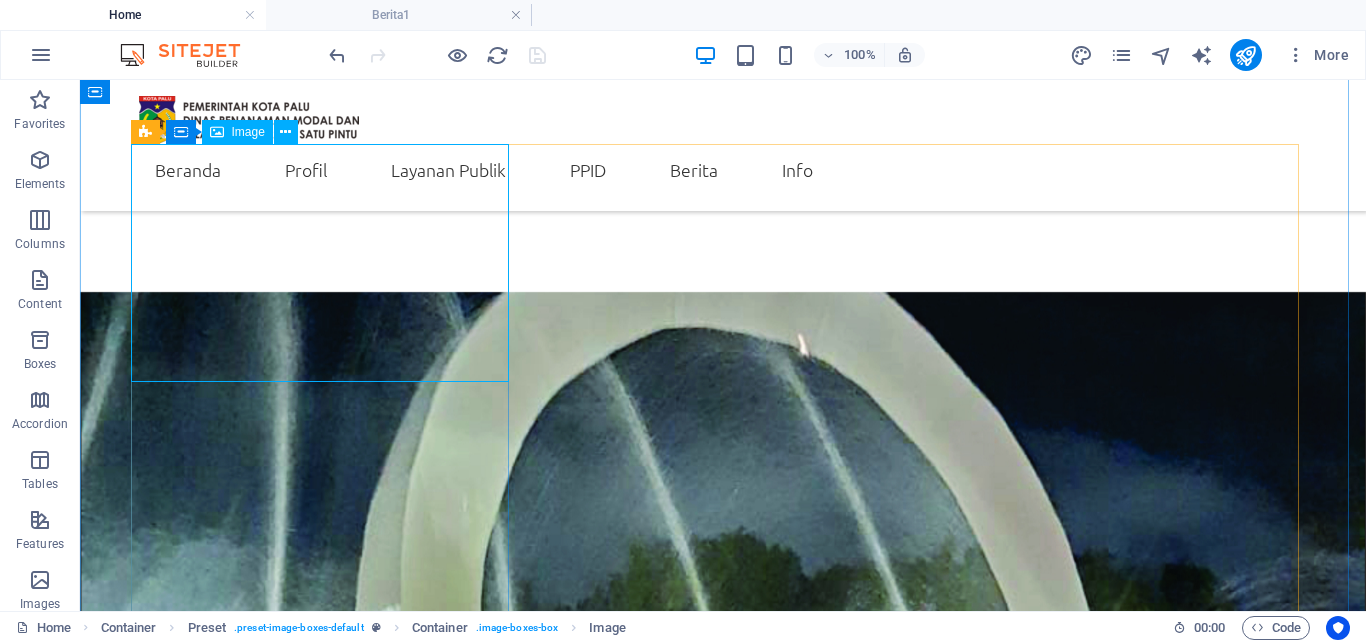 click at bounding box center (723, 3649) 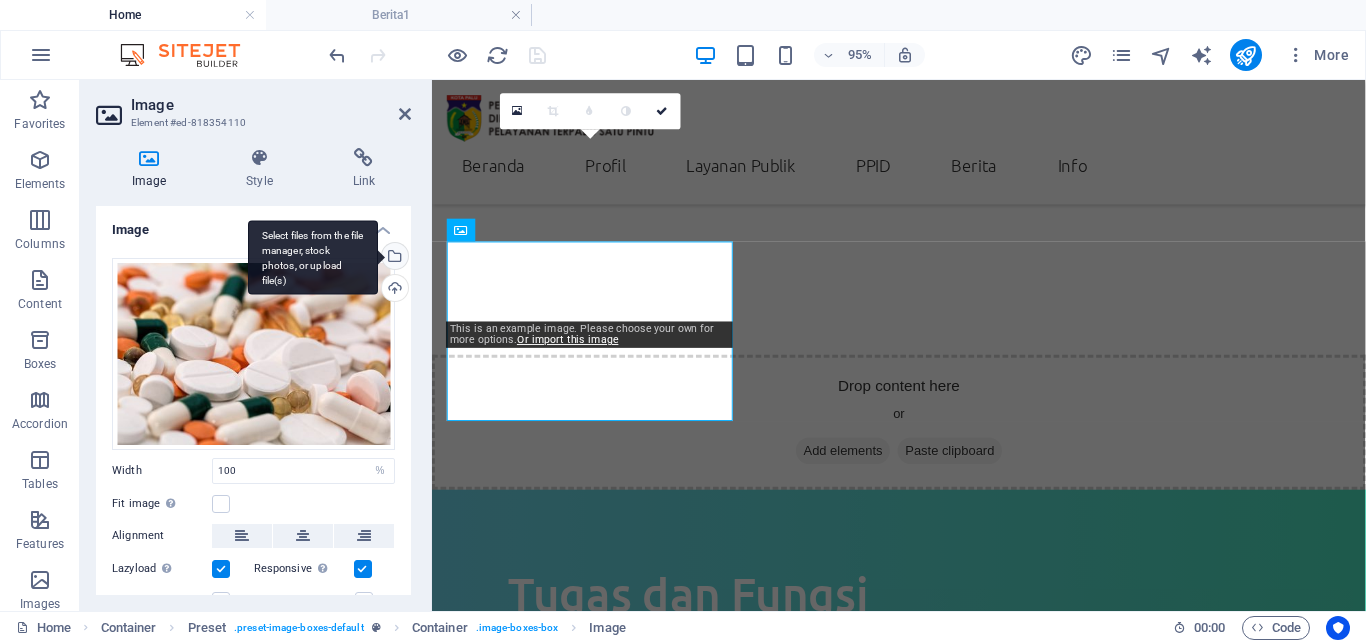 scroll, scrollTop: 3169, scrollLeft: 0, axis: vertical 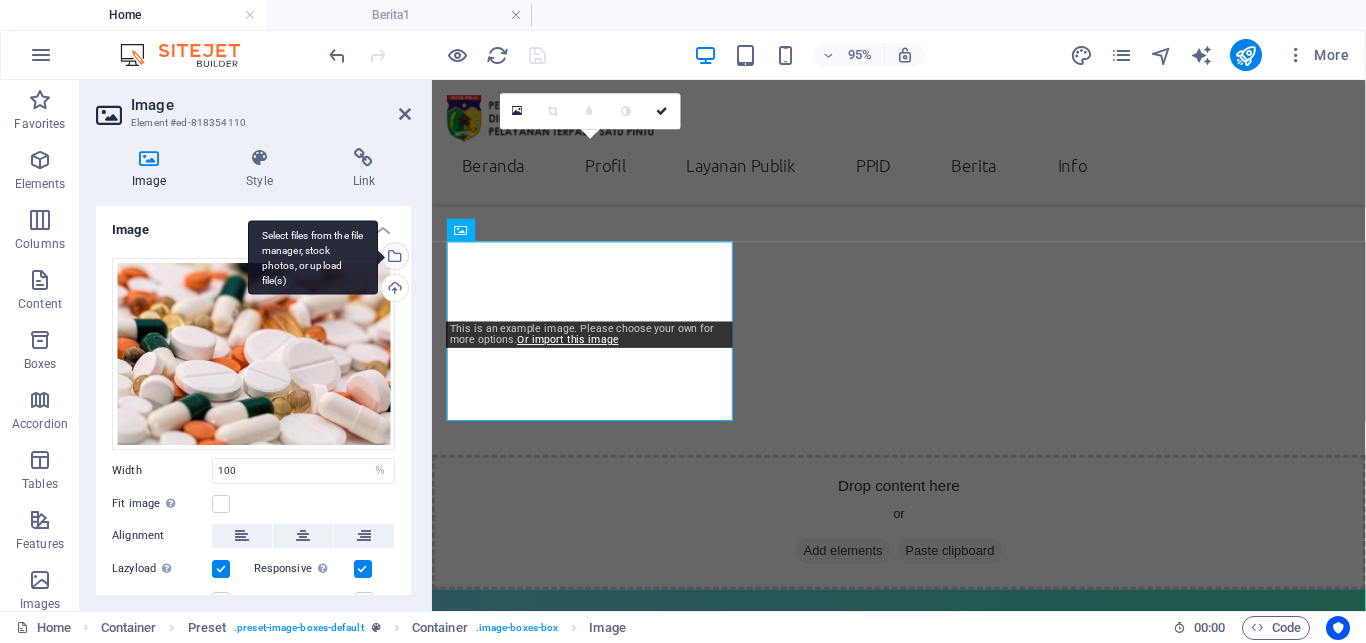 click on "Select files from the file manager, stock photos, or upload file(s)" at bounding box center [313, 257] 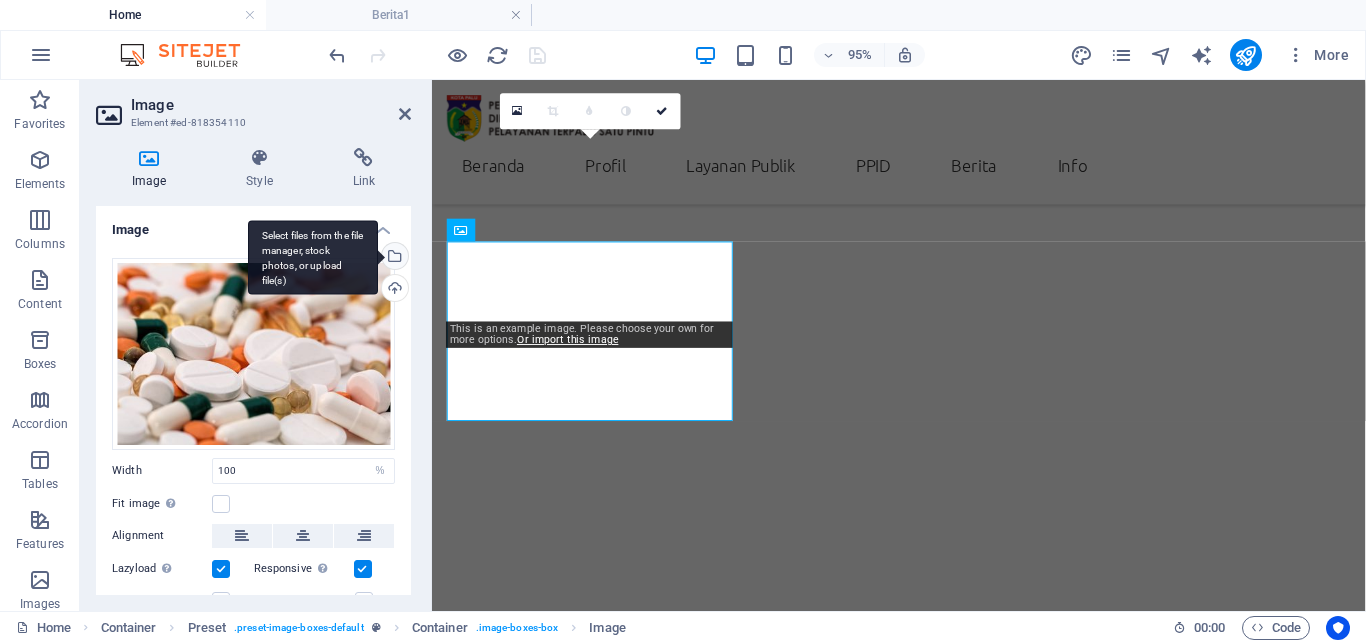 scroll, scrollTop: 3144, scrollLeft: 0, axis: vertical 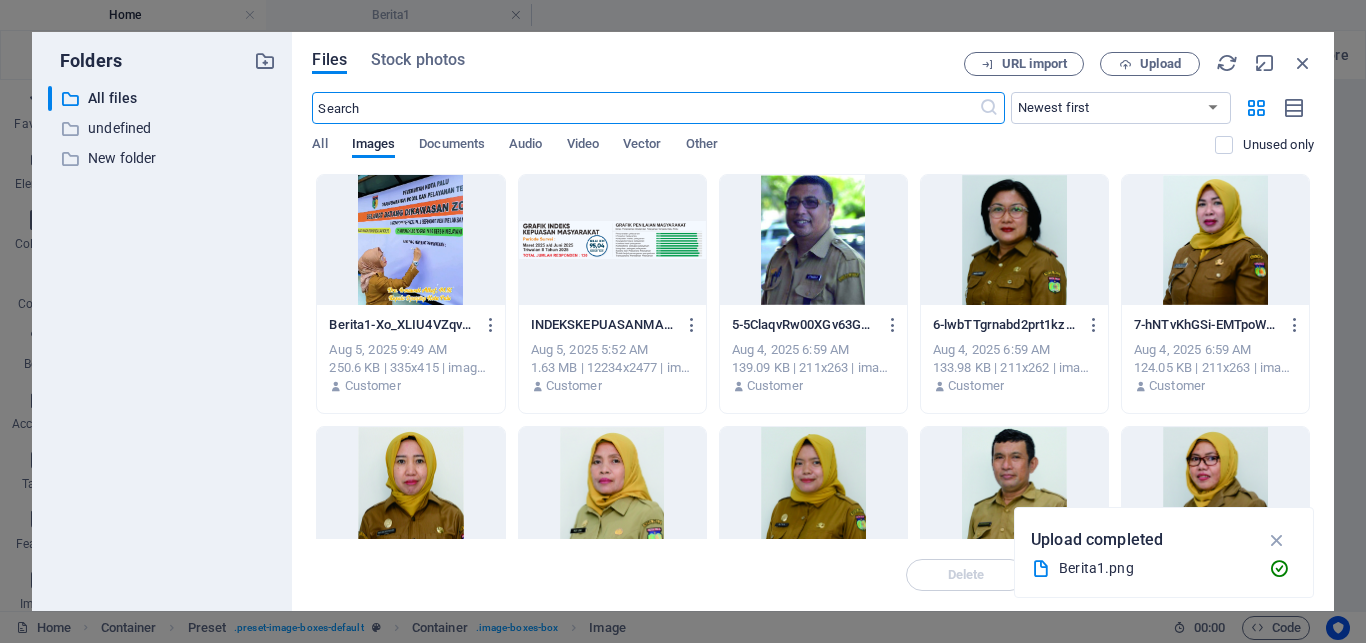 click at bounding box center (410, 240) 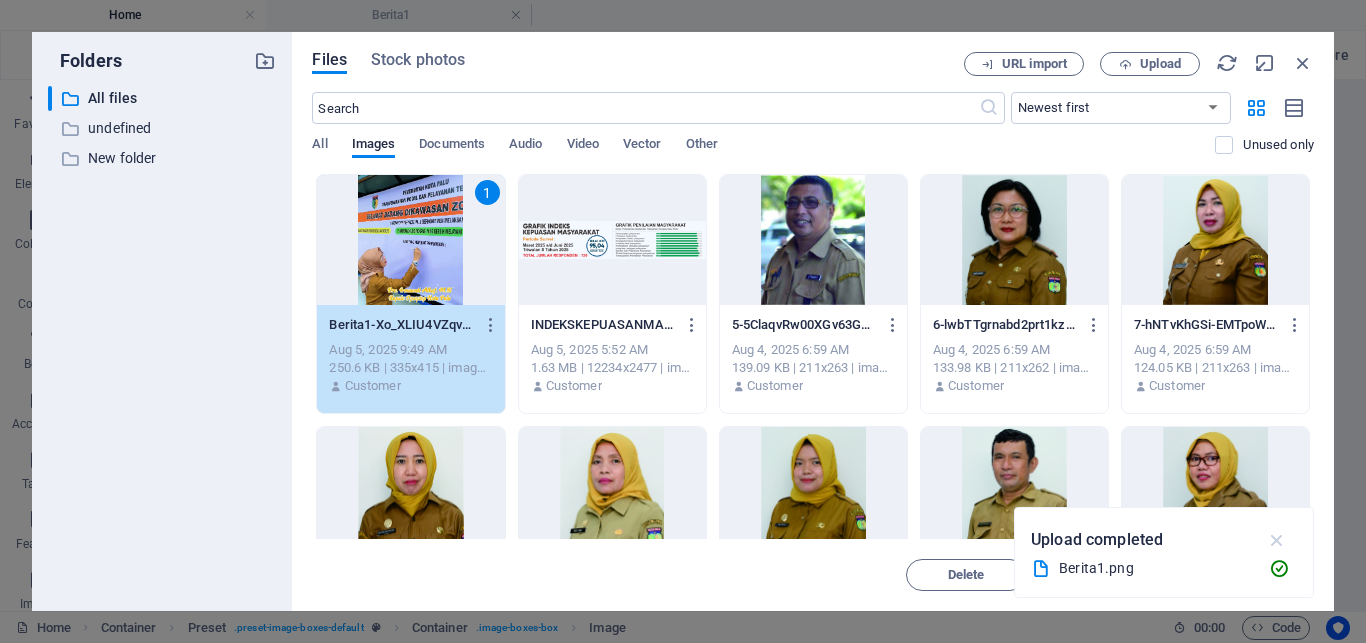 click at bounding box center (1277, 540) 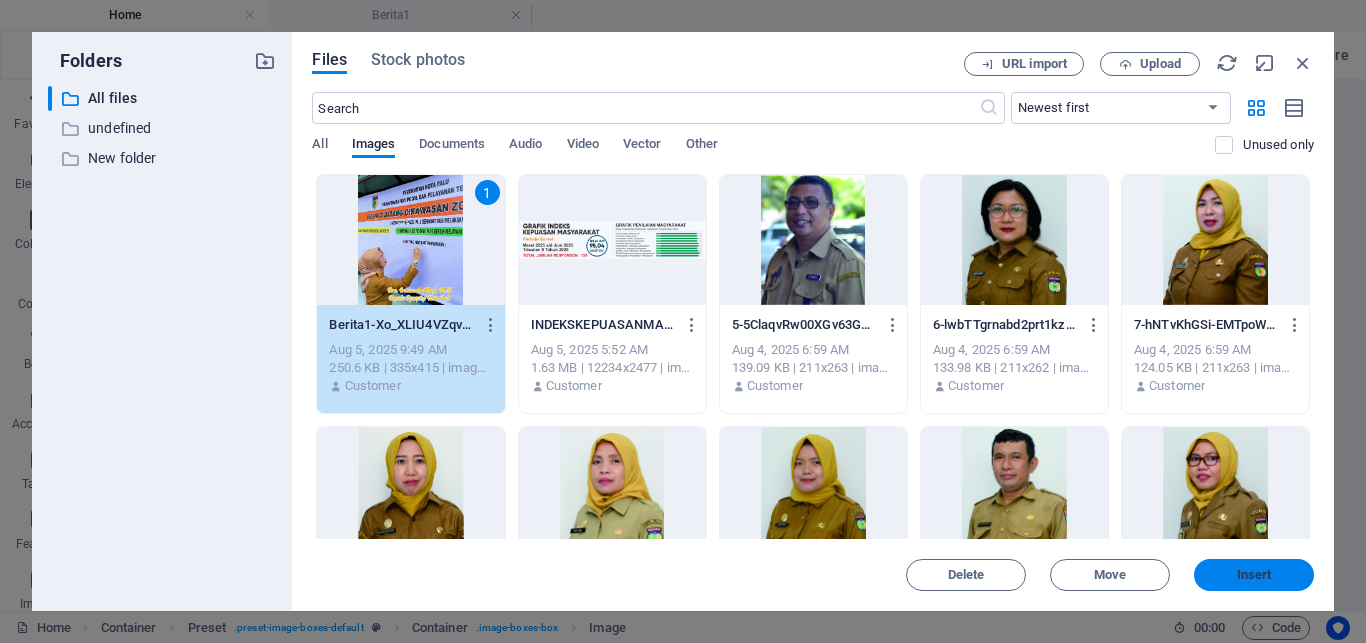 click on "Insert" at bounding box center [1254, 575] 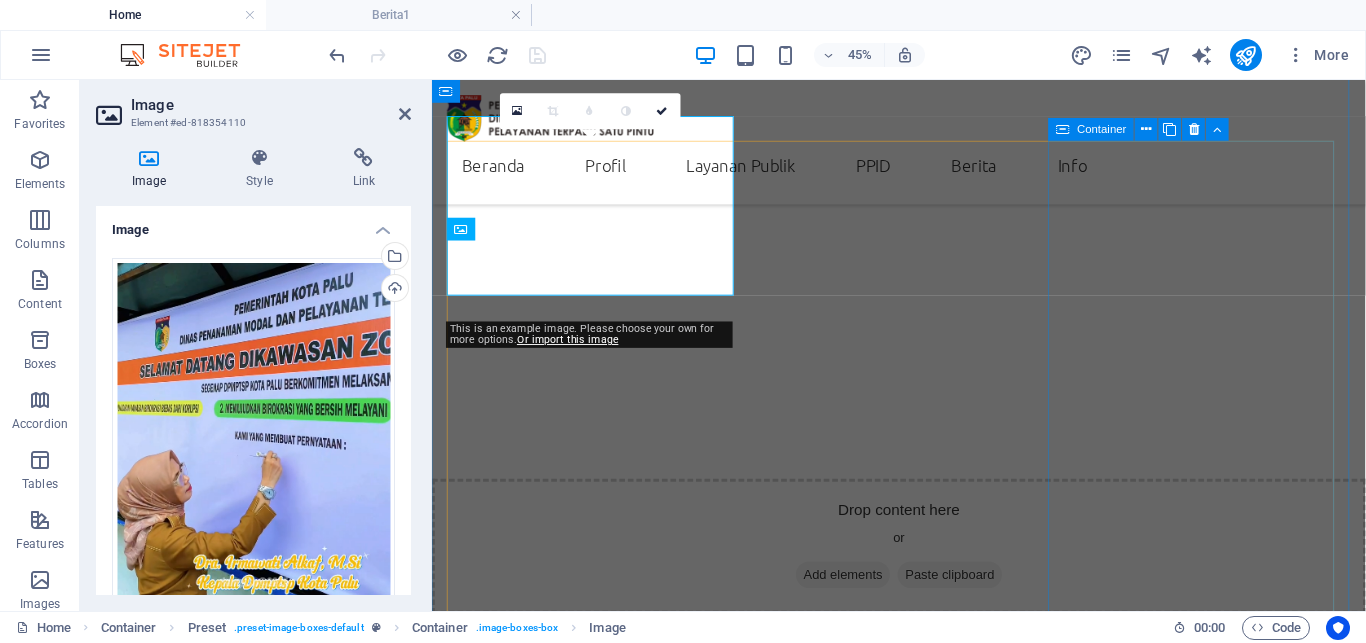 scroll, scrollTop: 3169, scrollLeft: 0, axis: vertical 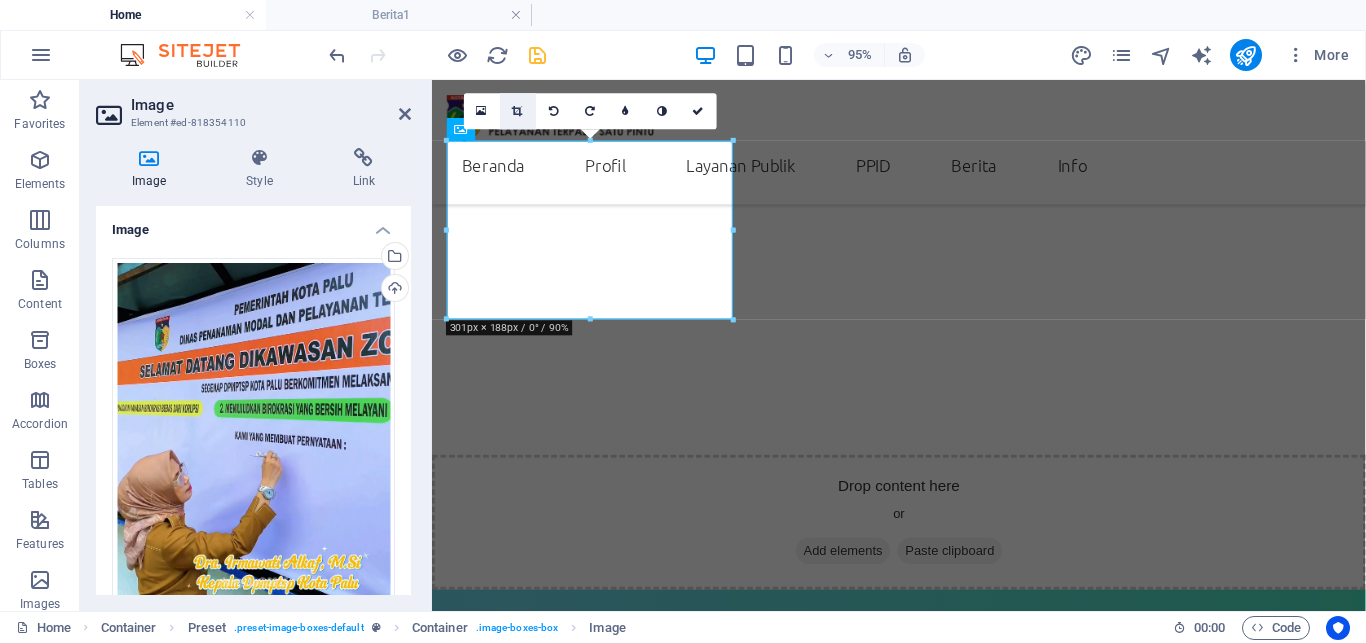 click at bounding box center (518, 111) 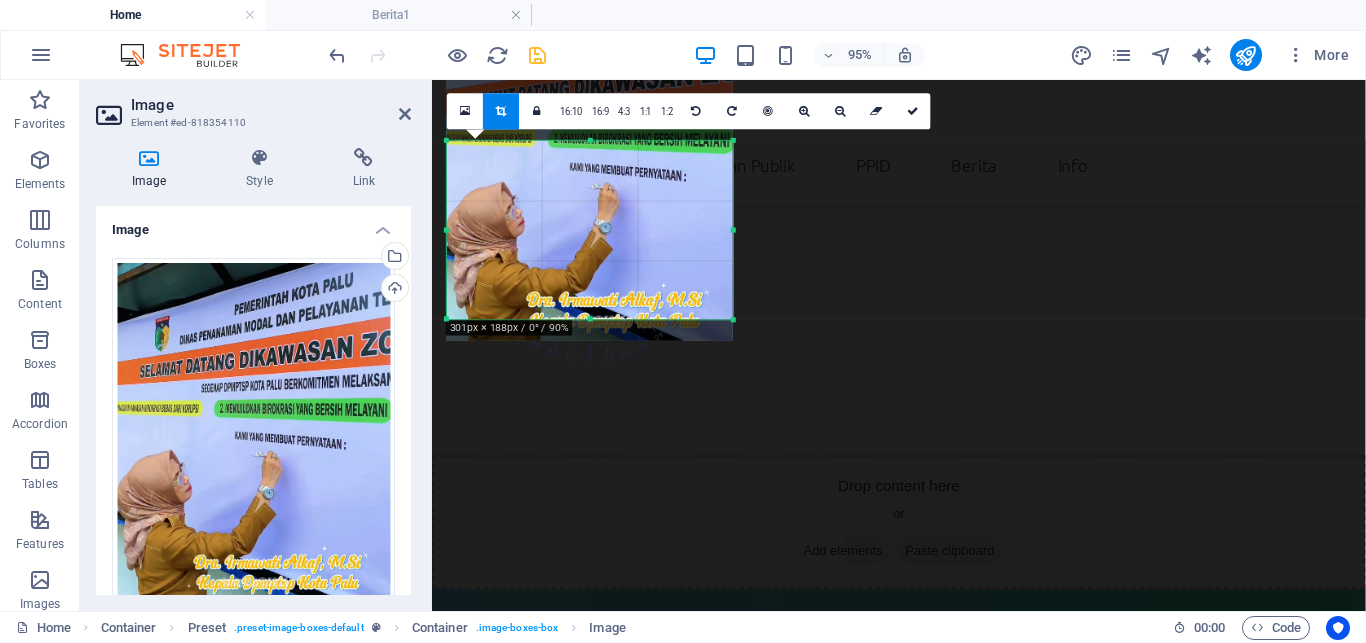 drag, startPoint x: 559, startPoint y: 225, endPoint x: 563, endPoint y: 149, distance: 76.105194 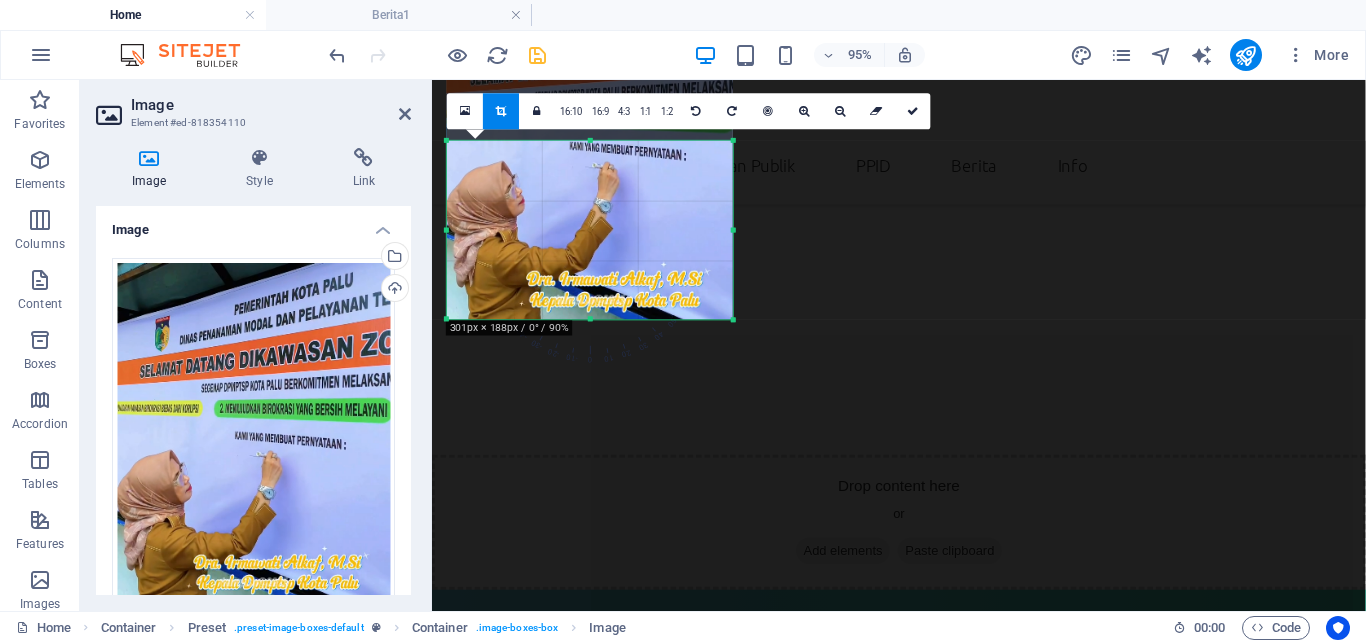 drag, startPoint x: 537, startPoint y: 211, endPoint x: 539, endPoint y: 185, distance: 26.076809 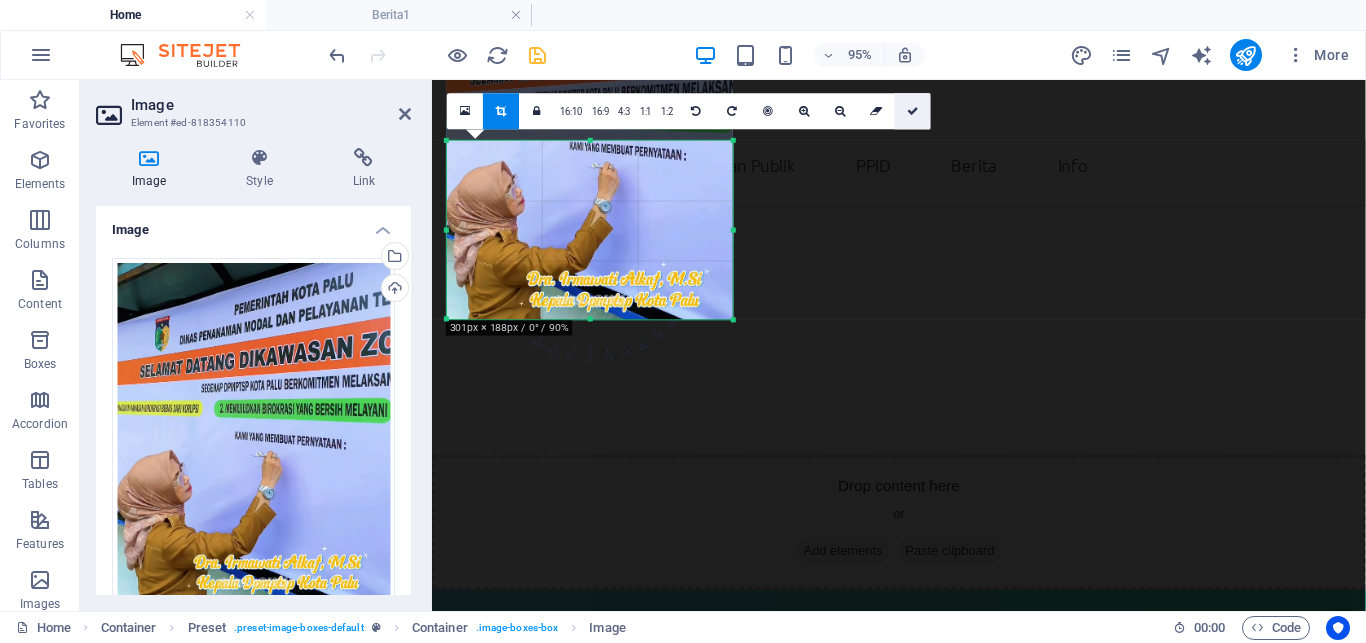 click at bounding box center (913, 111) 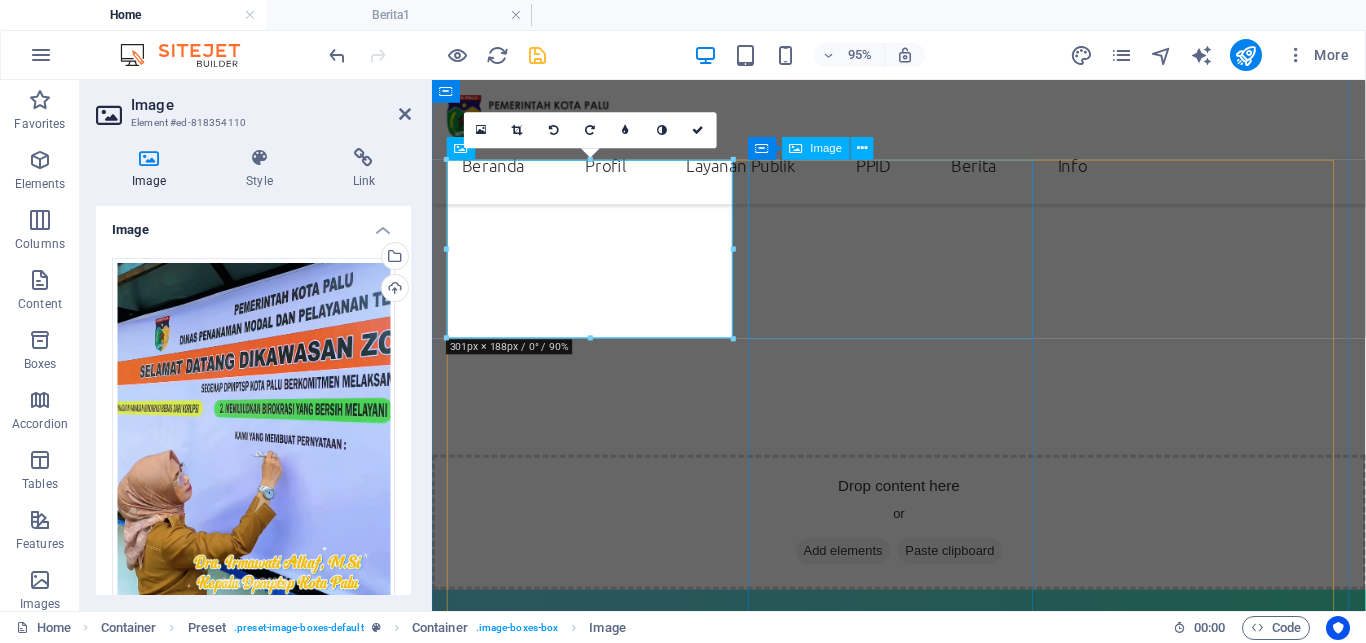 scroll, scrollTop: 3067, scrollLeft: 0, axis: vertical 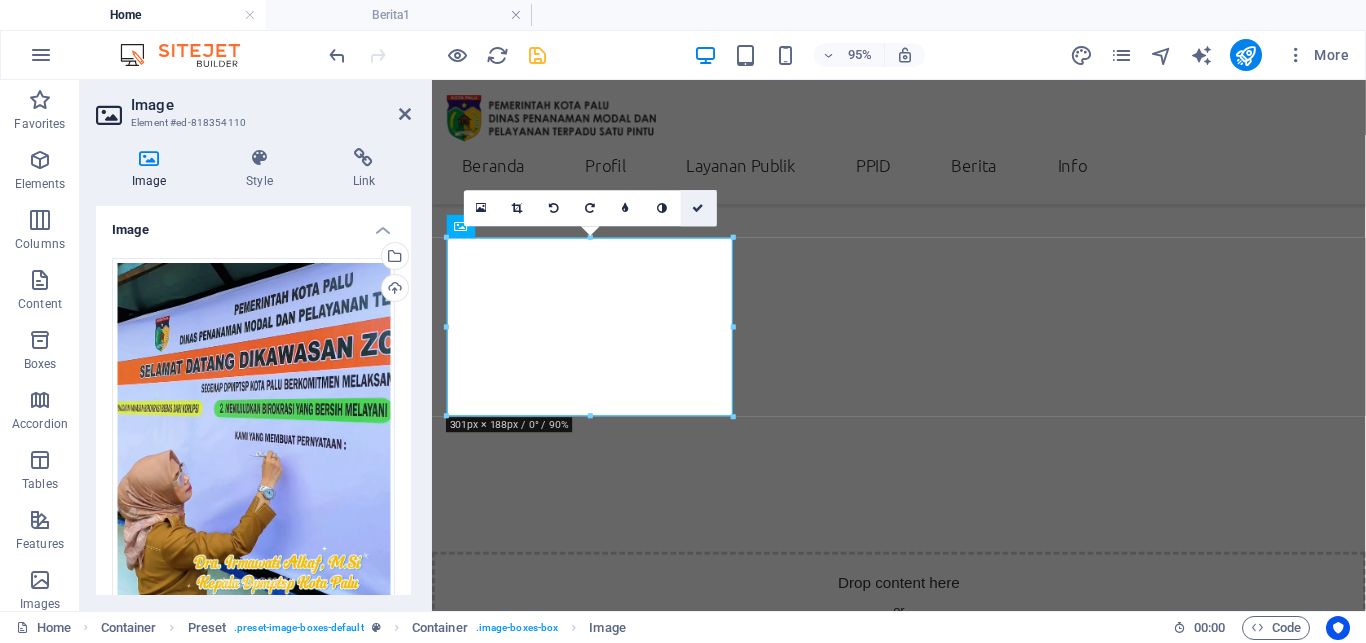 drag, startPoint x: 698, startPoint y: 209, endPoint x: 623, endPoint y: 131, distance: 108.20813 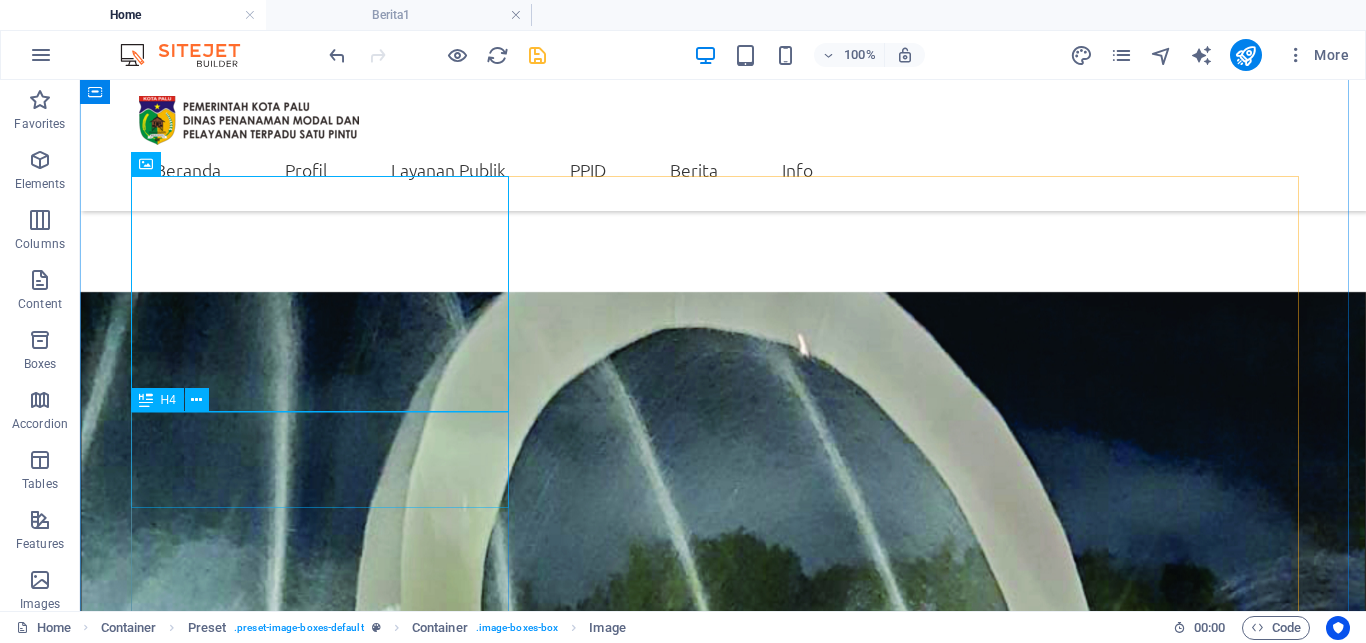 scroll, scrollTop: 2746, scrollLeft: 0, axis: vertical 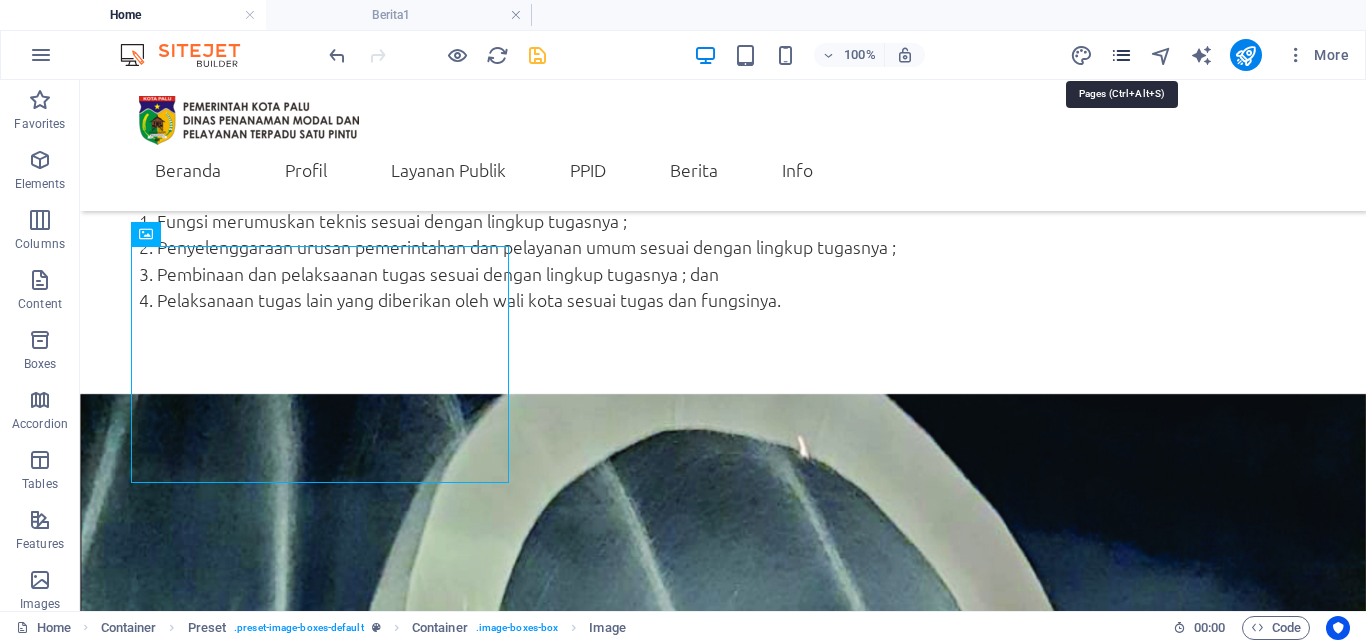 click at bounding box center [1121, 55] 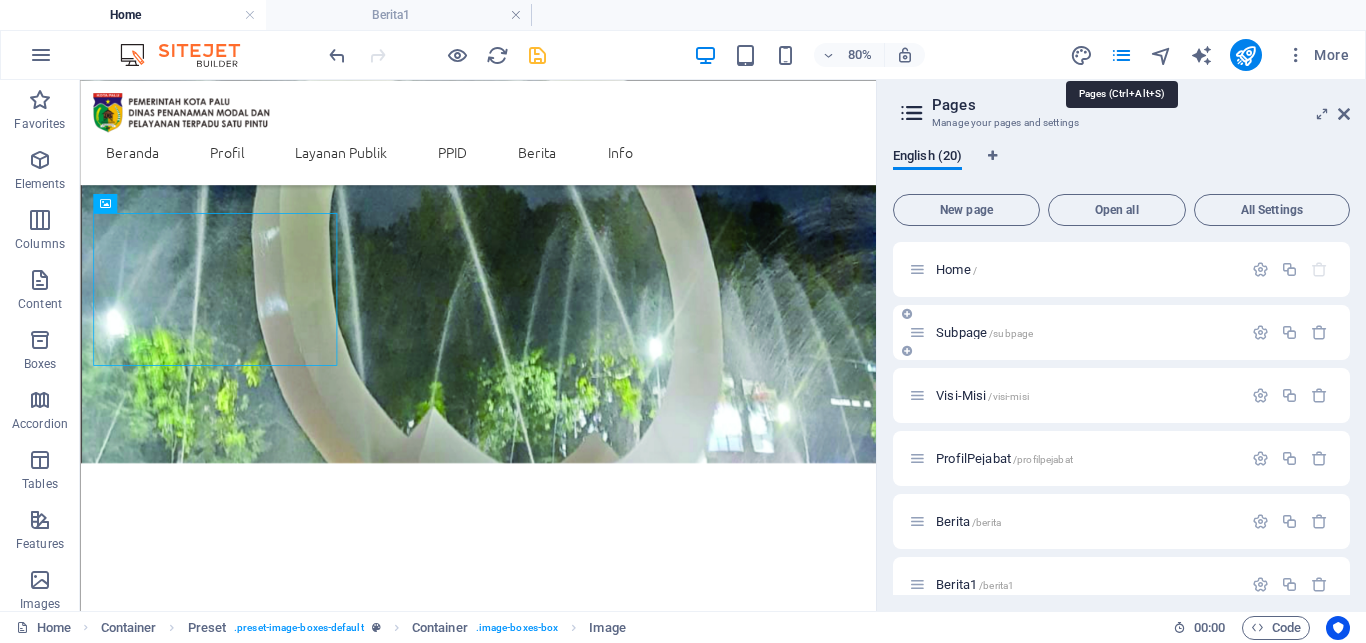 scroll, scrollTop: 3045, scrollLeft: 0, axis: vertical 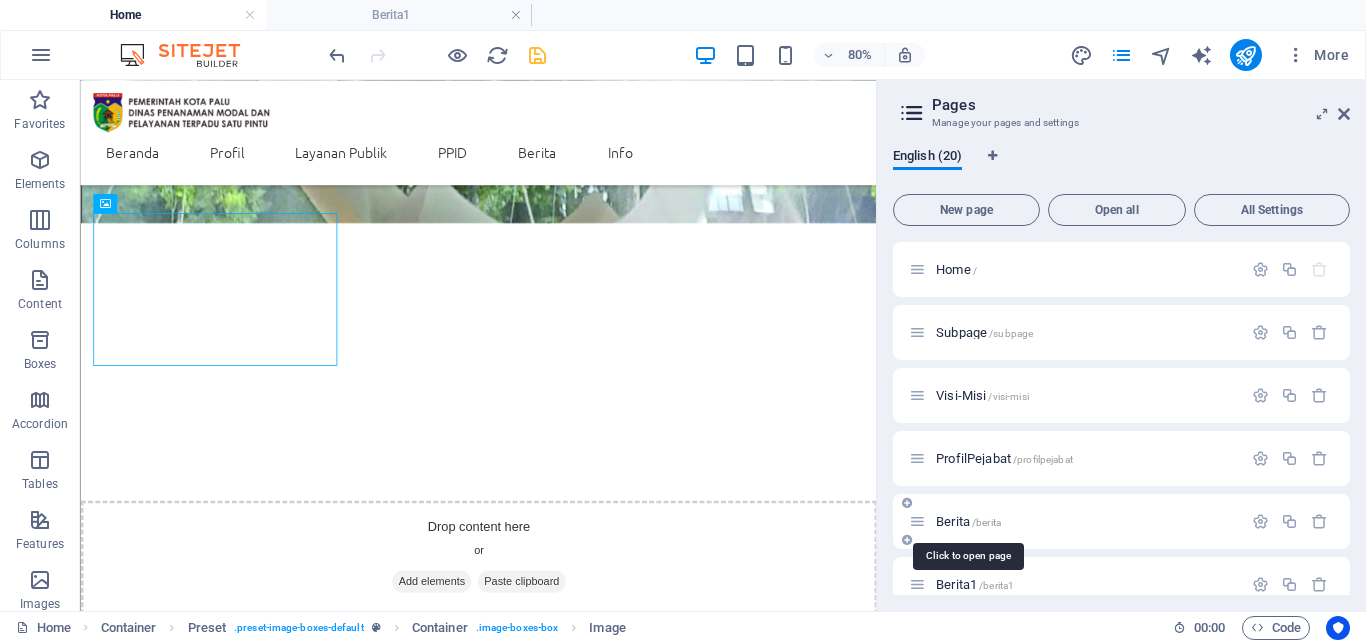click on "Berita /berita" at bounding box center (968, 521) 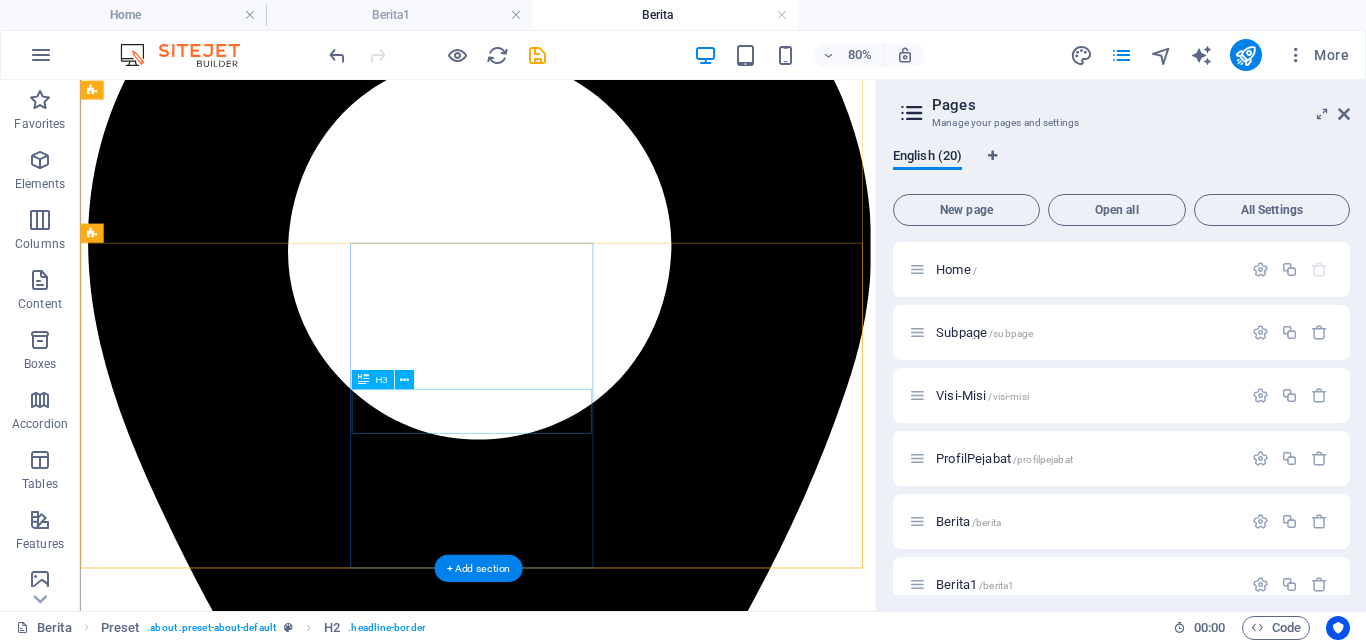 scroll, scrollTop: 407, scrollLeft: 0, axis: vertical 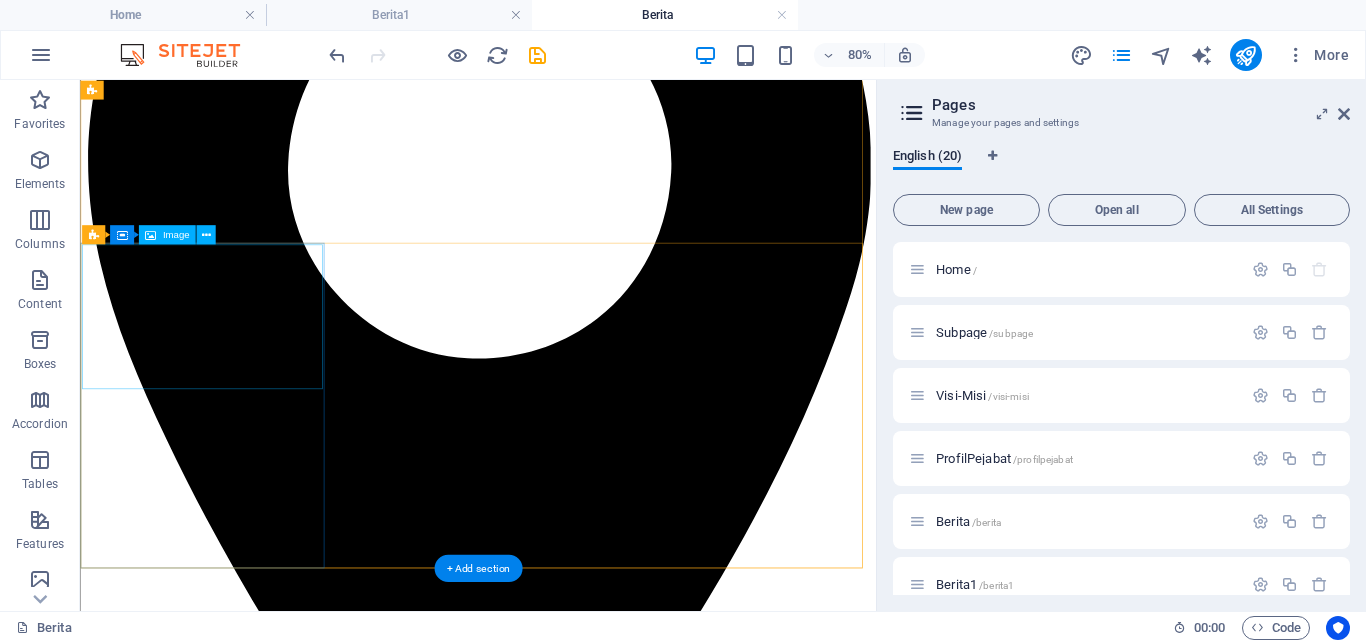 click at bounding box center [577, 8616] 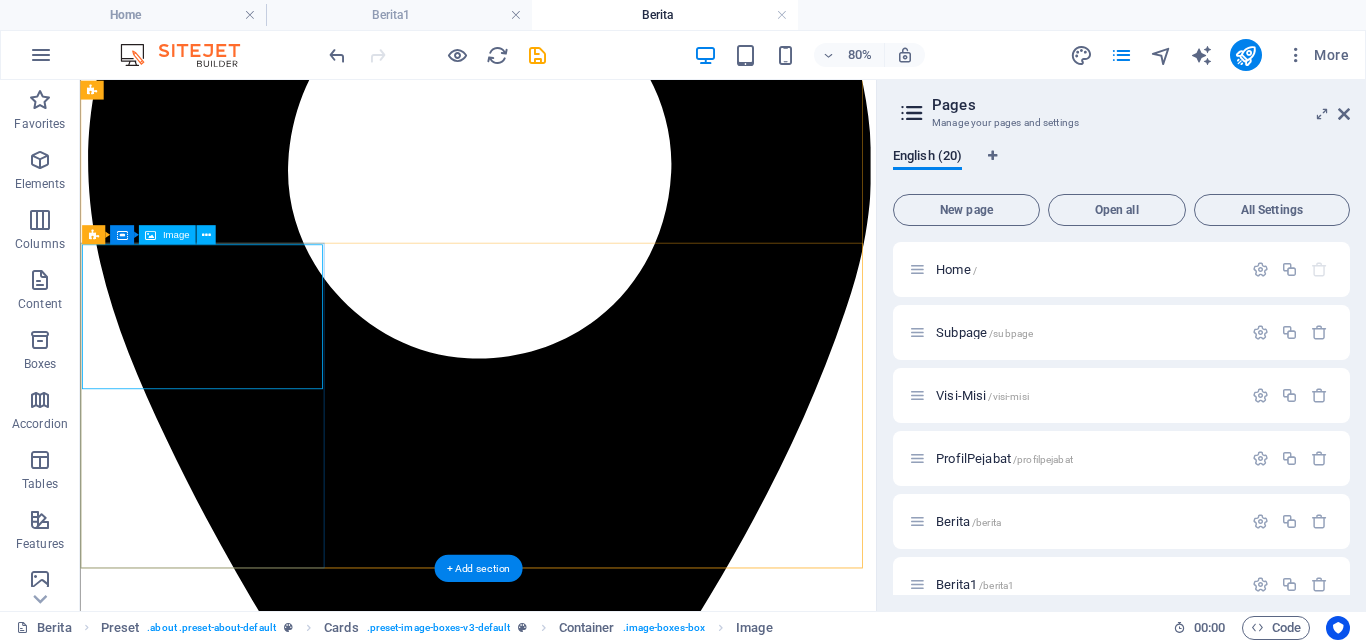 click at bounding box center [577, 8616] 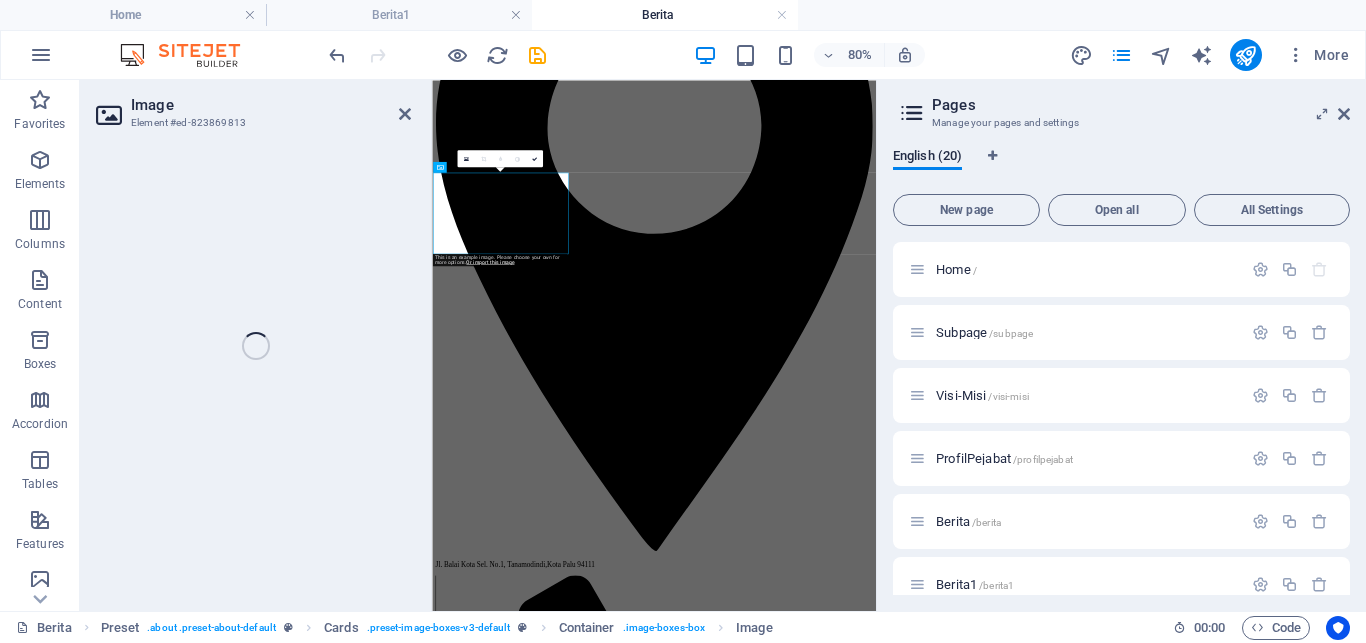 select on "%" 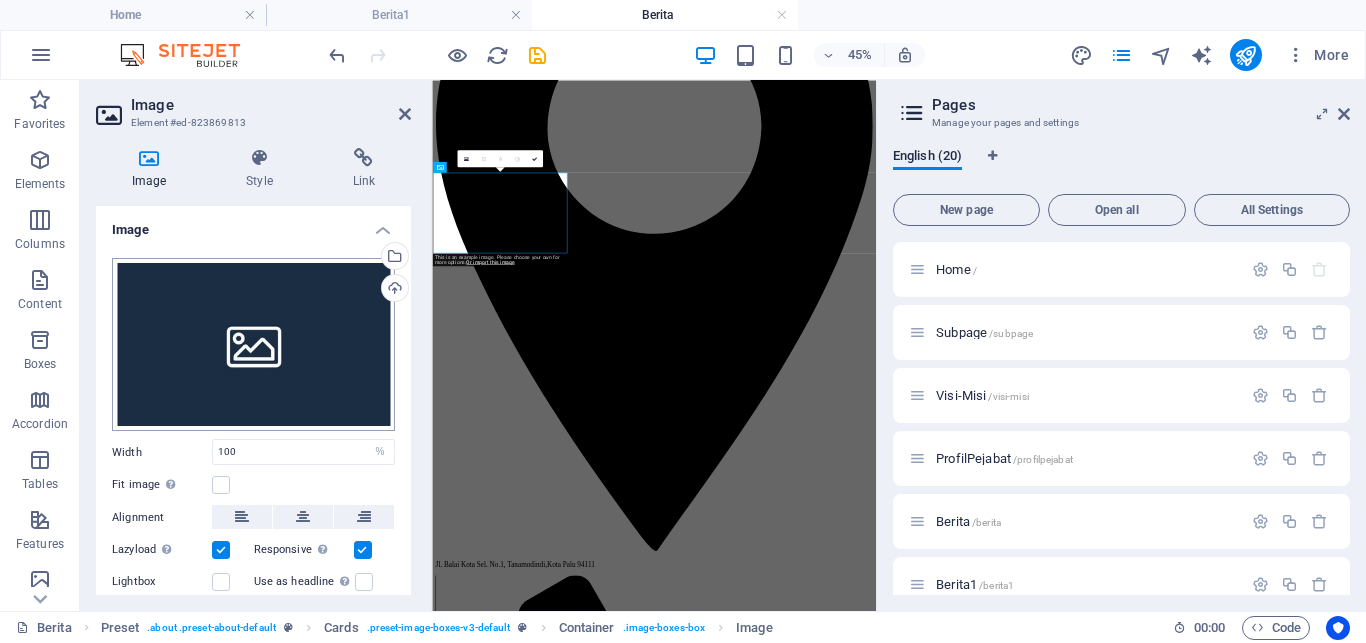 click on "Select files from the file manager, stock photos, or upload file(s)" at bounding box center (313, 257) 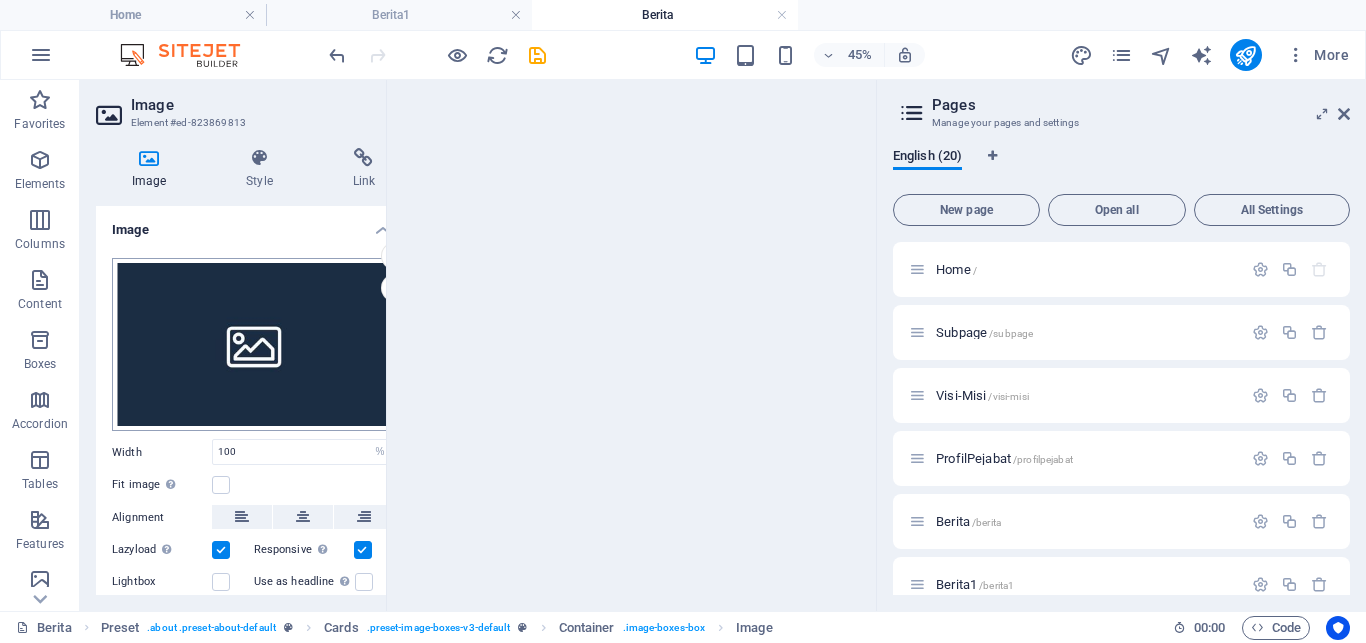 scroll, scrollTop: 0, scrollLeft: 0, axis: both 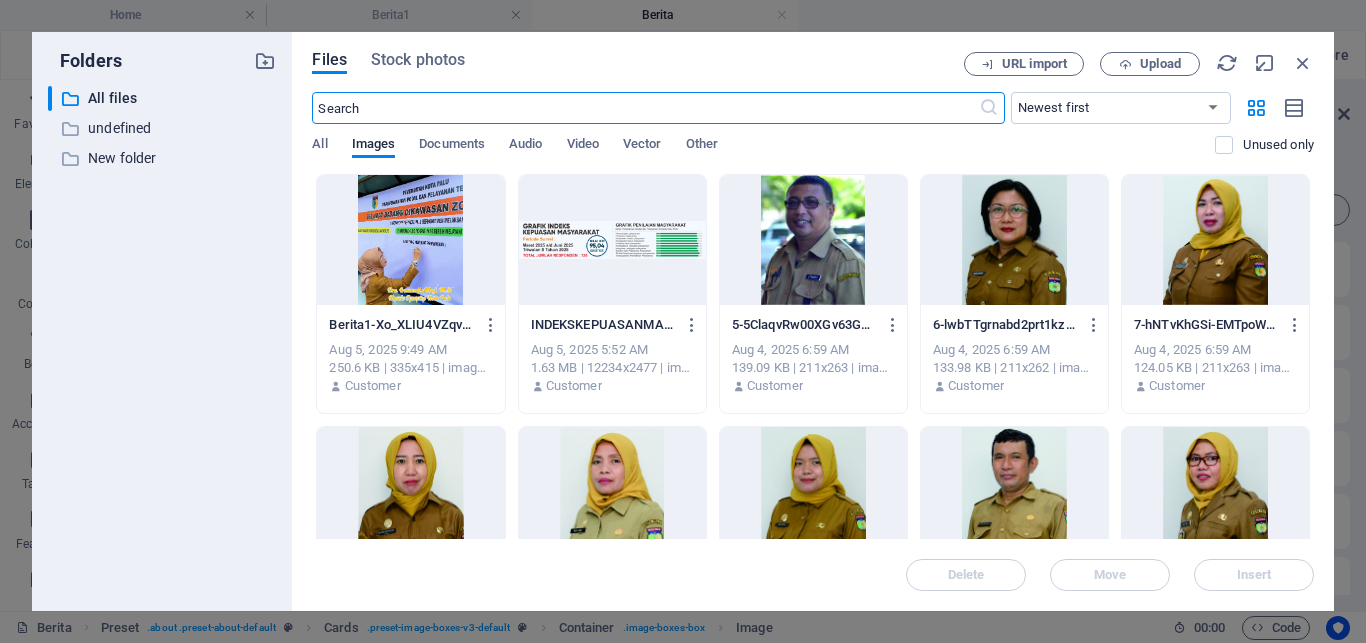 click at bounding box center (410, 240) 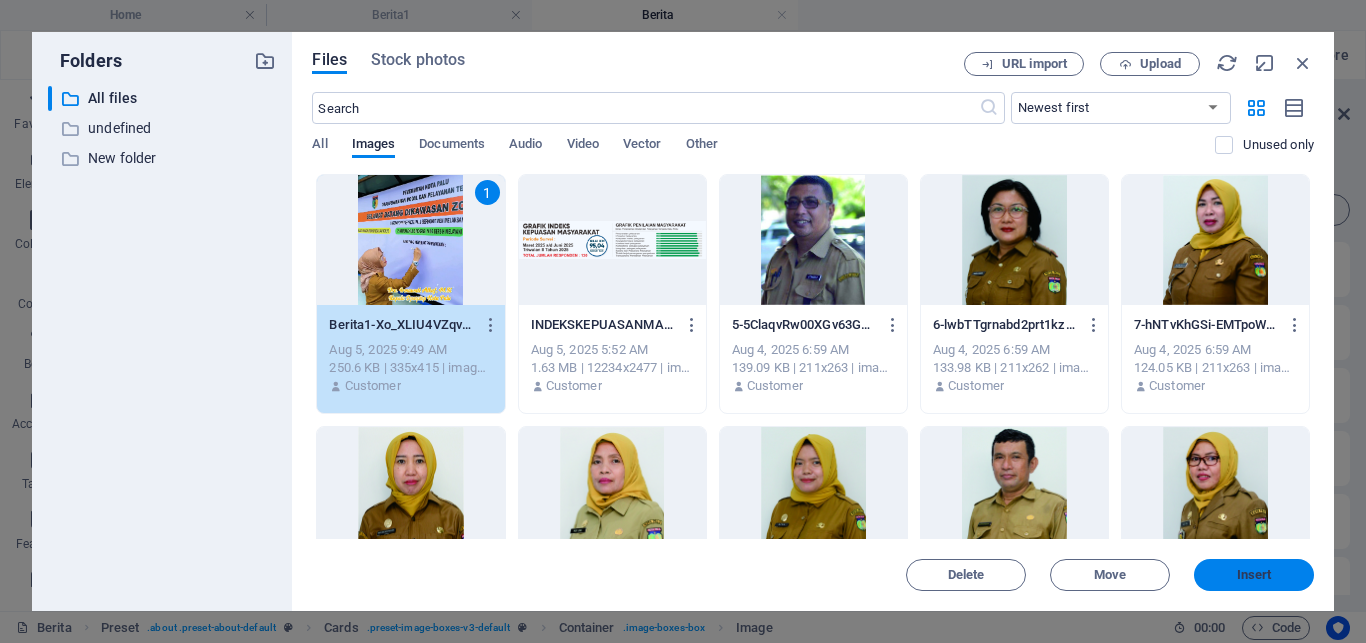 click on "Insert" at bounding box center [1254, 575] 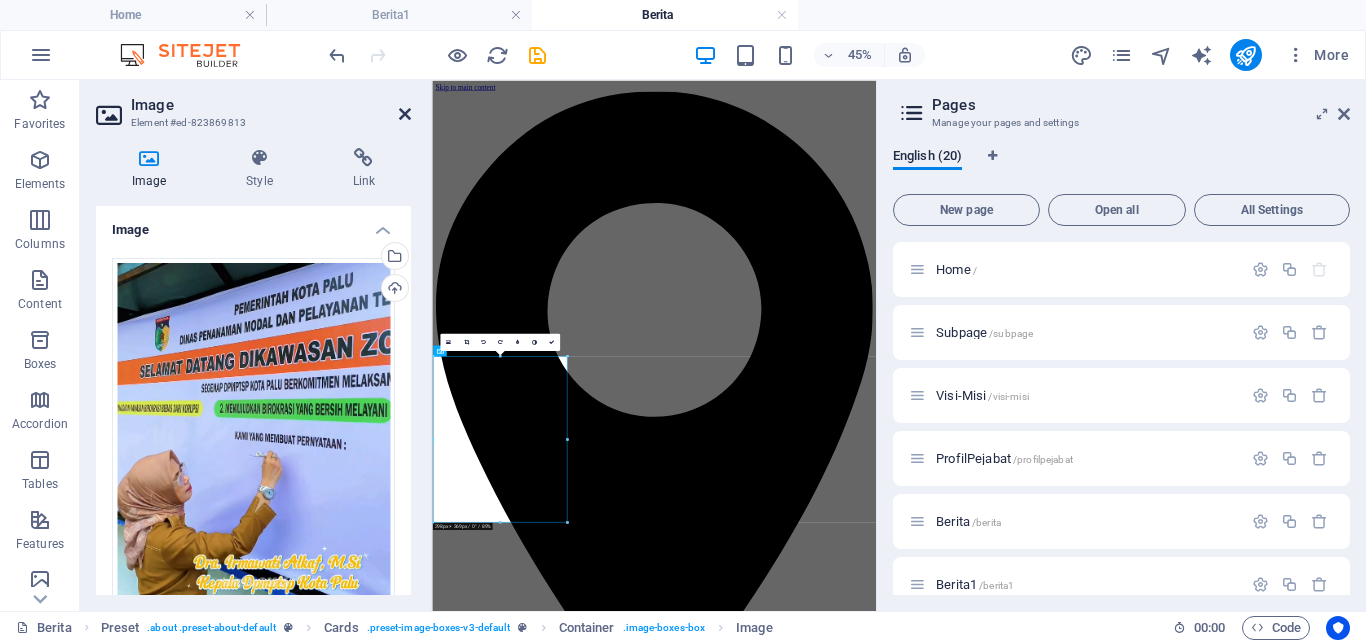 click at bounding box center (405, 114) 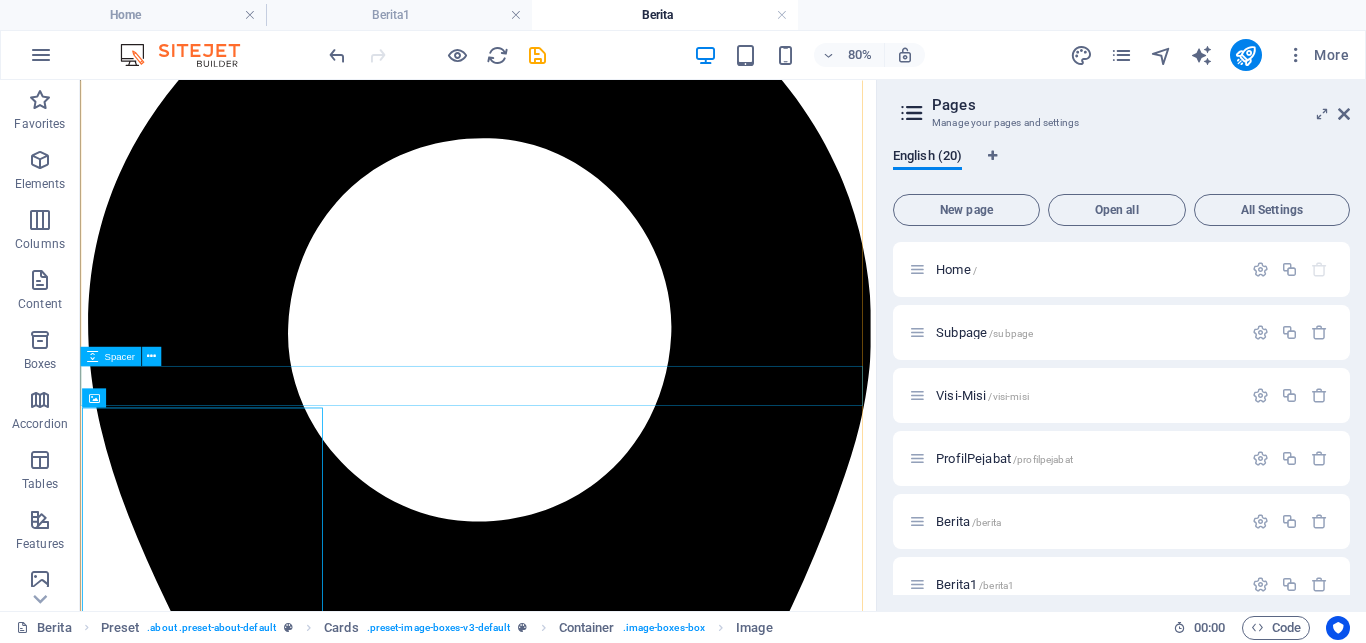scroll, scrollTop: 407, scrollLeft: 0, axis: vertical 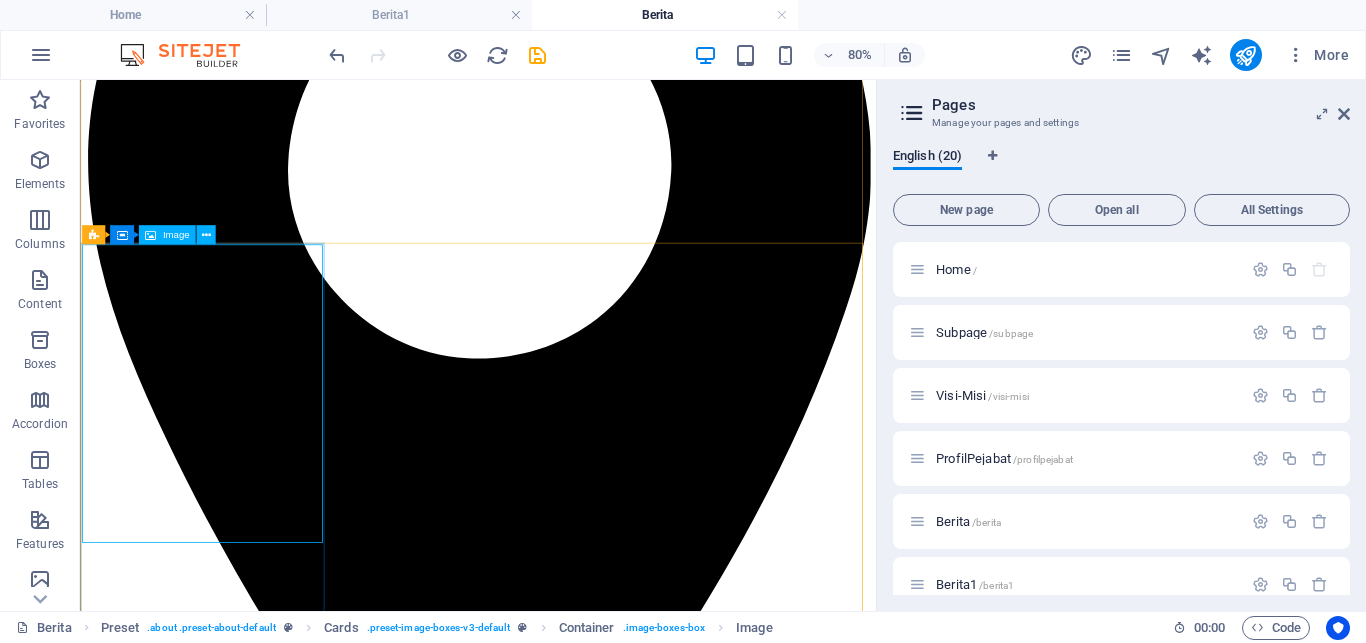 click at bounding box center [577, 8928] 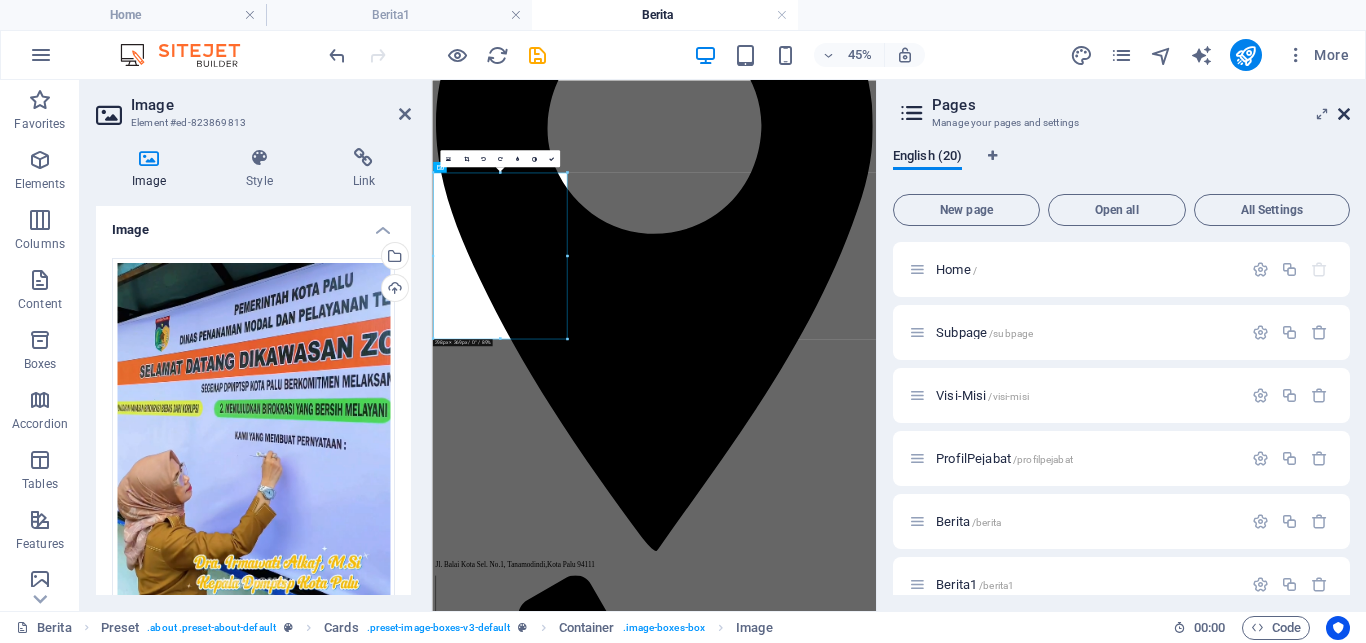 click at bounding box center (1344, 114) 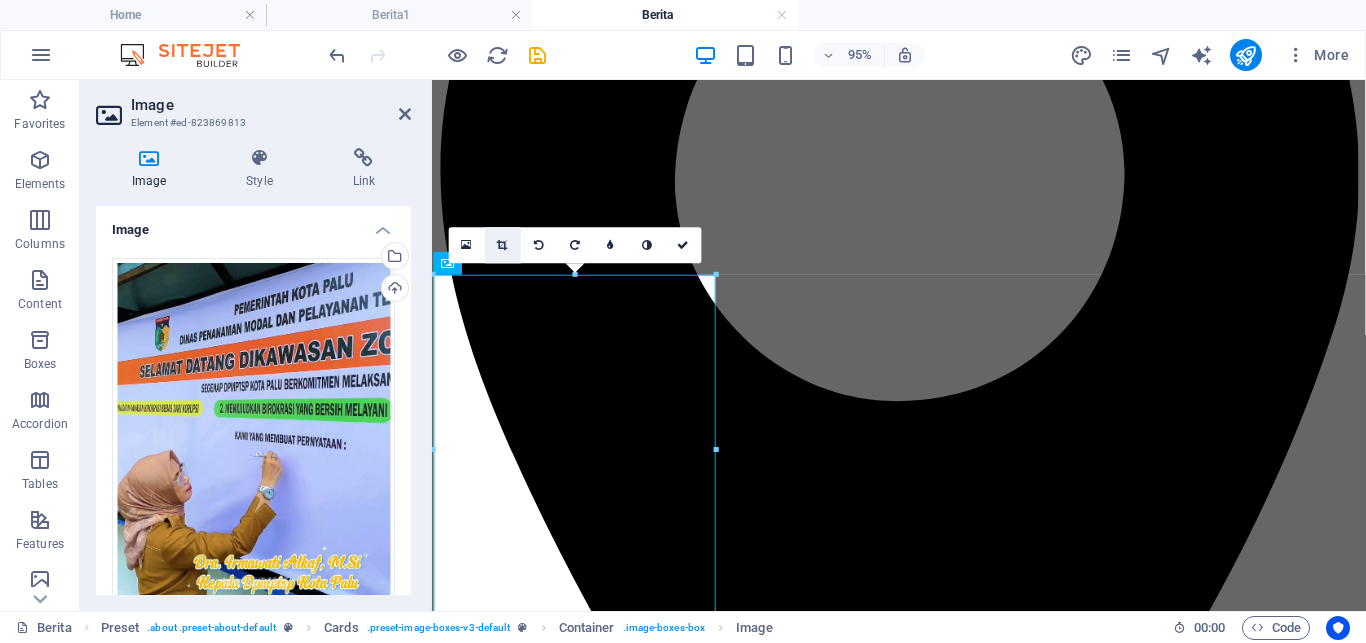 click at bounding box center [502, 245] 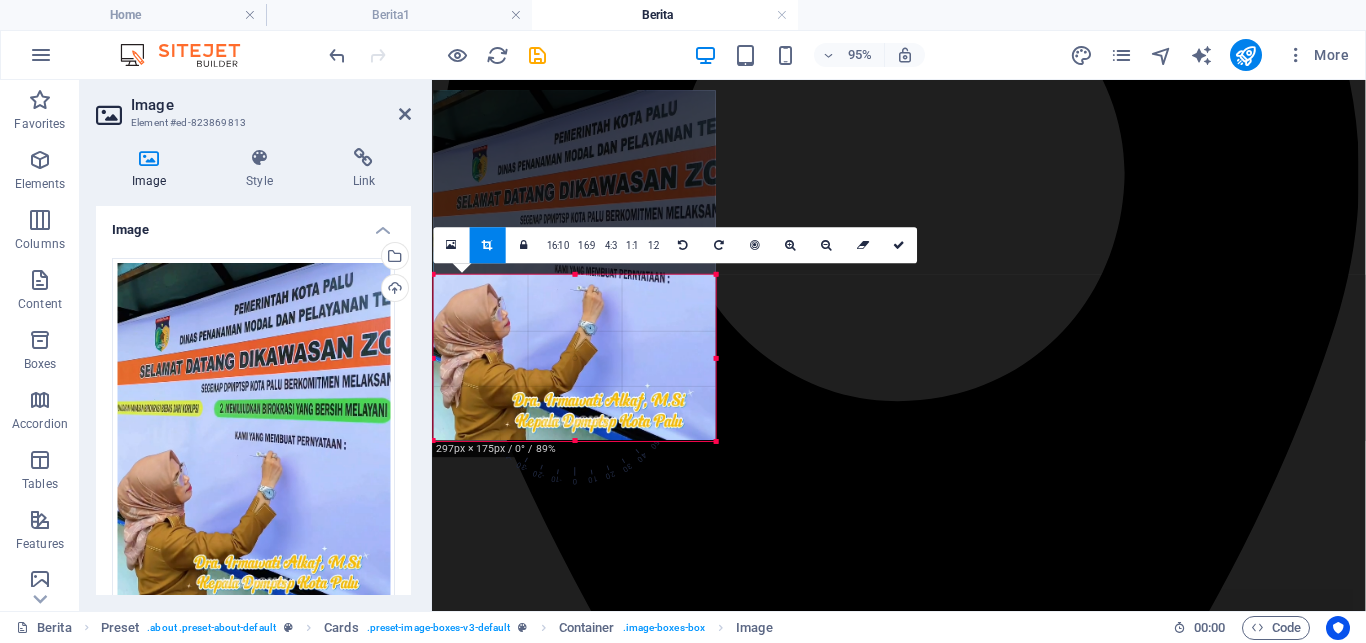 drag, startPoint x: 574, startPoint y: 274, endPoint x: 597, endPoint y: 468, distance: 195.35864 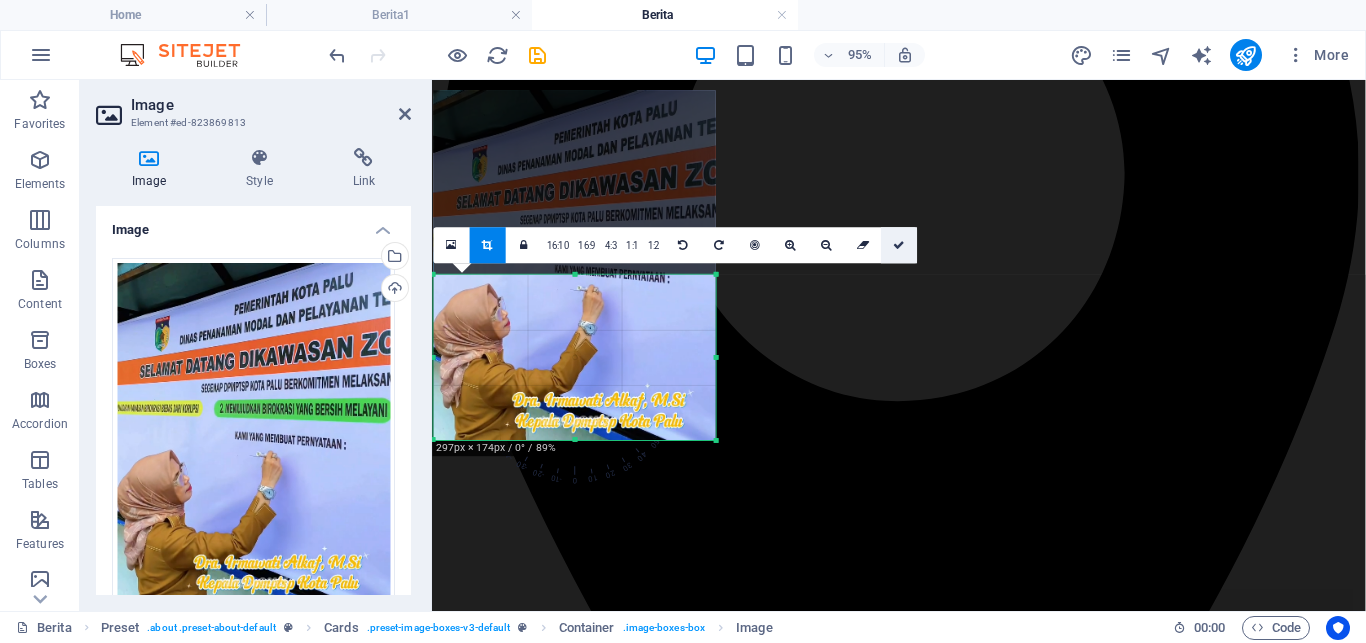 click at bounding box center [899, 246] 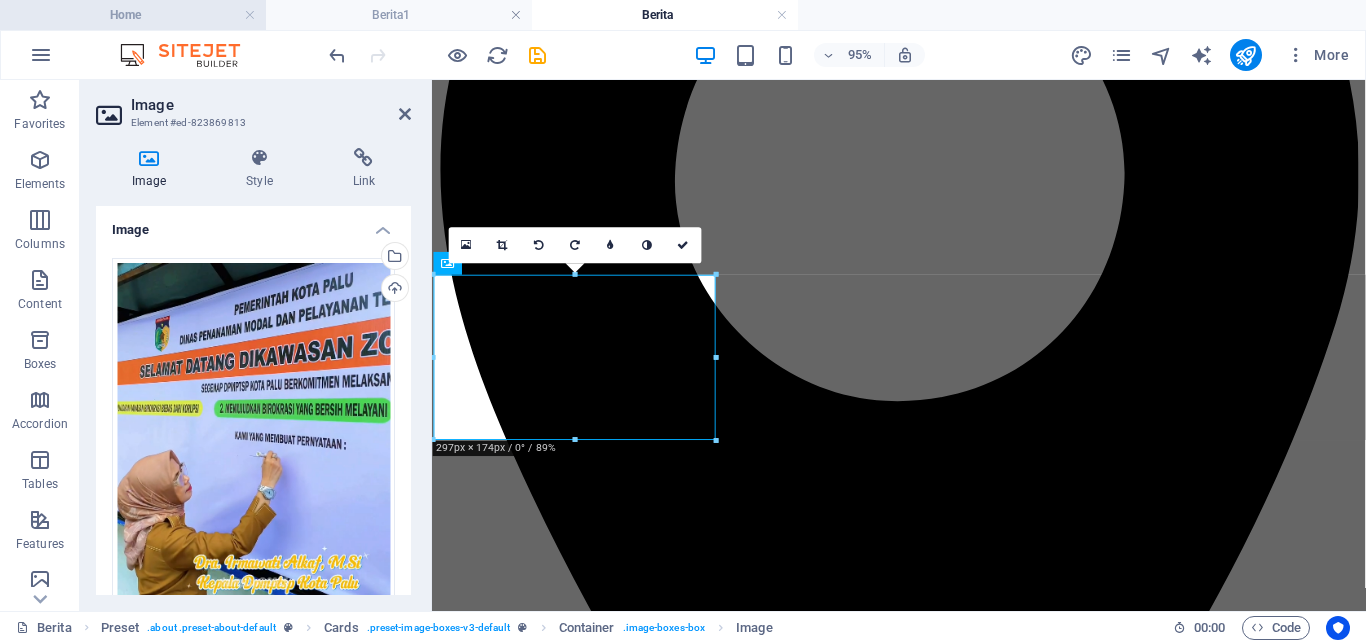 click on "Home" at bounding box center [133, 15] 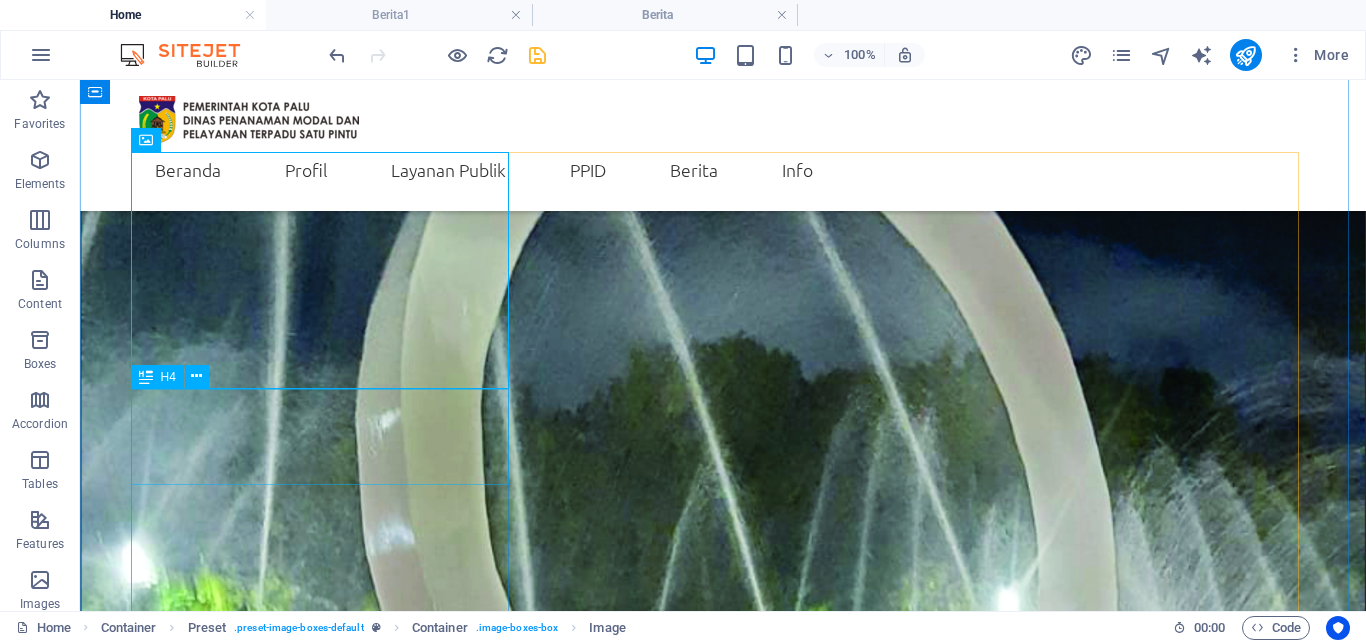 scroll, scrollTop: 2840, scrollLeft: 0, axis: vertical 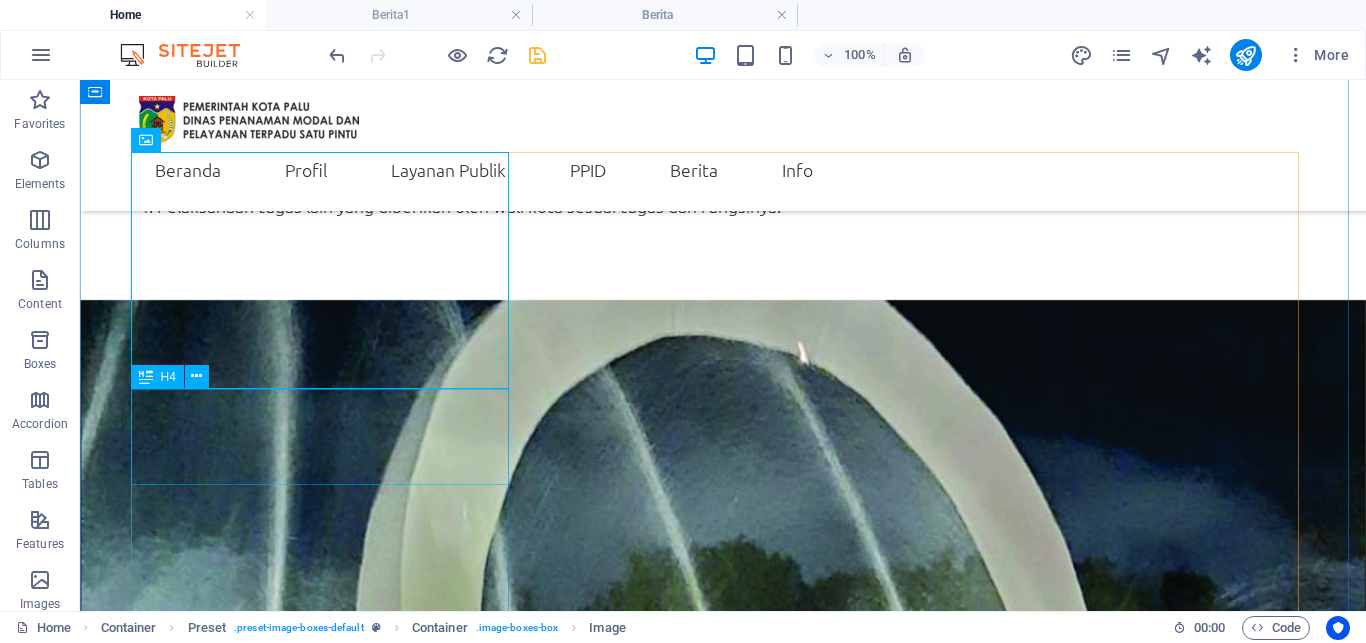 click on "Penandatanganan Komitmen Zona Integritas" at bounding box center (723, 4052) 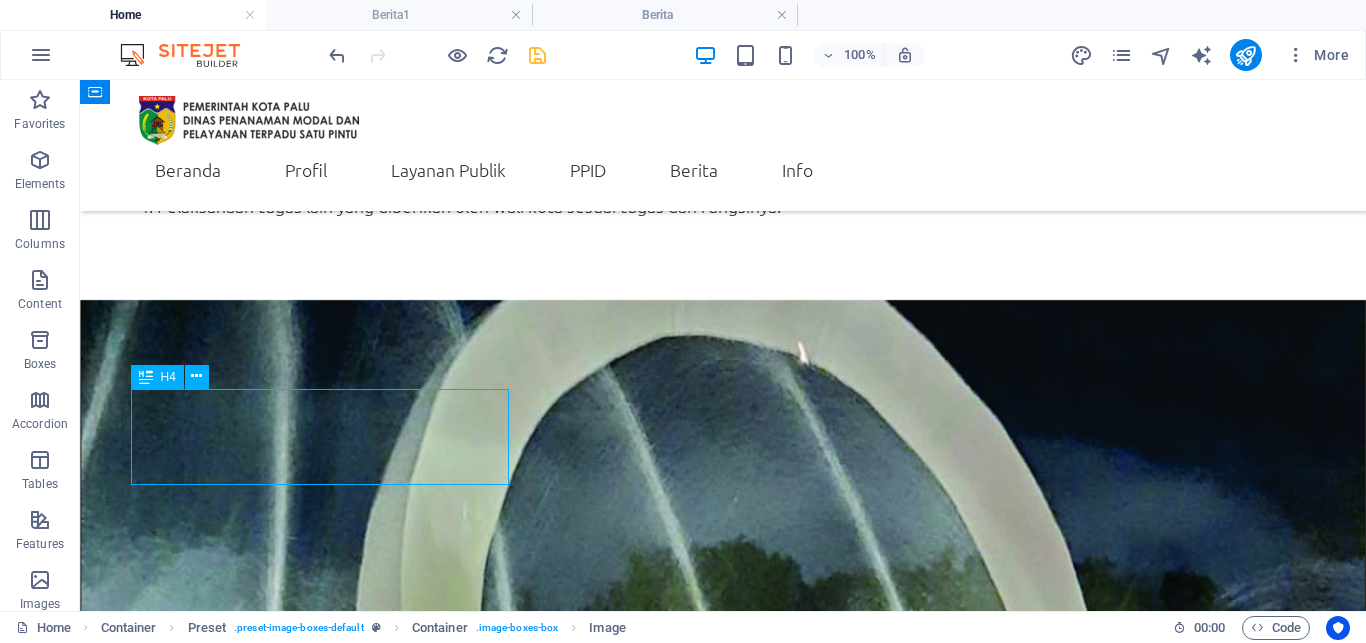 click on "Penandatanganan Komitmen Zona Integritas" at bounding box center (723, 4052) 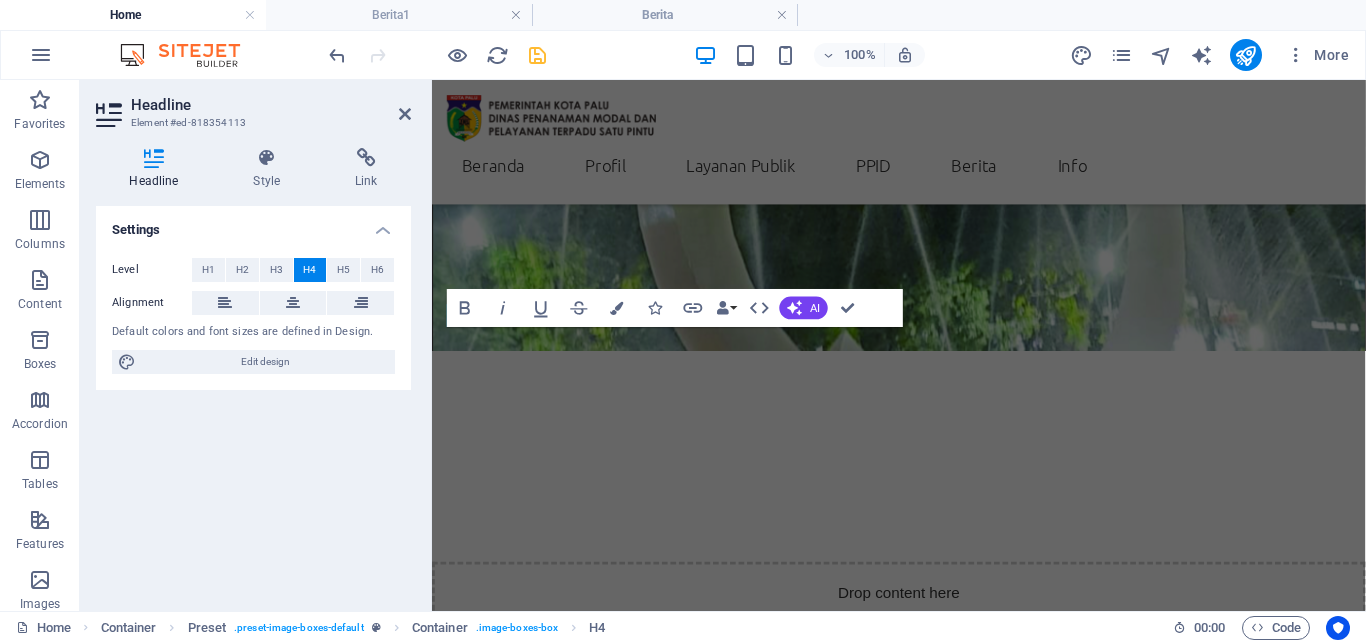 scroll, scrollTop: 3161, scrollLeft: 0, axis: vertical 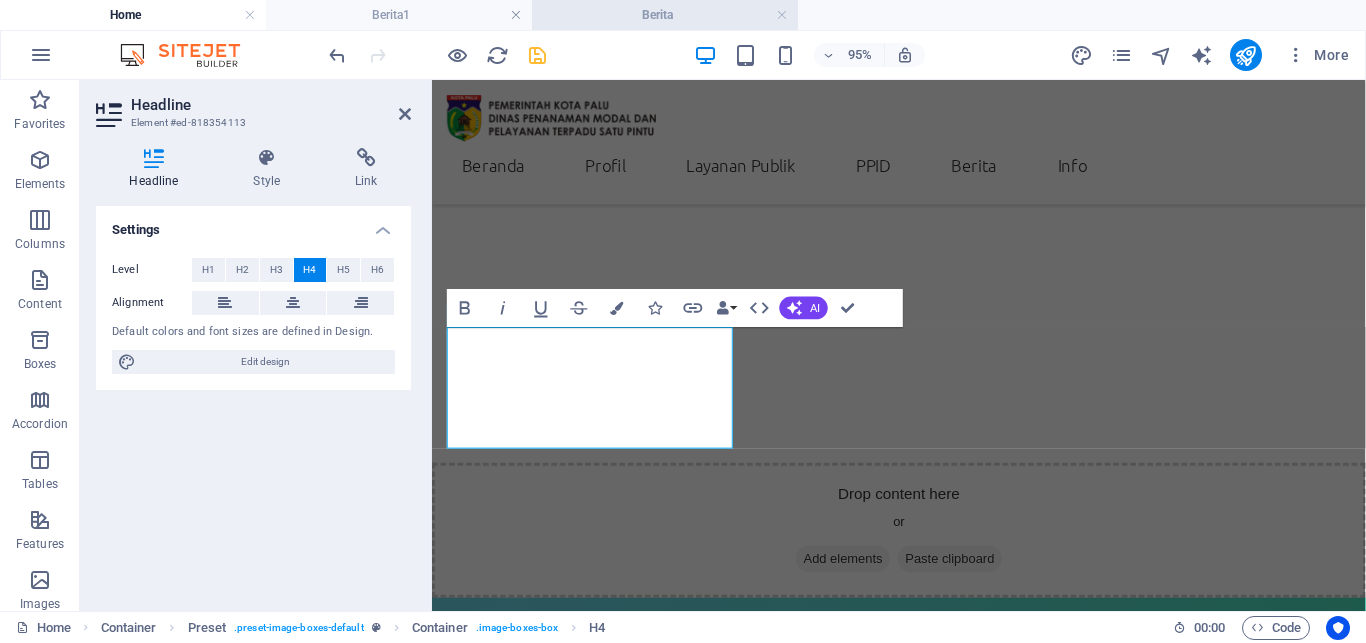 click on "Berita" at bounding box center [665, 15] 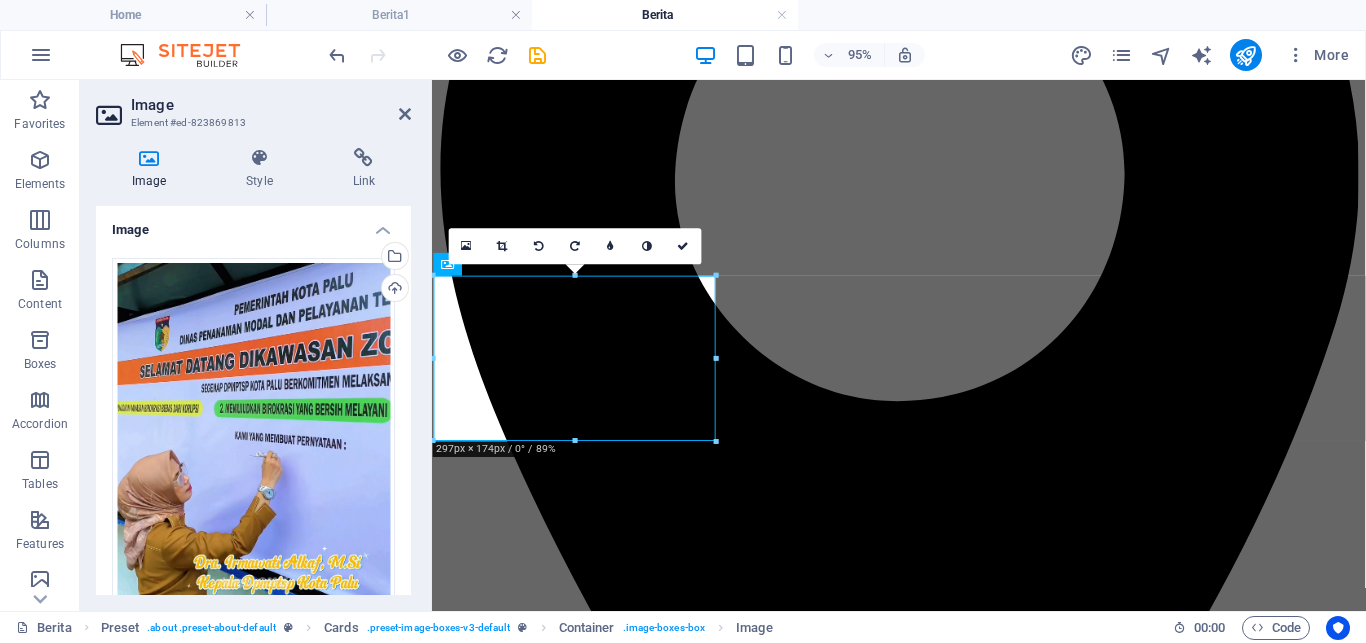 scroll, scrollTop: 396, scrollLeft: 0, axis: vertical 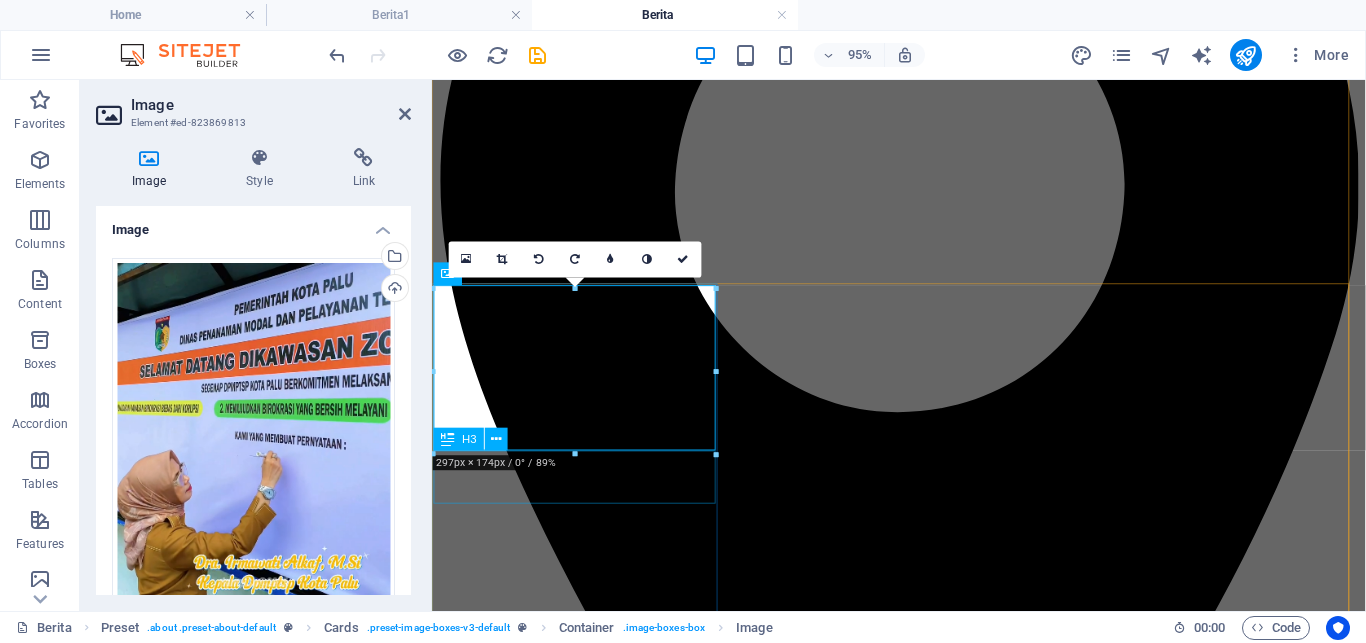 click on "Headline" at bounding box center [923, 8838] 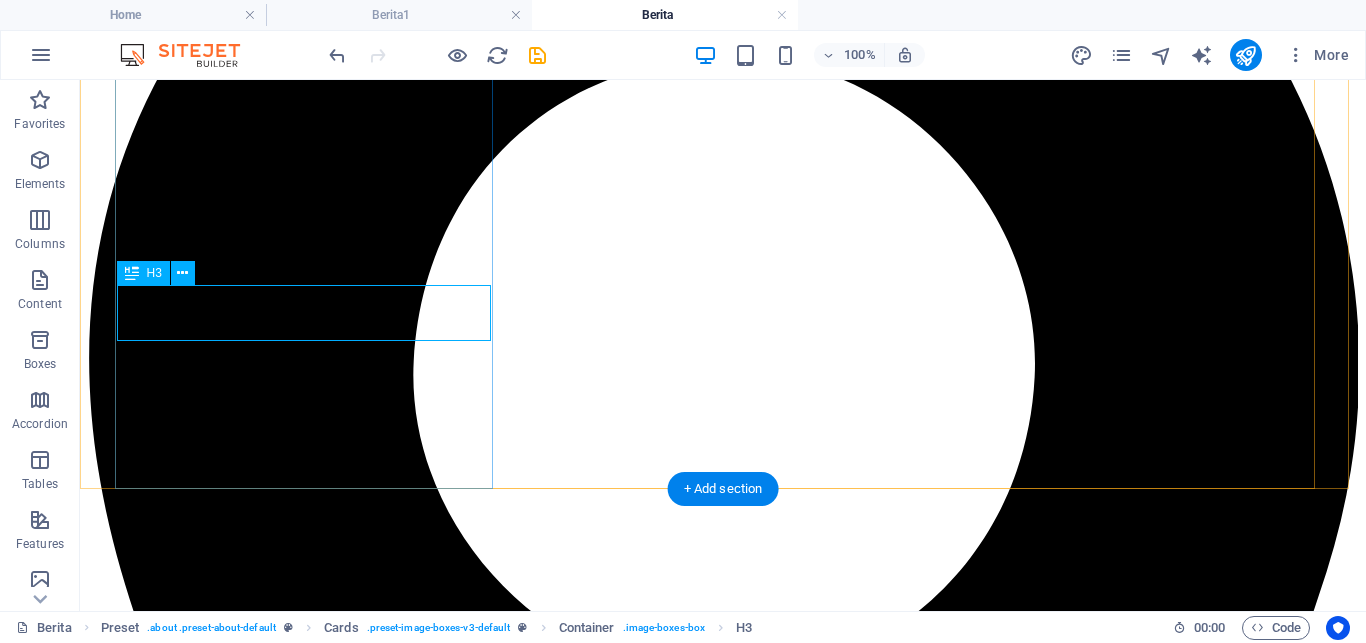 scroll, scrollTop: 576, scrollLeft: 0, axis: vertical 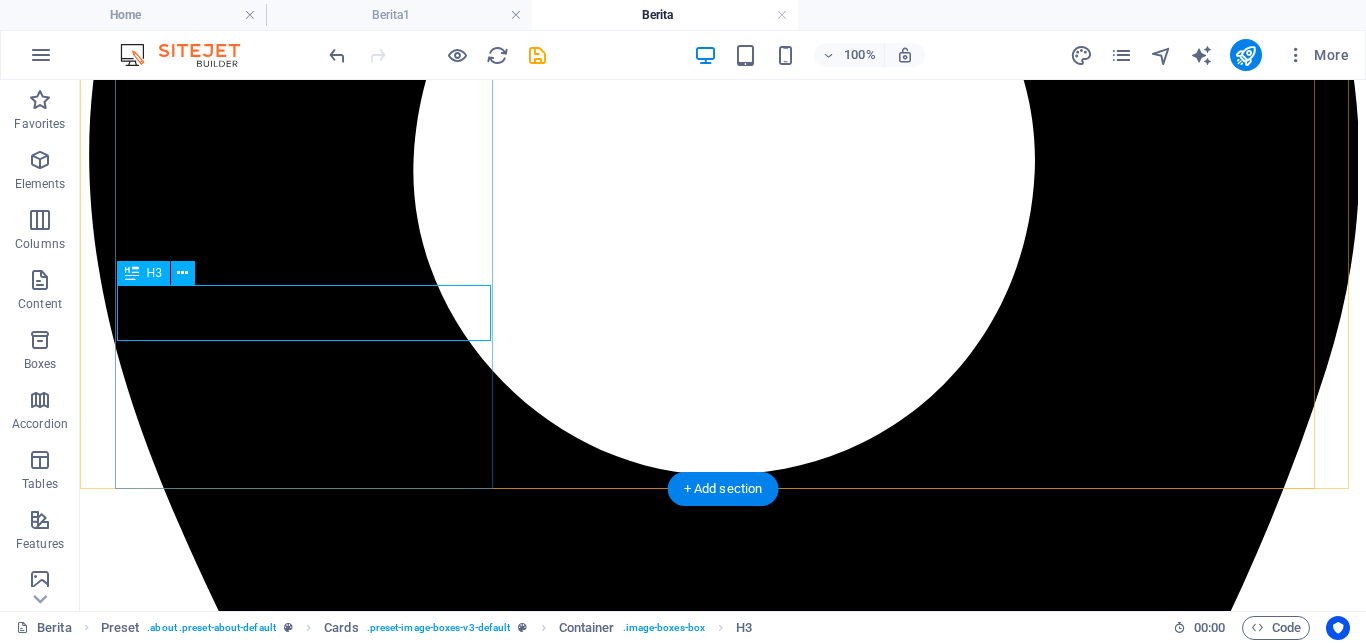 click on "Headline" at bounding box center (723, 11124) 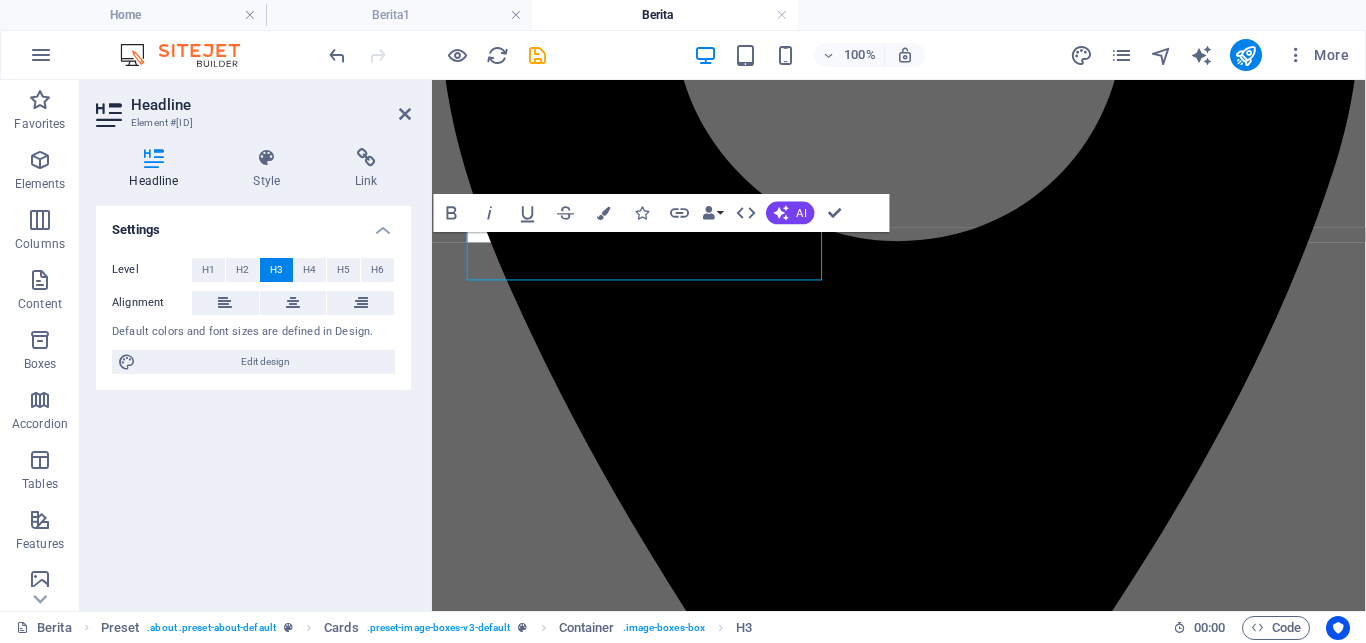 scroll, scrollTop: 627, scrollLeft: 0, axis: vertical 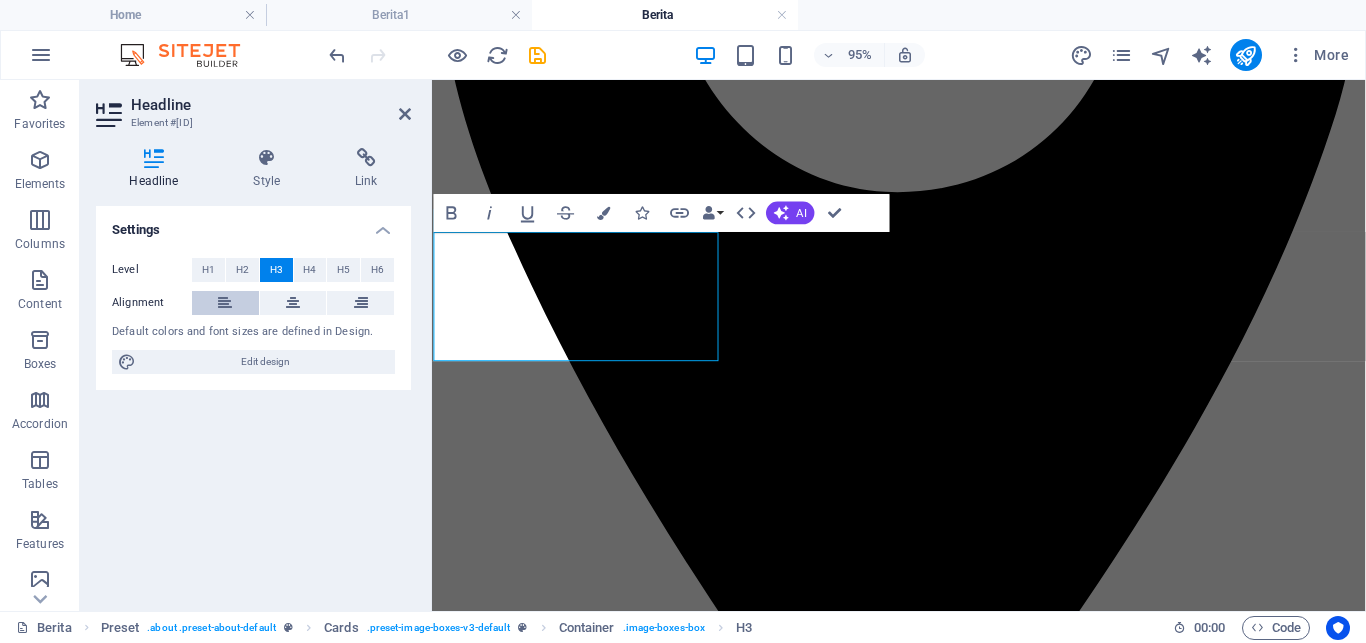 click at bounding box center [225, 303] 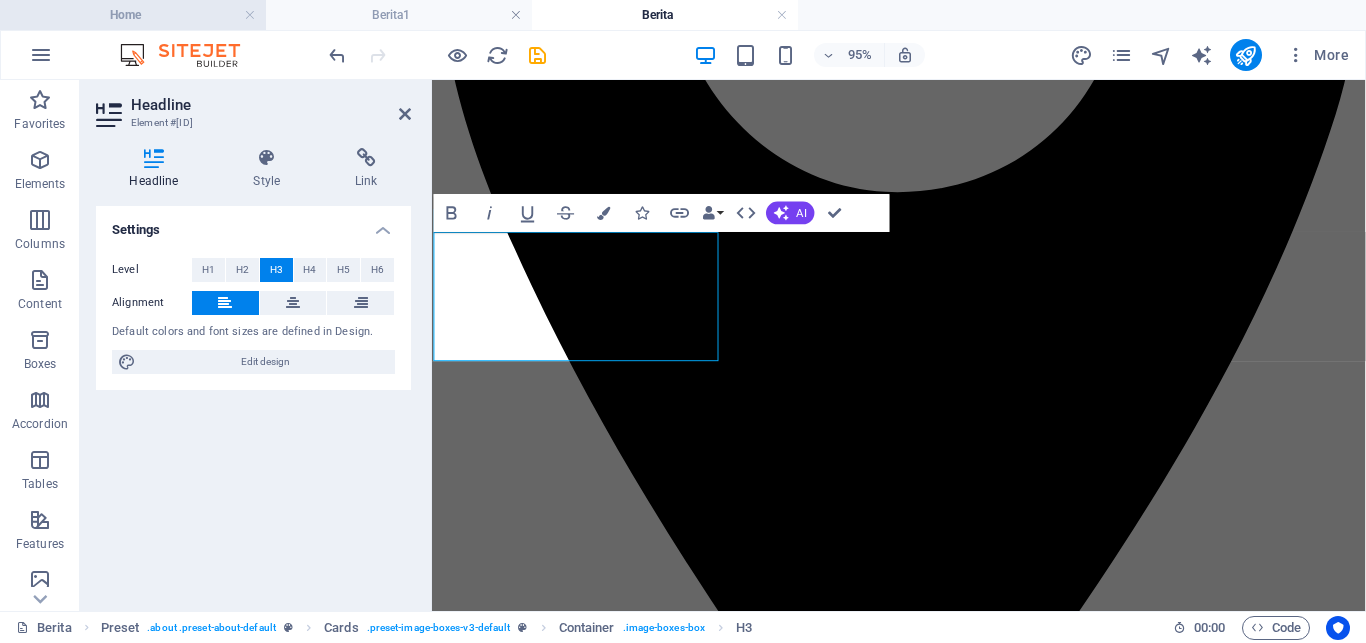 click on "Home" at bounding box center [133, 15] 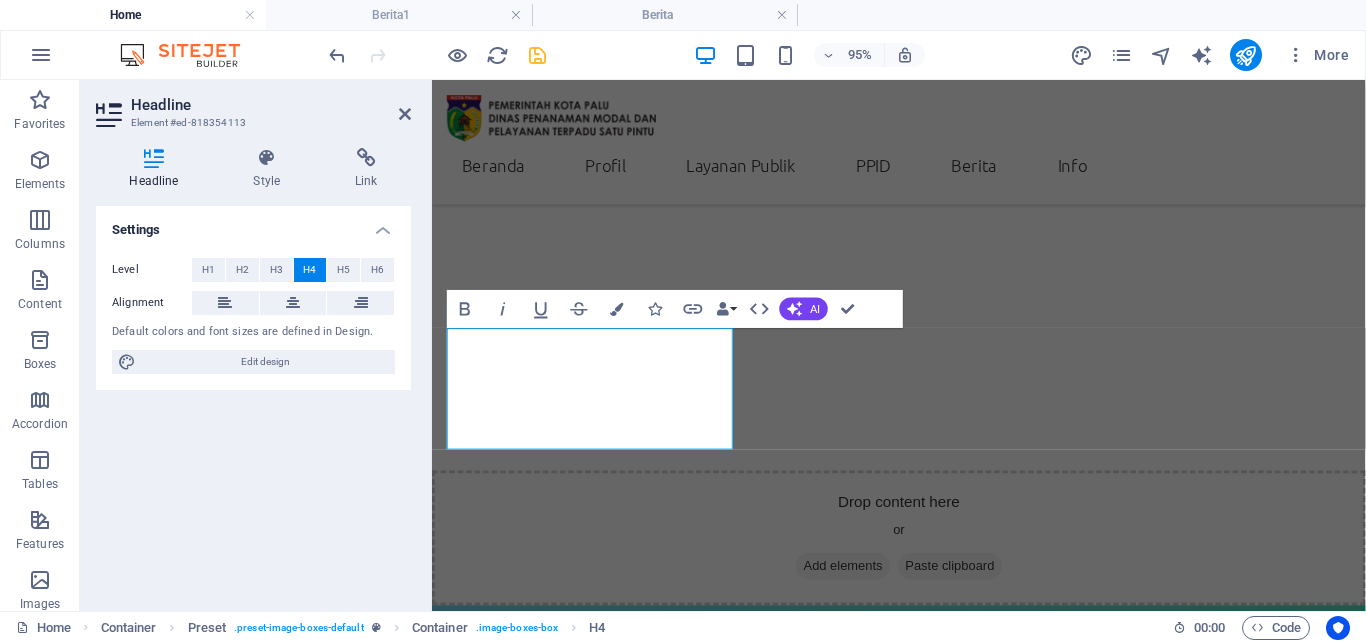 scroll, scrollTop: 3150, scrollLeft: 0, axis: vertical 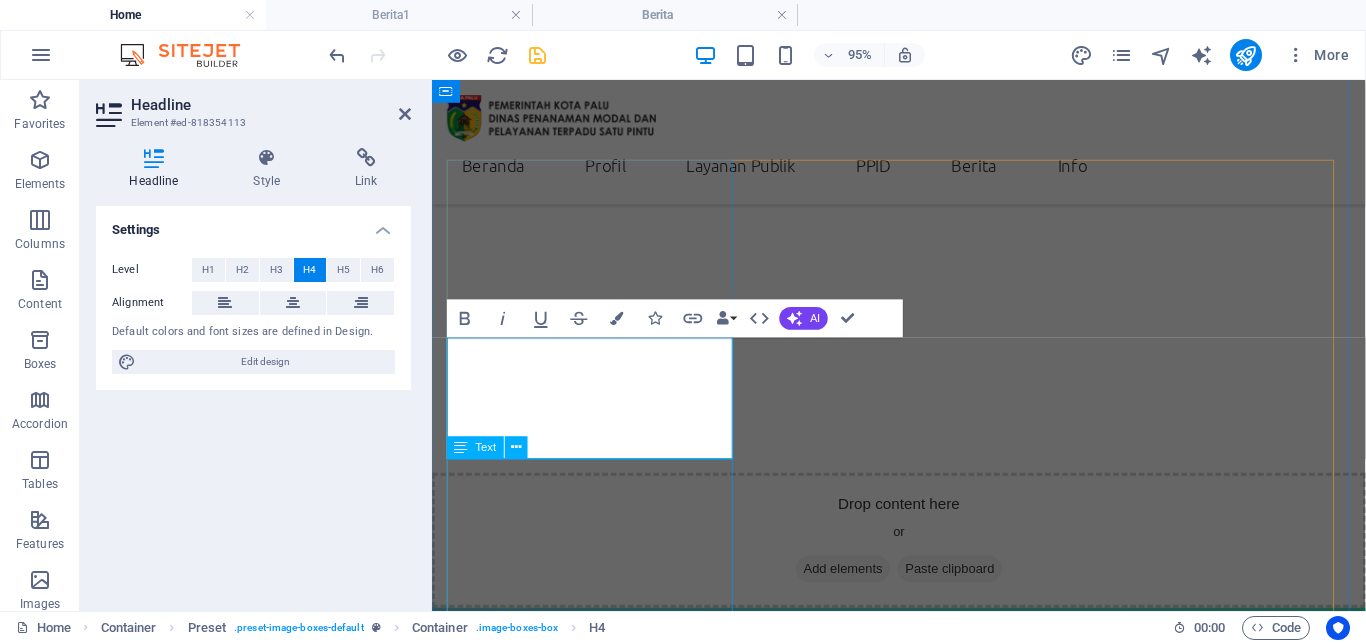 click on "D alam rangka mewujudkan wilayah bebas dari korupsi dan wilayah birokrasi bersih melayani di lingkungan Dinas Penanaman Modal dan Pelayanan terpadu satu pintu kota Palu." at bounding box center (923, 3520) 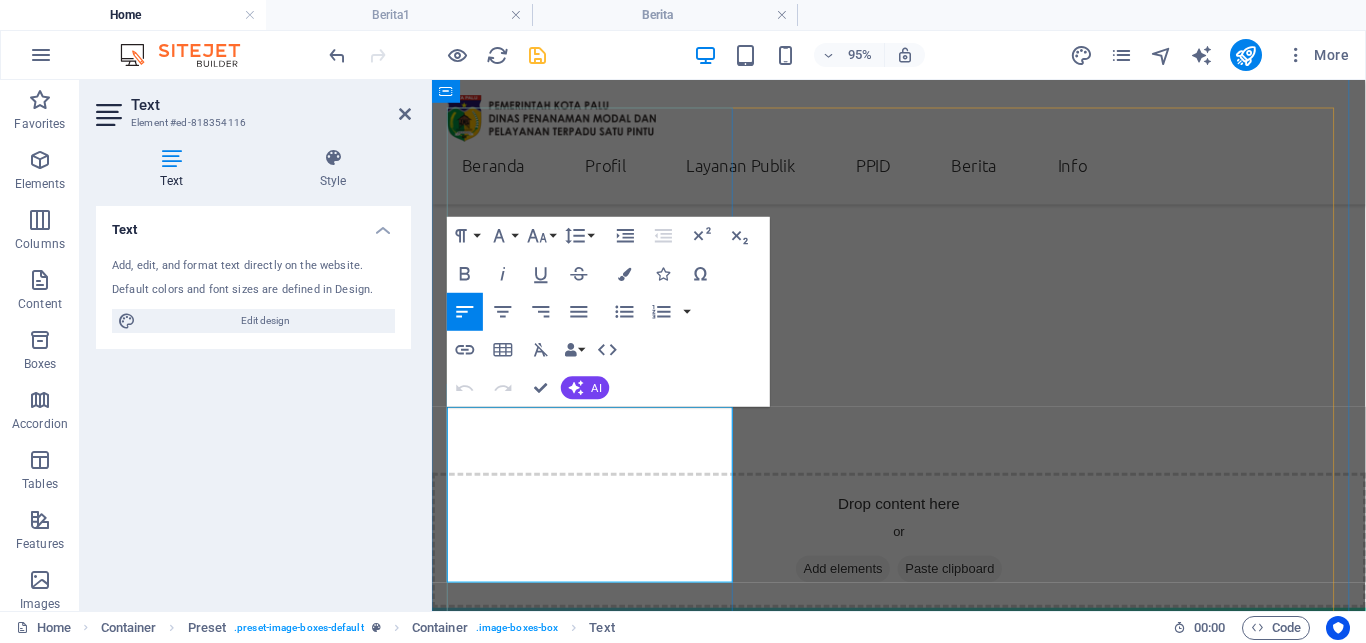 scroll, scrollTop: 3354, scrollLeft: 0, axis: vertical 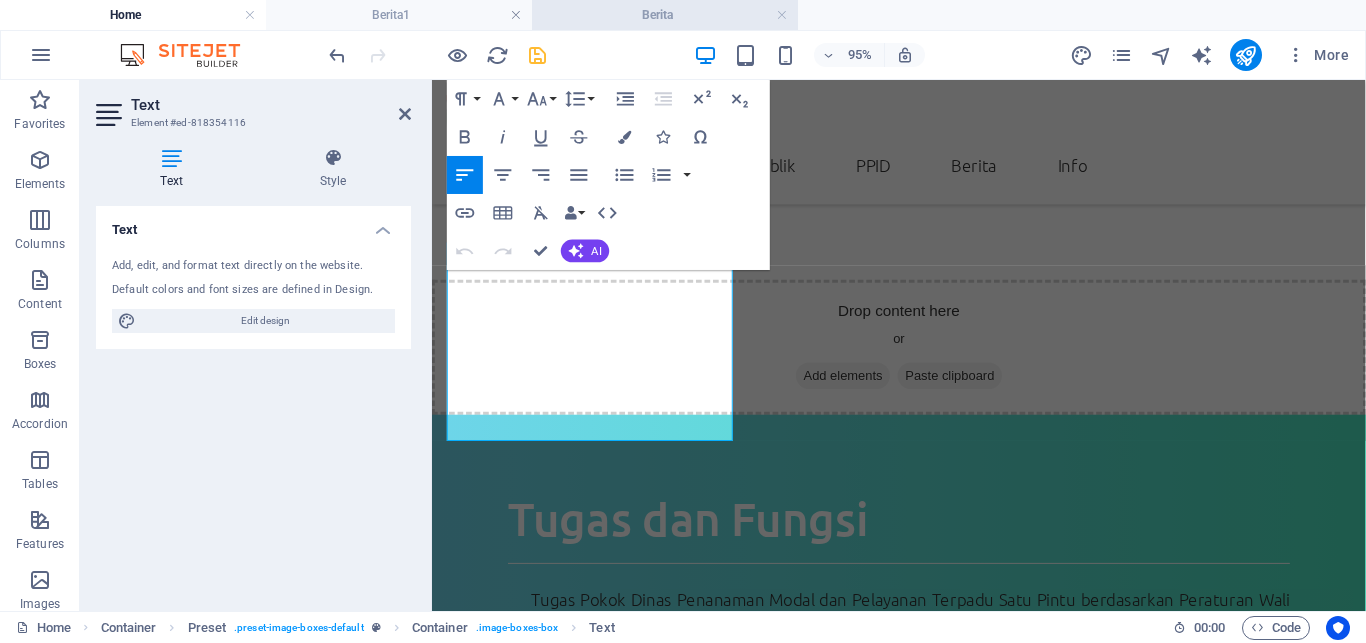 click on "Berita" at bounding box center [665, 15] 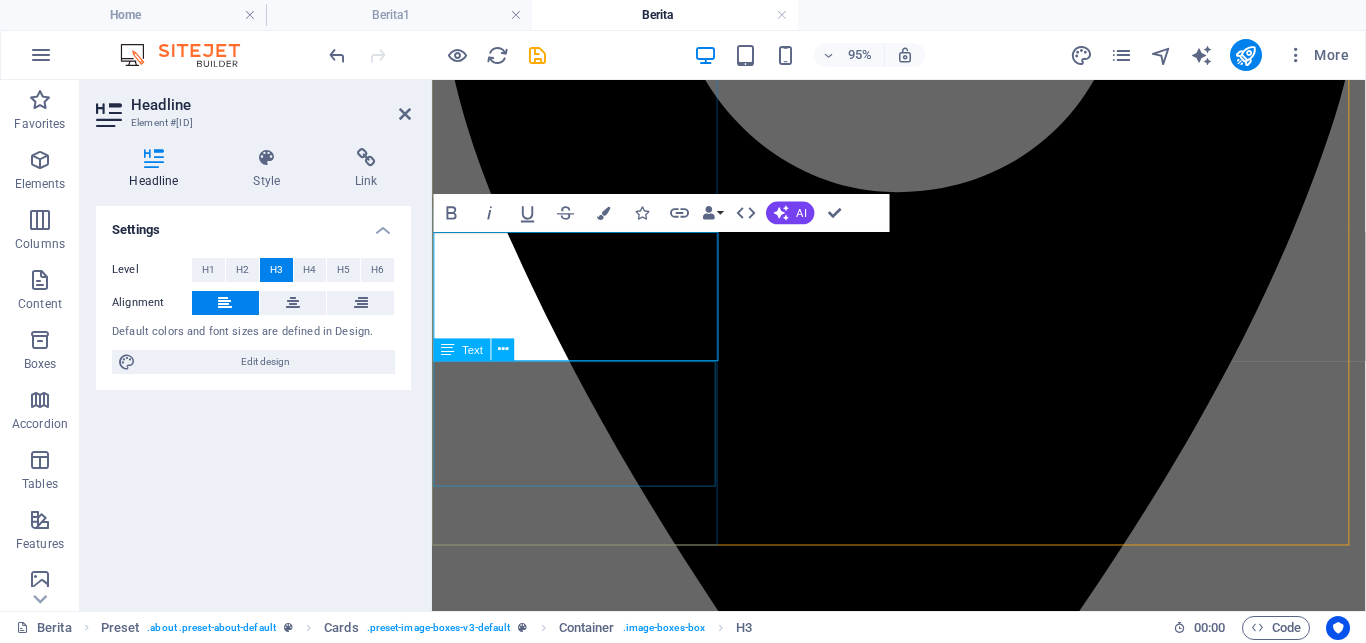 click on "Lorem ipsum dolor sit amet, consectetuer adipiscing elit. Aenean commodo ligula eget dolor. Lorem ipsum dolor sit amet." at bounding box center (923, 8646) 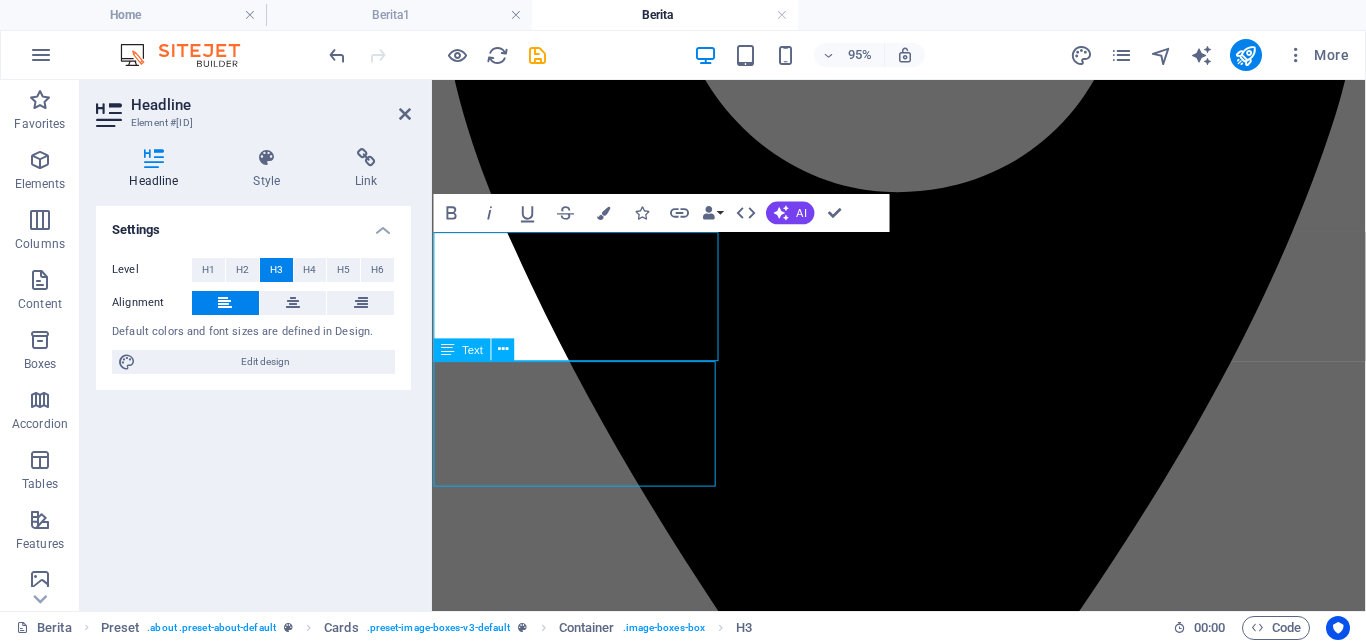 click on "Lorem ipsum dolor sit amet, consectetuer adipiscing elit. Aenean commodo ligula eget dolor. Lorem ipsum dolor sit amet." at bounding box center (923, 8646) 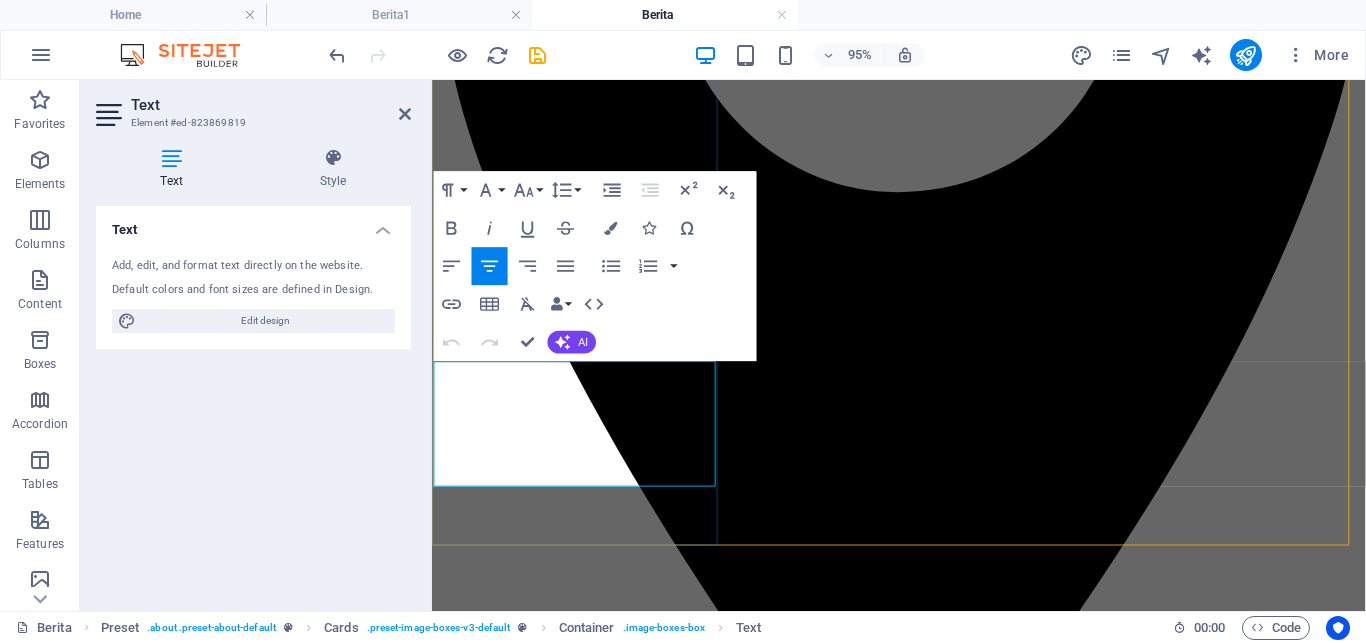 click on "Lorem ipsum dolor sit amet, consectetuer adipiscing elit. Aenean commodo ligula eget dolor. Lorem ipsum dolor sit amet." at bounding box center [923, 8646] 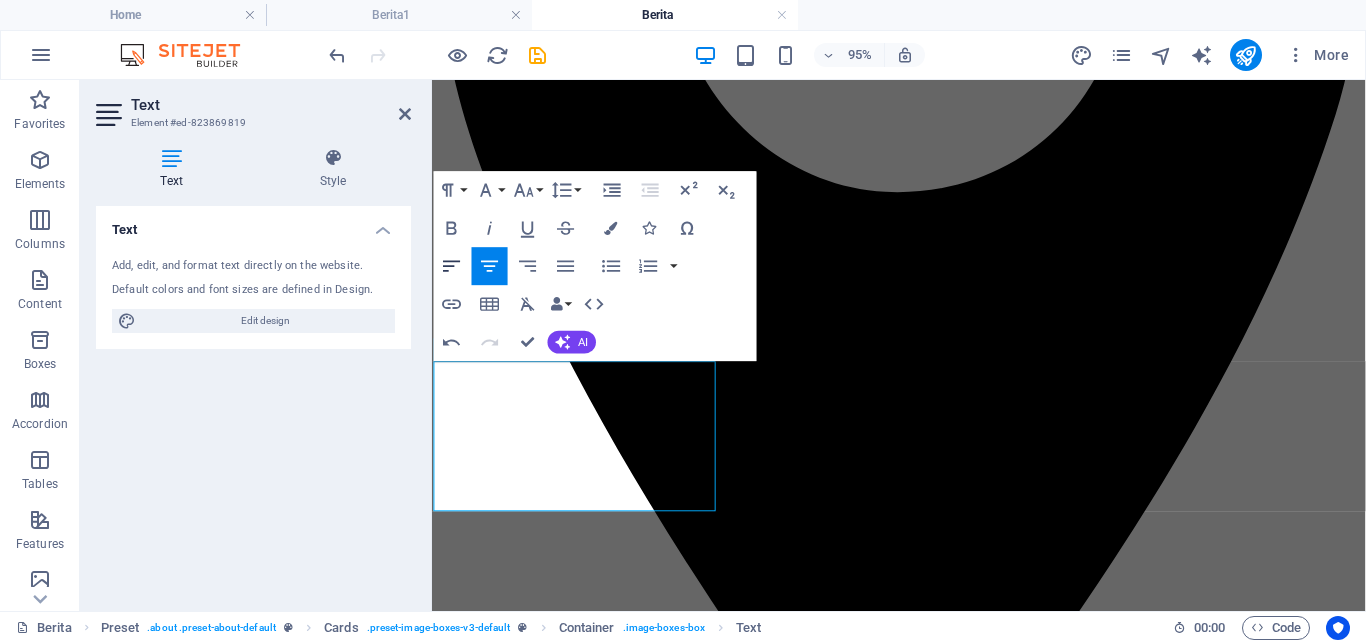 click 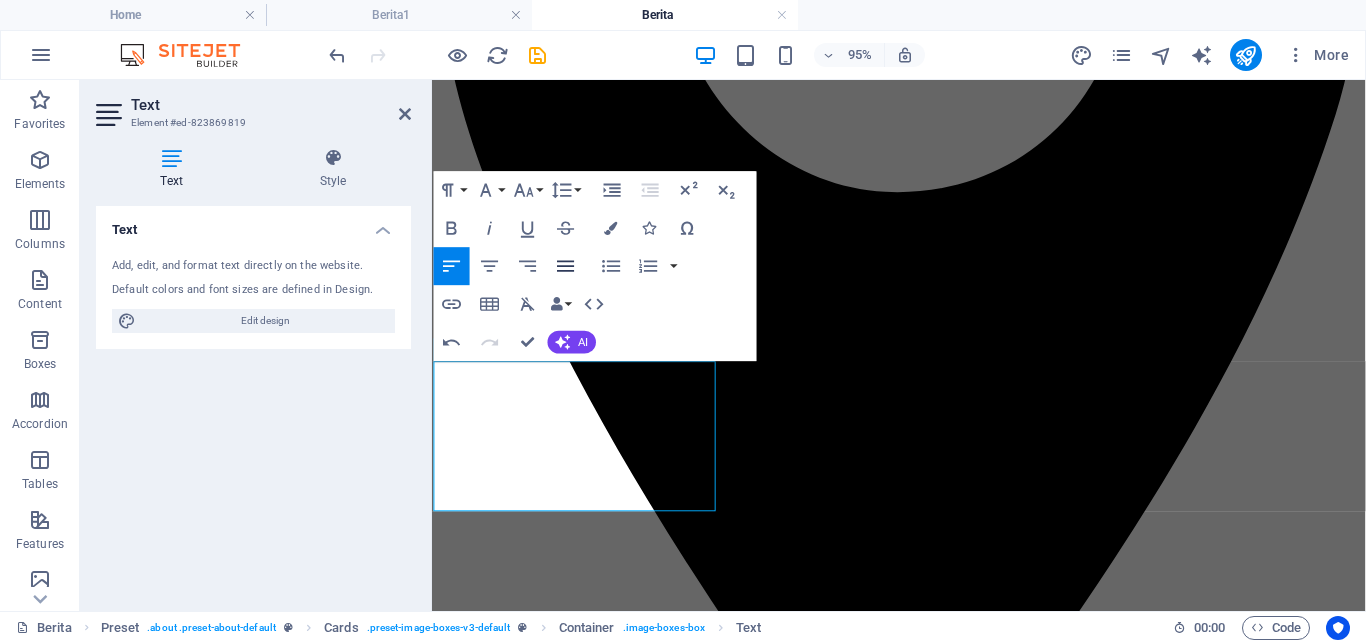 click 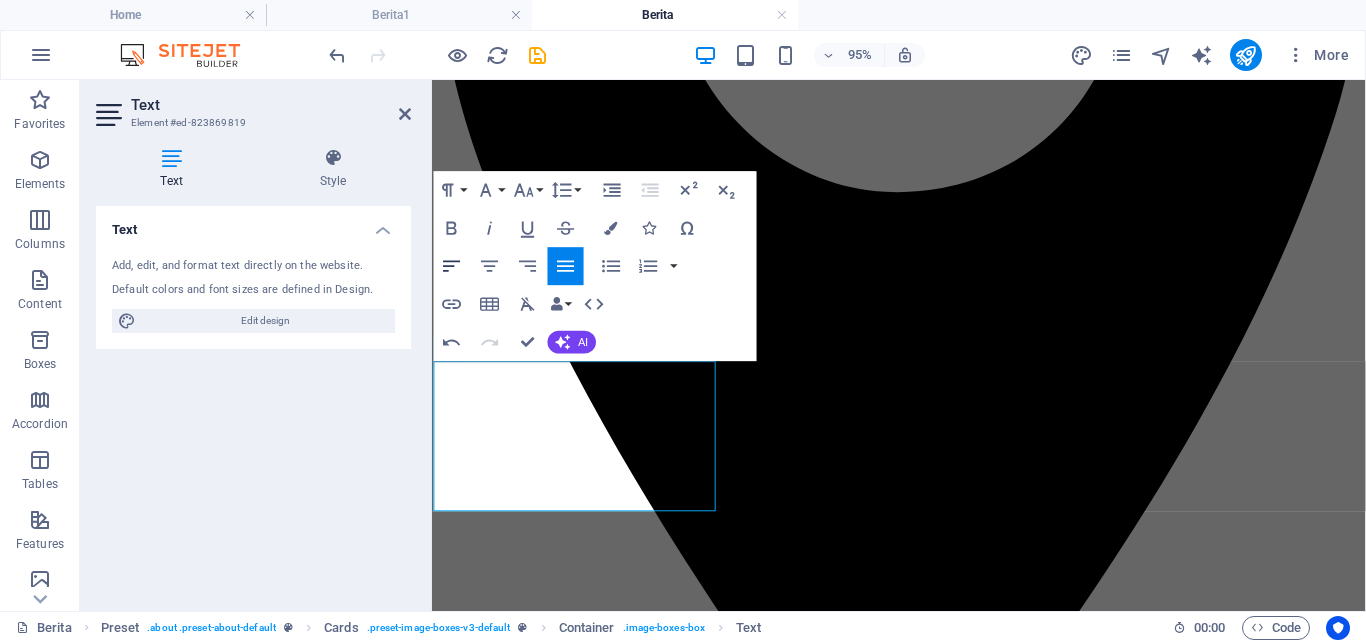 click 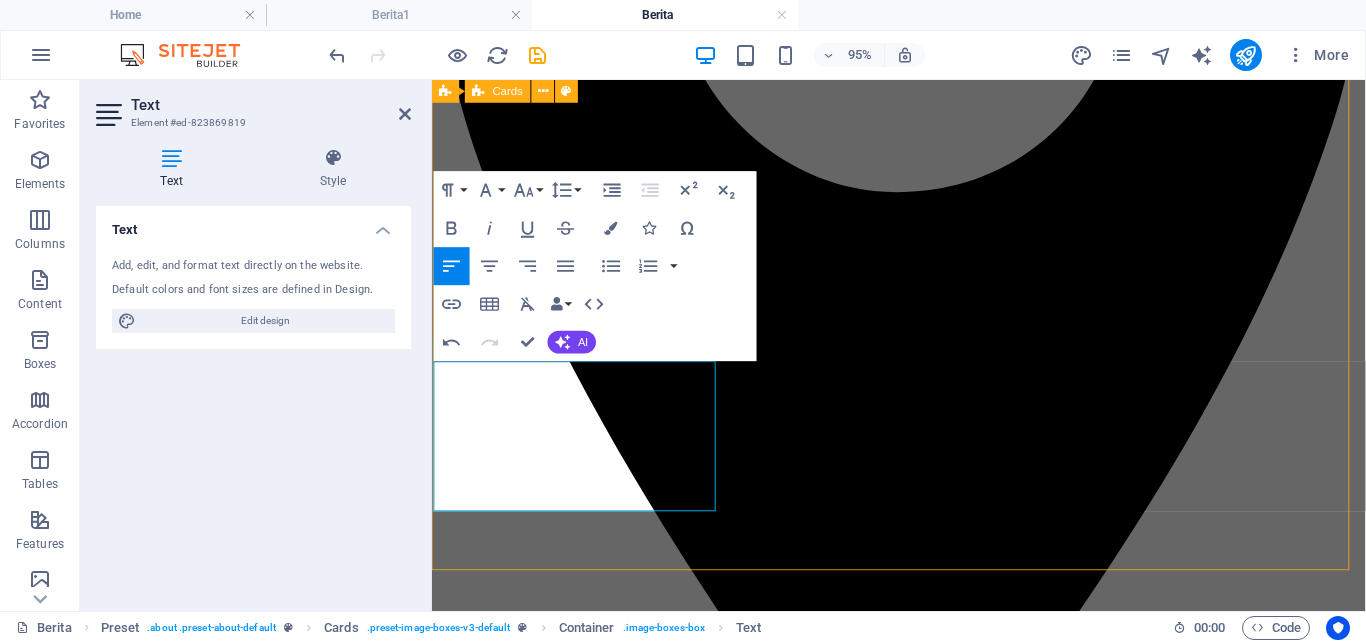 click on "Penandatanganan Komitmen Zona Integritas D alam rangka mewujudkan wilayah bebas dari korupsi dan wilayah birokrasi bersih melayani di lingkungan Dinas Penanaman Modal dan Pelayanan terpadu satu pintu kota [CITY]. read More Headline Lorem ipsum dolor sit amet, consectetuer adipiscing elit. Aenean commodo ligula eget dolor. Lorem ipsum dolor sit amet. read More Headline Lorem ipsum dolor sit amet, consectetuer adipiscing elit. Aenean commodo ligula eget dolor. Lorem ipsum dolor sit amet. read More" at bounding box center [923, 9054] 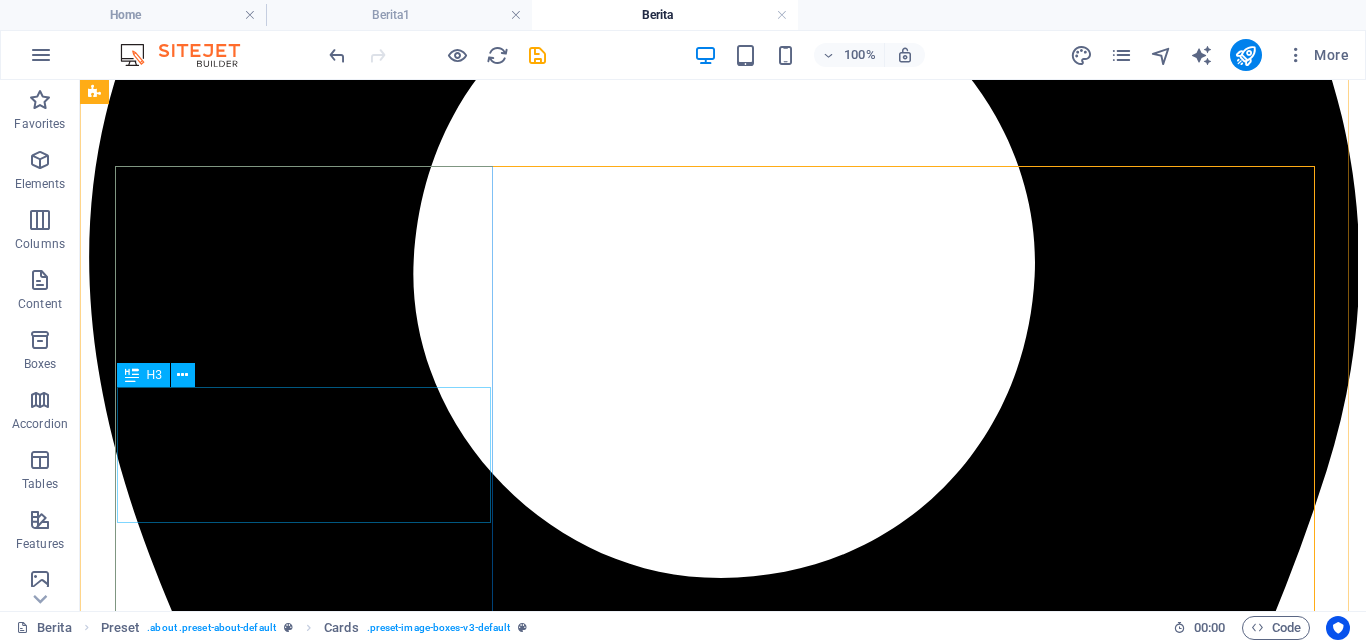 scroll, scrollTop: 474, scrollLeft: 0, axis: vertical 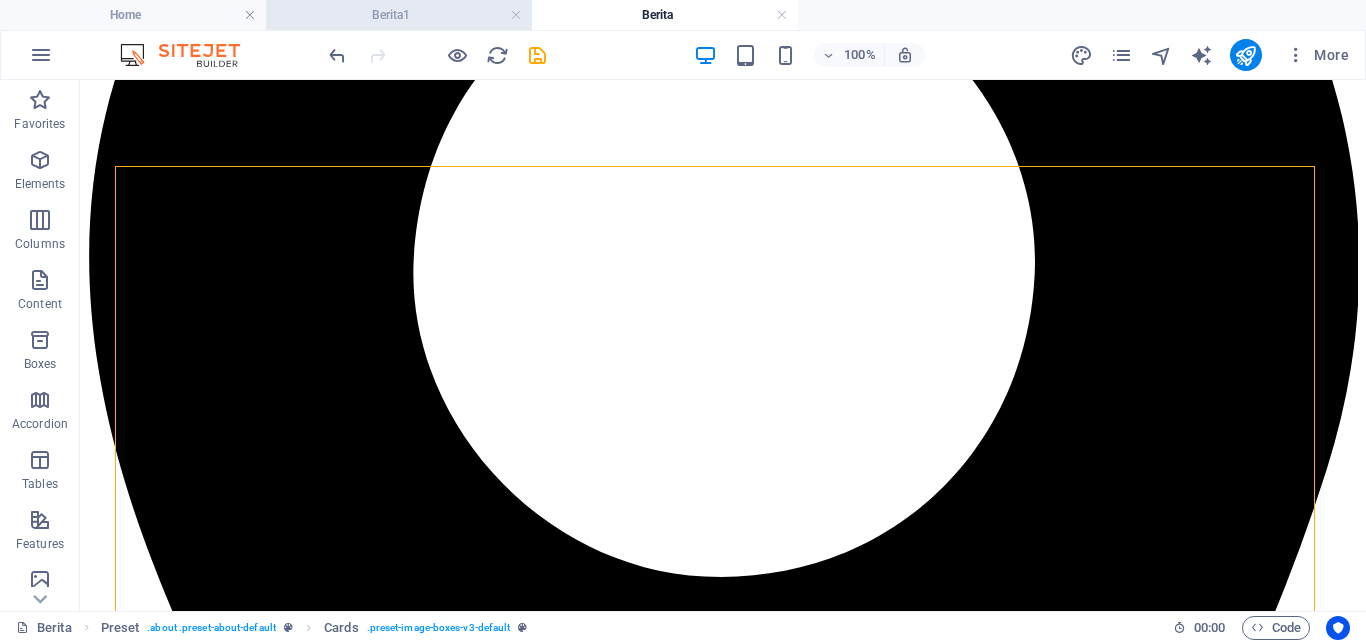 click on "Berita1" at bounding box center (399, 15) 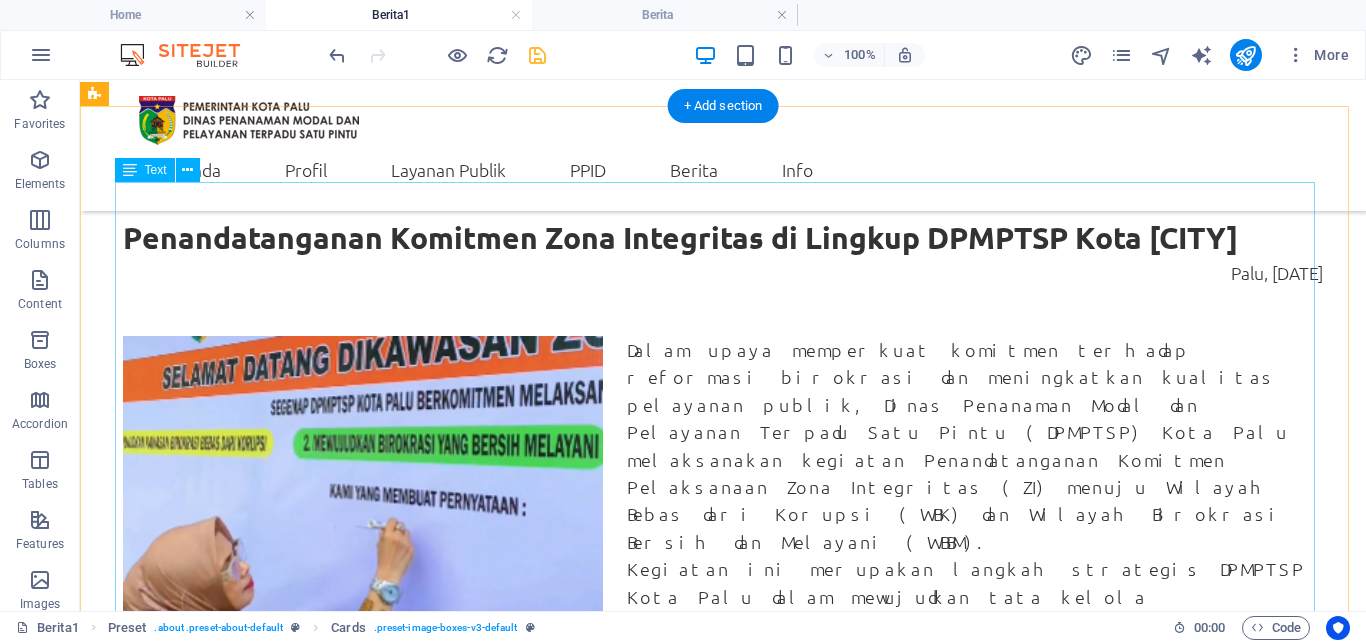scroll, scrollTop: 369, scrollLeft: 0, axis: vertical 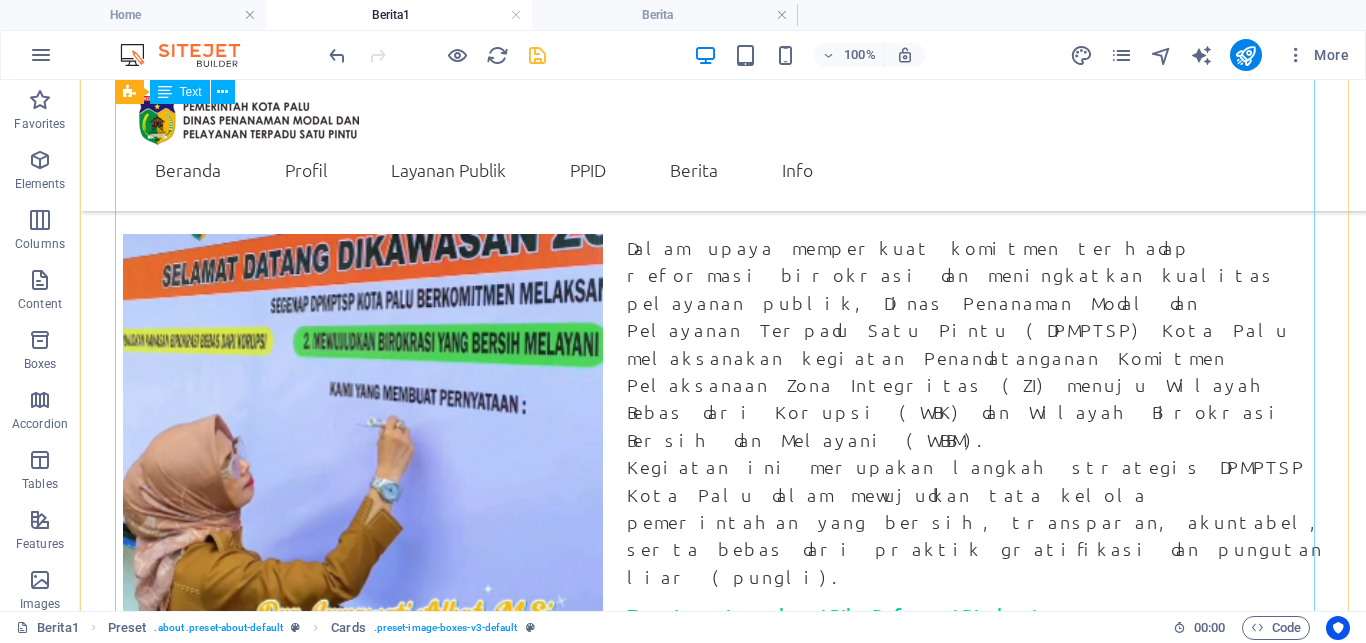 click on "Dalam upaya memperkuat komitmen terhadap reformasi birokrasi dan meningkatkan kualitas pelayanan publik, Dinas Penanaman Modal dan Pelayanan Terpadu Satu Pintu (DPMPTSP) Kota Palu melaksanakan kegiatan Penandatanganan Komitmen Pelaksanaan Zona Integritas (ZI) menuju Wilayah Bebas dari Korupsi (WBK) dan Wilayah Birokrasi Bersih dan Melayani (WBBM). Kegiatan ini merupakan langkah strategis DPMPTSP Kota Palu dalam mewujudkan tata kelola pemerintahan yang bersih, transparan, akuntabel, serta bebas dari praktik gratifikasi dan pungutan liar (pungli). Zona Integritas sebagai Pilar Reformasi Birokrasi Zona Integritas adalah predikat yang diberikan kepada instansi pemerintah yang pimpinan dan seluruh jajarannya memiliki komitmen untuk mewujudkan WBK/WBBM melalui reformasi birokrasi, khususnya dalam hal pencegahan korupsi dan peningkatan kualitas pelayanan publik. Komitmen Bersama dan Aksi Nyata Sebagai bagian dari implementasi zona integritas, DPMPTSP Kota Palu juga melakukan beberapa inovasi layanan, di antaranya:" at bounding box center [723, 889] 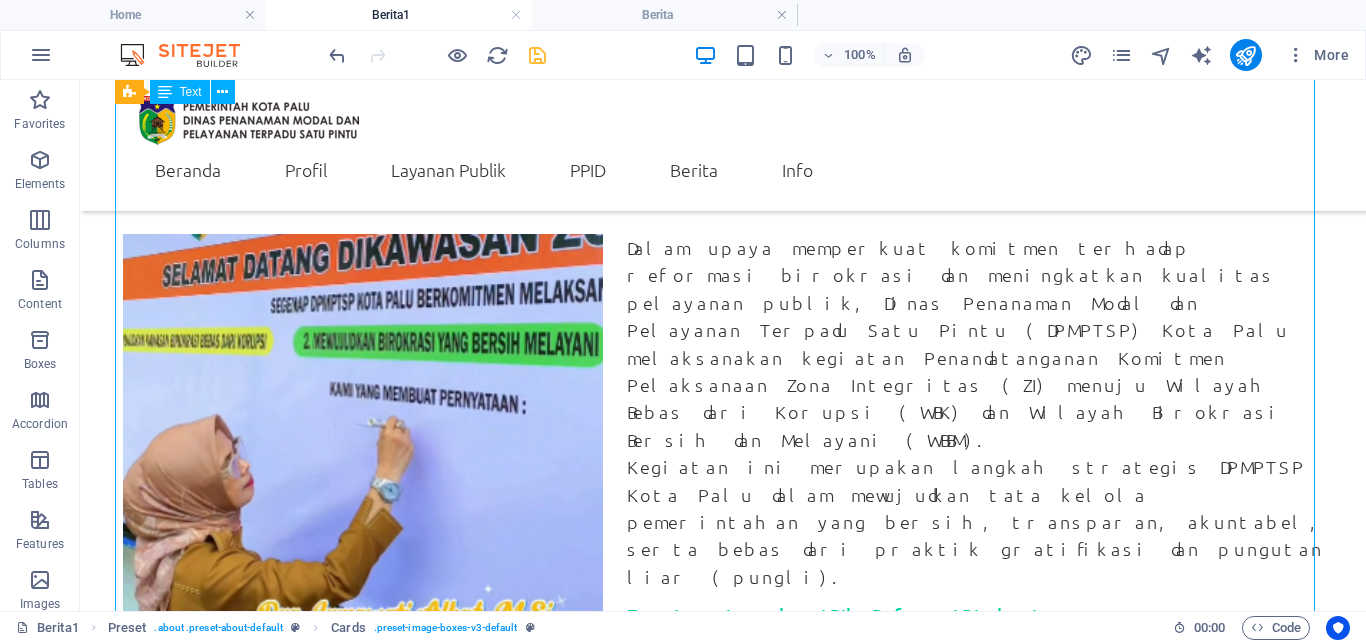 click on "Dalam upaya memperkuat komitmen terhadap reformasi birokrasi dan meningkatkan kualitas pelayanan publik, Dinas Penanaman Modal dan Pelayanan Terpadu Satu Pintu (DPMPTSP) Kota Palu melaksanakan kegiatan Penandatanganan Komitmen Pelaksanaan Zona Integritas (ZI) menuju Wilayah Bebas dari Korupsi (WBK) dan Wilayah Birokrasi Bersih dan Melayani (WBBM). Kegiatan ini merupakan langkah strategis DPMPTSP Kota Palu dalam mewujudkan tata kelola pemerintahan yang bersih, transparan, akuntabel, serta bebas dari praktik gratifikasi dan pungutan liar (pungli). Zona Integritas sebagai Pilar Reformasi Birokrasi Zona Integritas adalah predikat yang diberikan kepada instansi pemerintah yang pimpinan dan seluruh jajarannya memiliki komitmen untuk mewujudkan WBK/WBBM melalui reformasi birokrasi, khususnya dalam hal pencegahan korupsi dan peningkatan kualitas pelayanan publik. Komitmen Bersama dan Aksi Nyata Sebagai bagian dari implementasi zona integritas, DPMPTSP Kota Palu juga melakukan beberapa inovasi layanan, di antaranya:" at bounding box center (723, 889) 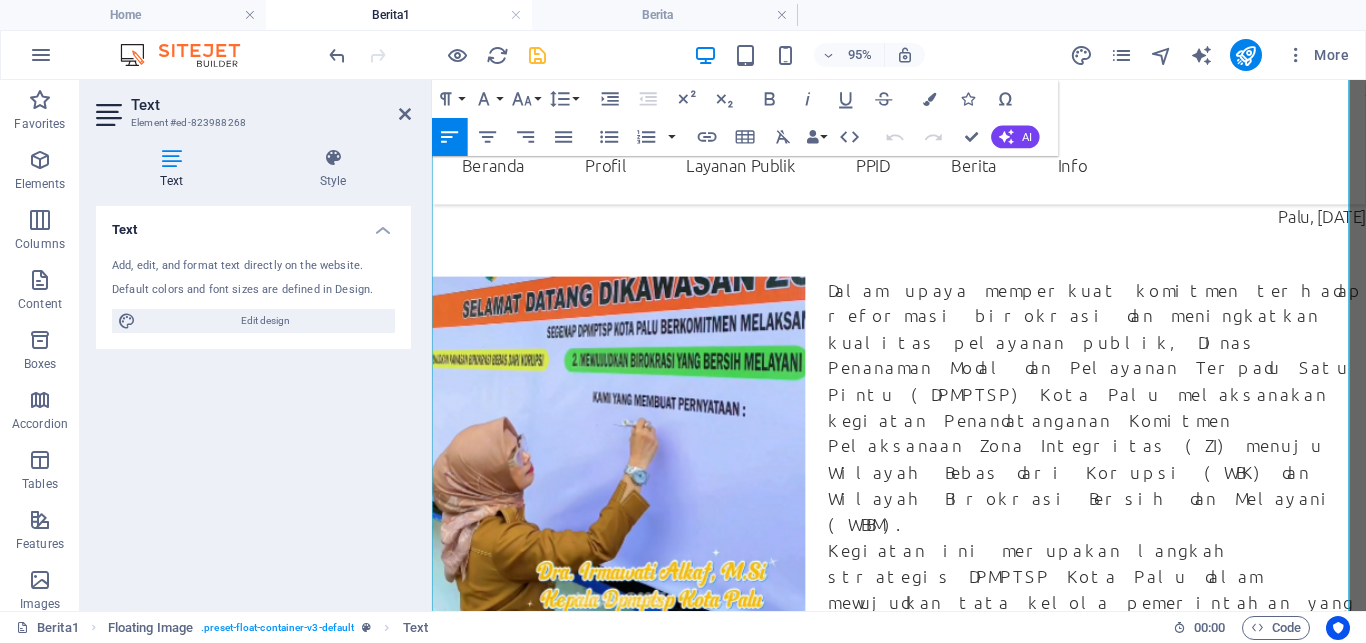 scroll, scrollTop: 463, scrollLeft: 0, axis: vertical 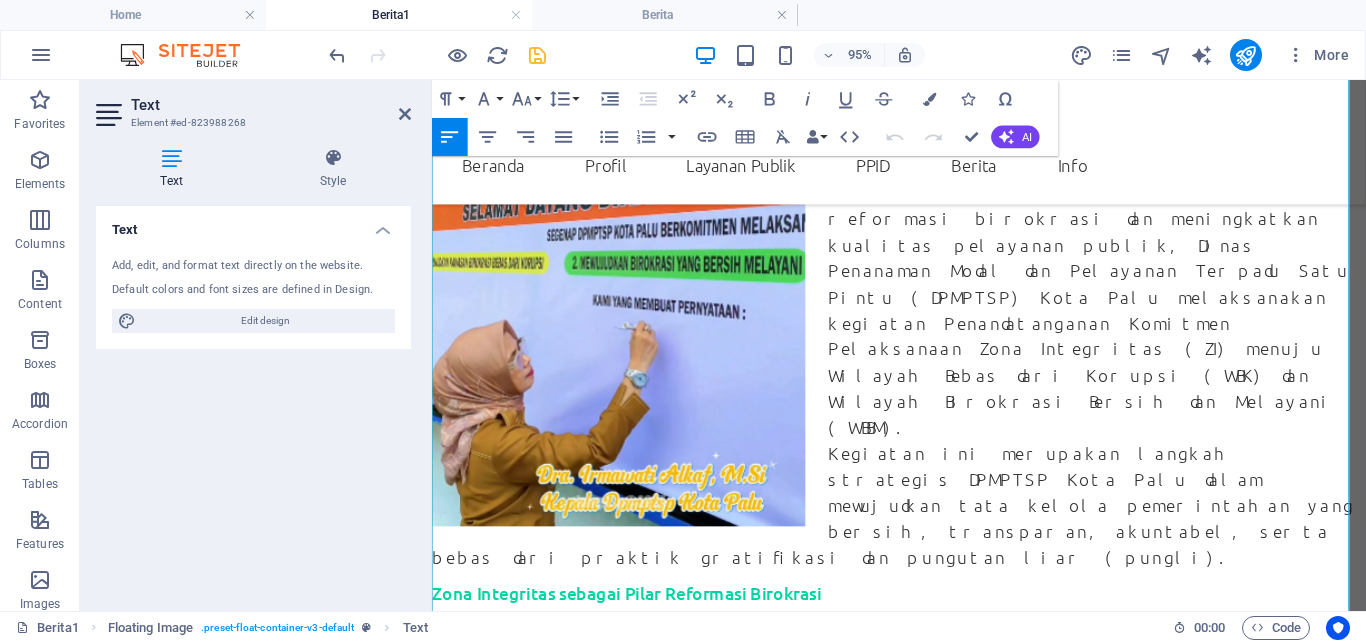 drag, startPoint x: 828, startPoint y: 492, endPoint x: 991, endPoint y: 492, distance: 163 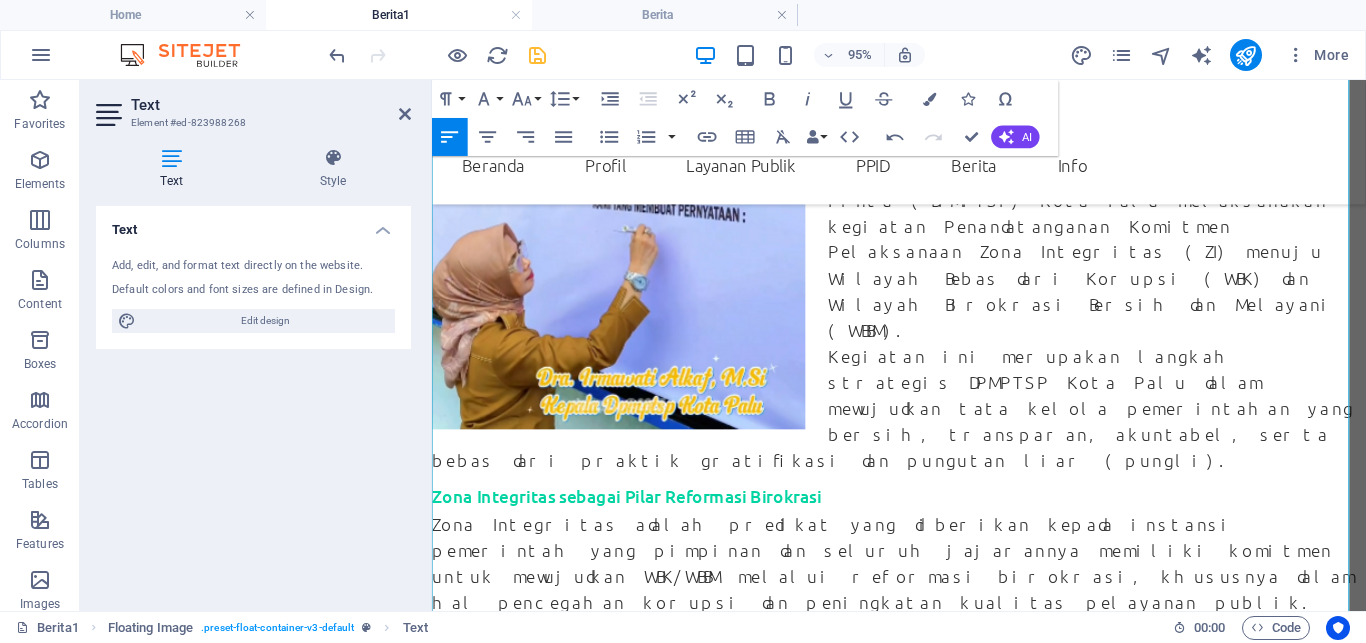 scroll, scrollTop: 667, scrollLeft: 0, axis: vertical 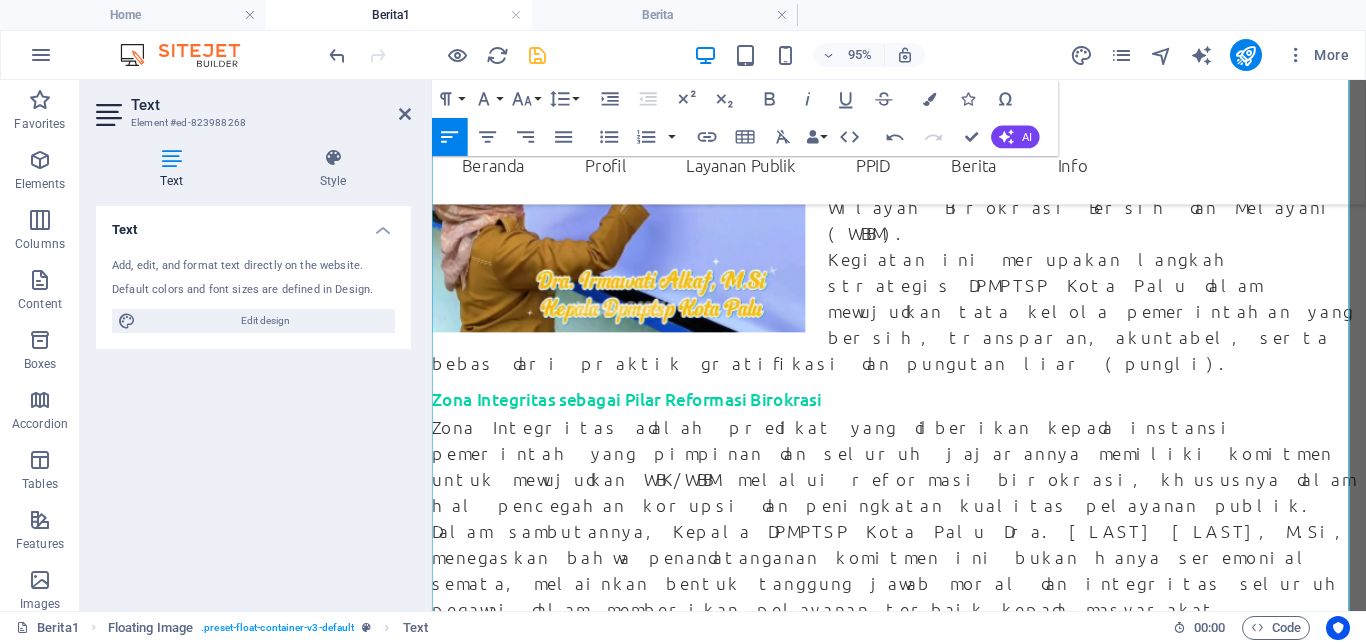 drag, startPoint x: 596, startPoint y: 435, endPoint x: 1326, endPoint y: 439, distance: 730.011 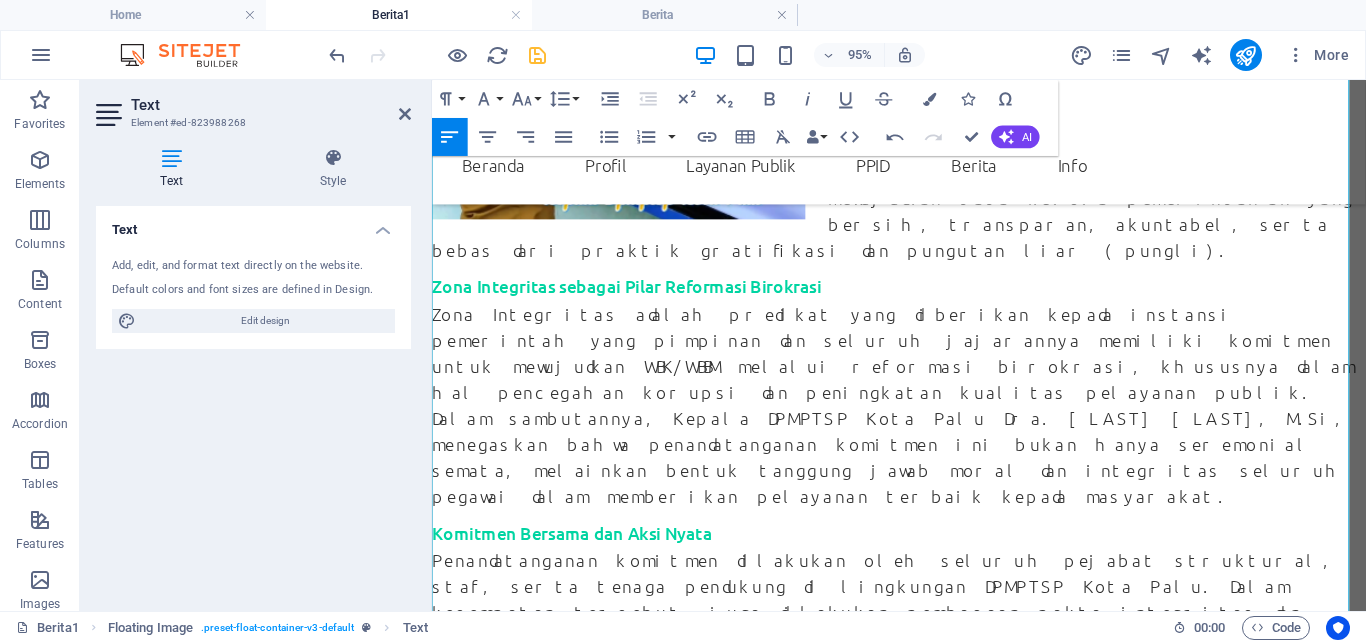 scroll, scrollTop: 769, scrollLeft: 0, axis: vertical 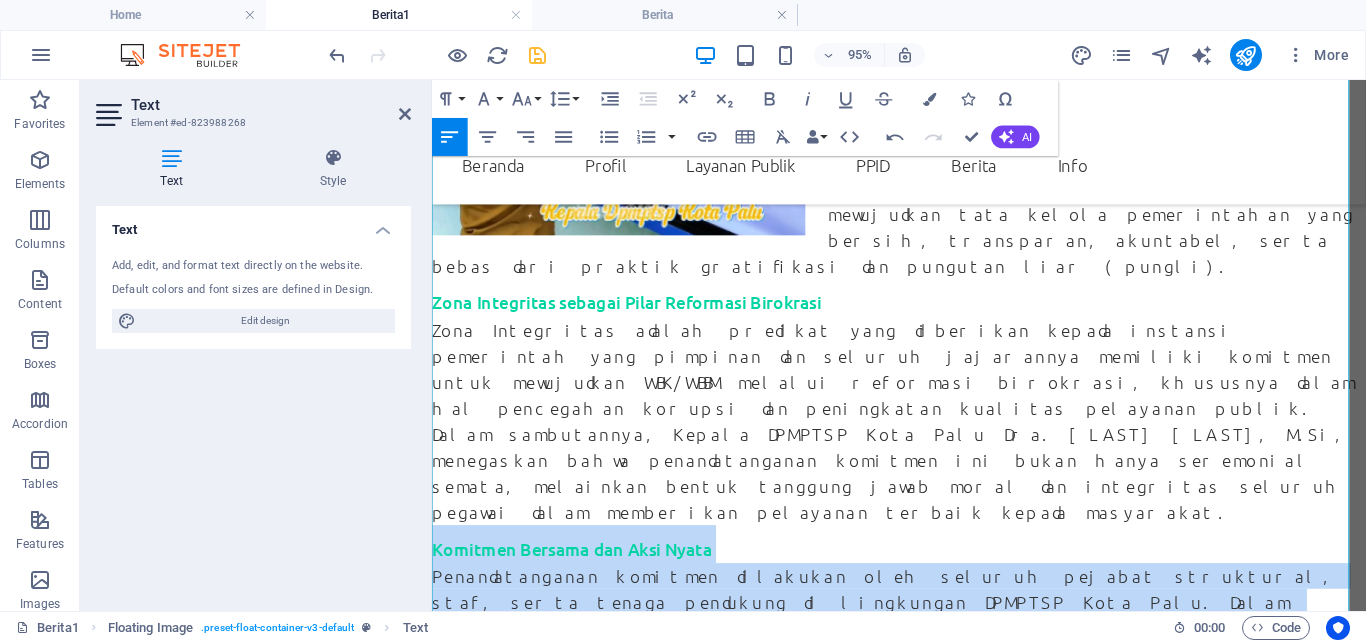 drag, startPoint x: 433, startPoint y: 275, endPoint x: 973, endPoint y: 546, distance: 604.1862 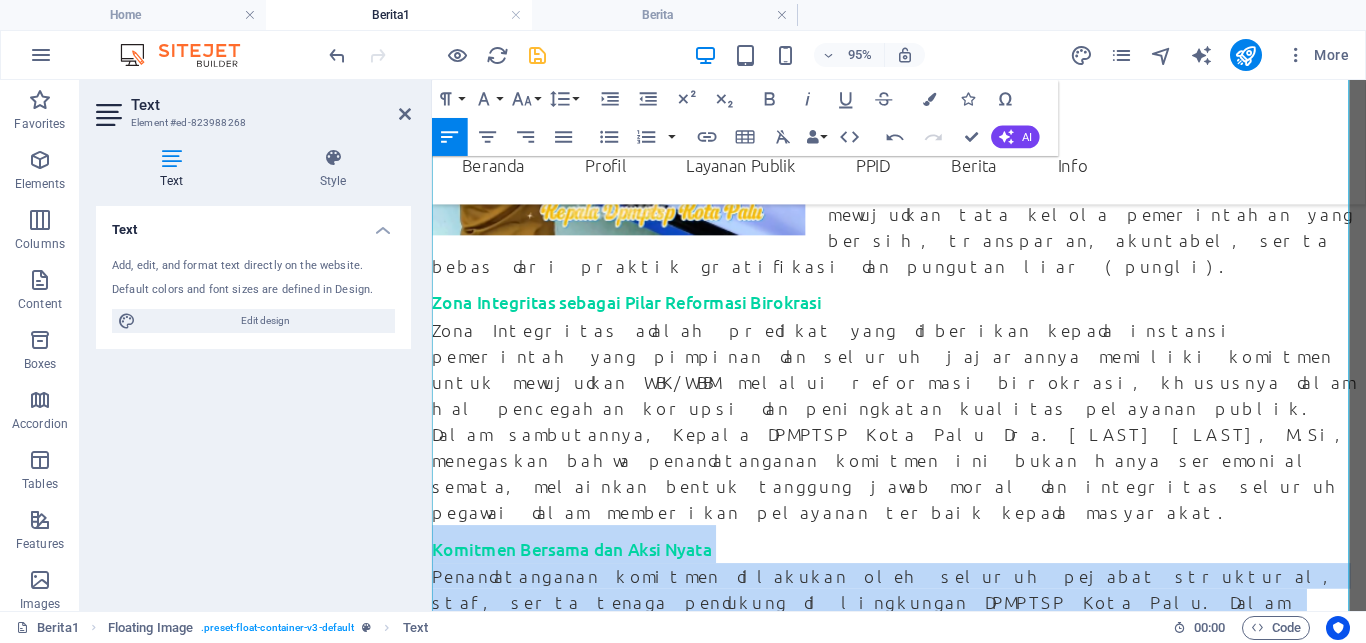 click on "Transparansi dan Pelibatan Publik" at bounding box center (923, 883) 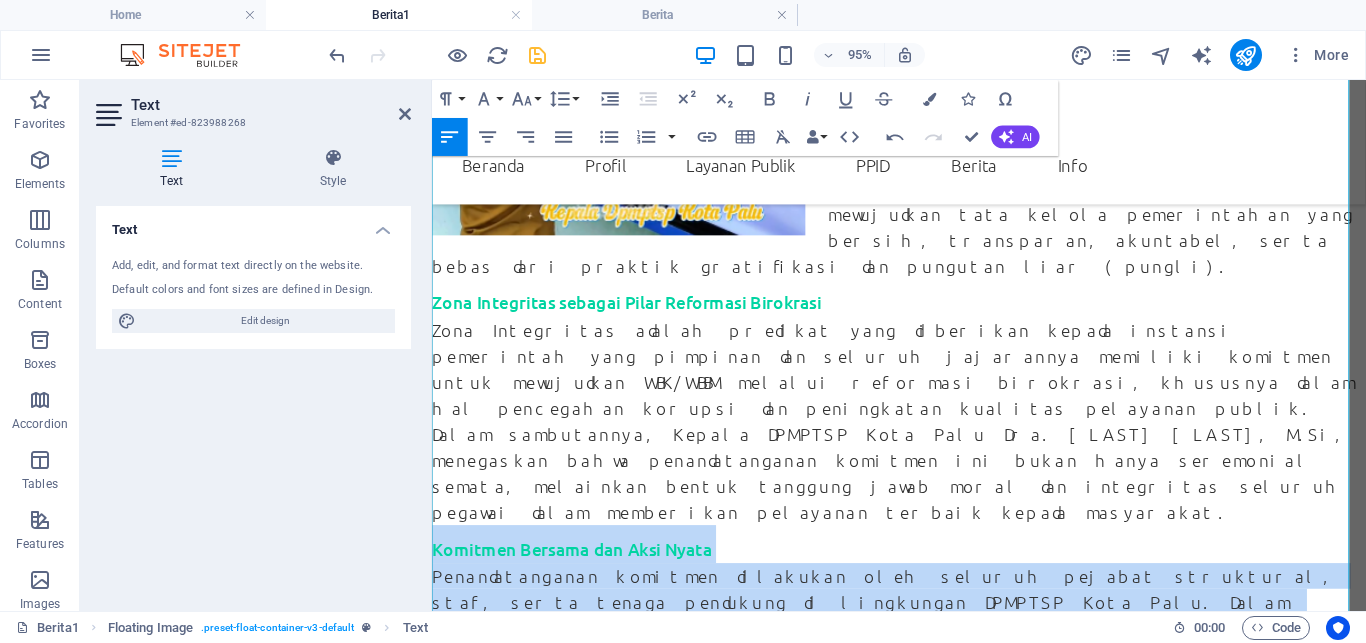 drag, startPoint x: 434, startPoint y: 275, endPoint x: 969, endPoint y: 529, distance: 592.2339 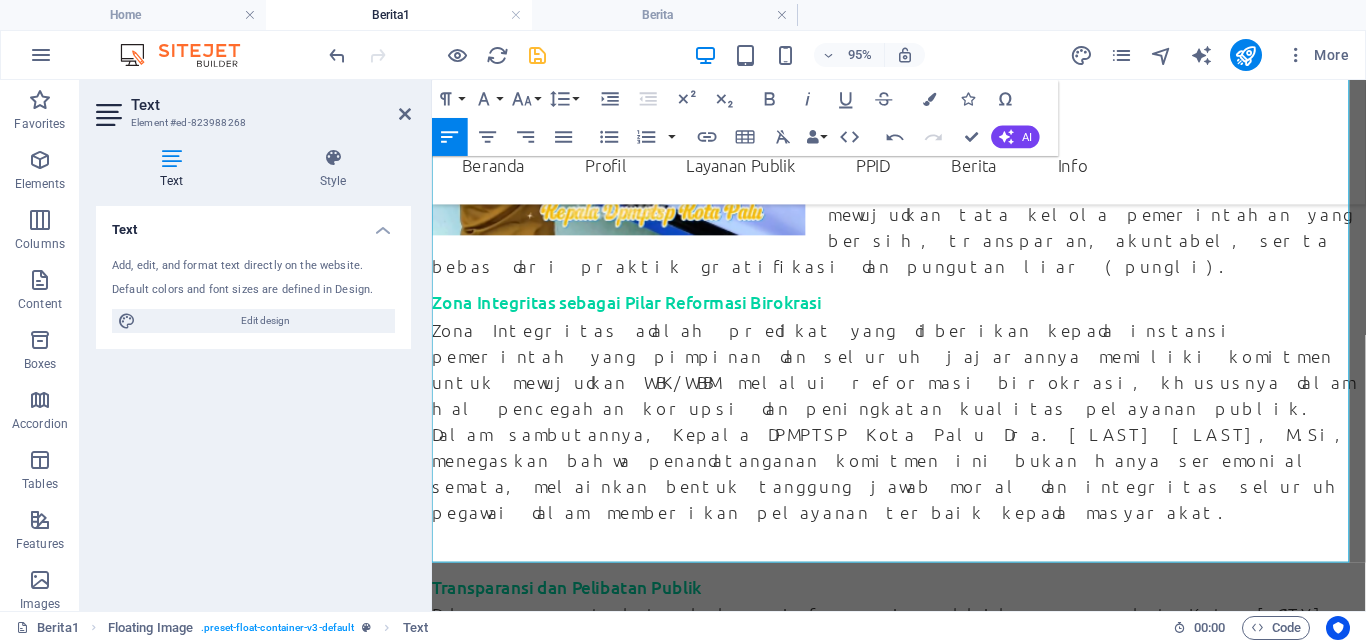 click on "Transparansi dan Pelibatan Publik" at bounding box center [923, 609] 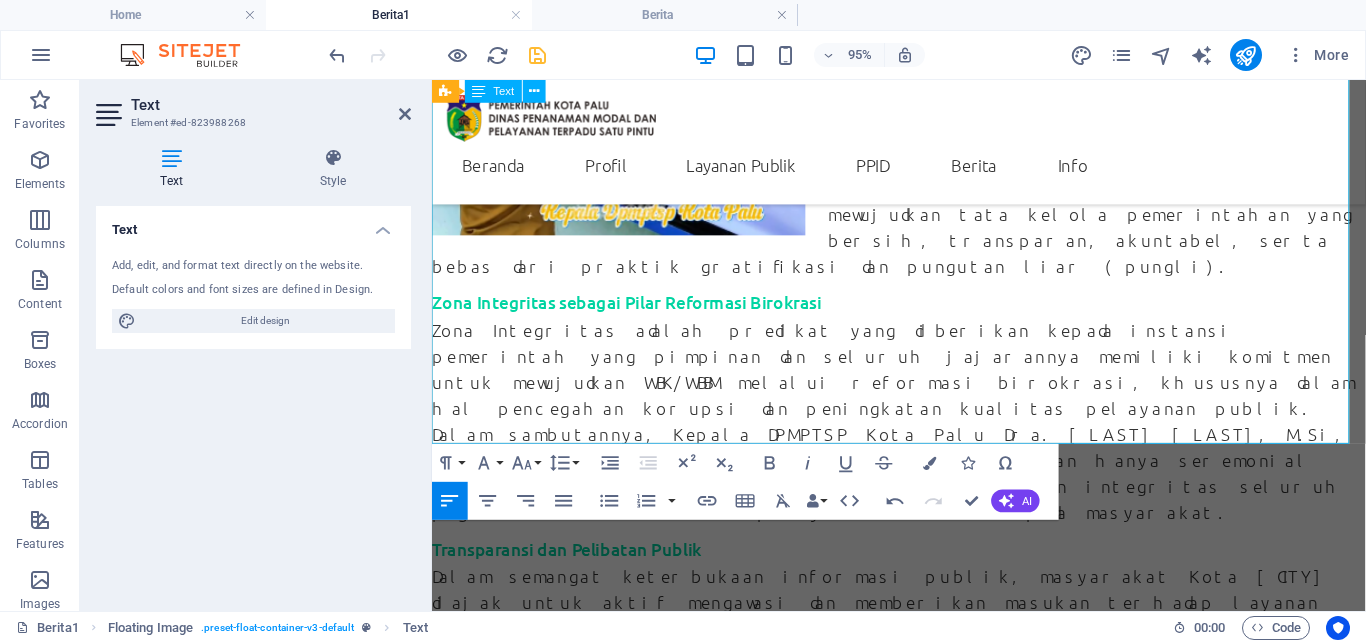 scroll, scrollTop: 870, scrollLeft: 0, axis: vertical 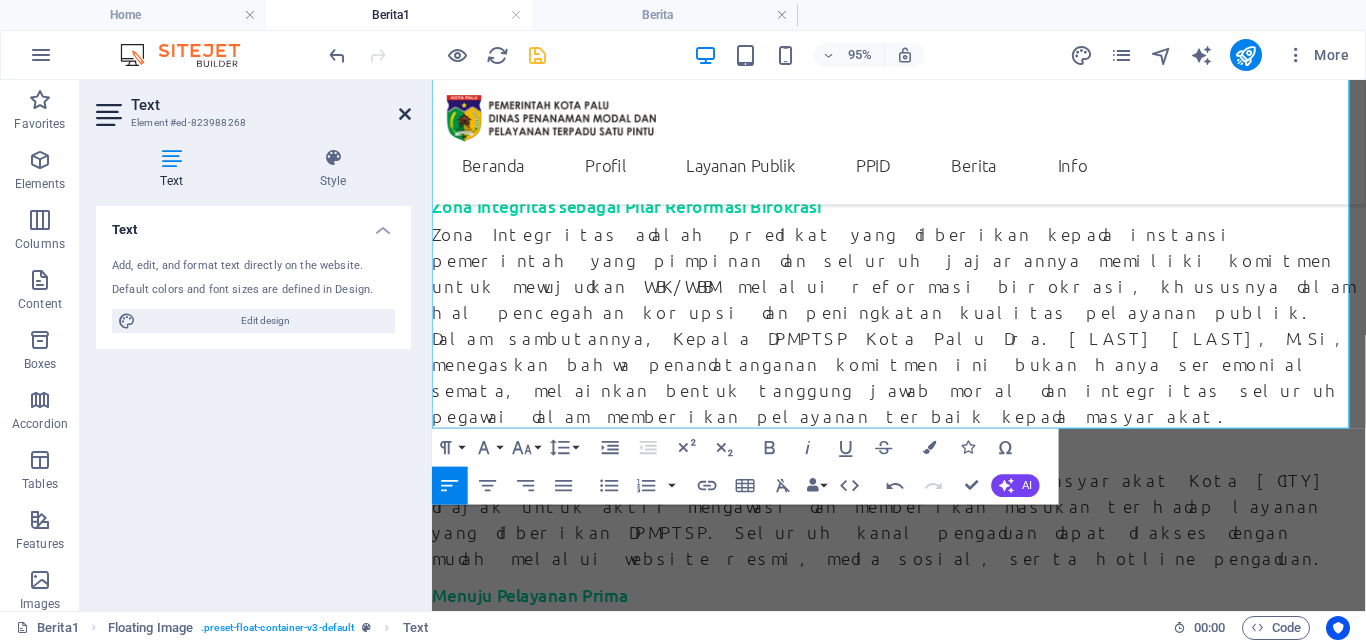 click at bounding box center [405, 114] 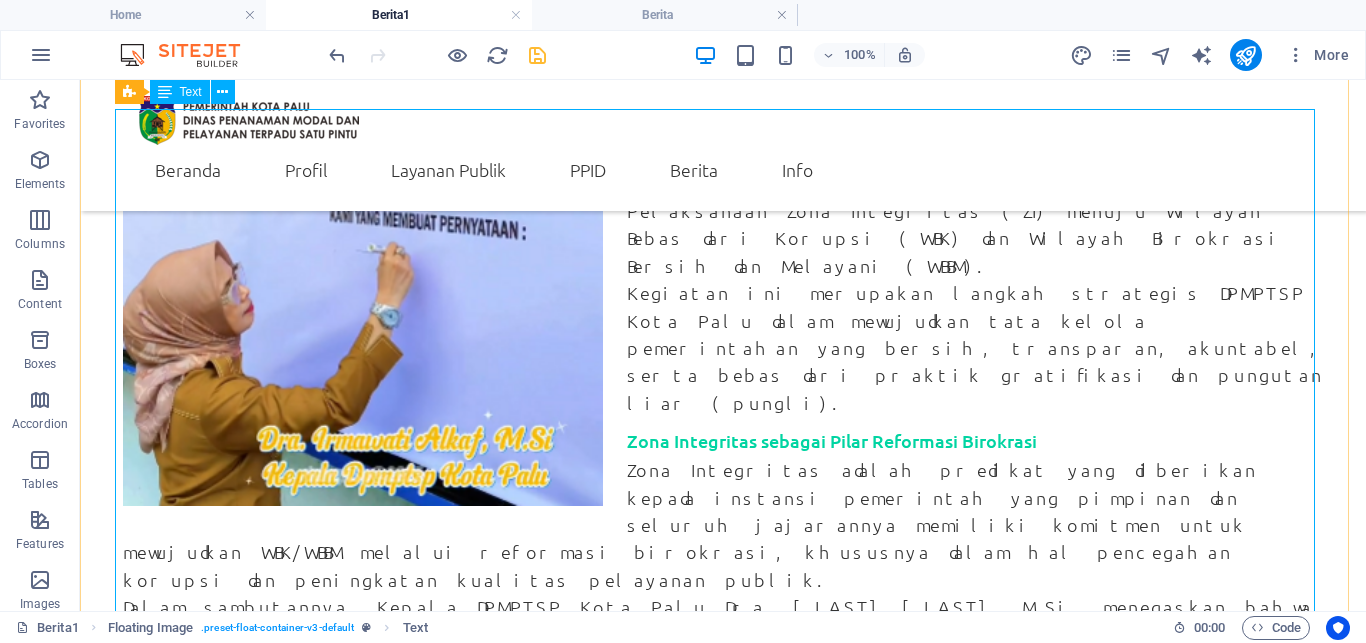 scroll, scrollTop: 339, scrollLeft: 0, axis: vertical 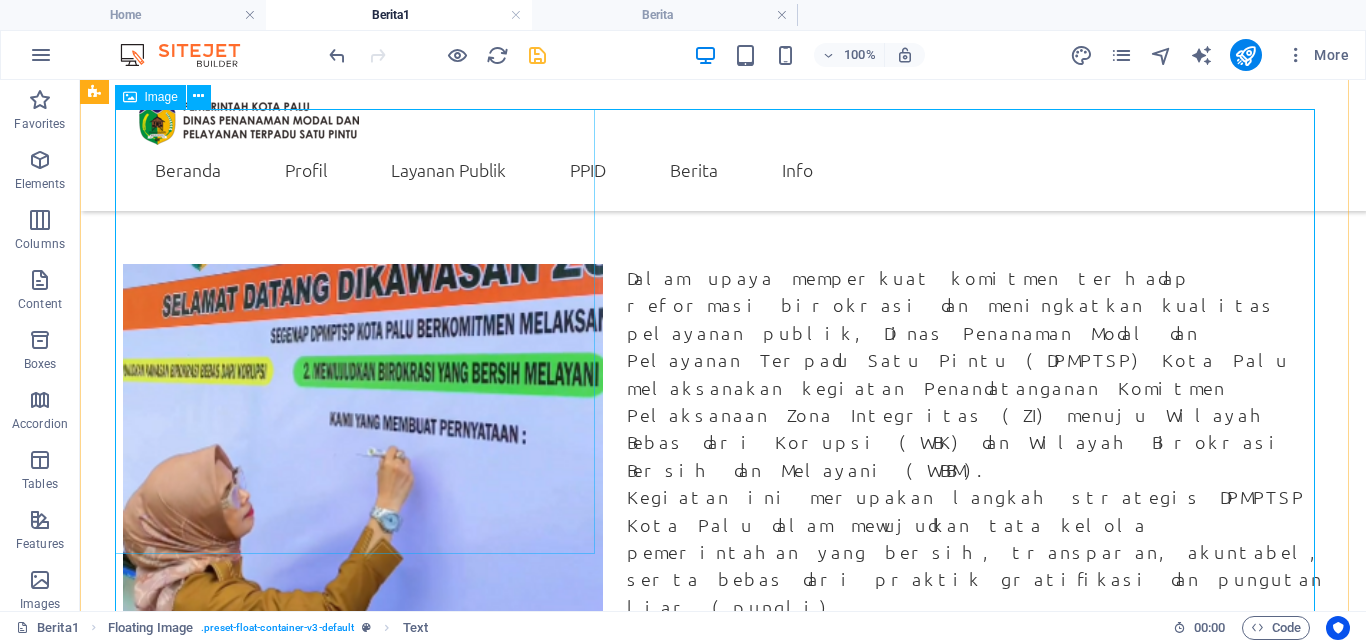 click at bounding box center [363, 487] 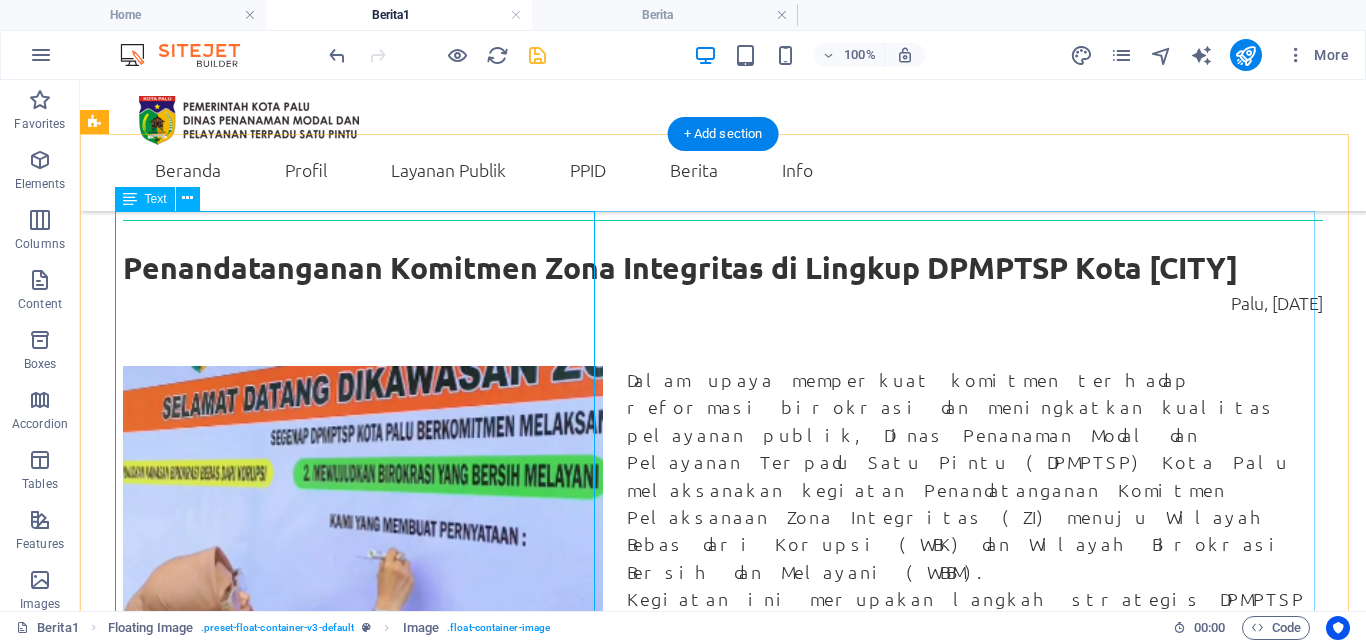 scroll, scrollTop: 135, scrollLeft: 0, axis: vertical 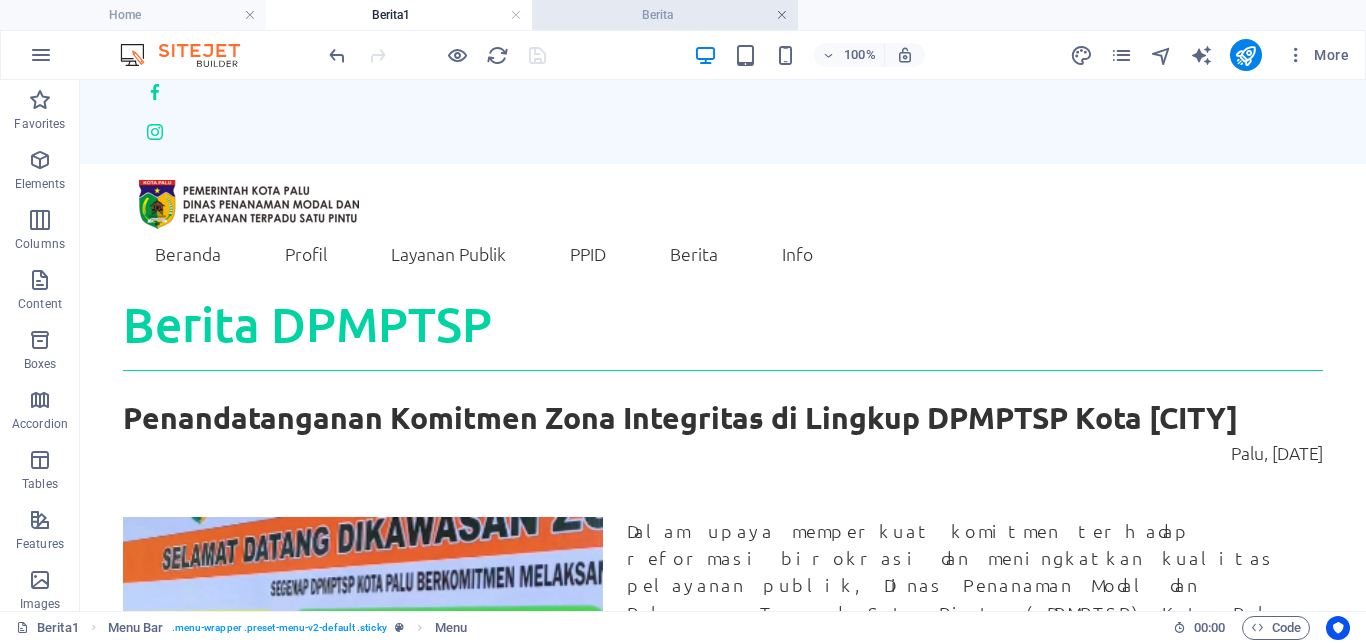 click at bounding box center (782, 15) 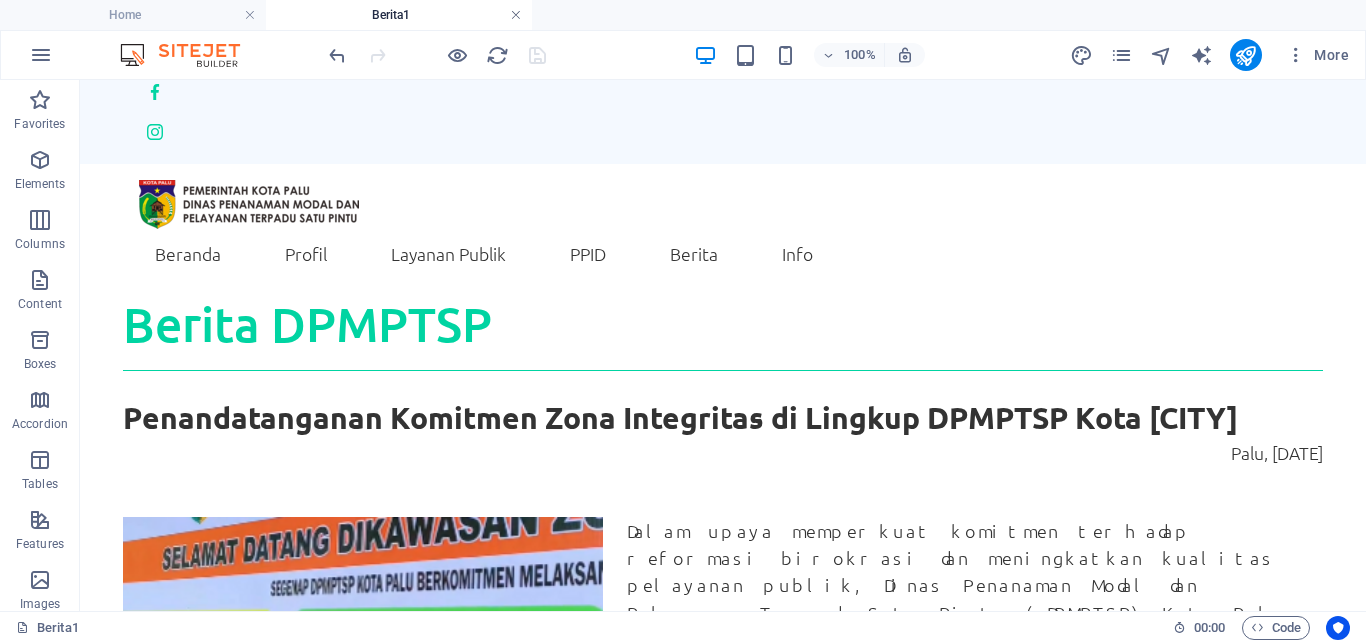 click at bounding box center [516, 15] 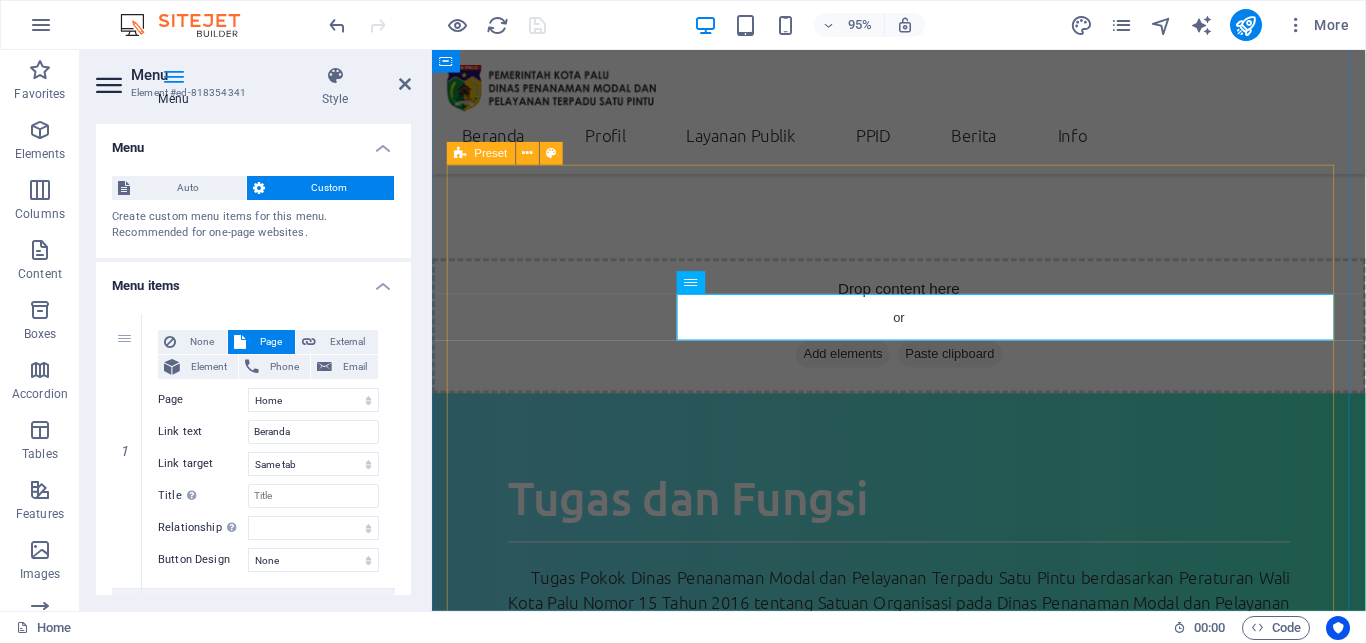 scroll, scrollTop: 3047, scrollLeft: 0, axis: vertical 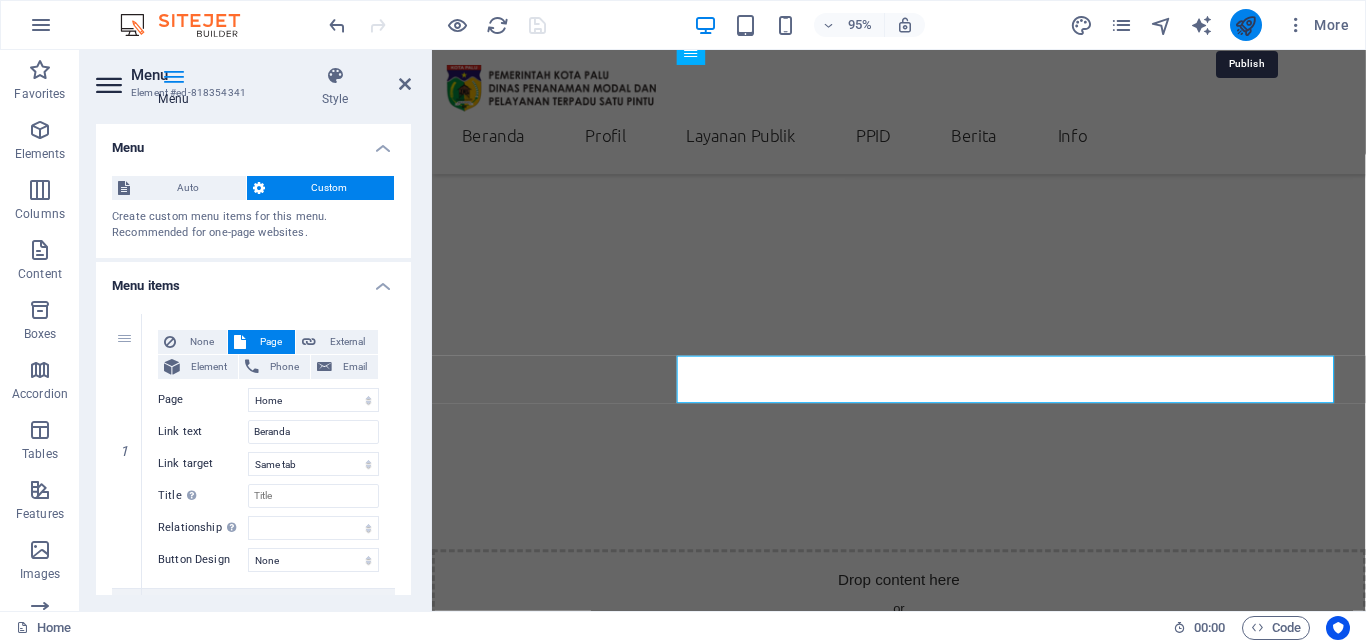 click at bounding box center (1245, 25) 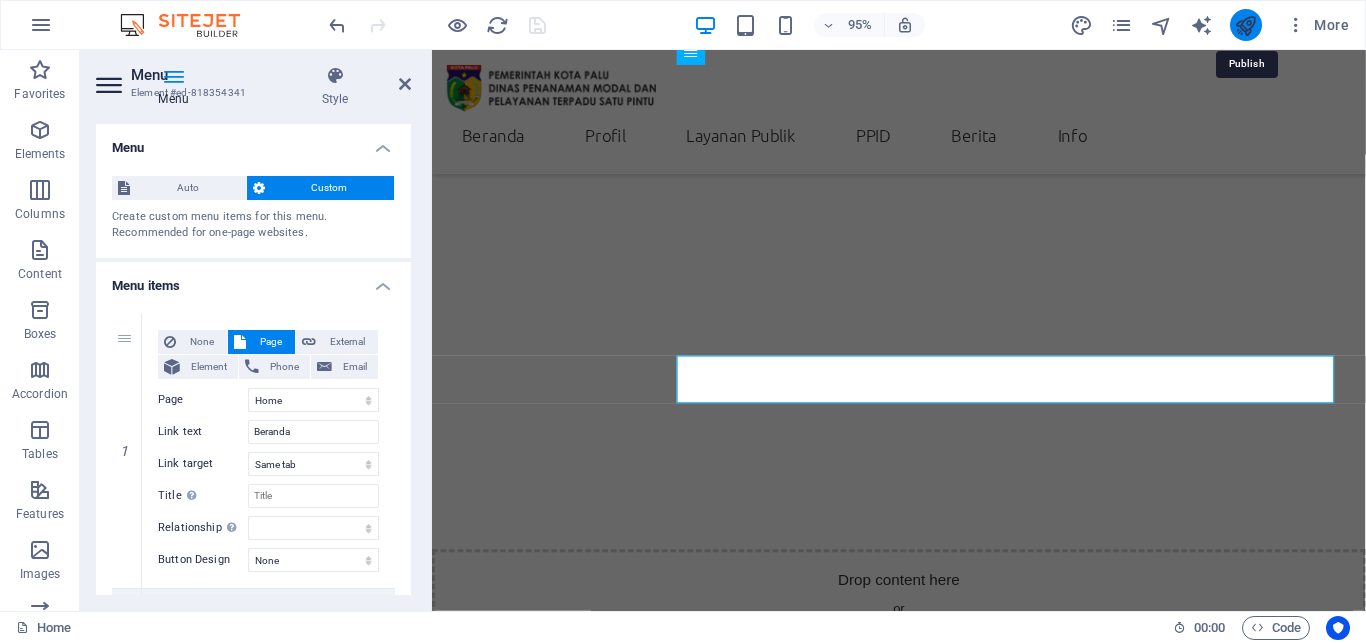 select 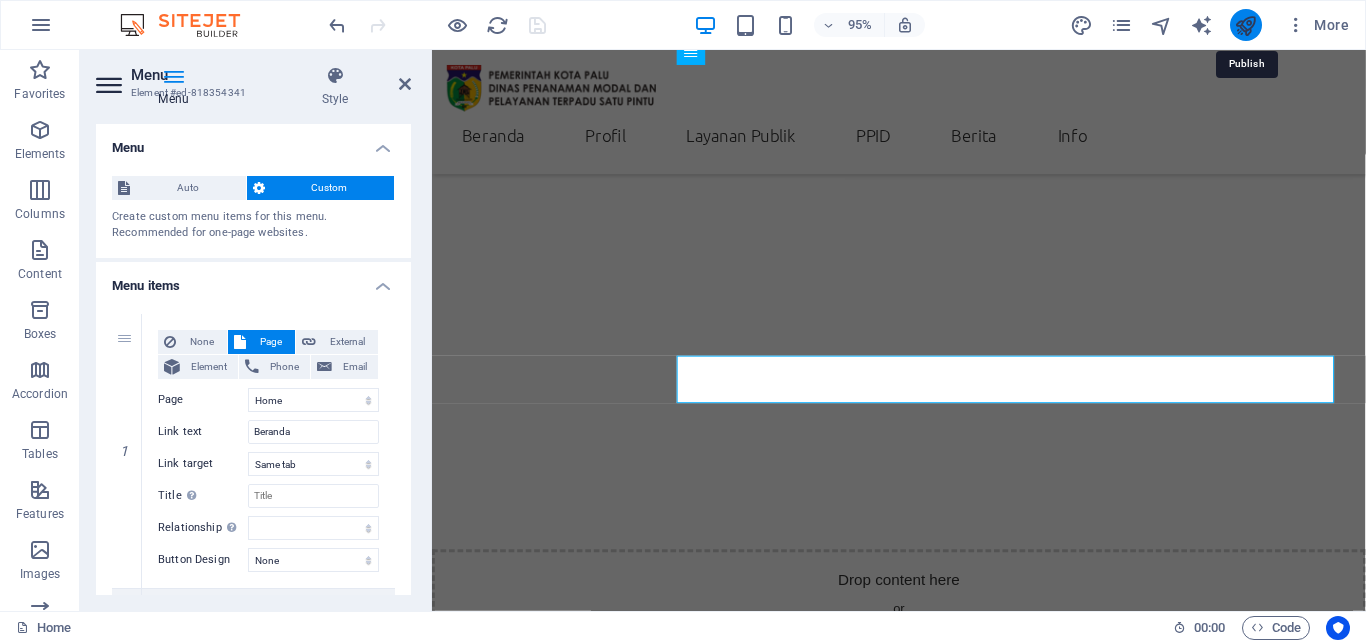 select on "3" 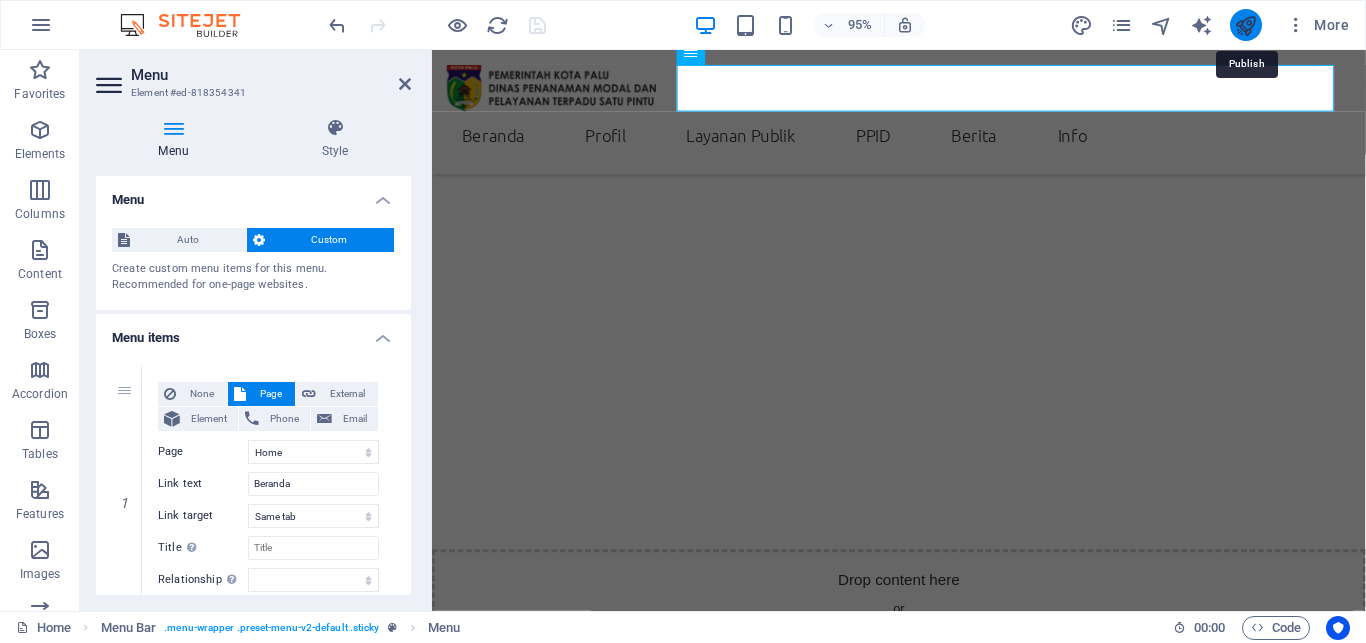 click at bounding box center [1245, 25] 